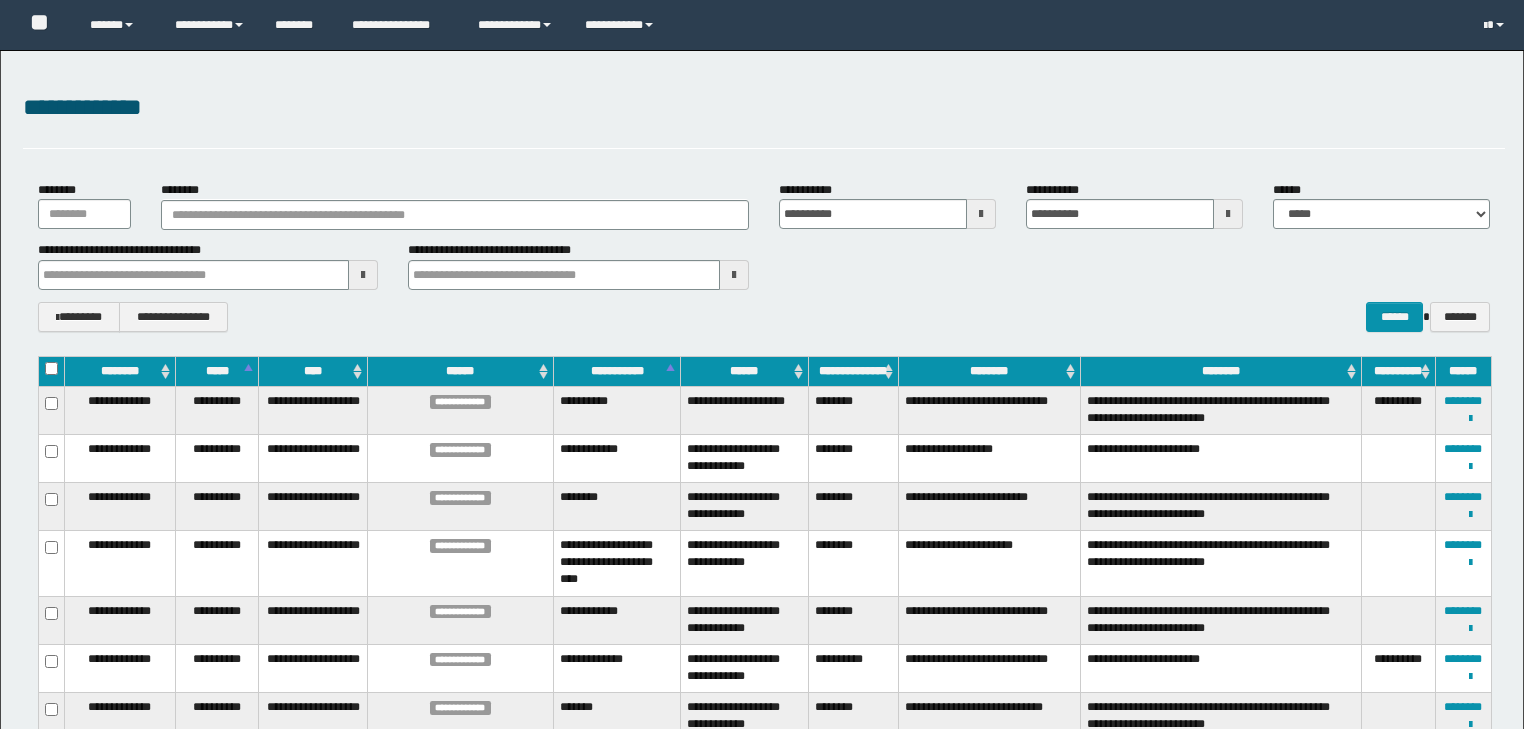 click on "********" at bounding box center (455, 215) 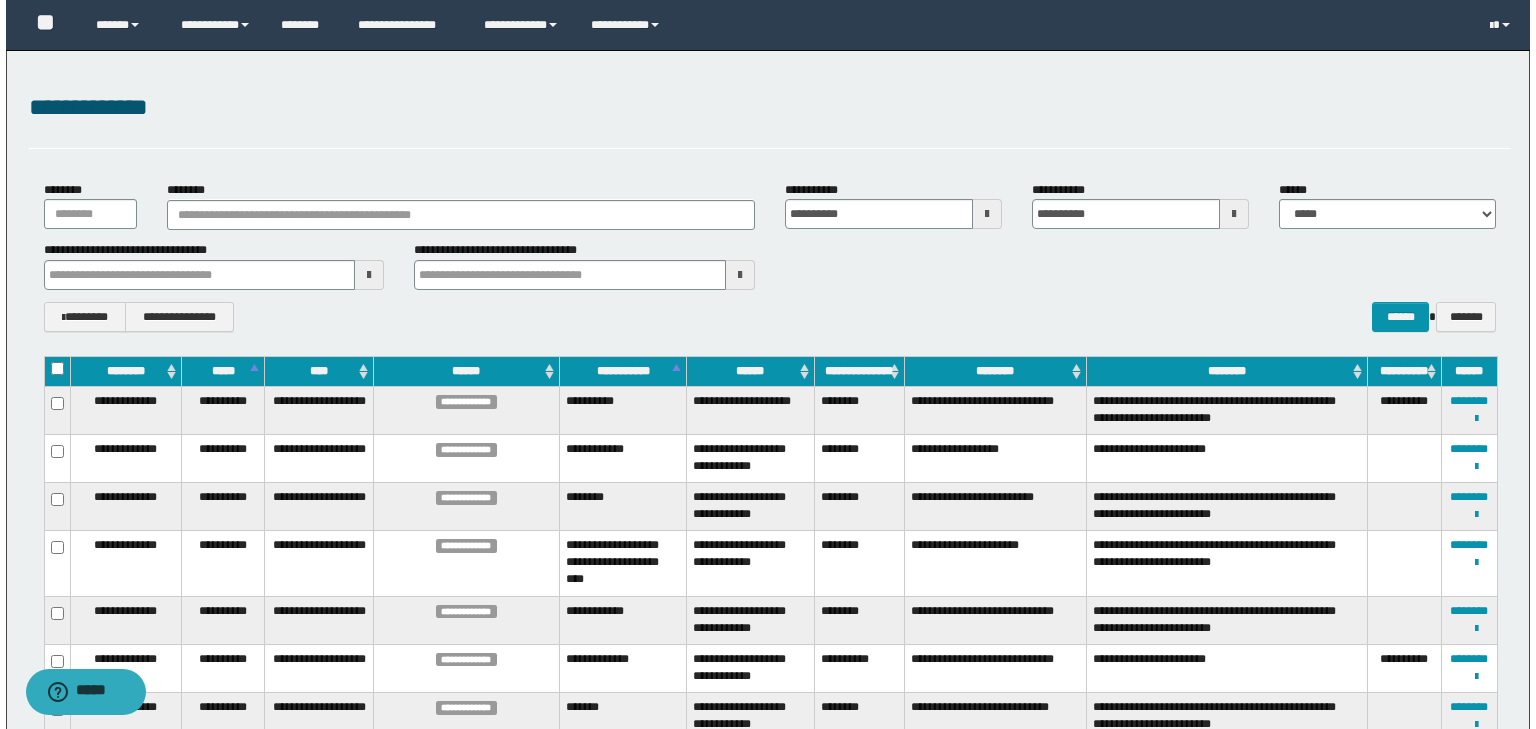 scroll, scrollTop: 0, scrollLeft: 0, axis: both 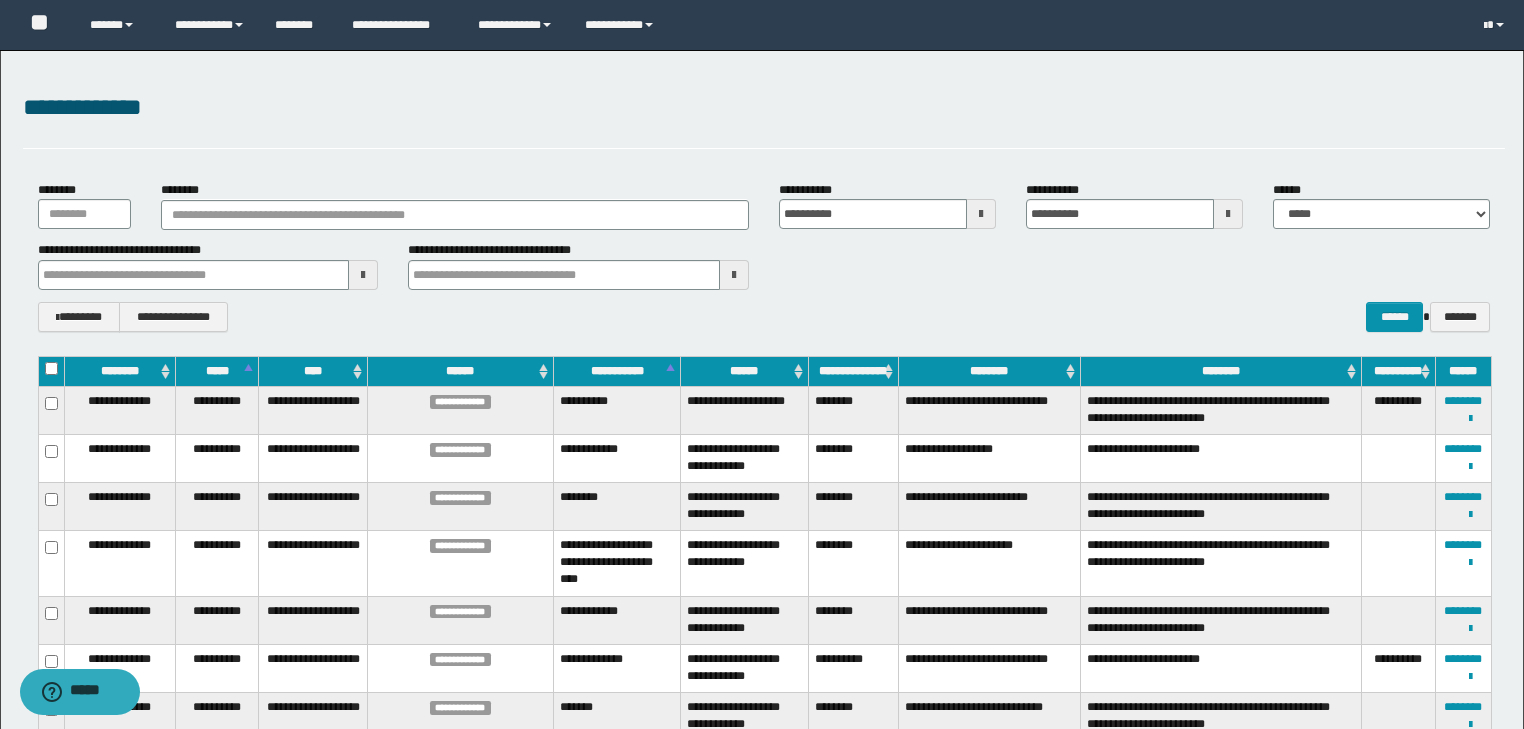 type on "********" 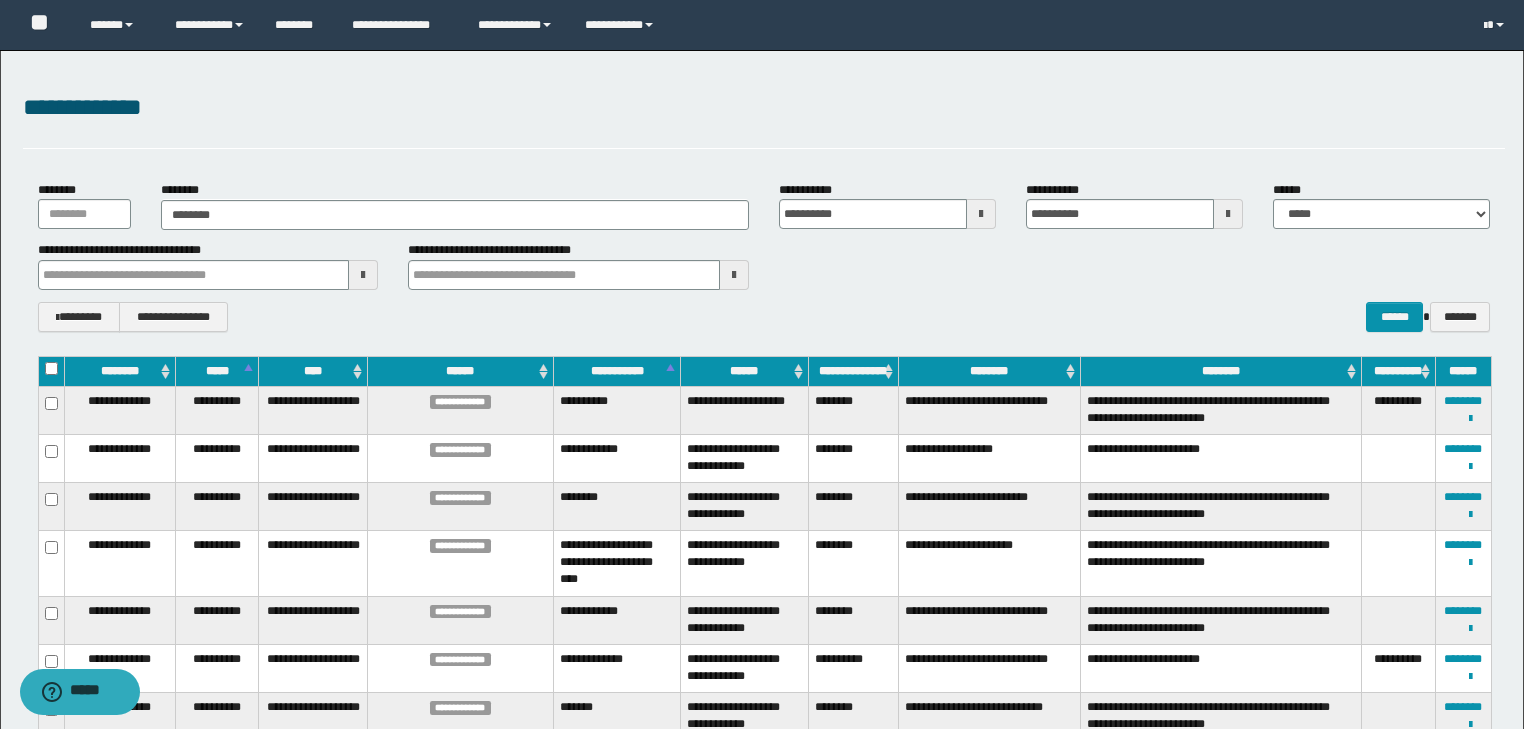 type on "********" 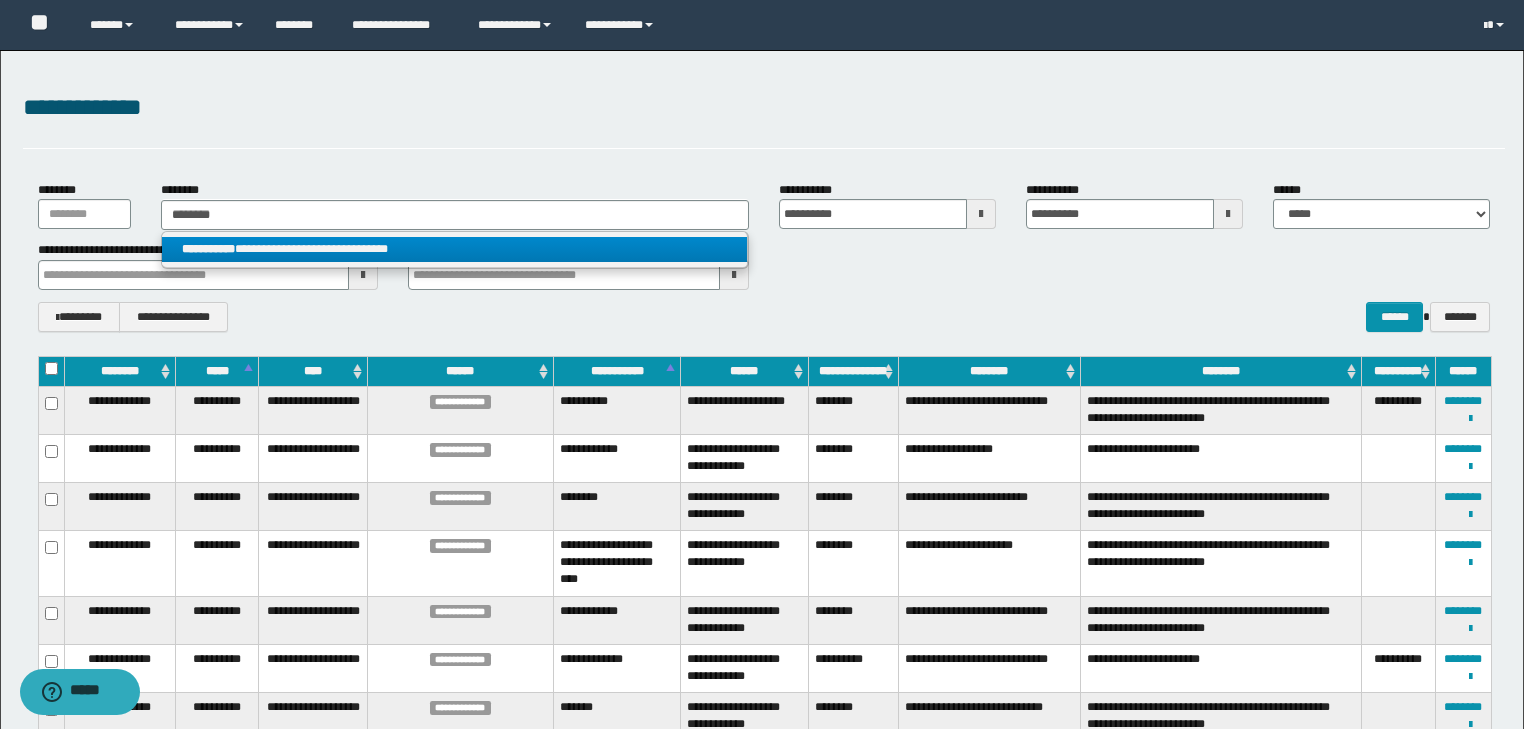 type on "********" 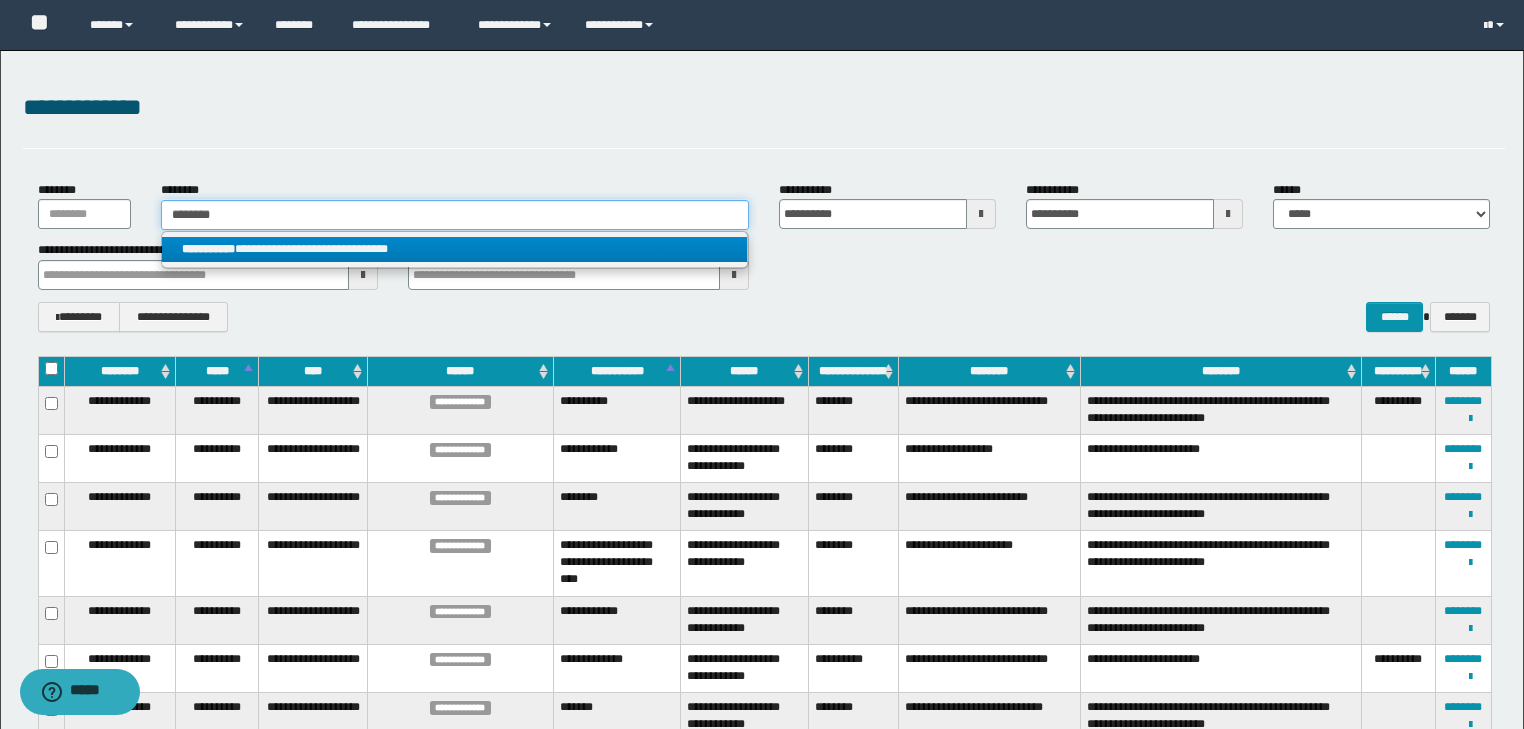 type 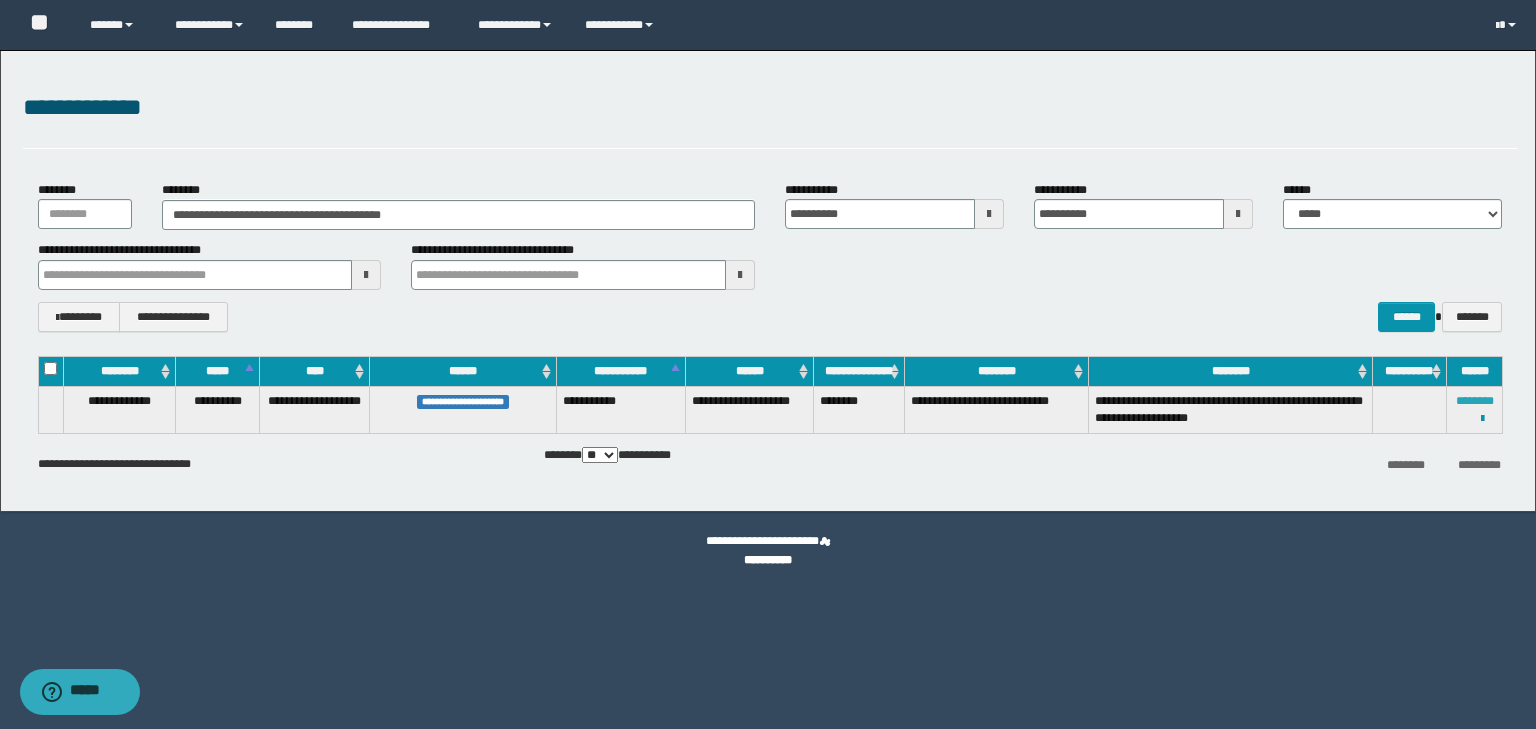 click on "********" at bounding box center [1475, 401] 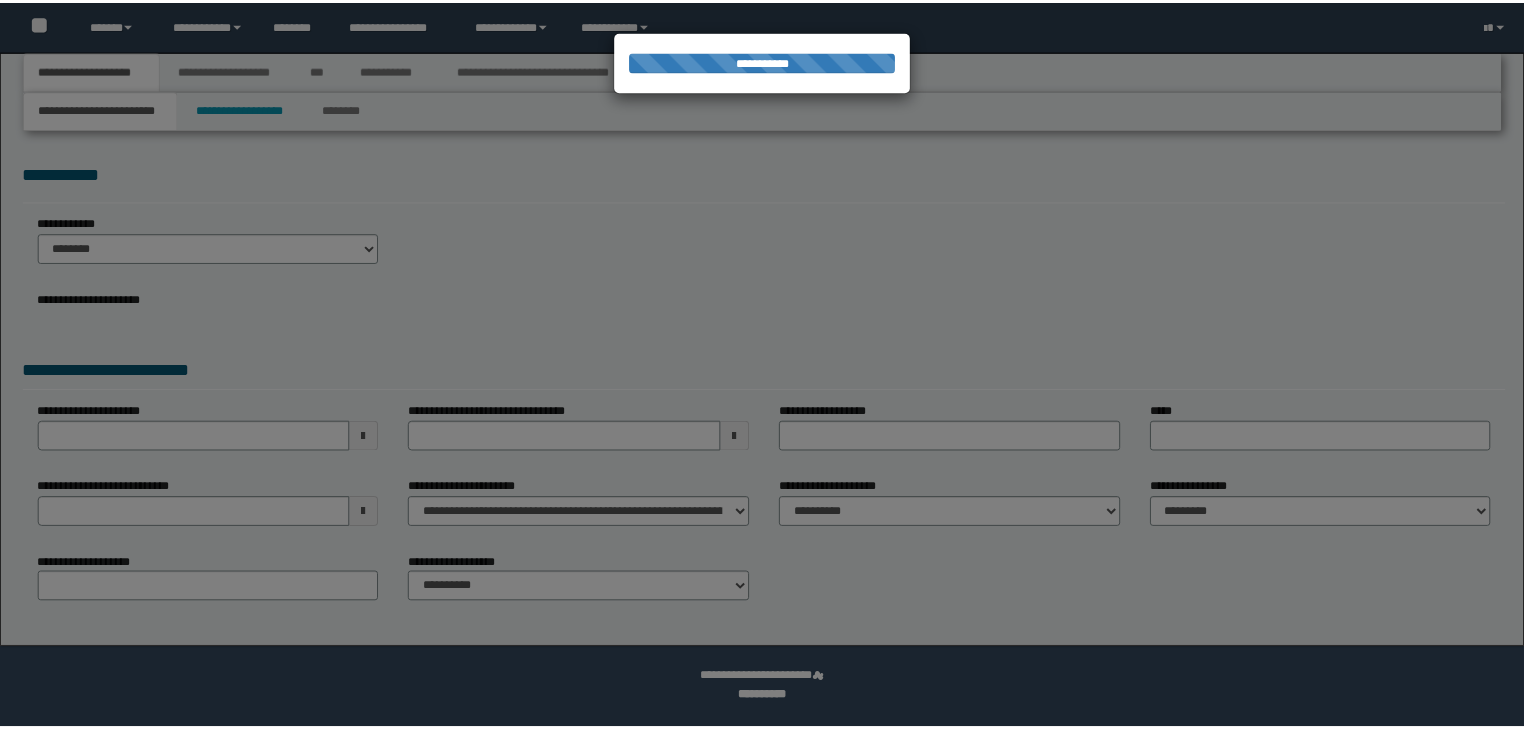 scroll, scrollTop: 0, scrollLeft: 0, axis: both 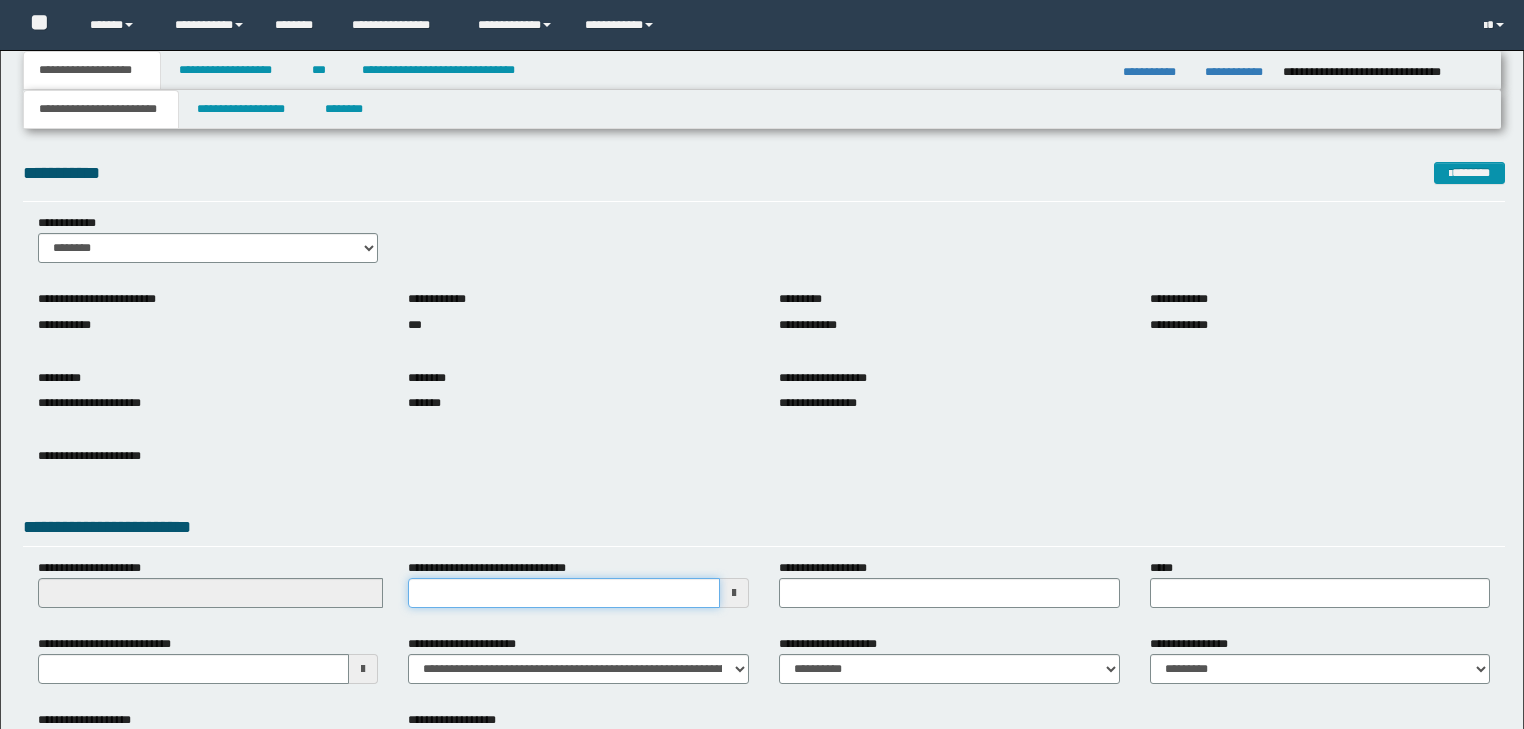click on "**********" at bounding box center [564, 593] 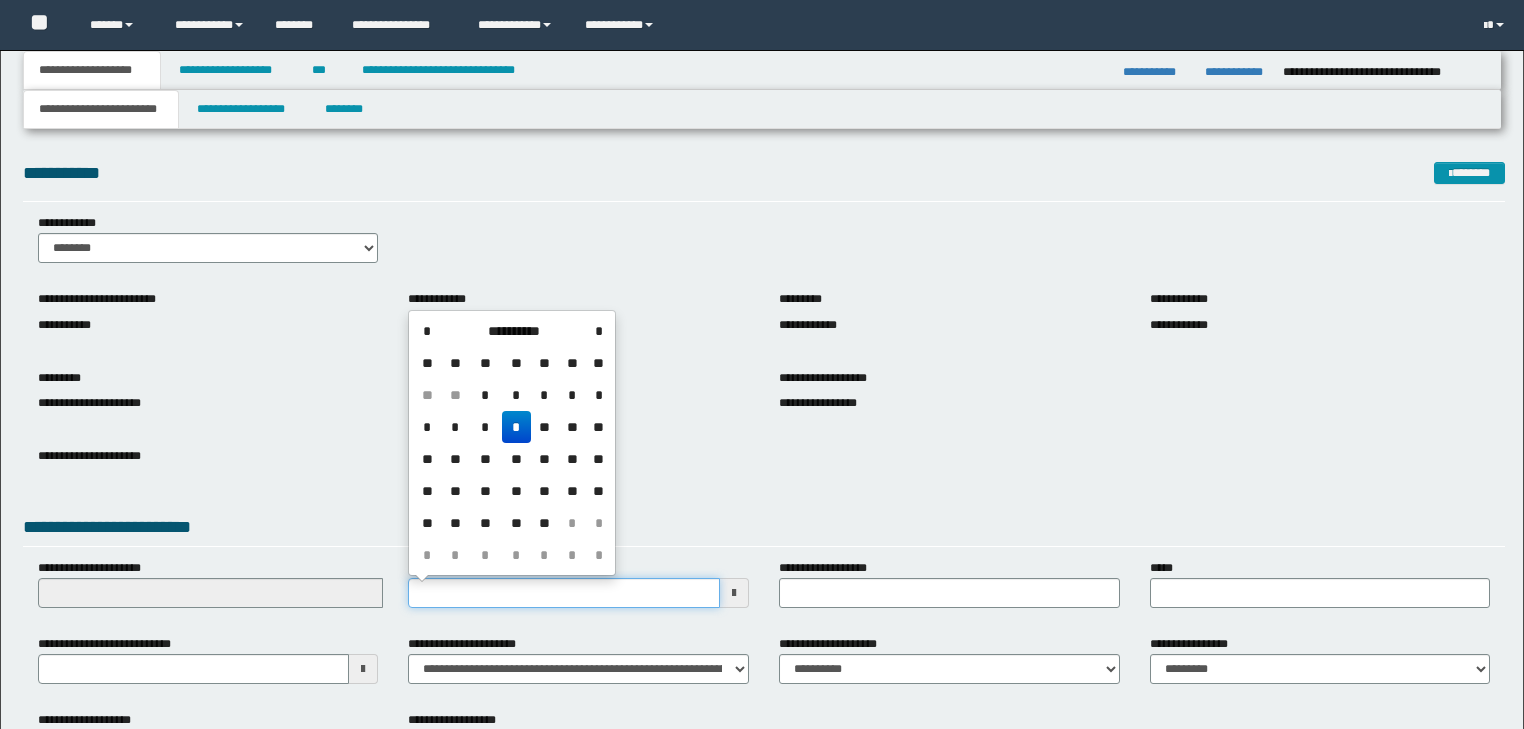 scroll, scrollTop: 0, scrollLeft: 0, axis: both 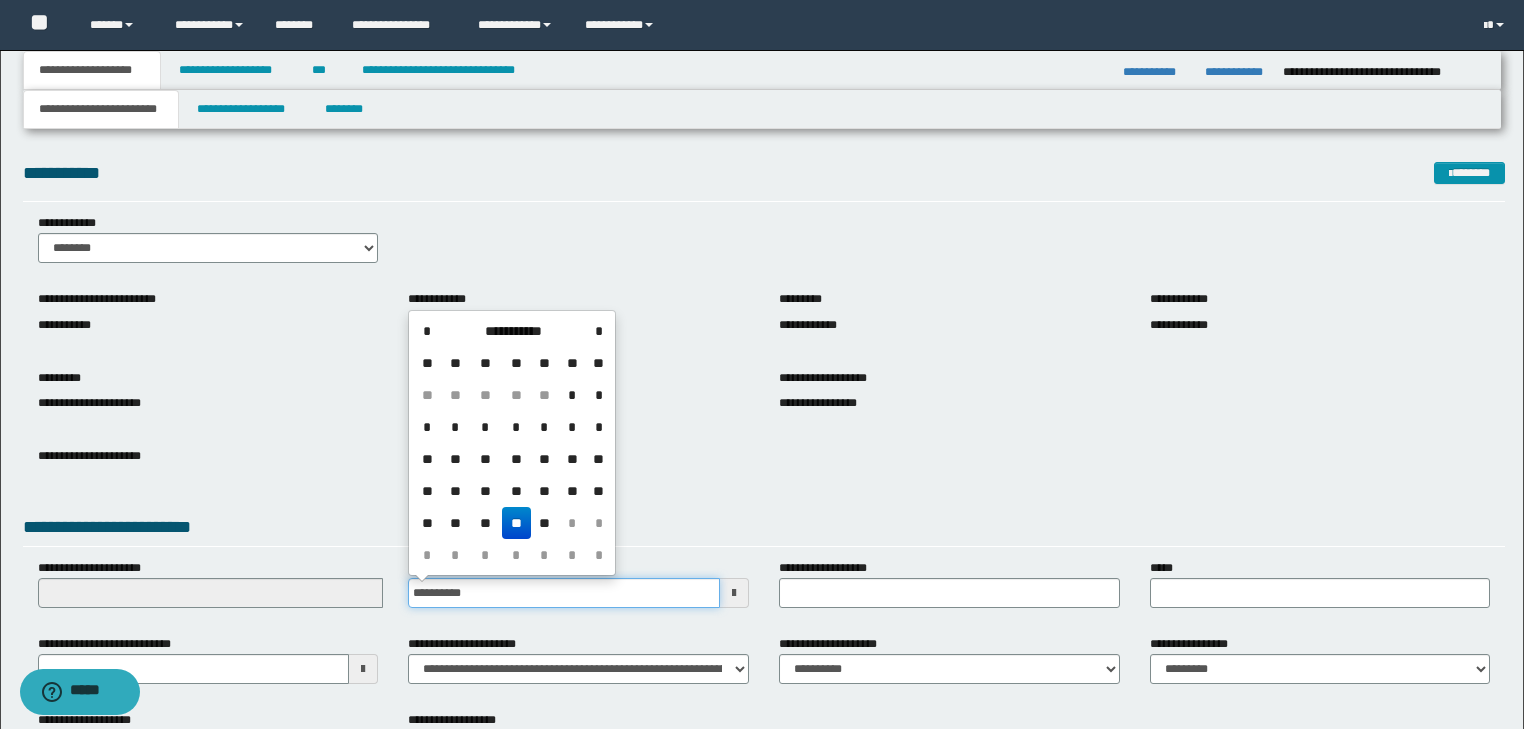 type on "**********" 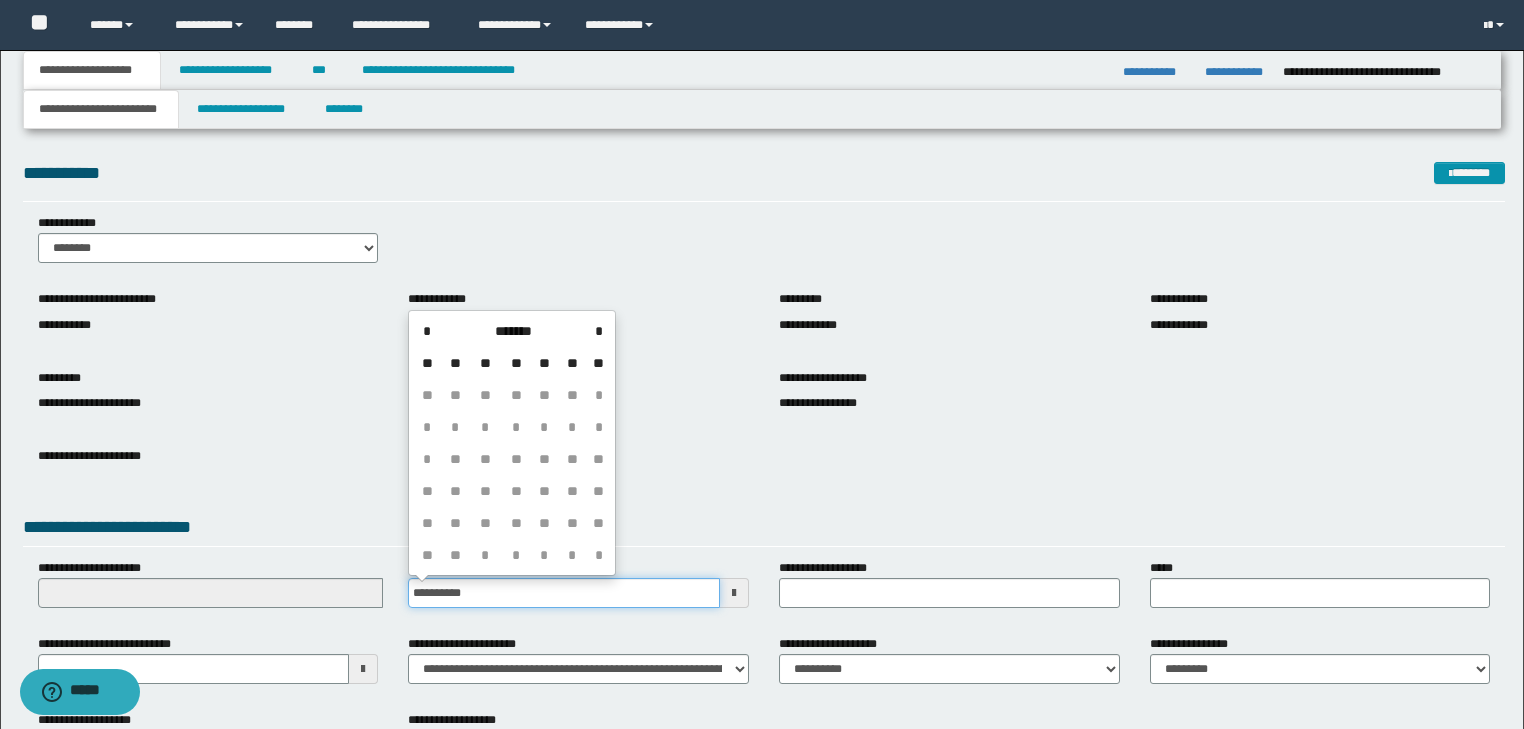 type on "**********" 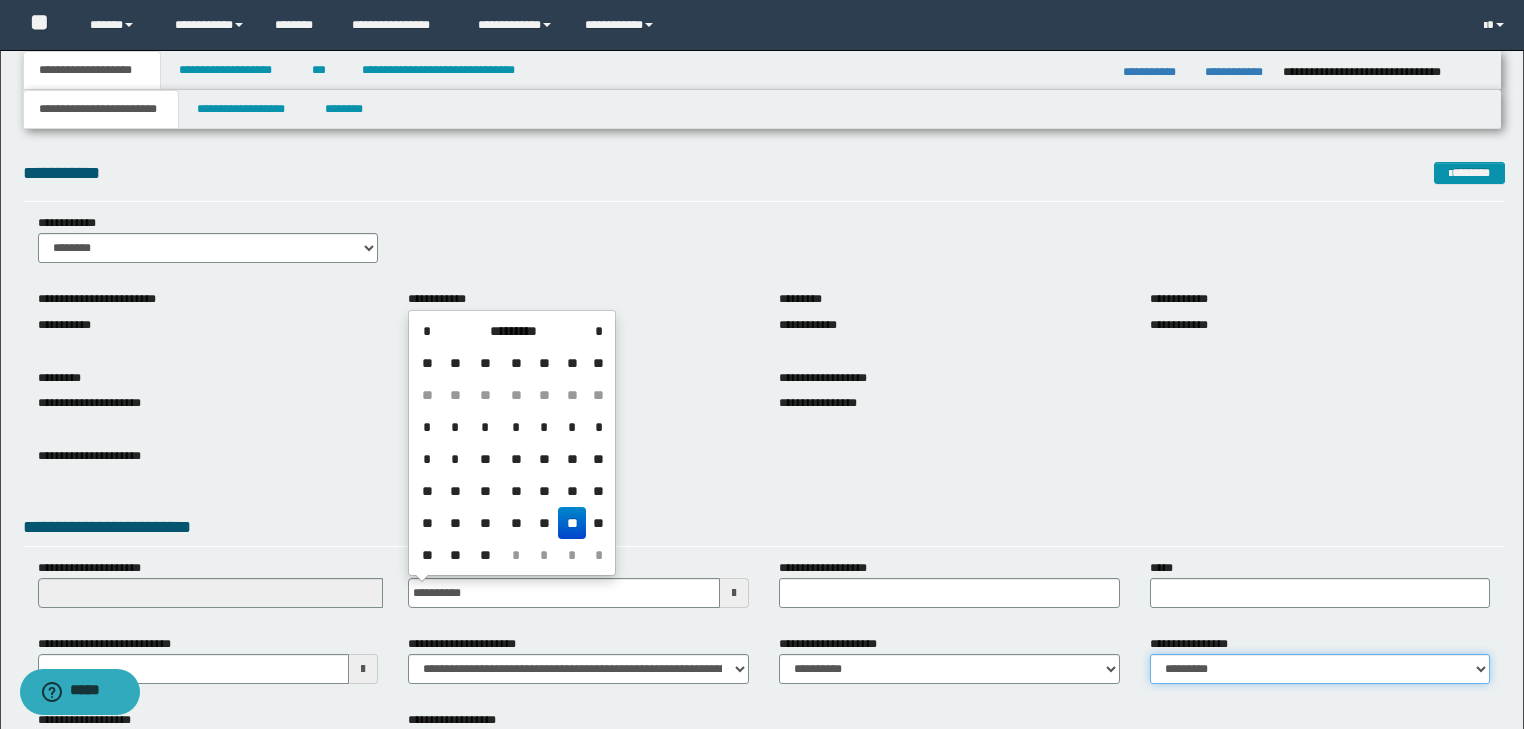 click on "**********" at bounding box center (1320, 669) 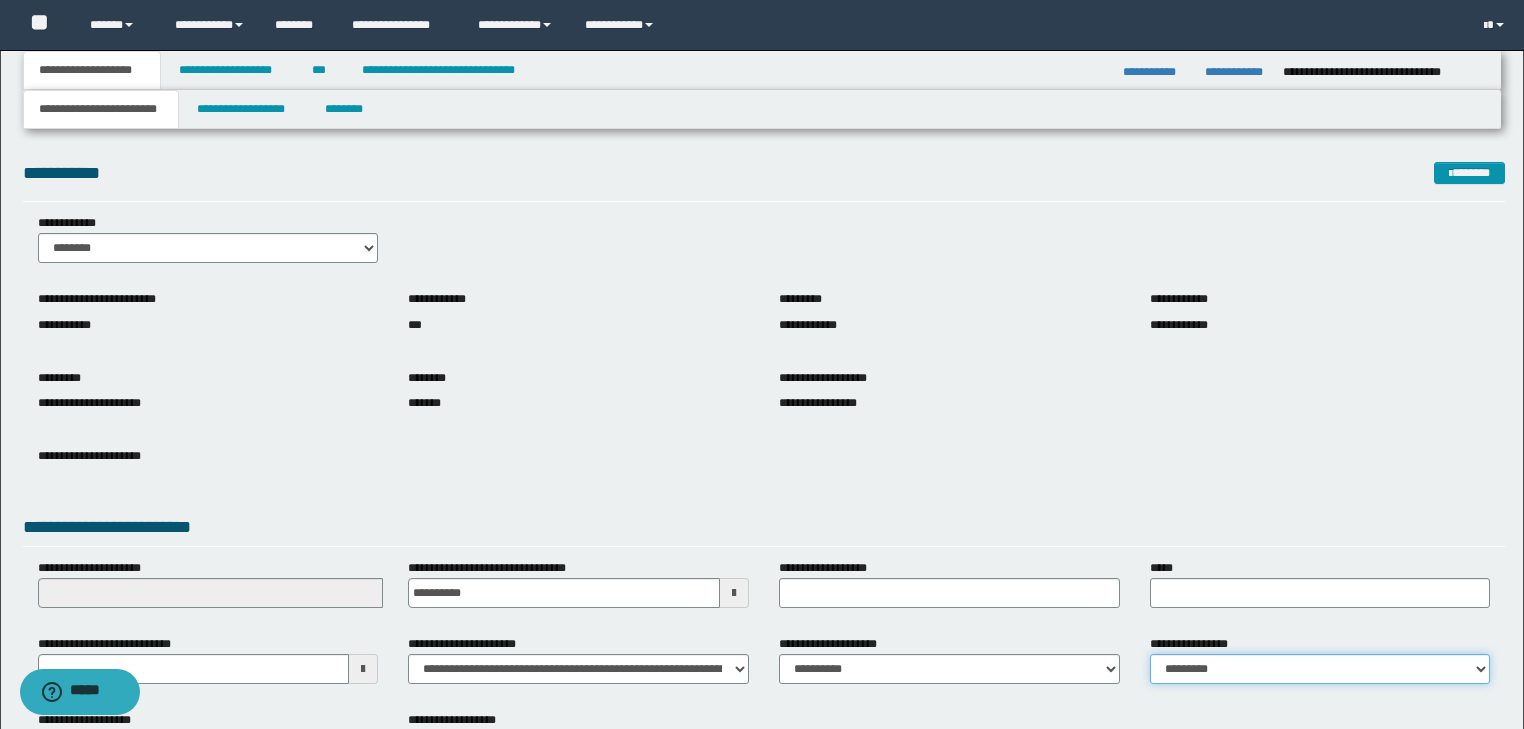 select on "*" 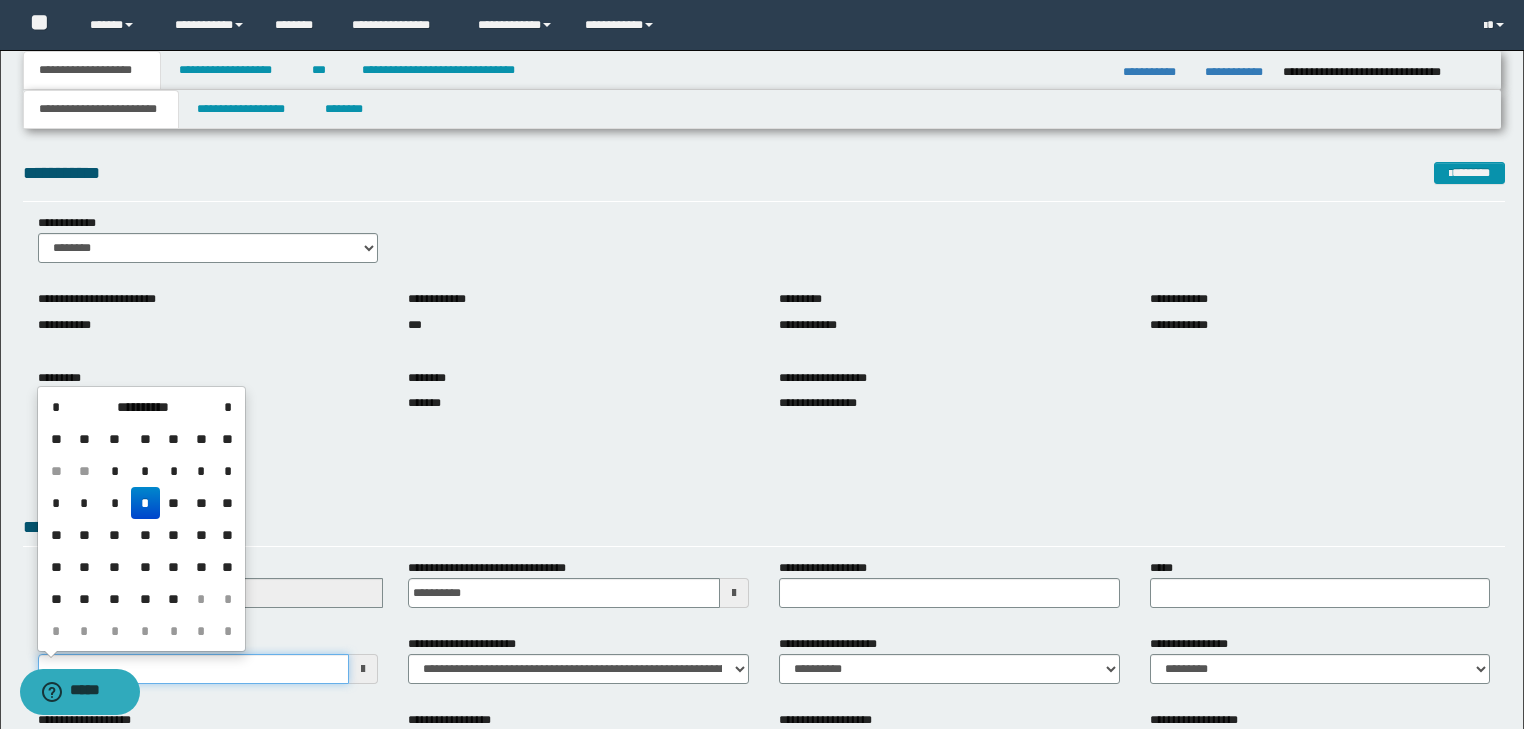 click on "**********" at bounding box center [194, 669] 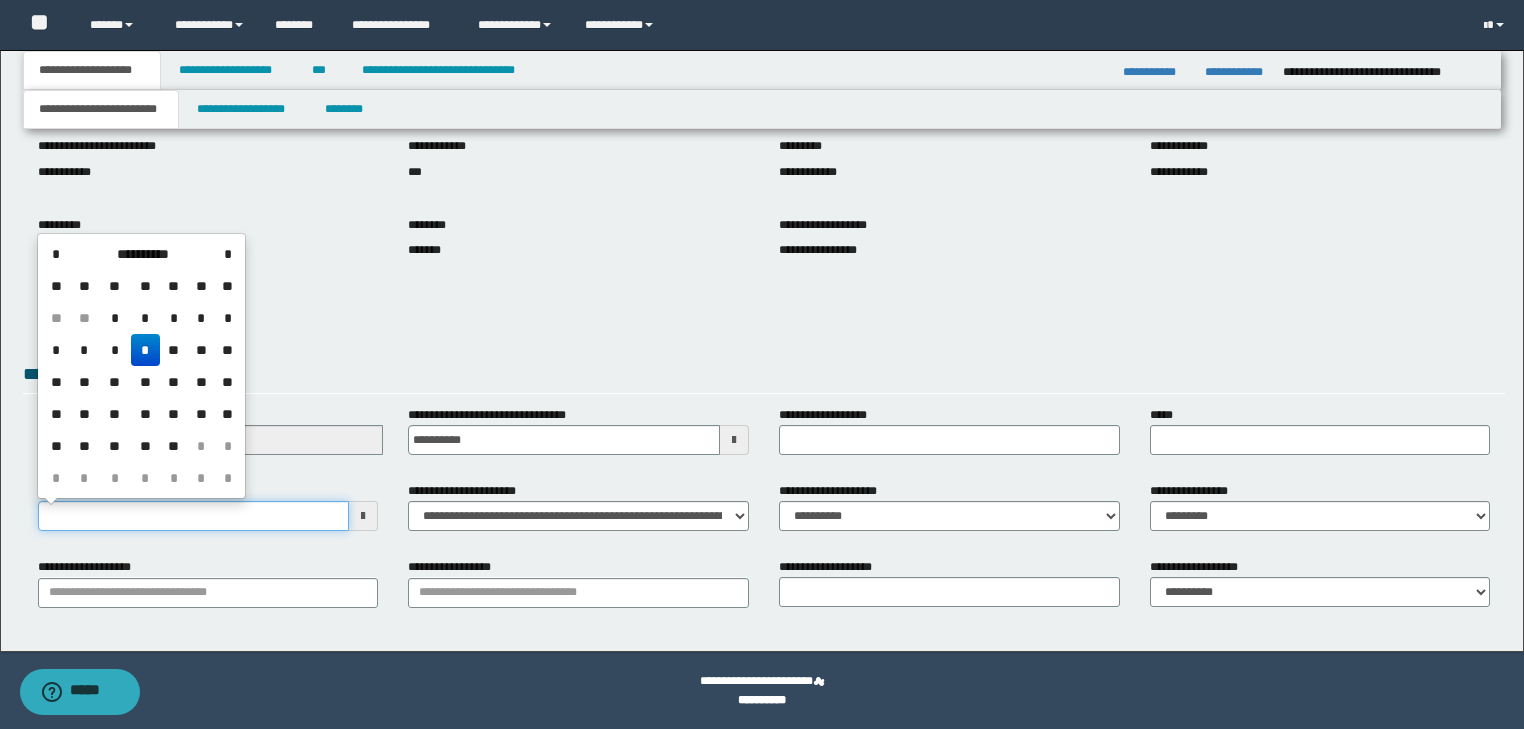 scroll, scrollTop: 154, scrollLeft: 0, axis: vertical 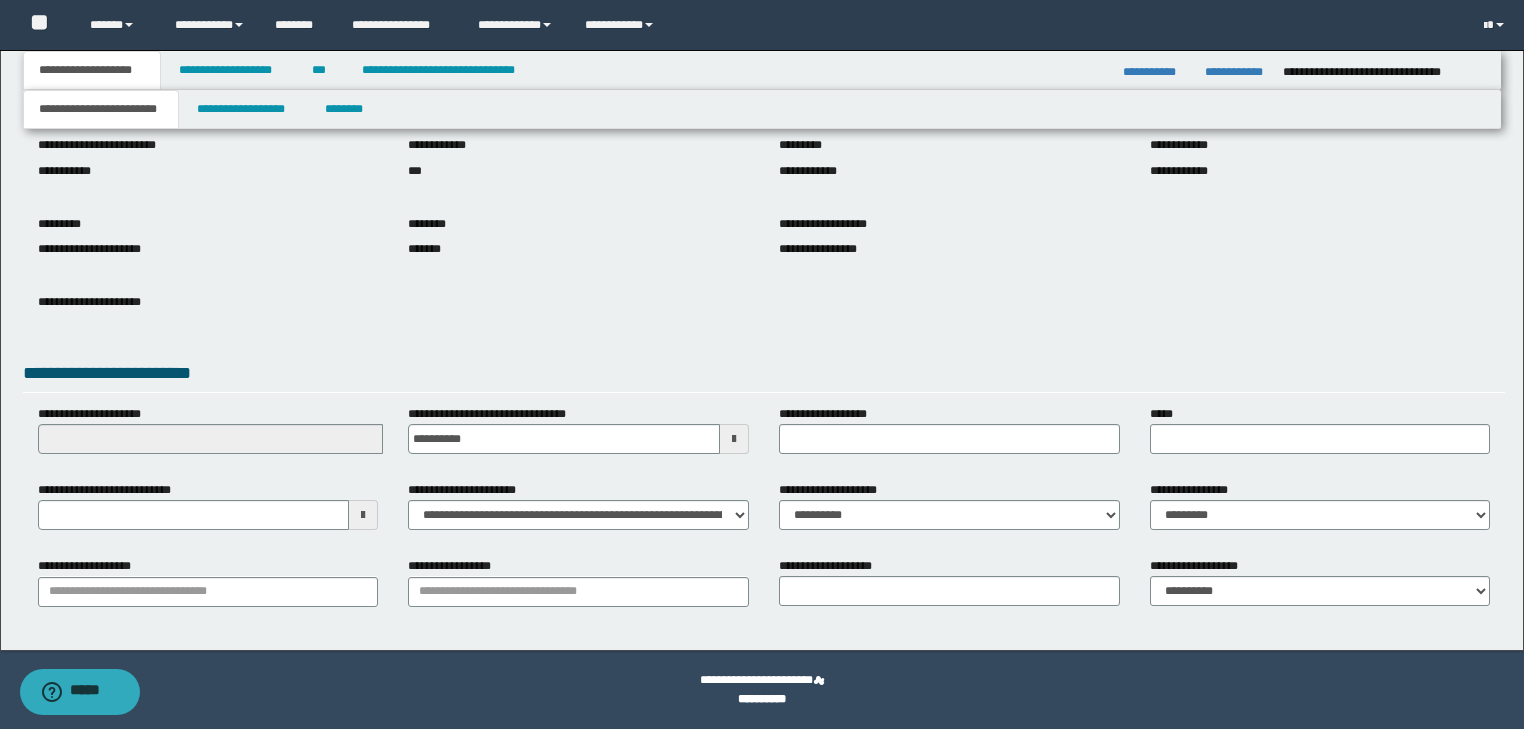 click on "**********" at bounding box center (208, 589) 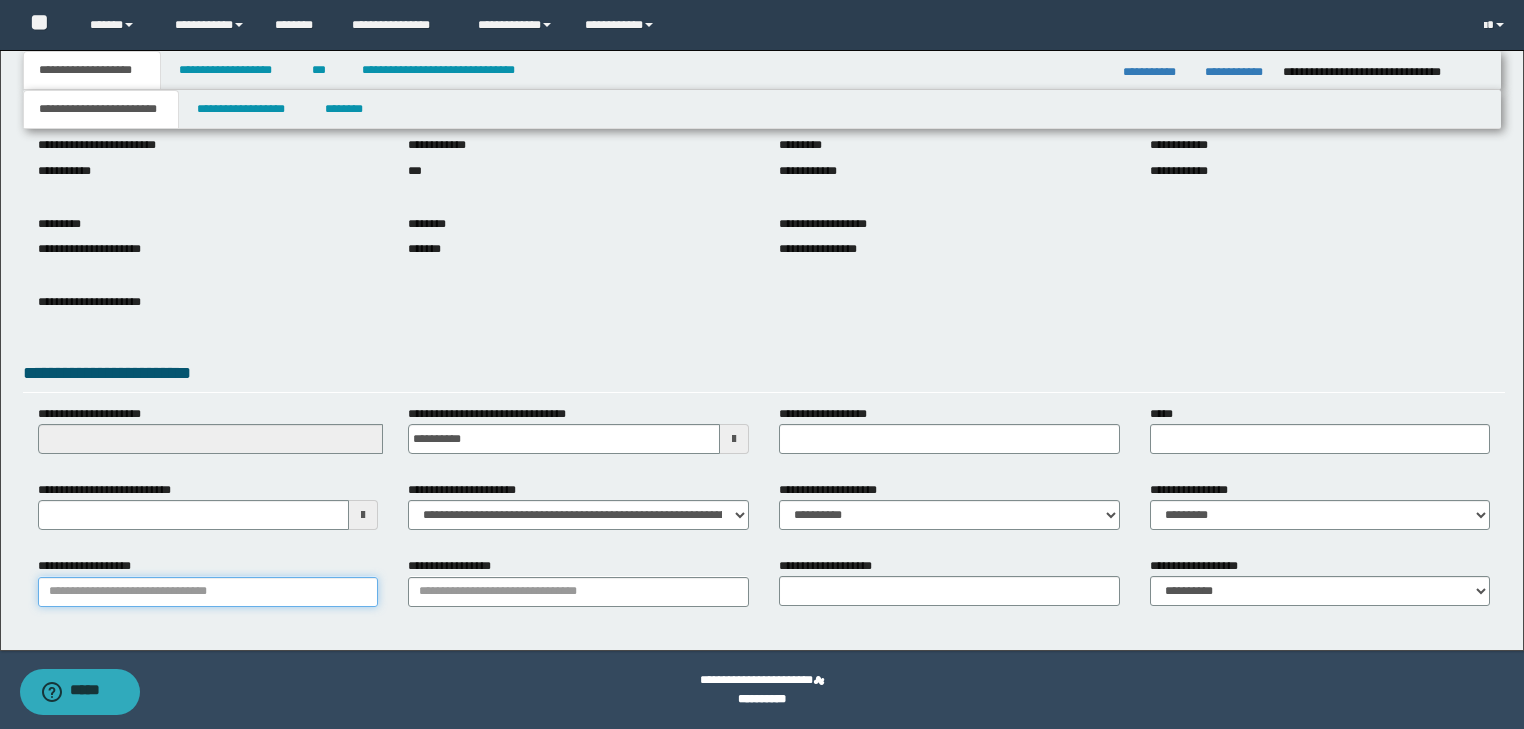 click on "**********" at bounding box center [208, 592] 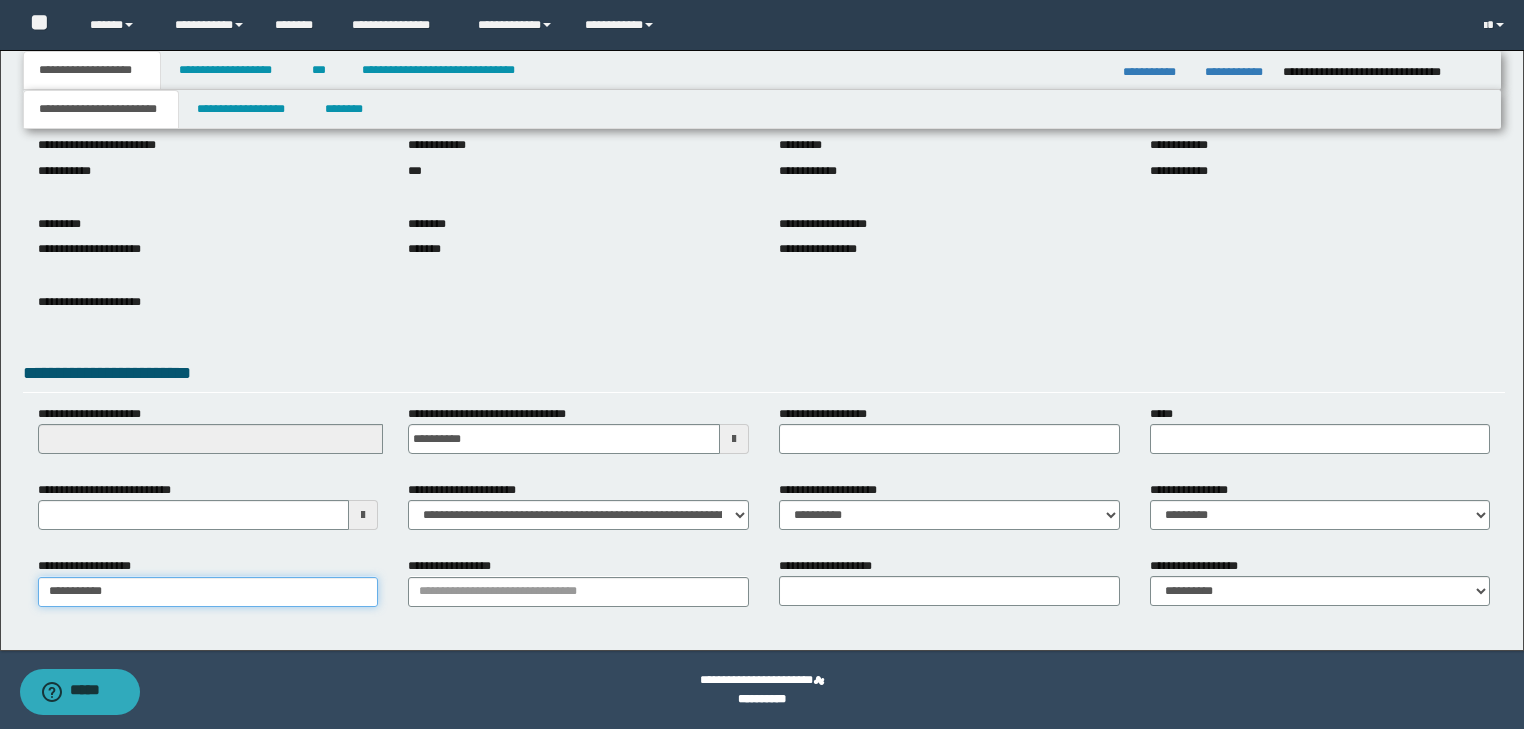 type on "**********" 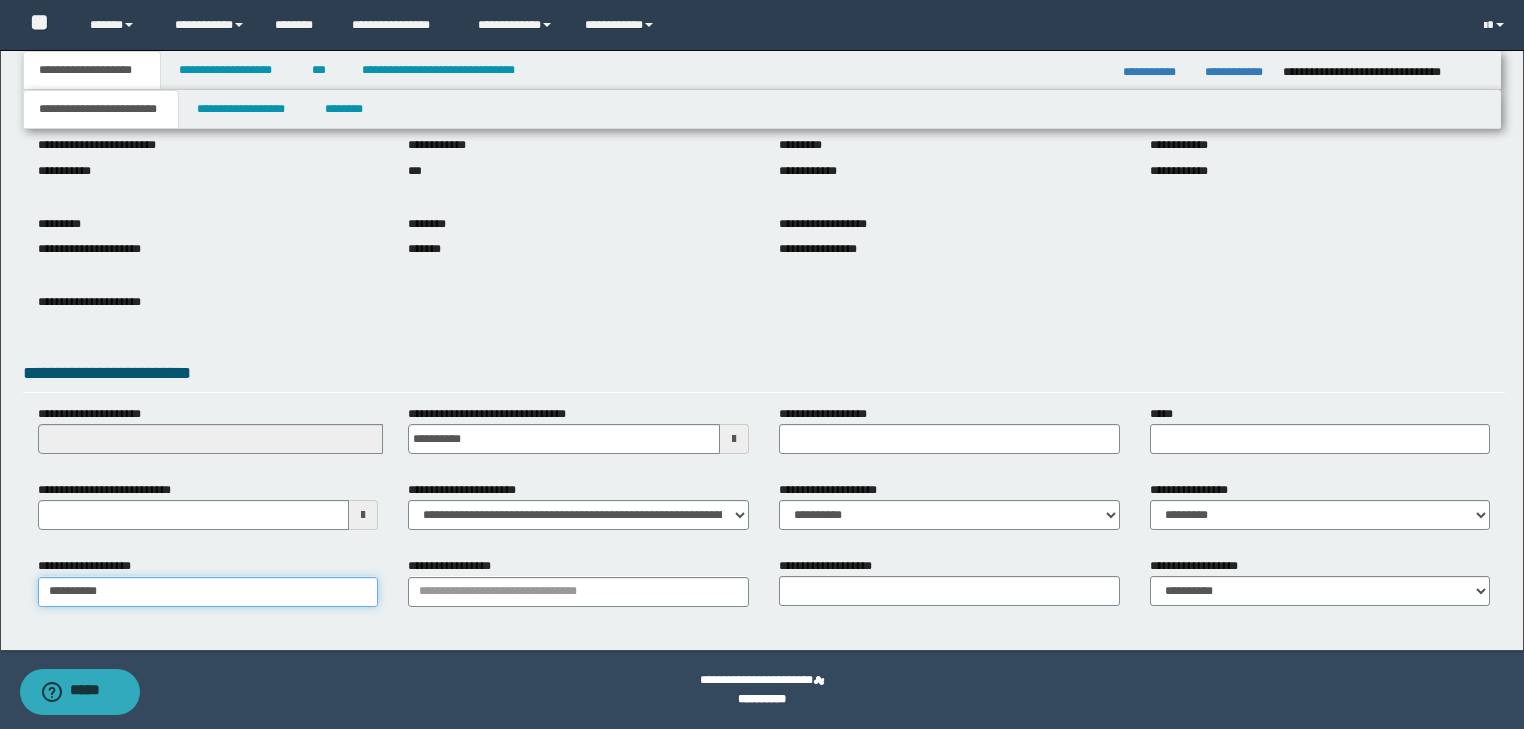 type on "**********" 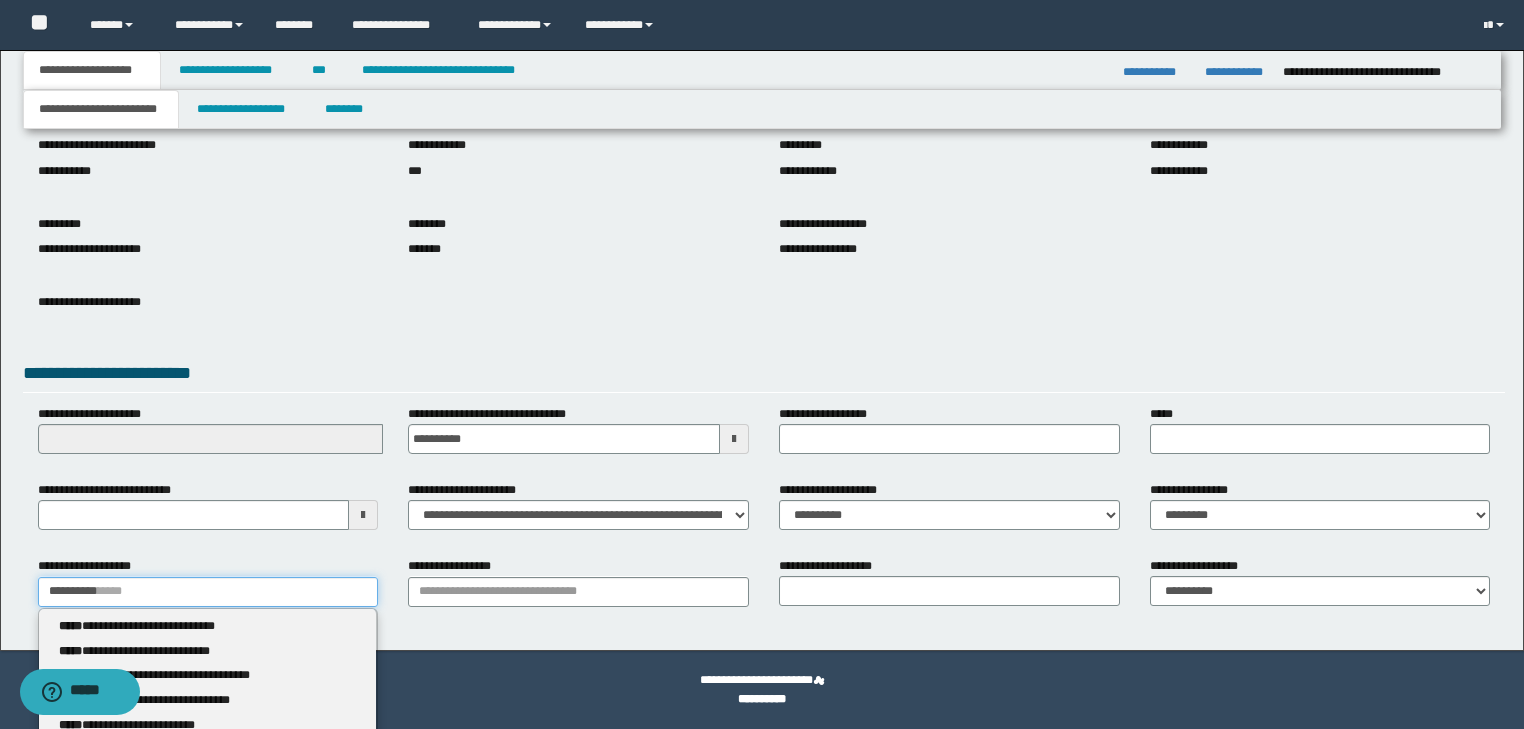 type 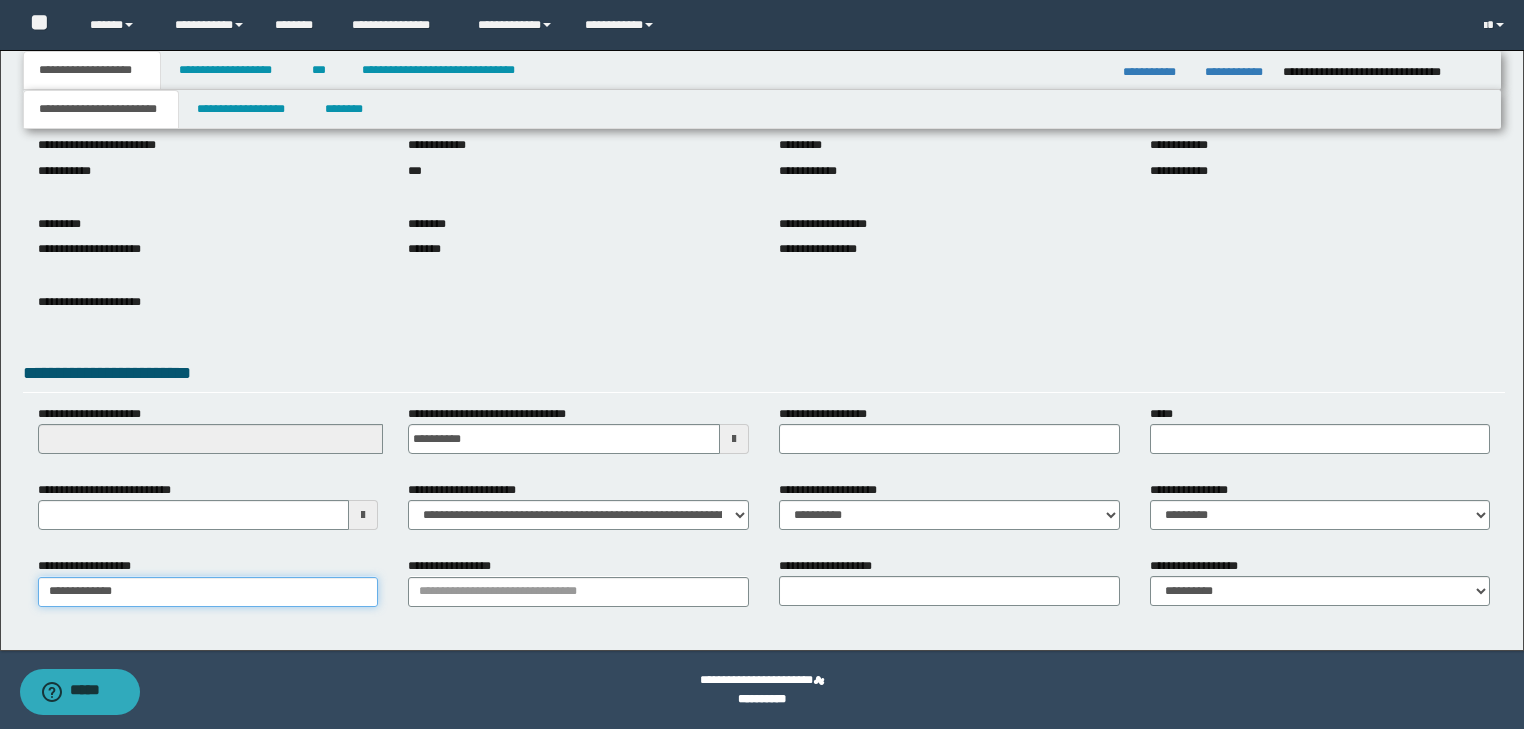 type on "**********" 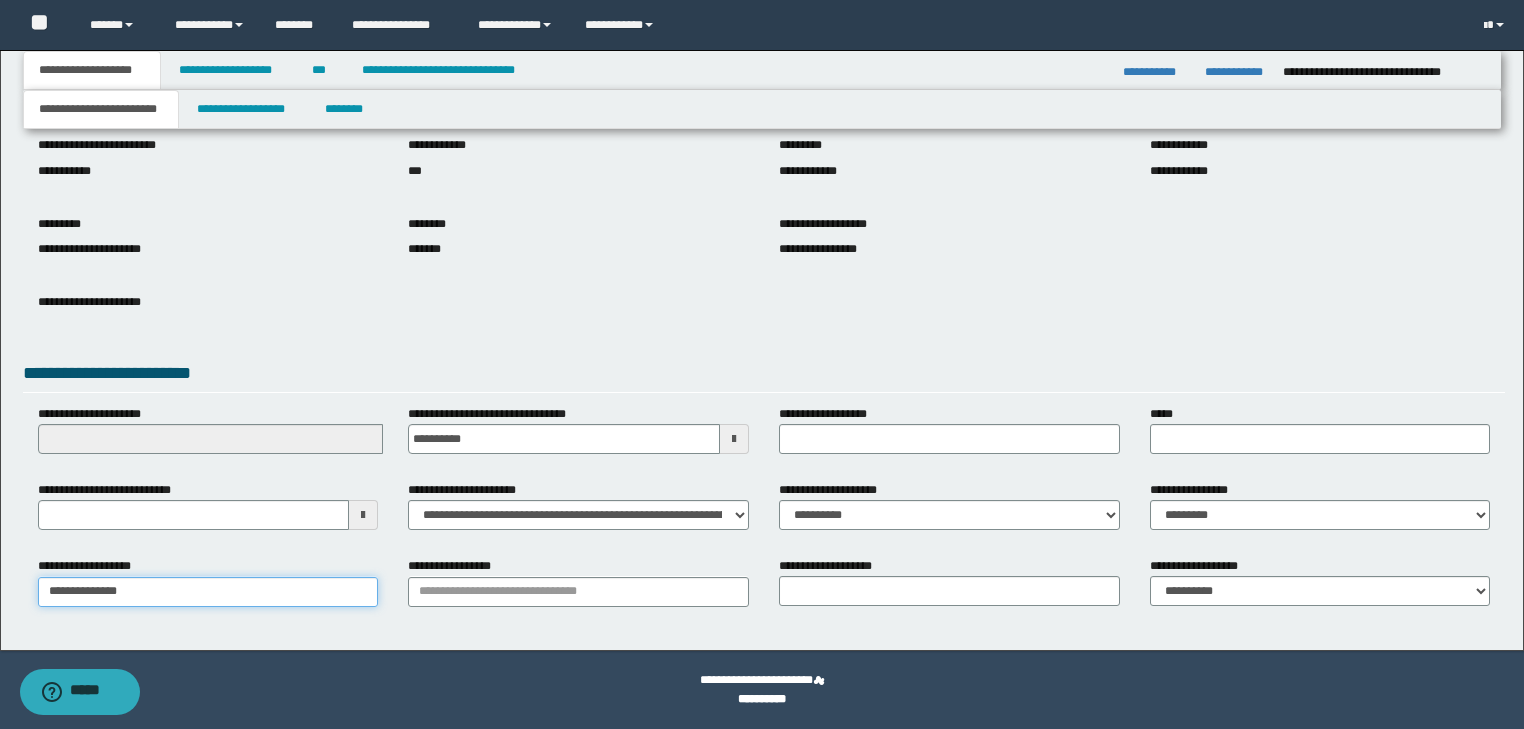 type on "**********" 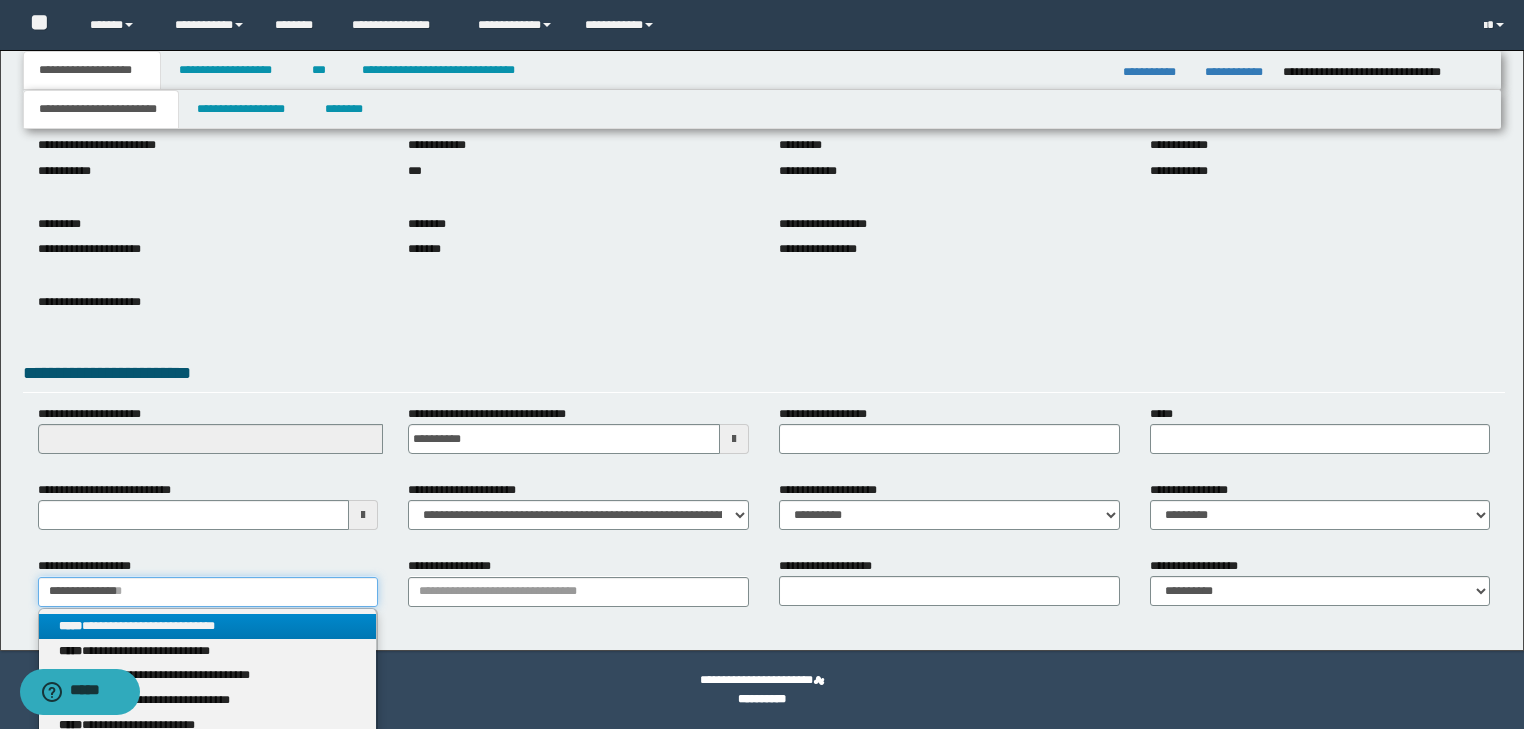 type on "**********" 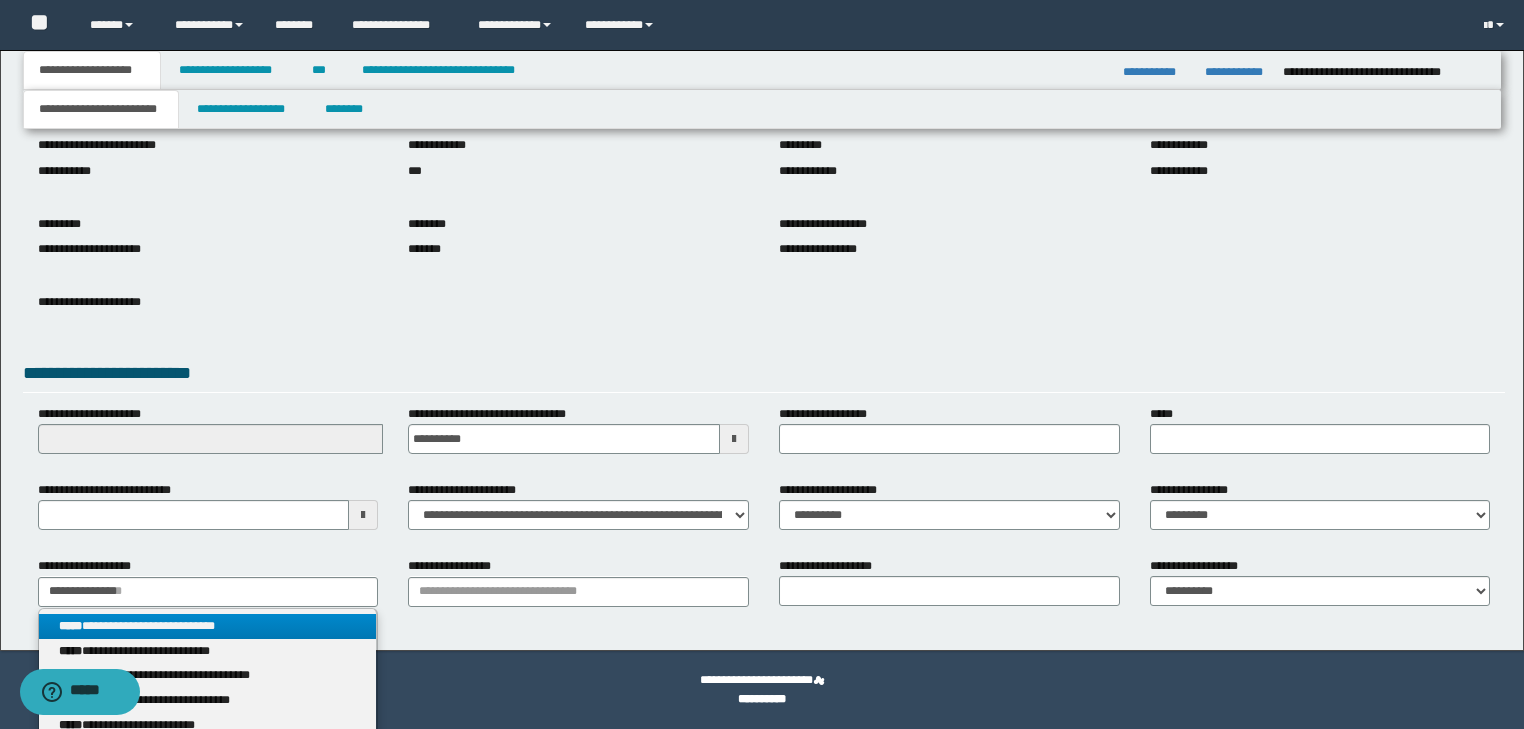 click on "**********" at bounding box center (208, 626) 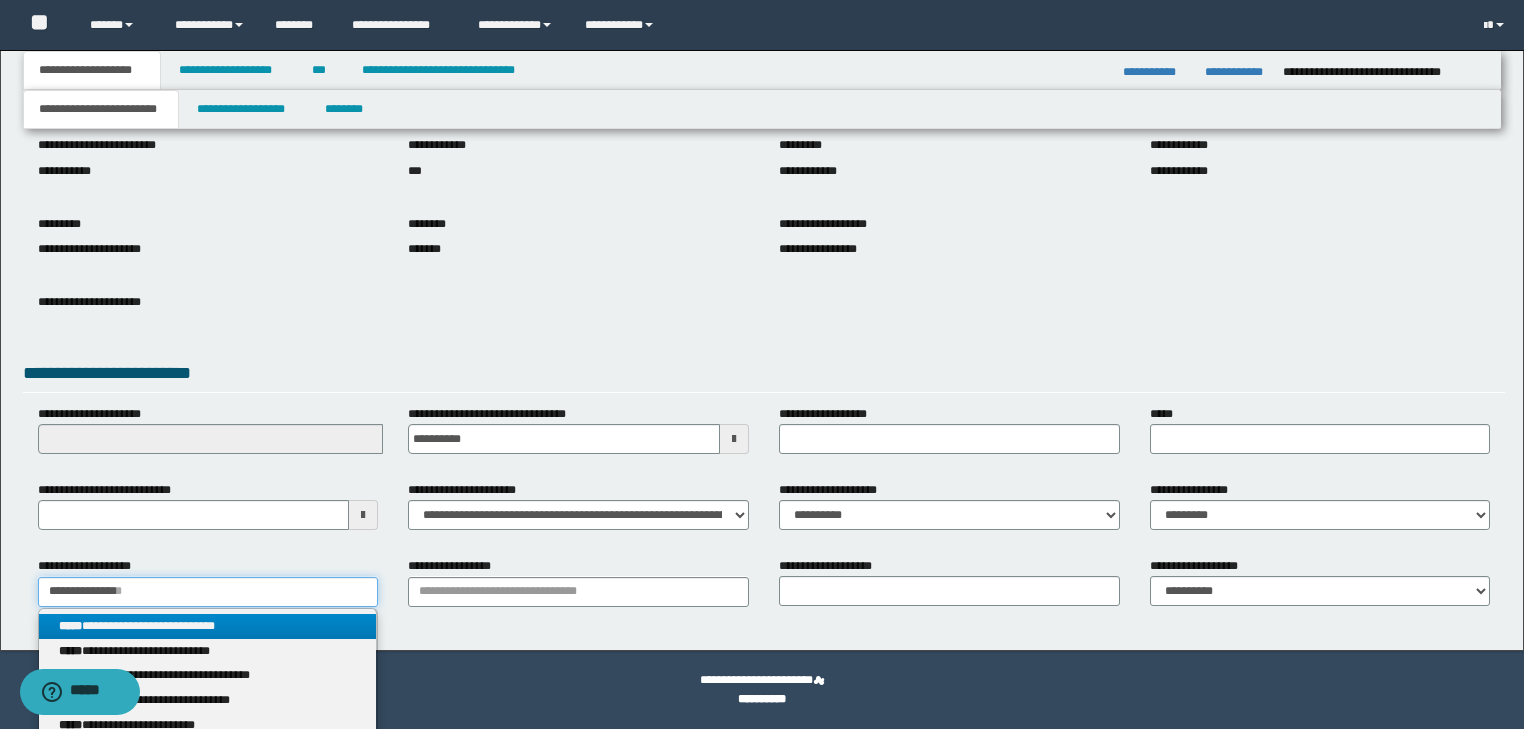 type 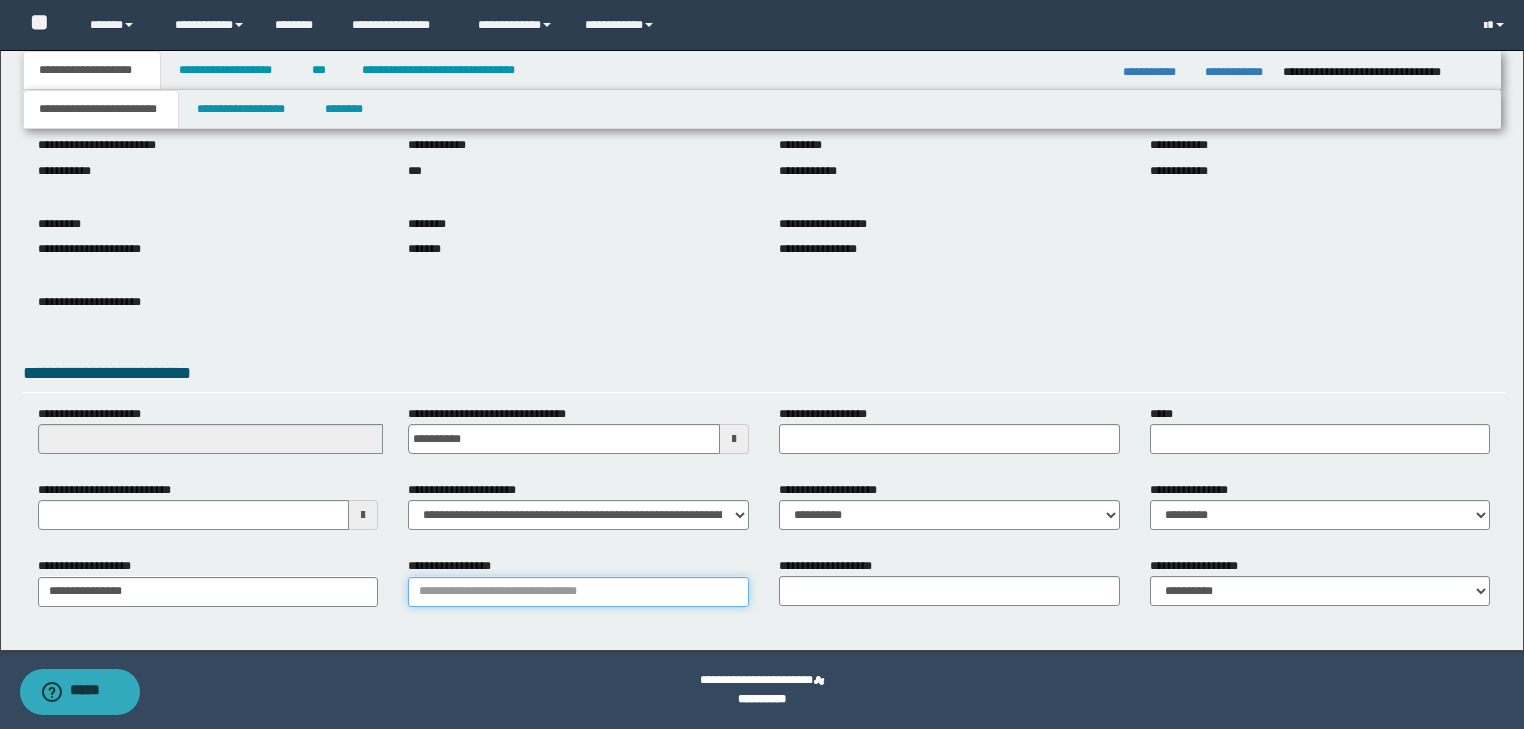 click on "**********" at bounding box center [578, 592] 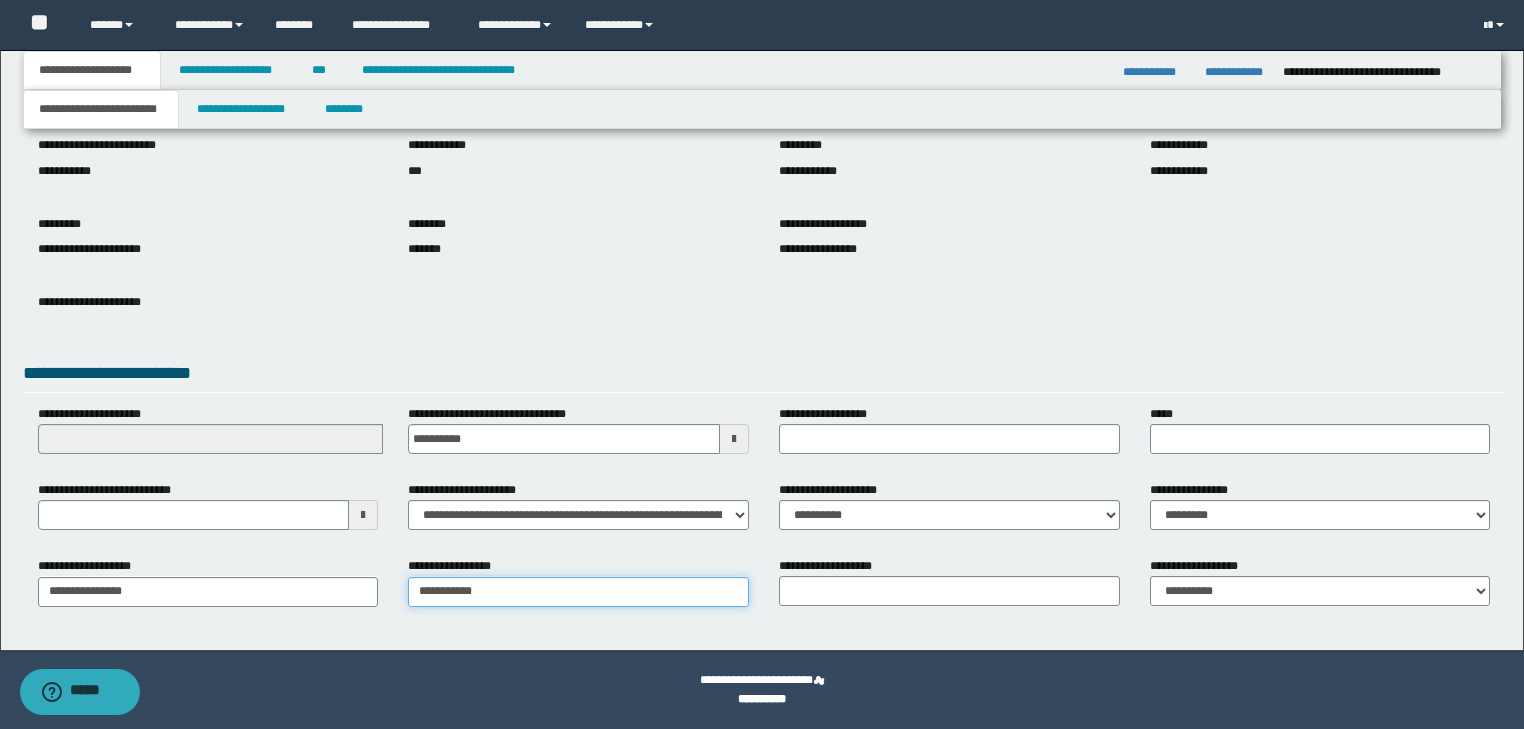 type on "**********" 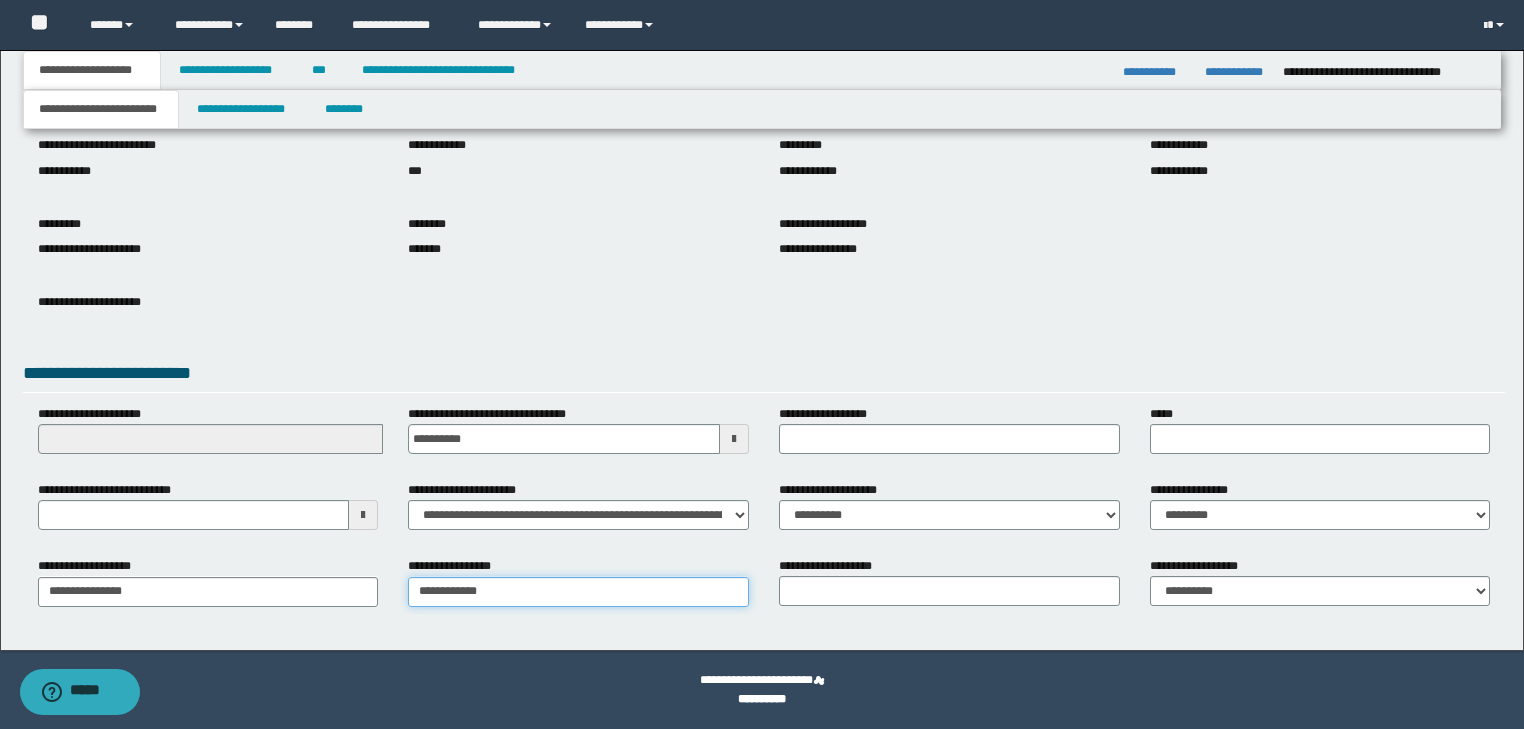 type on "**********" 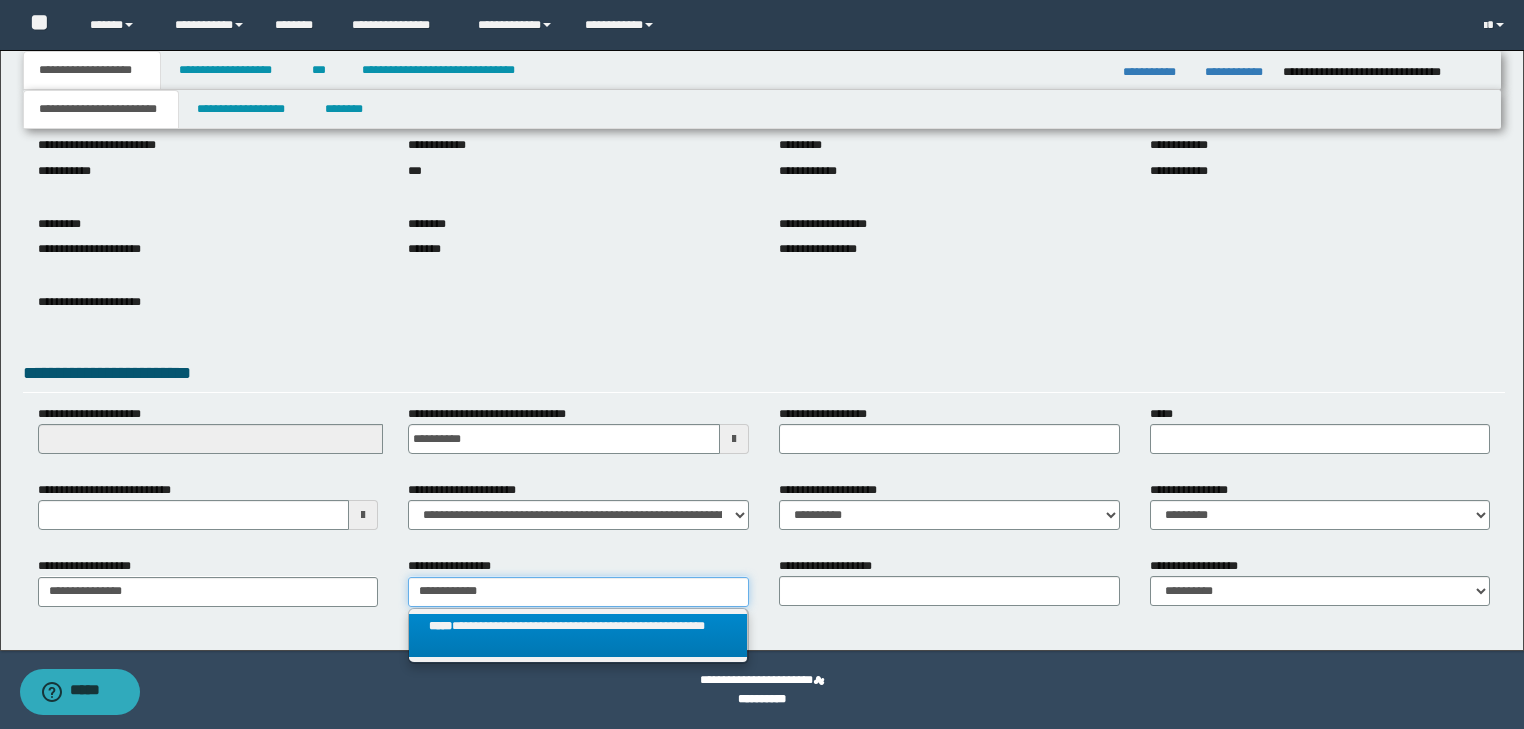 type on "**********" 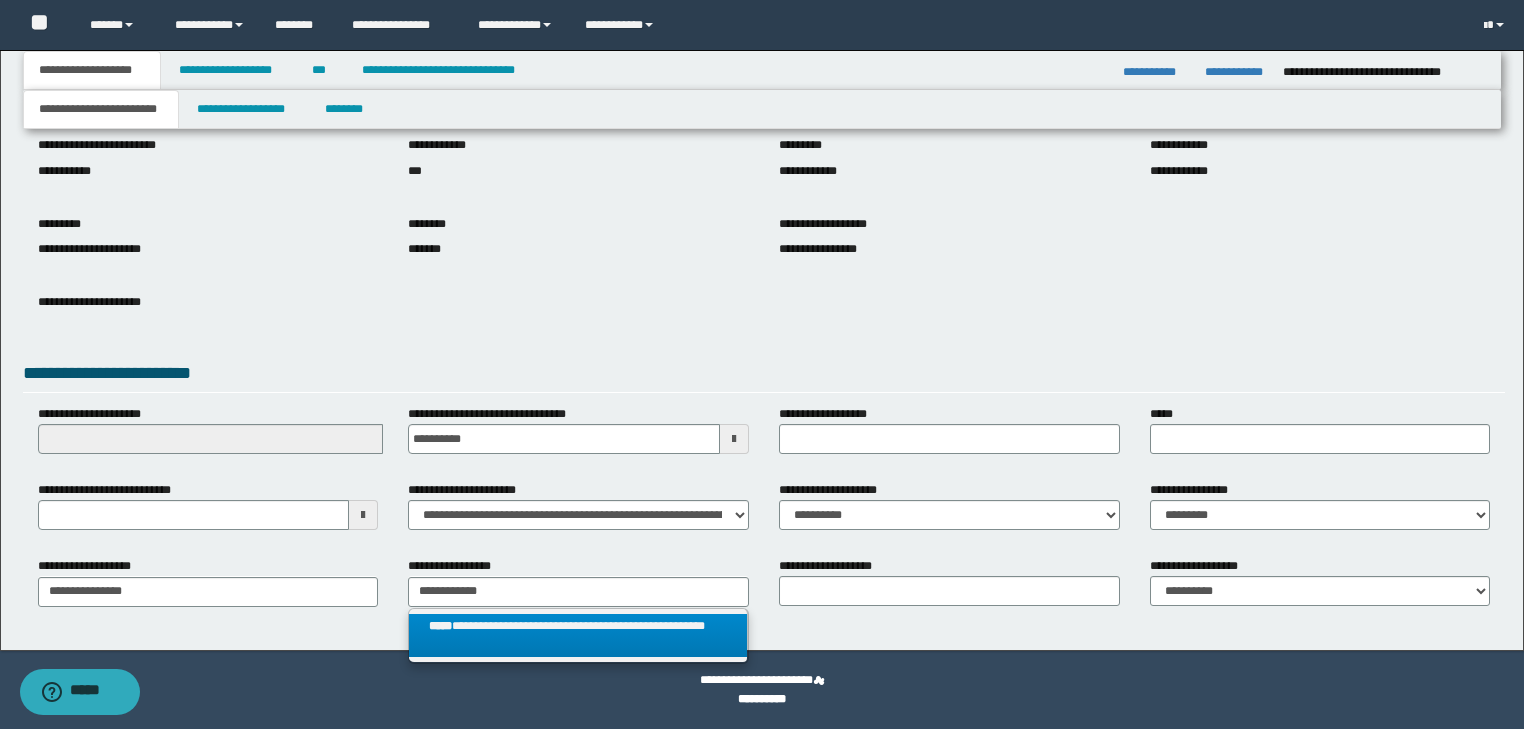 click on "**********" at bounding box center [578, 636] 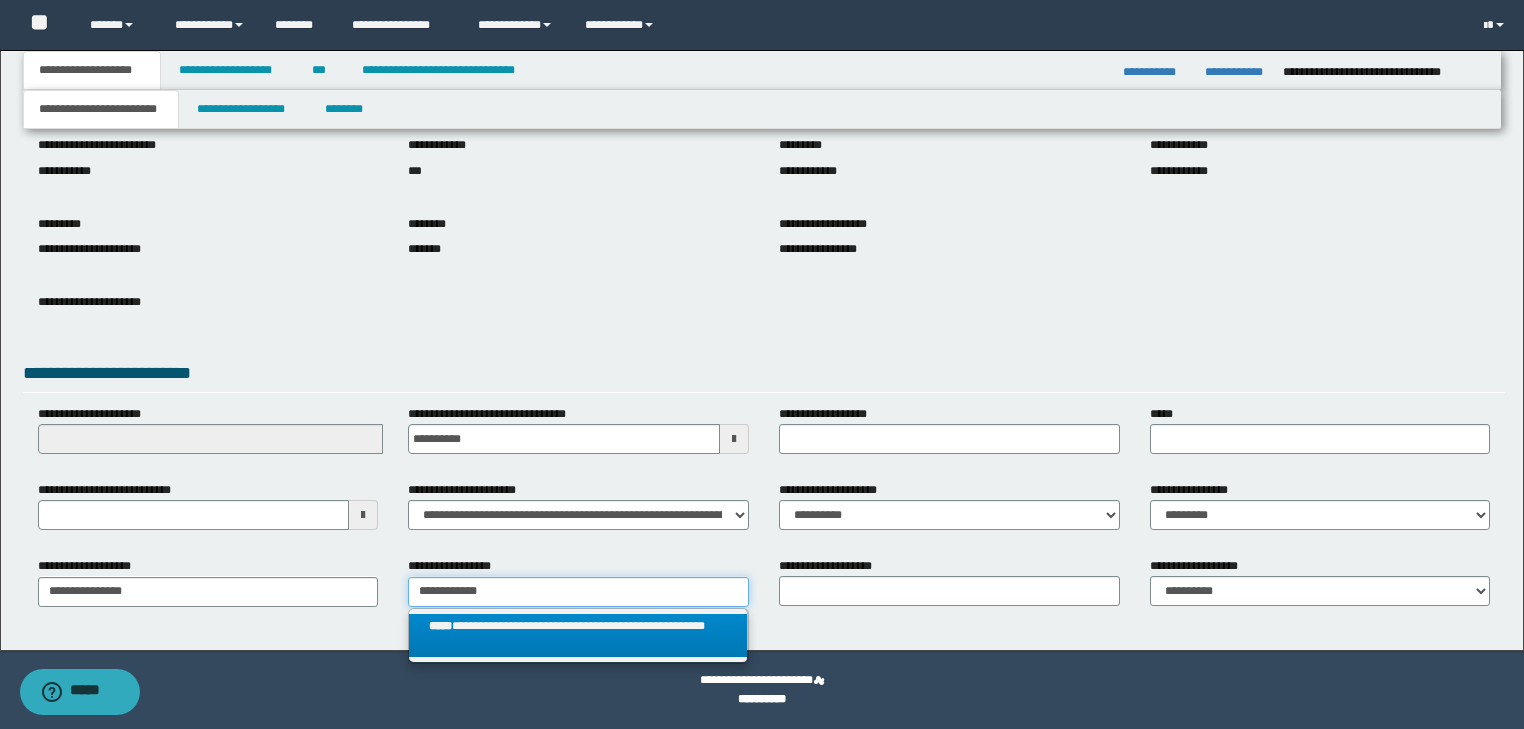 type 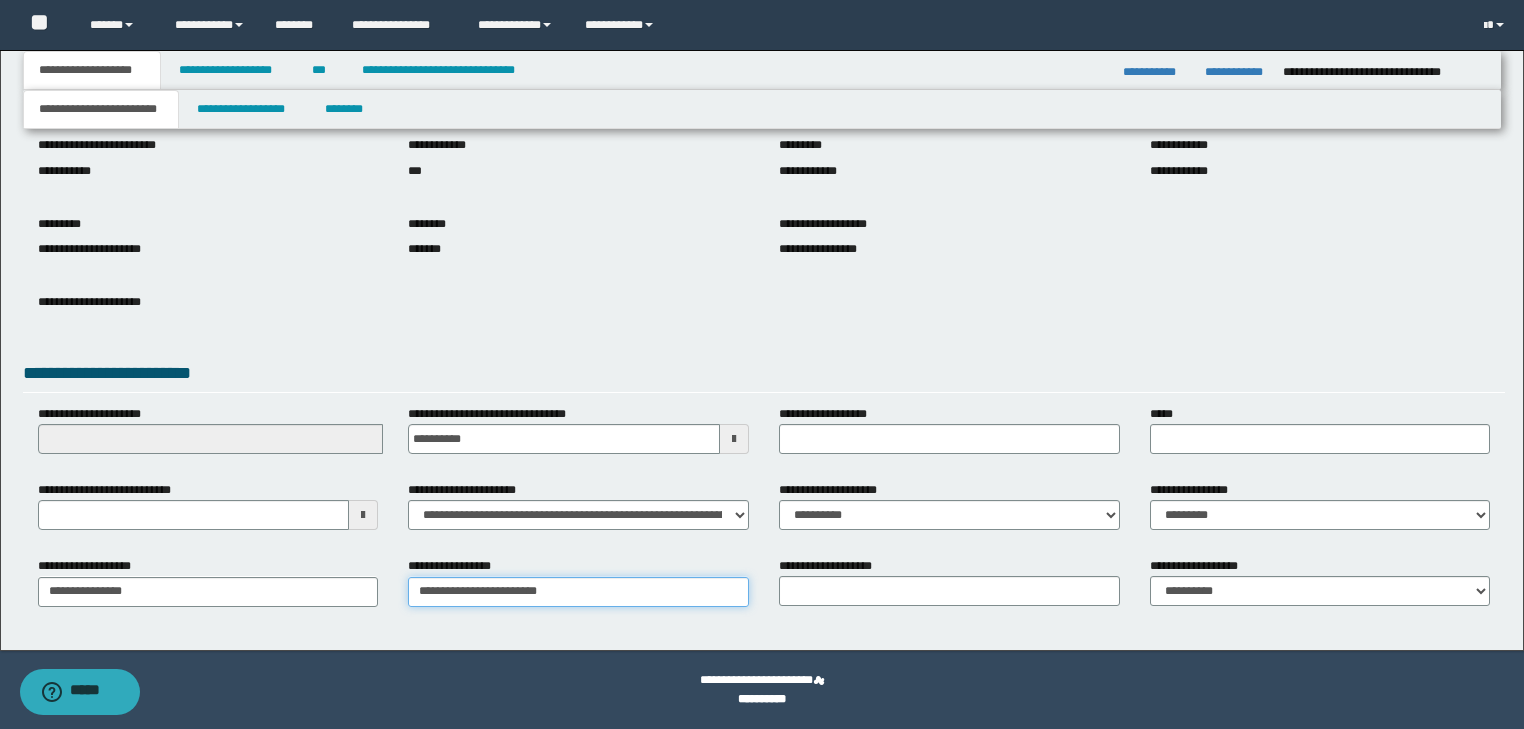type on "**********" 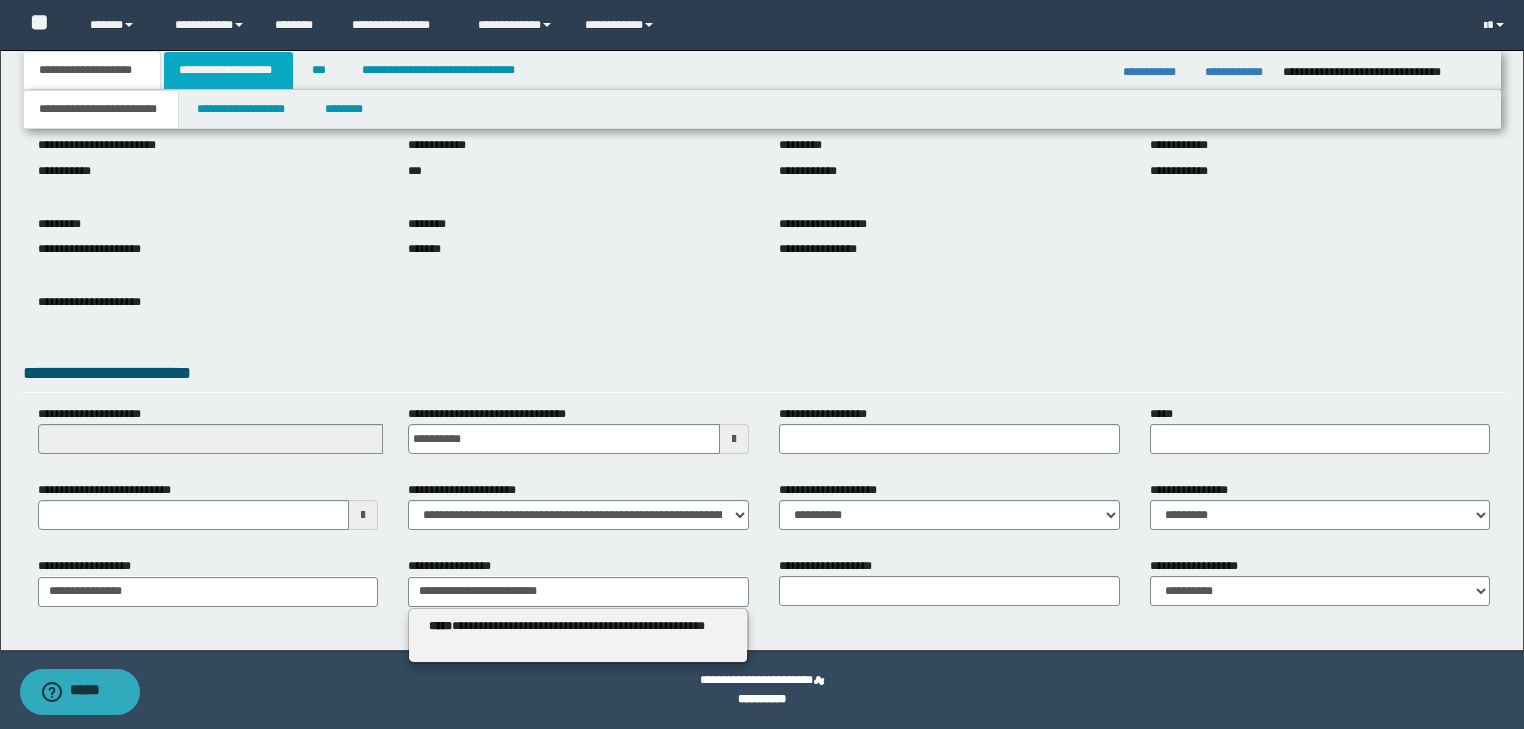 type 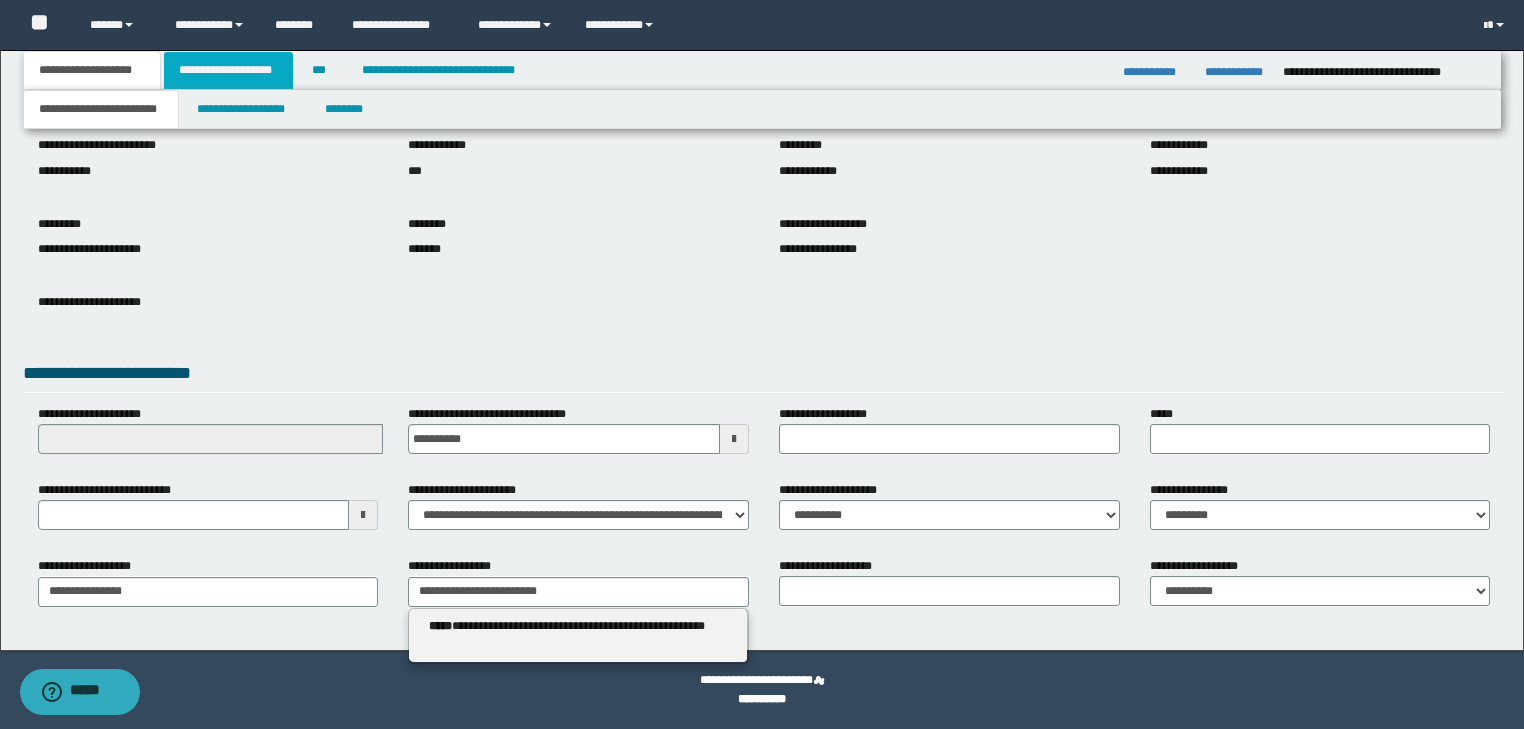 click on "**********" at bounding box center [228, 70] 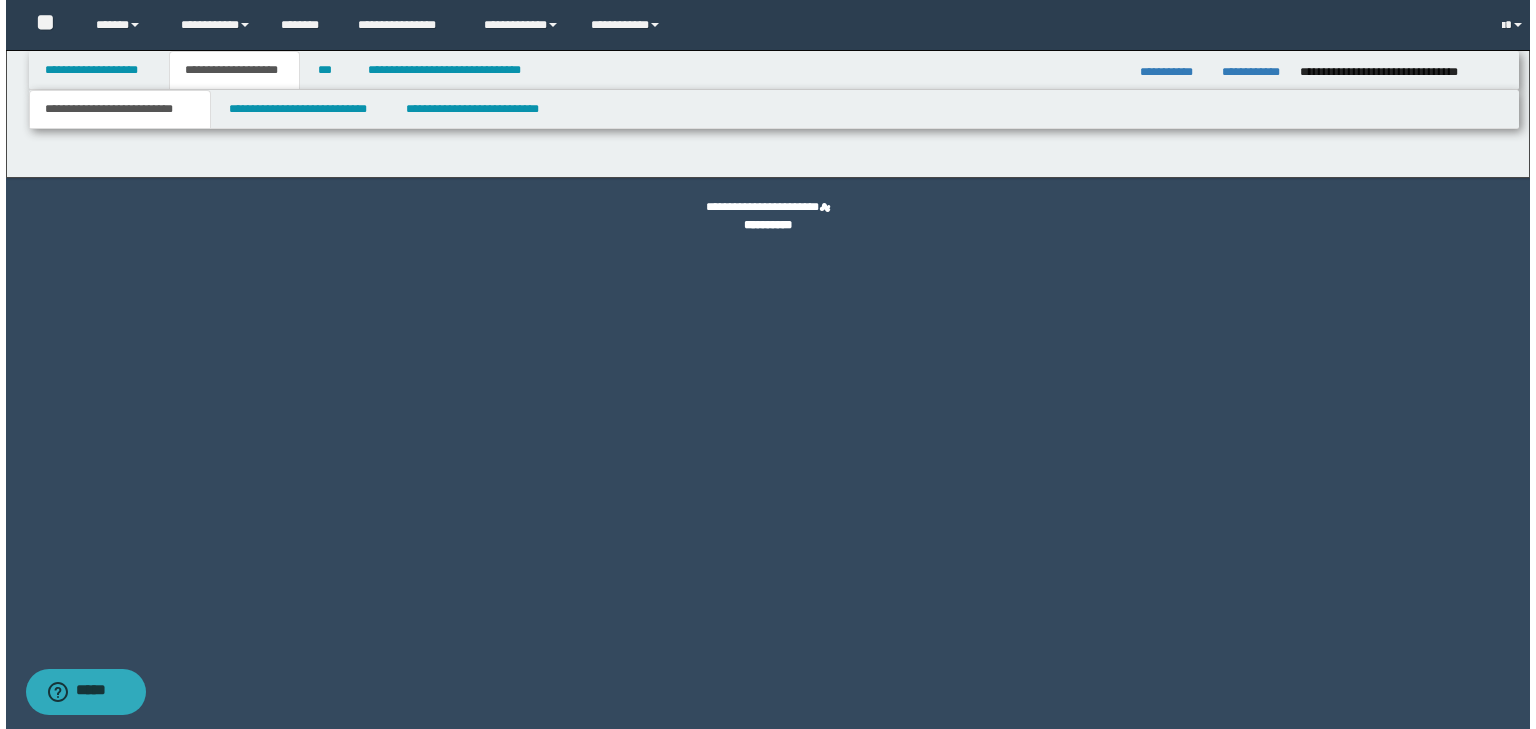 scroll, scrollTop: 0, scrollLeft: 0, axis: both 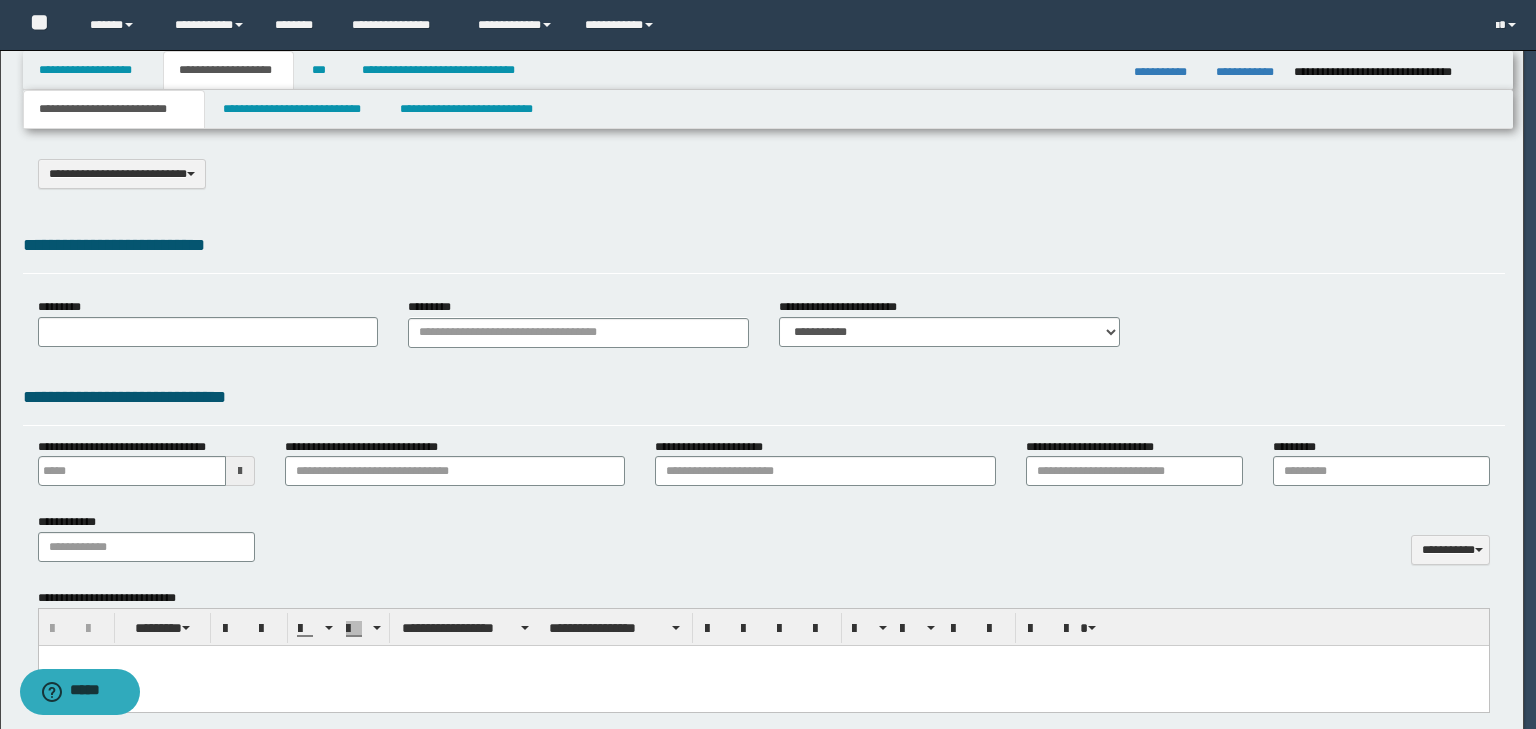 select on "*" 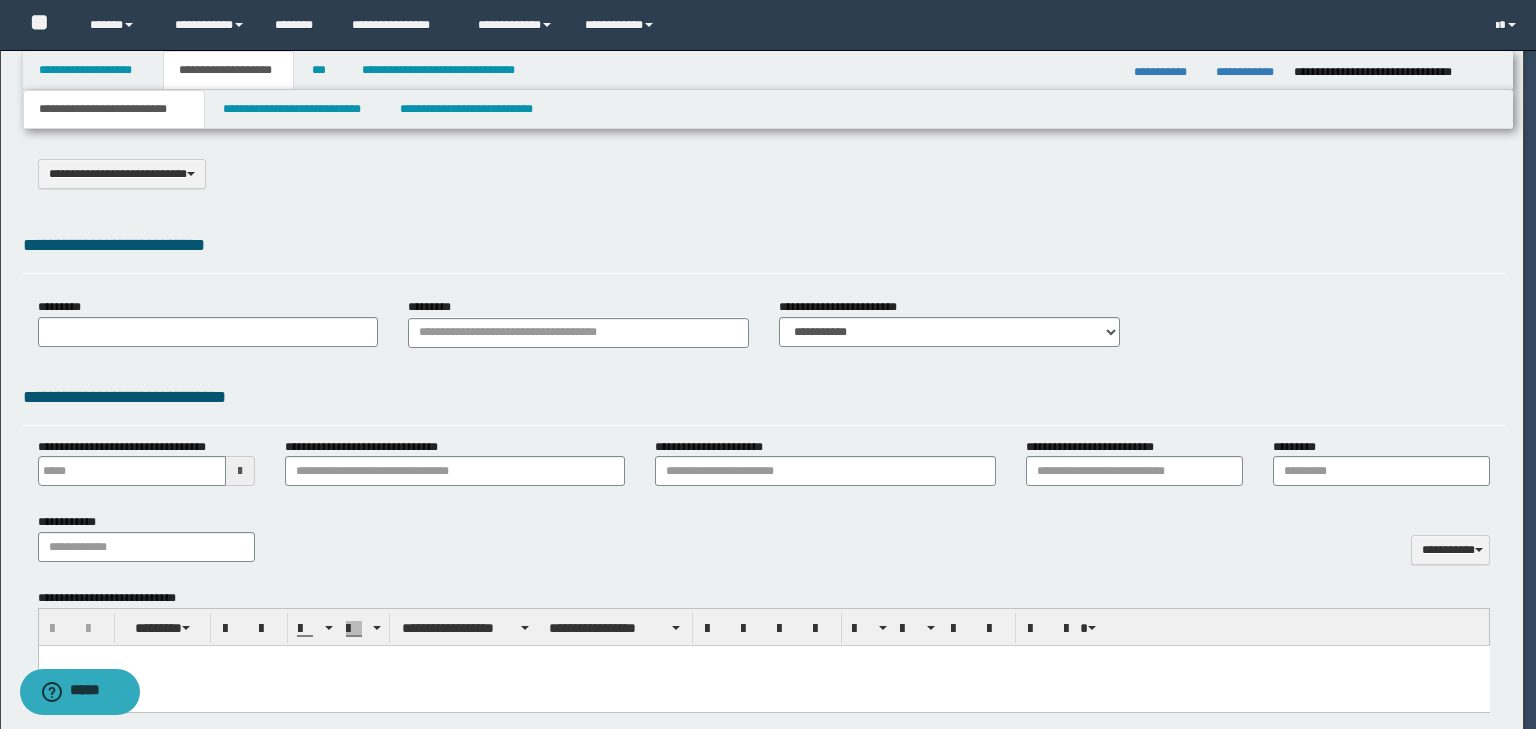 scroll, scrollTop: 0, scrollLeft: 0, axis: both 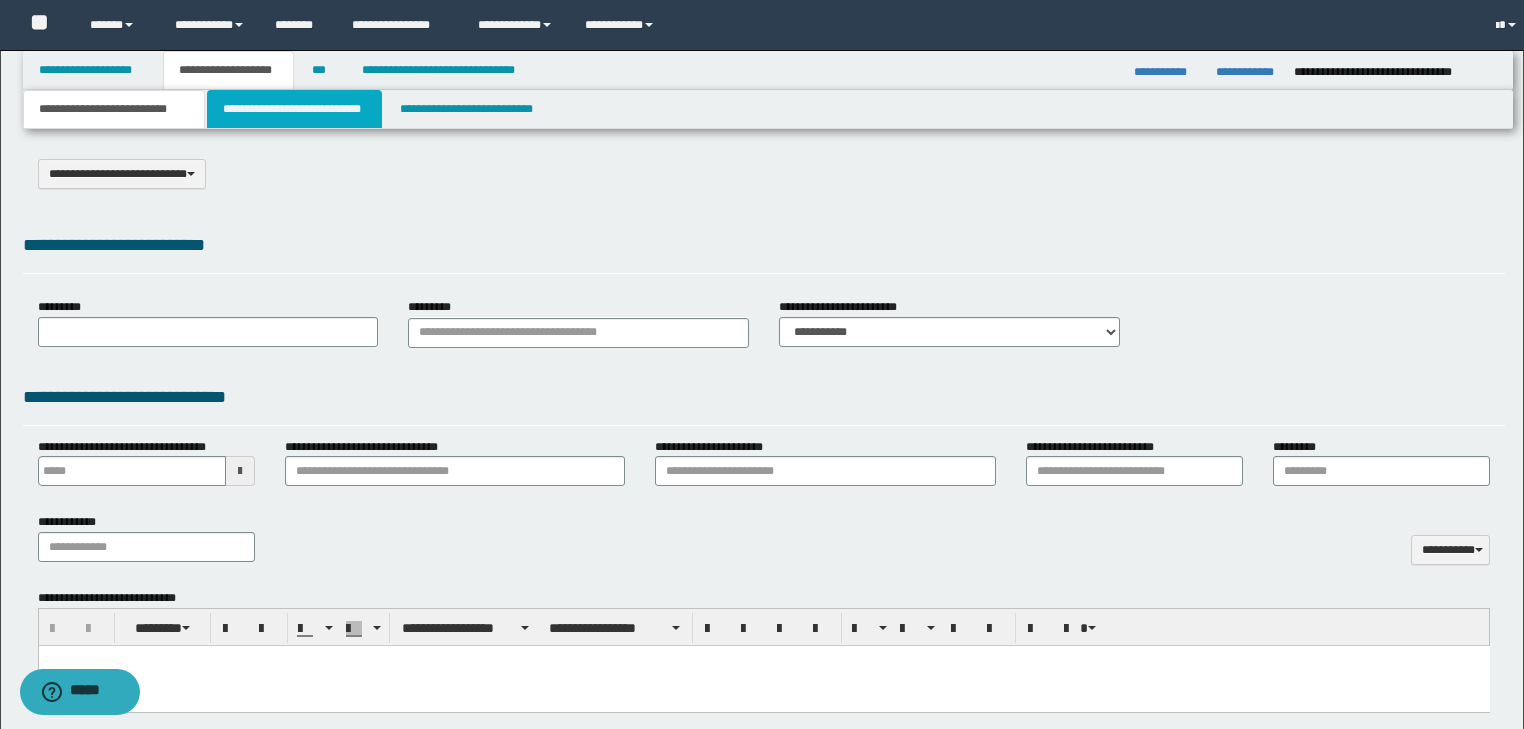 click on "**********" at bounding box center [294, 109] 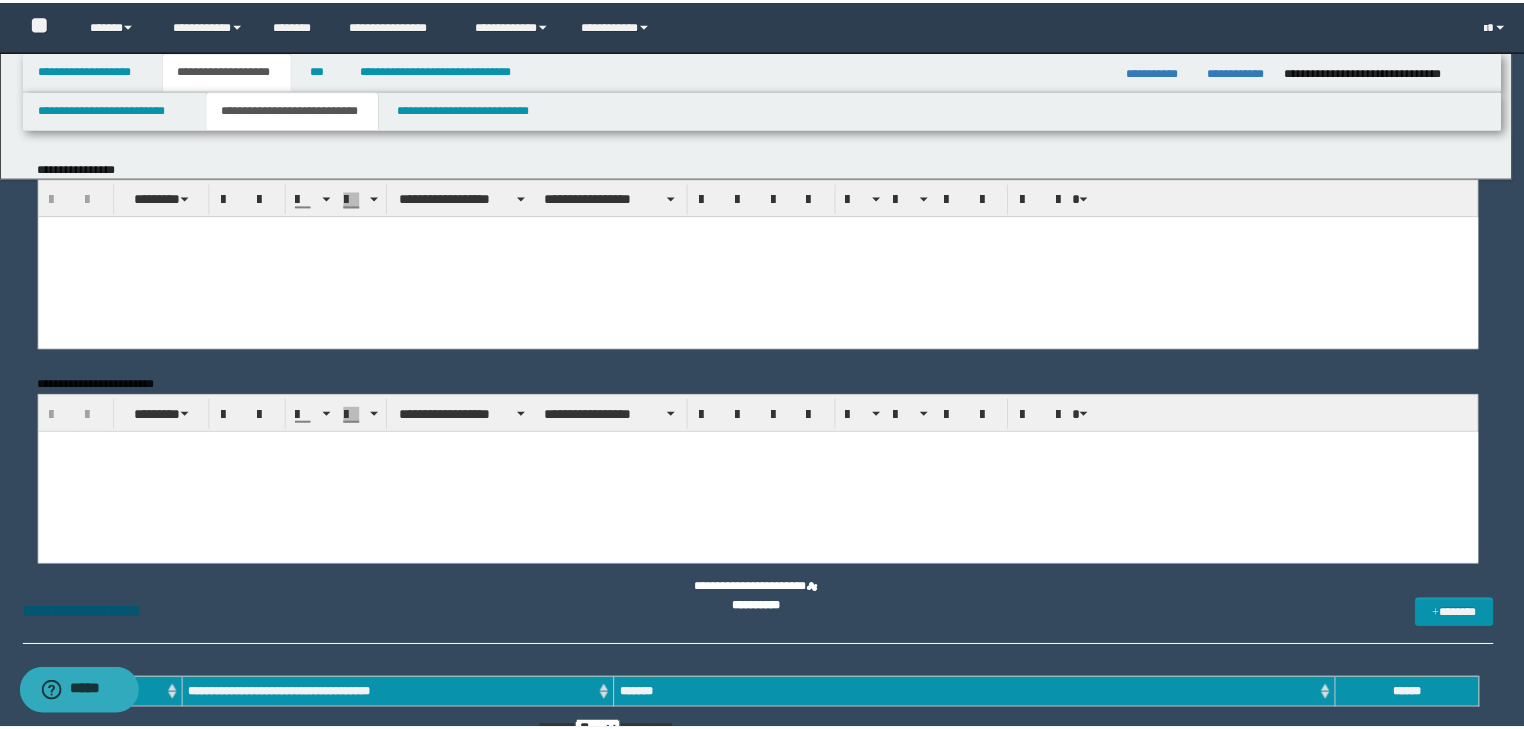 scroll, scrollTop: 0, scrollLeft: 0, axis: both 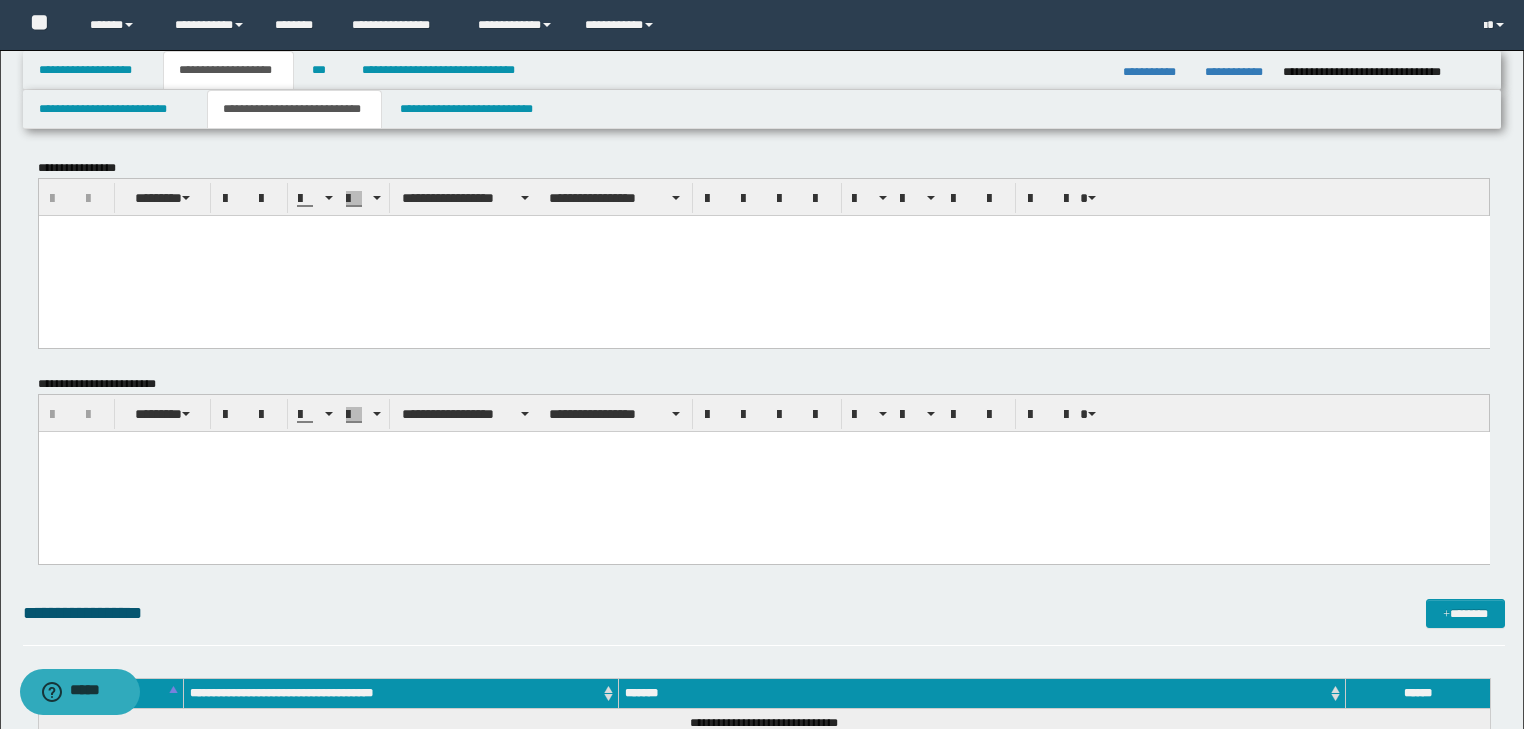 click at bounding box center (763, 255) 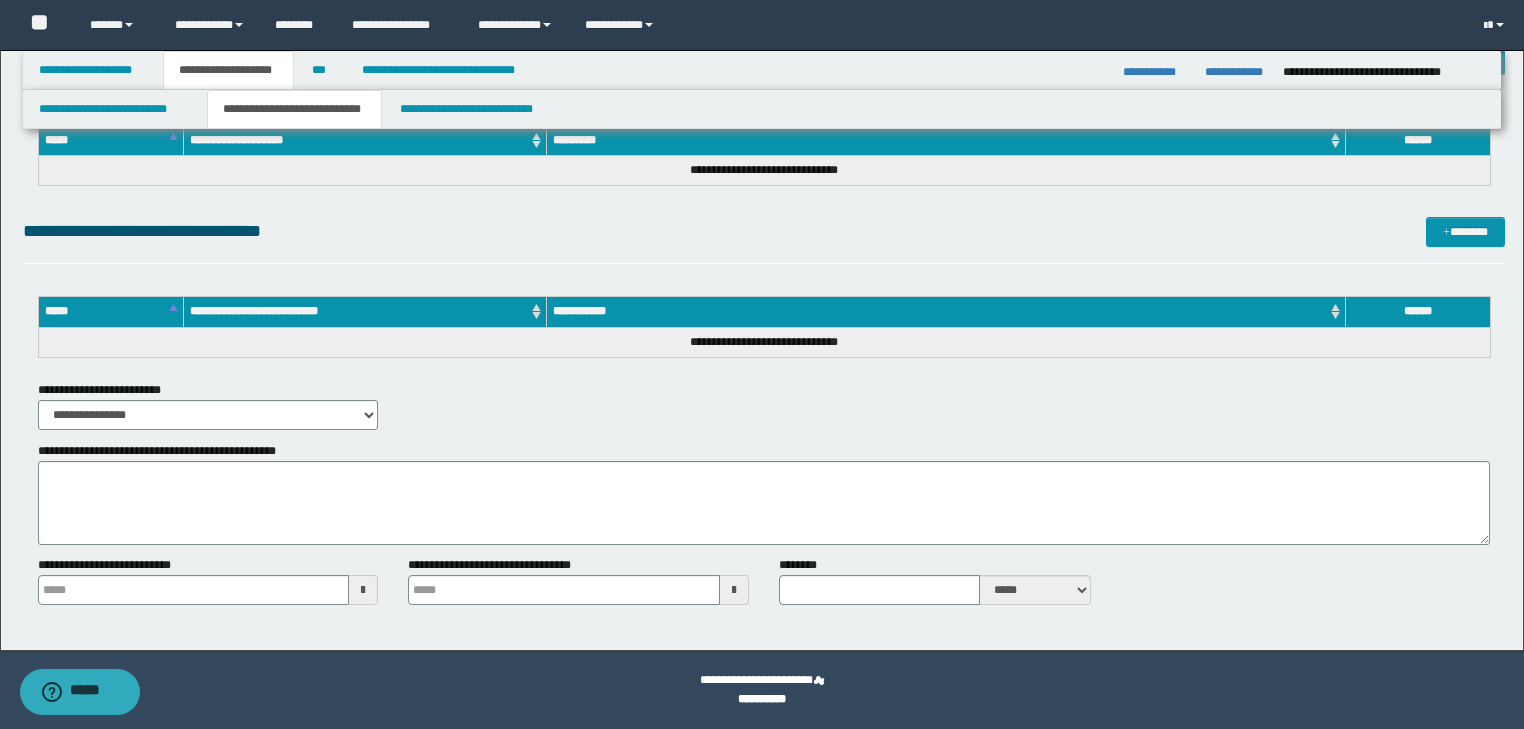 drag, startPoint x: 47, startPoint y: -2094, endPoint x: 1014, endPoint y: 731, distance: 2985.9192 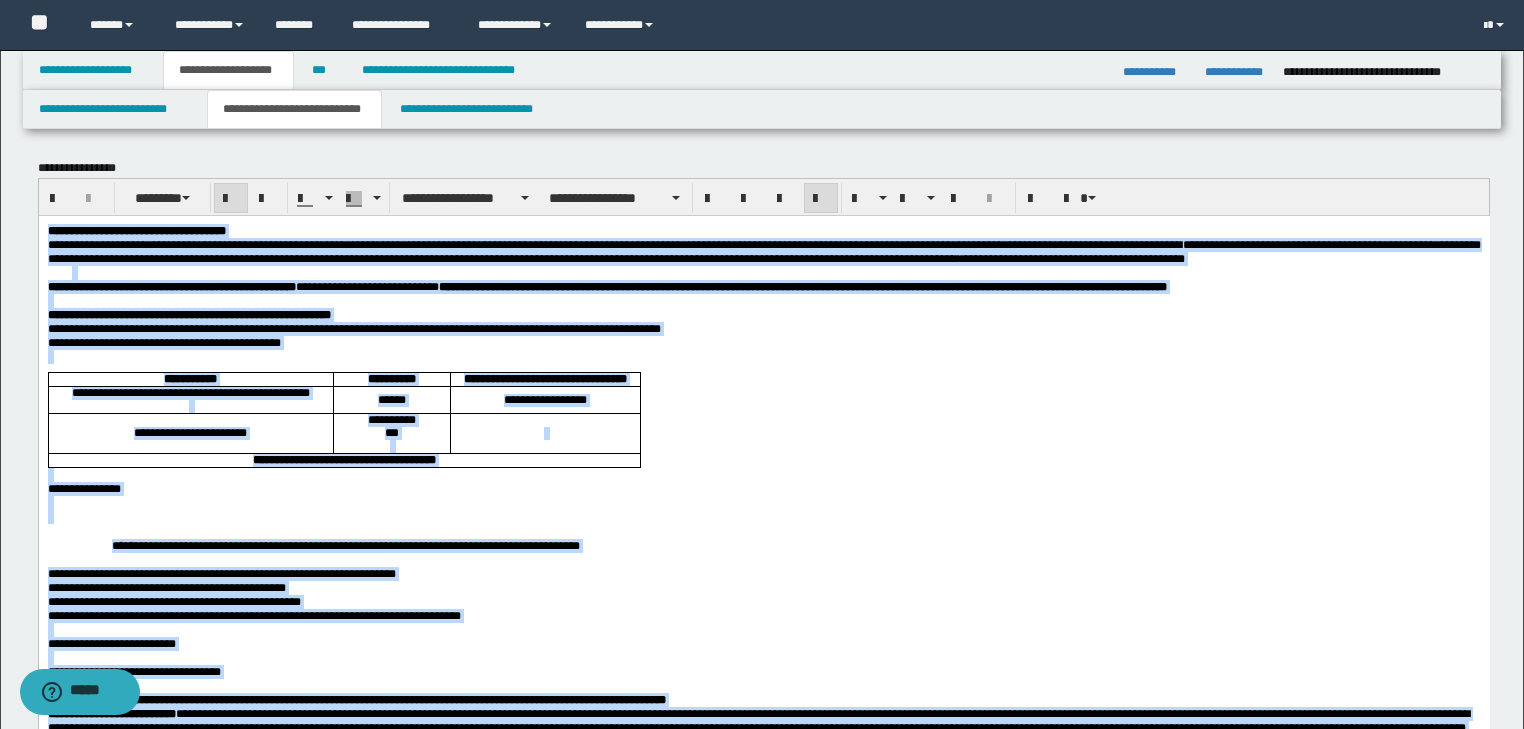 scroll, scrollTop: 0, scrollLeft: 0, axis: both 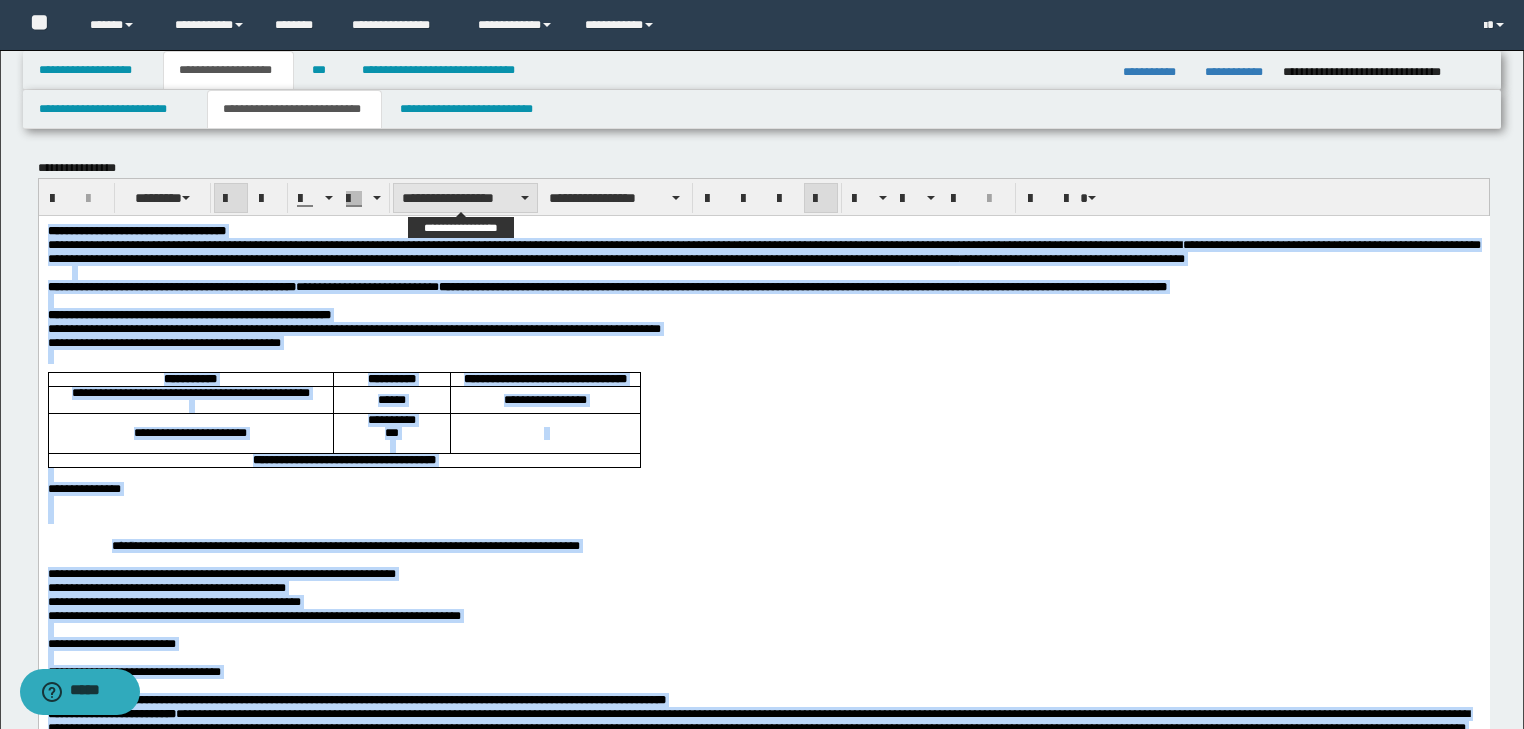 click on "**********" at bounding box center [465, 198] 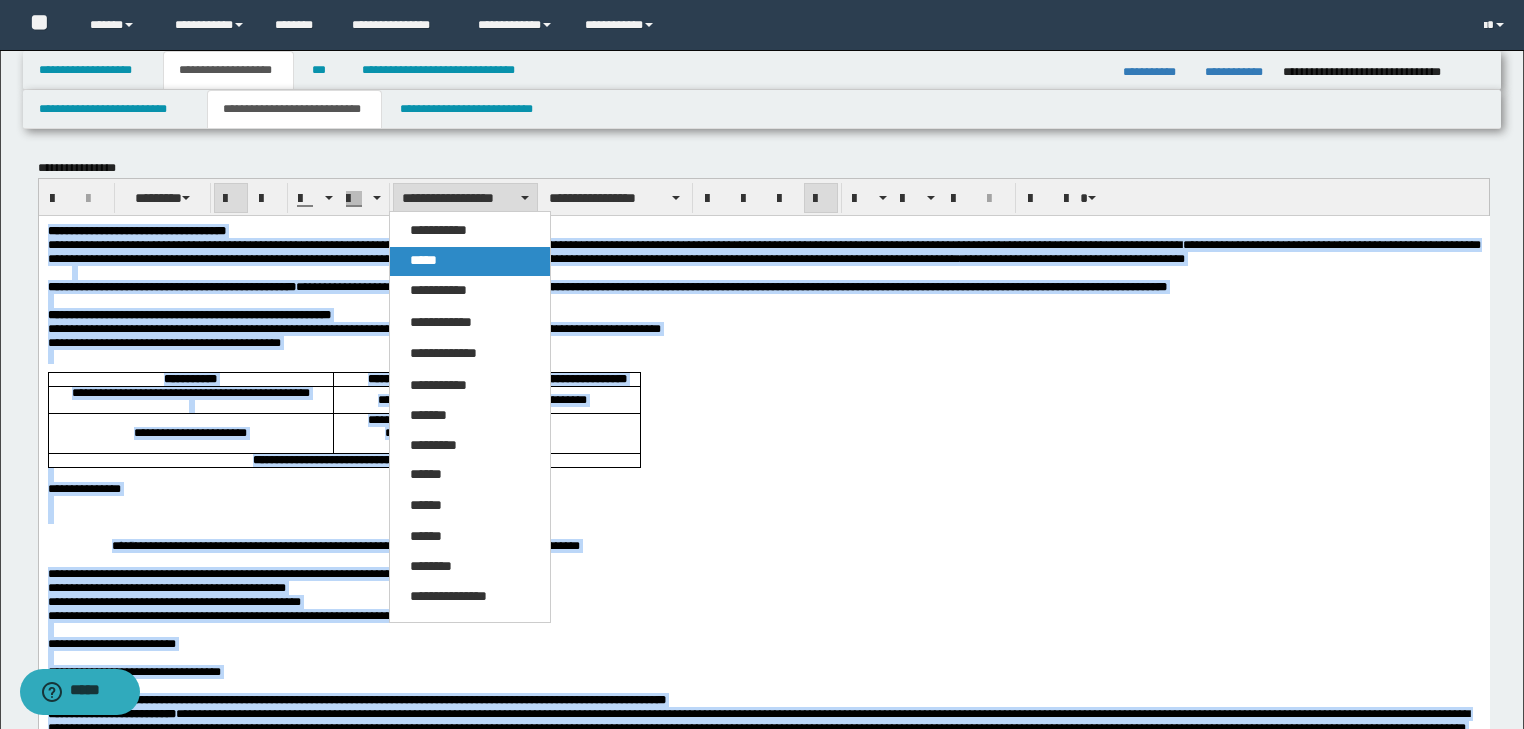drag, startPoint x: 438, startPoint y: 248, endPoint x: 435, endPoint y: 8, distance: 240.01875 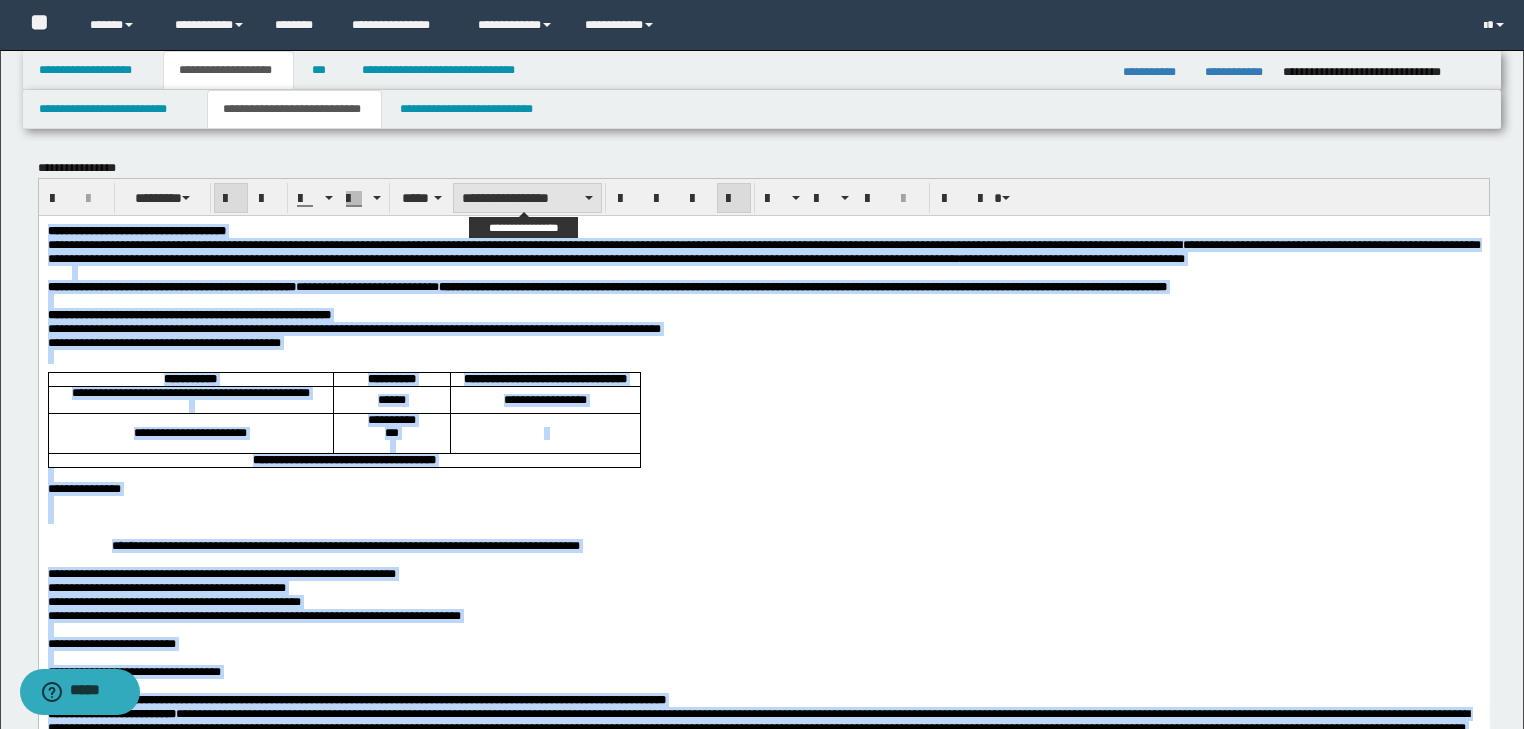 click on "**********" at bounding box center (527, 198) 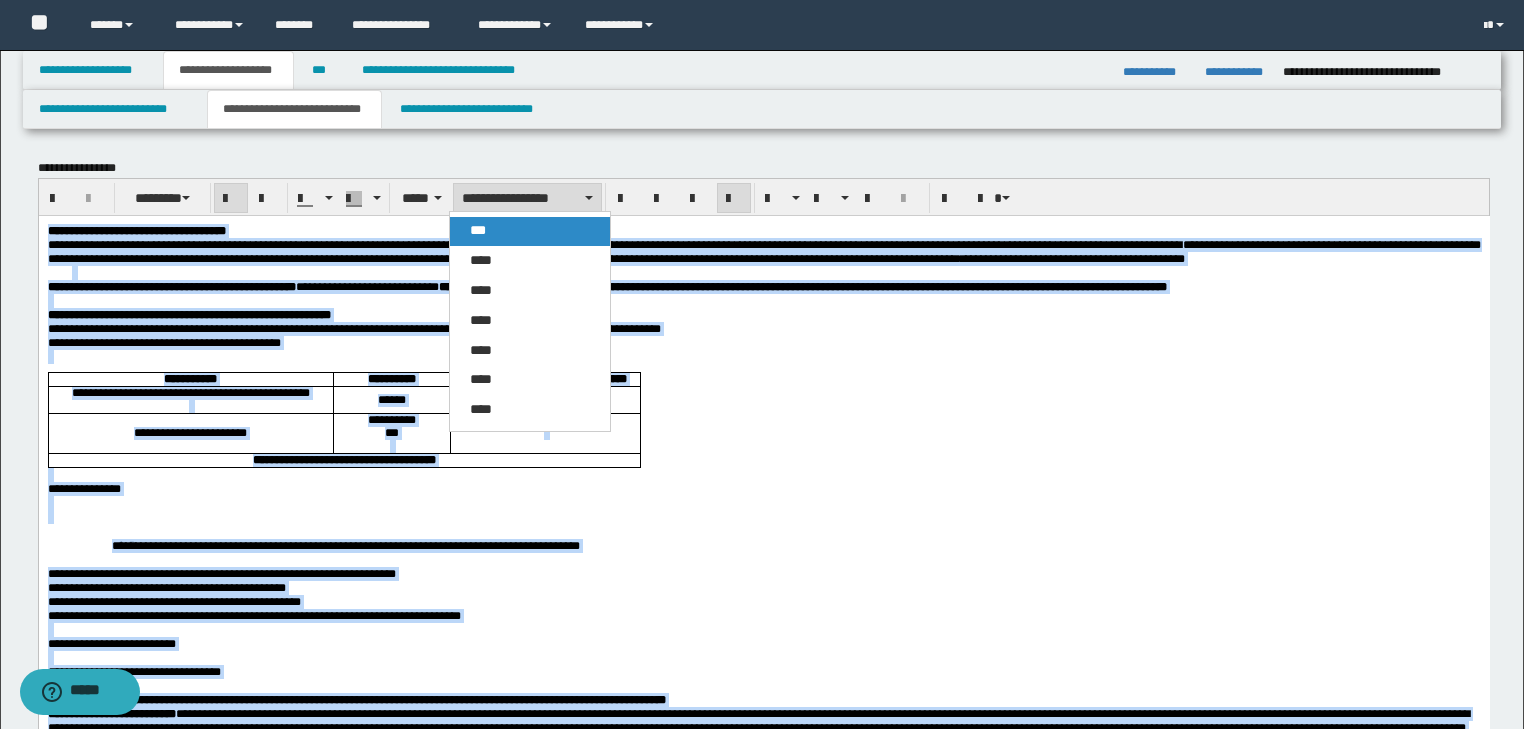 click on "***" at bounding box center (530, 231) 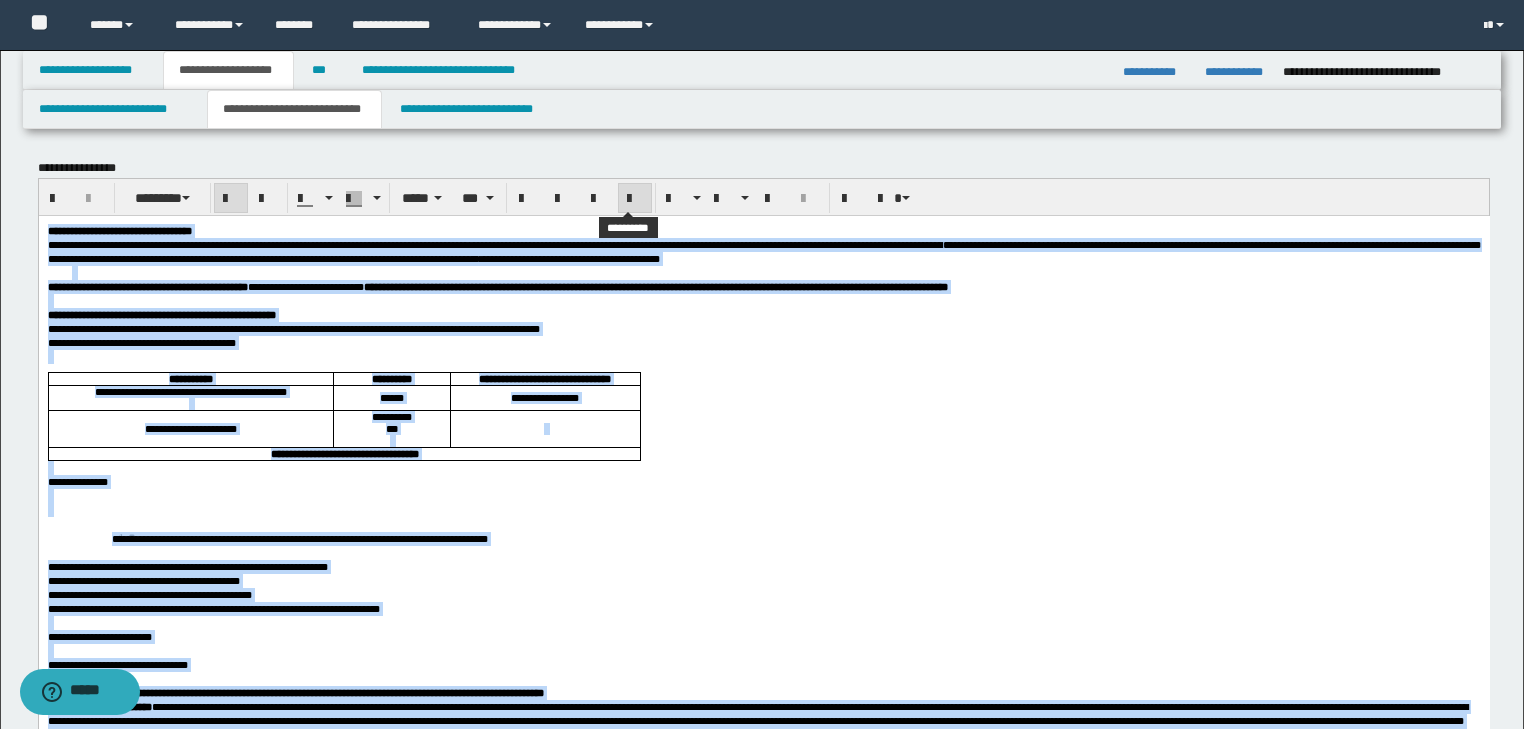 click at bounding box center (635, 199) 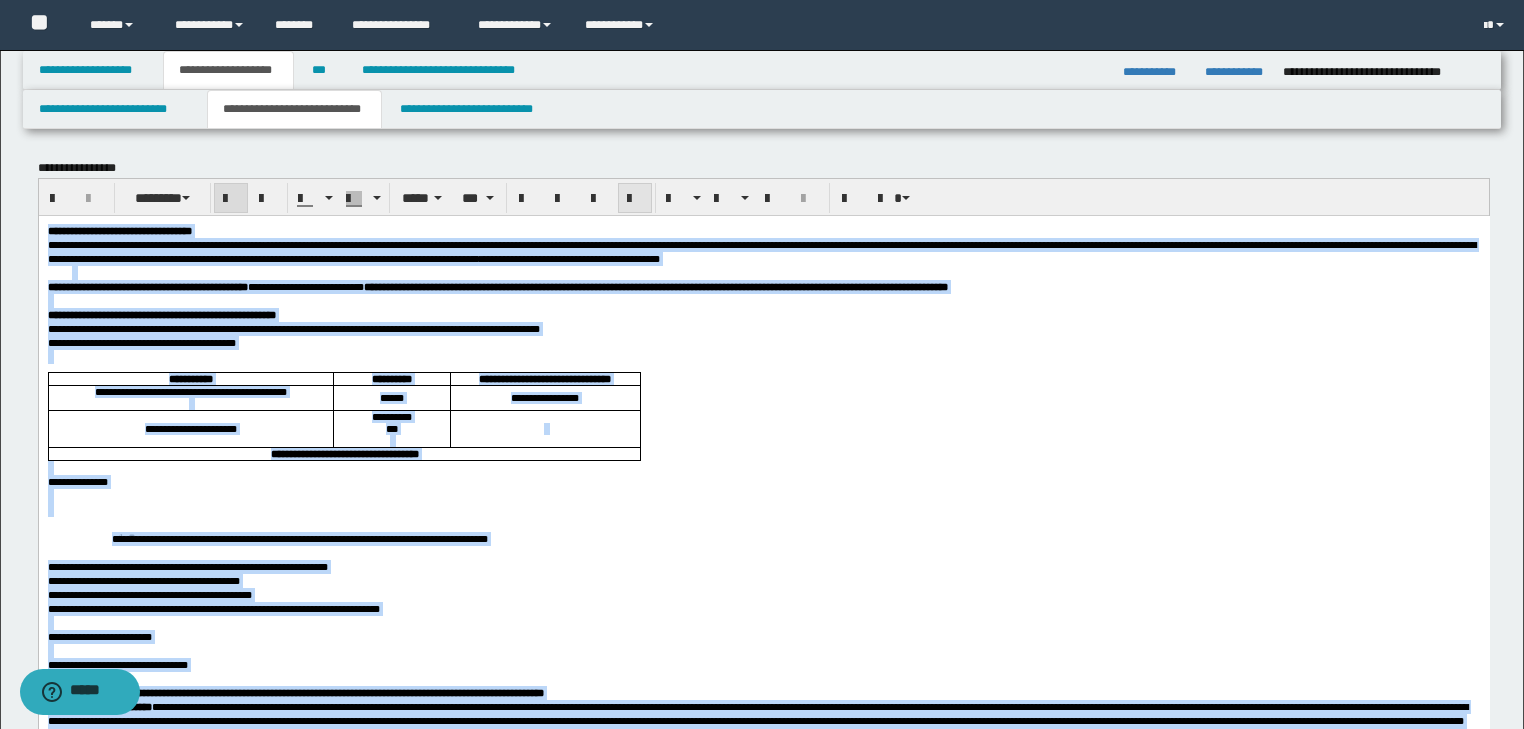 click at bounding box center (635, 199) 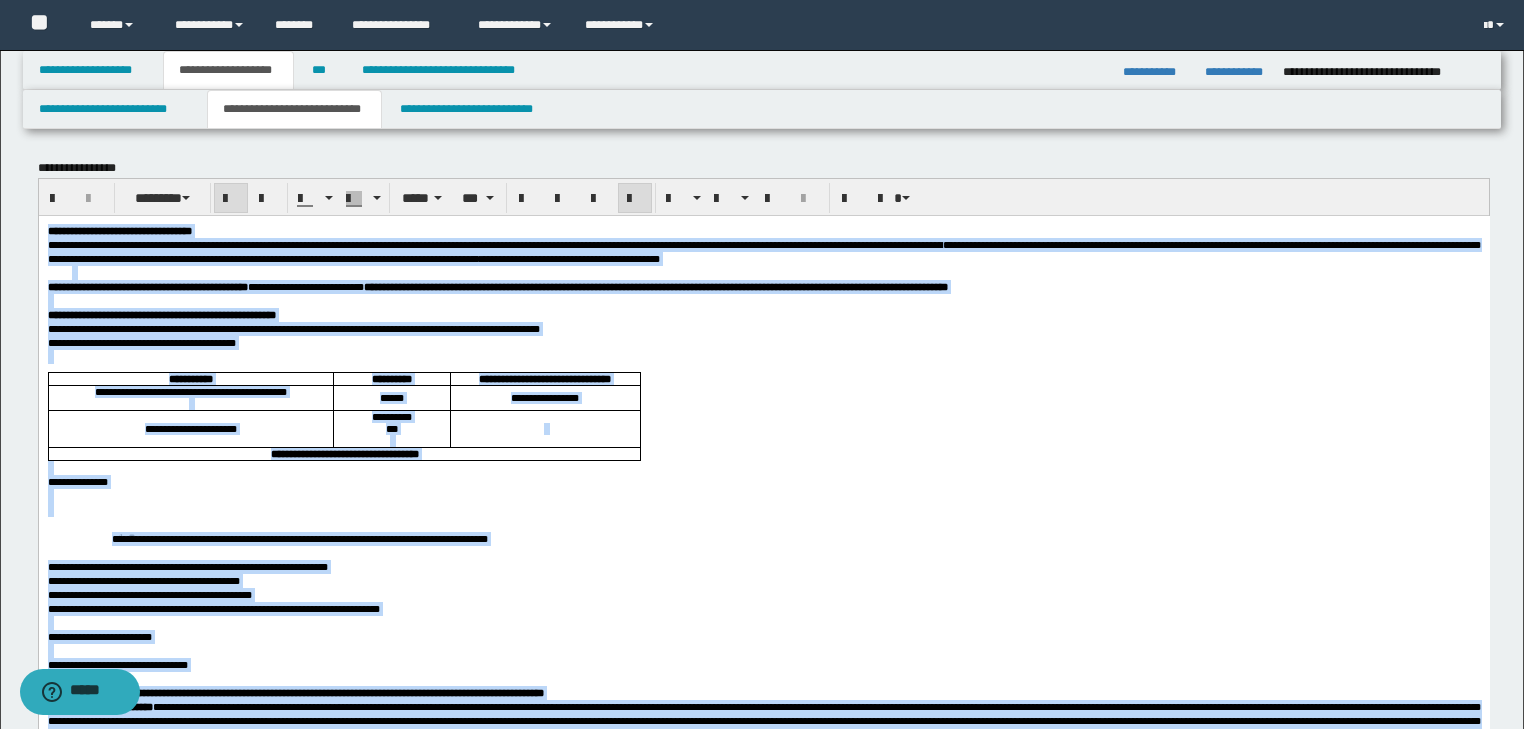 click on "**********" at bounding box center [763, 794] 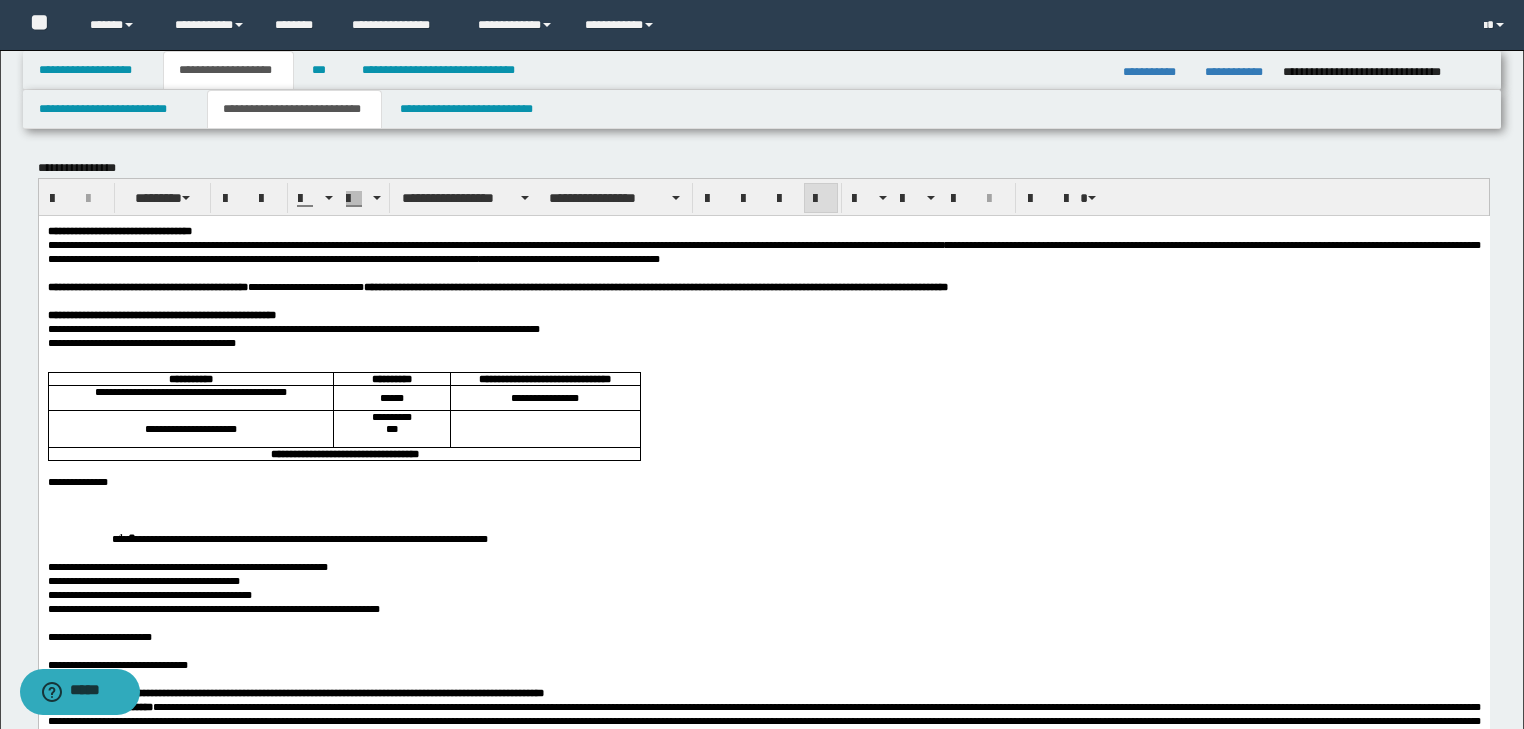 click on "**********" at bounding box center (763, 481) 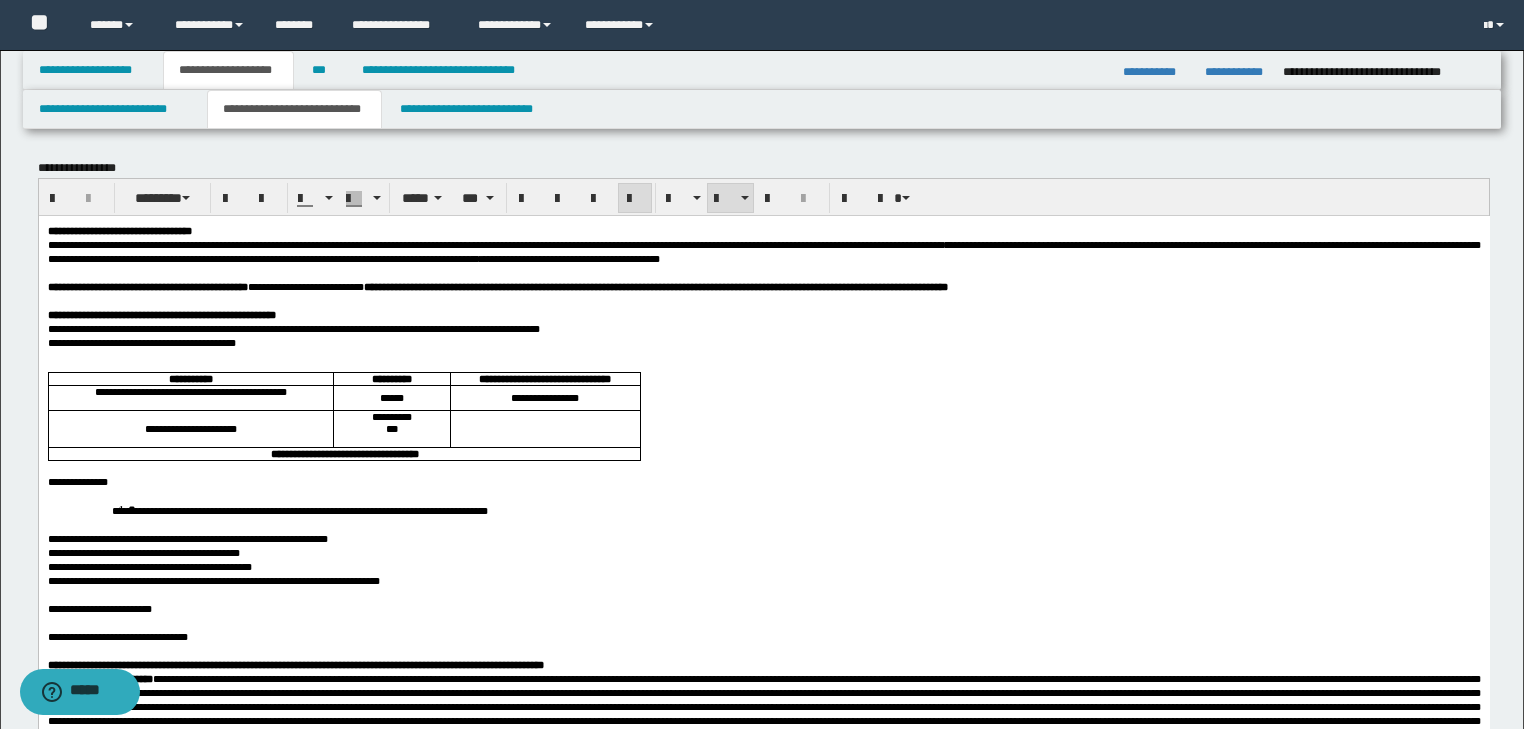 click on "**********" at bounding box center [763, 509] 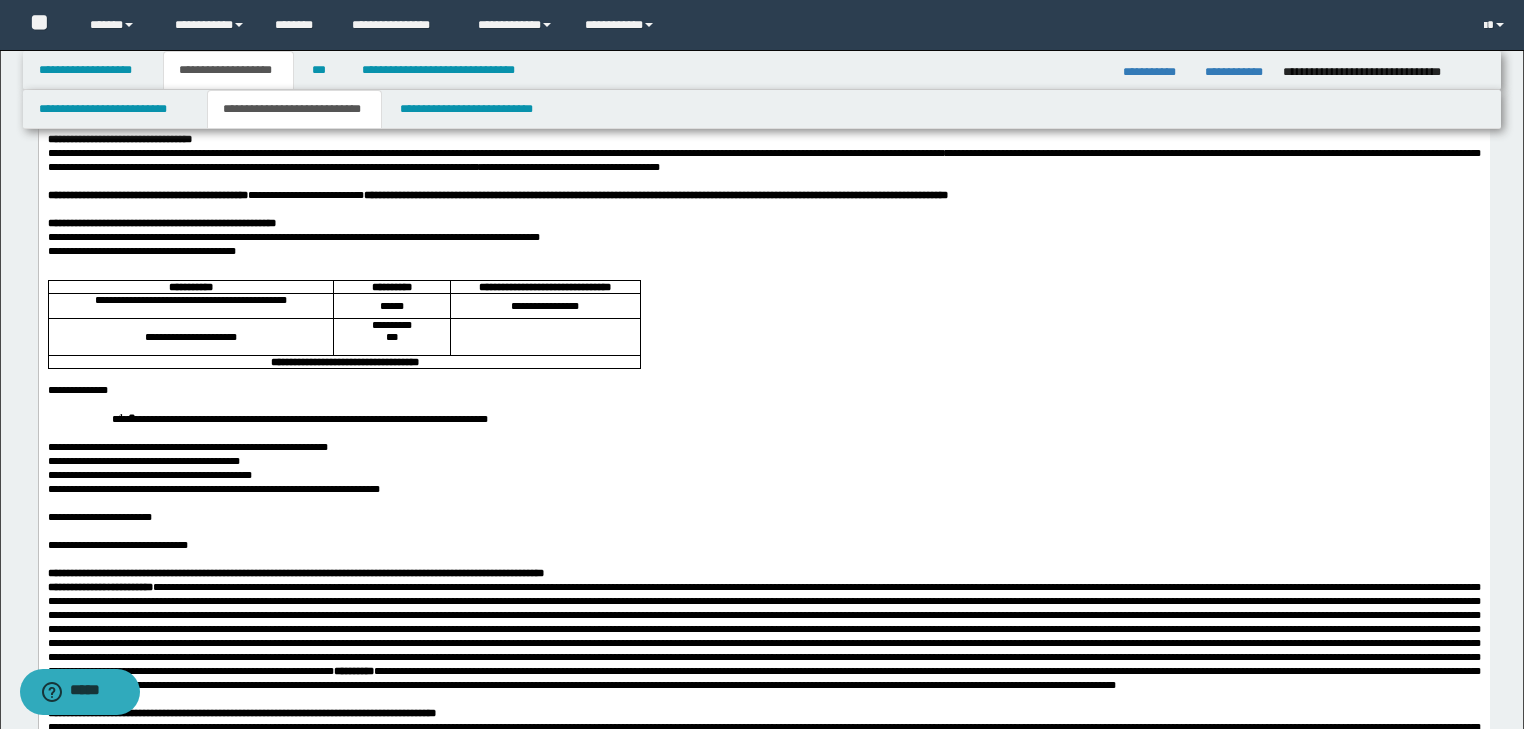 scroll, scrollTop: 160, scrollLeft: 0, axis: vertical 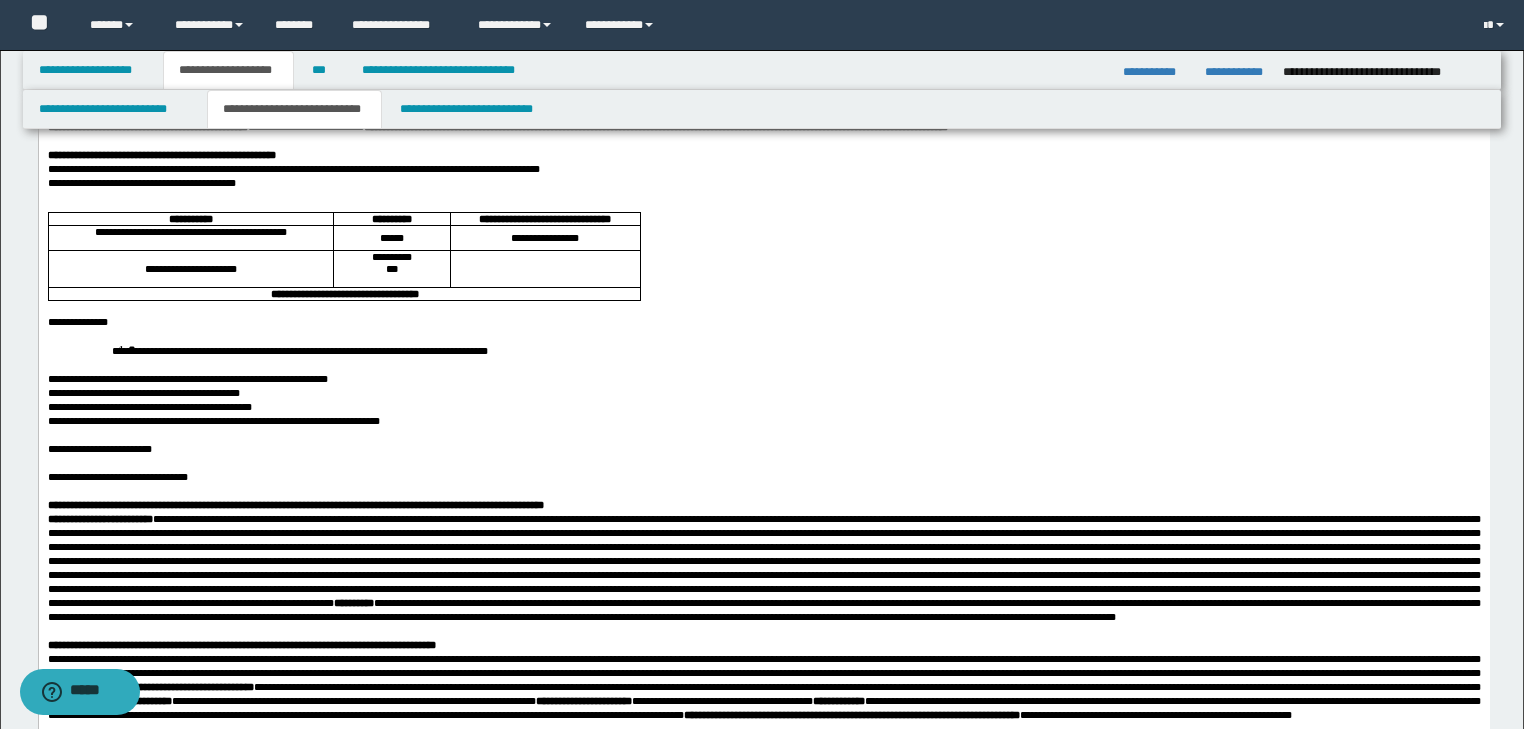 click on "**********" at bounding box center [213, 420] 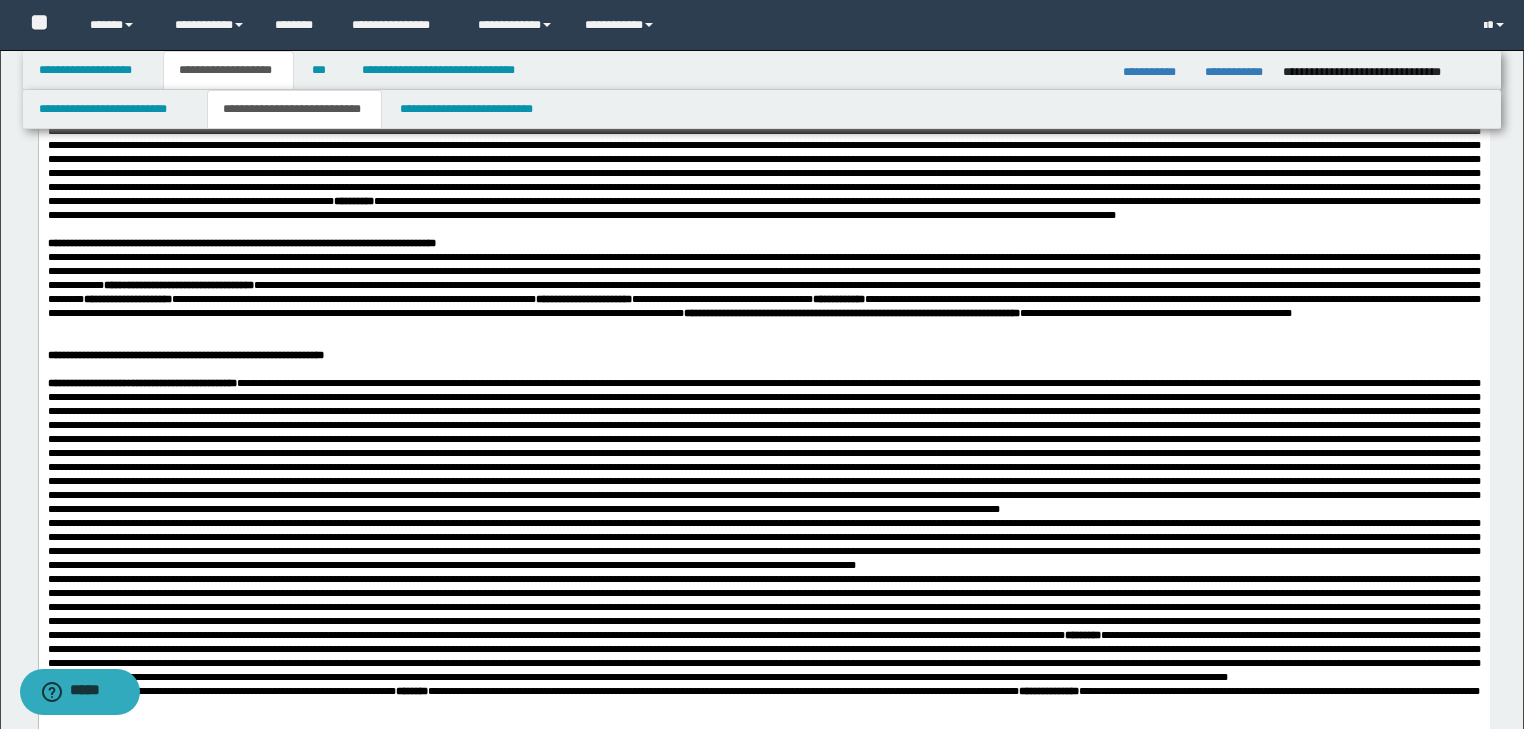 scroll, scrollTop: 640, scrollLeft: 0, axis: vertical 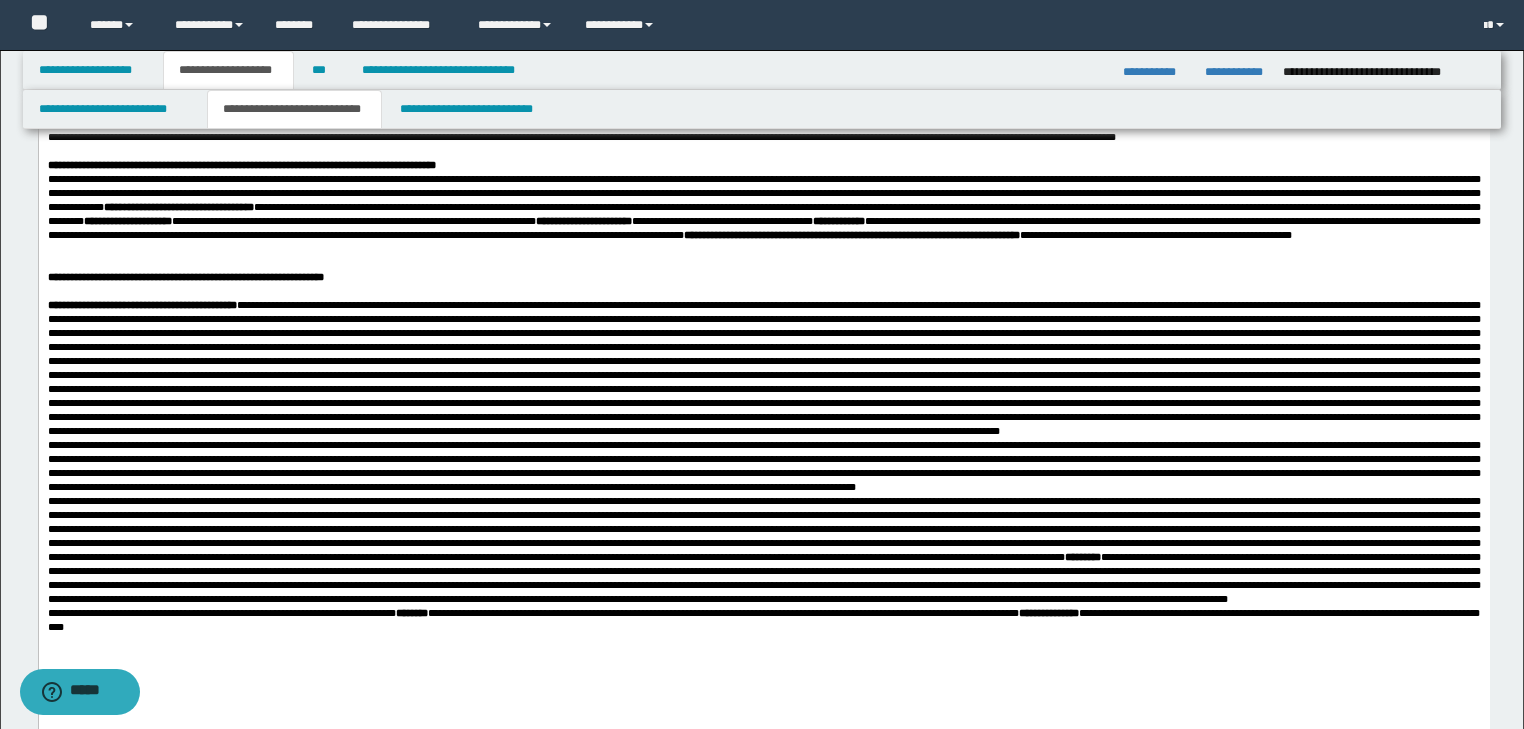 click on "**********" at bounding box center (763, 207) 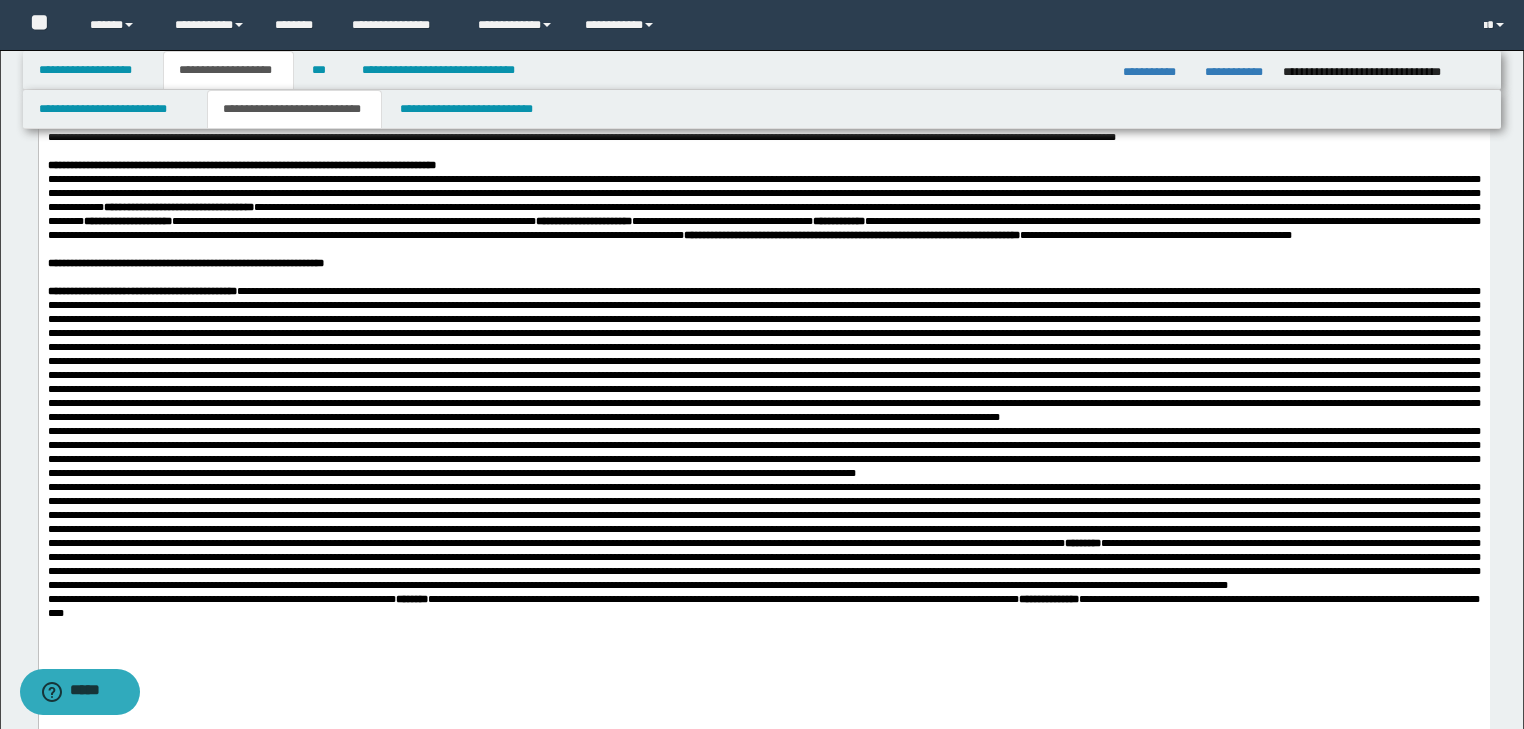 click on "**********" at bounding box center (763, 134) 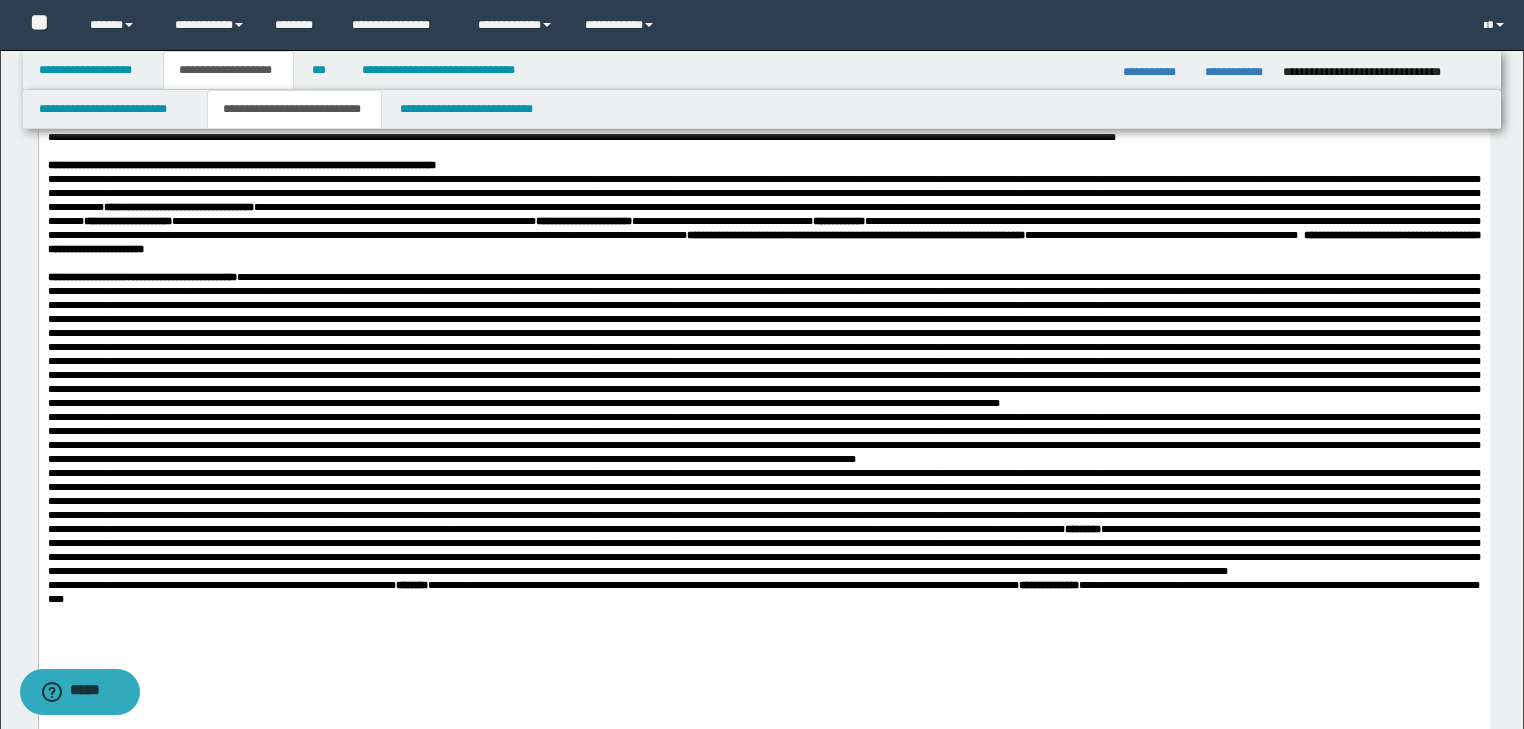 click on "**********" at bounding box center (763, 214) 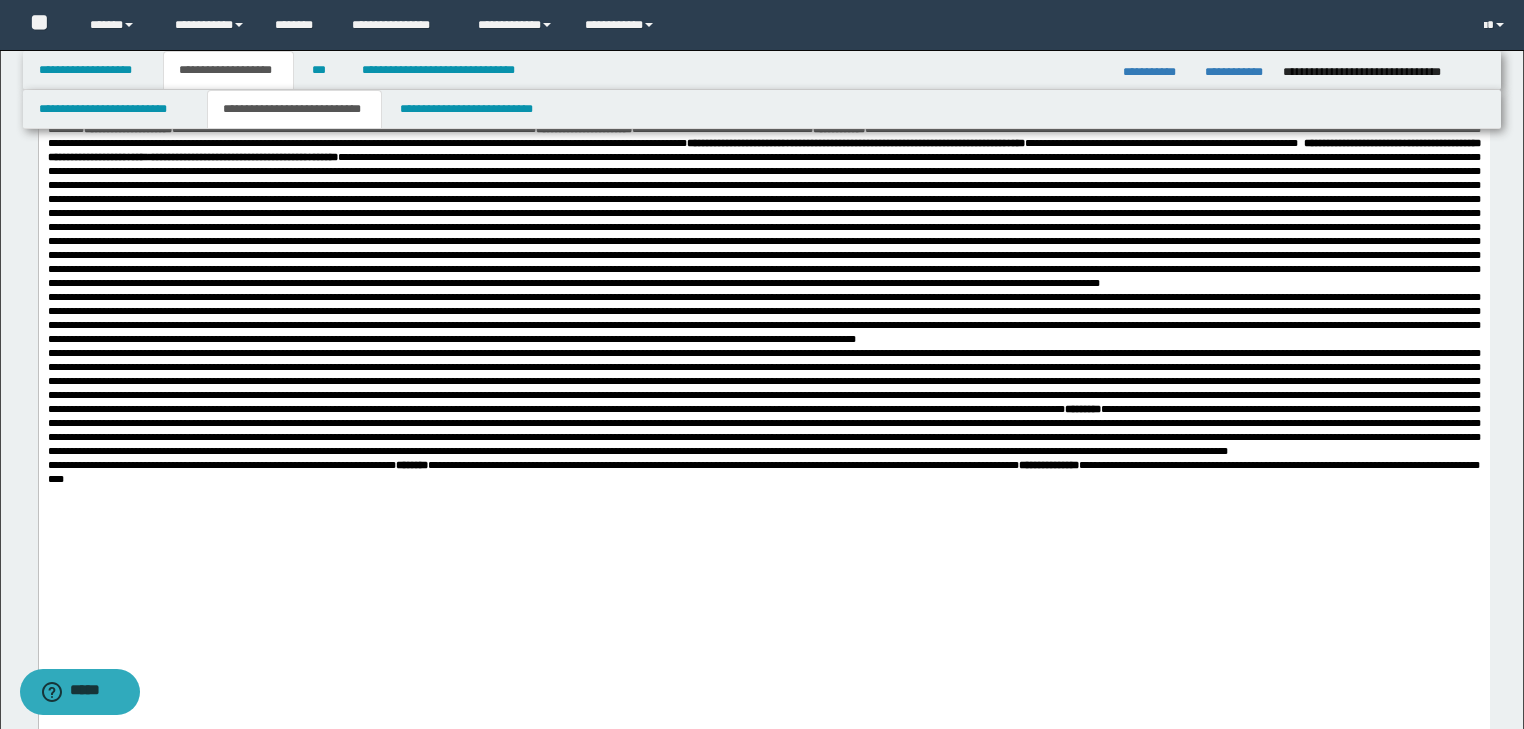 scroll, scrollTop: 880, scrollLeft: 0, axis: vertical 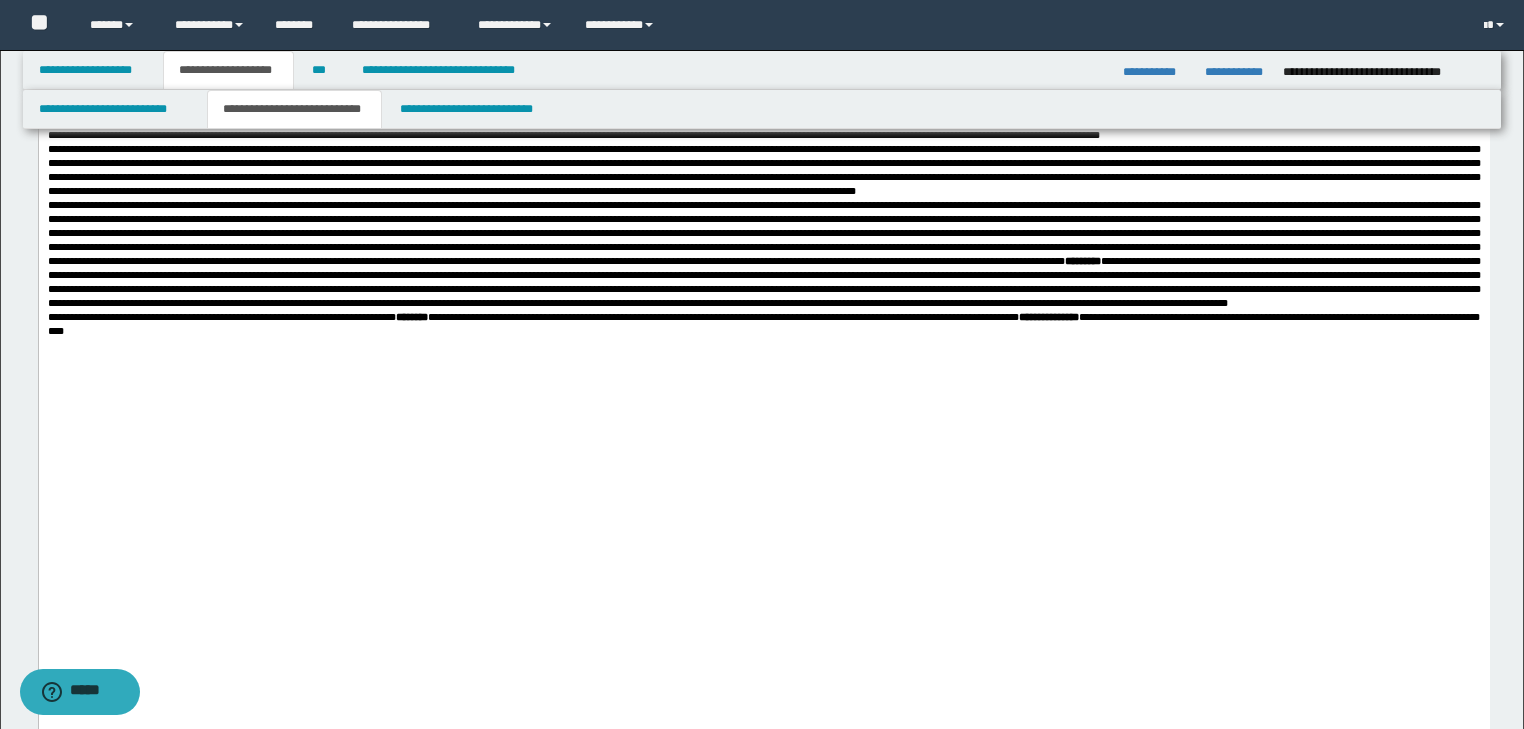 click on "**********" at bounding box center (763, 240) 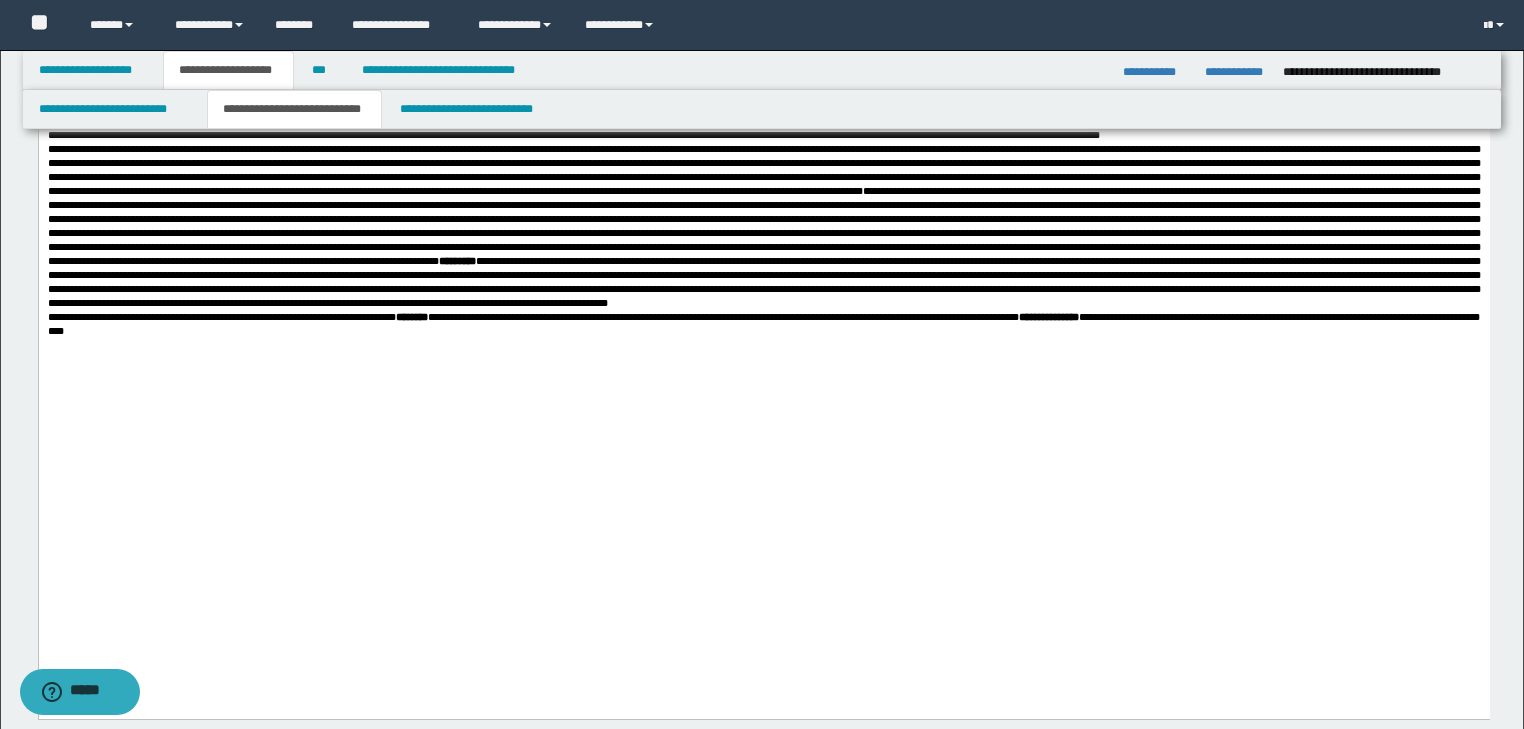 click on "**********" at bounding box center (763, 72) 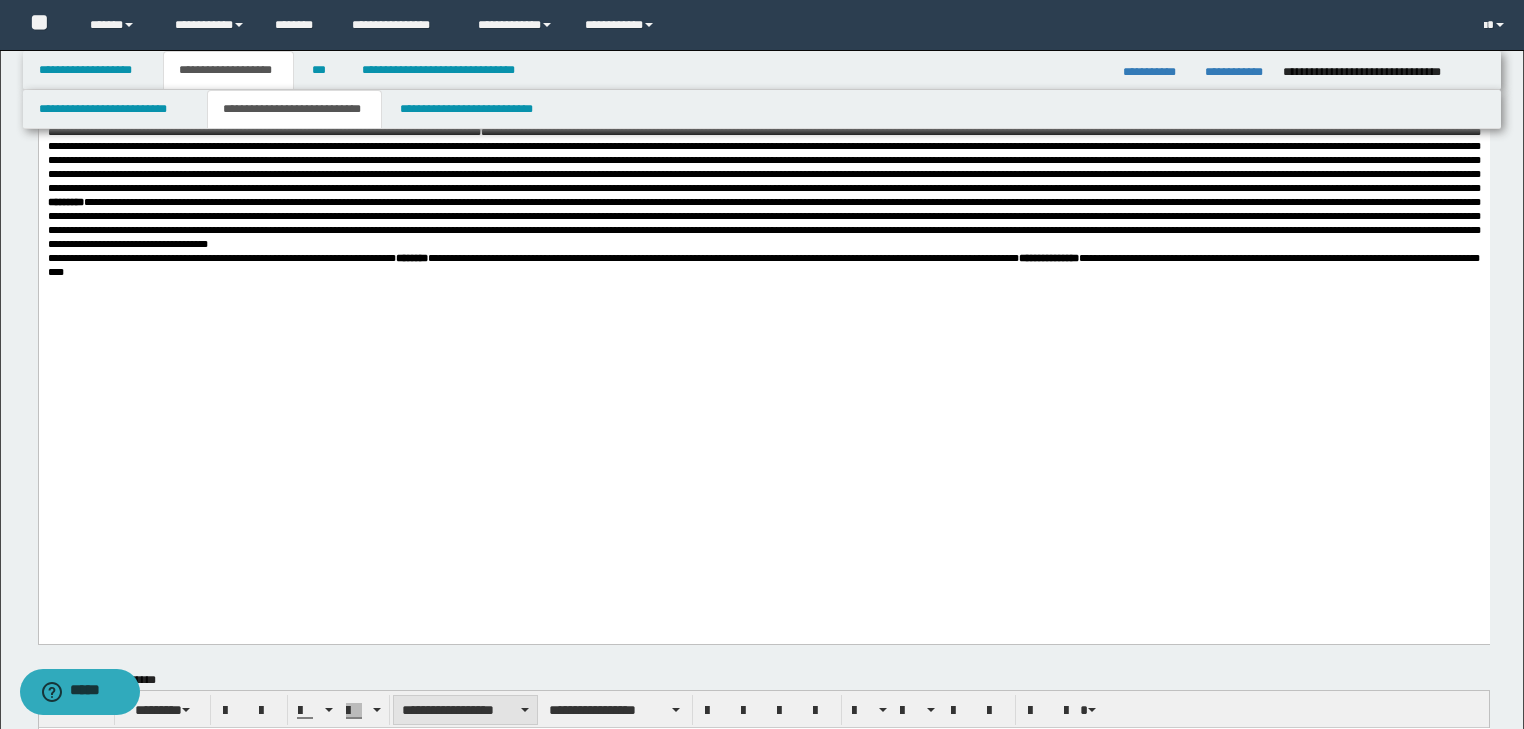 scroll, scrollTop: 1040, scrollLeft: 0, axis: vertical 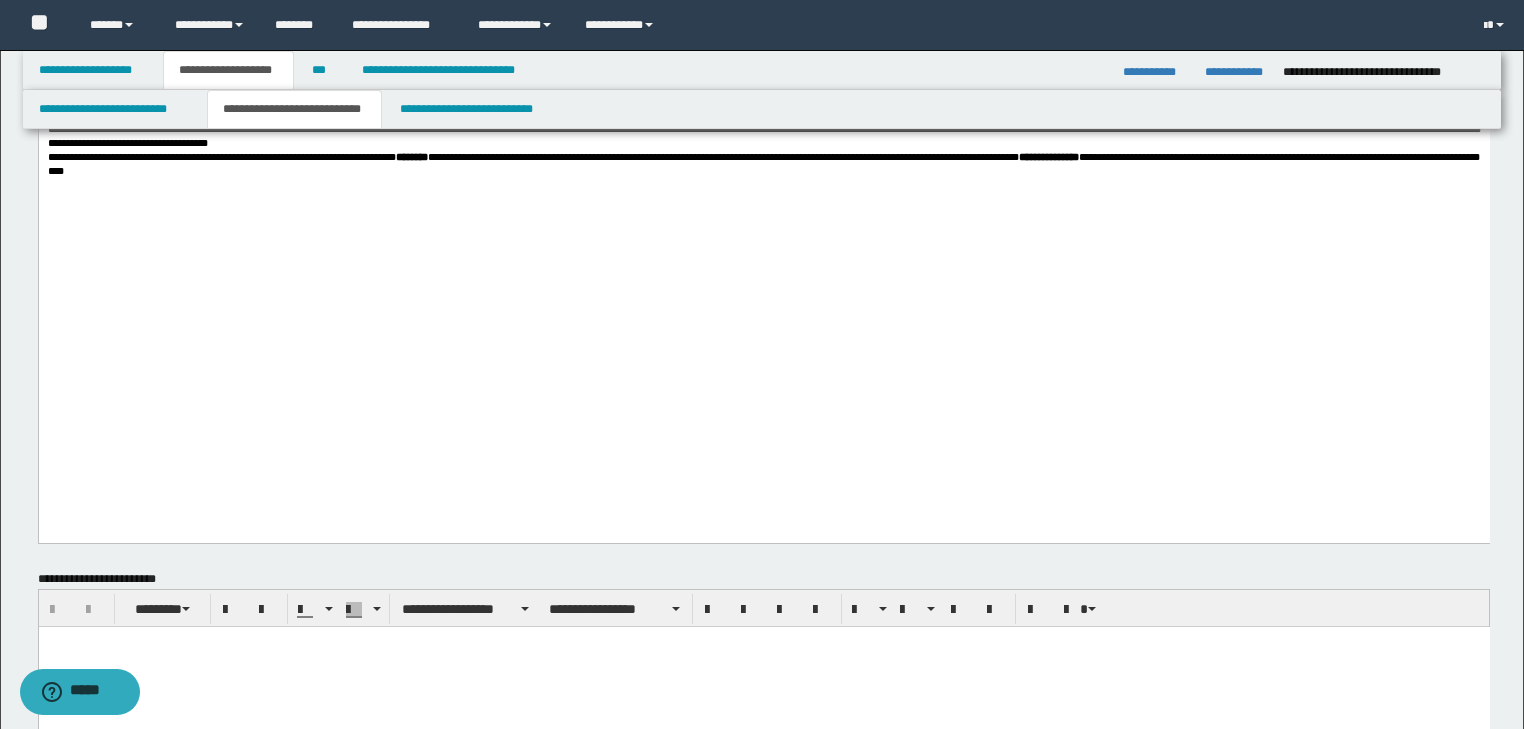 click on "**********" at bounding box center [763, -25] 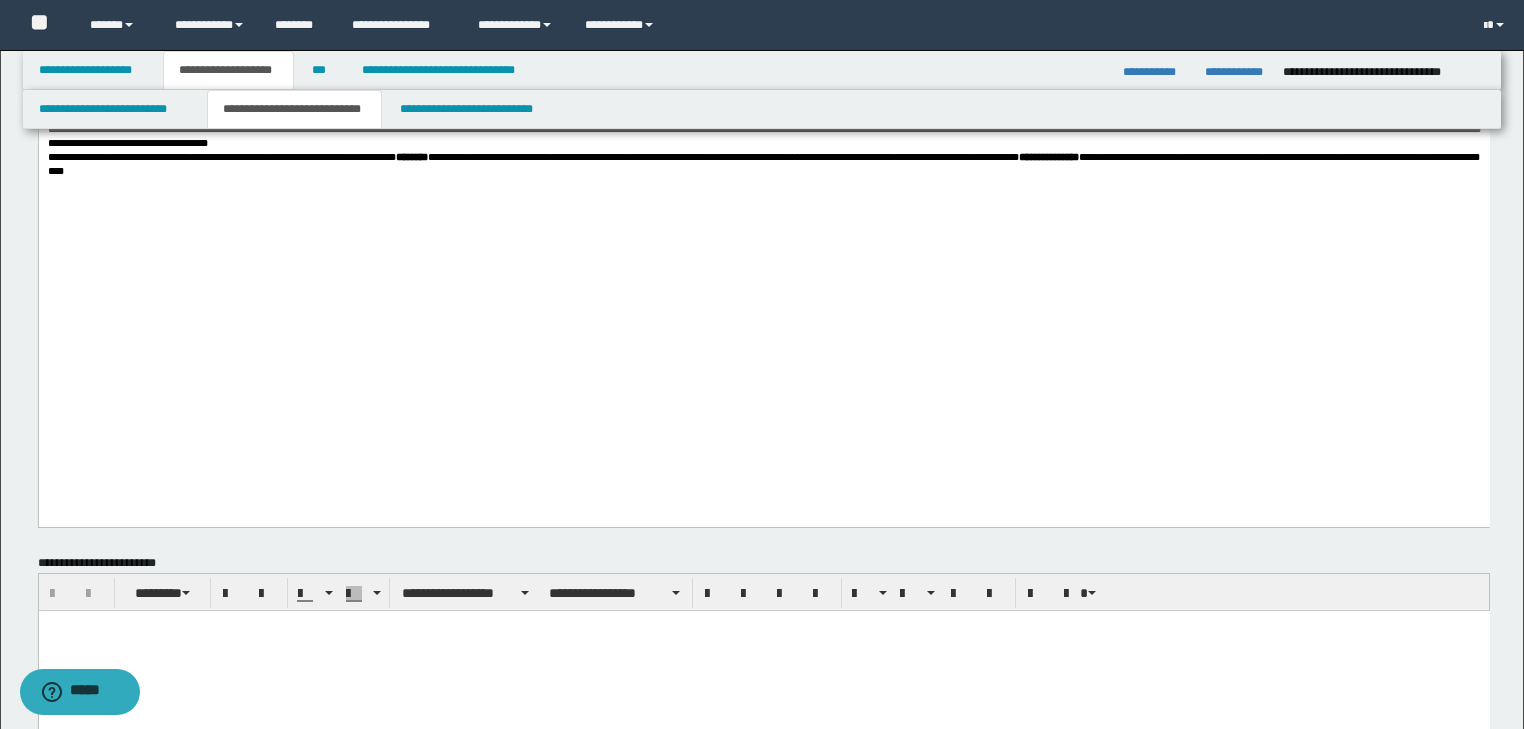 click at bounding box center [763, 650] 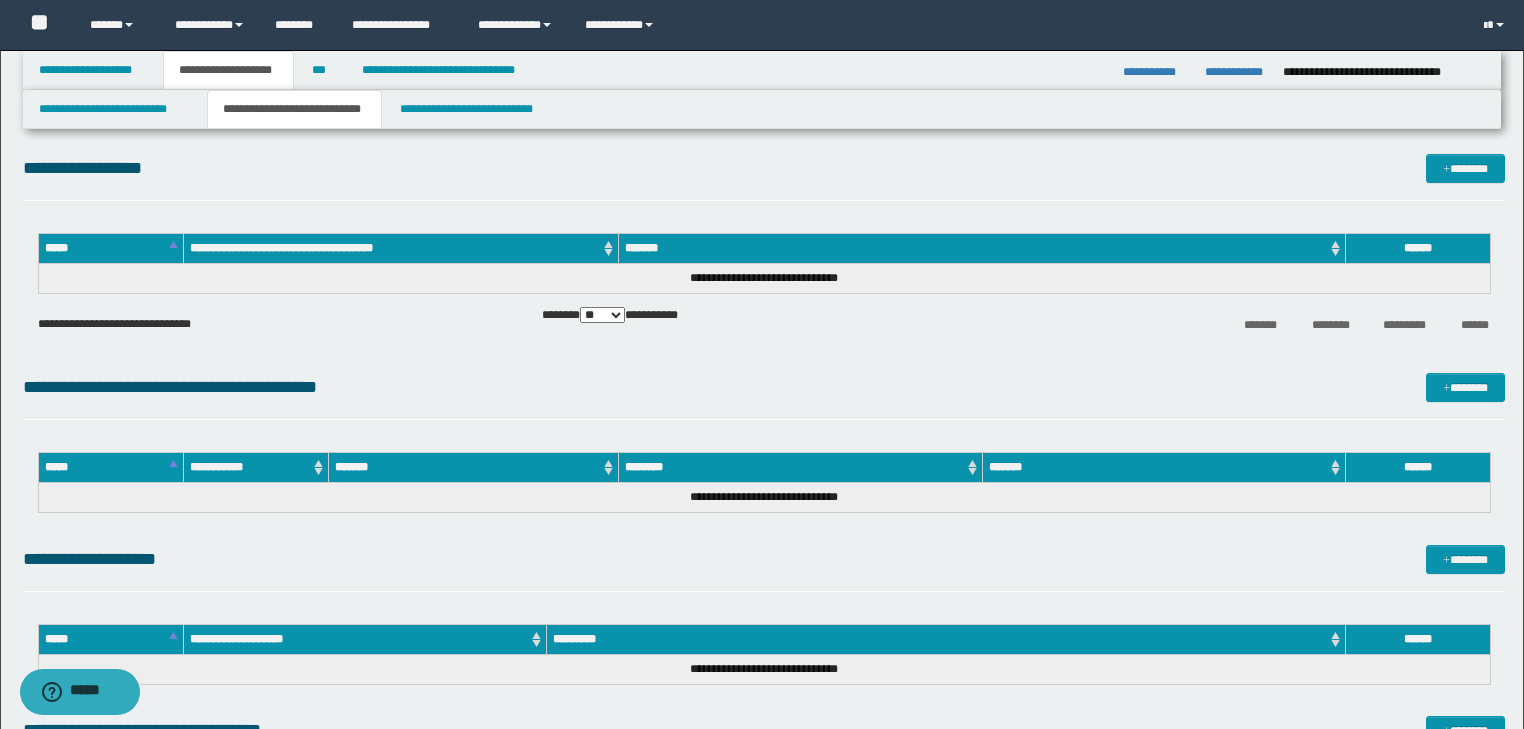 scroll, scrollTop: 1280, scrollLeft: 0, axis: vertical 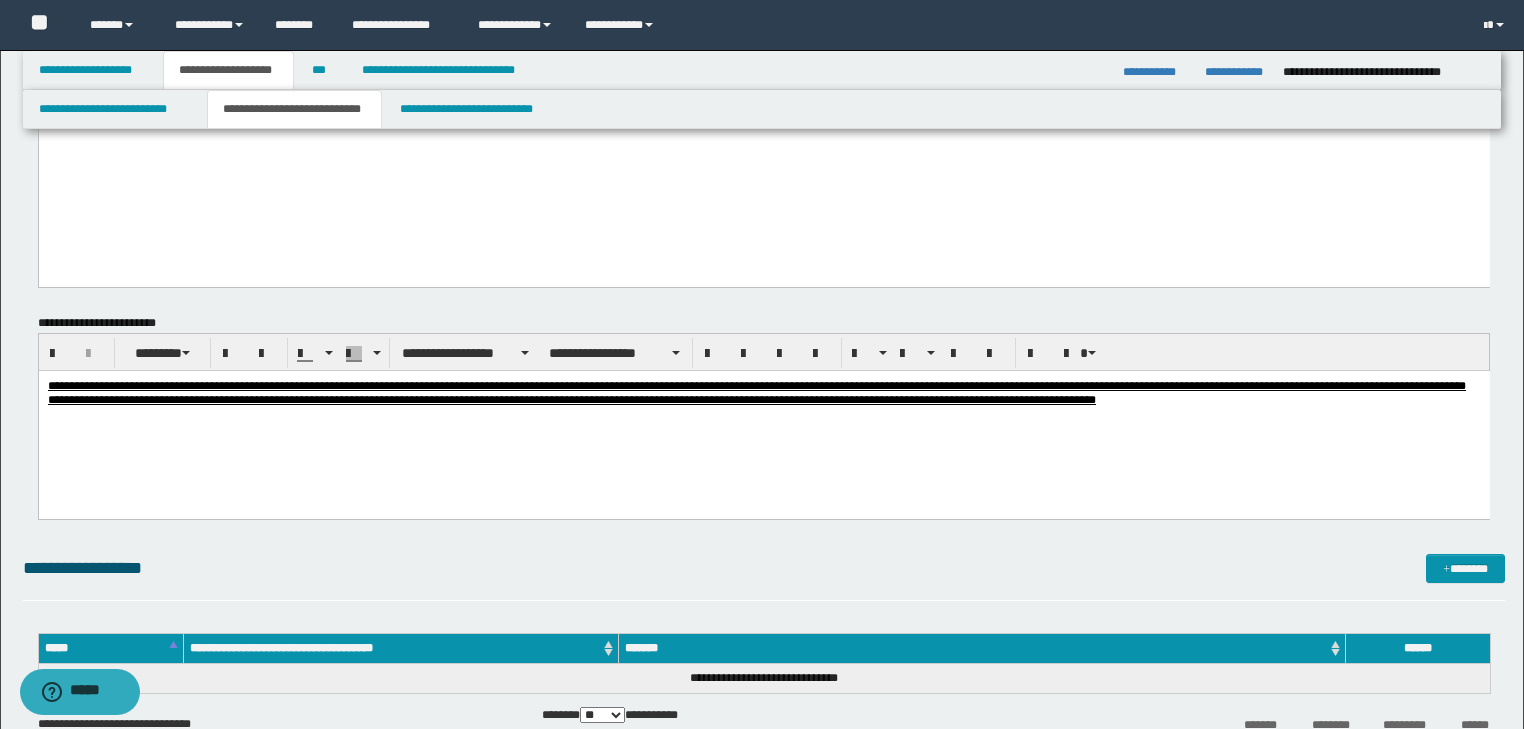 click on "**********" at bounding box center (763, 417) 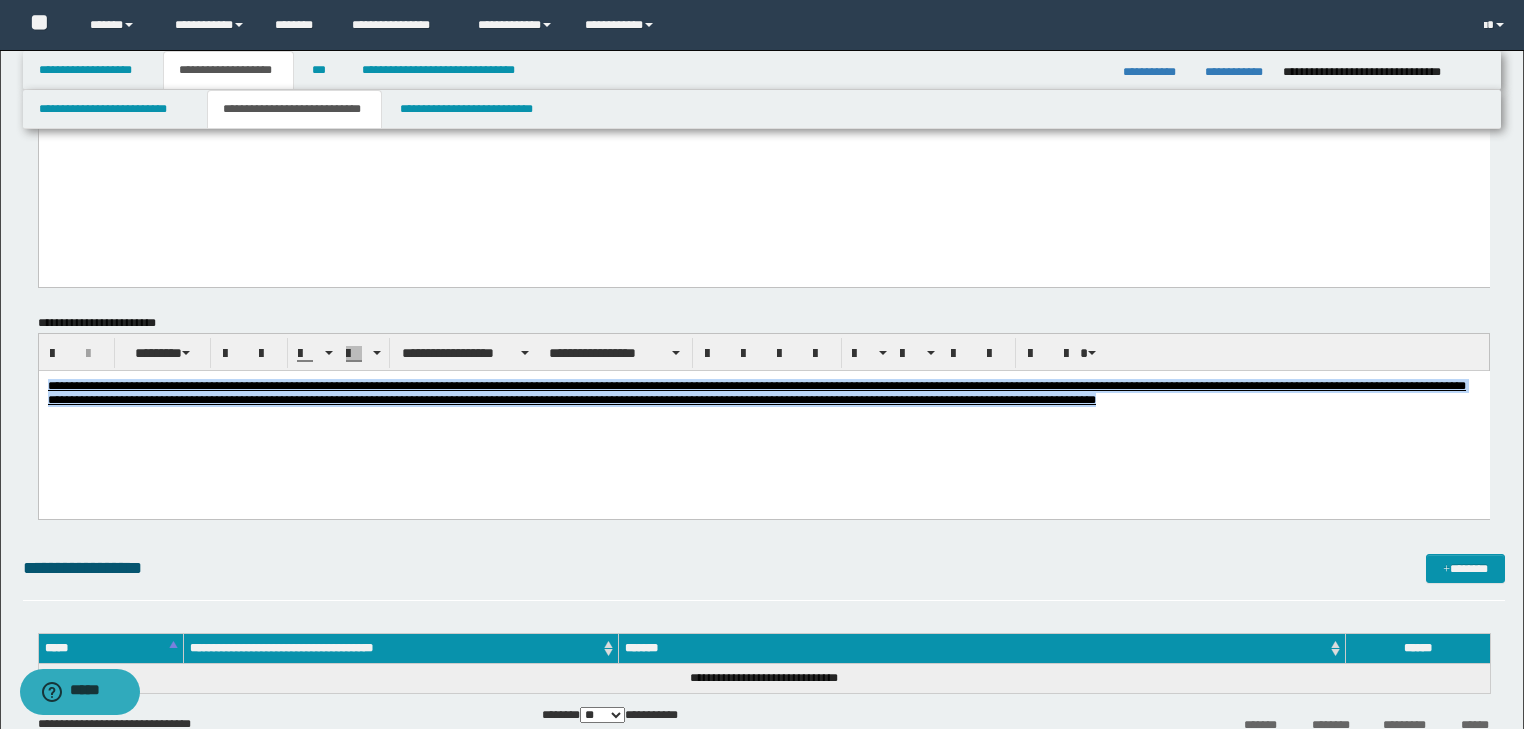 drag, startPoint x: 47, startPoint y: 385, endPoint x: 1079, endPoint y: 432, distance: 1033.0697 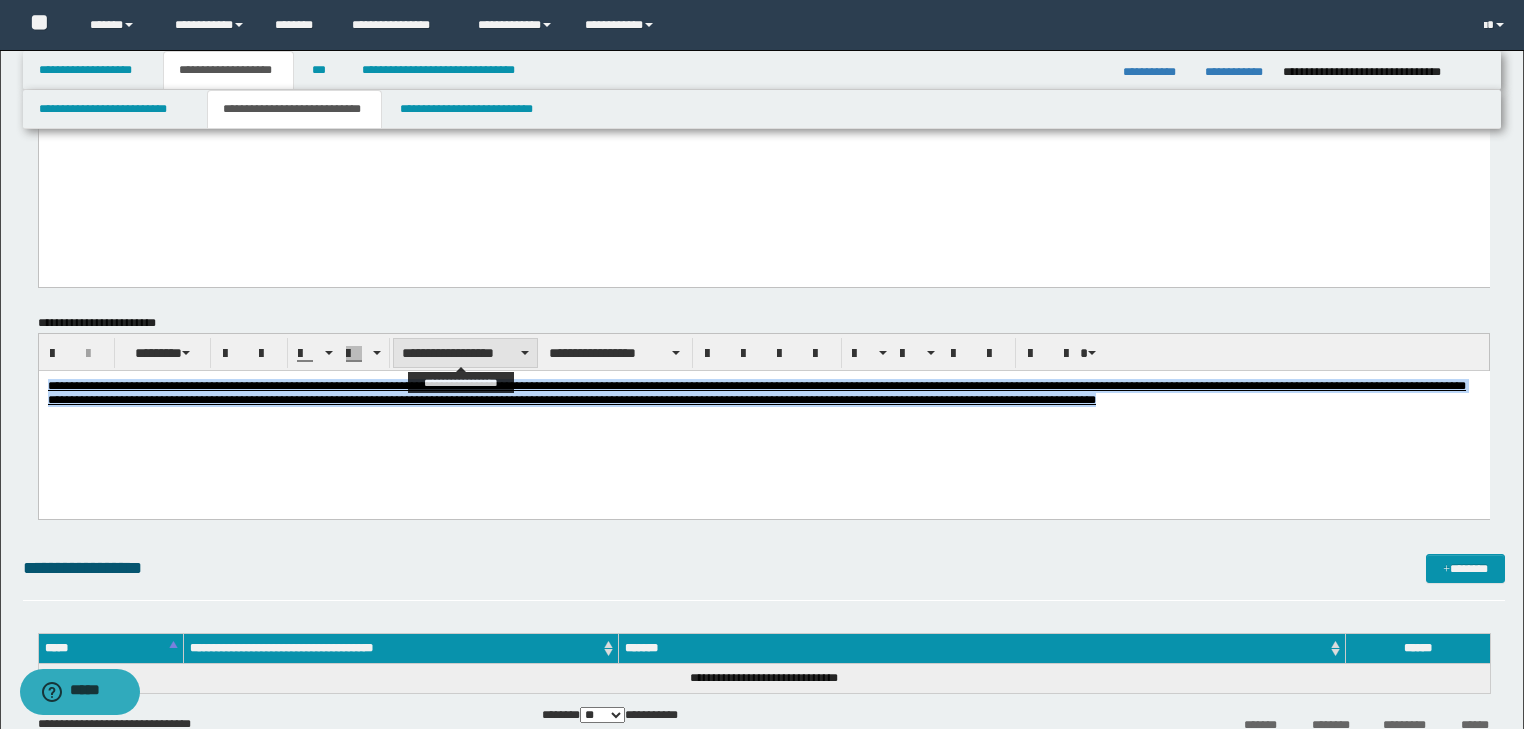 click on "**********" at bounding box center [465, 353] 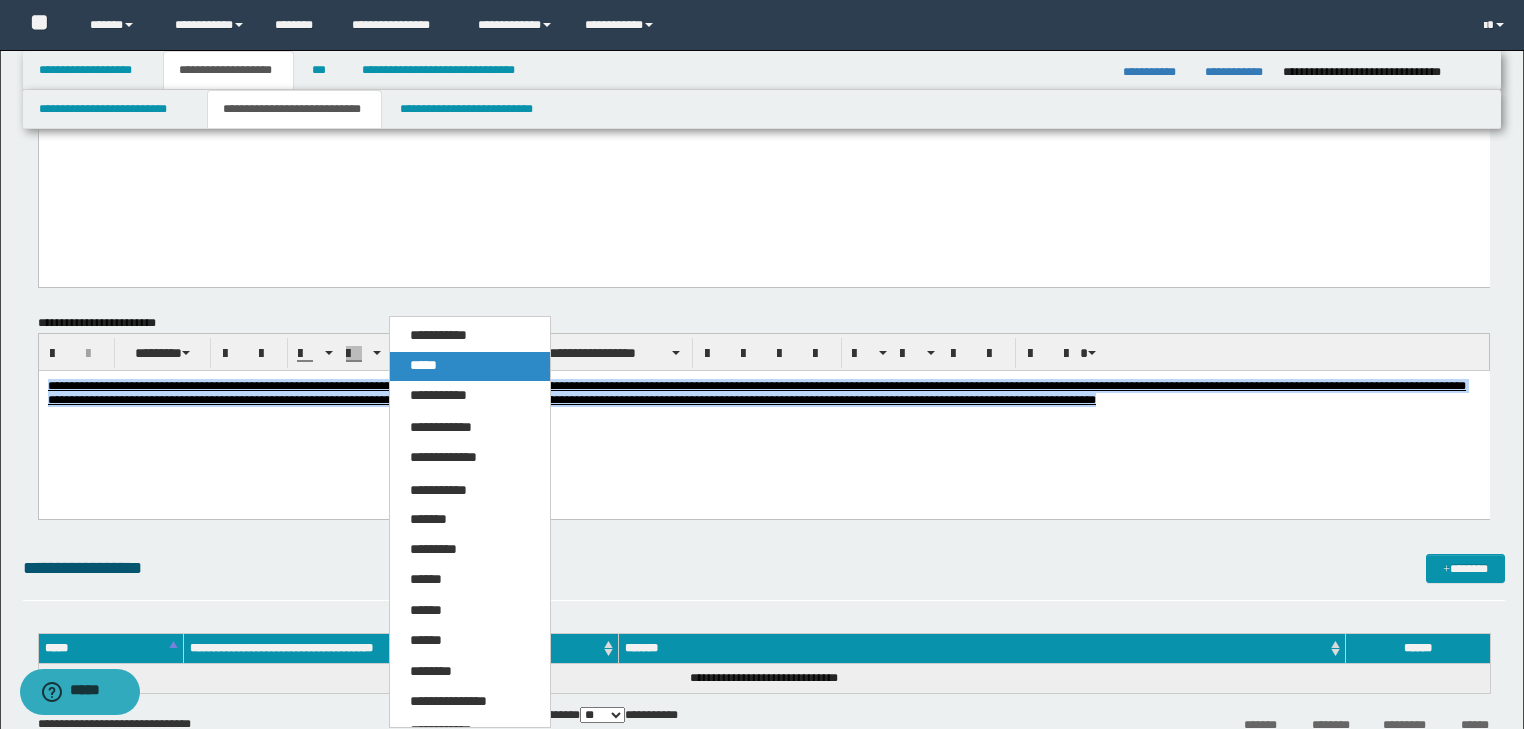 click on "*****" at bounding box center [470, 366] 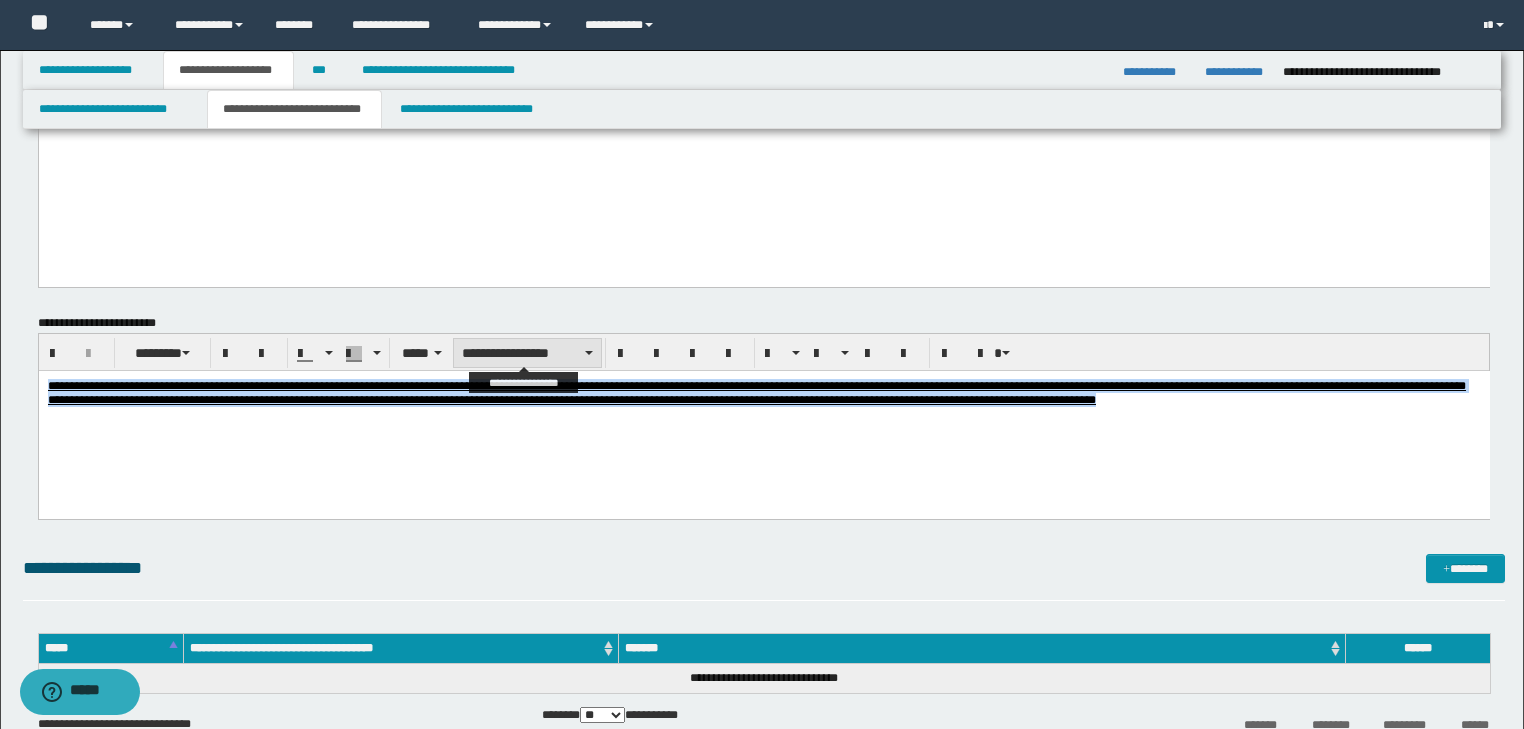 click on "**********" at bounding box center (527, 353) 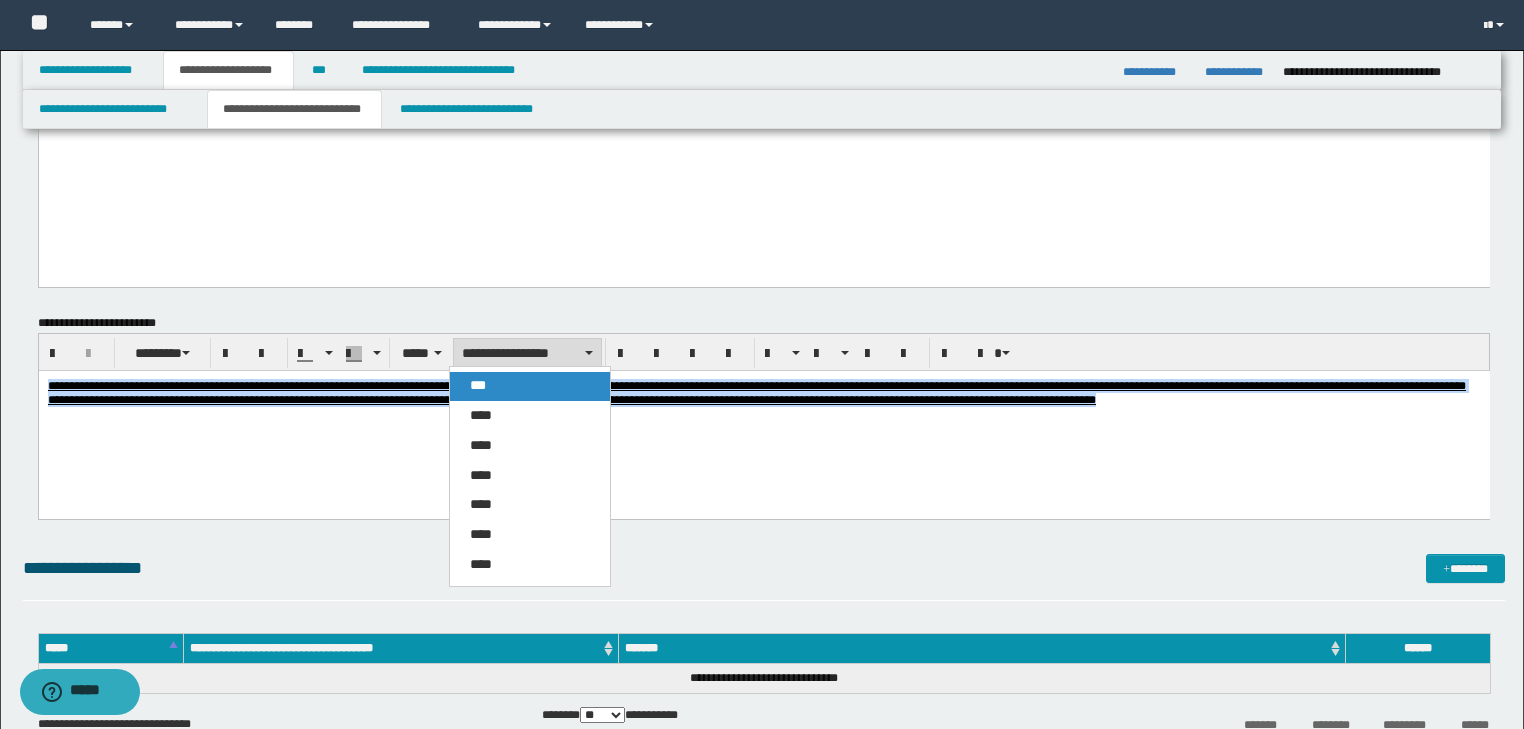 click on "***" at bounding box center (478, 385) 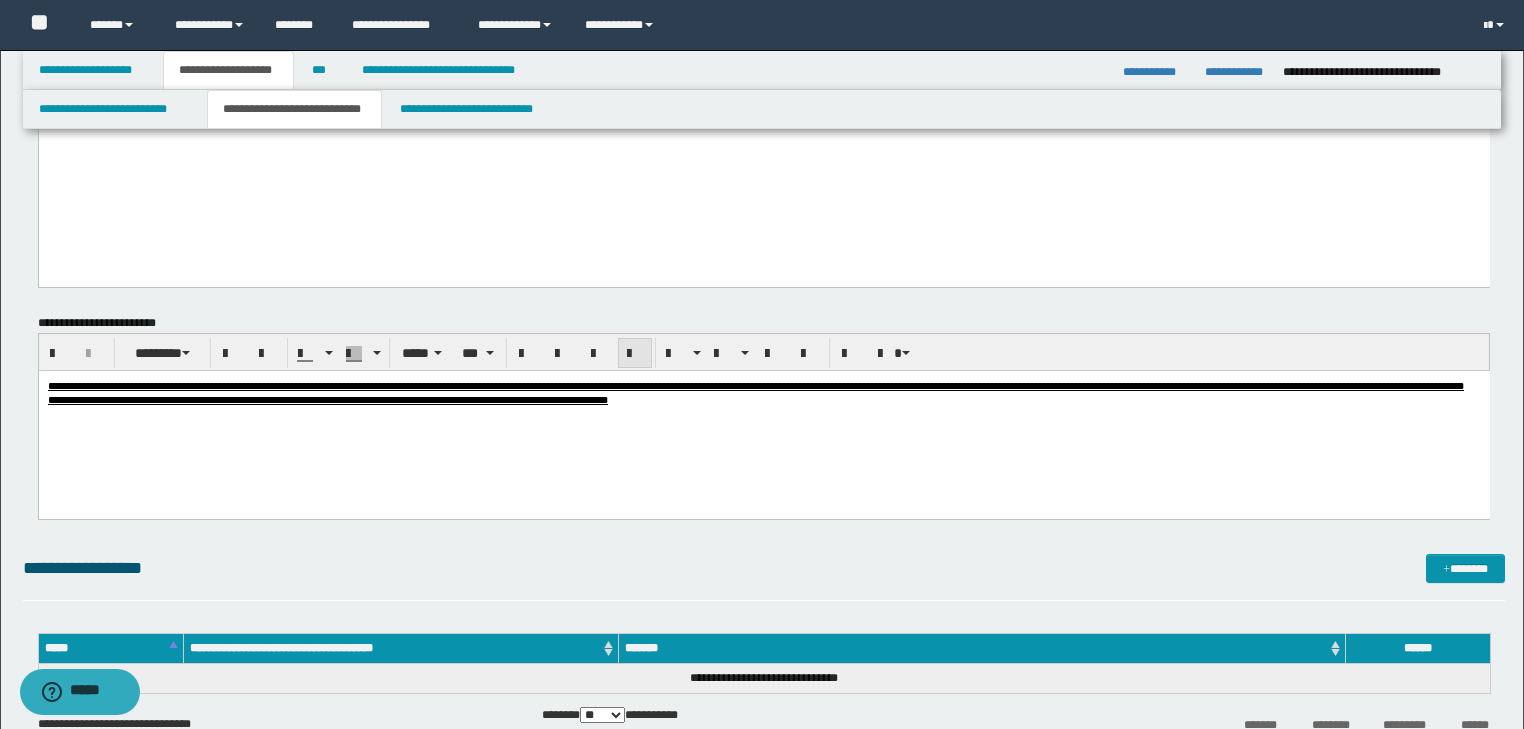 click at bounding box center (635, 354) 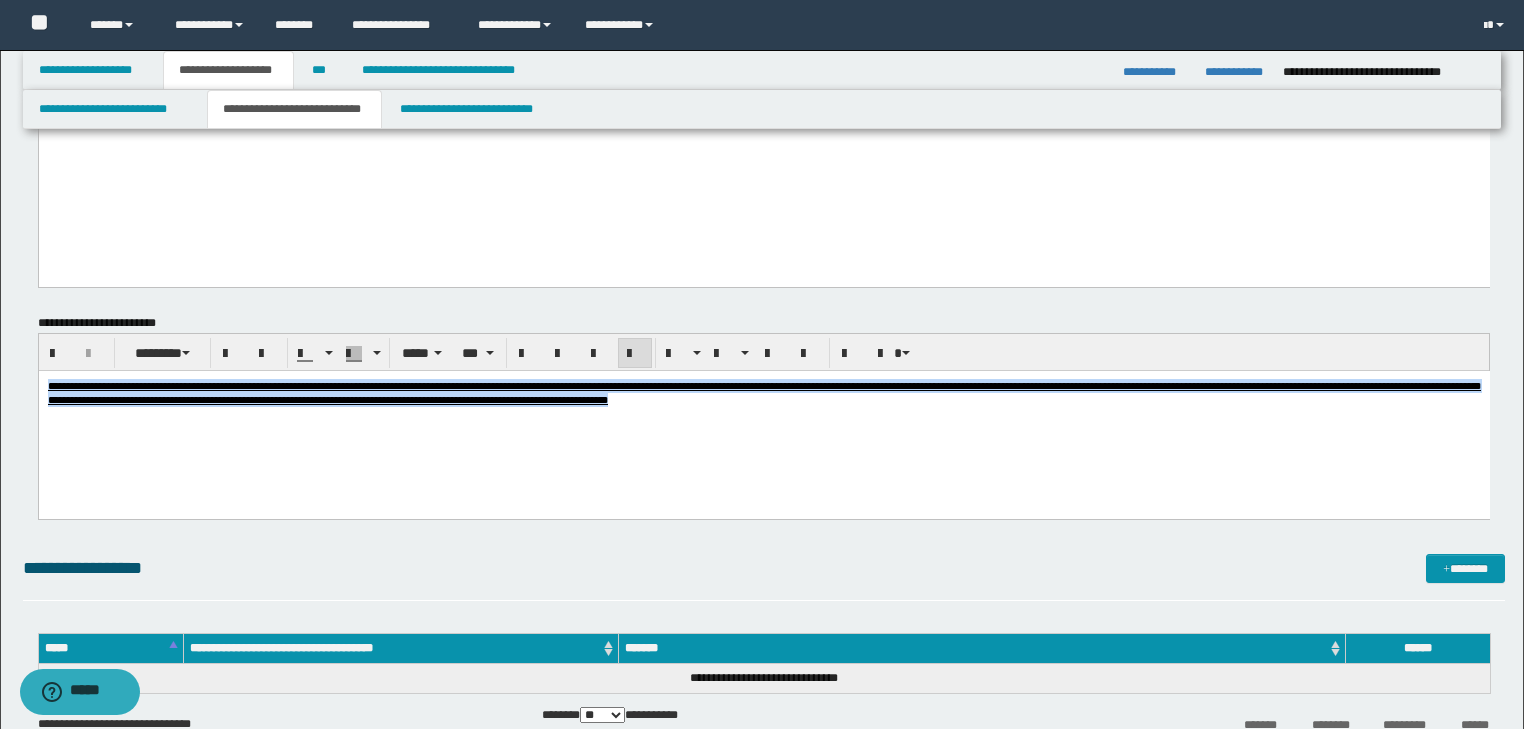 click on "**********" at bounding box center [763, 417] 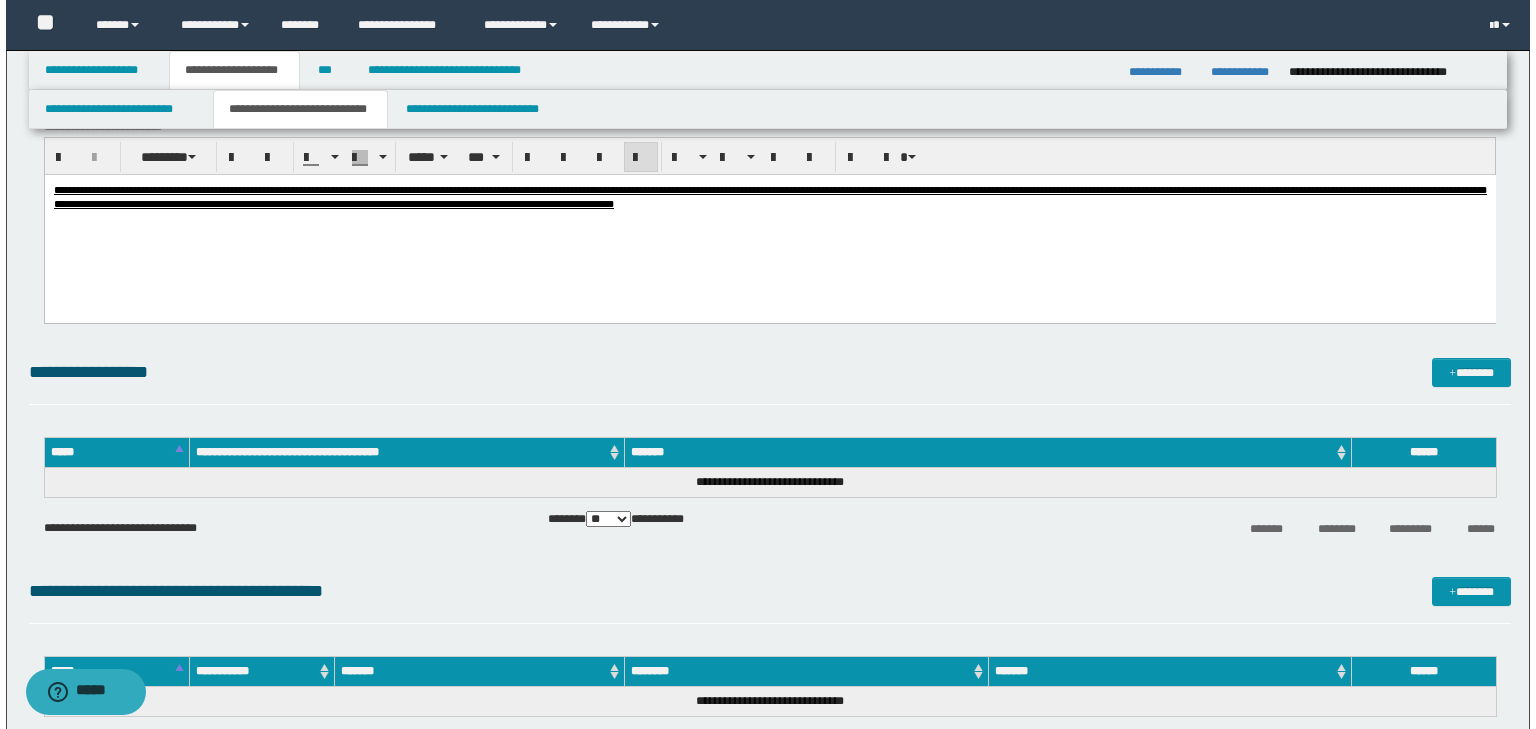 scroll, scrollTop: 1600, scrollLeft: 0, axis: vertical 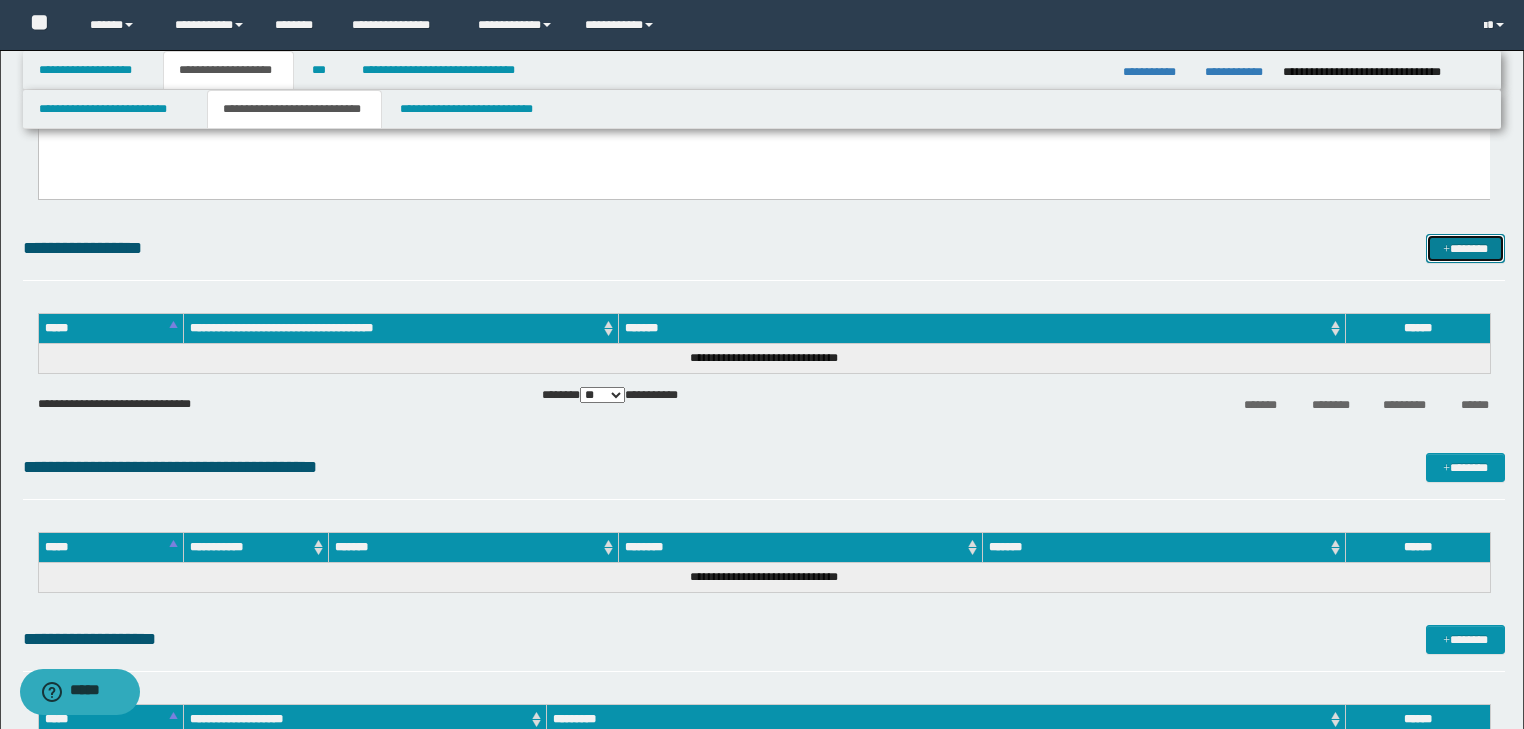 click on "*******" at bounding box center [1465, 249] 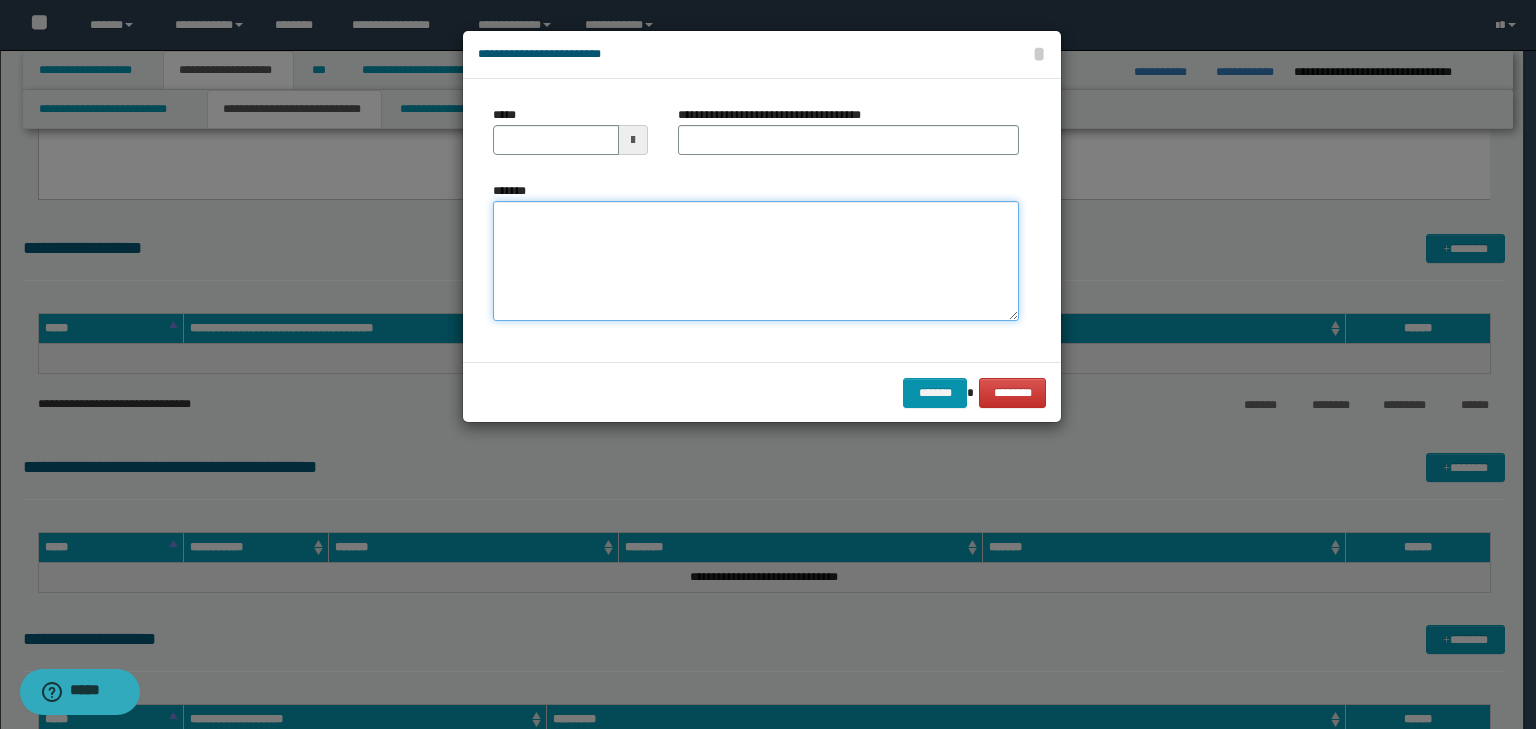 click on "*******" at bounding box center (756, 261) 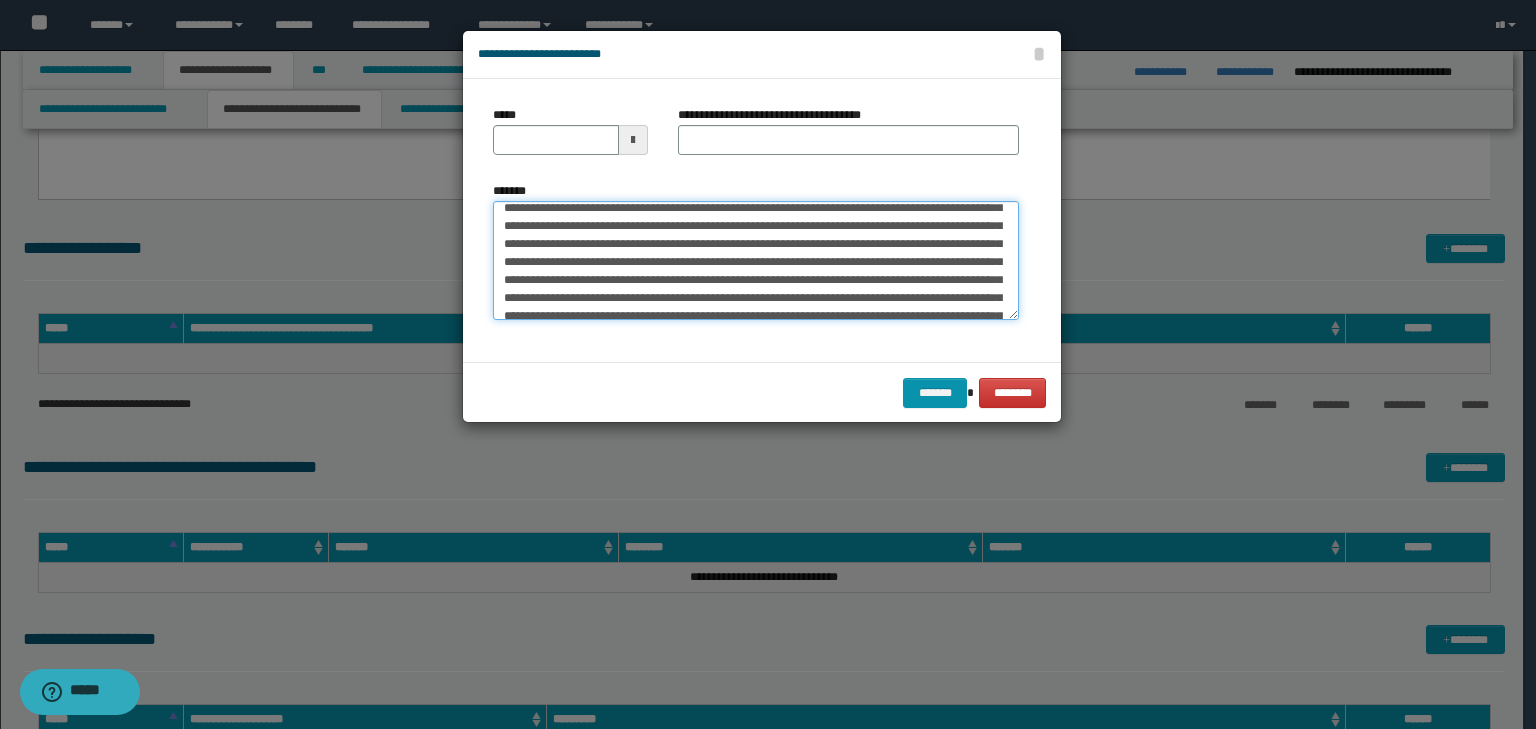 scroll, scrollTop: 0, scrollLeft: 0, axis: both 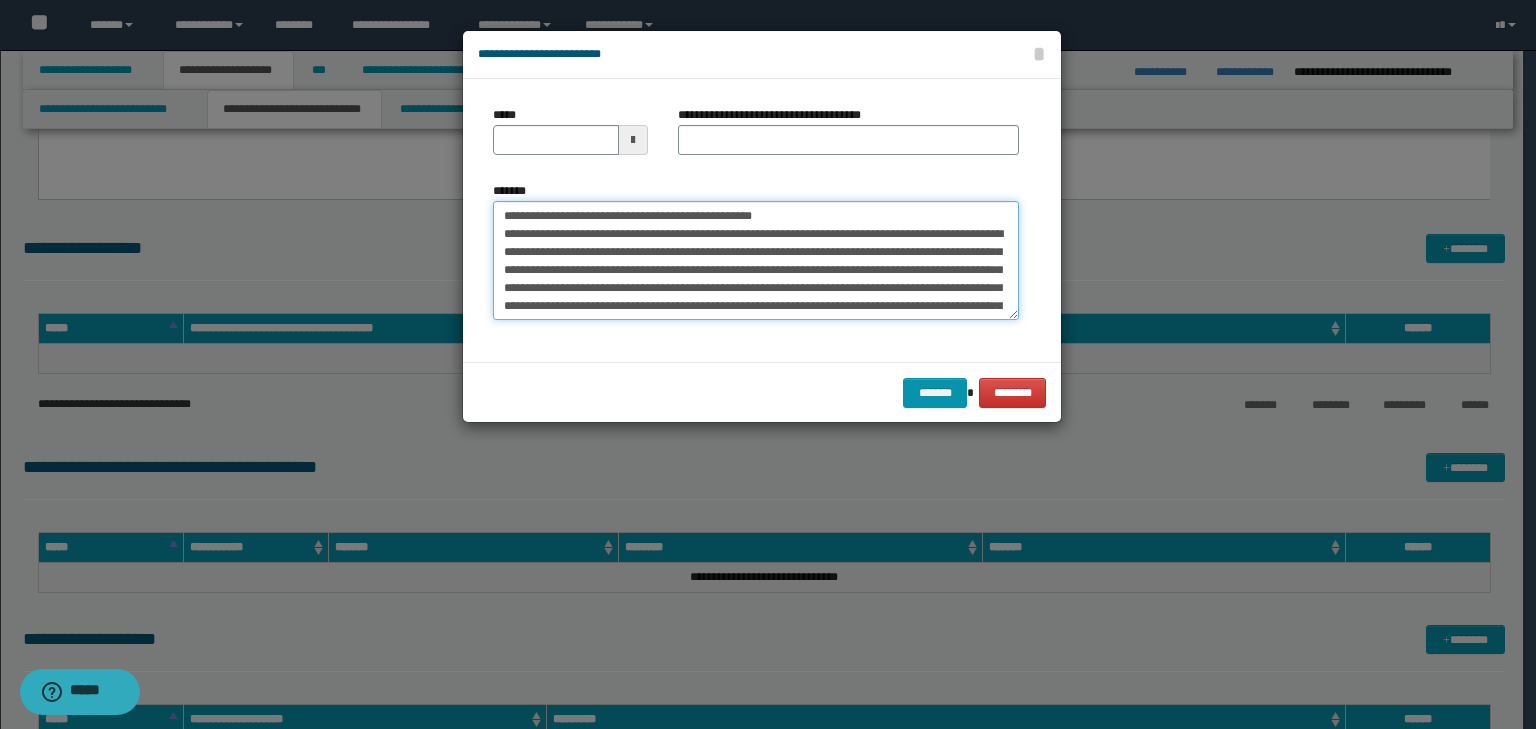 drag, startPoint x: 565, startPoint y: 209, endPoint x: 433, endPoint y: 180, distance: 135.14807 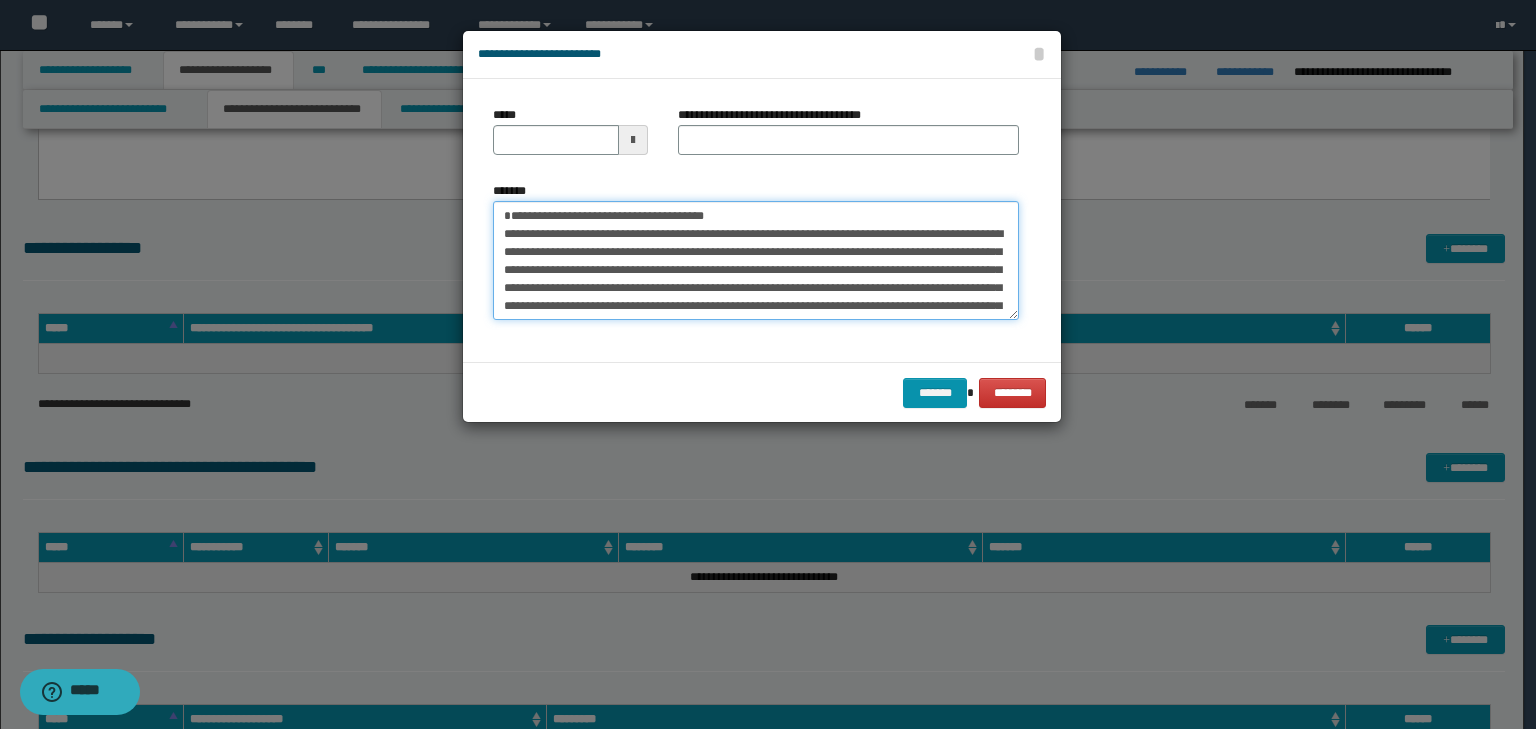 type on "**********" 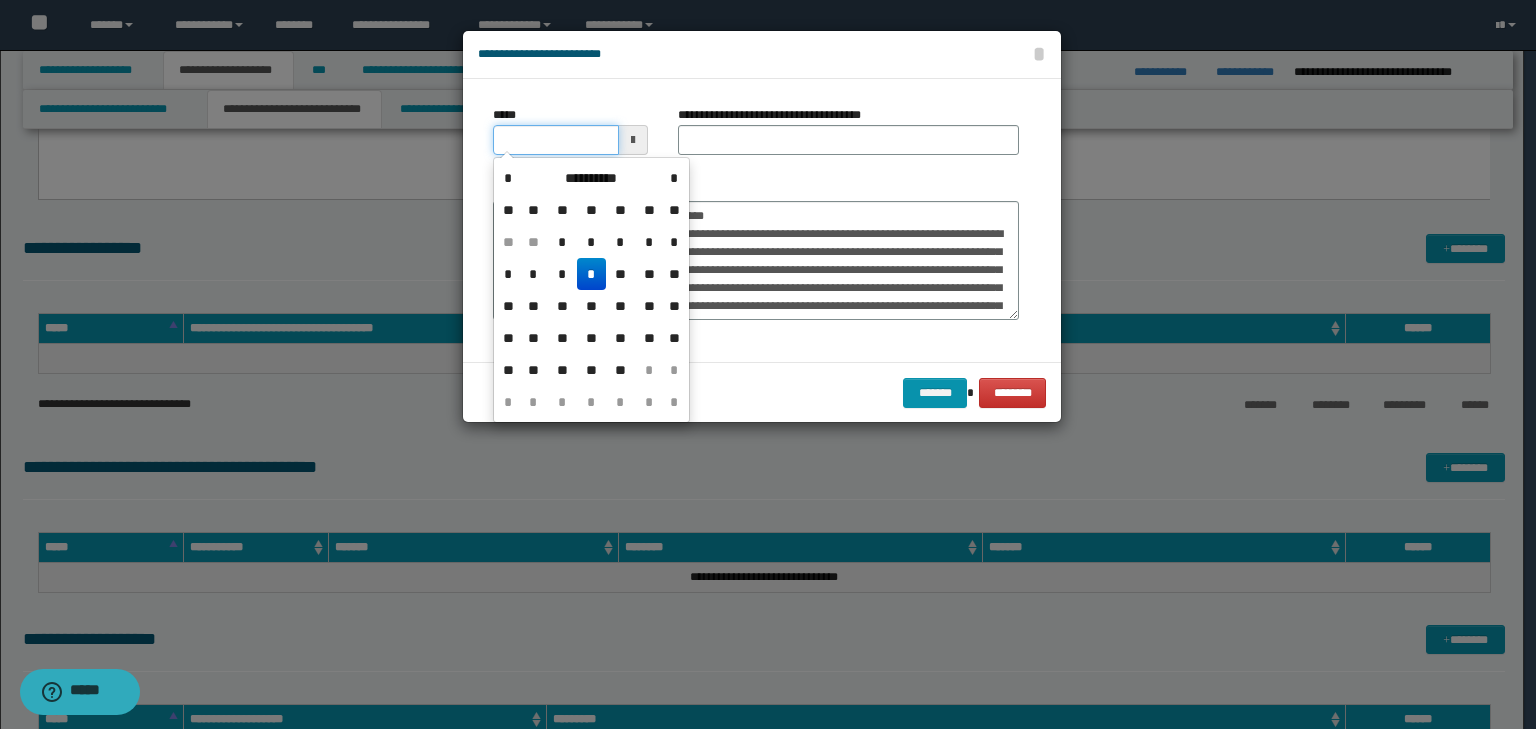 click on "*****" at bounding box center (556, 140) 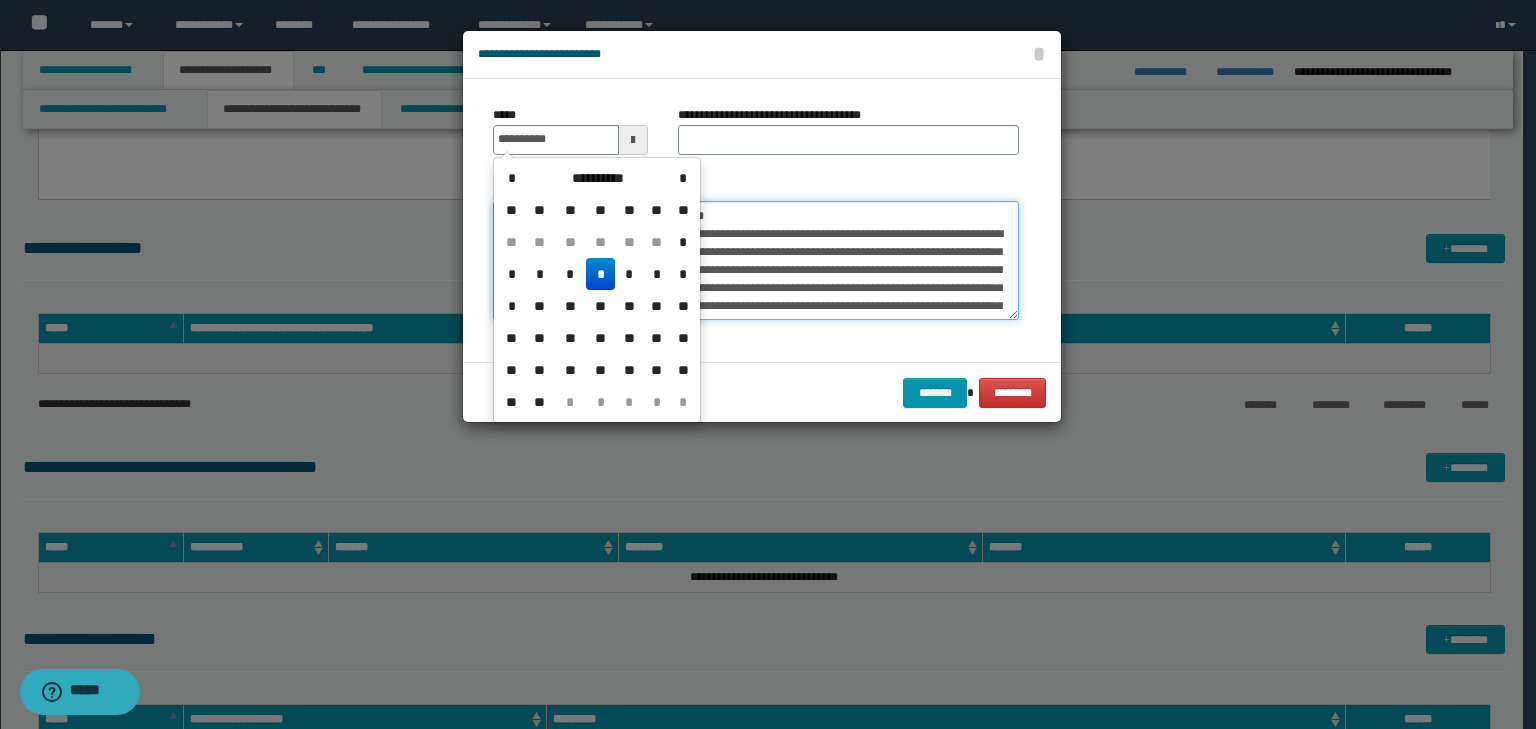 type on "**********" 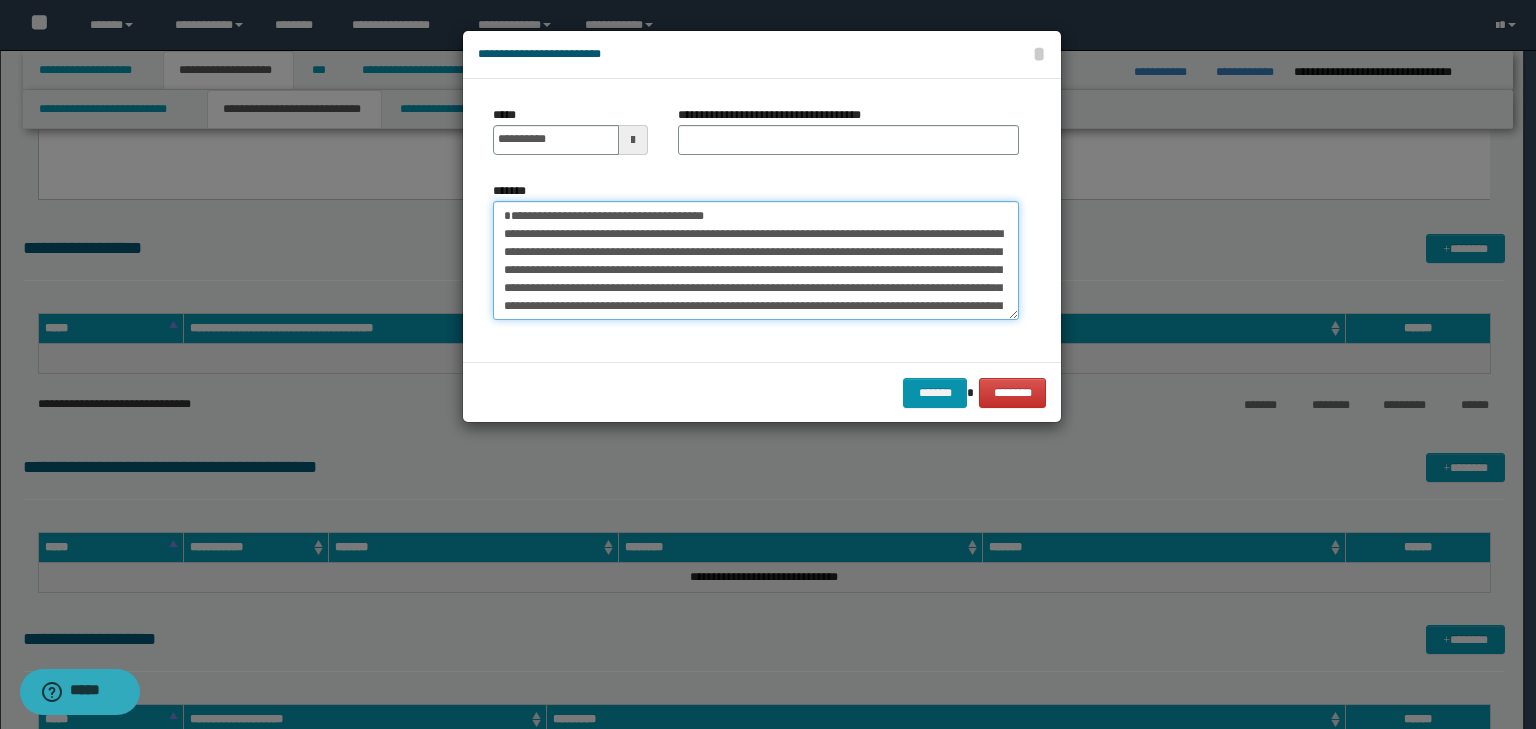 drag, startPoint x: 489, startPoint y: 182, endPoint x: 240, endPoint y: 168, distance: 249.39326 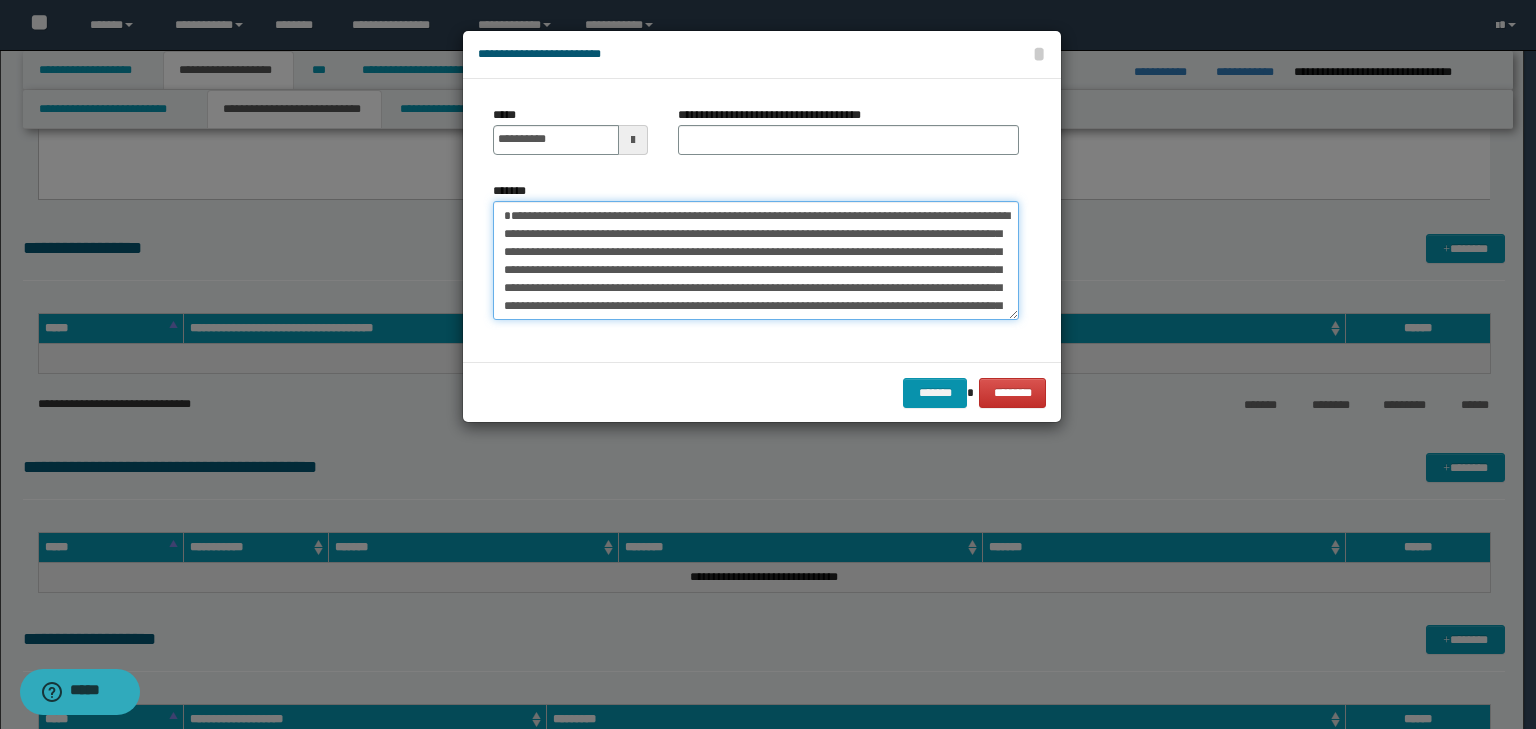 type on "**********" 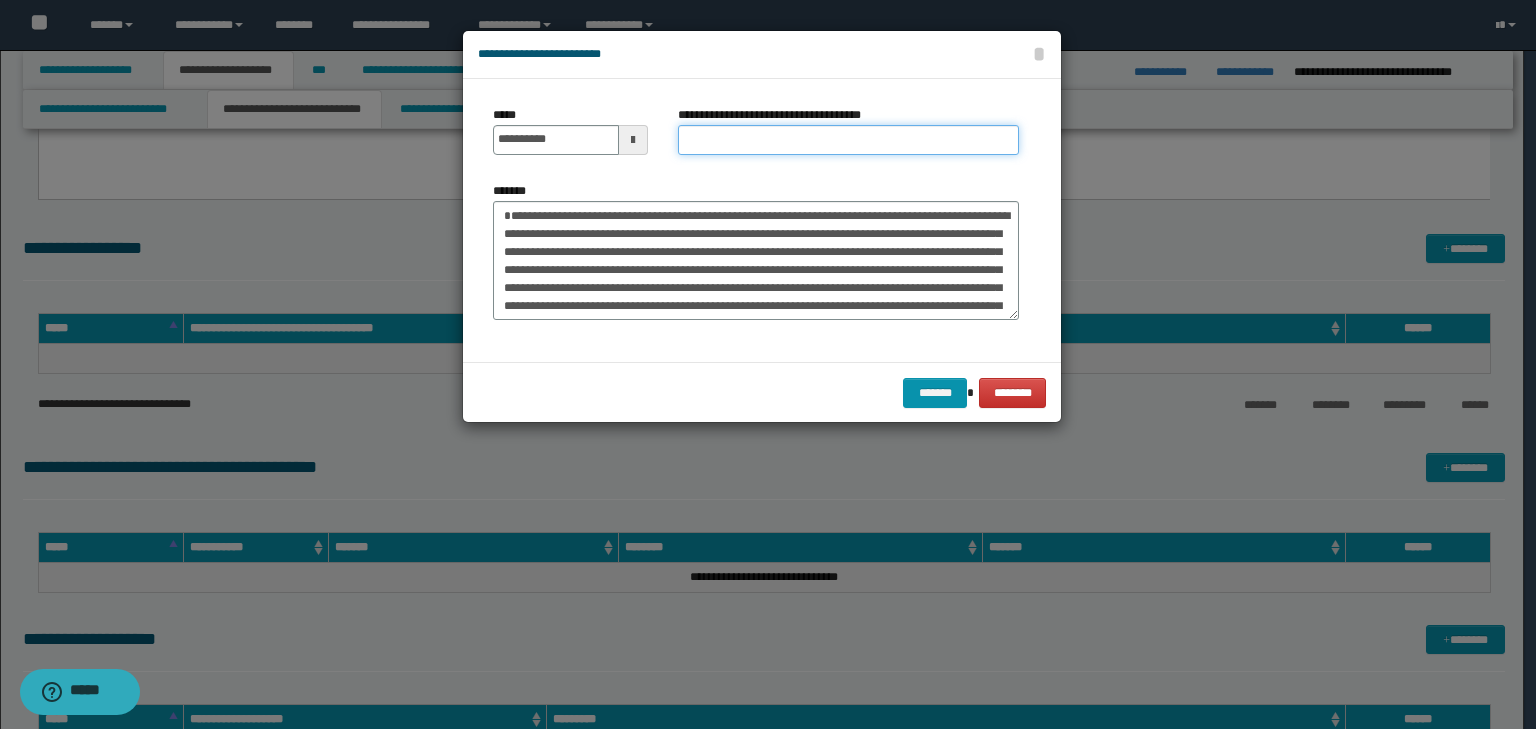click on "**********" at bounding box center (848, 140) 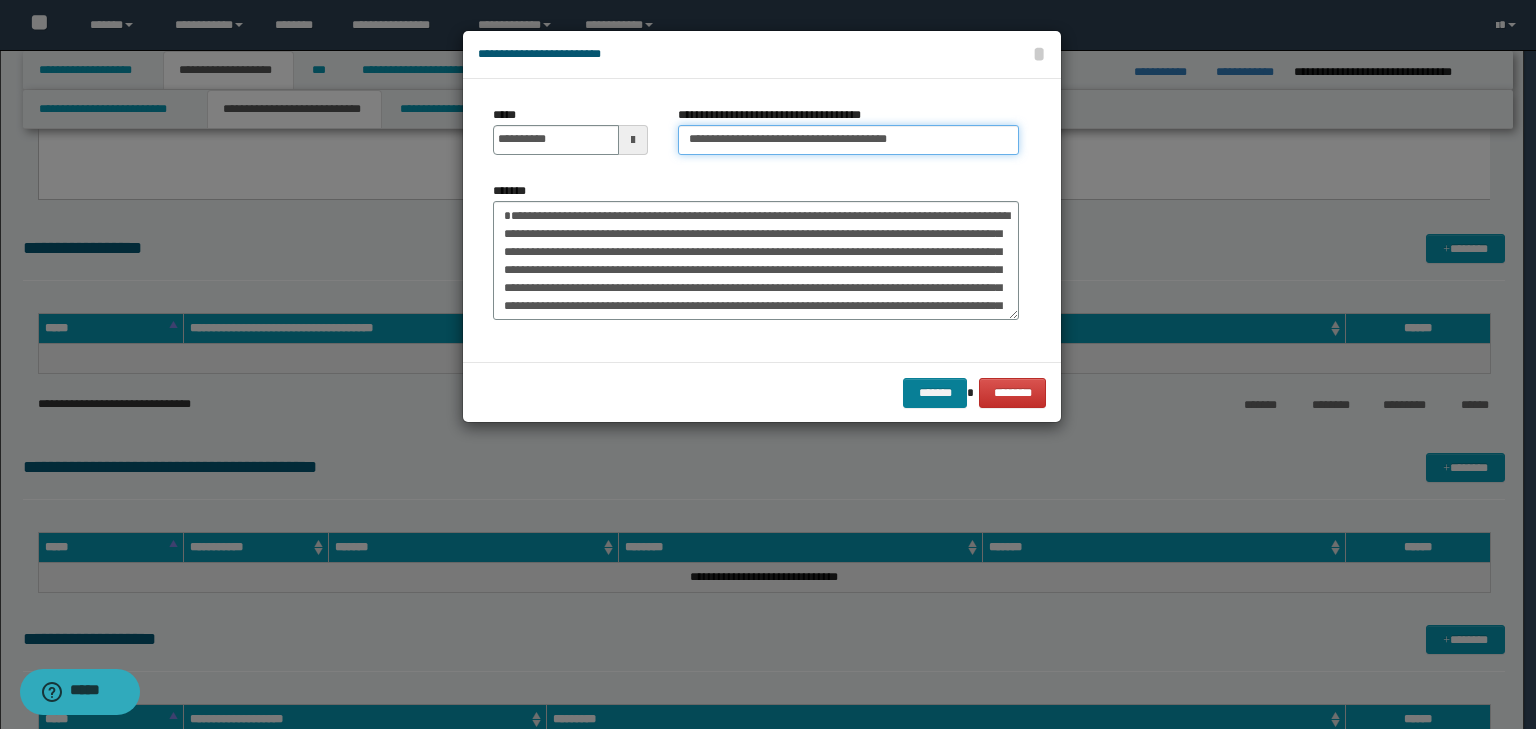 type on "**********" 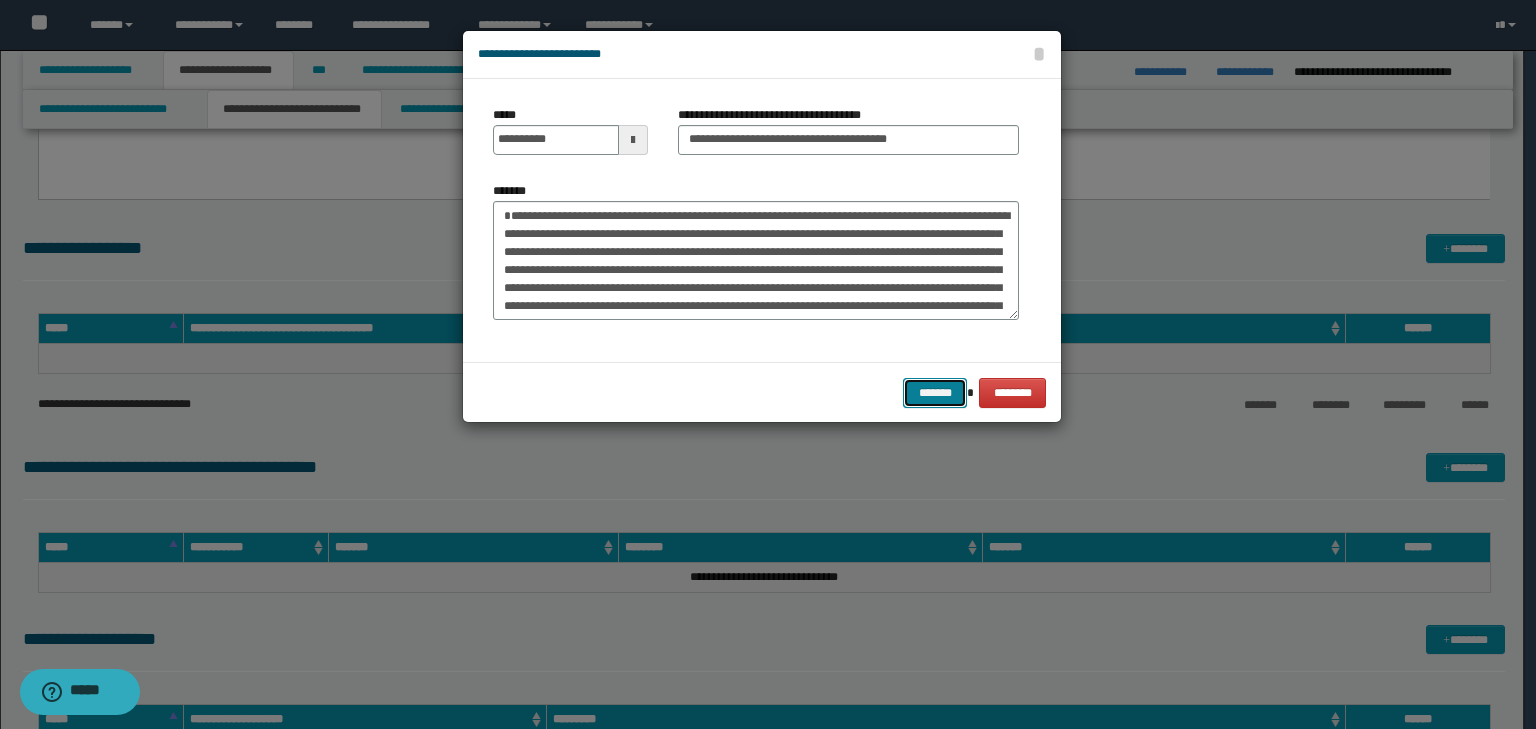 click on "*******" at bounding box center [935, 393] 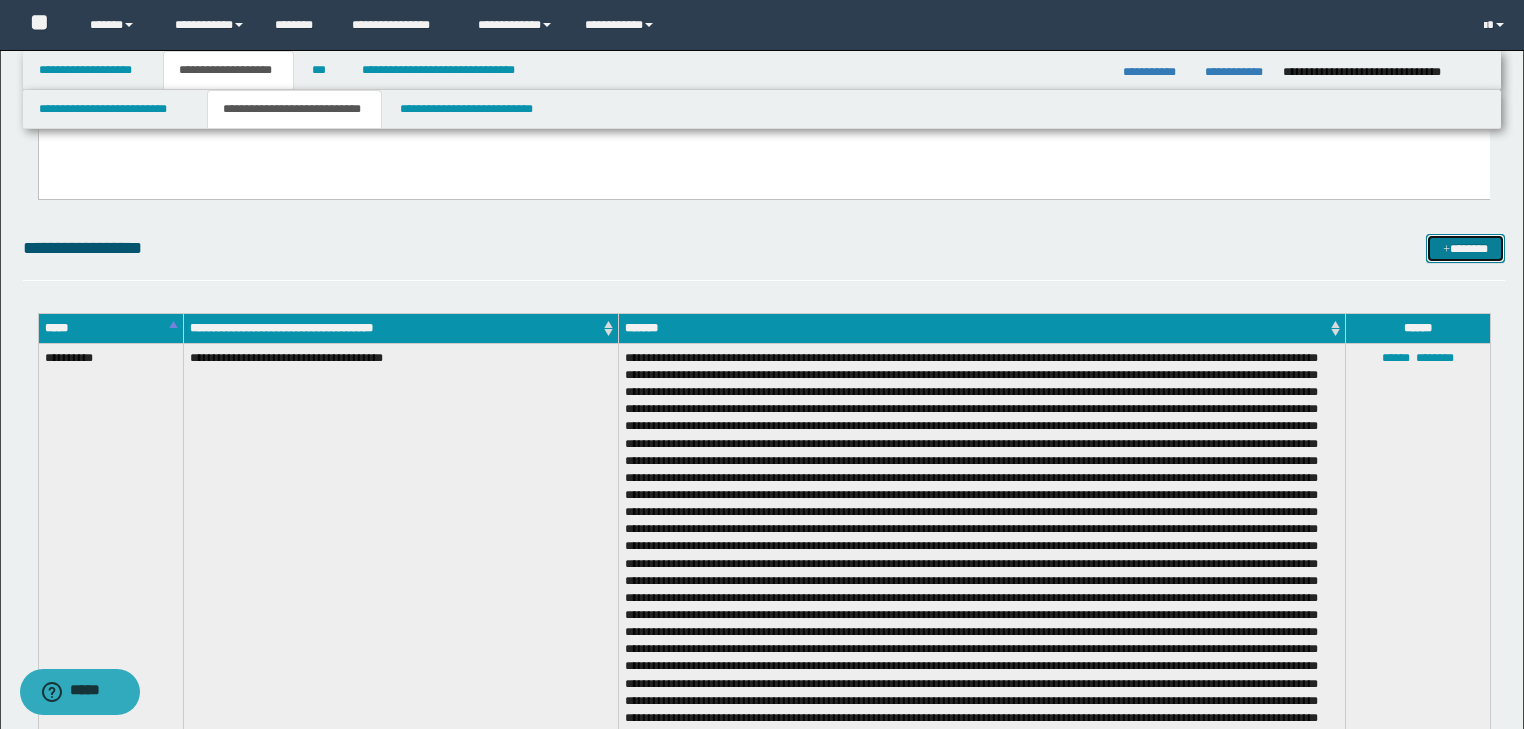 click on "*******" at bounding box center [1465, 249] 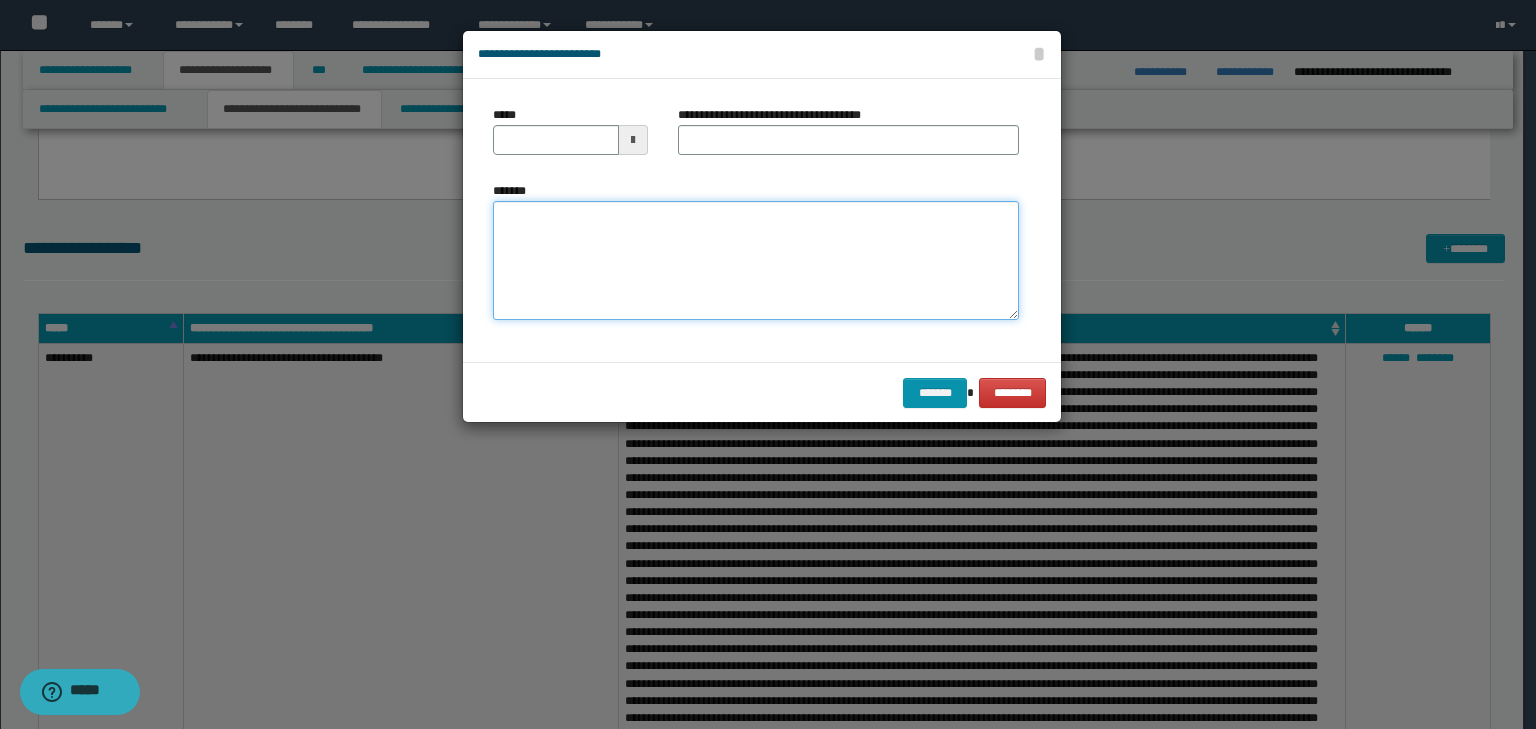 click on "*******" at bounding box center (756, 261) 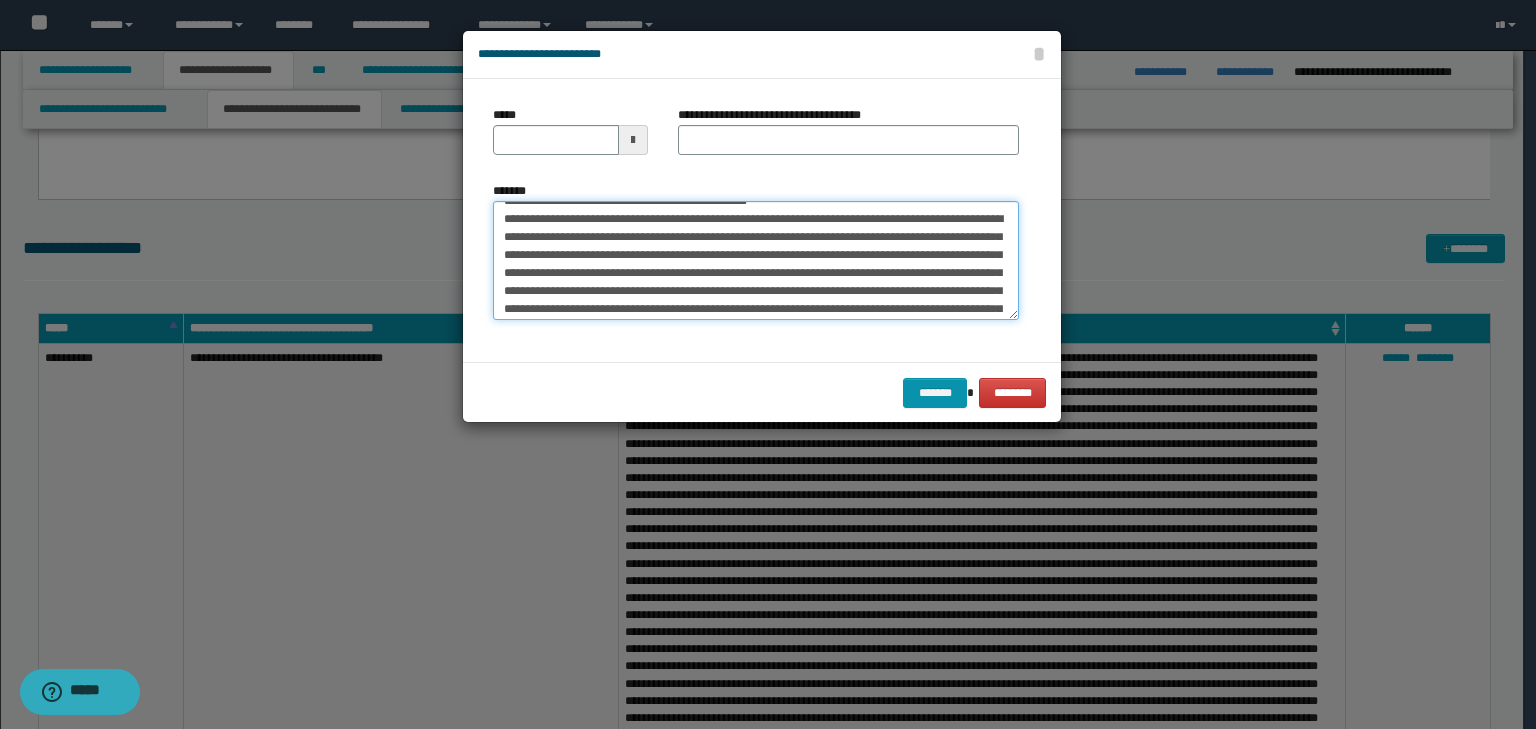 scroll, scrollTop: 0, scrollLeft: 0, axis: both 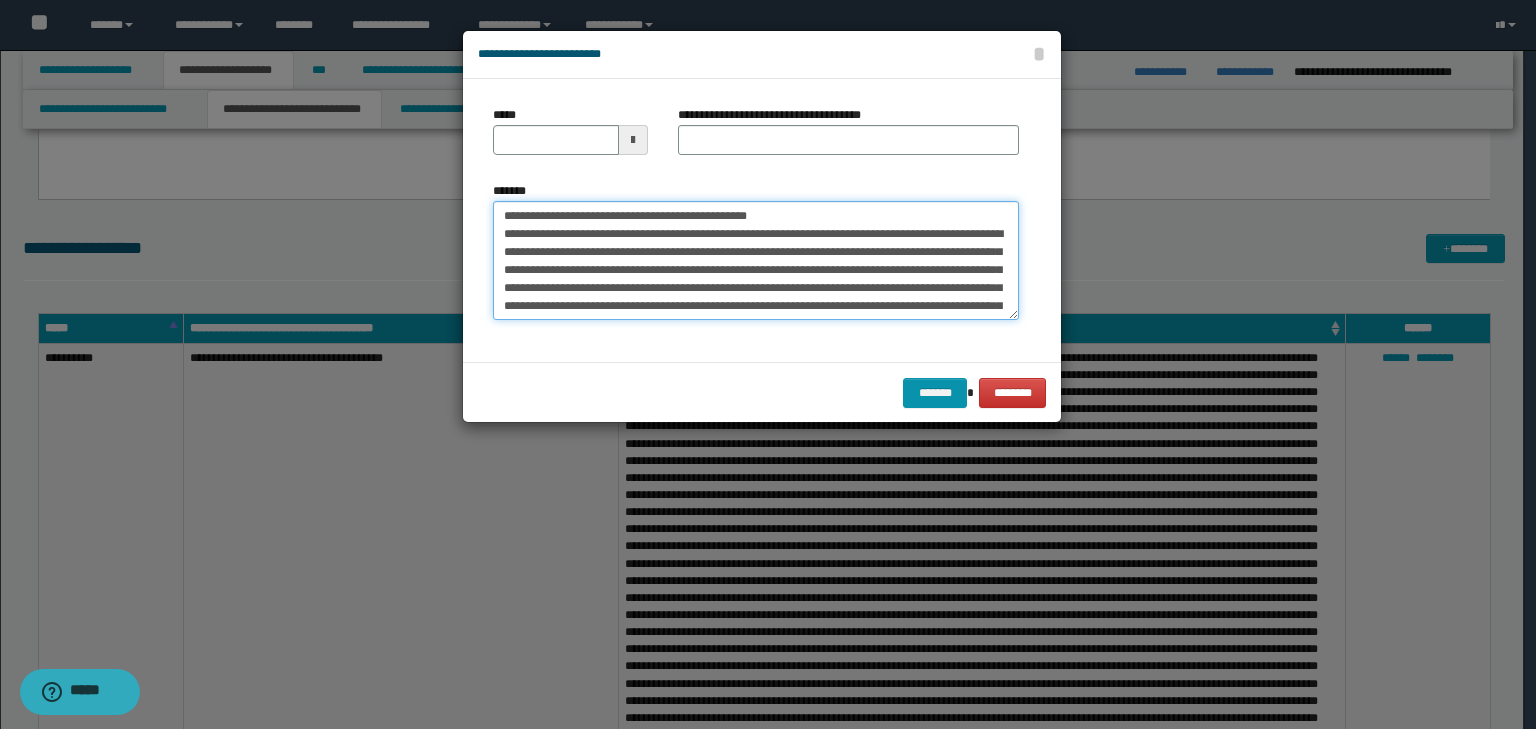drag, startPoint x: 565, startPoint y: 208, endPoint x: 428, endPoint y: 200, distance: 137.23338 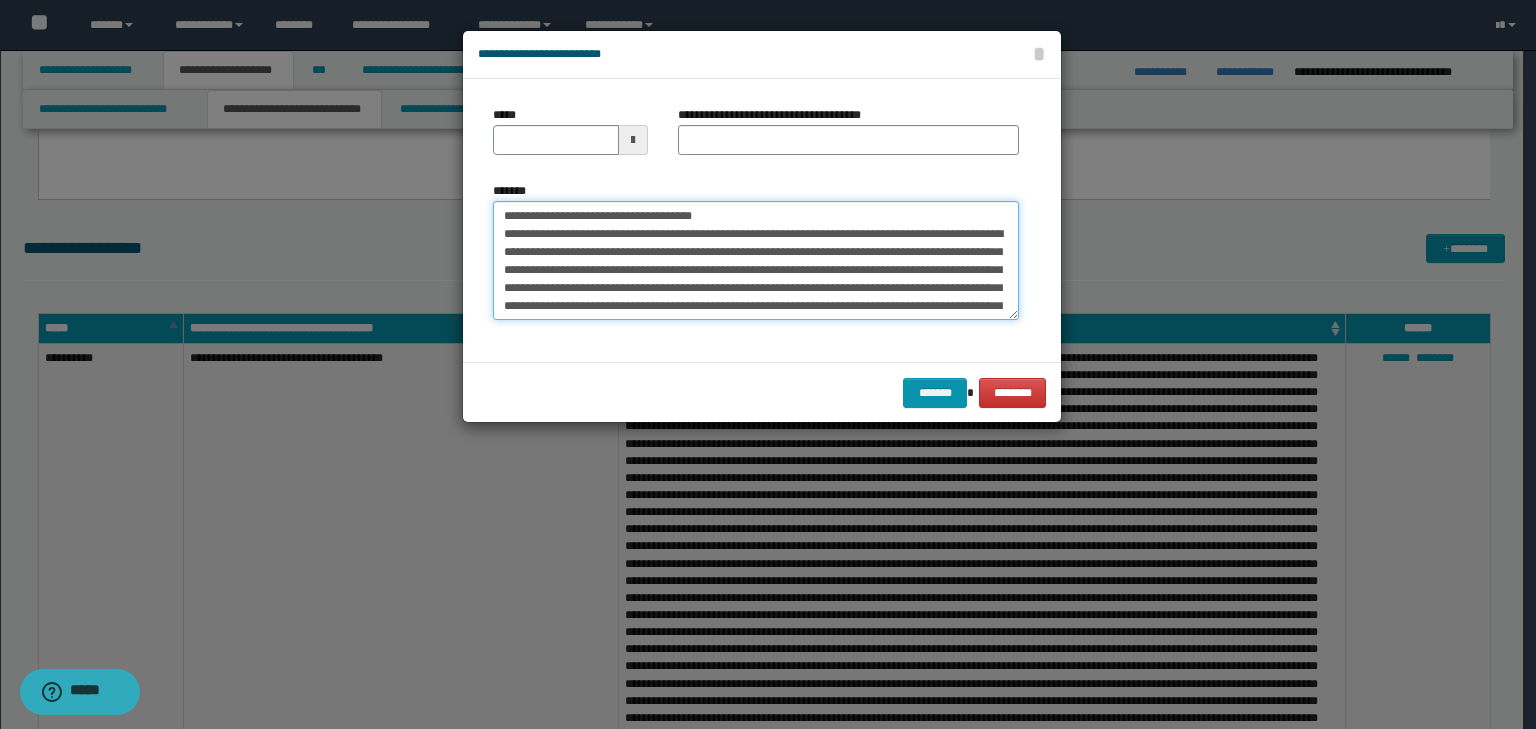 type 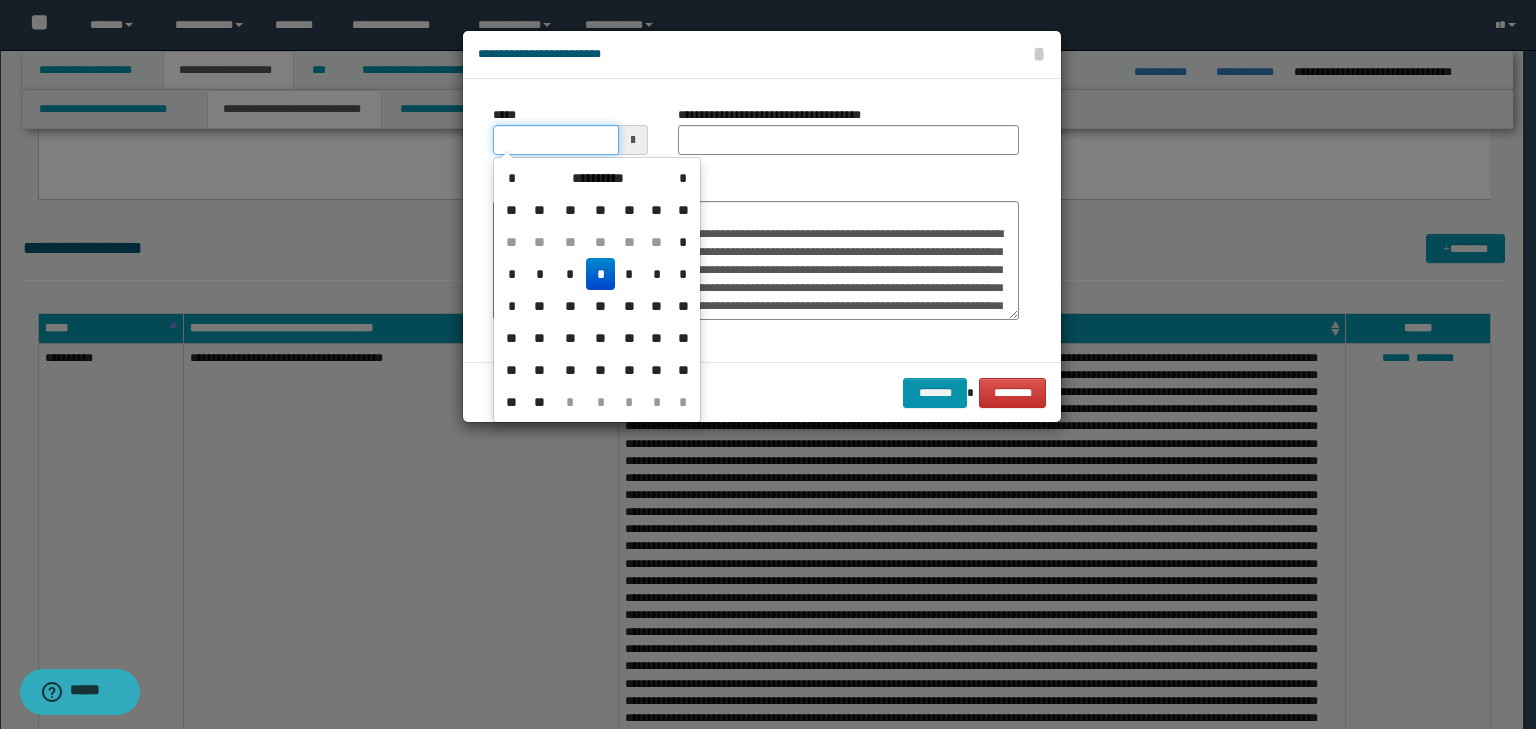 click on "*****" at bounding box center (556, 140) 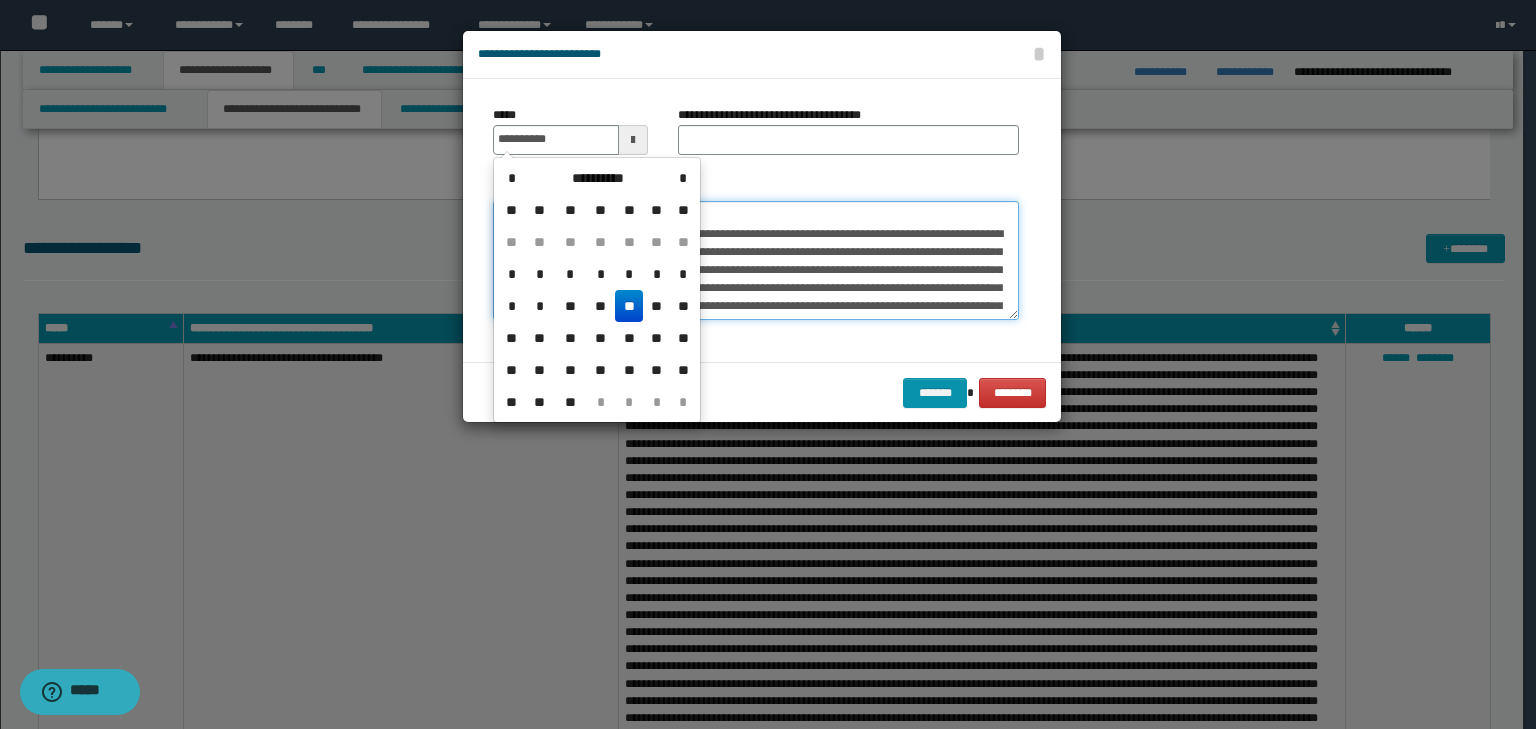 type on "**********" 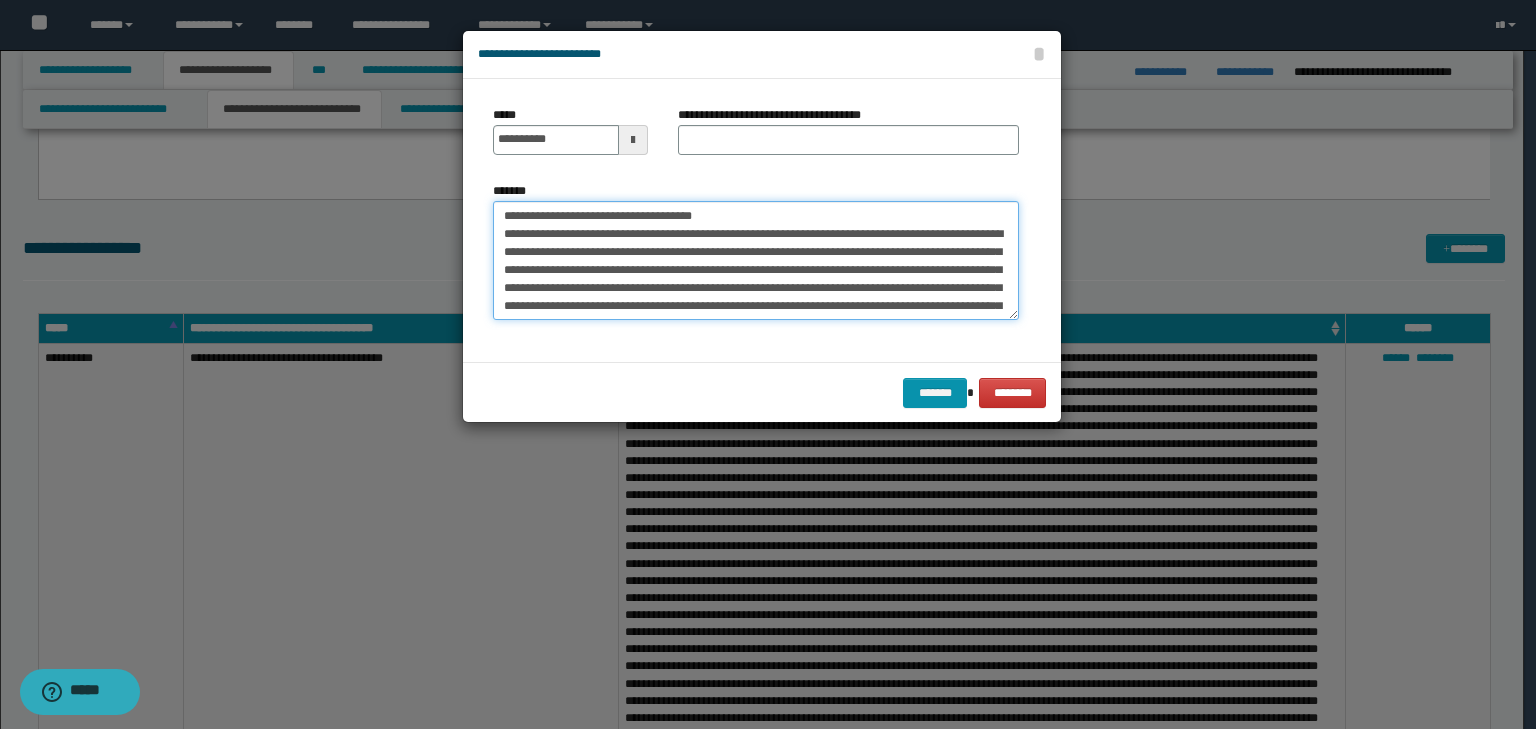drag, startPoint x: 764, startPoint y: 212, endPoint x: 188, endPoint y: 195, distance: 576.2508 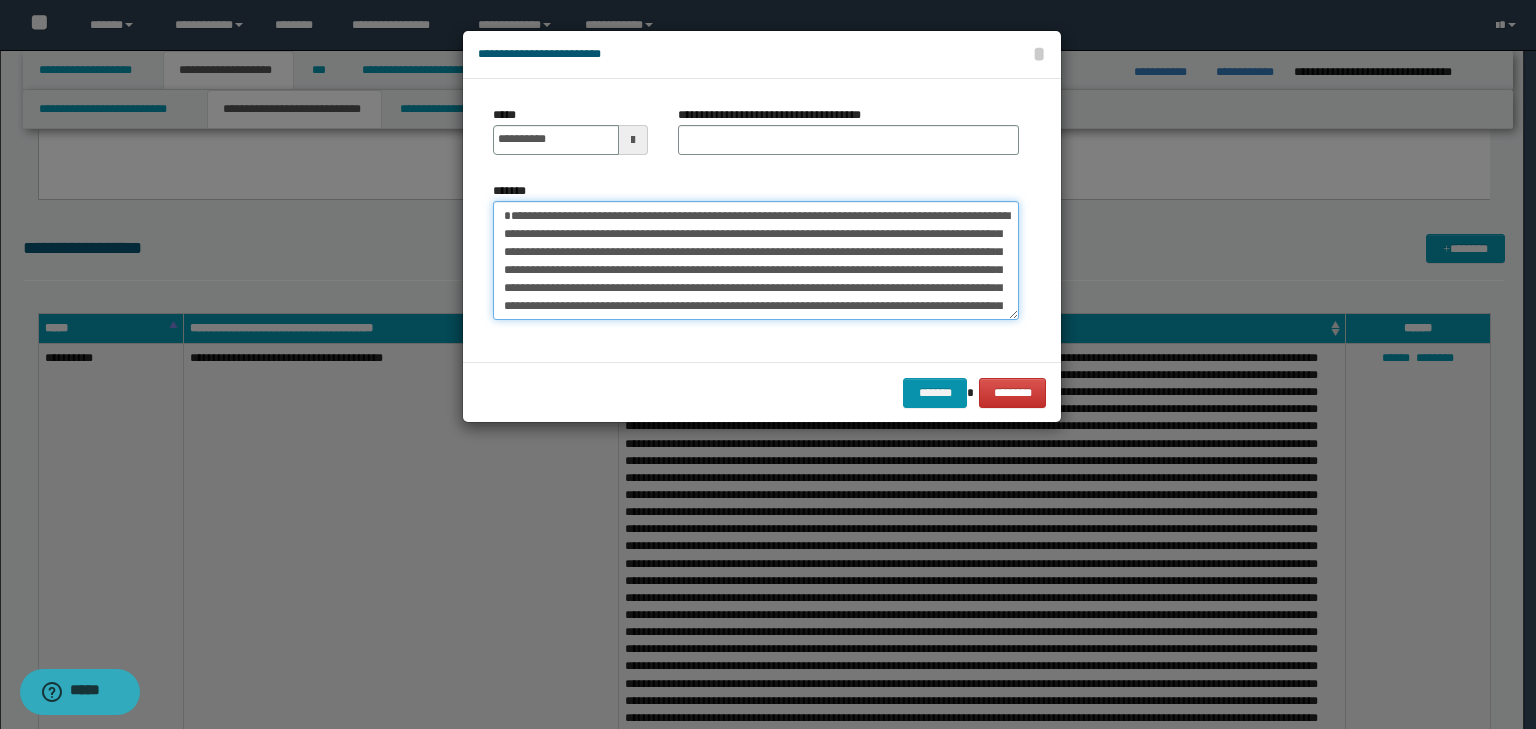 type on "**********" 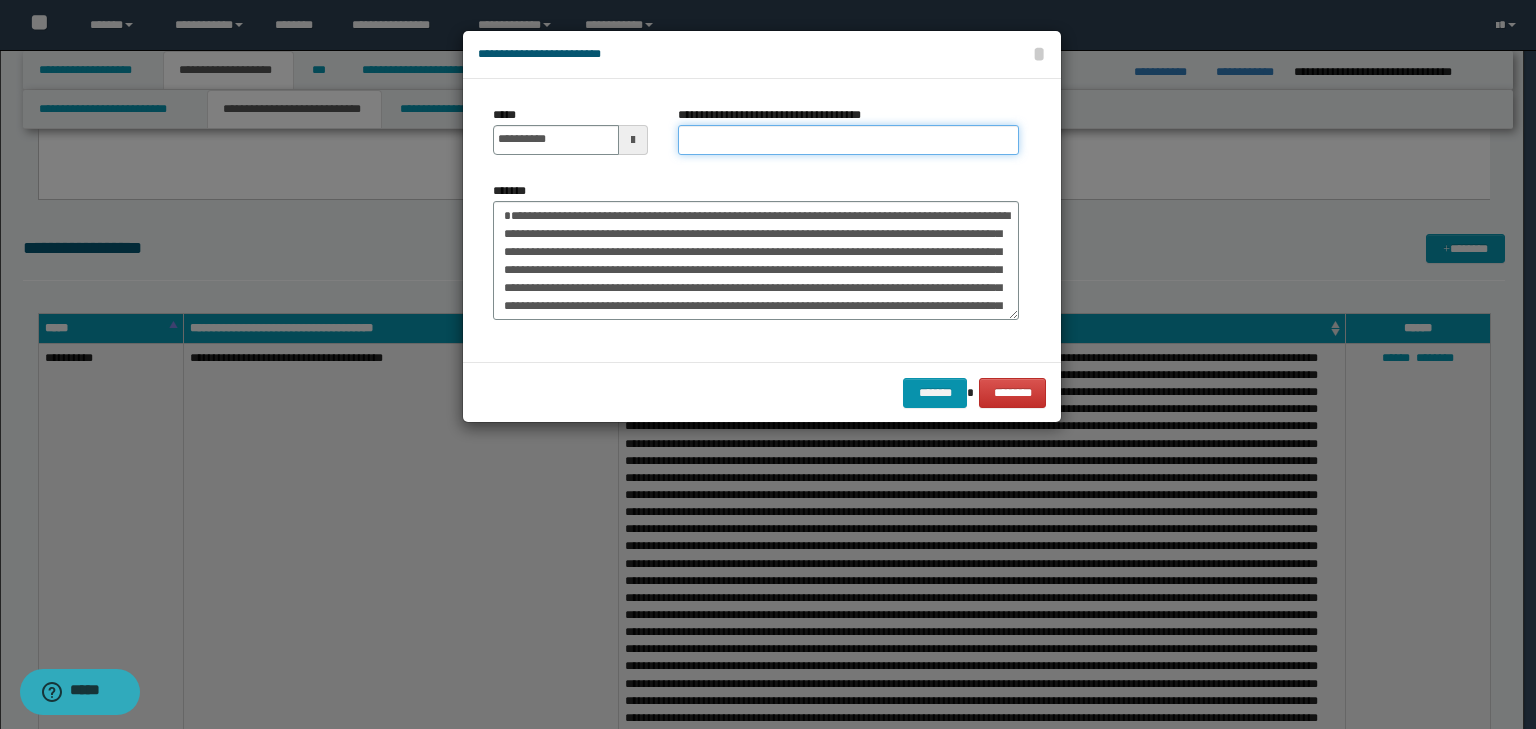 click on "**********" at bounding box center (848, 140) 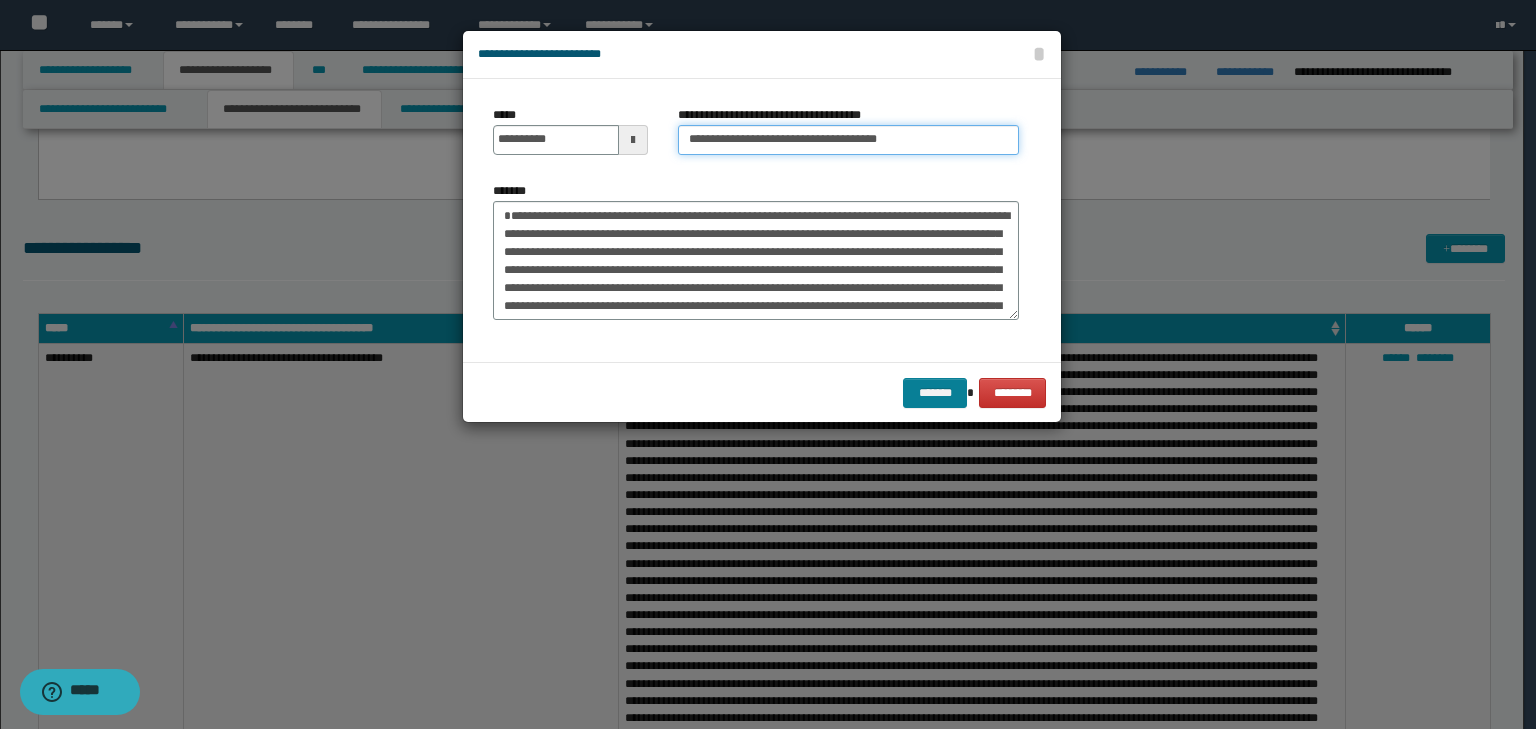 type on "**********" 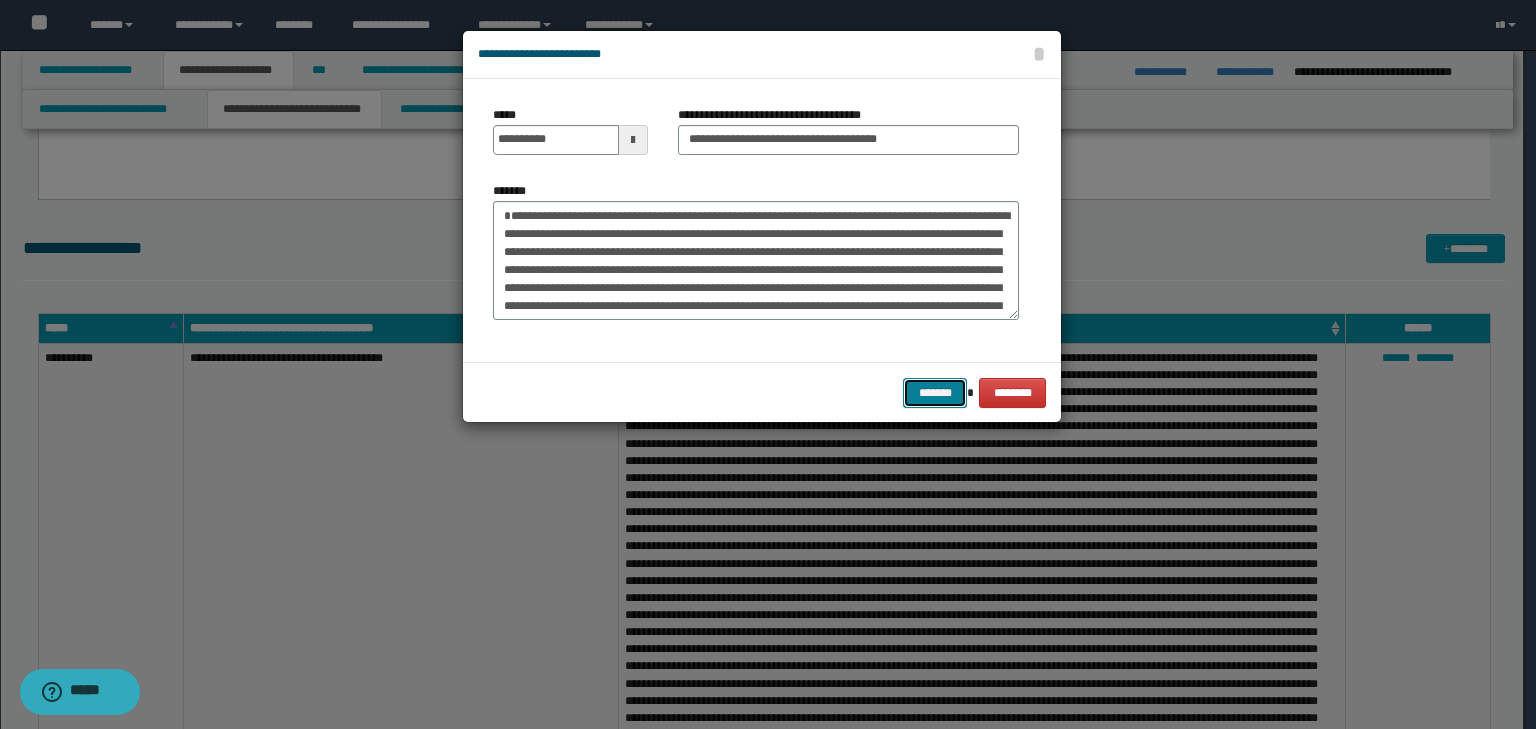 click on "*******" at bounding box center (935, 393) 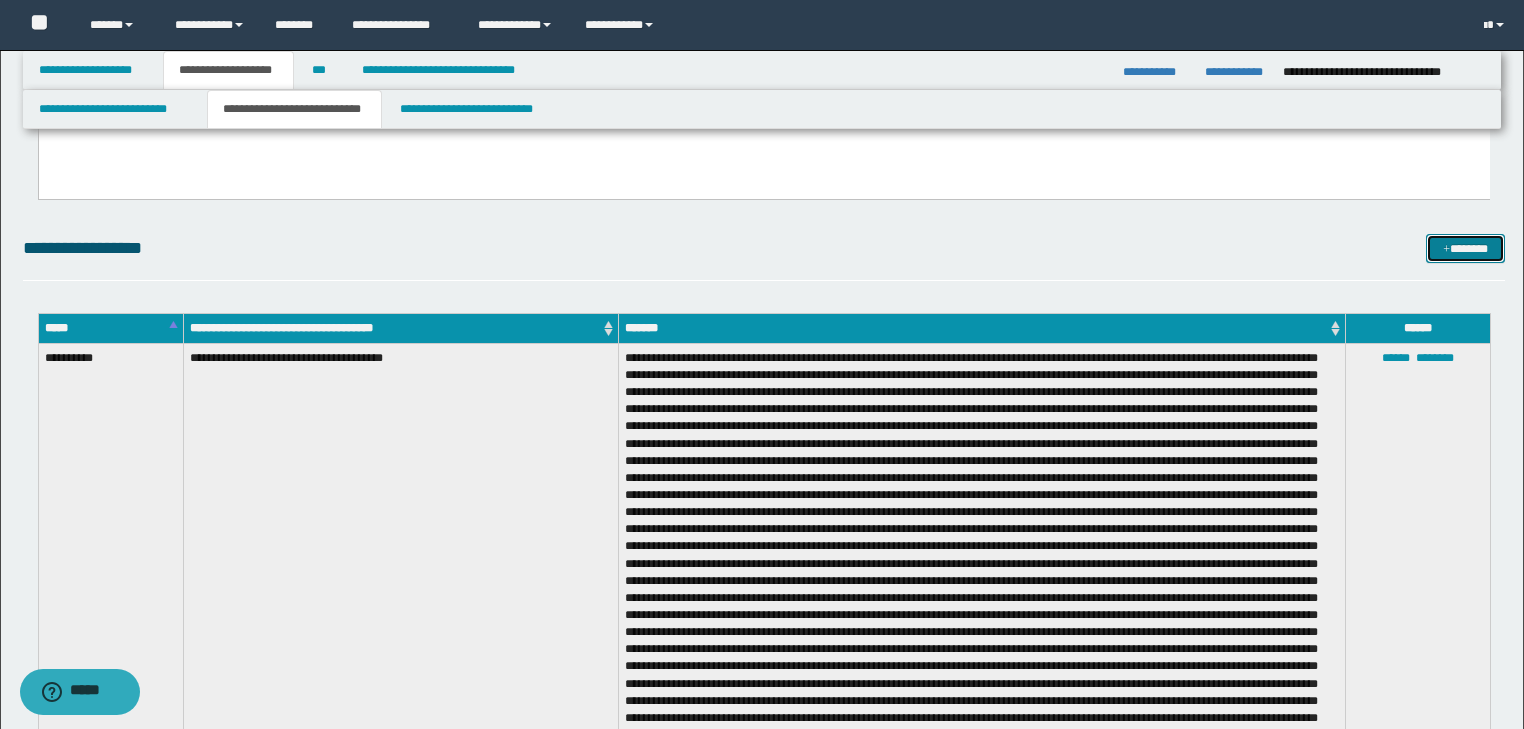 click on "*******" at bounding box center [1465, 249] 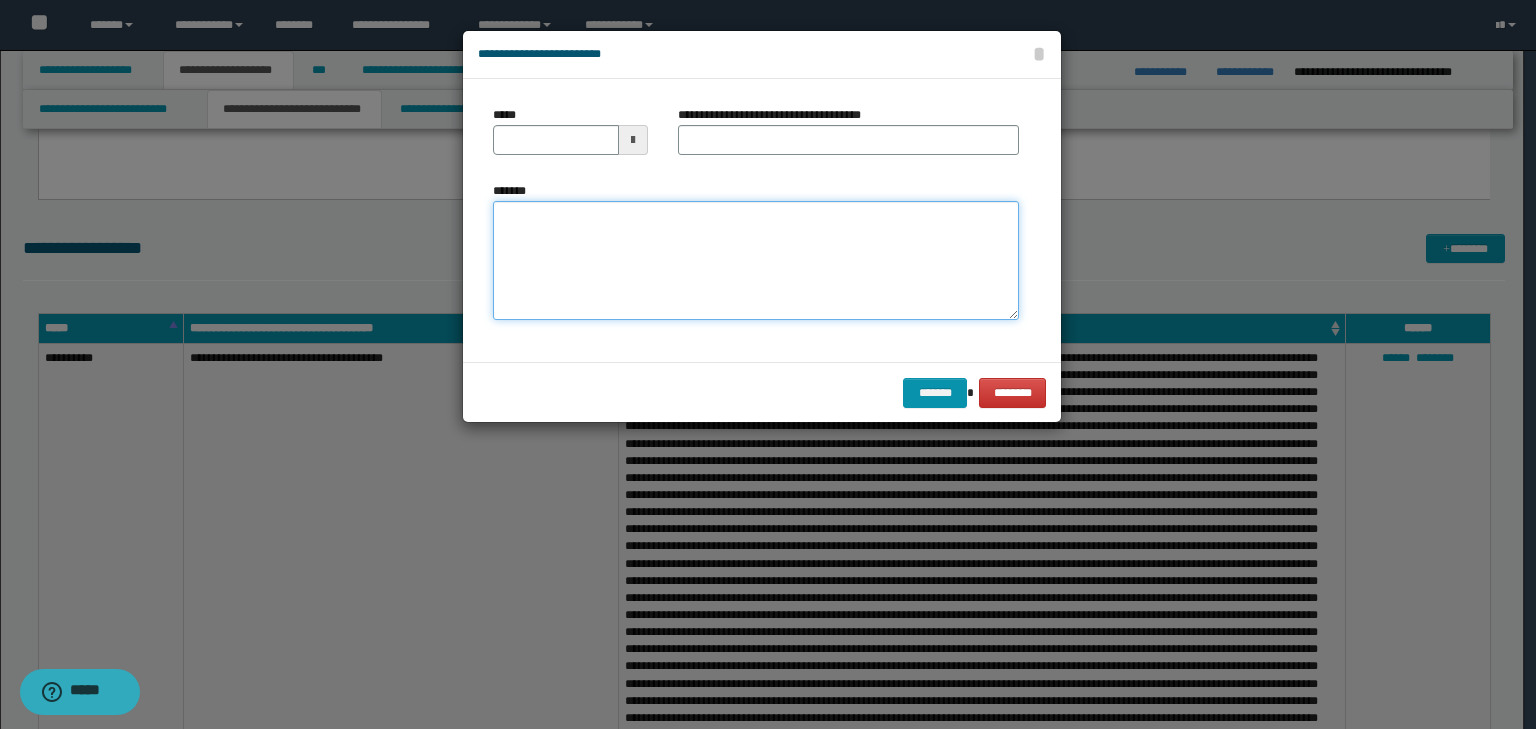 click on "*******" at bounding box center [756, 261] 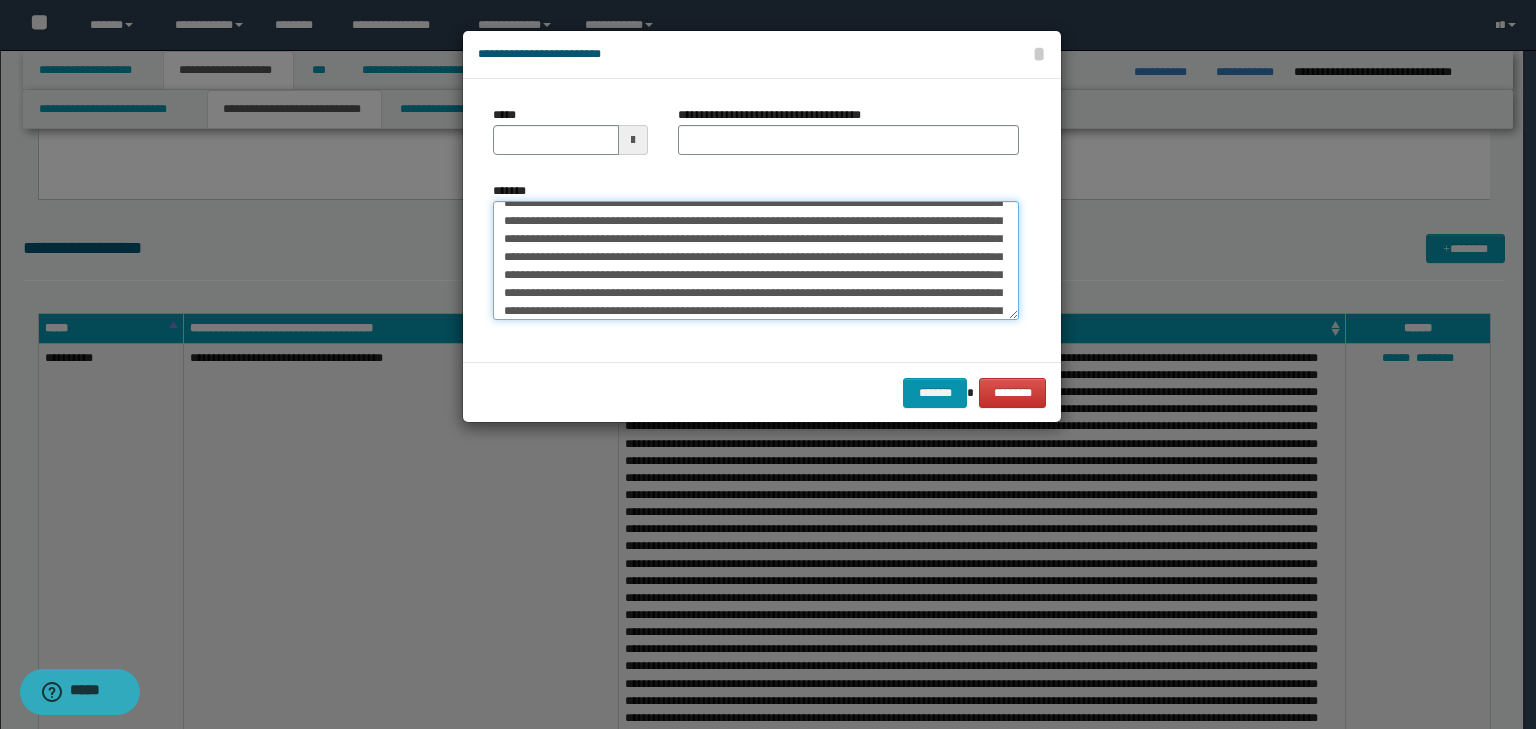 scroll, scrollTop: 0, scrollLeft: 0, axis: both 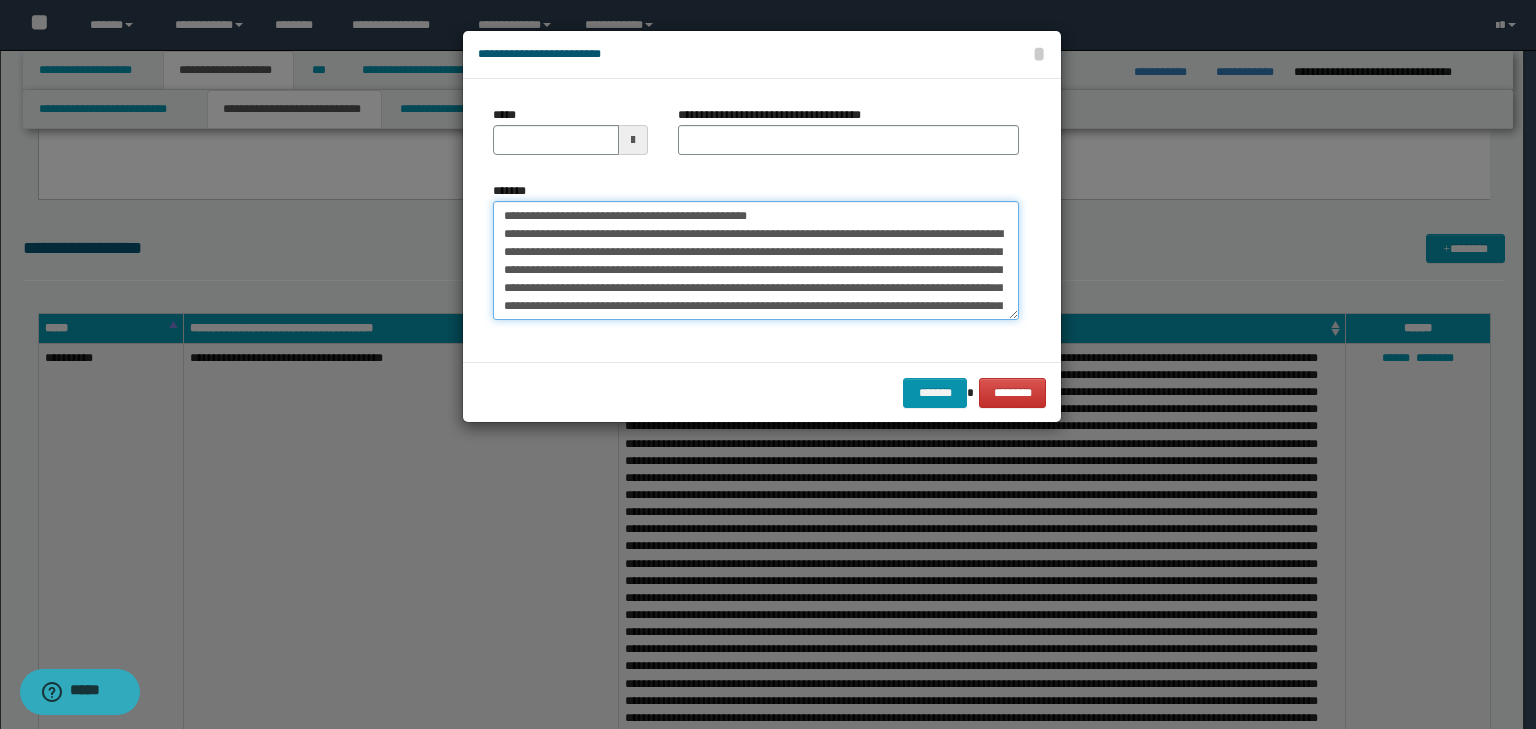 drag, startPoint x: 564, startPoint y: 213, endPoint x: 466, endPoint y: 200, distance: 98.85848 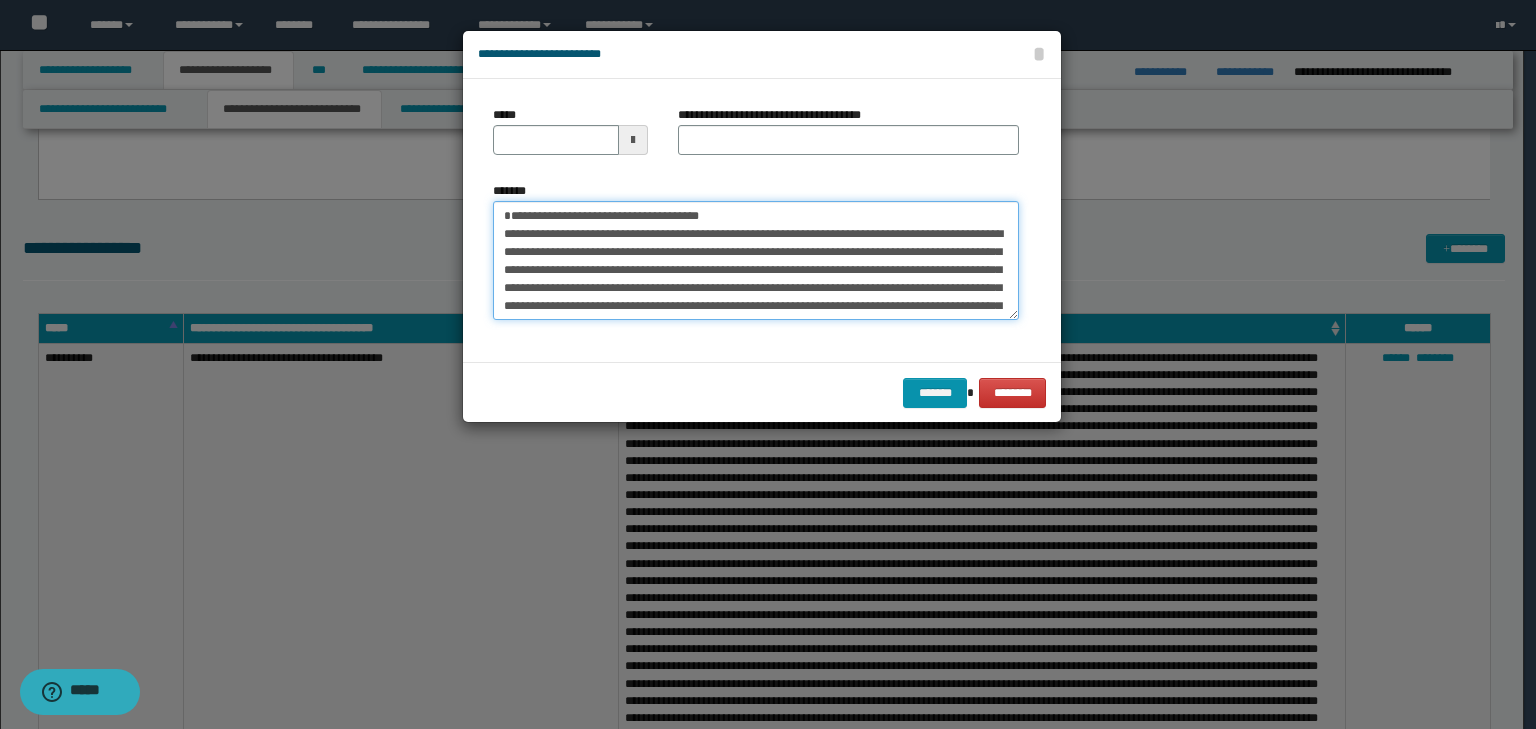 type 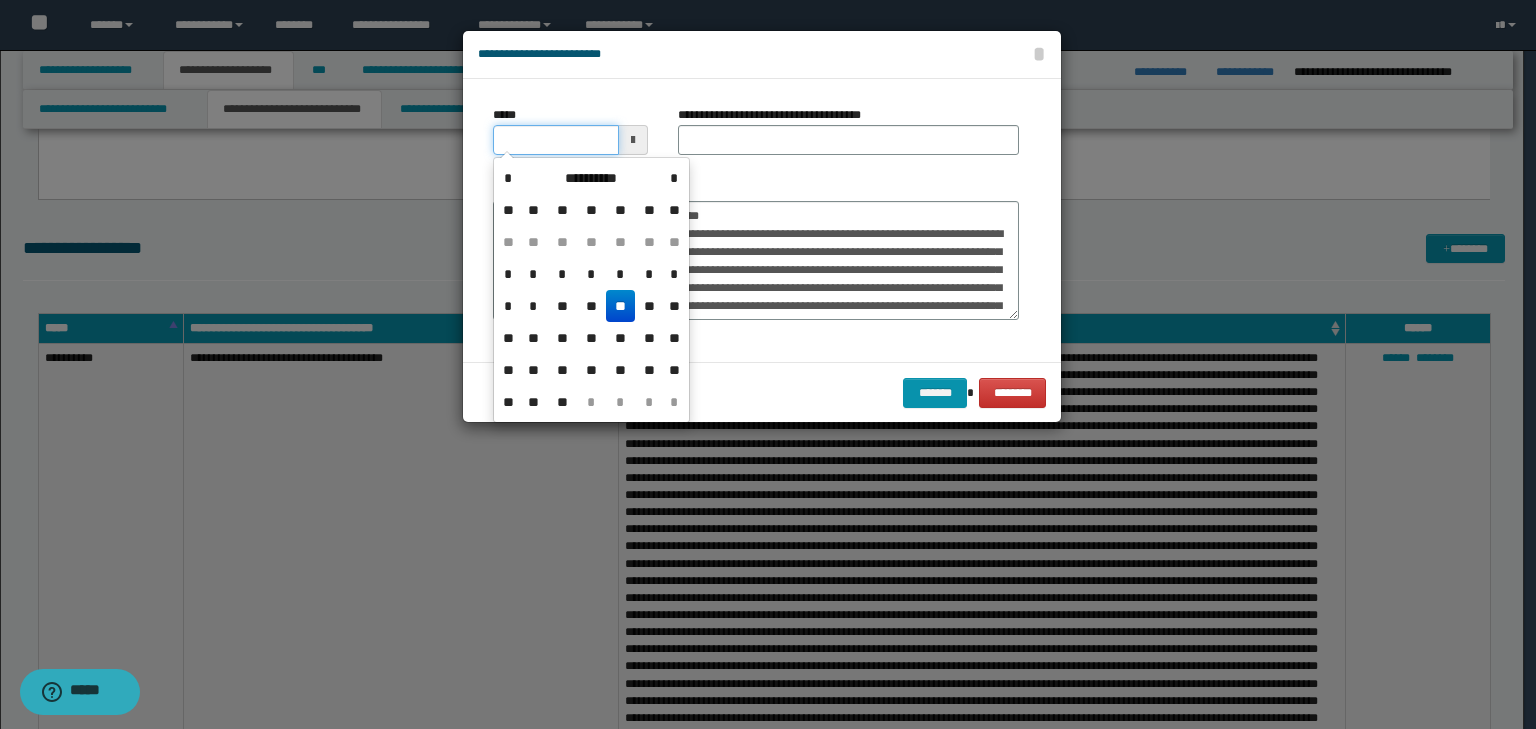 click on "*****" at bounding box center (556, 140) 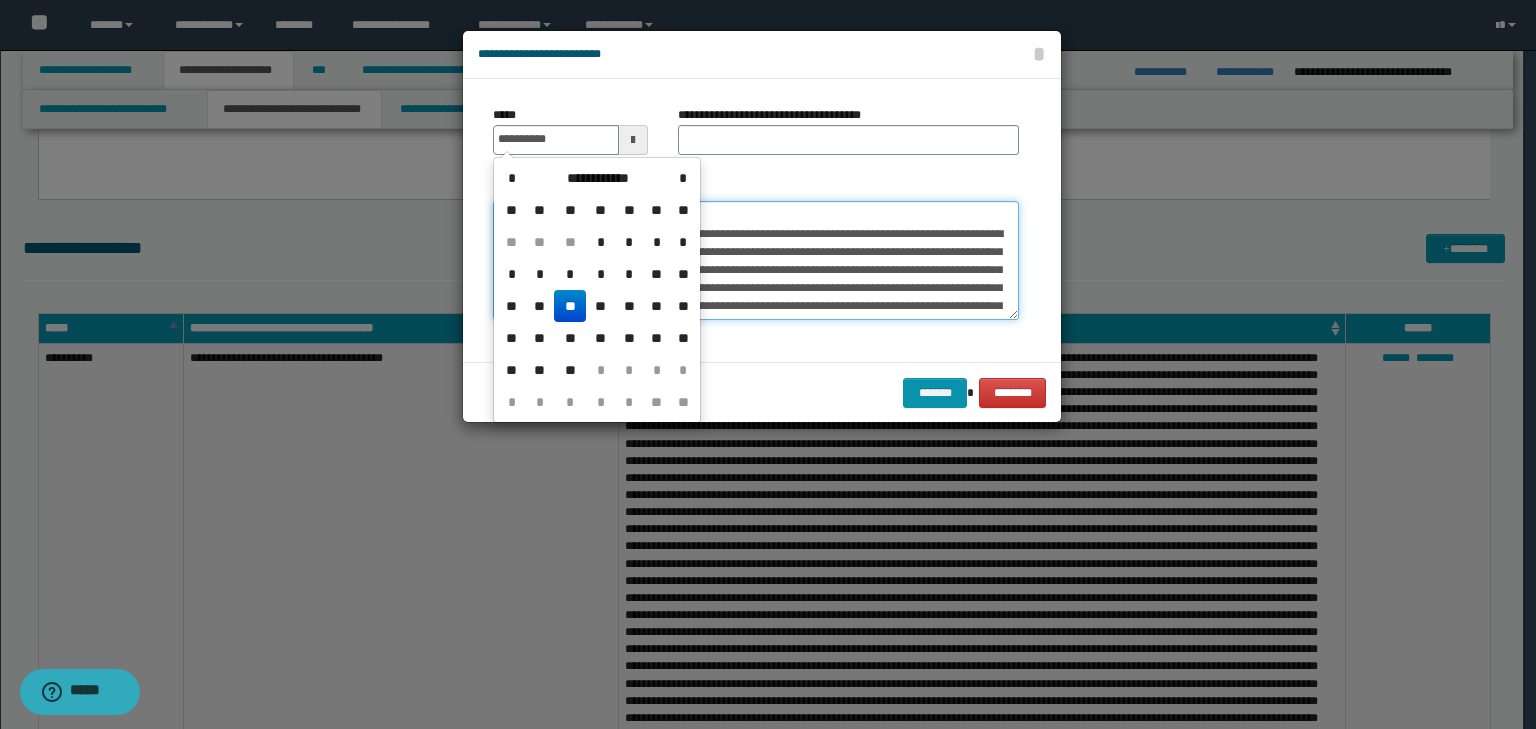 type on "**********" 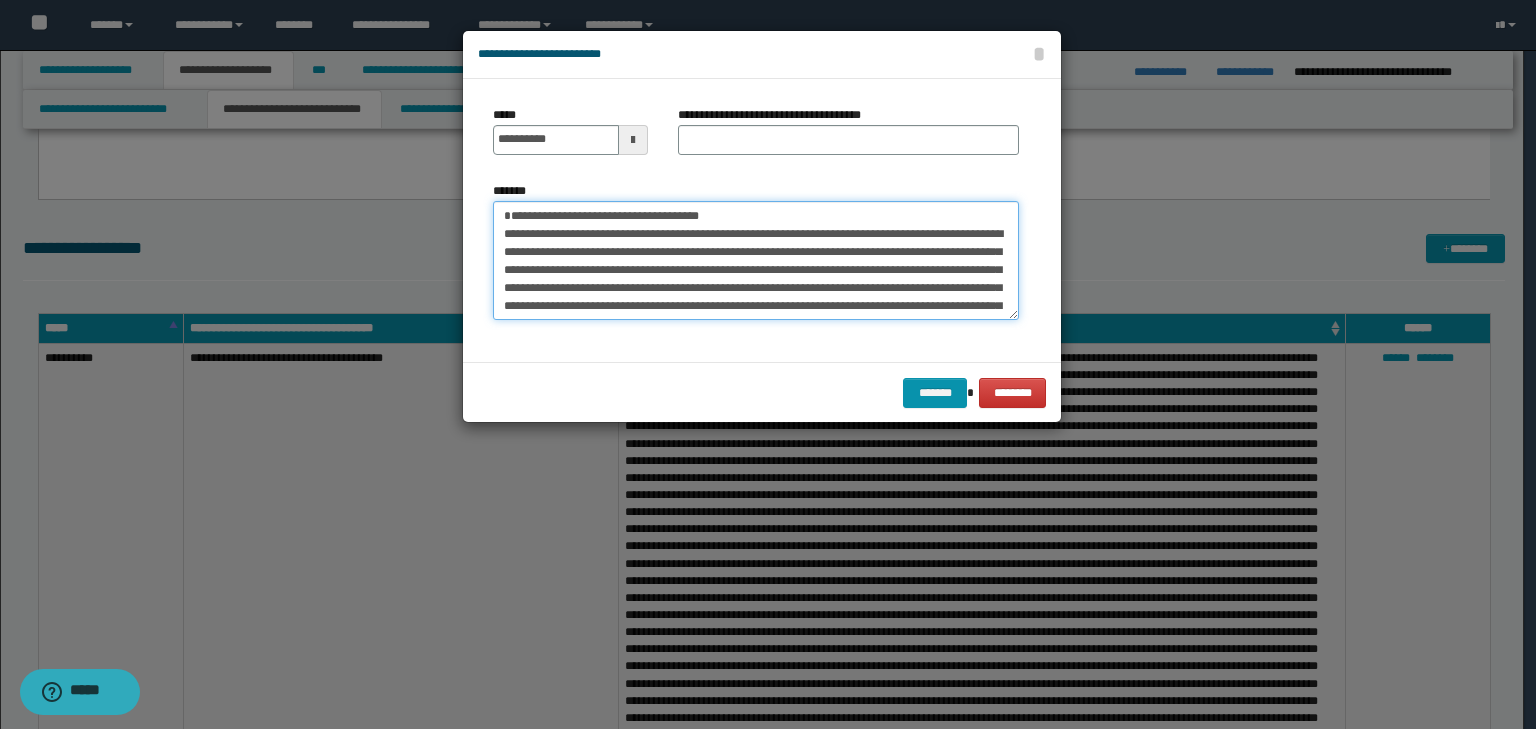 drag, startPoint x: 781, startPoint y: 208, endPoint x: 286, endPoint y: 200, distance: 495.06464 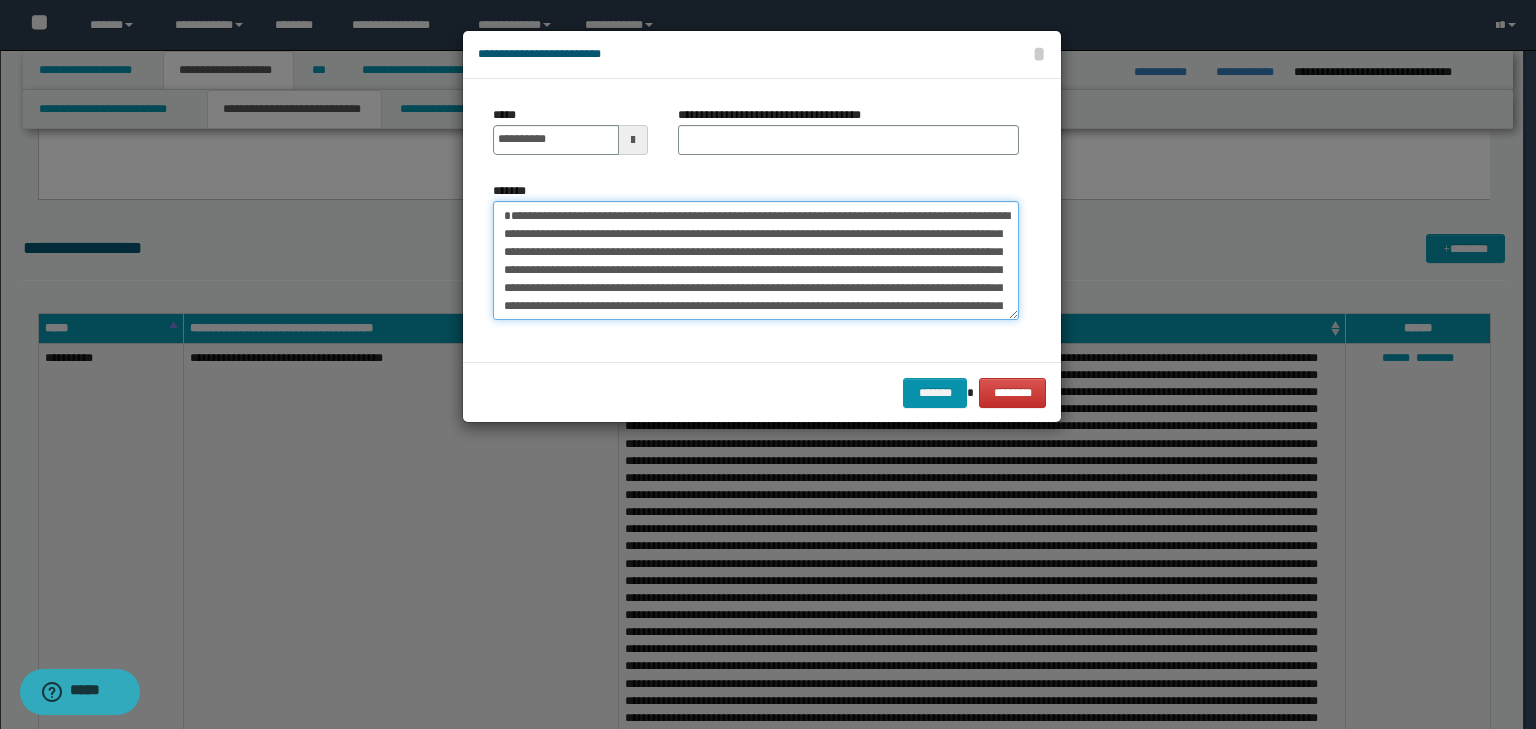 type on "**********" 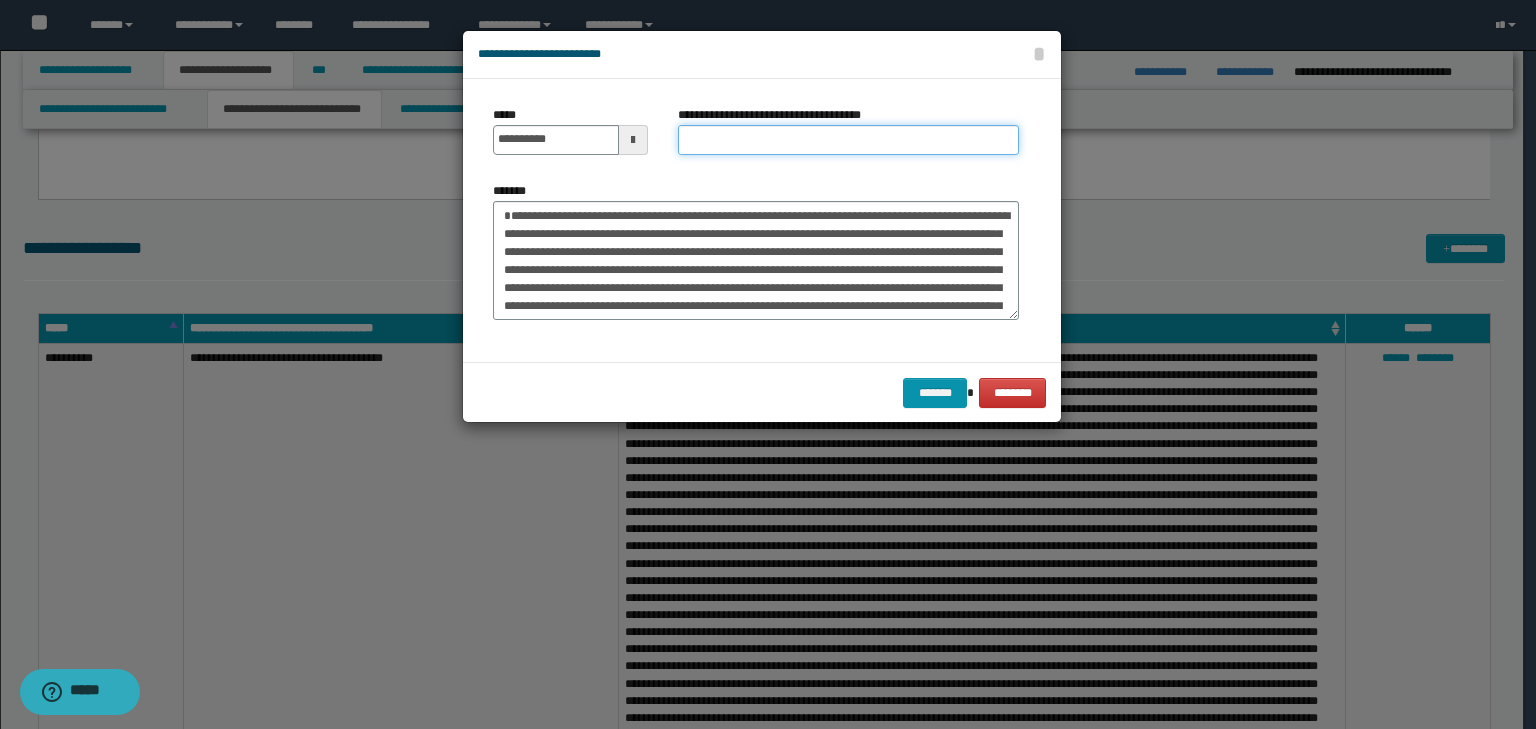 click on "**********" at bounding box center (848, 140) 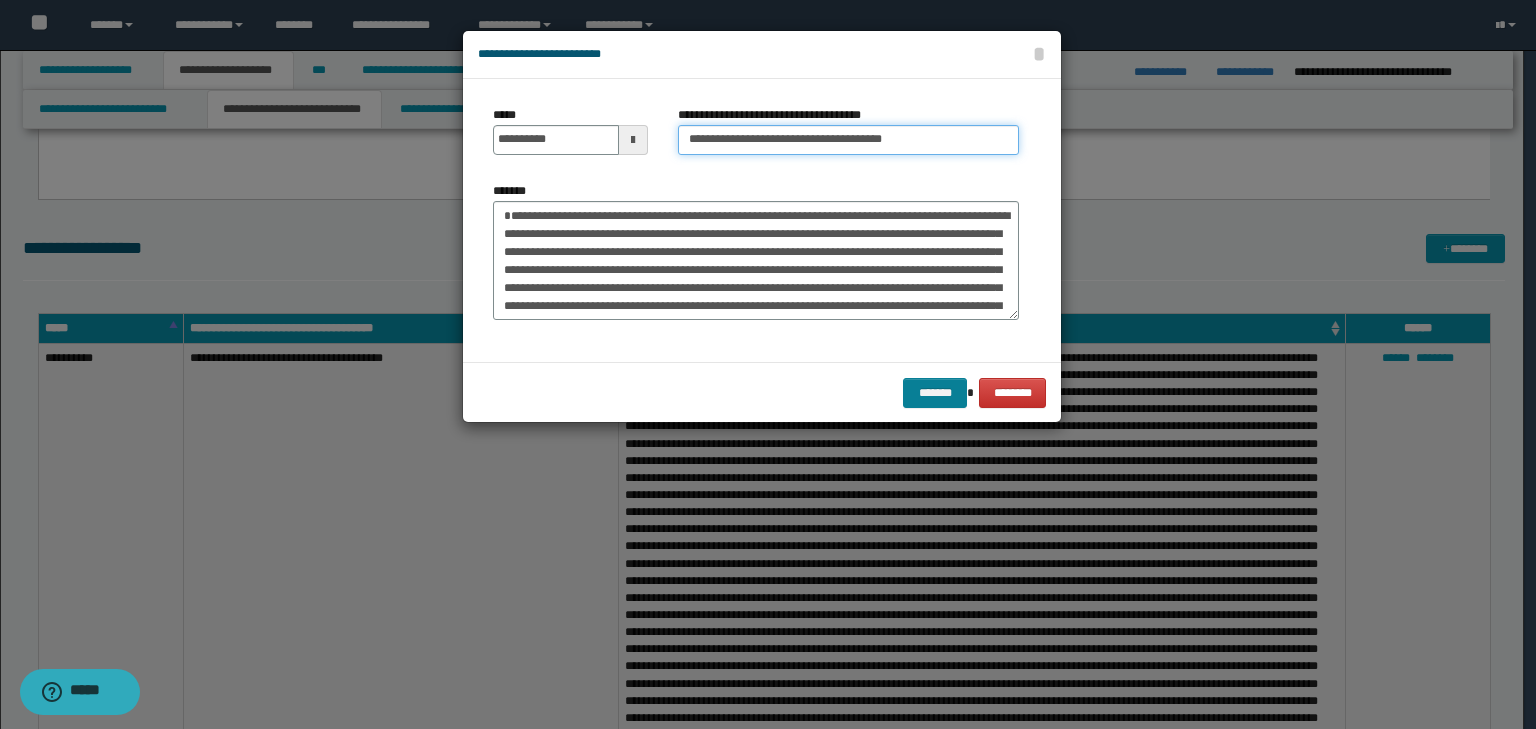 type on "**********" 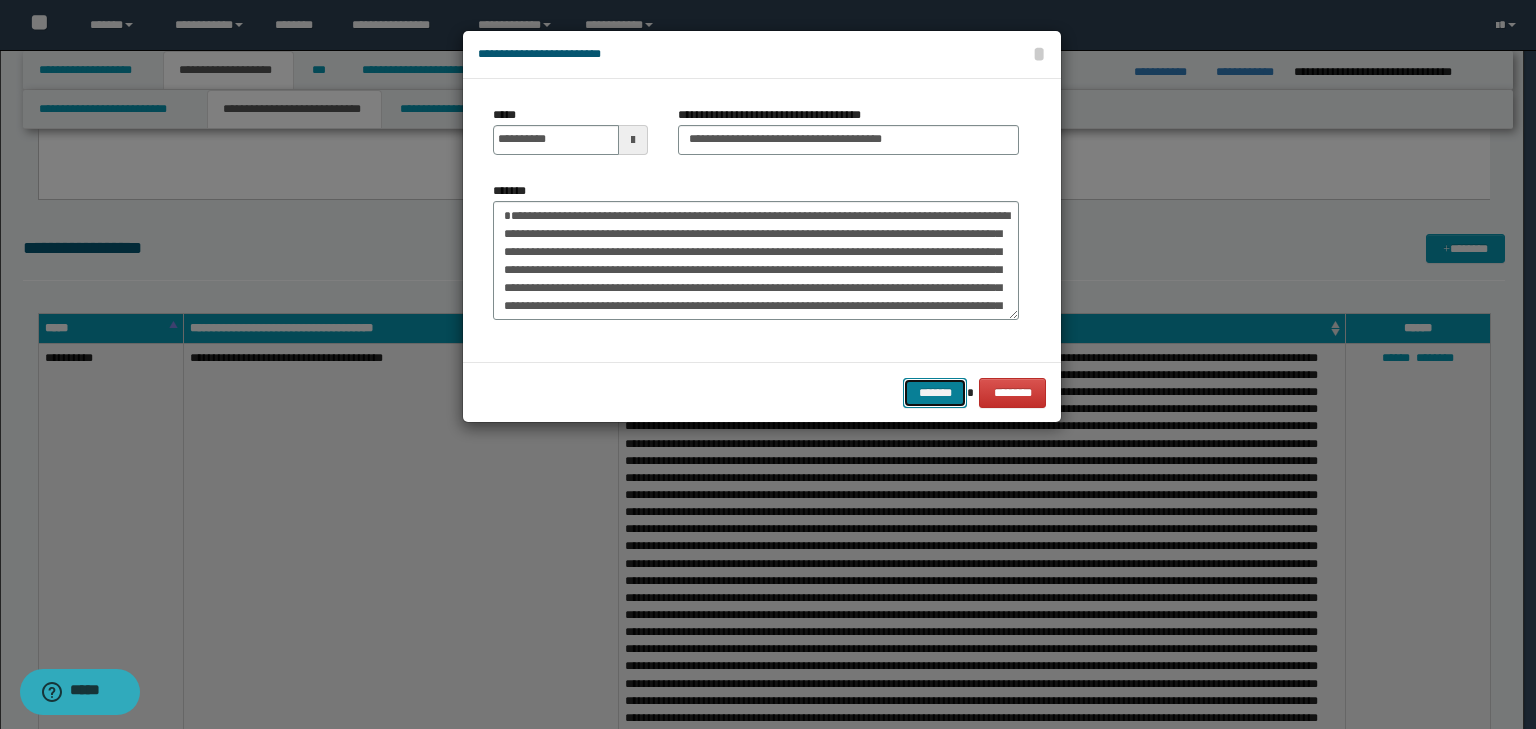 click on "*******" at bounding box center (935, 393) 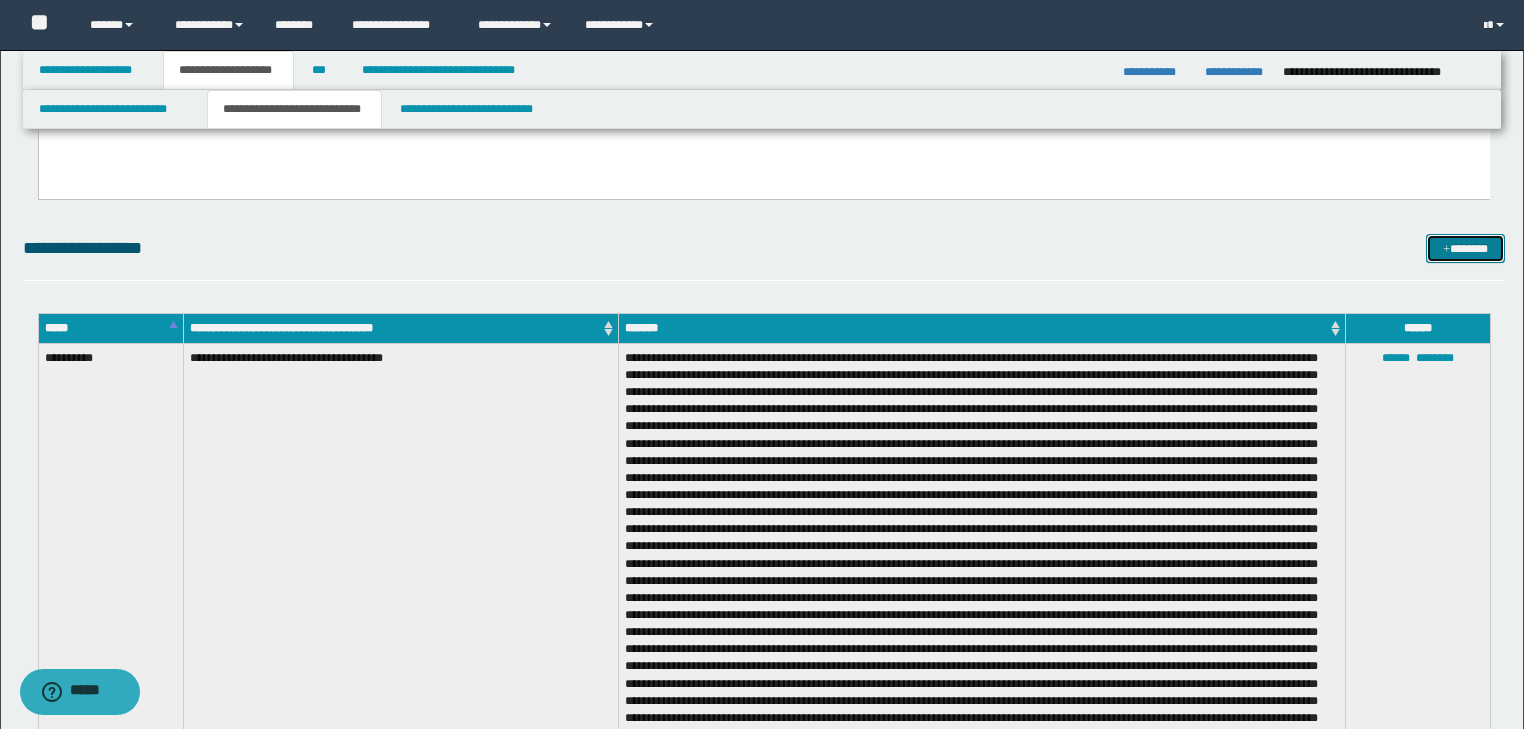 click on "*******" at bounding box center [1465, 249] 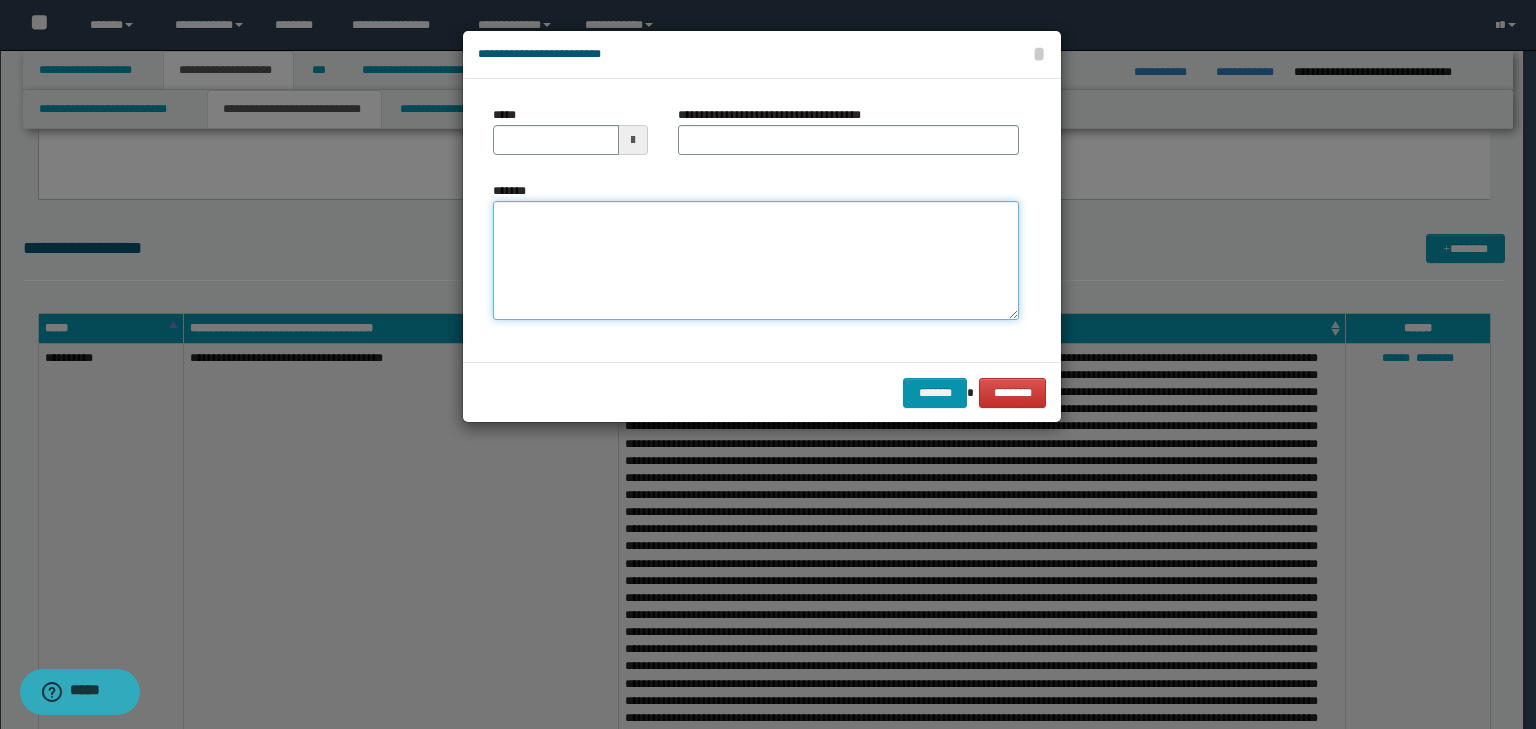 click on "*******" at bounding box center [756, 261] 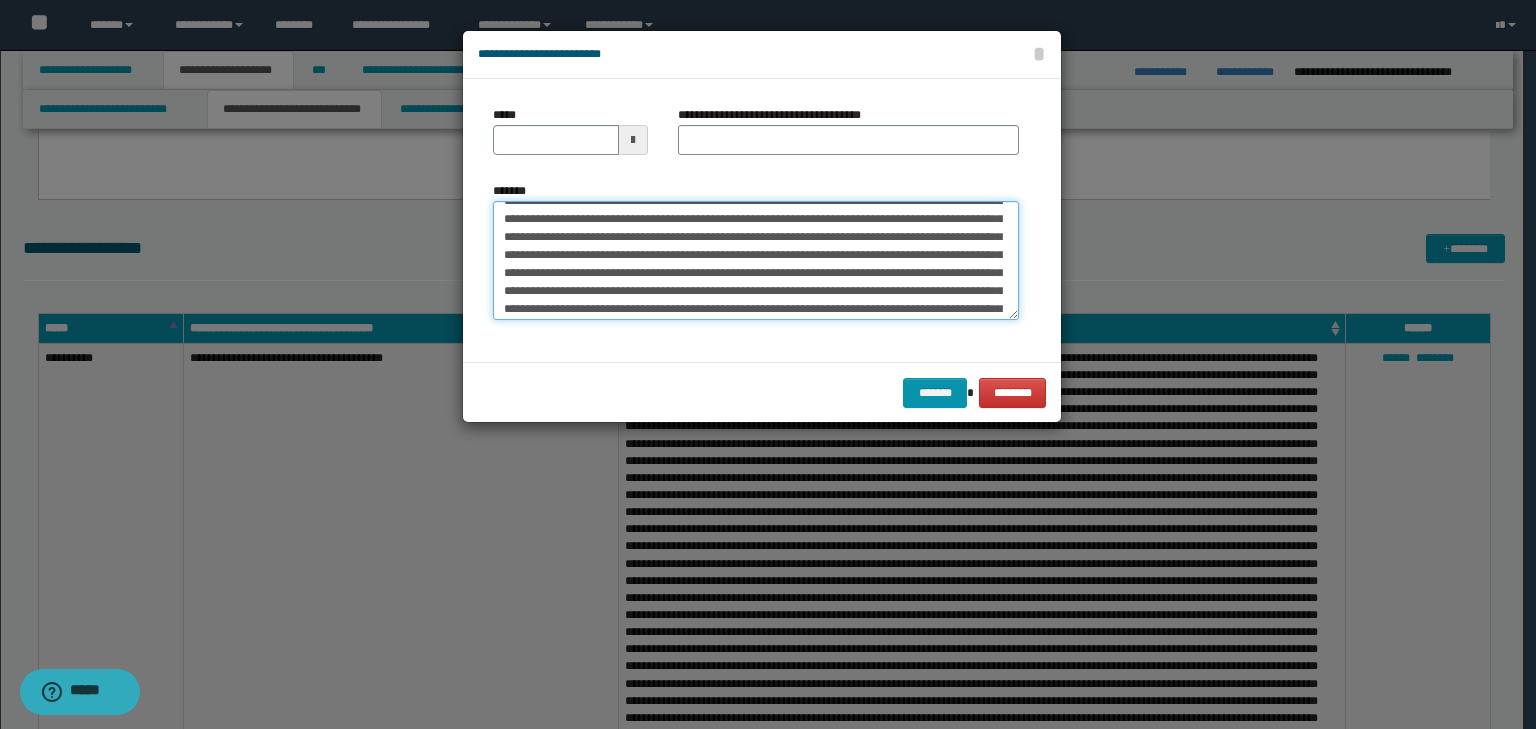 scroll, scrollTop: 0, scrollLeft: 0, axis: both 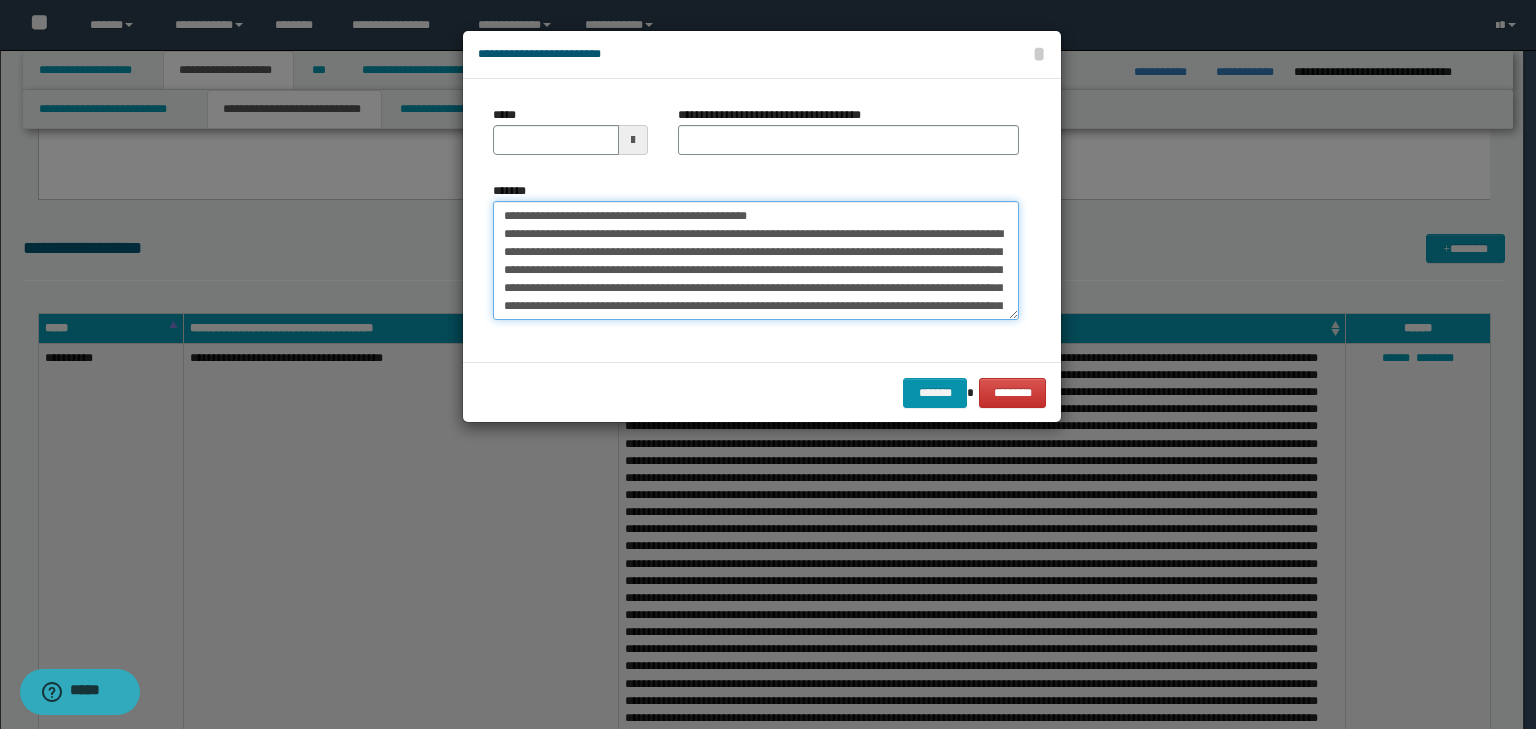 drag, startPoint x: 564, startPoint y: 217, endPoint x: 455, endPoint y: 217, distance: 109 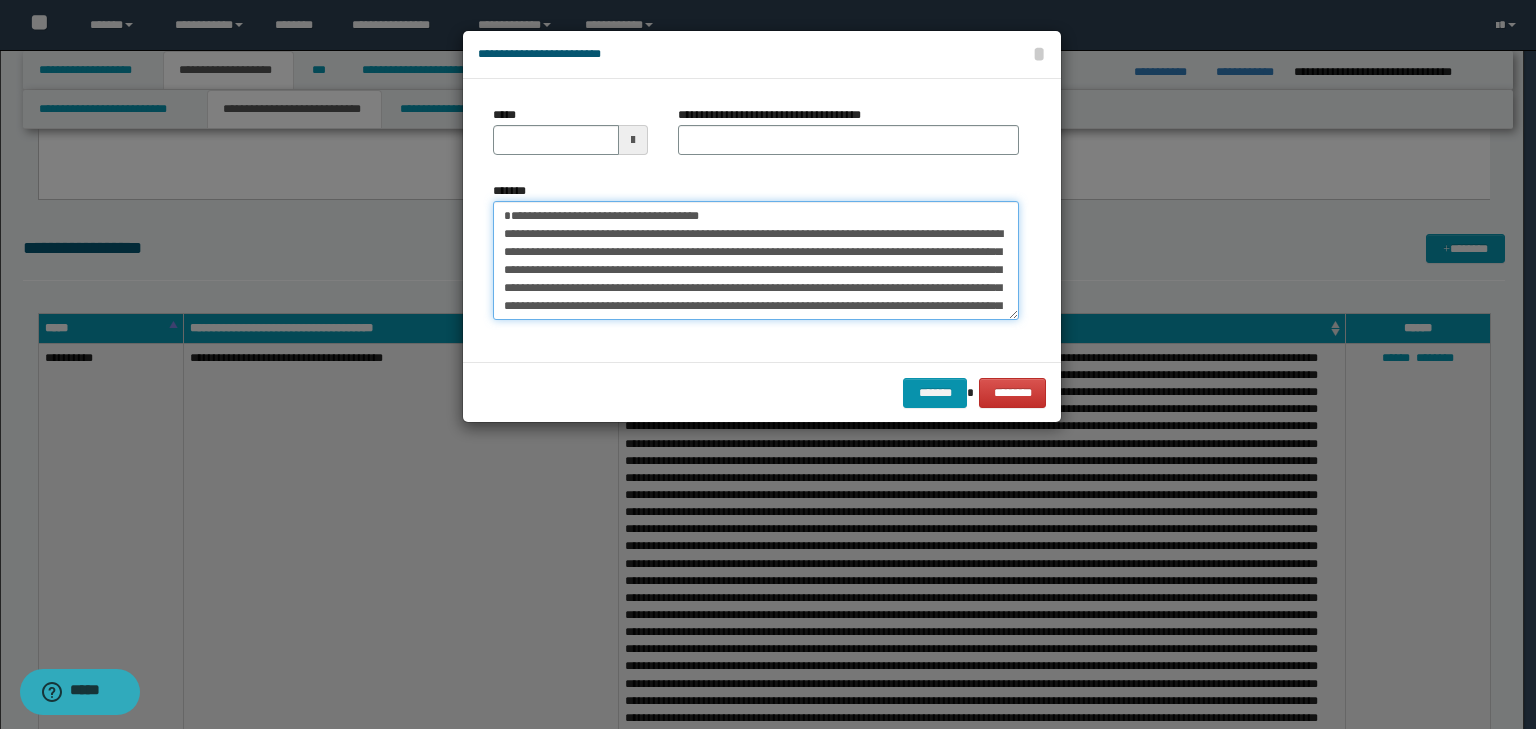 type 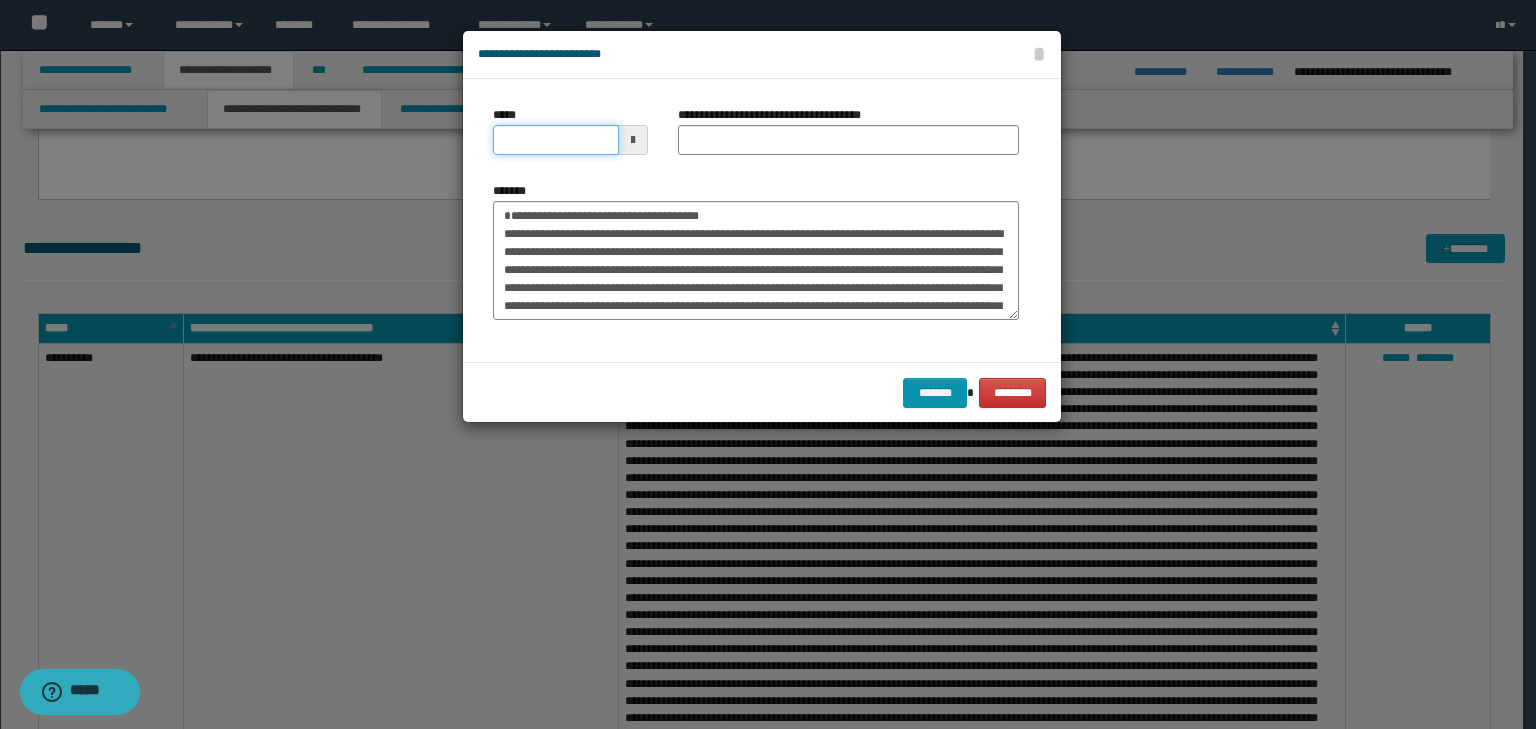 click on "*****" at bounding box center (556, 140) 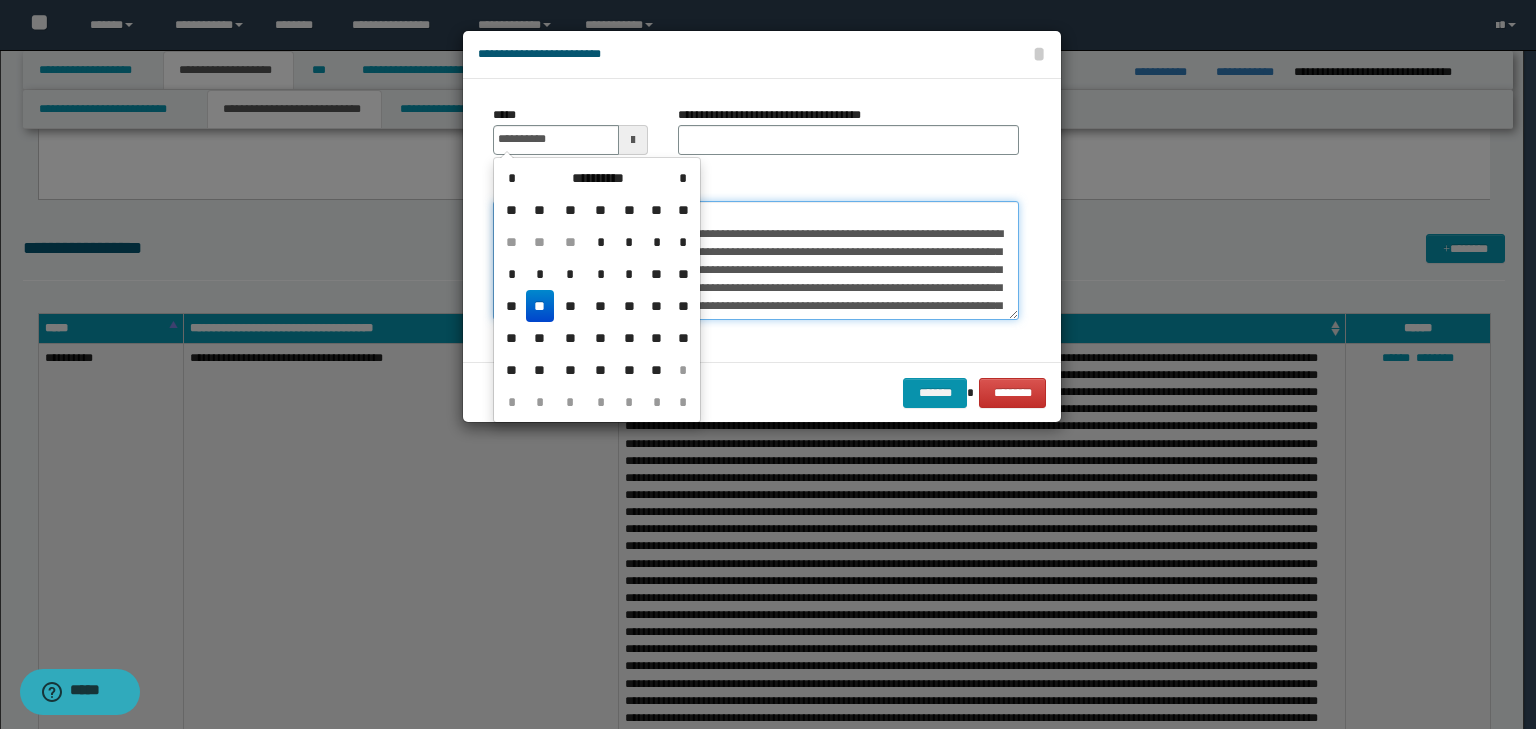 type on "**********" 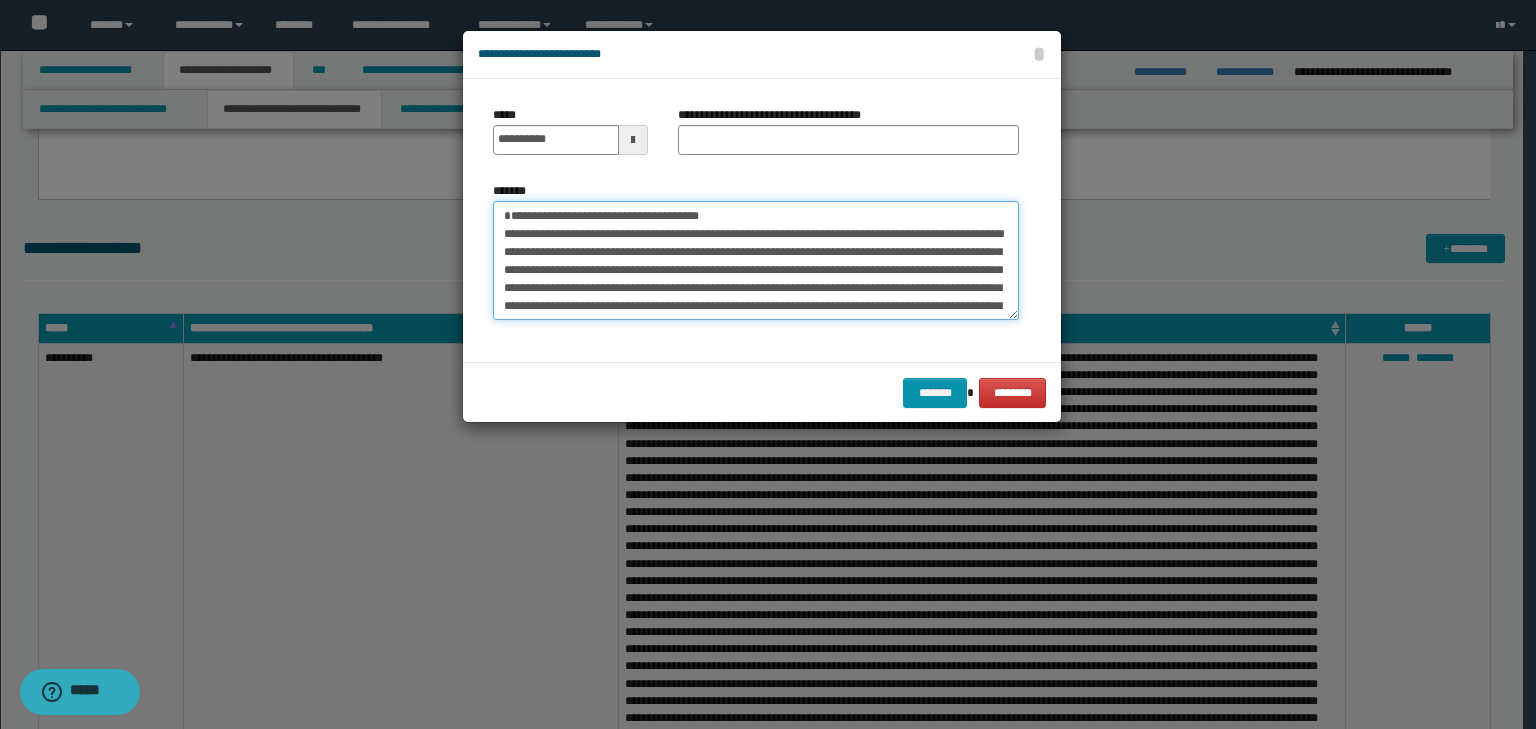 drag, startPoint x: 782, startPoint y: 212, endPoint x: 308, endPoint y: 220, distance: 474.0675 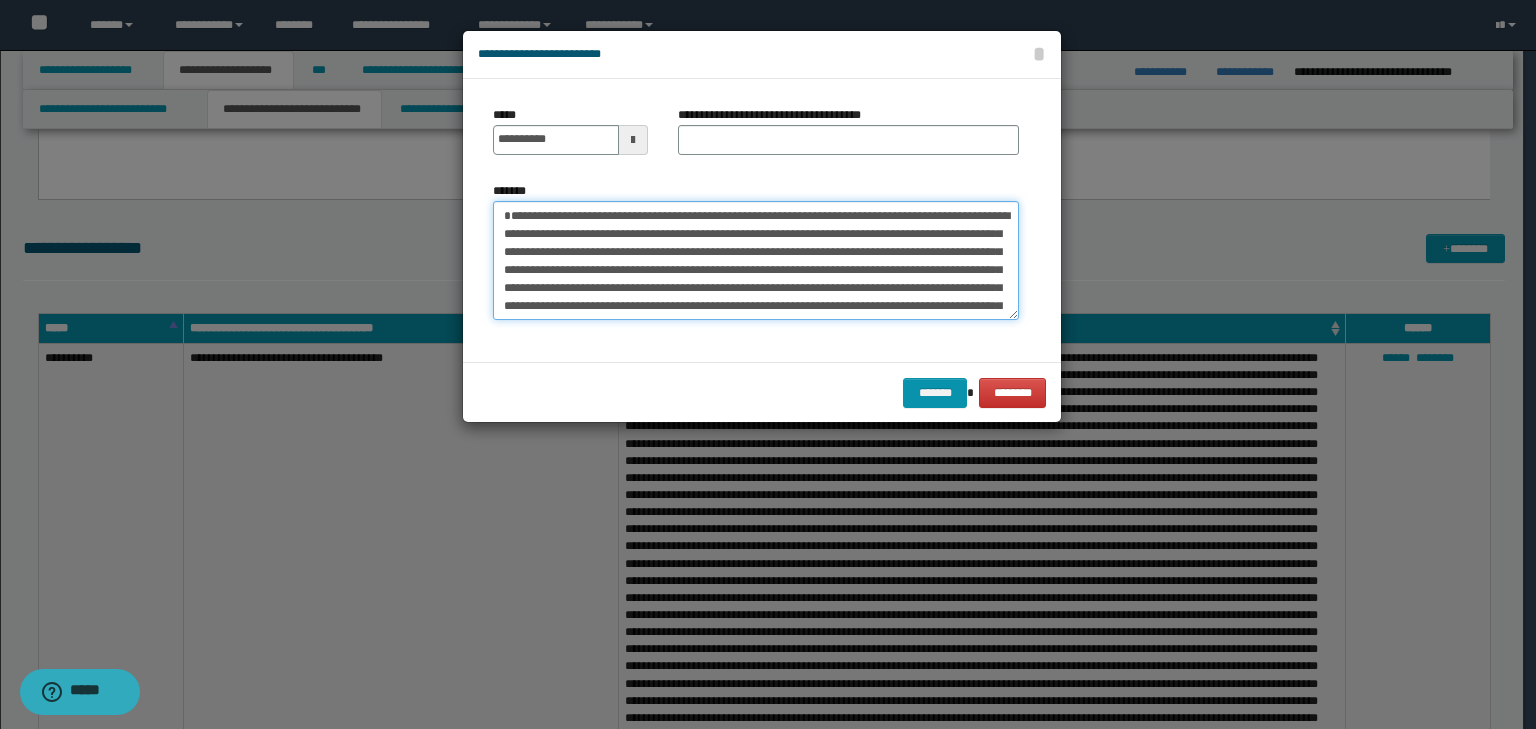 type on "**********" 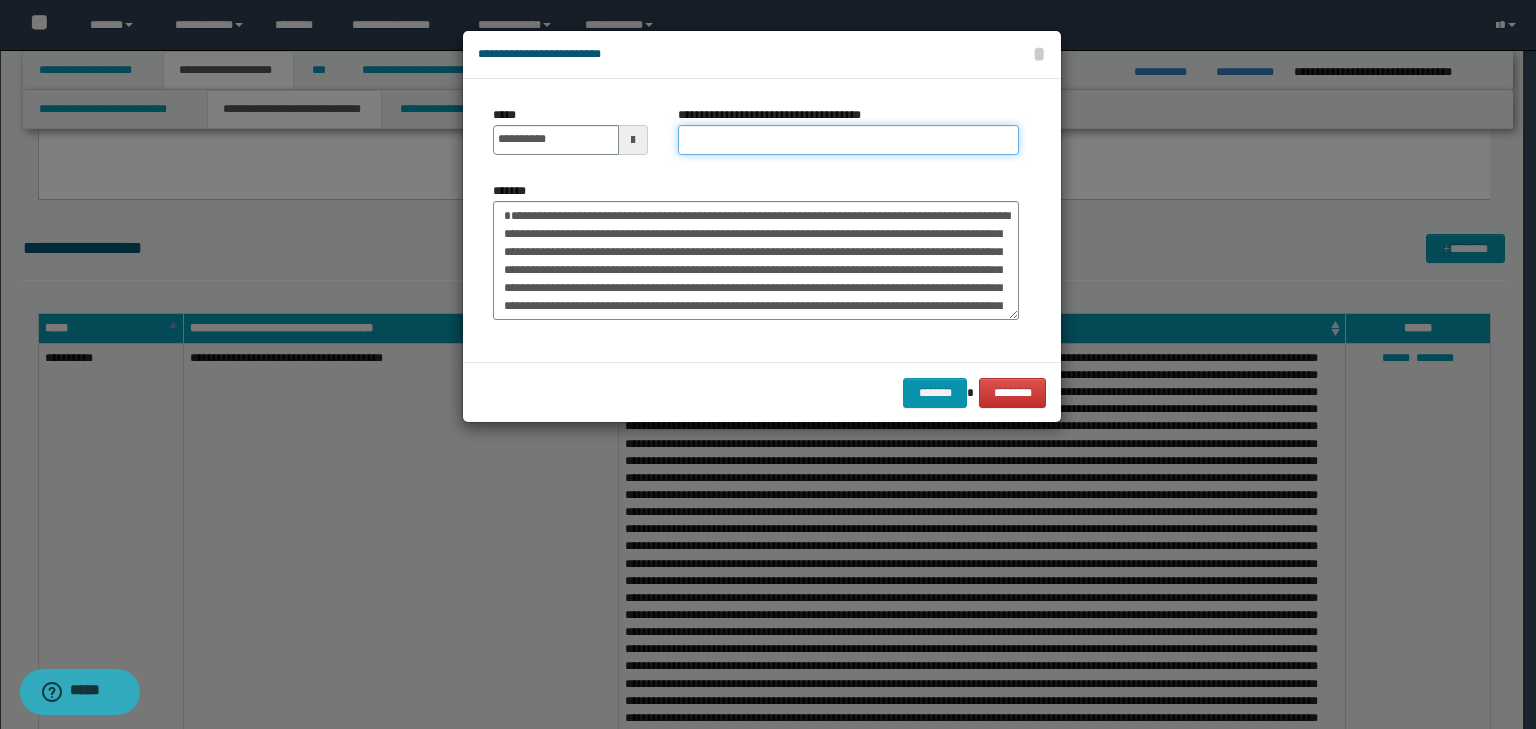 click on "**********" at bounding box center (848, 140) 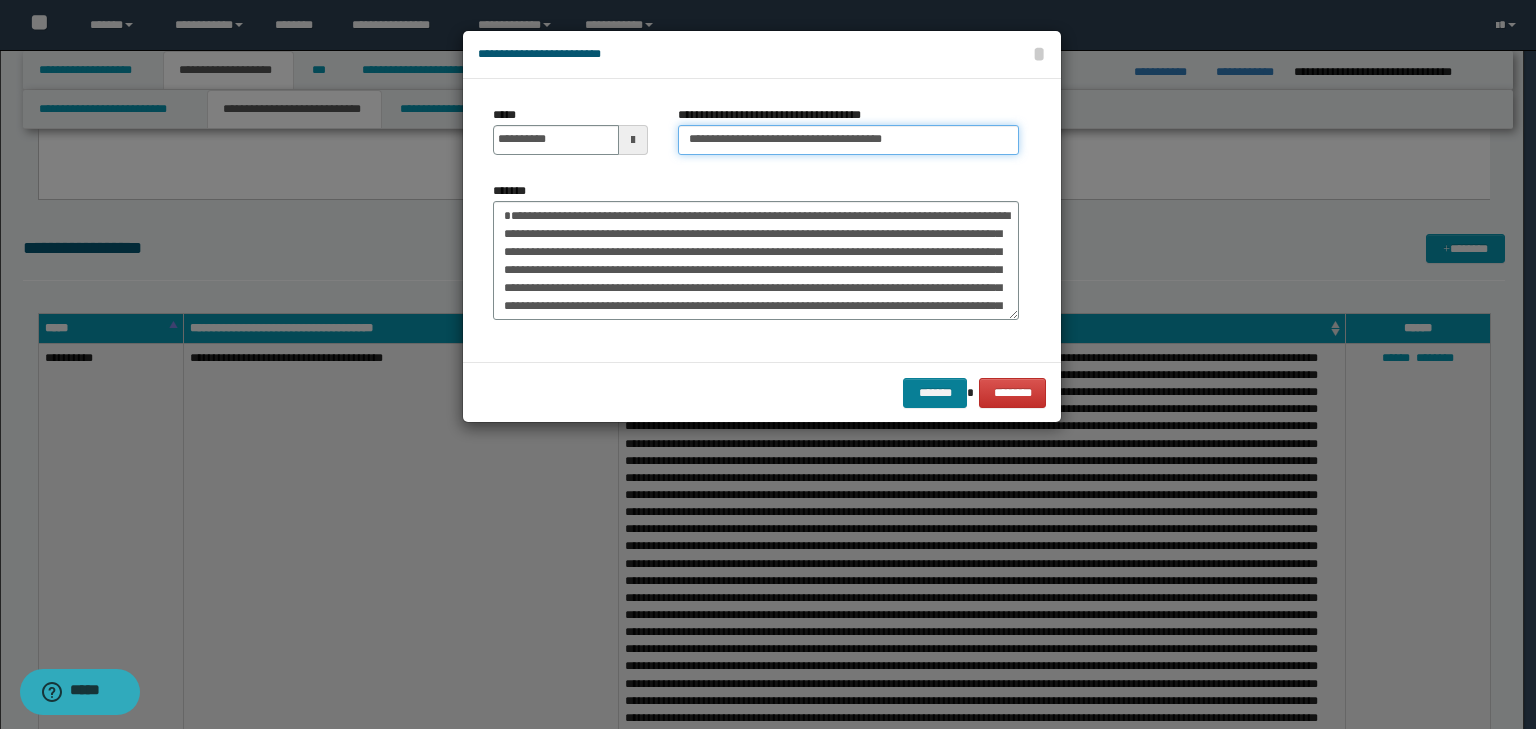 type on "**********" 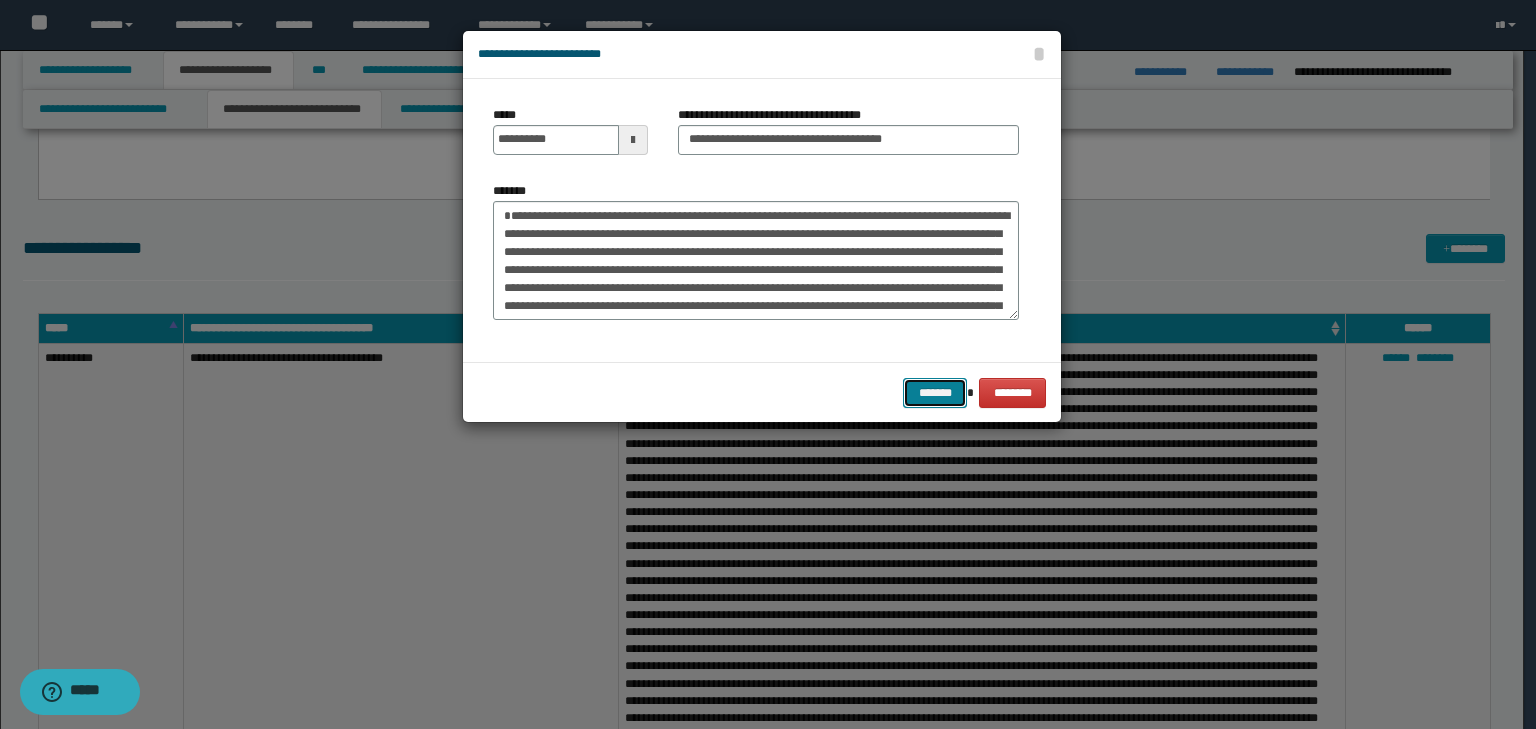 click on "*******" at bounding box center [935, 393] 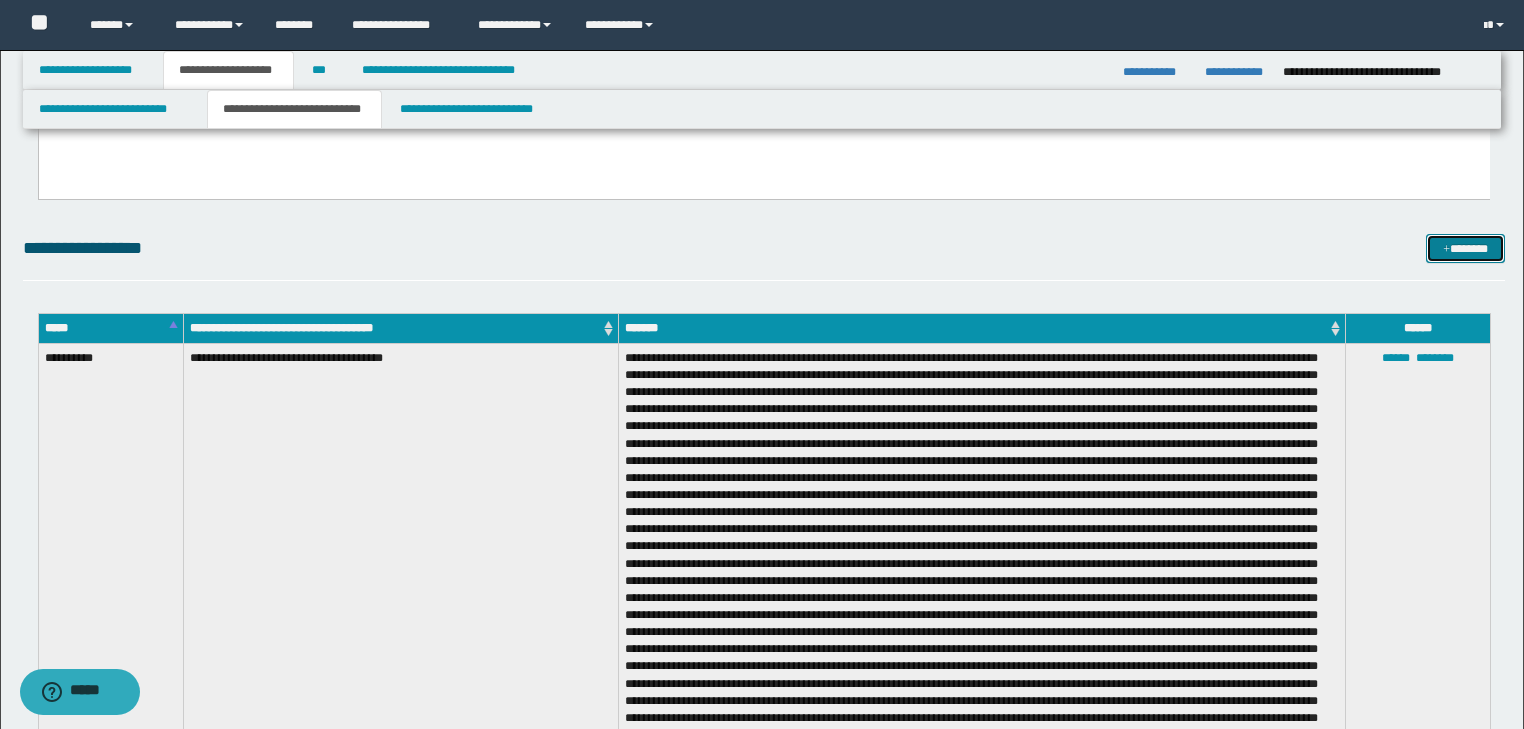 click on "*******" at bounding box center (1465, 249) 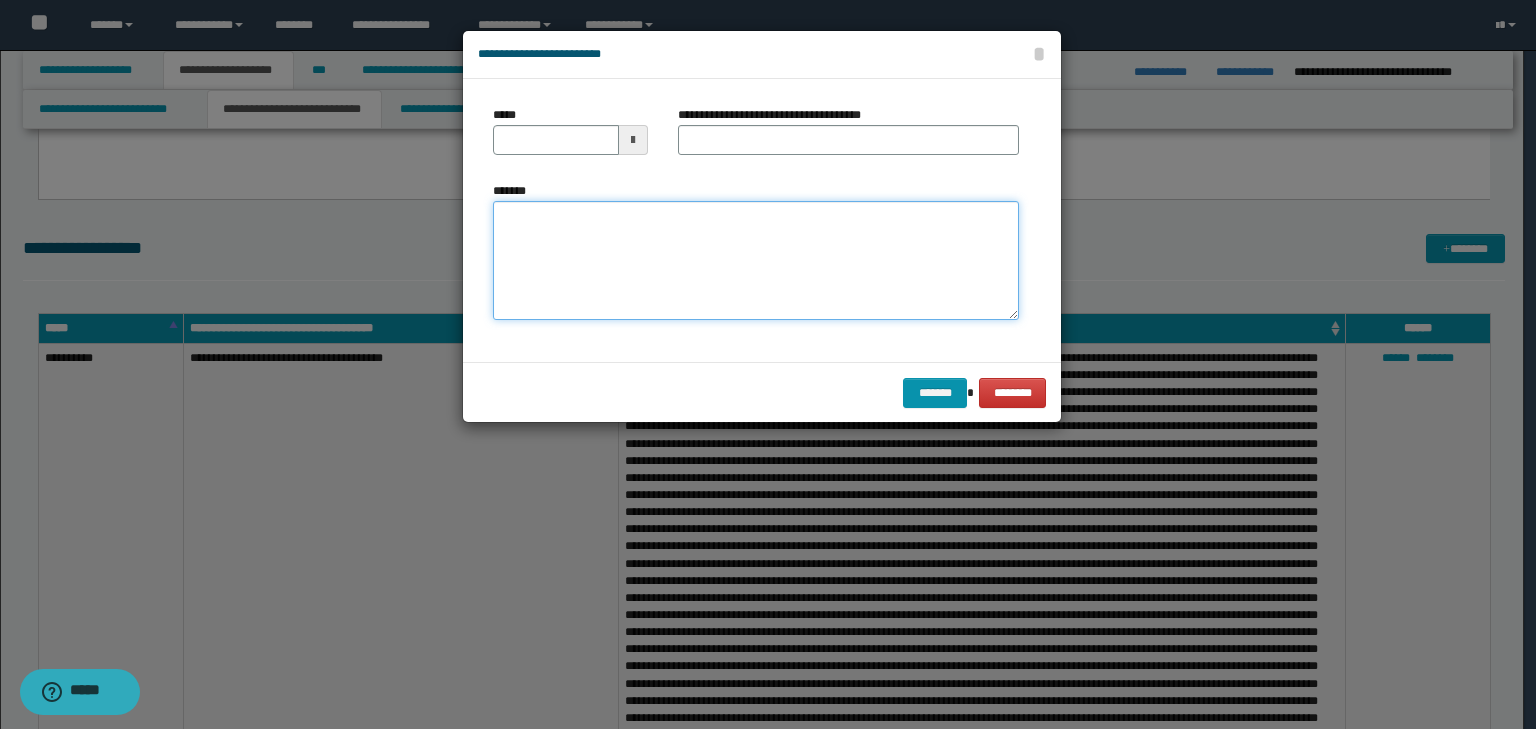click on "*******" at bounding box center [756, 261] 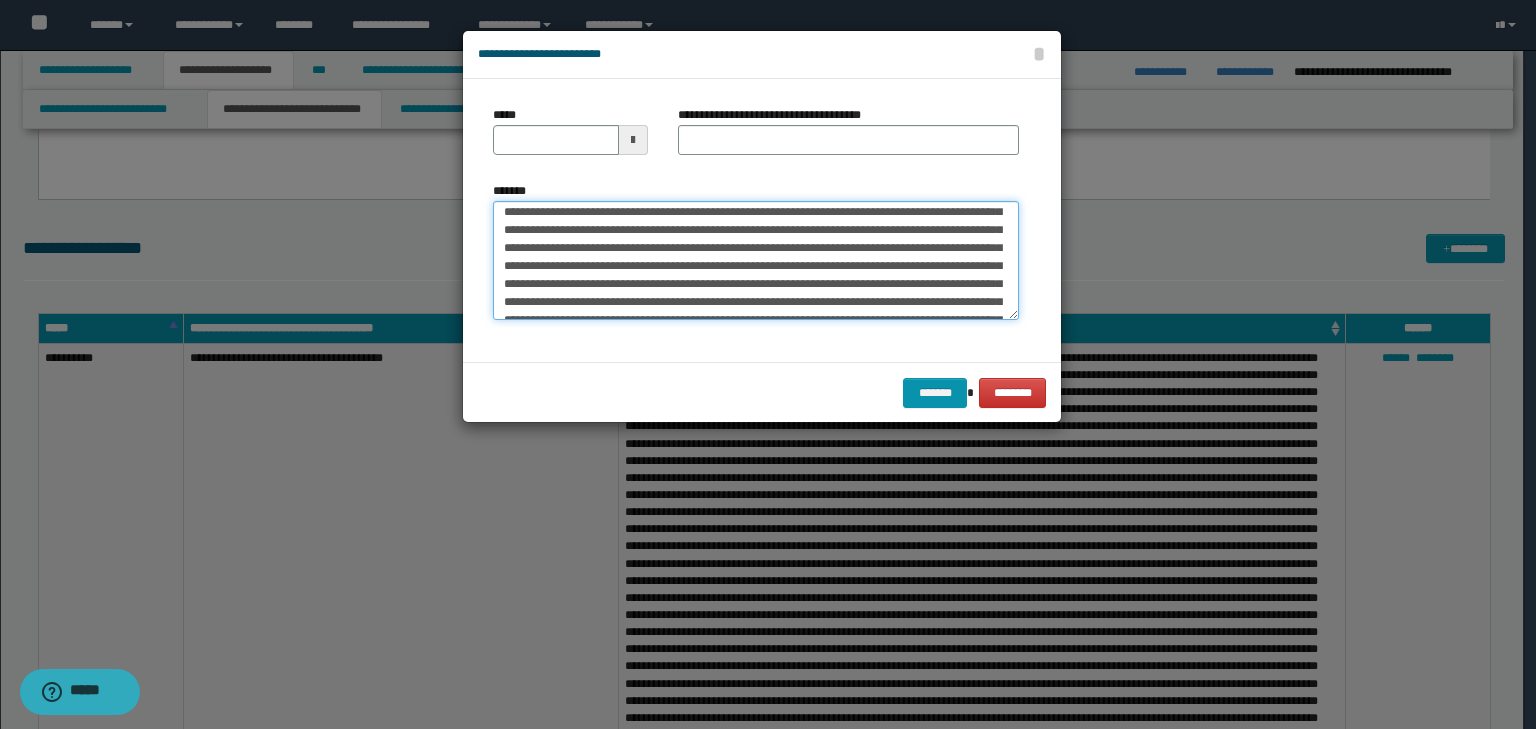 scroll, scrollTop: 0, scrollLeft: 0, axis: both 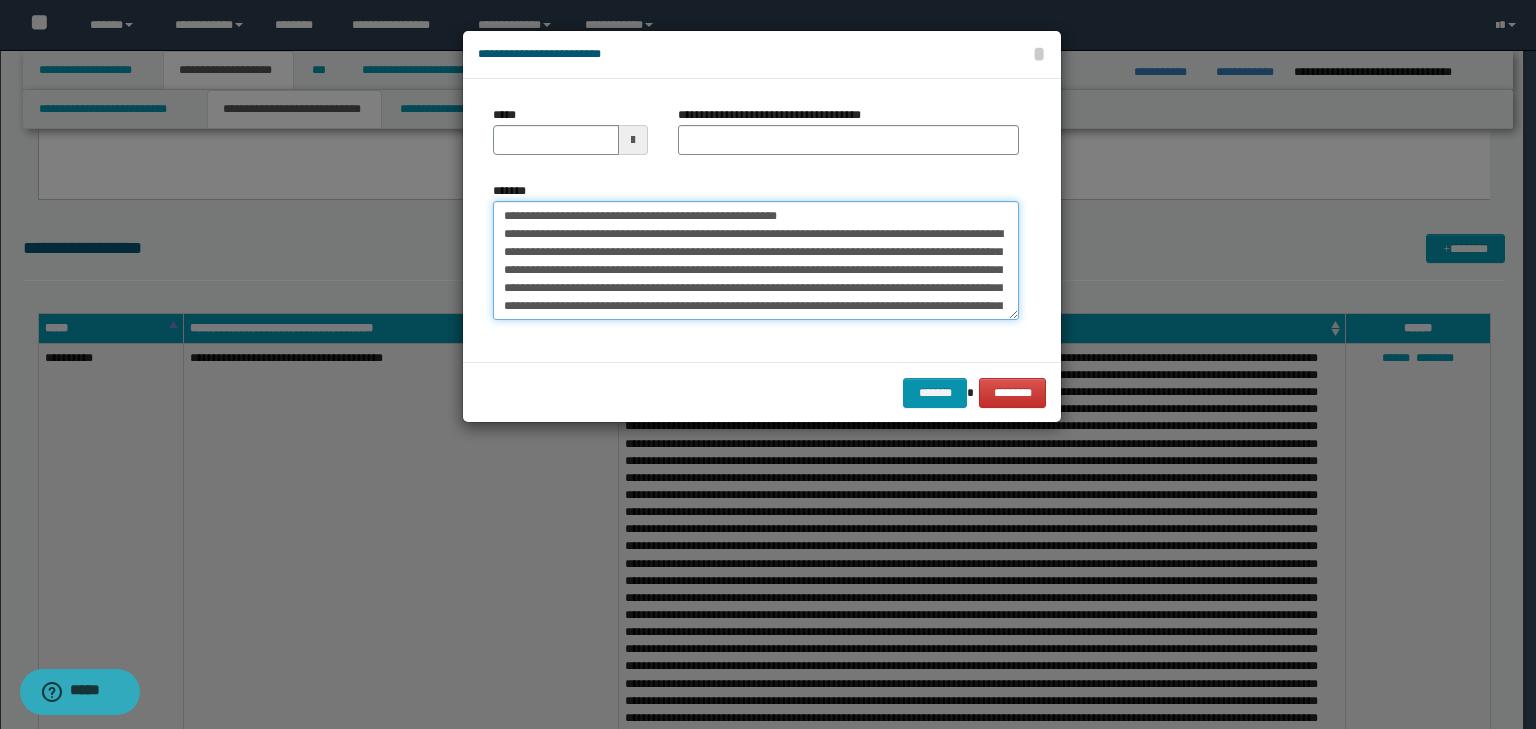 drag, startPoint x: 564, startPoint y: 213, endPoint x: 455, endPoint y: 196, distance: 110.317726 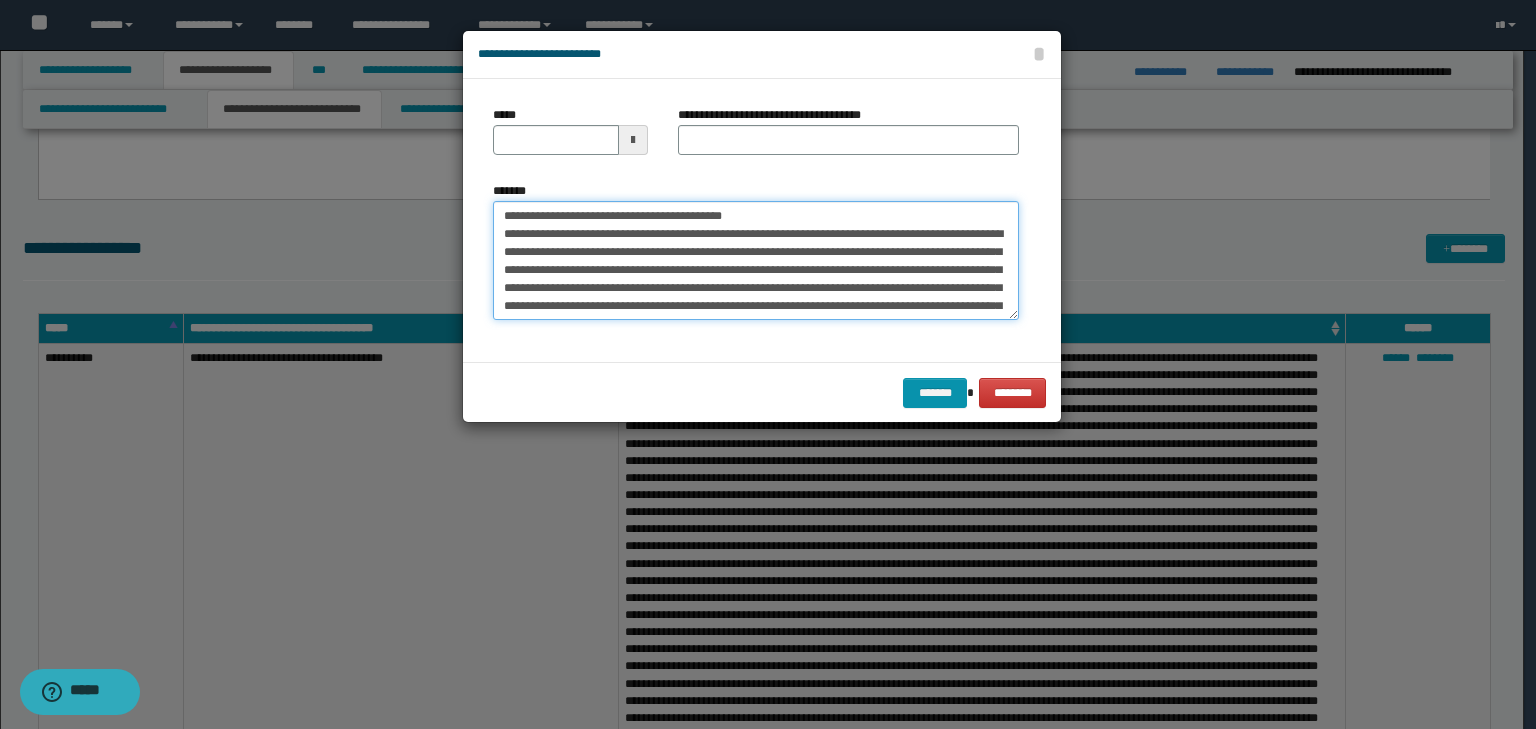 type 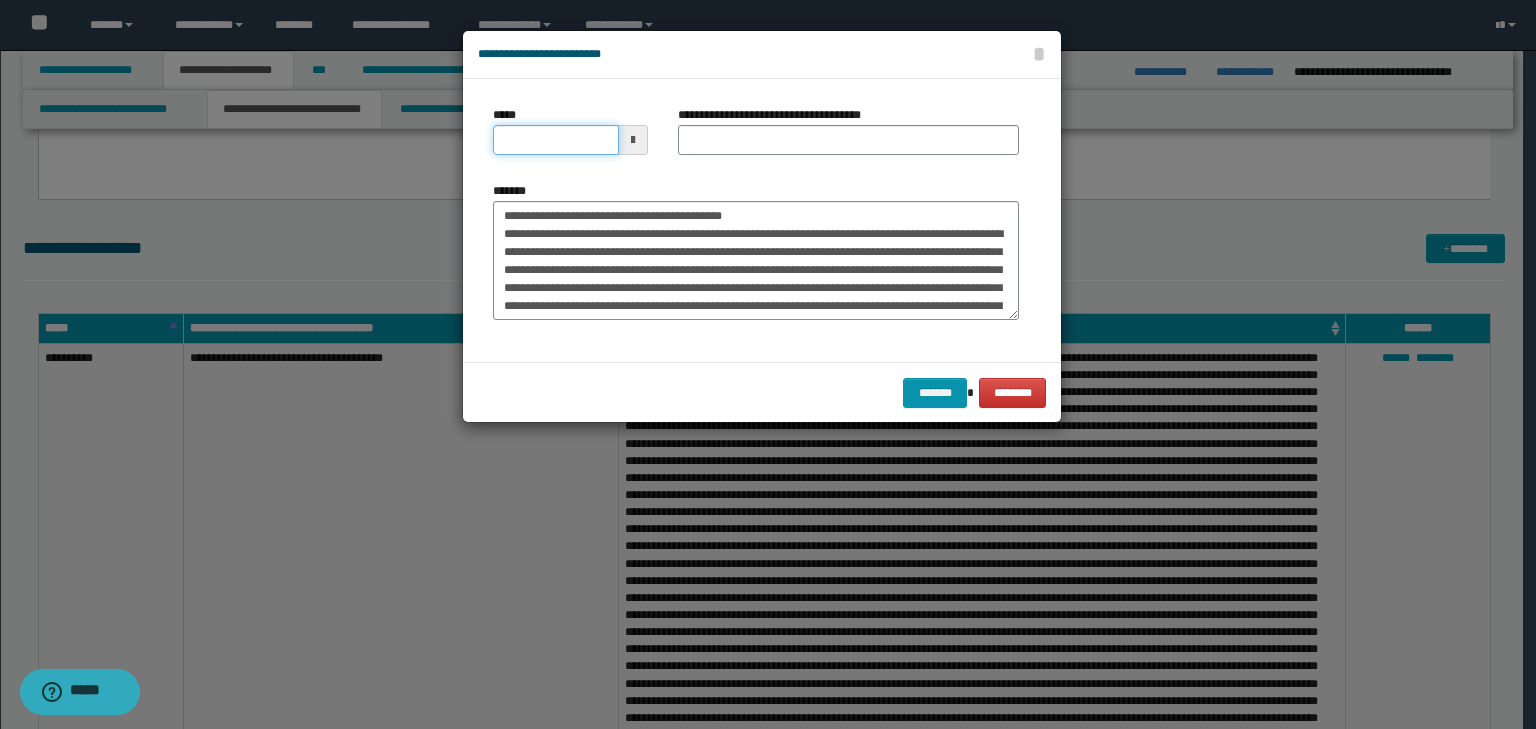 click on "*****" at bounding box center [556, 140] 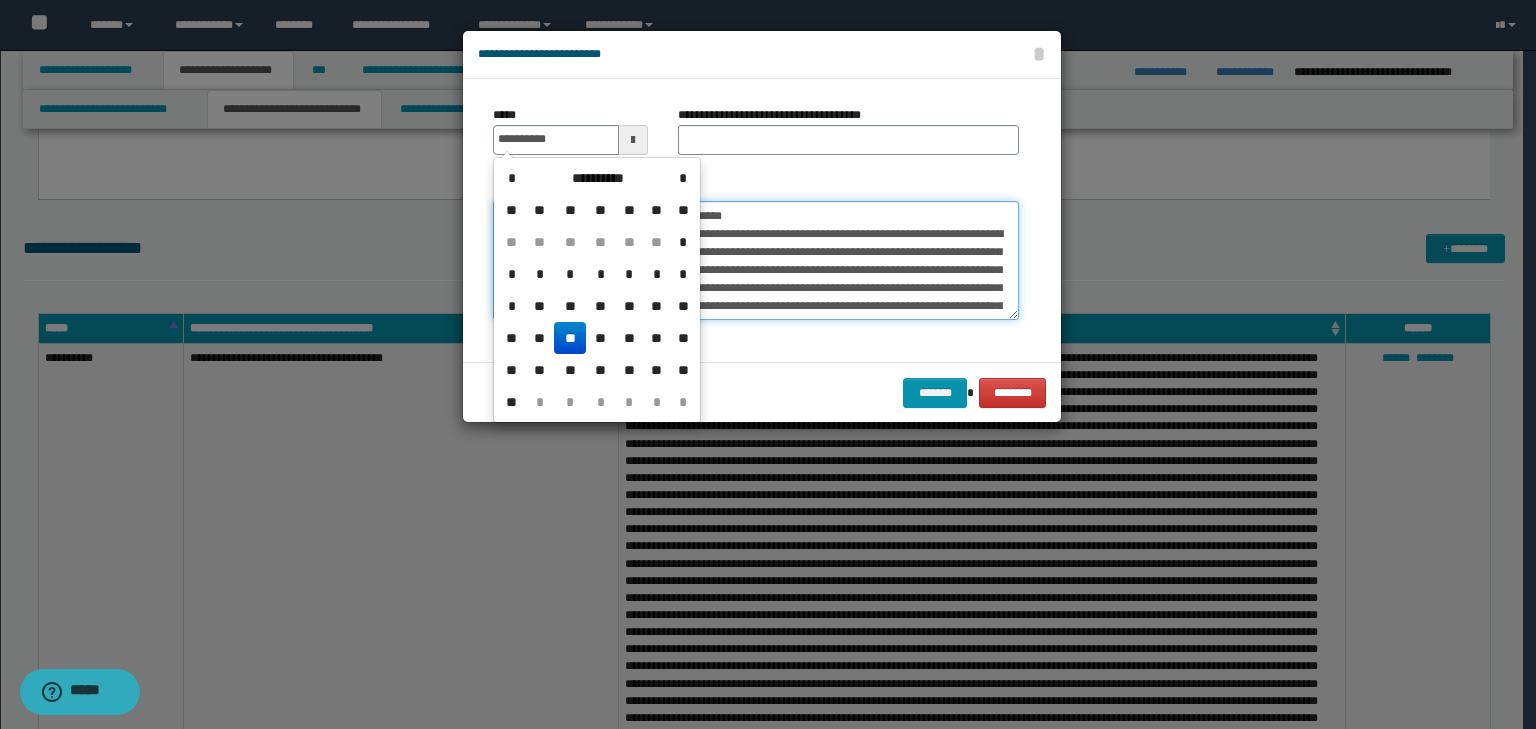type on "**********" 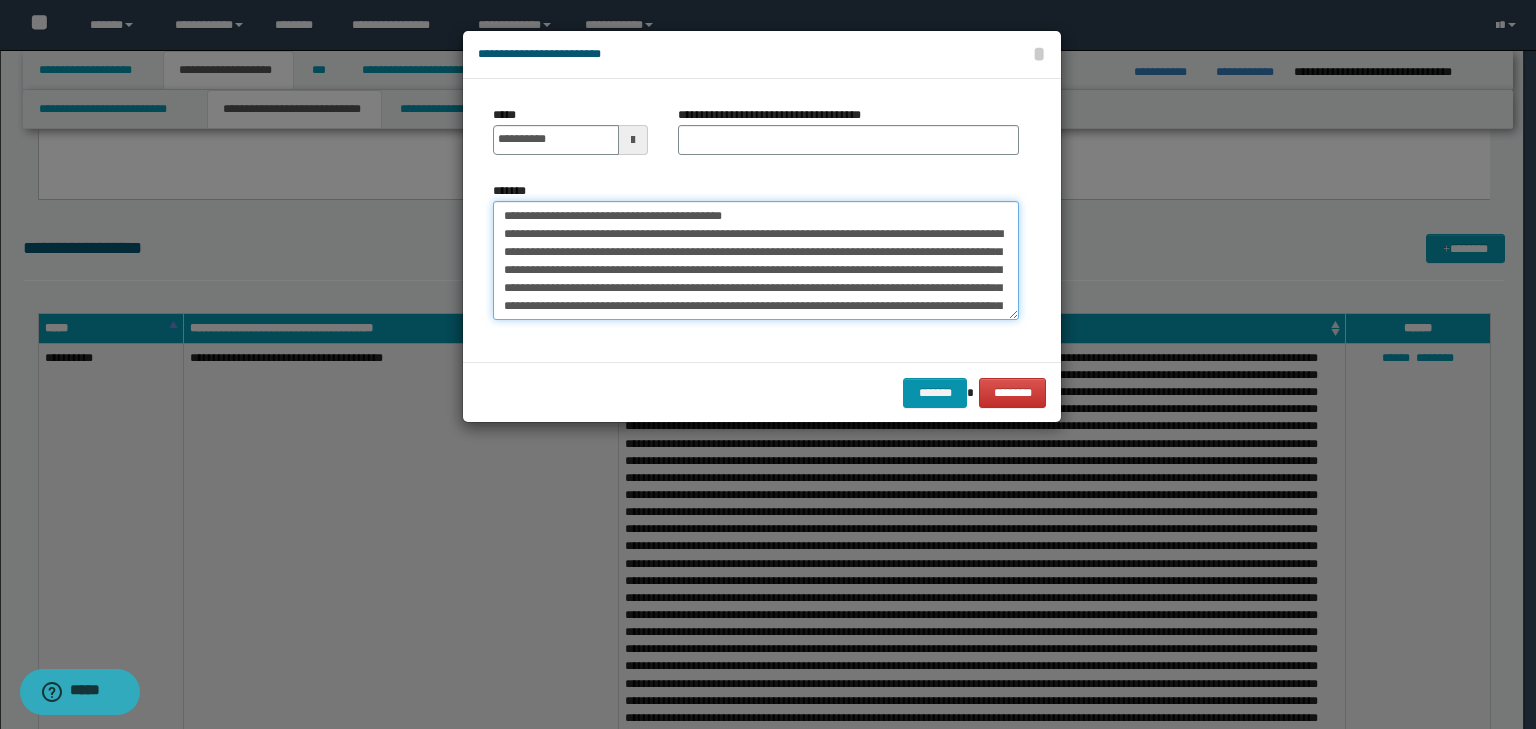 drag, startPoint x: 803, startPoint y: 215, endPoint x: 390, endPoint y: 205, distance: 413.12103 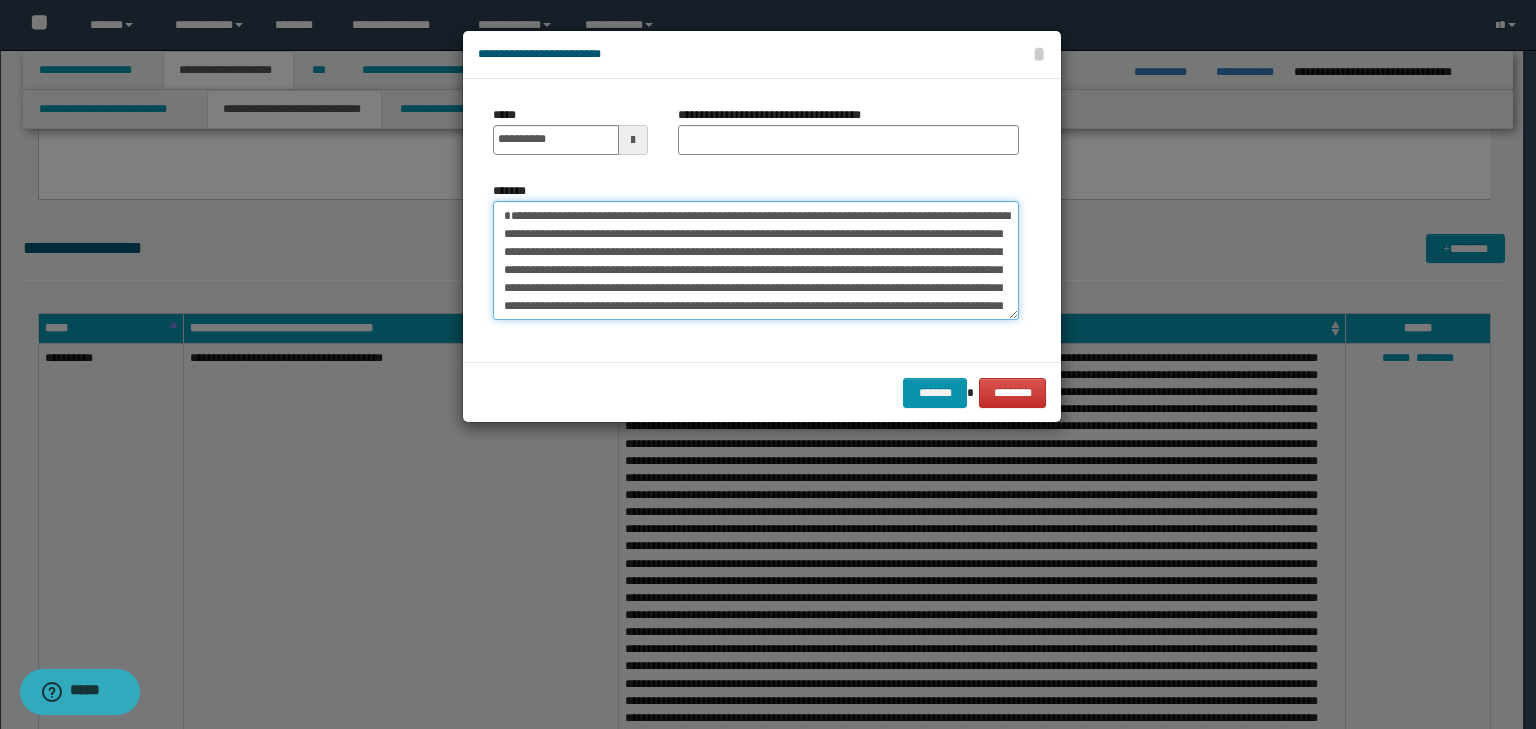 type on "**********" 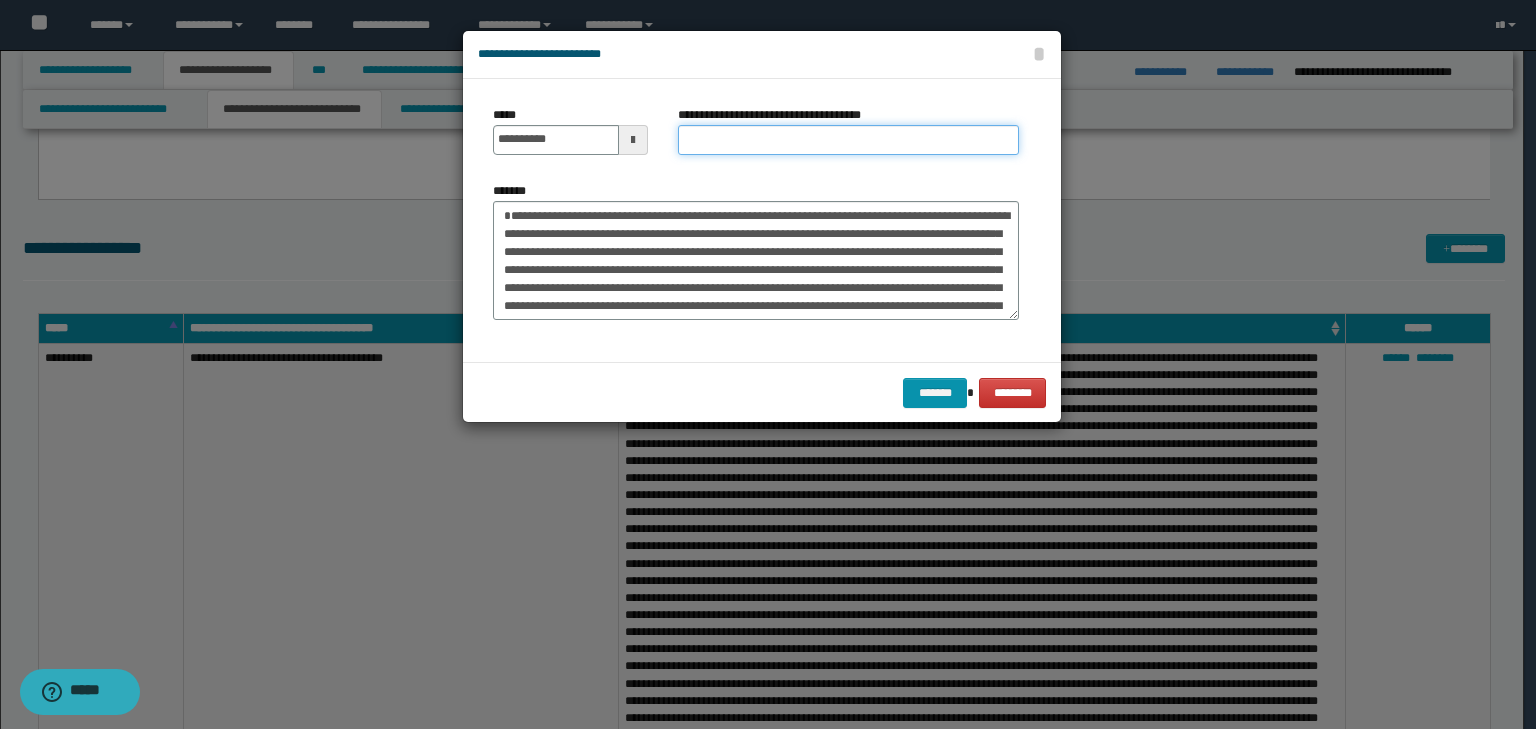 click on "**********" at bounding box center [848, 140] 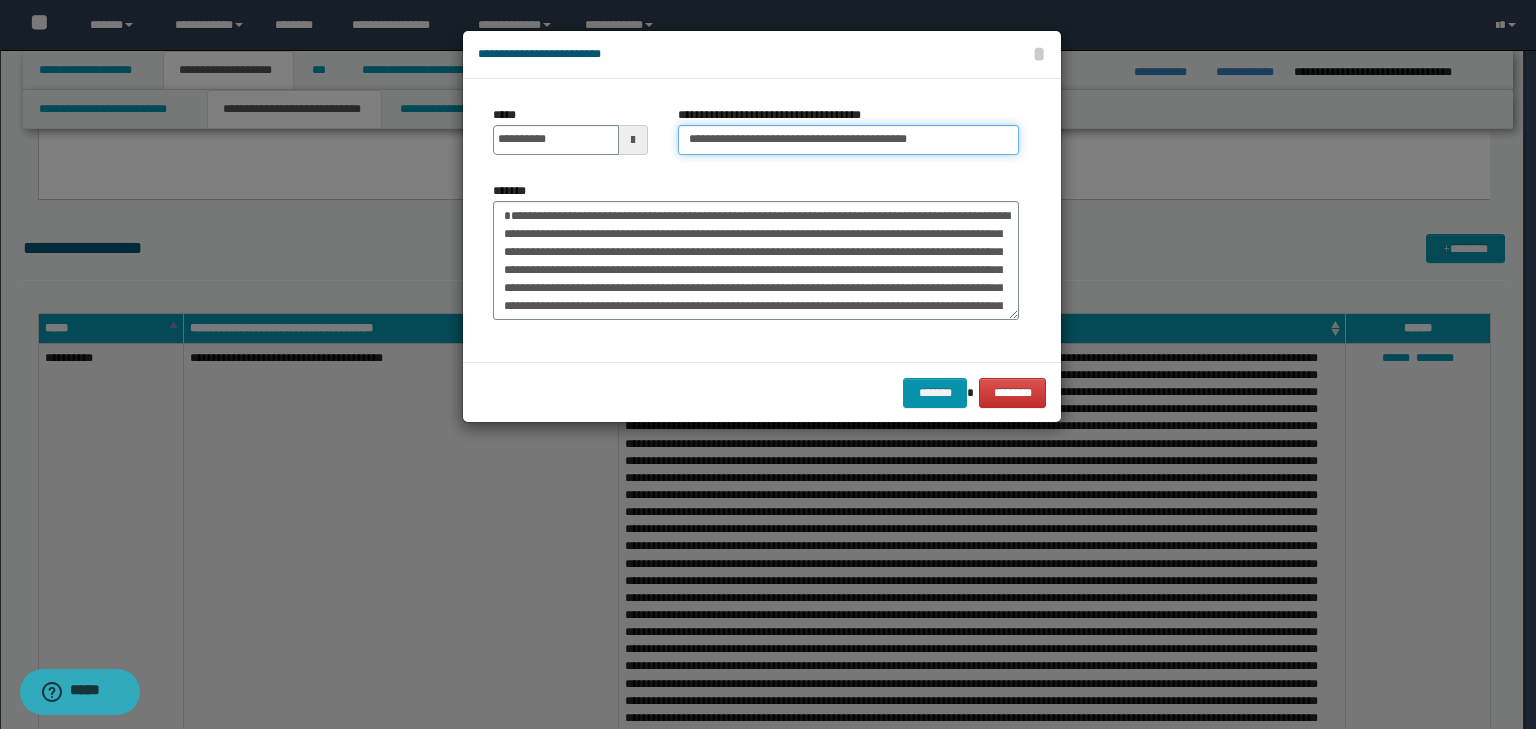 type on "**********" 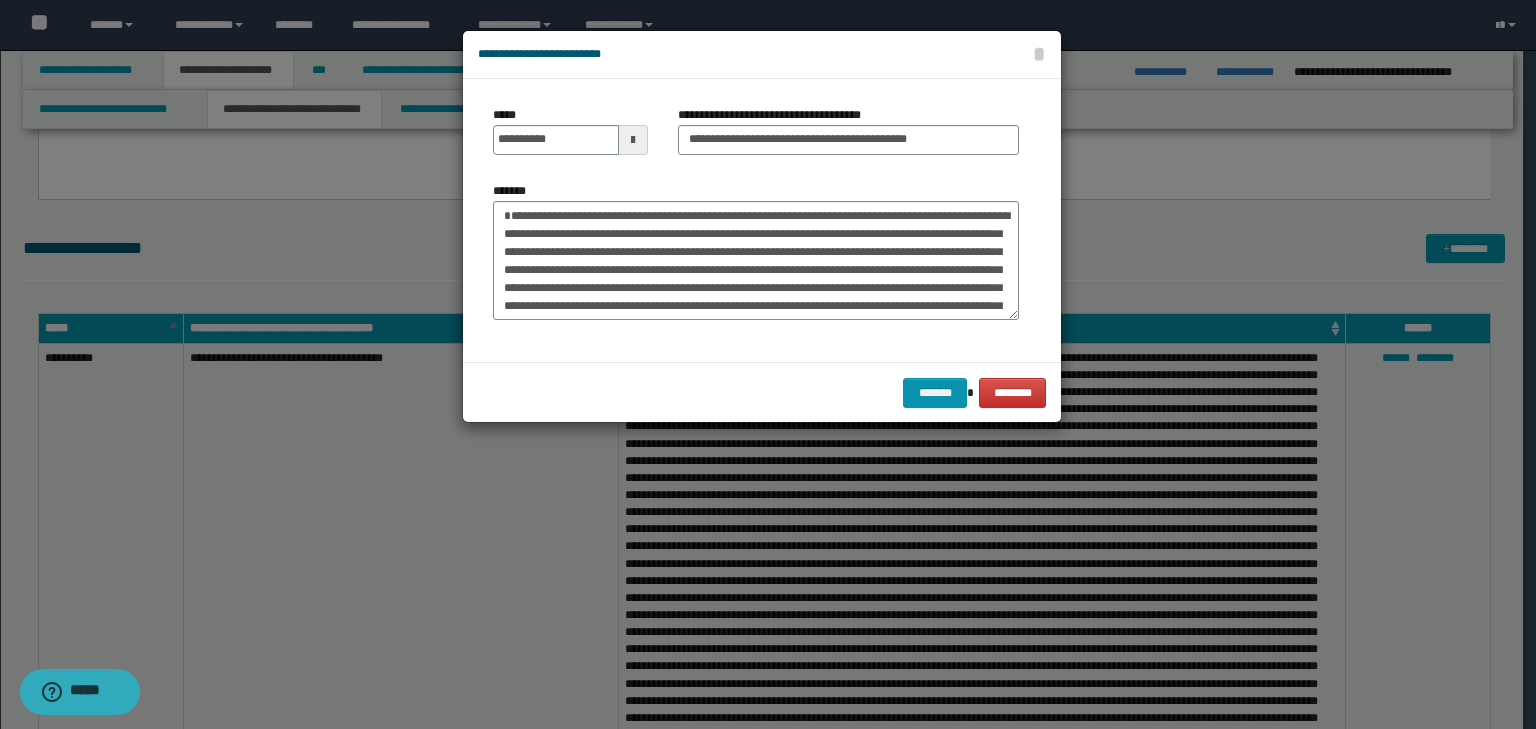 click on "*******
********" at bounding box center [762, 392] 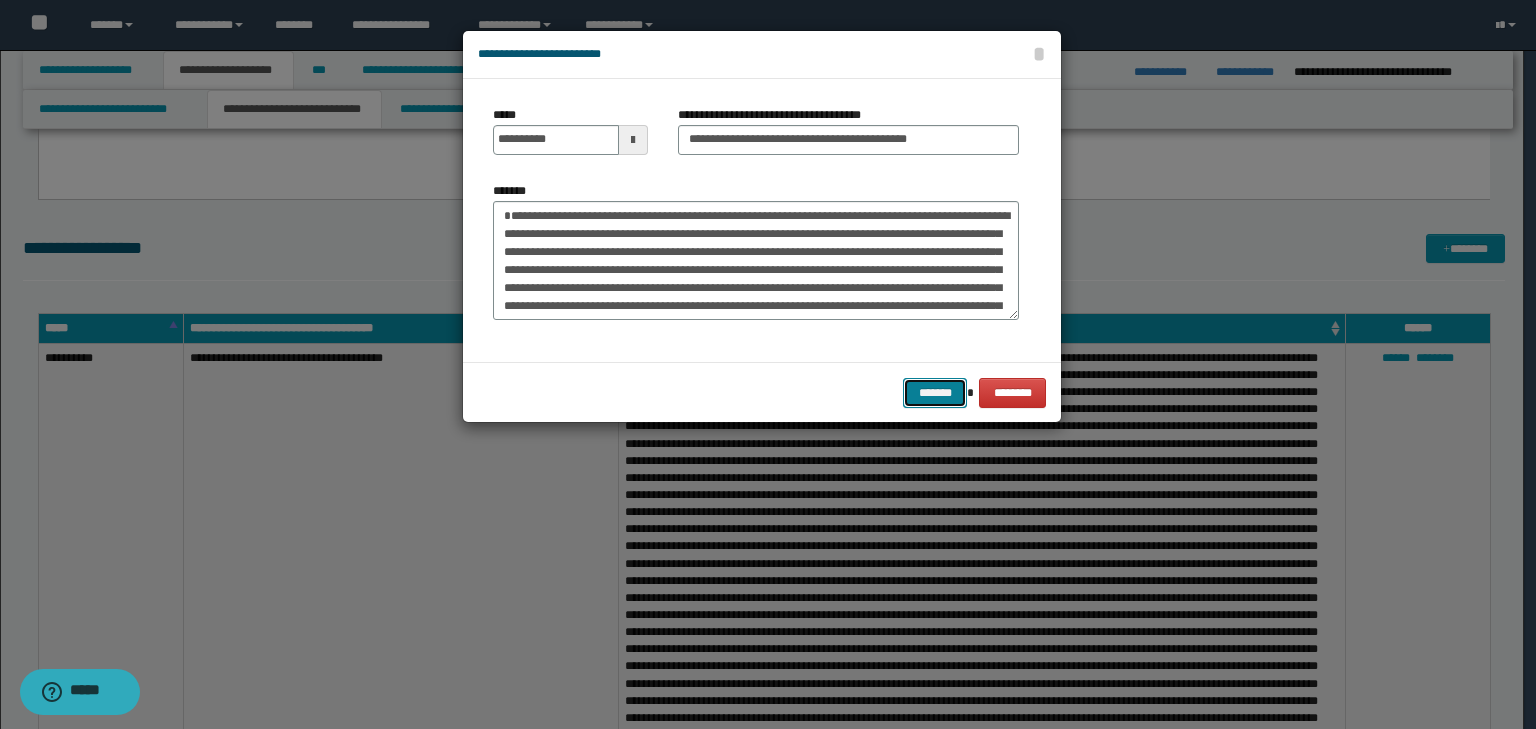 click on "*******" at bounding box center [935, 393] 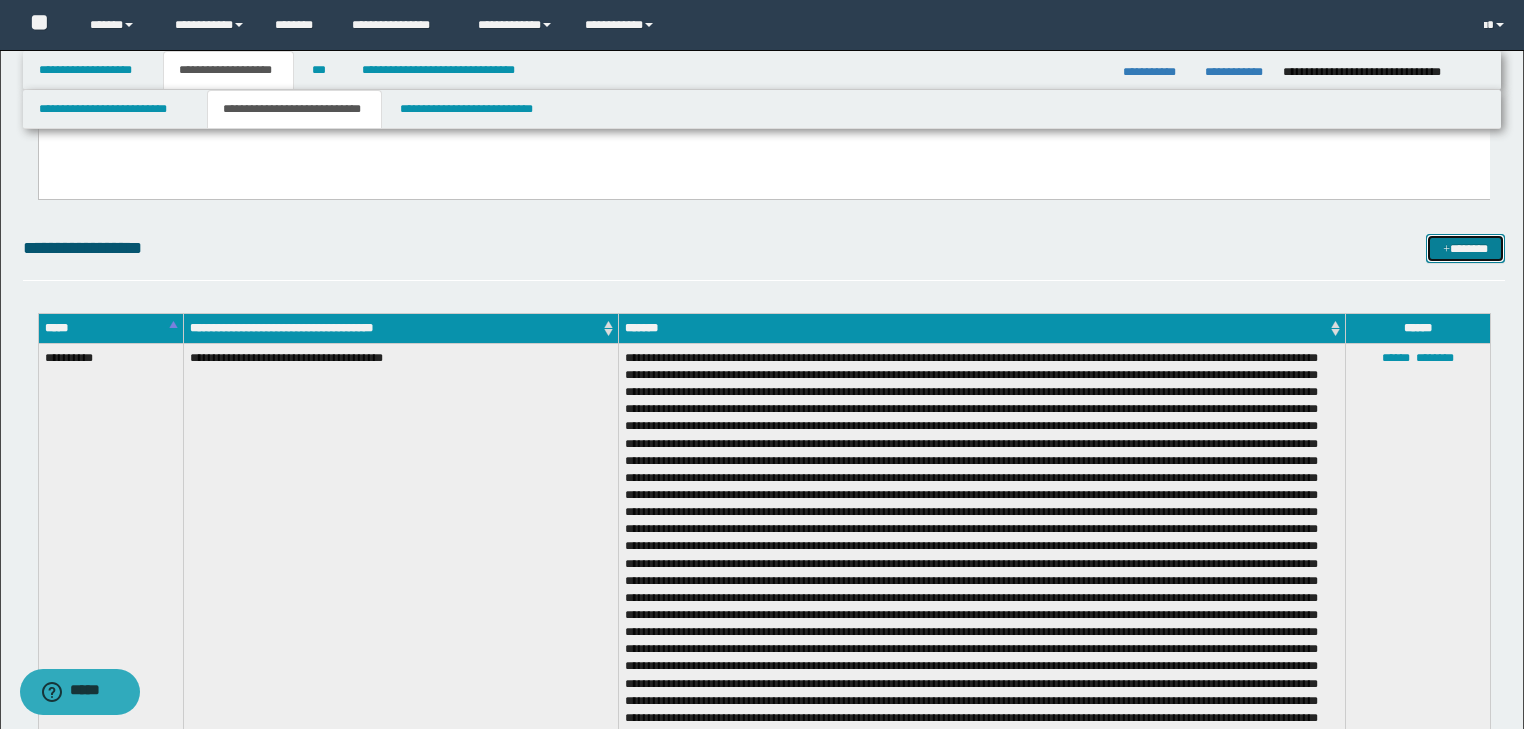 click on "*******" at bounding box center [1465, 249] 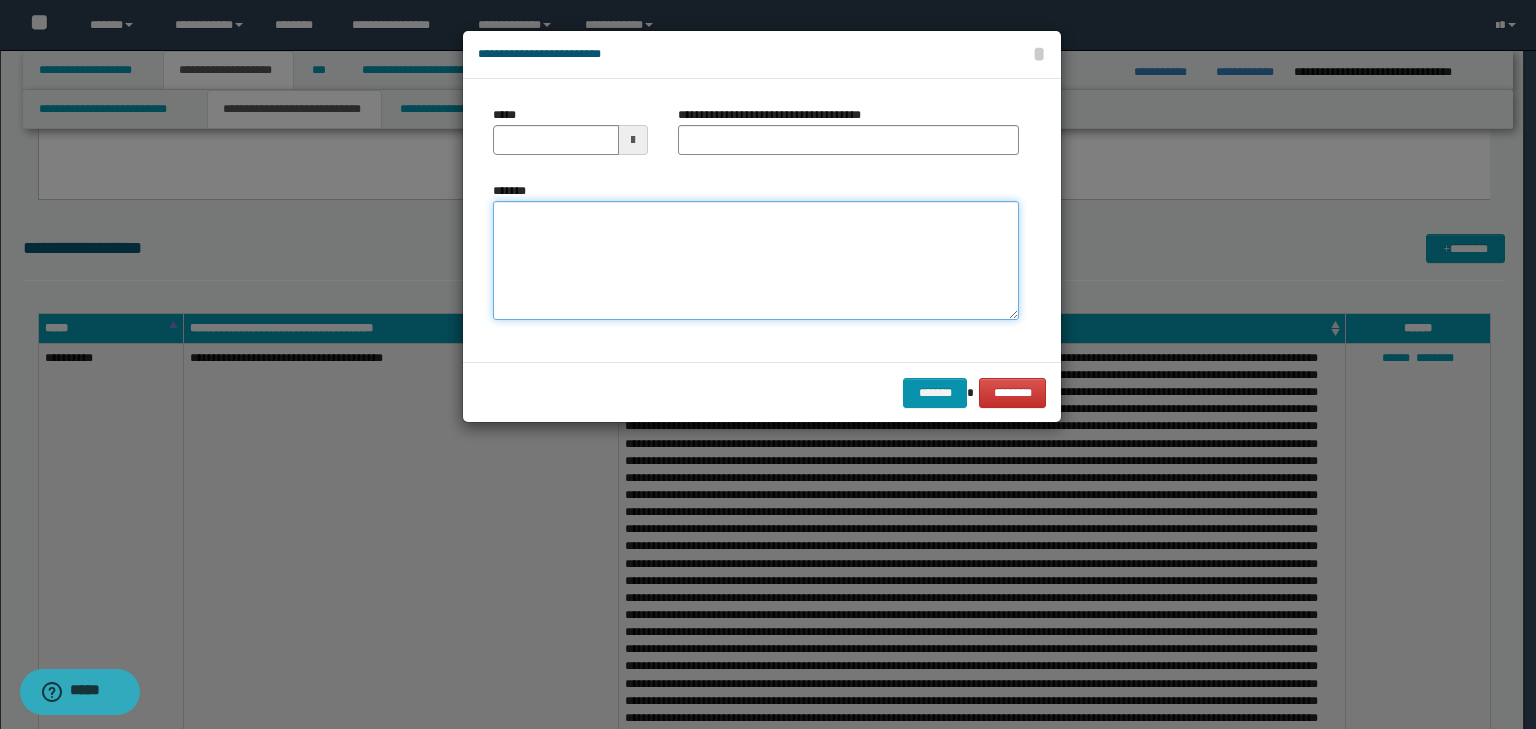click on "*******" at bounding box center (756, 261) 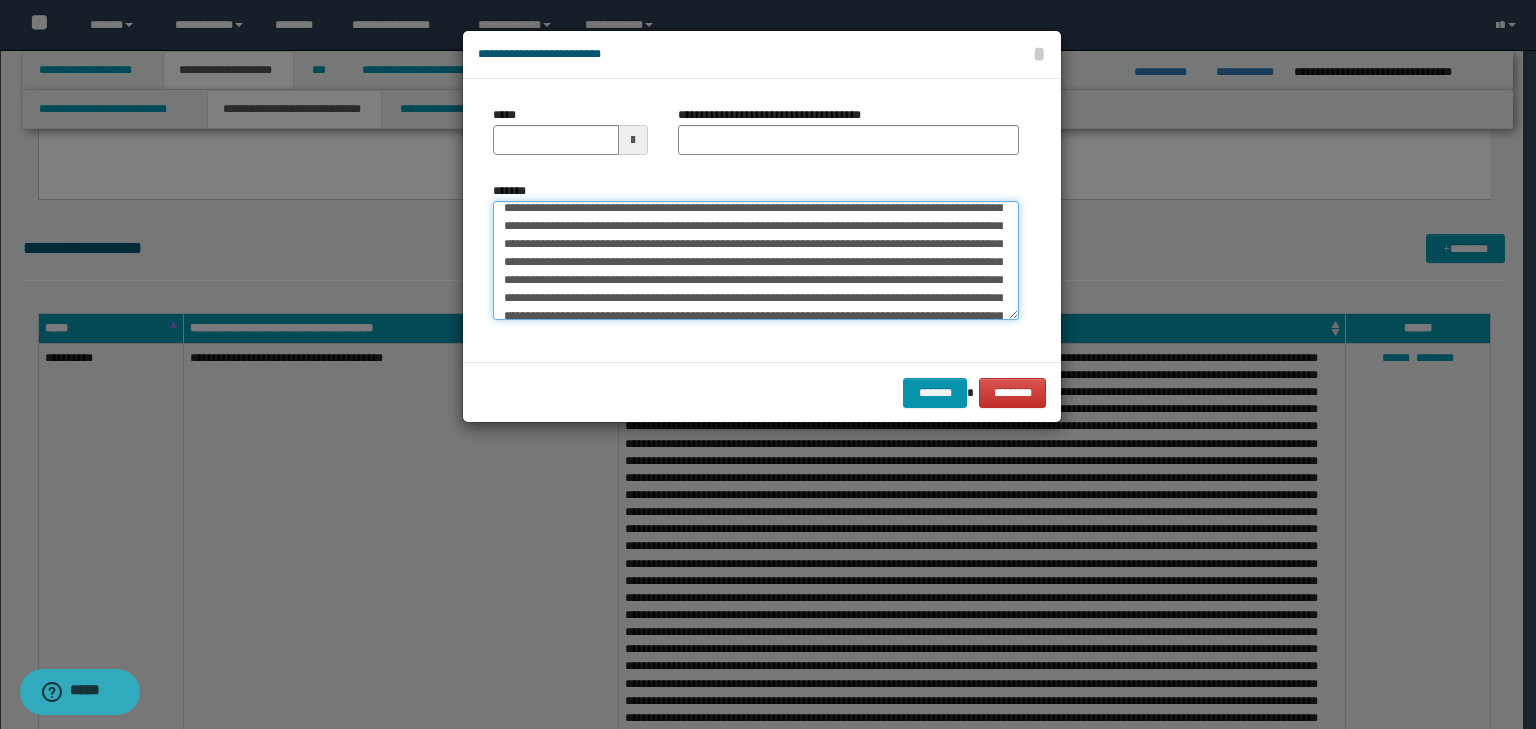 scroll, scrollTop: 0, scrollLeft: 0, axis: both 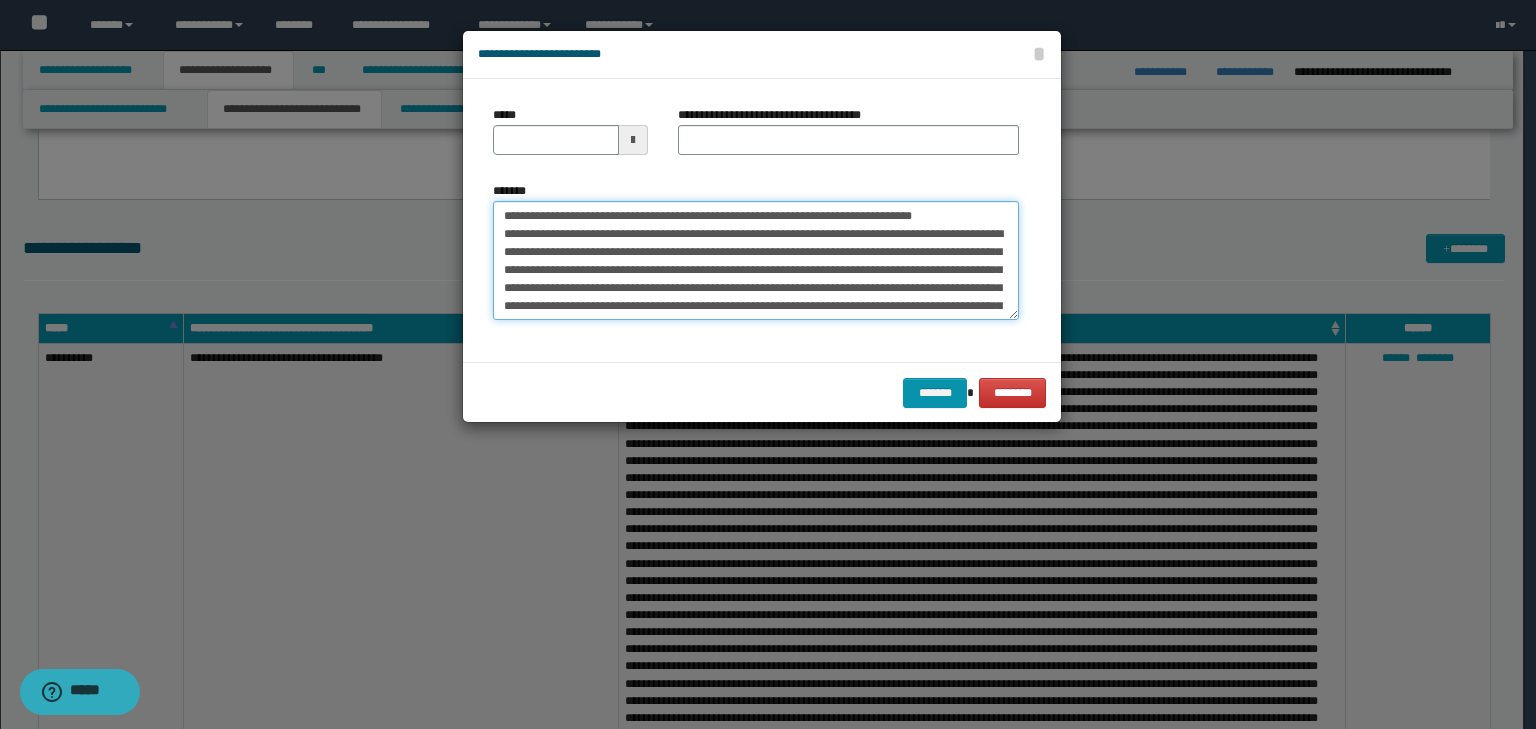 drag, startPoint x: 568, startPoint y: 211, endPoint x: 468, endPoint y: 209, distance: 100.02 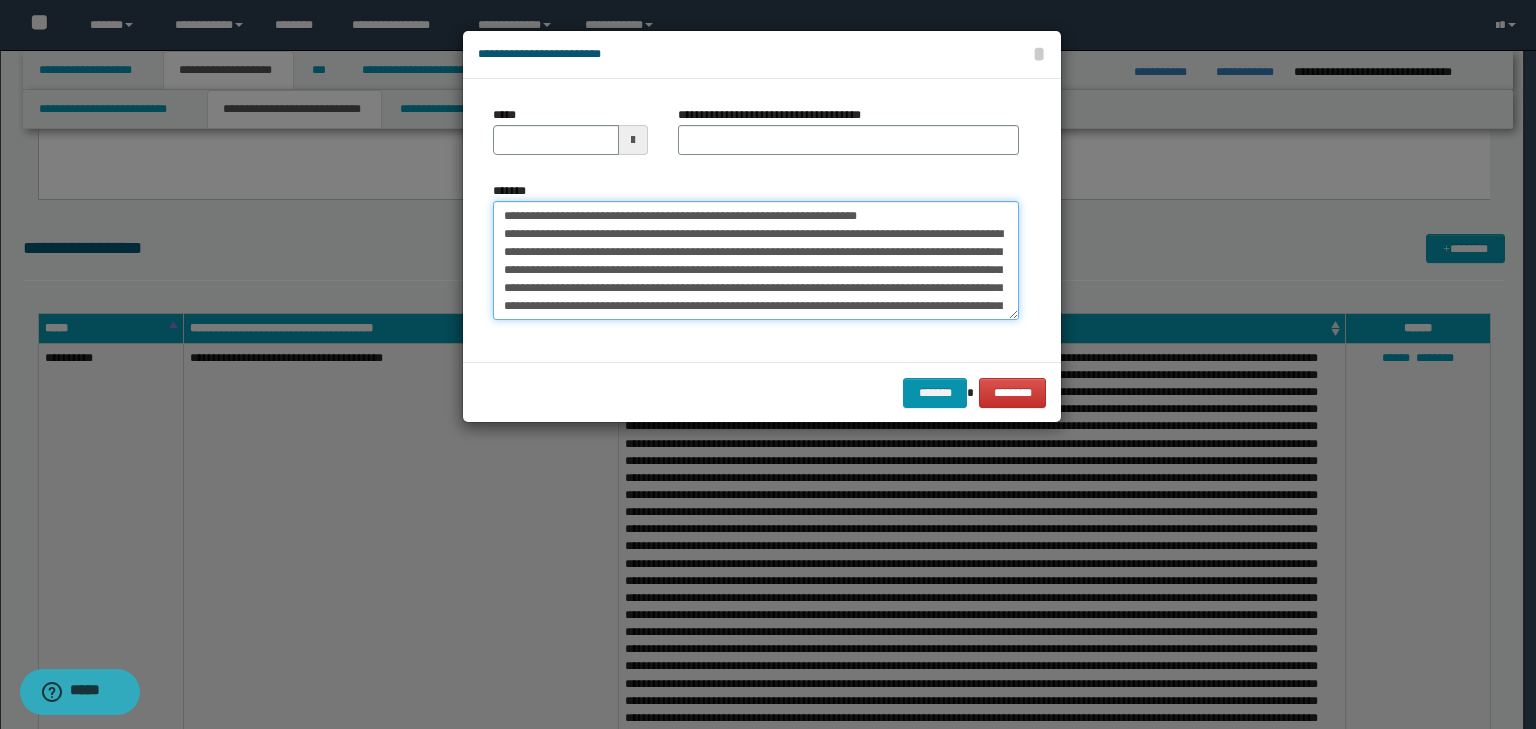 type 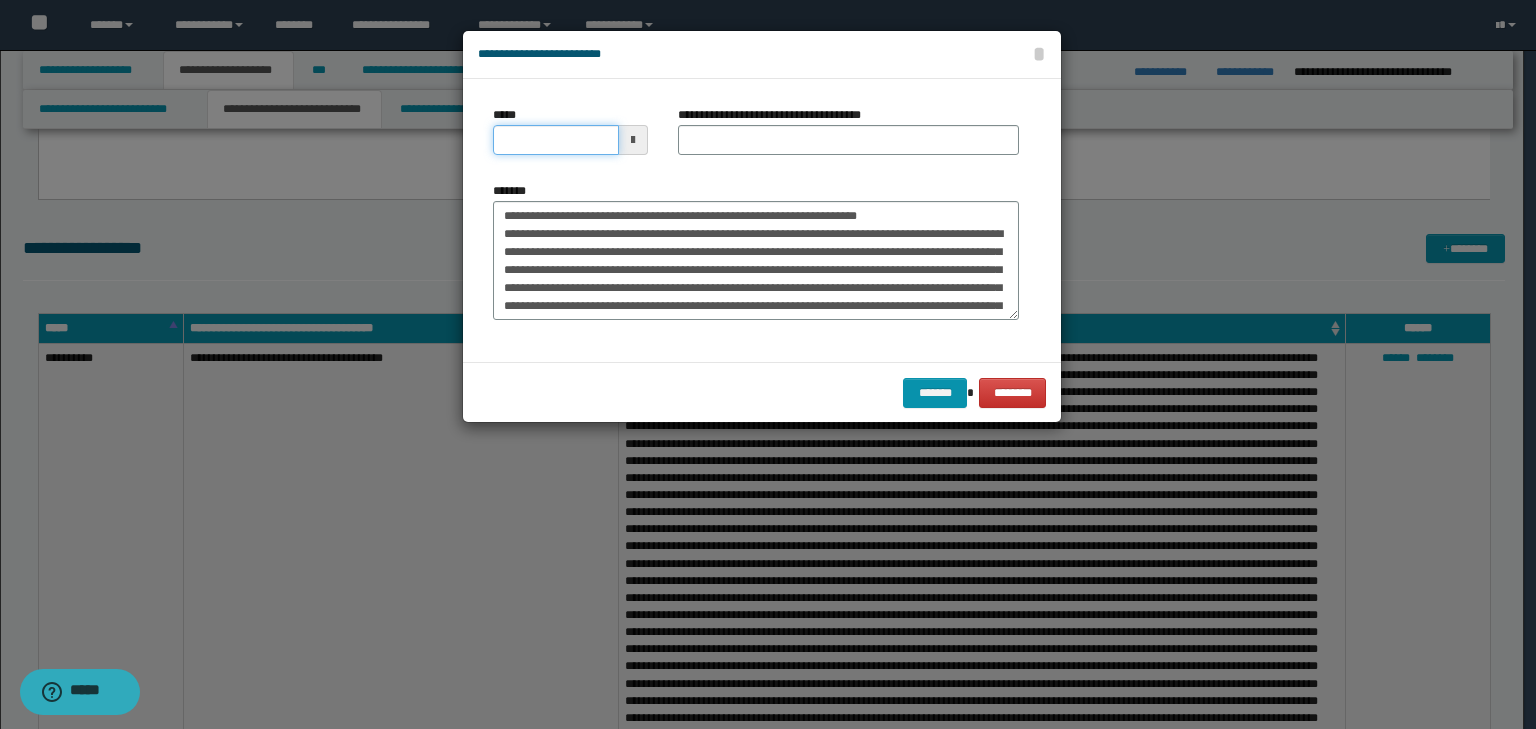 click on "*****" at bounding box center (556, 140) 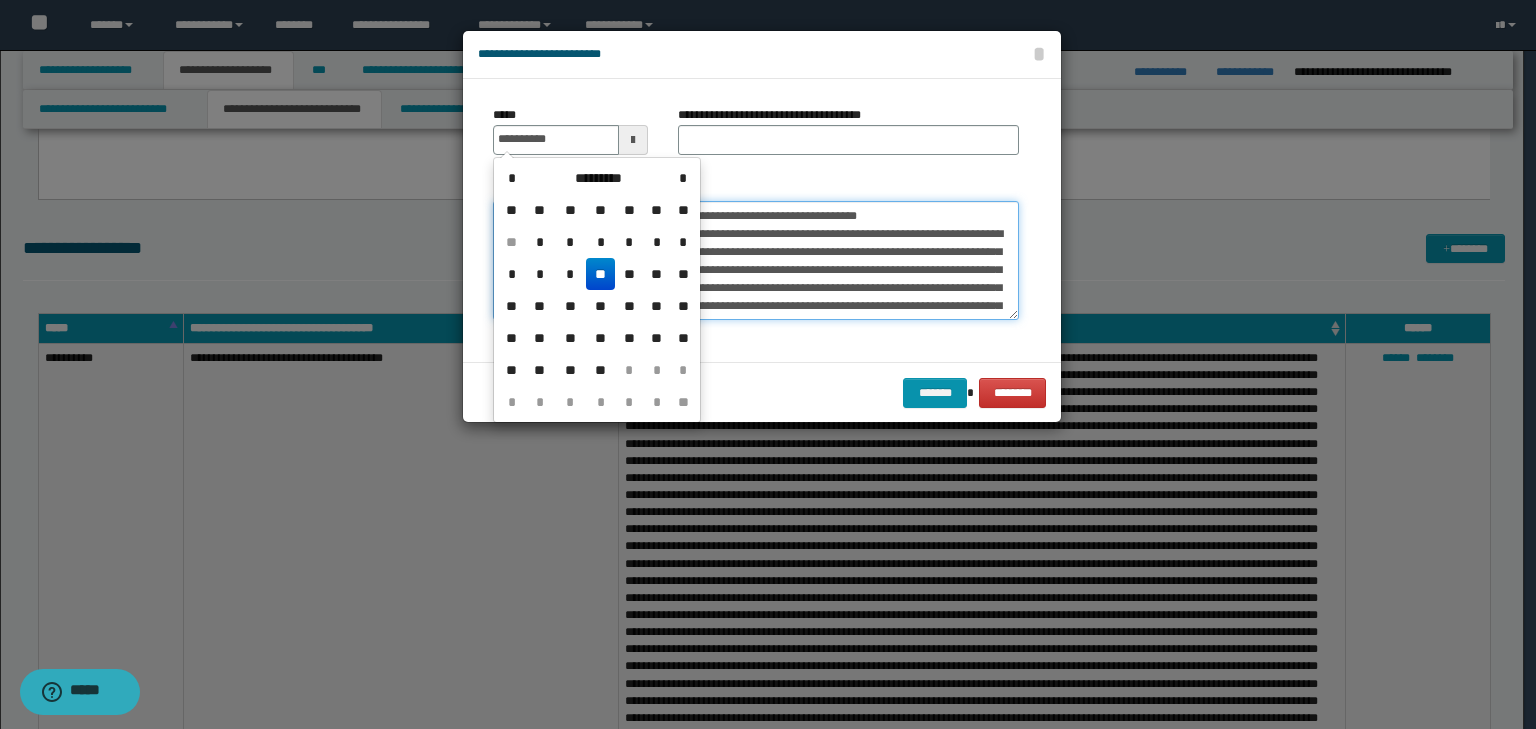 type on "**********" 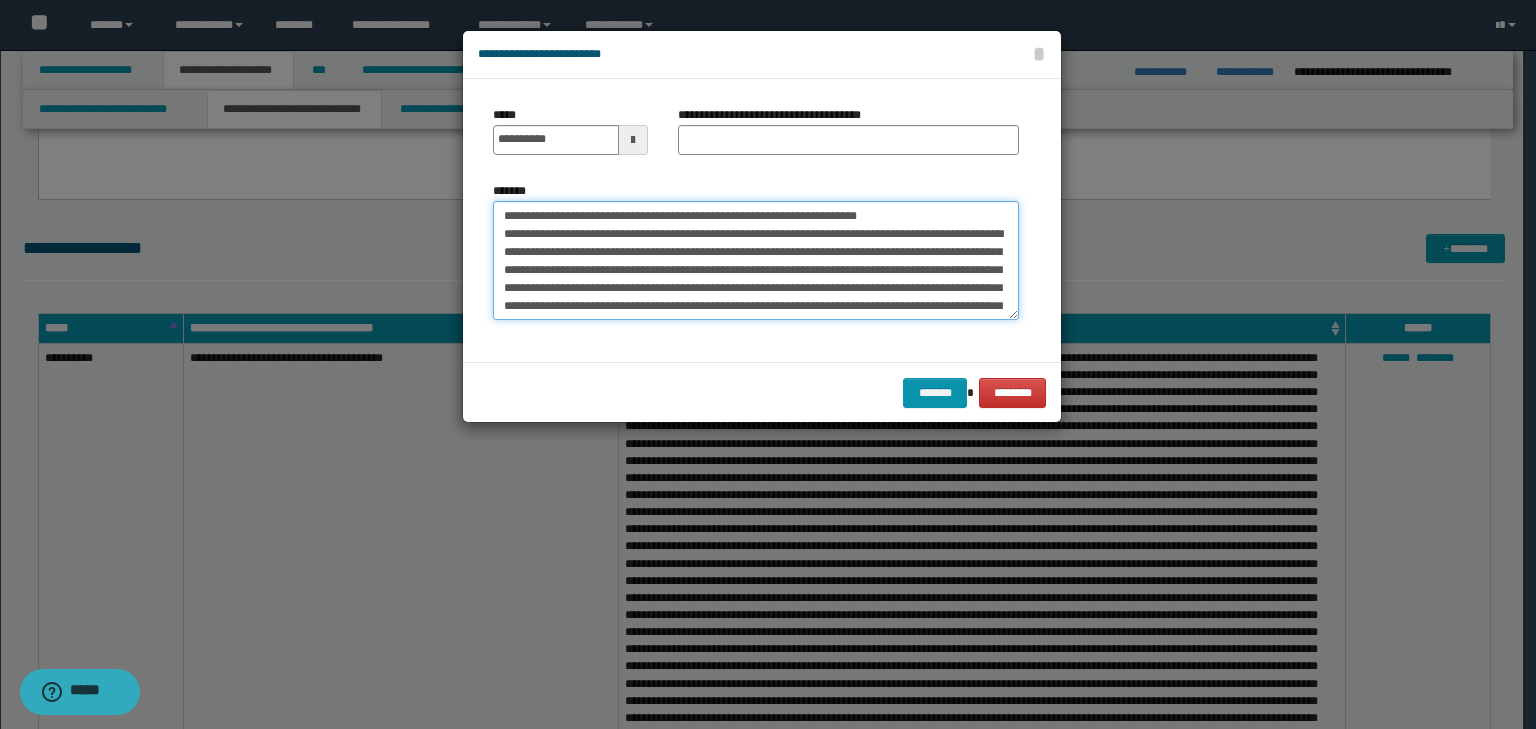 drag, startPoint x: 924, startPoint y: 210, endPoint x: 460, endPoint y: 200, distance: 464.10776 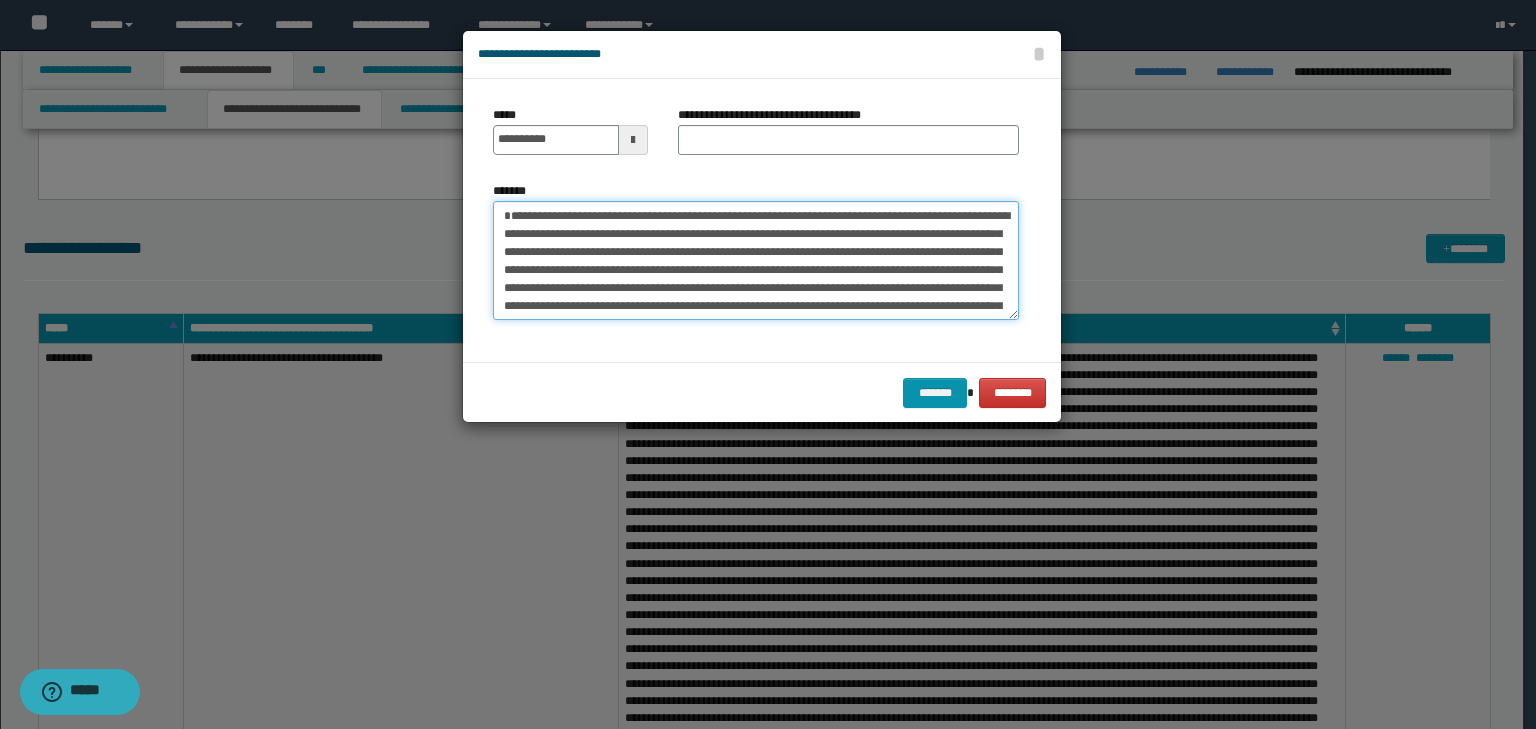 type on "**********" 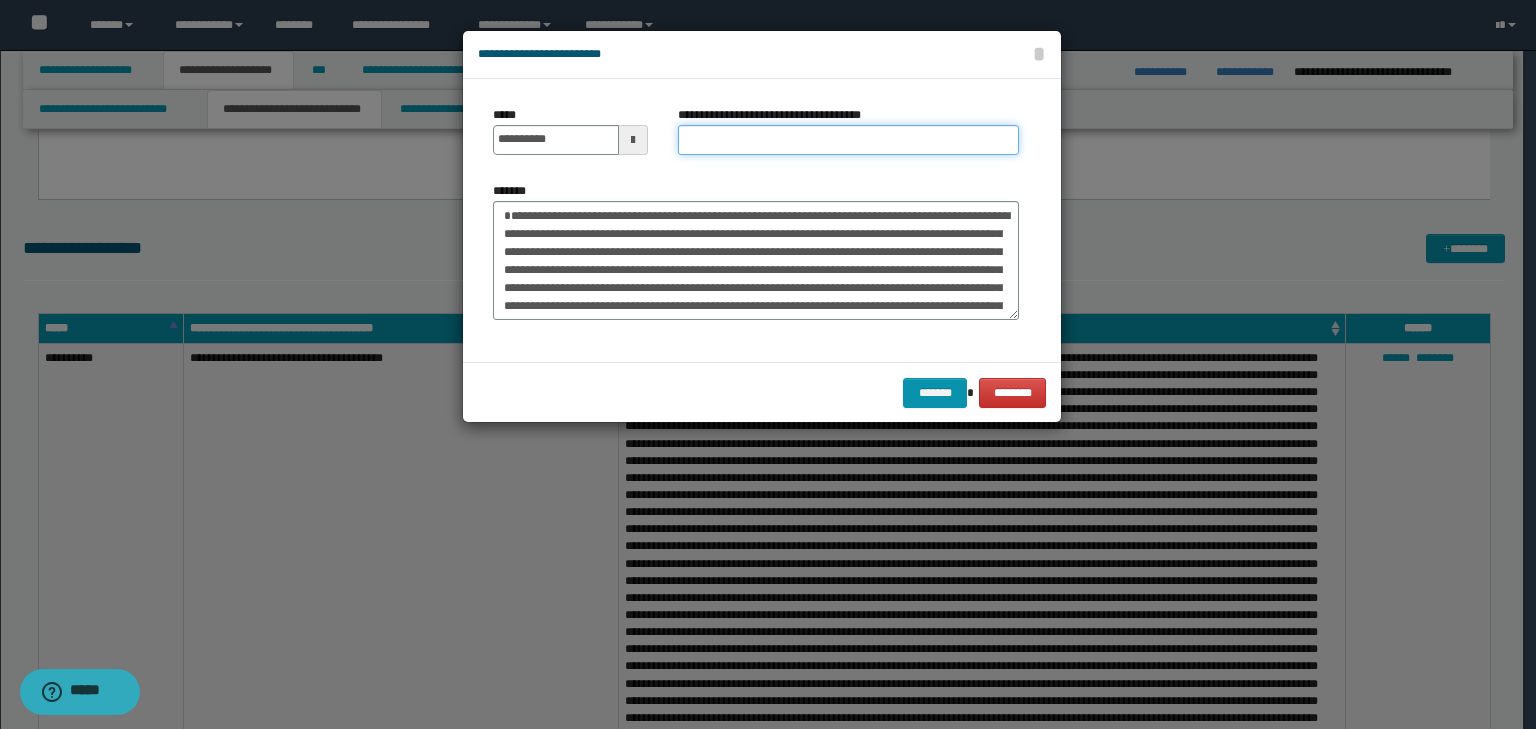 click on "**********" at bounding box center (848, 140) 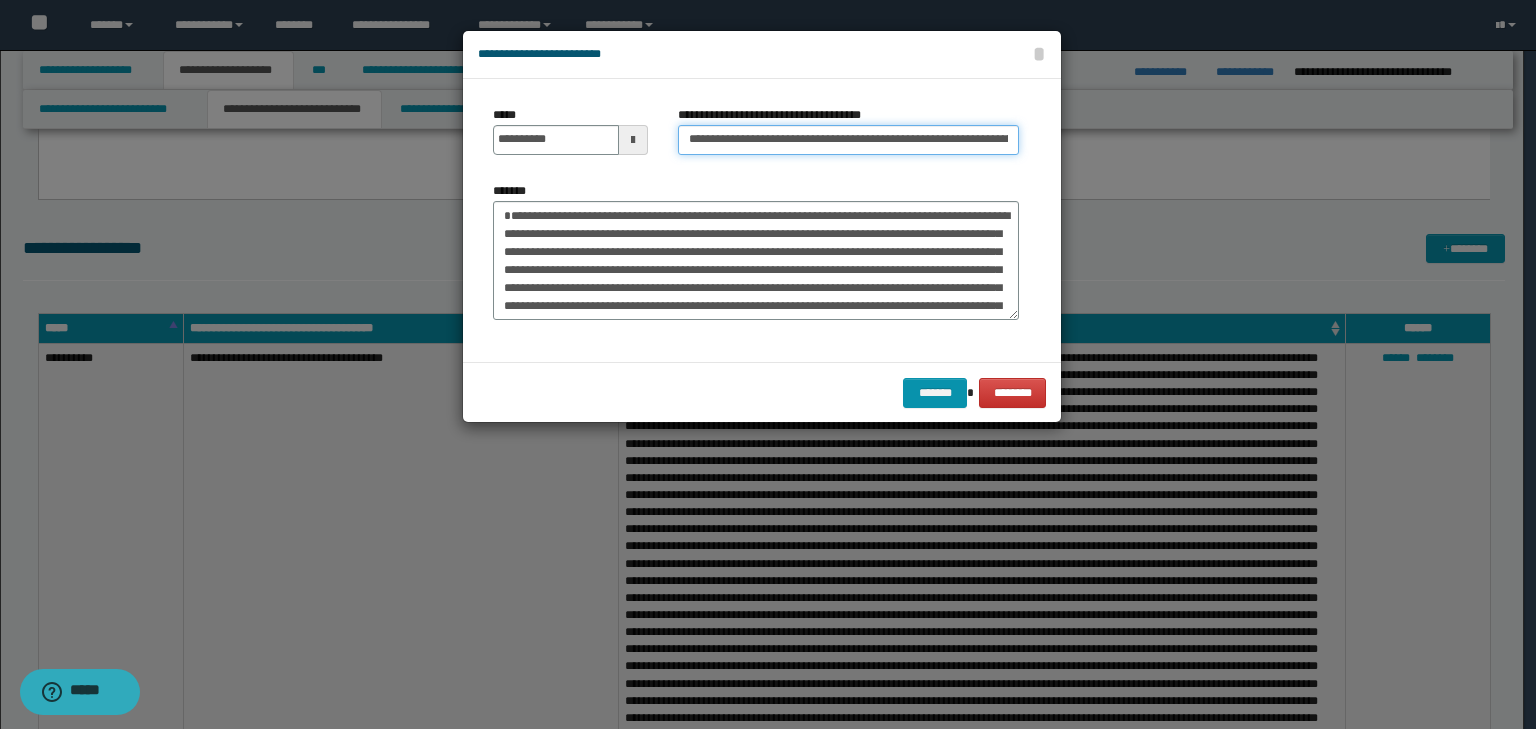 scroll, scrollTop: 0, scrollLeft: 114, axis: horizontal 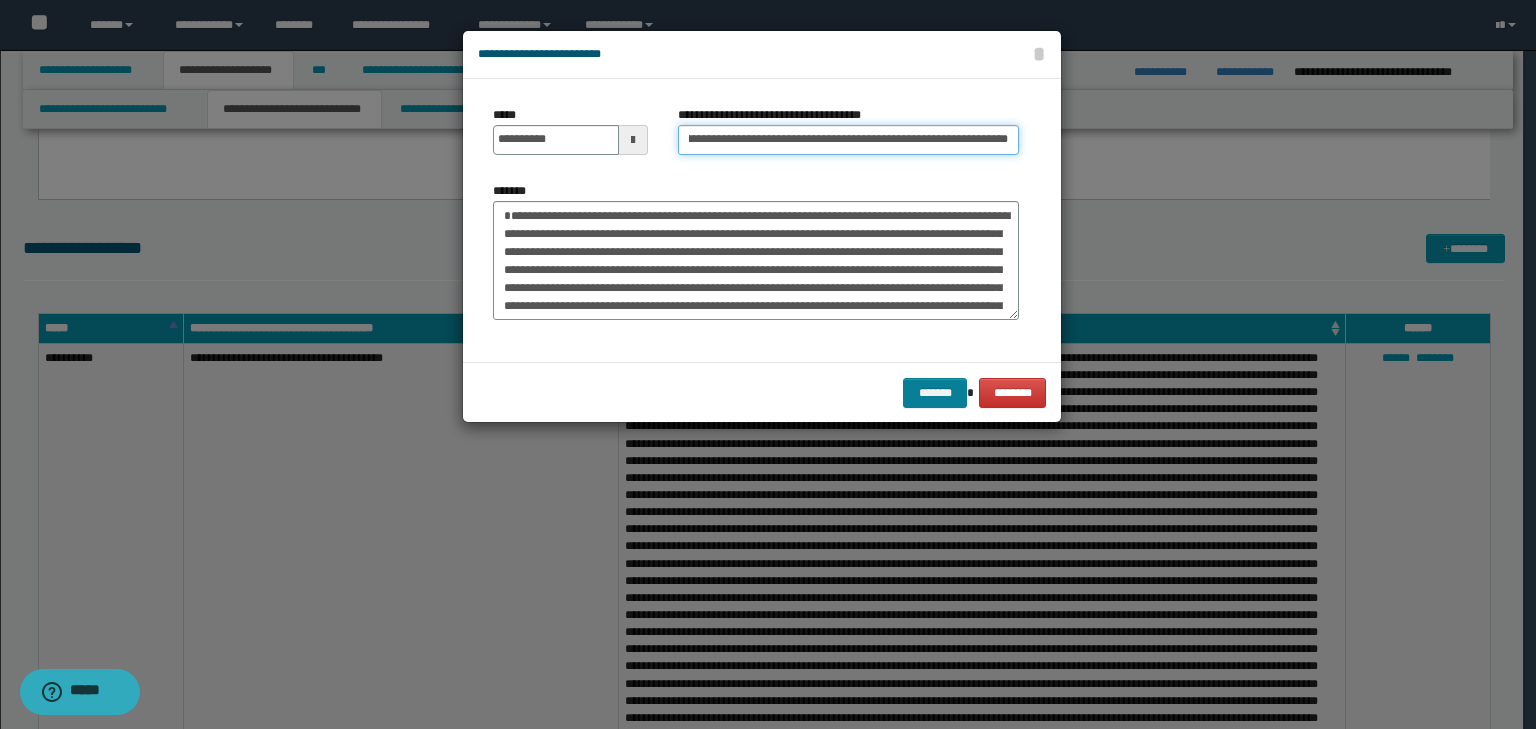 type on "**********" 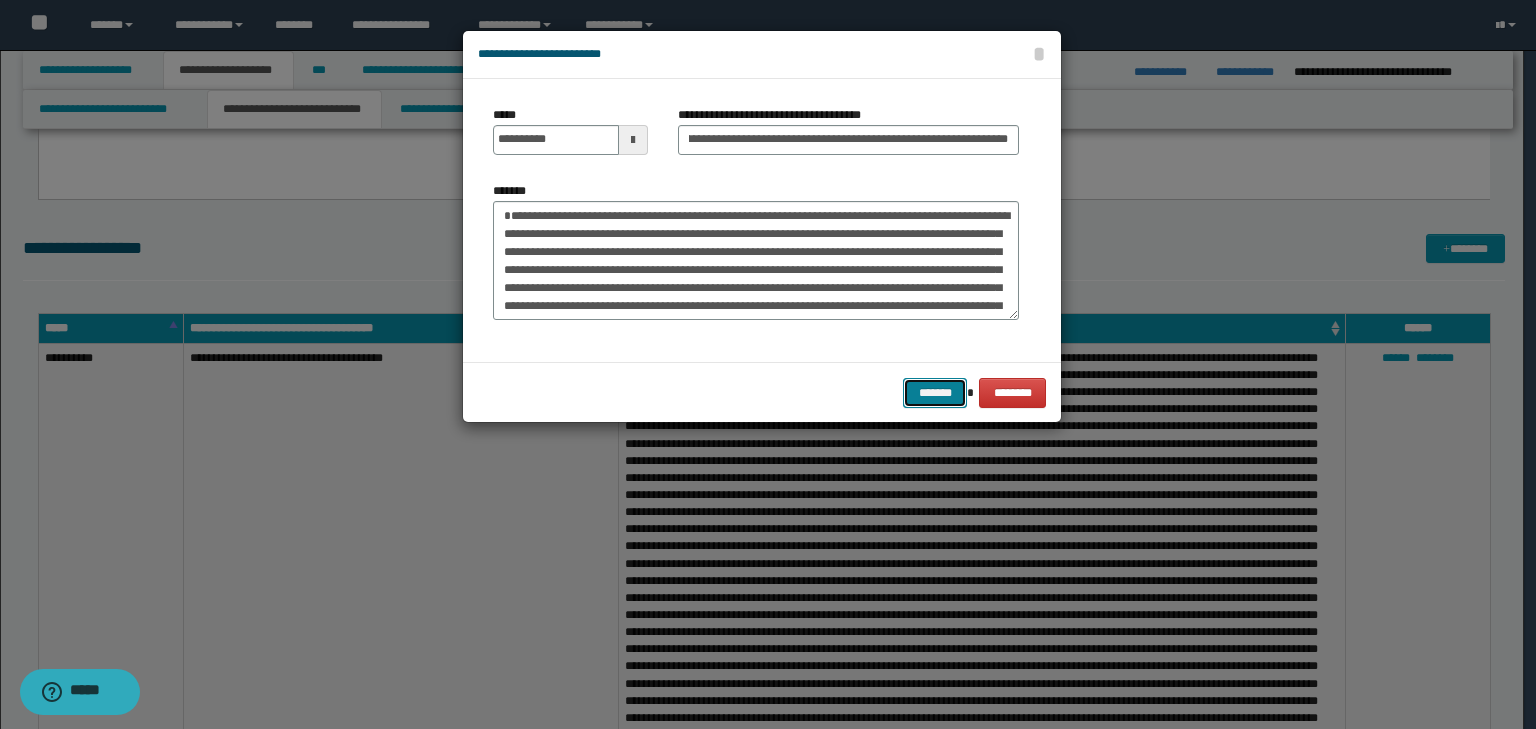 scroll, scrollTop: 0, scrollLeft: 0, axis: both 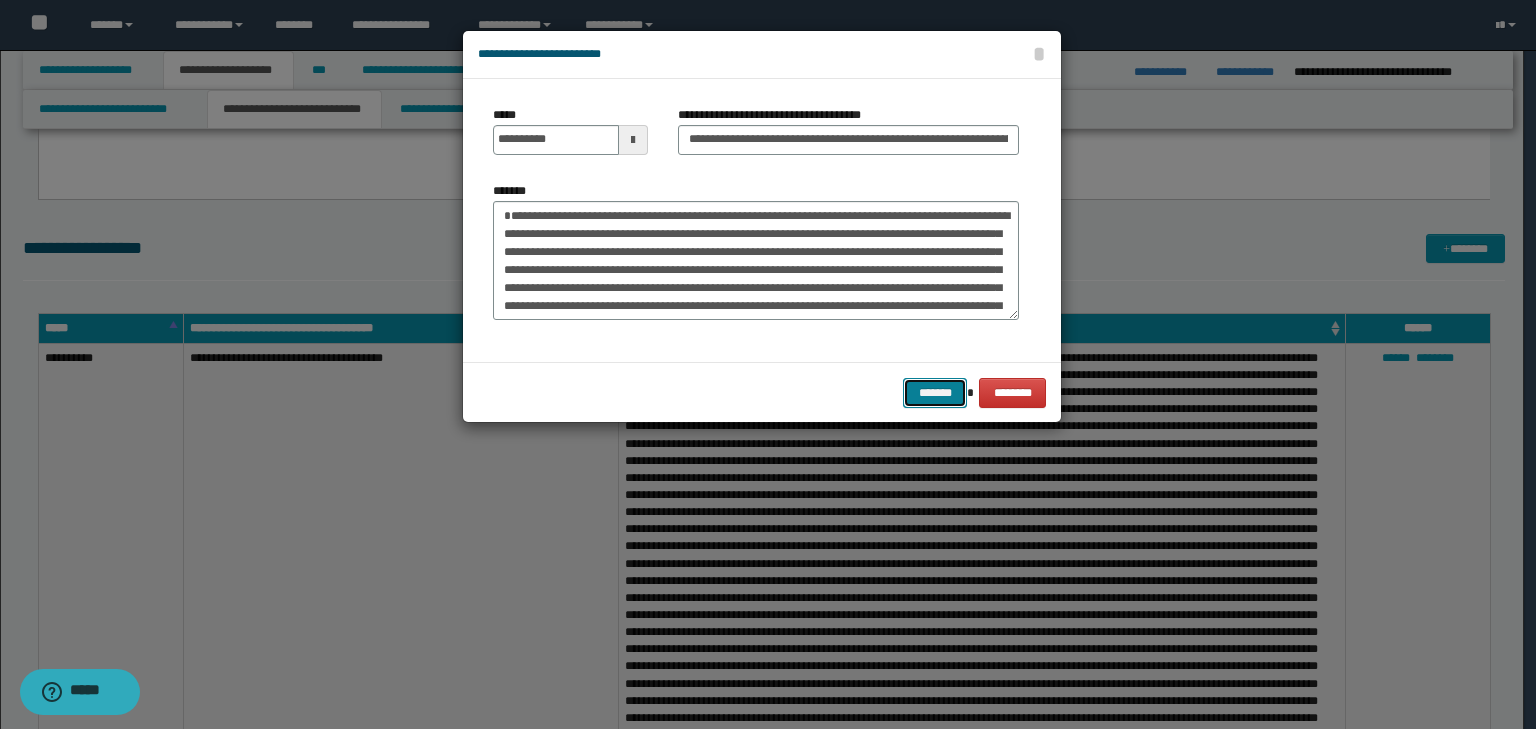click on "*******" at bounding box center [935, 393] 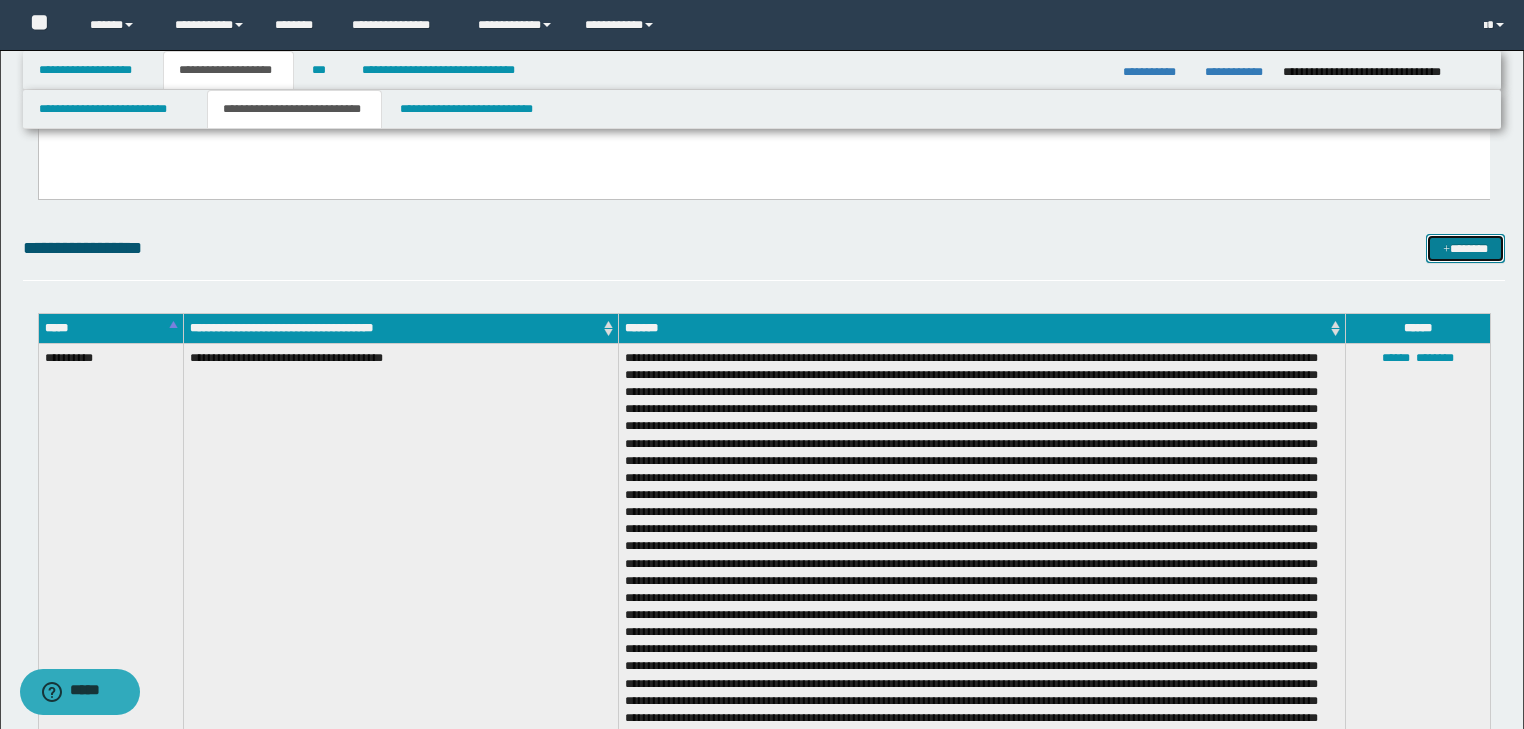 click on "*******" at bounding box center [1465, 249] 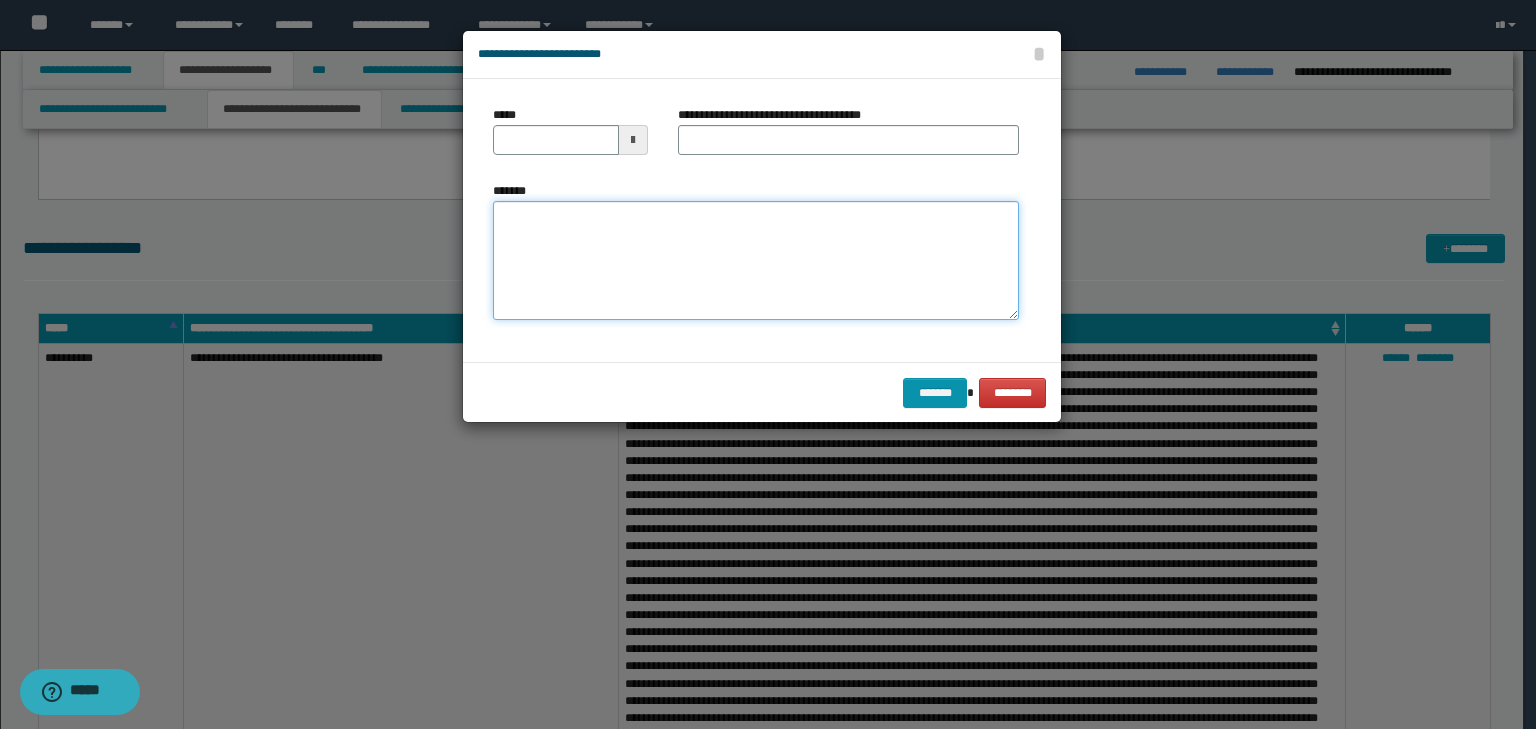click on "*******" at bounding box center [756, 261] 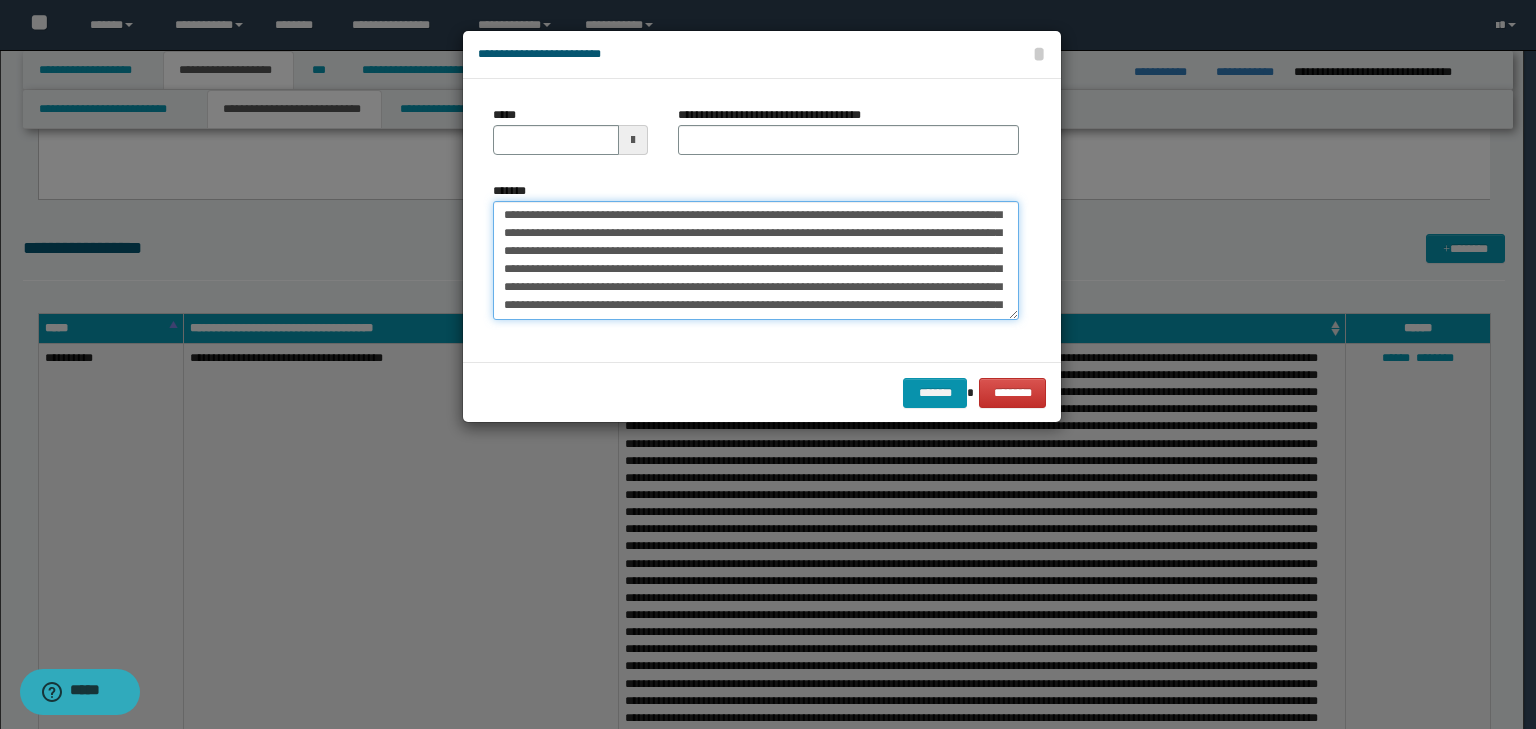 scroll, scrollTop: 0, scrollLeft: 0, axis: both 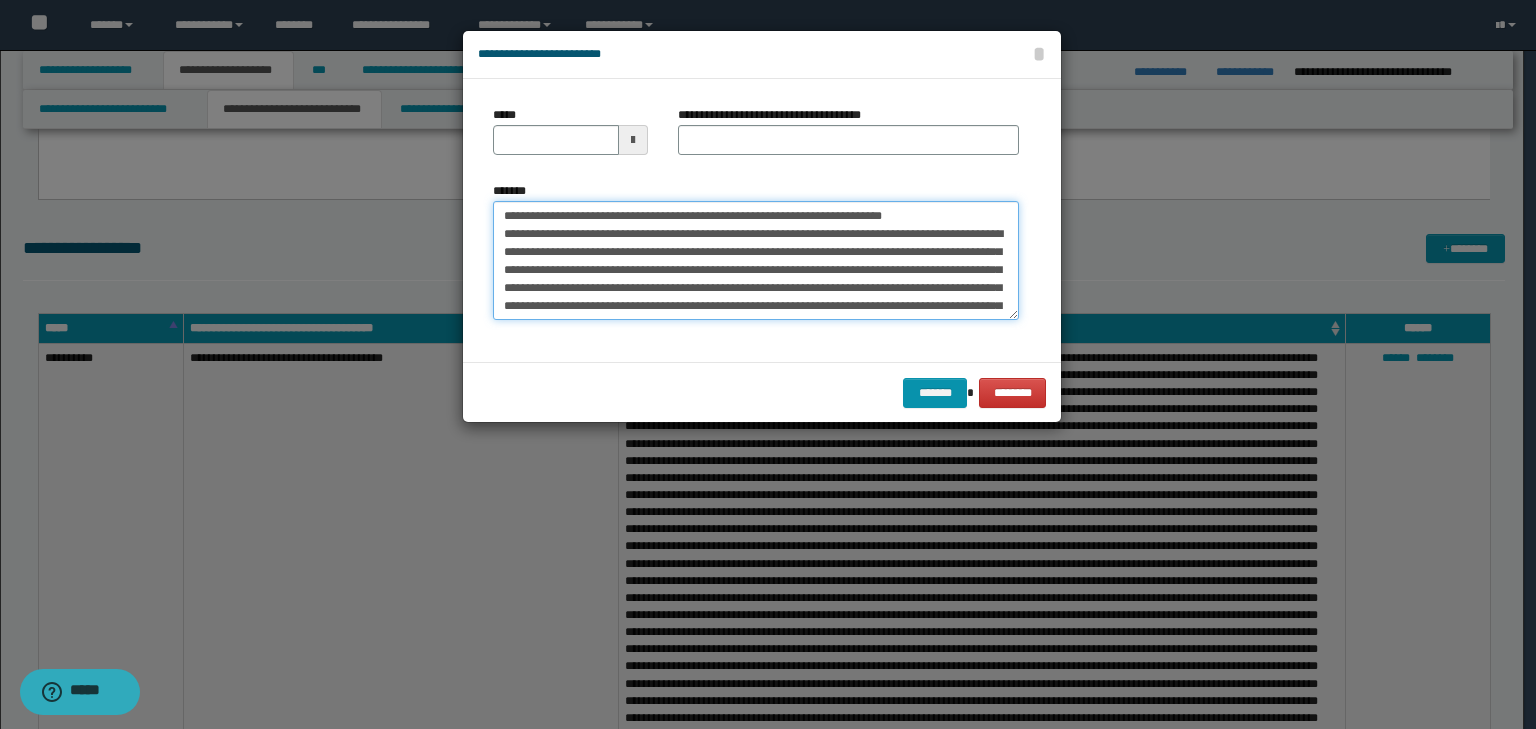 drag, startPoint x: 564, startPoint y: 207, endPoint x: 486, endPoint y: 197, distance: 78.63841 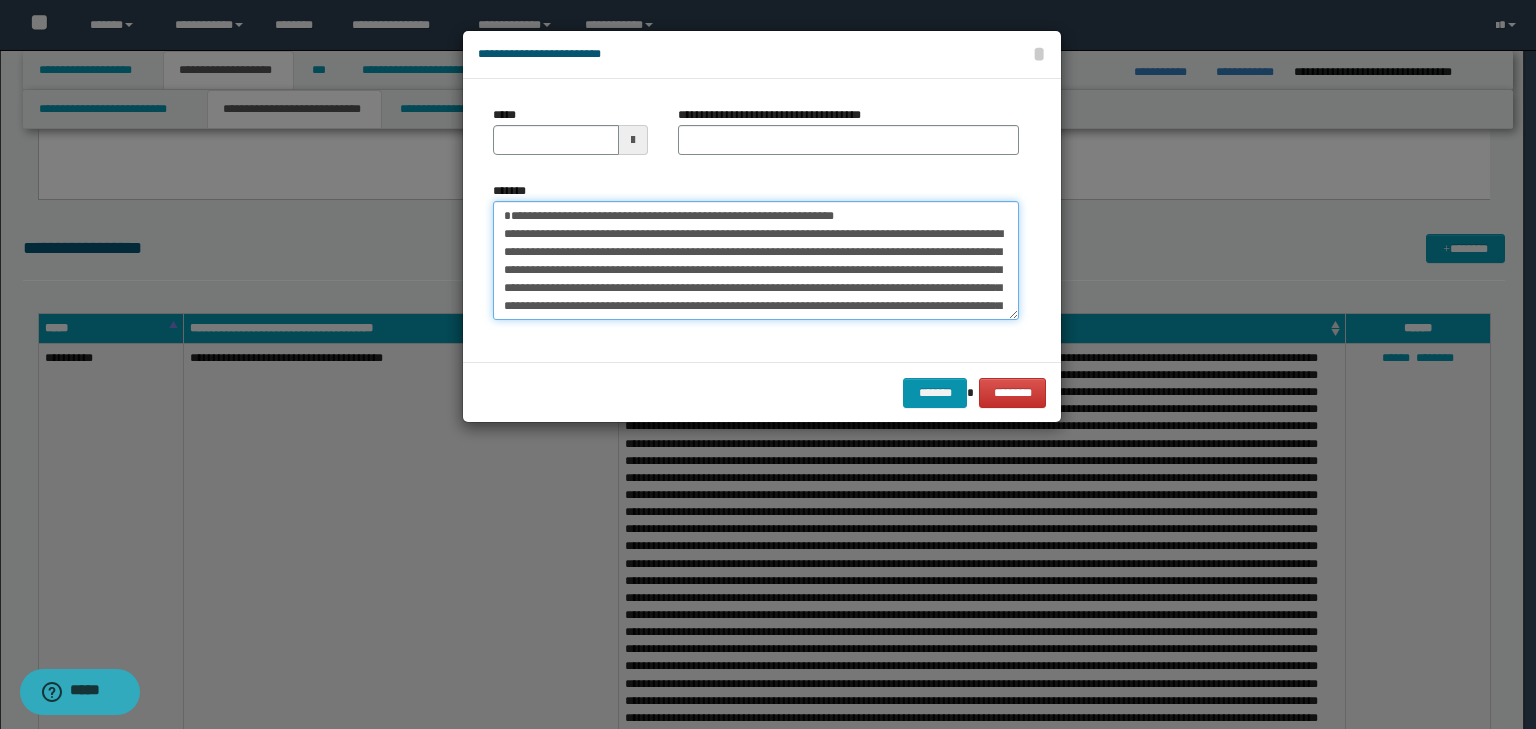 type 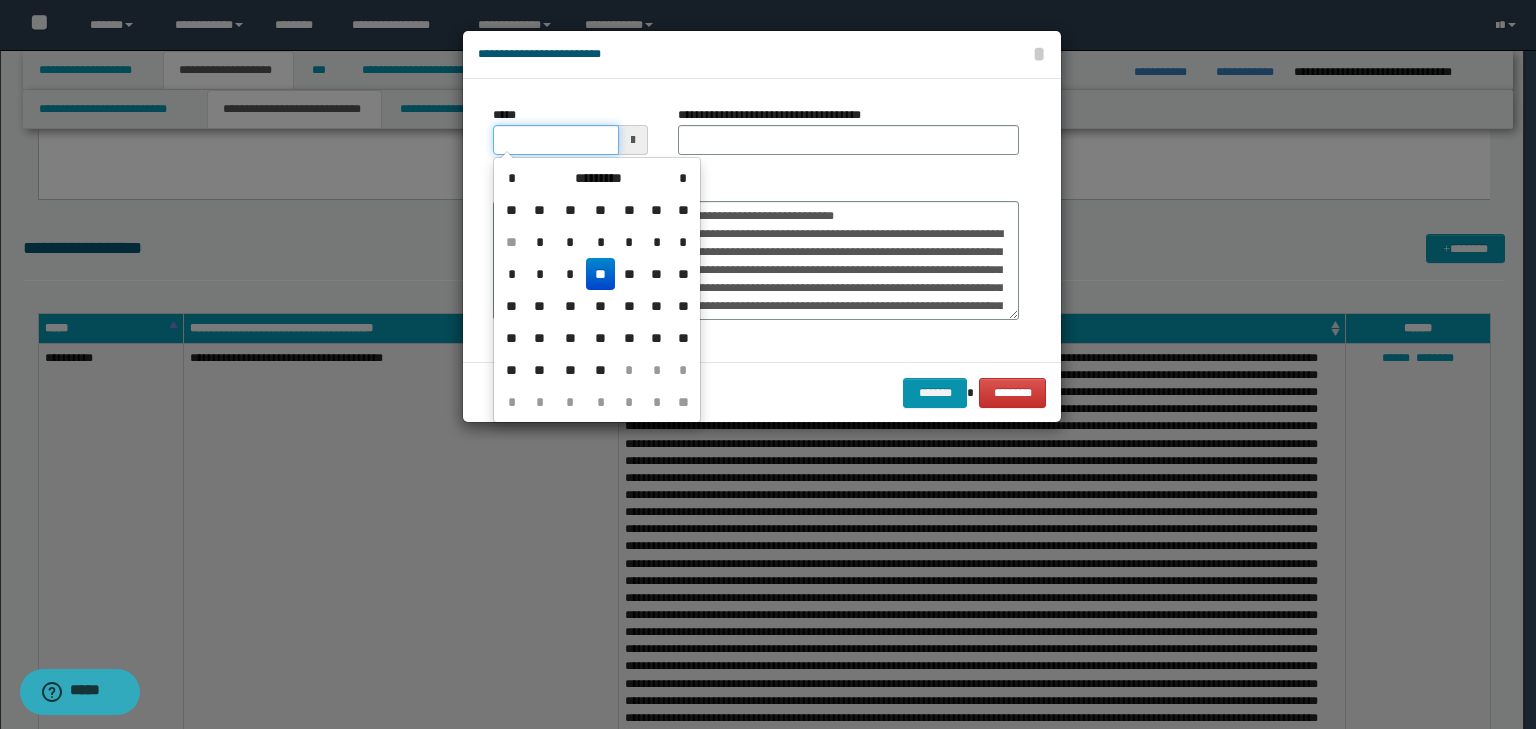 click on "*****" at bounding box center [556, 140] 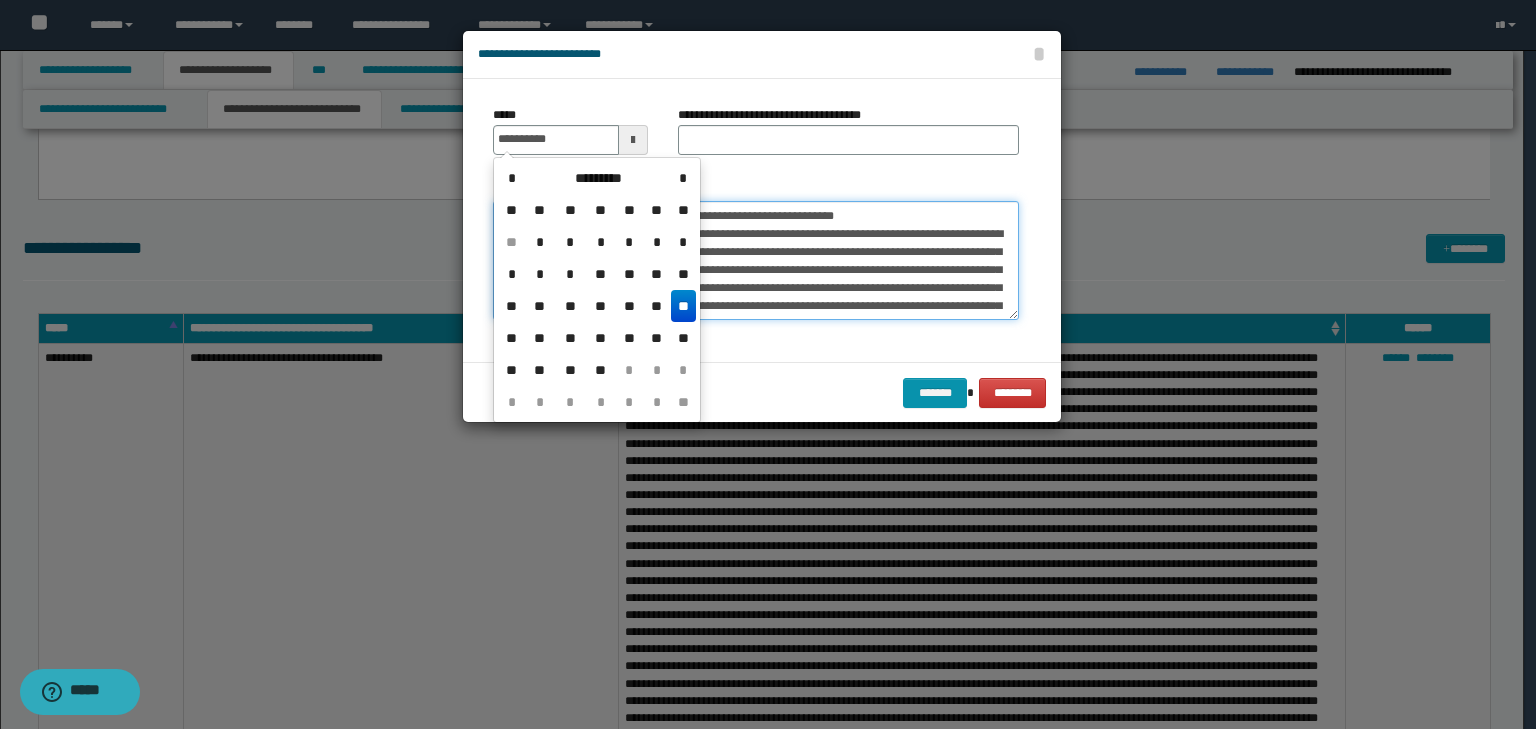 type on "**********" 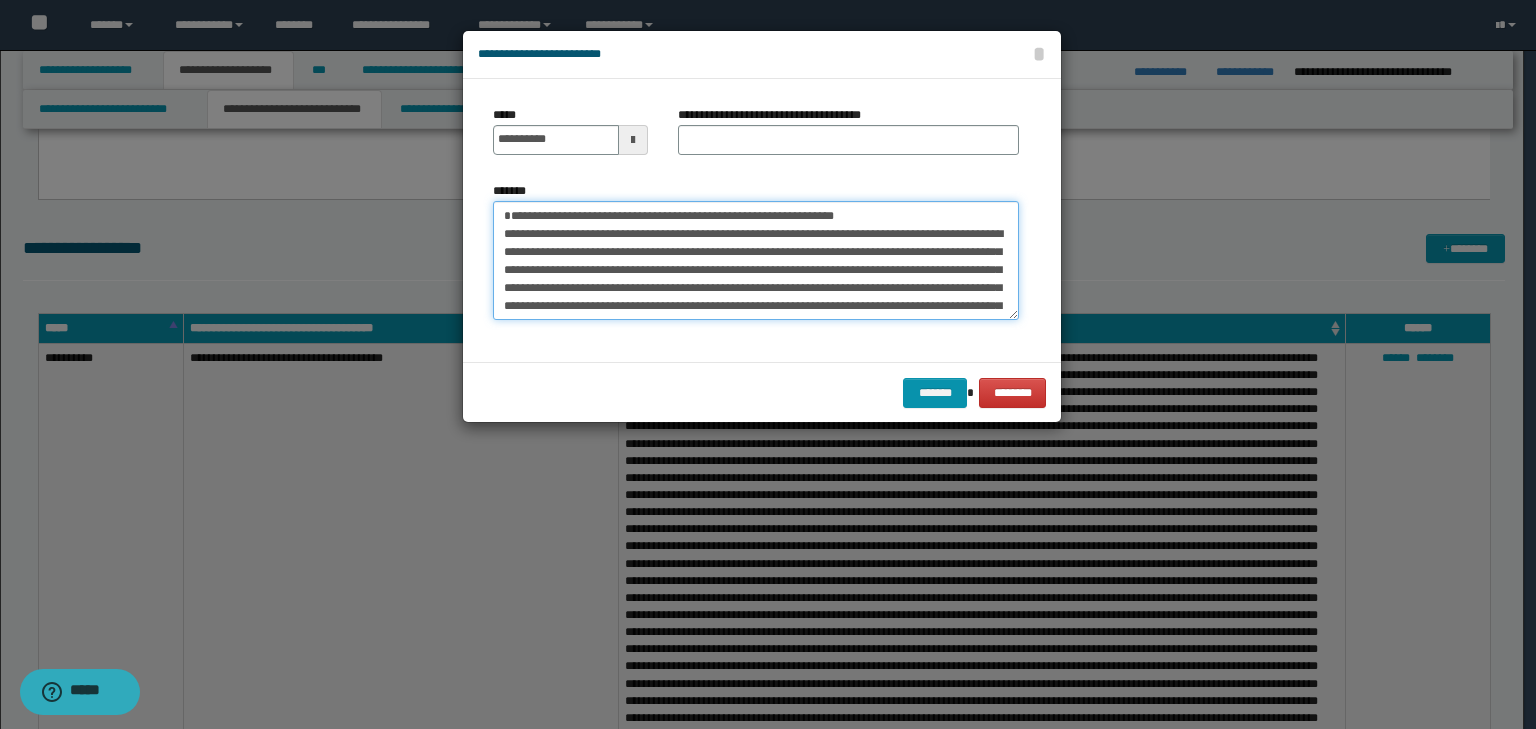 drag, startPoint x: 968, startPoint y: 208, endPoint x: 897, endPoint y: 299, distance: 115.42097 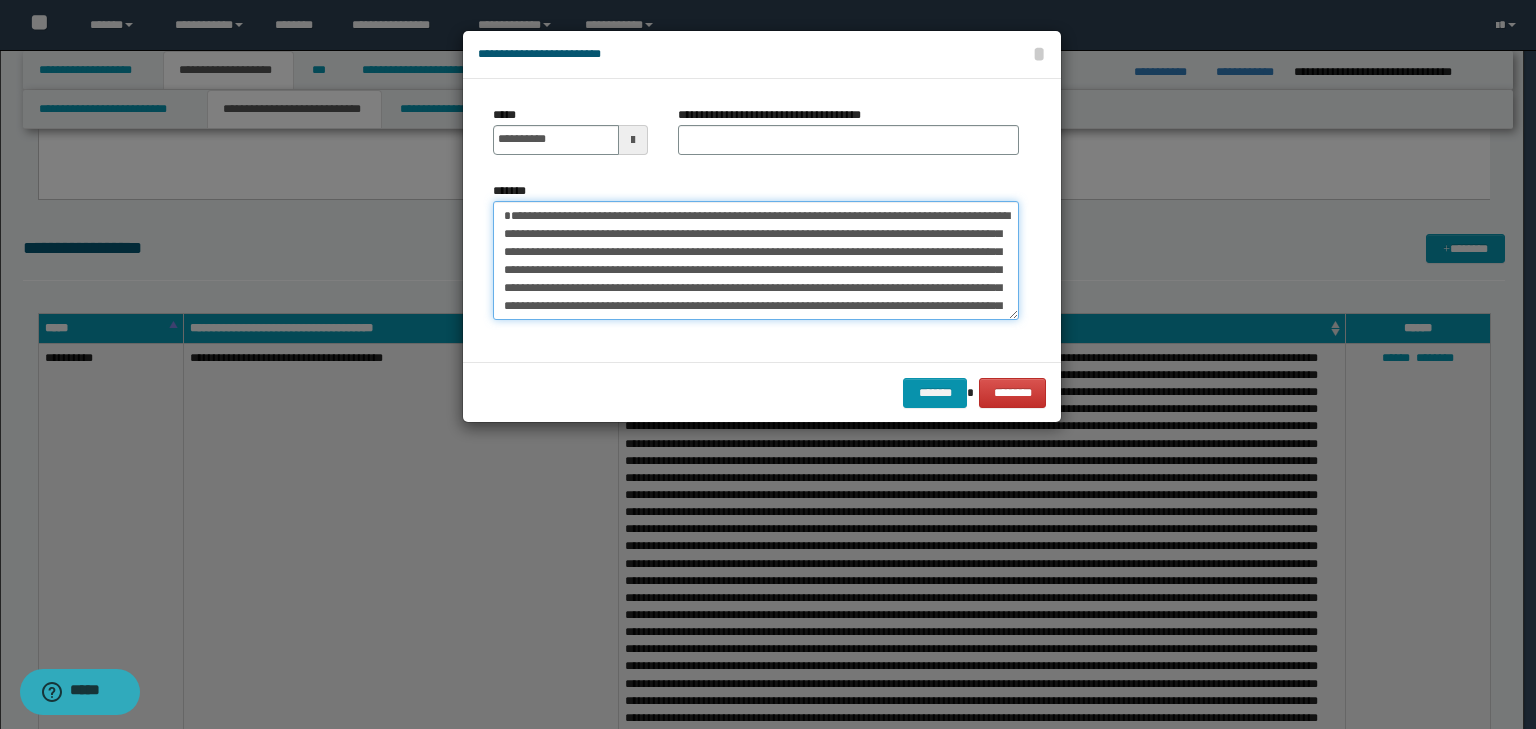 type on "**********" 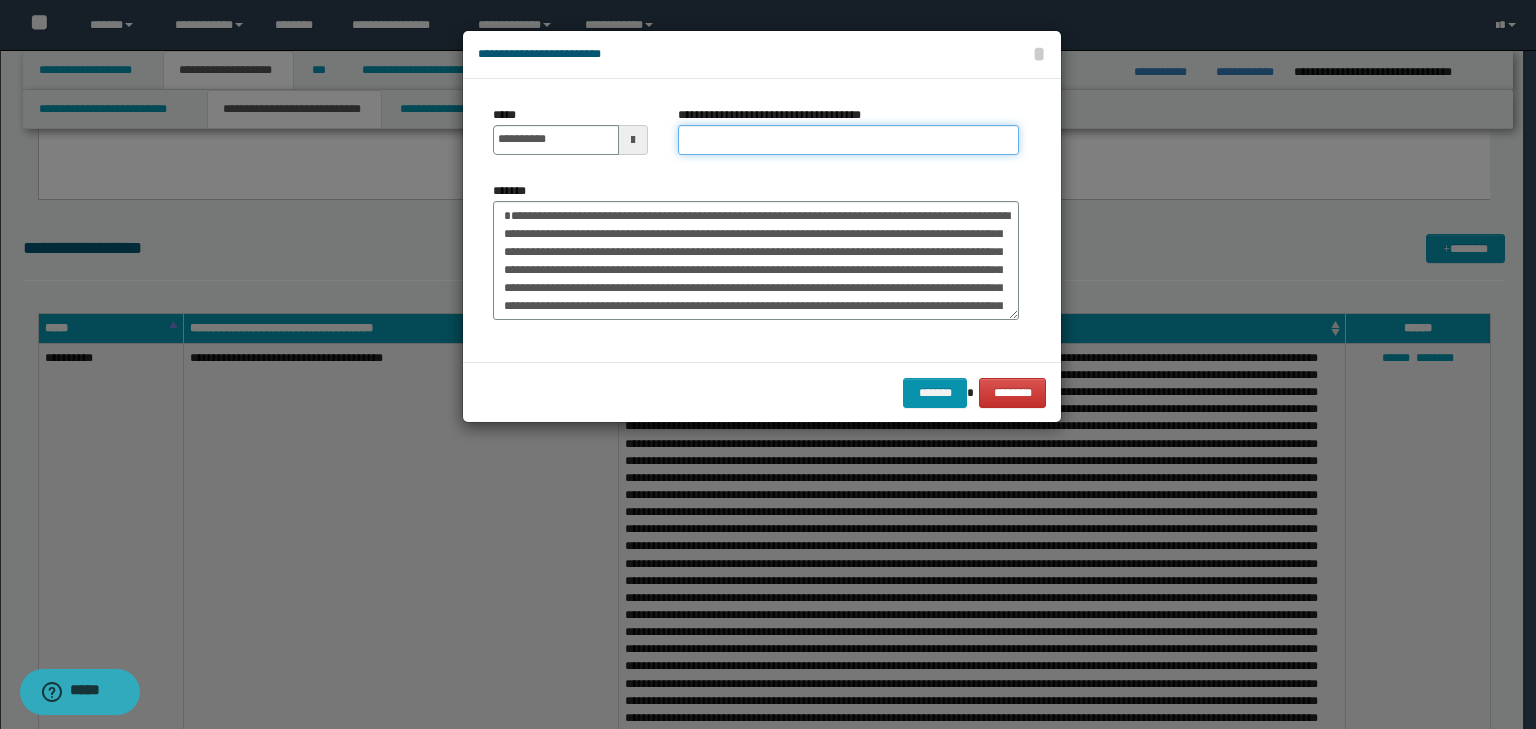 click on "**********" at bounding box center (848, 140) 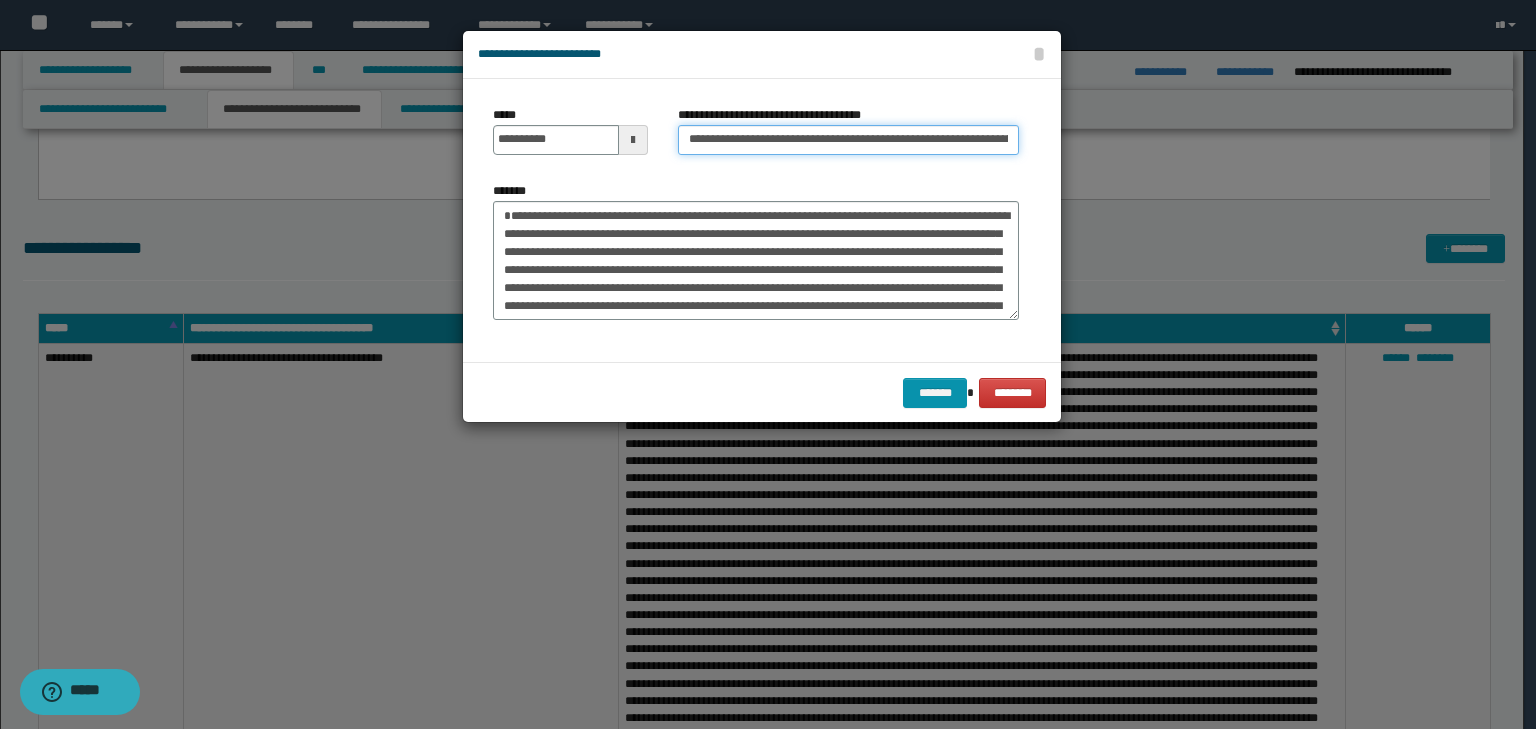 scroll, scrollTop: 0, scrollLeft: 100, axis: horizontal 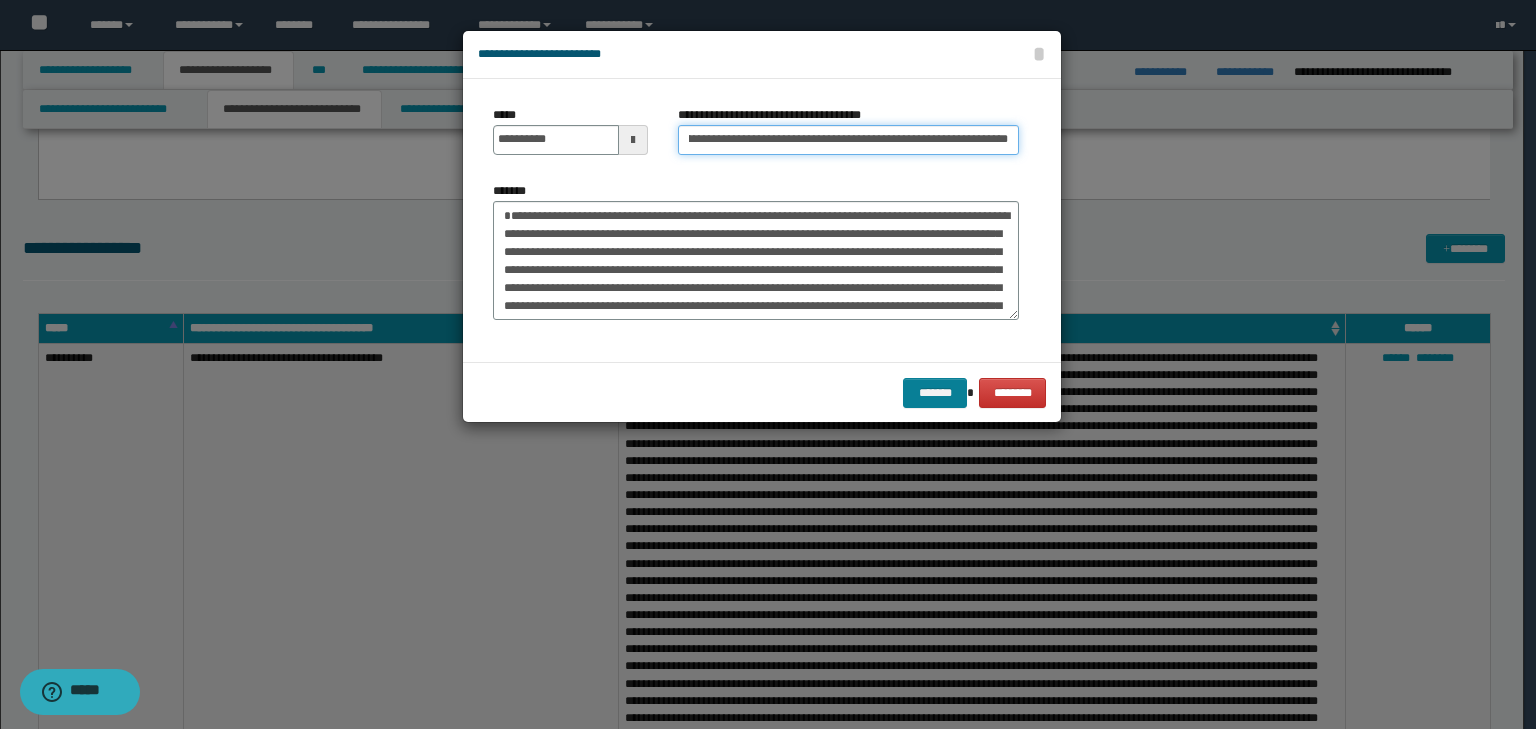 type on "**********" 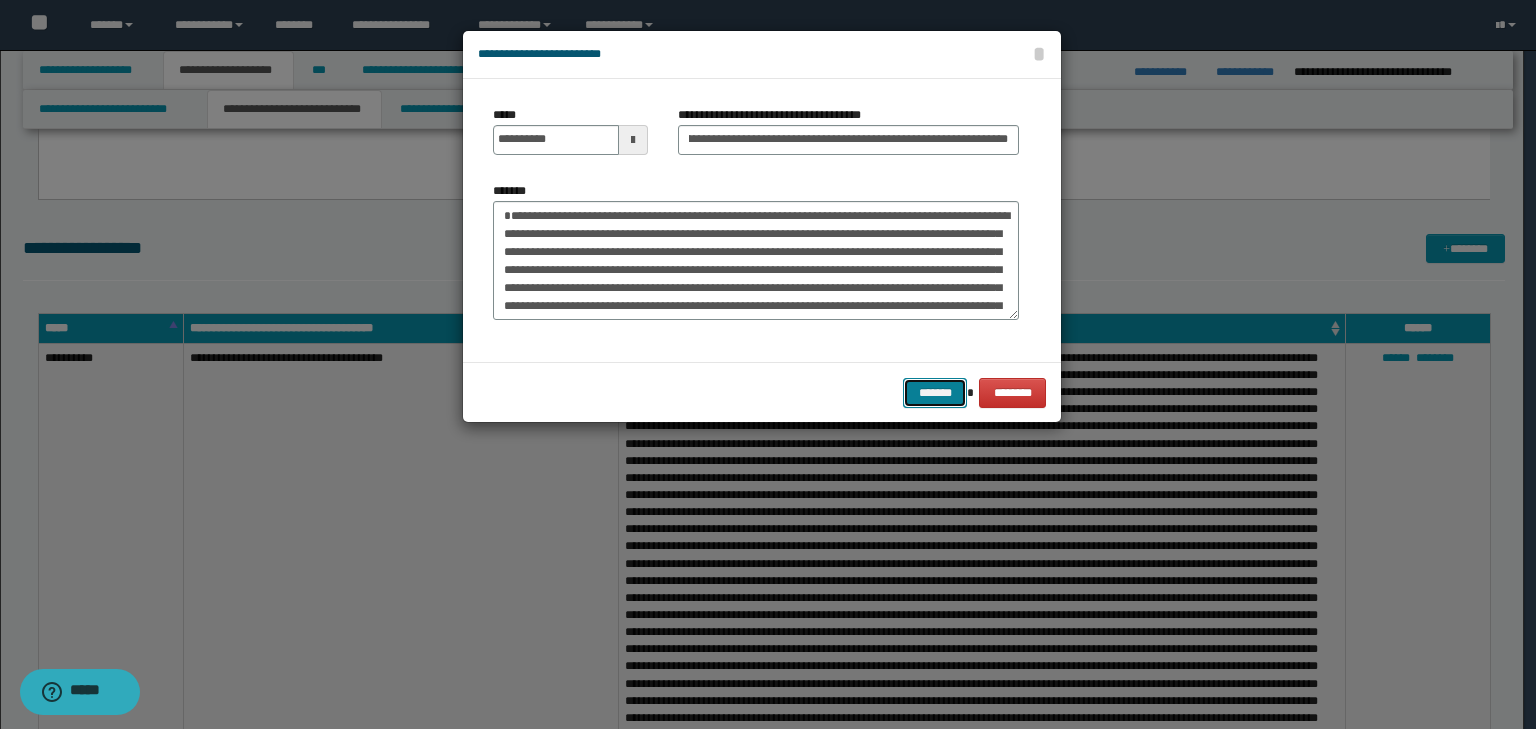 click on "*******" at bounding box center [935, 393] 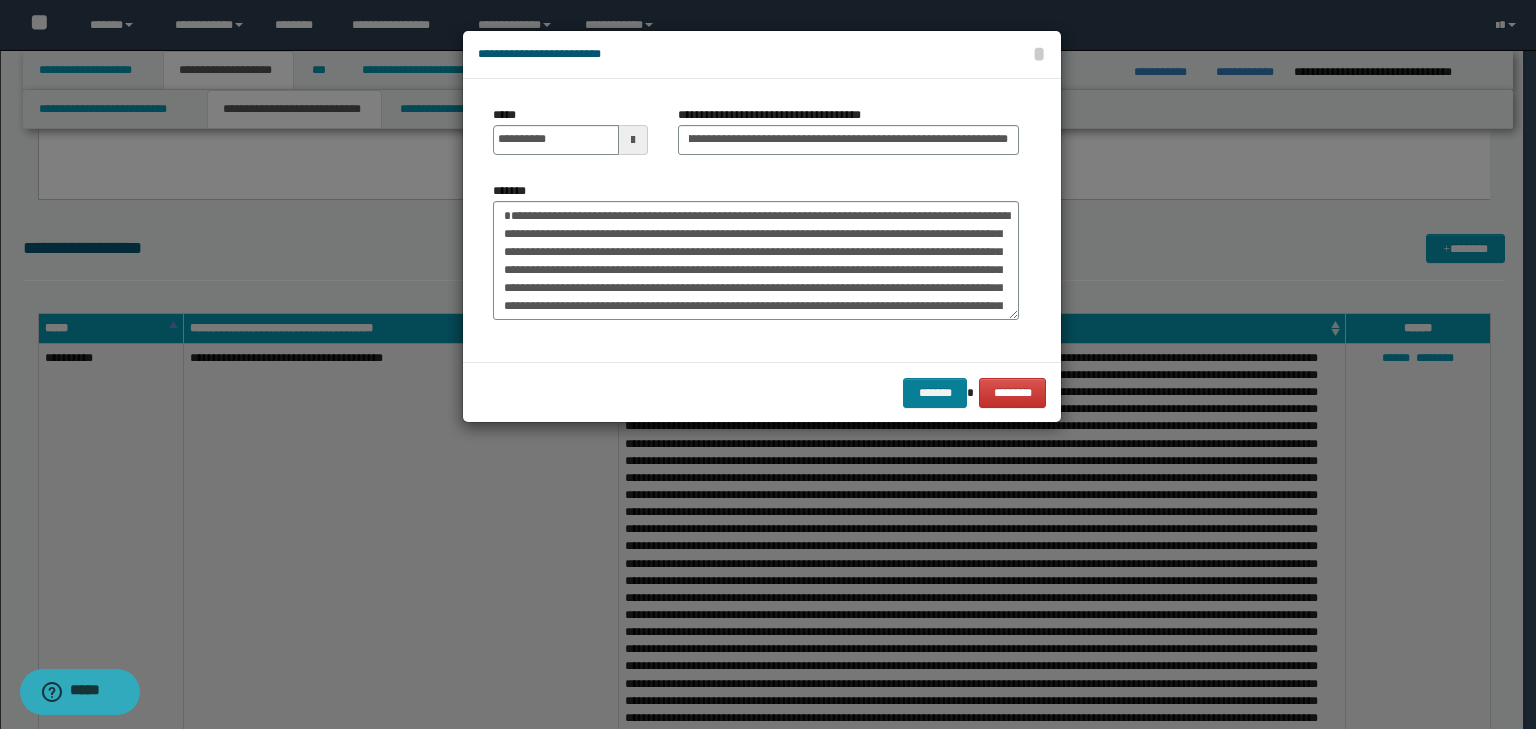 scroll, scrollTop: 0, scrollLeft: 0, axis: both 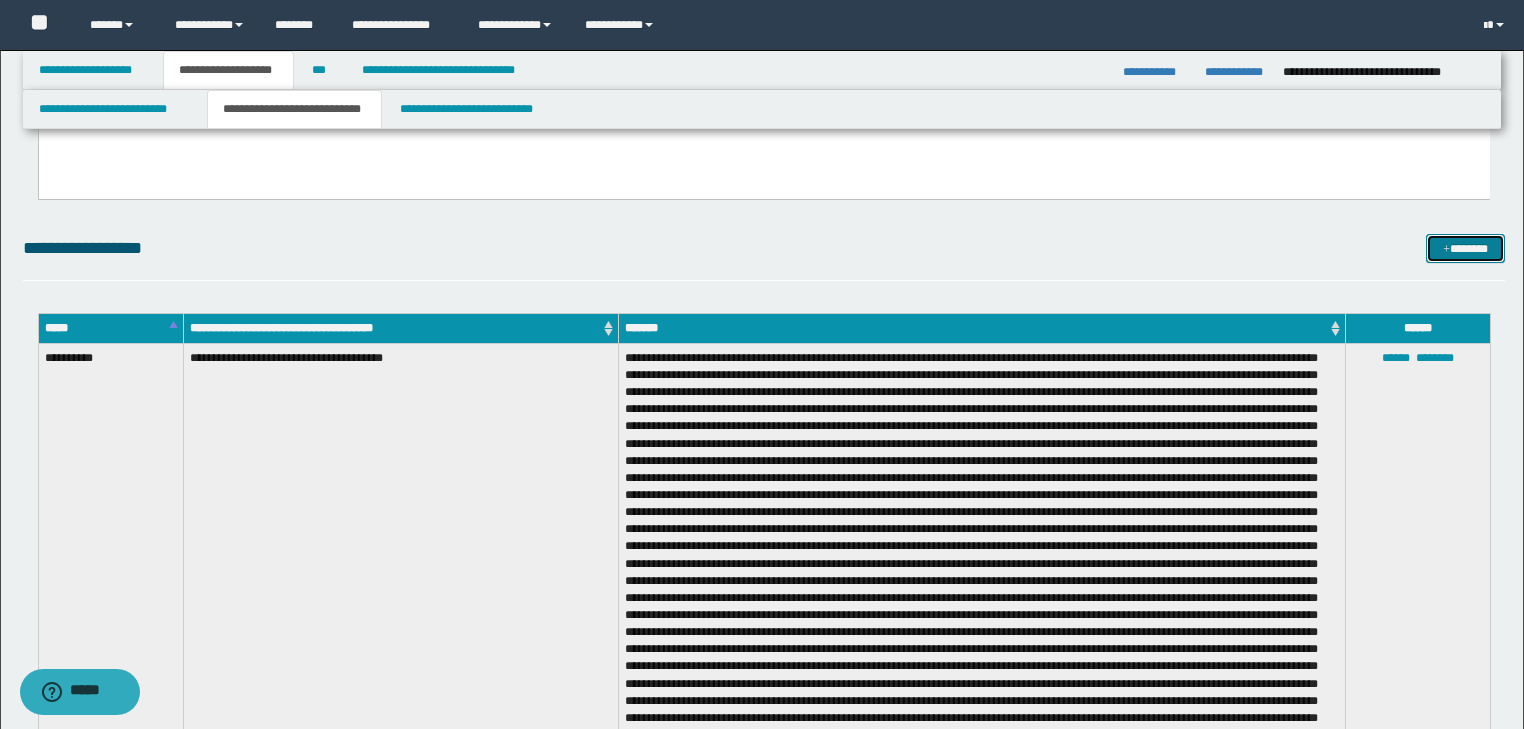 click on "*******" at bounding box center [1465, 249] 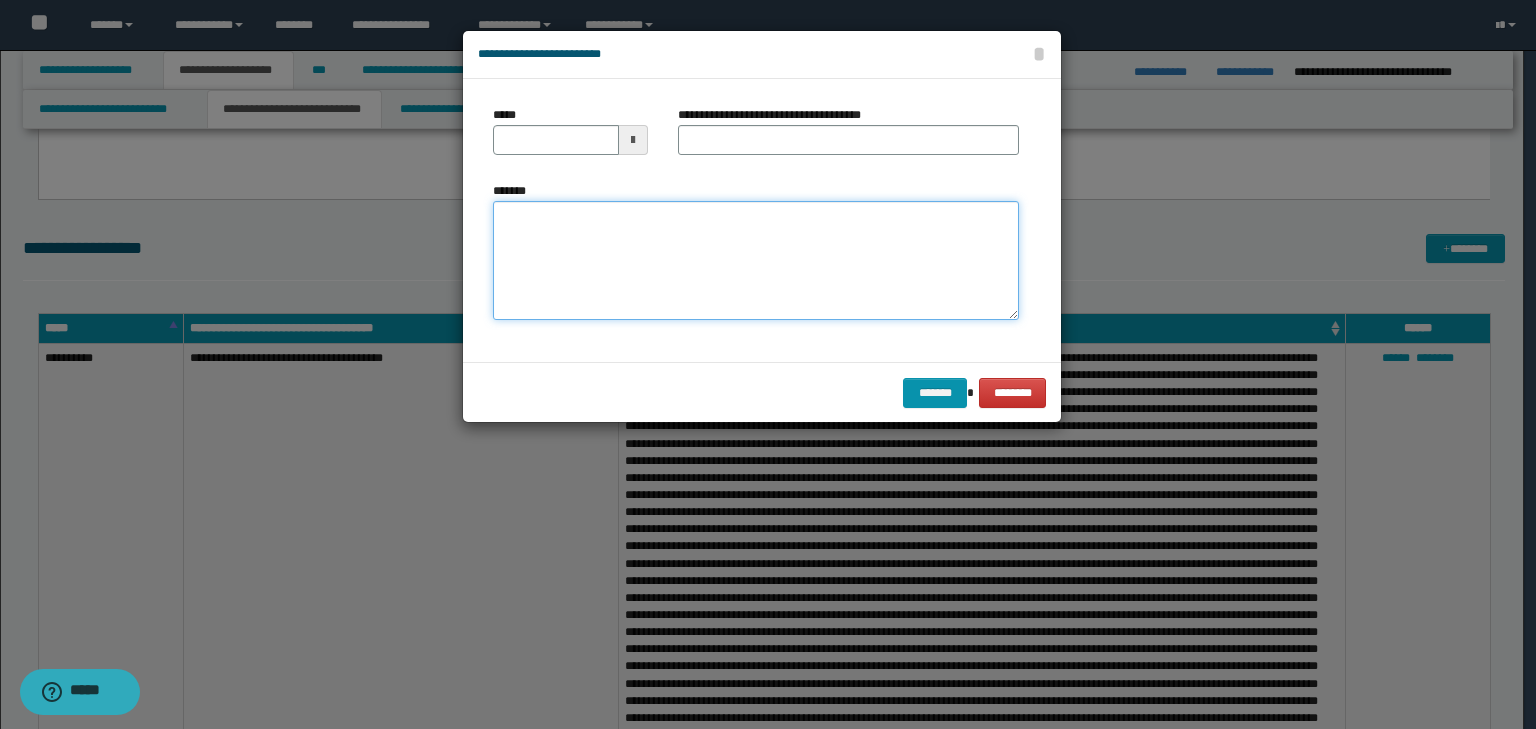click on "*******" at bounding box center [756, 261] 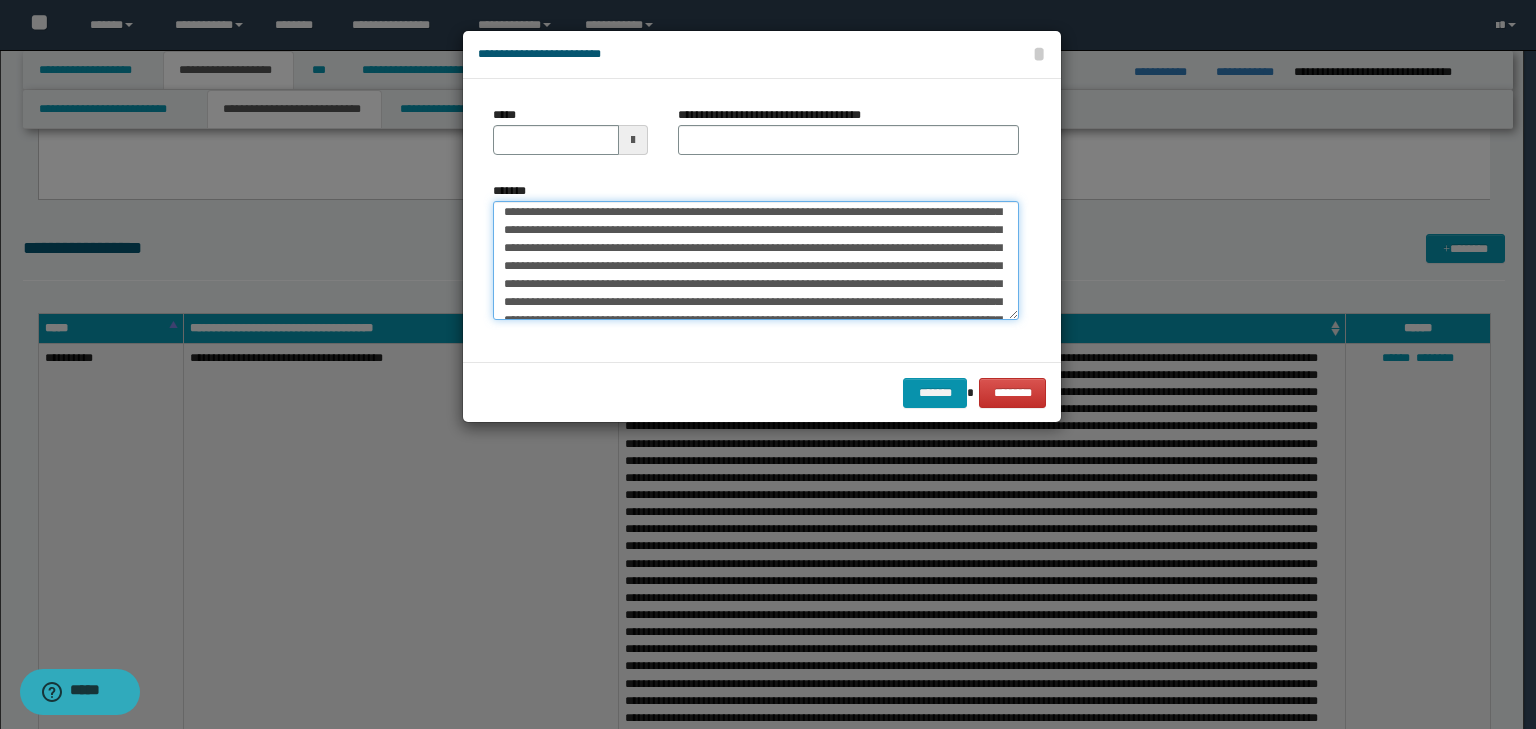 scroll, scrollTop: 0, scrollLeft: 0, axis: both 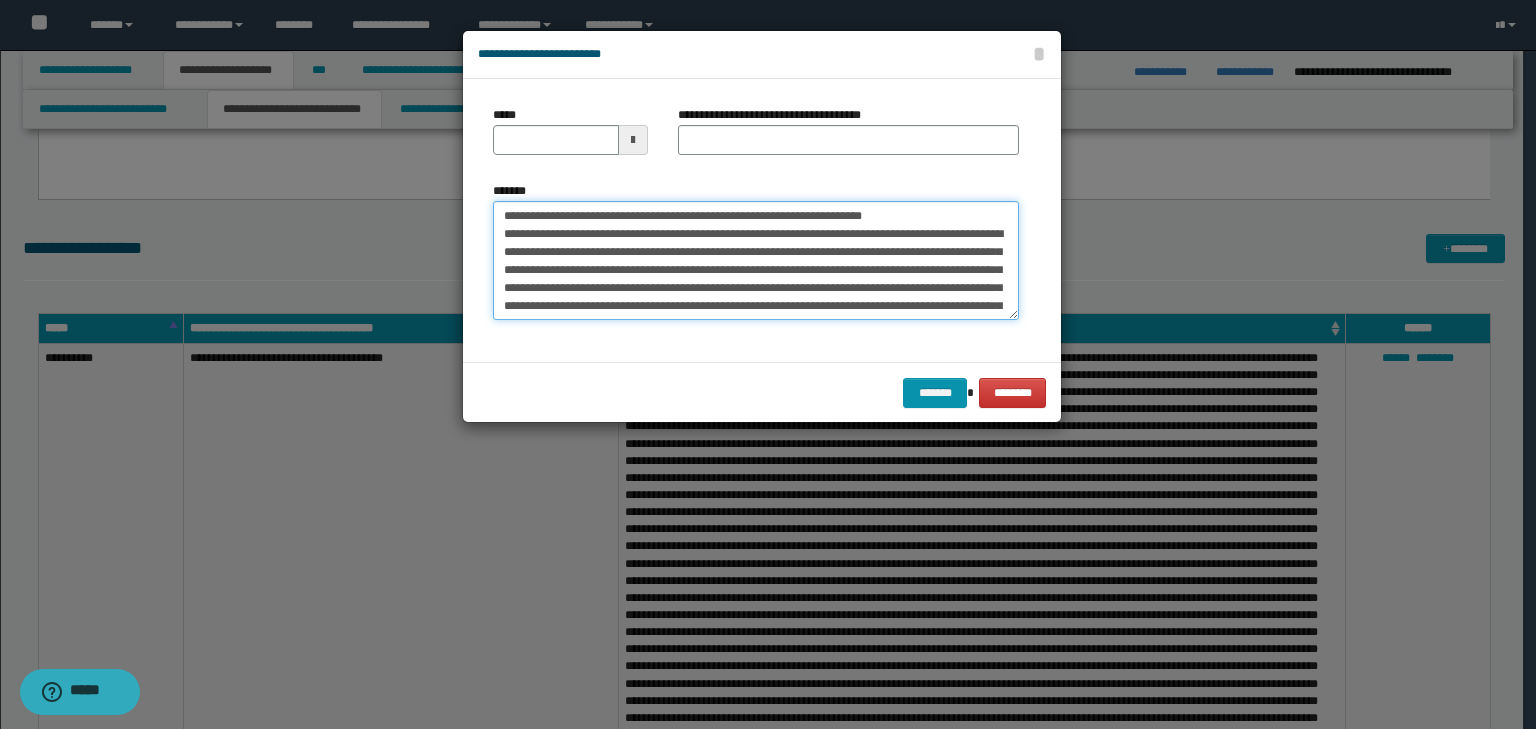 drag, startPoint x: 560, startPoint y: 214, endPoint x: 402, endPoint y: 201, distance: 158.5339 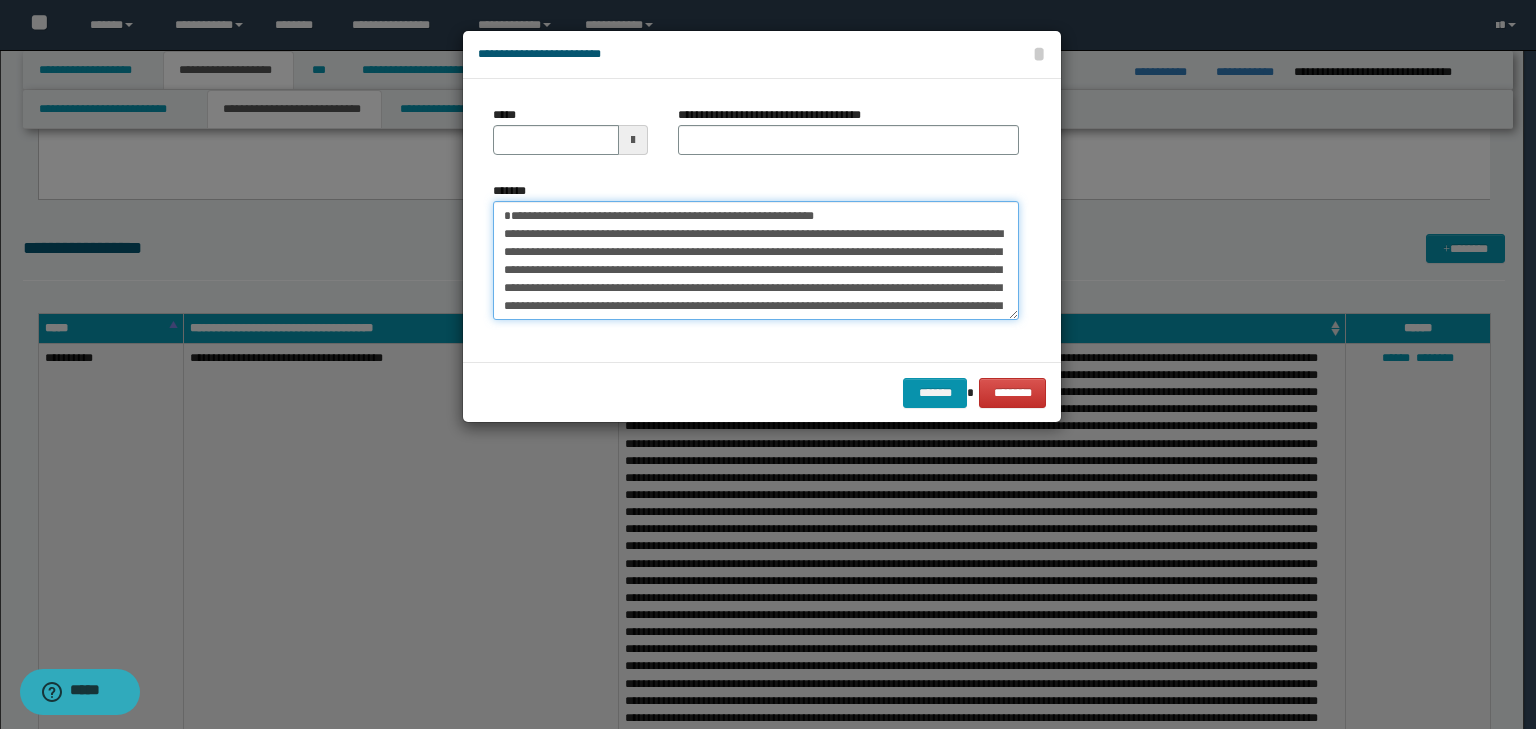 type 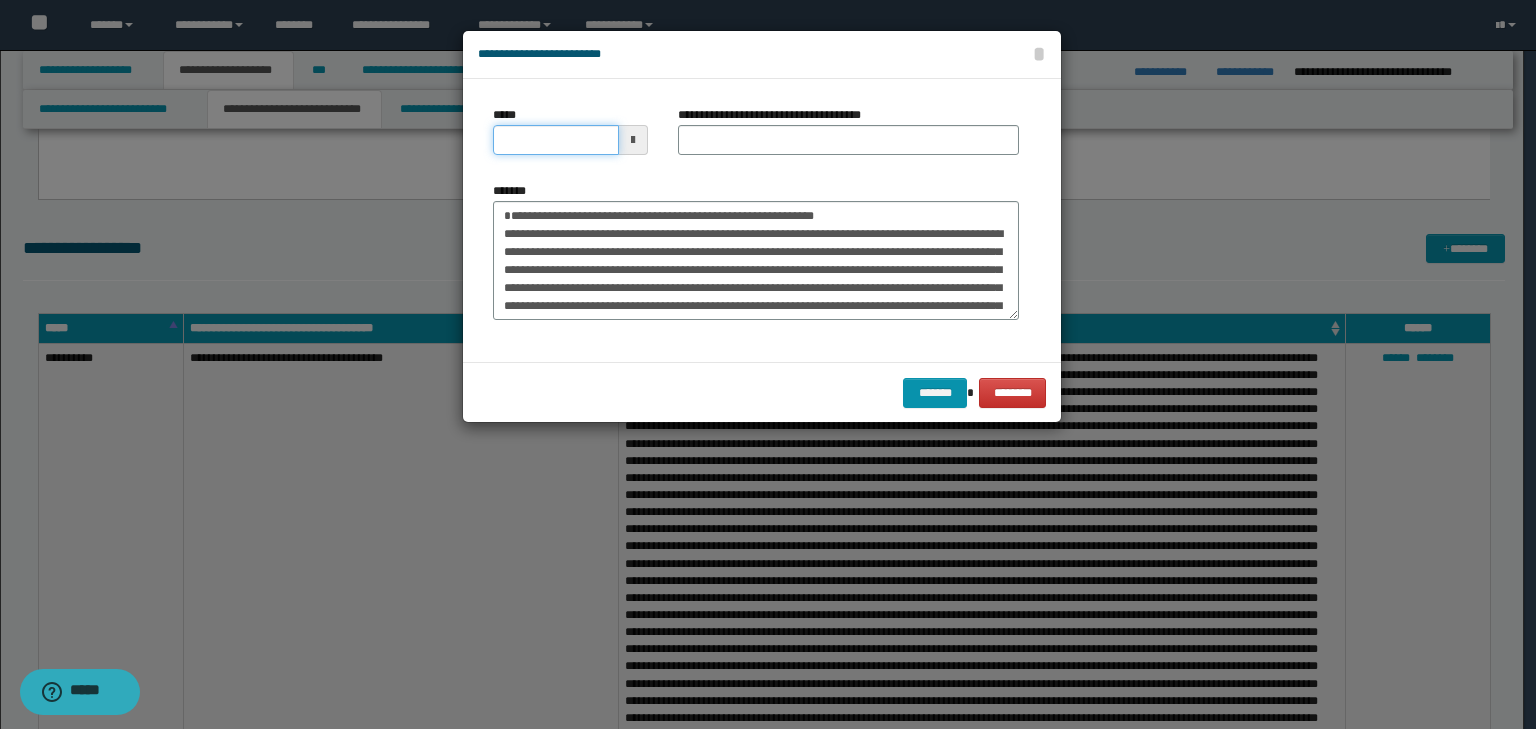 click on "*****" at bounding box center (556, 140) 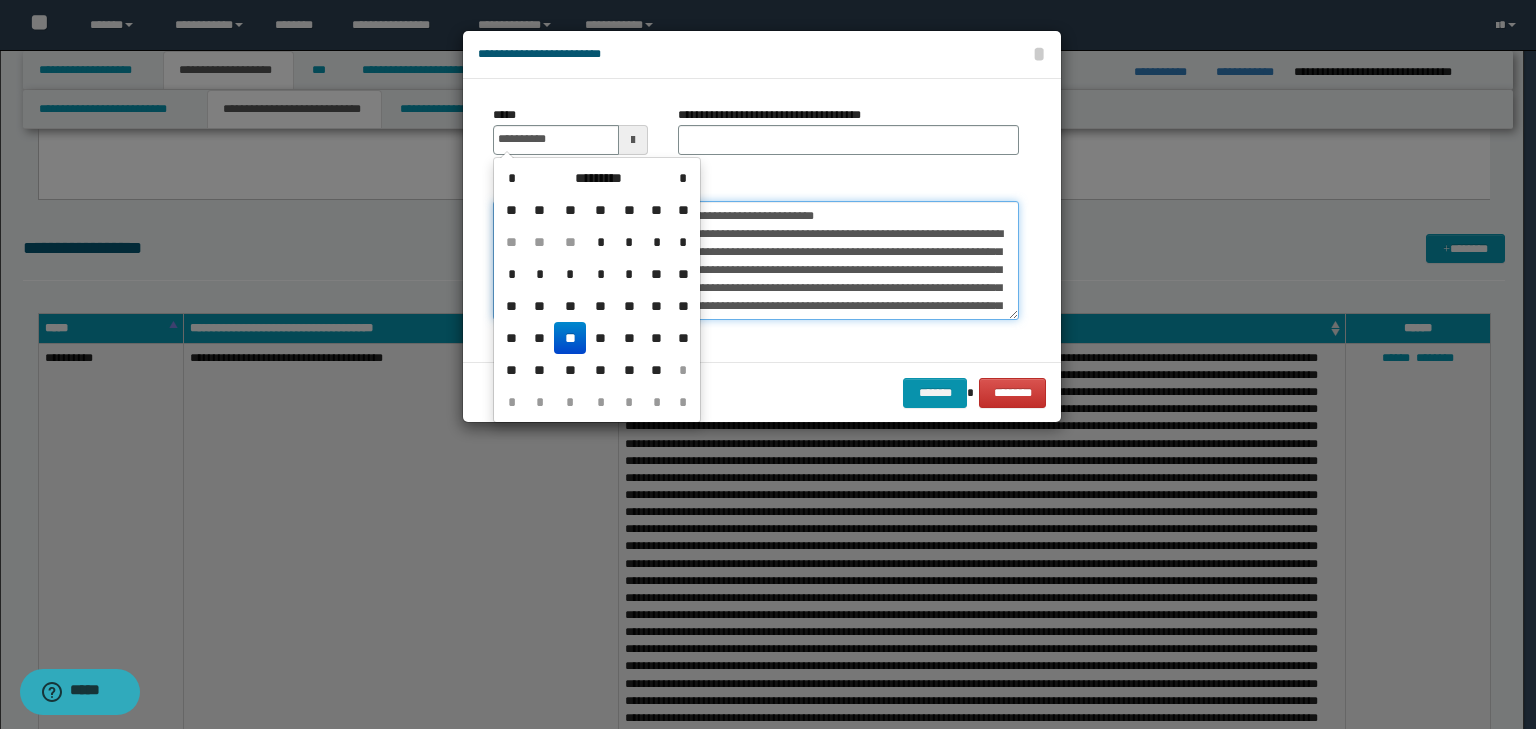 type on "**********" 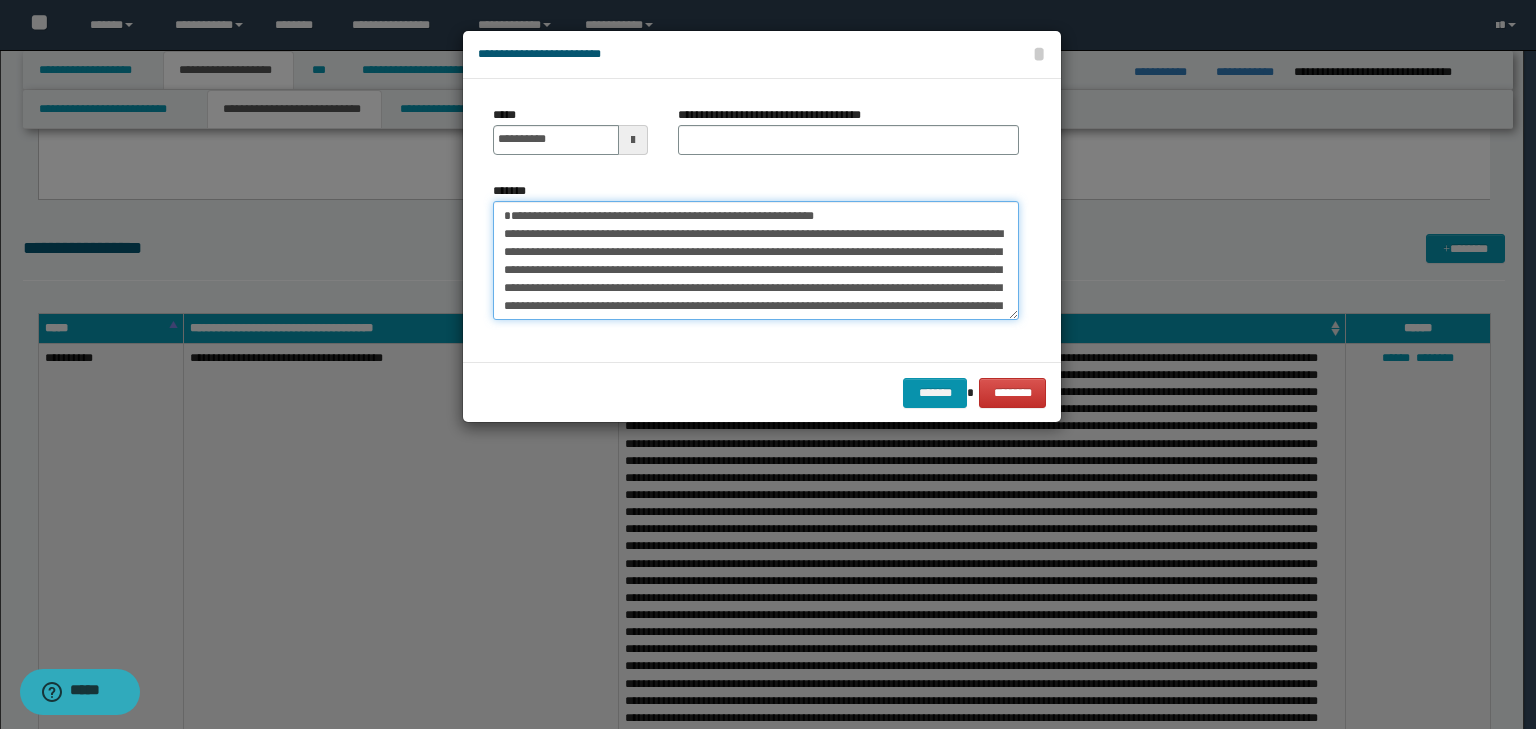 drag, startPoint x: 901, startPoint y: 208, endPoint x: 180, endPoint y: 114, distance: 727.1018 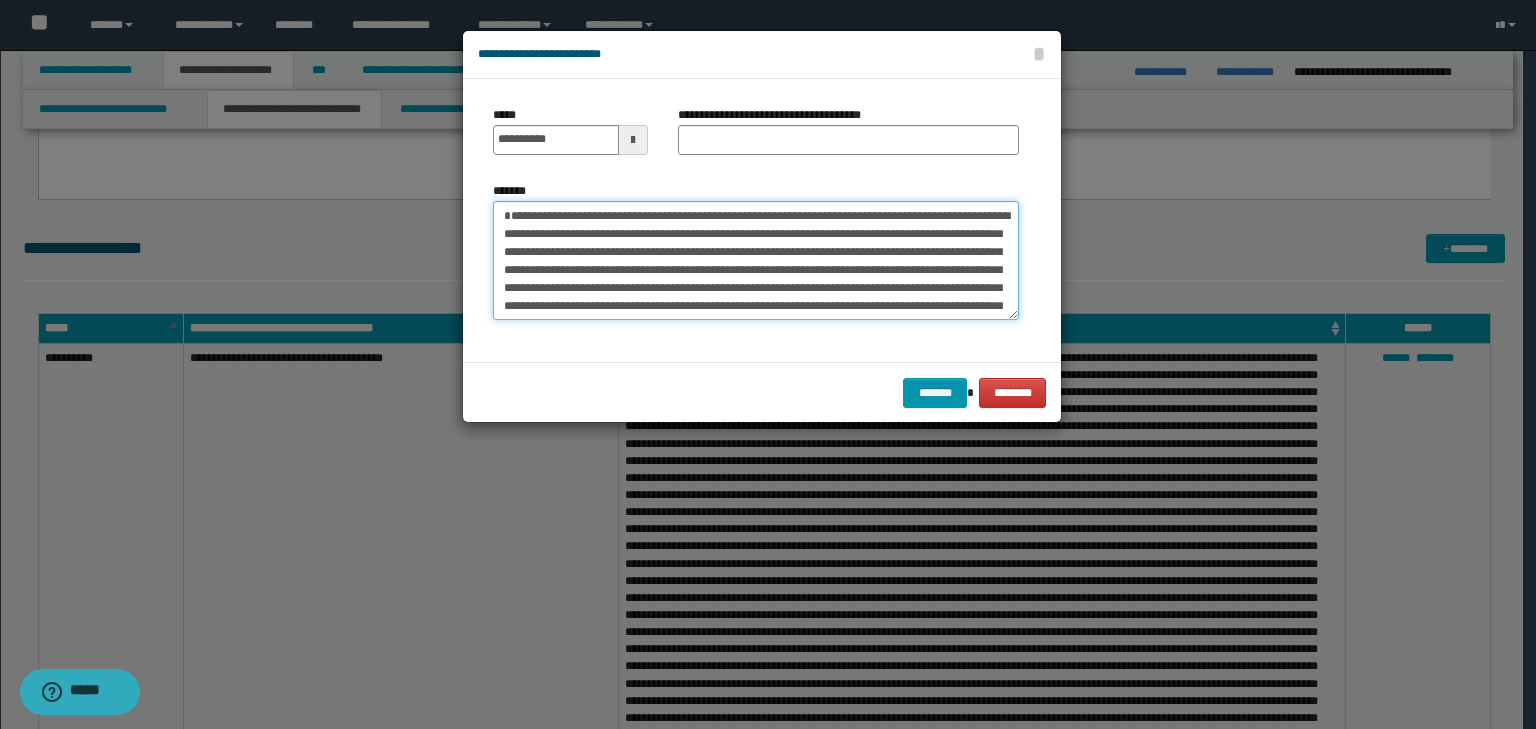 type on "**********" 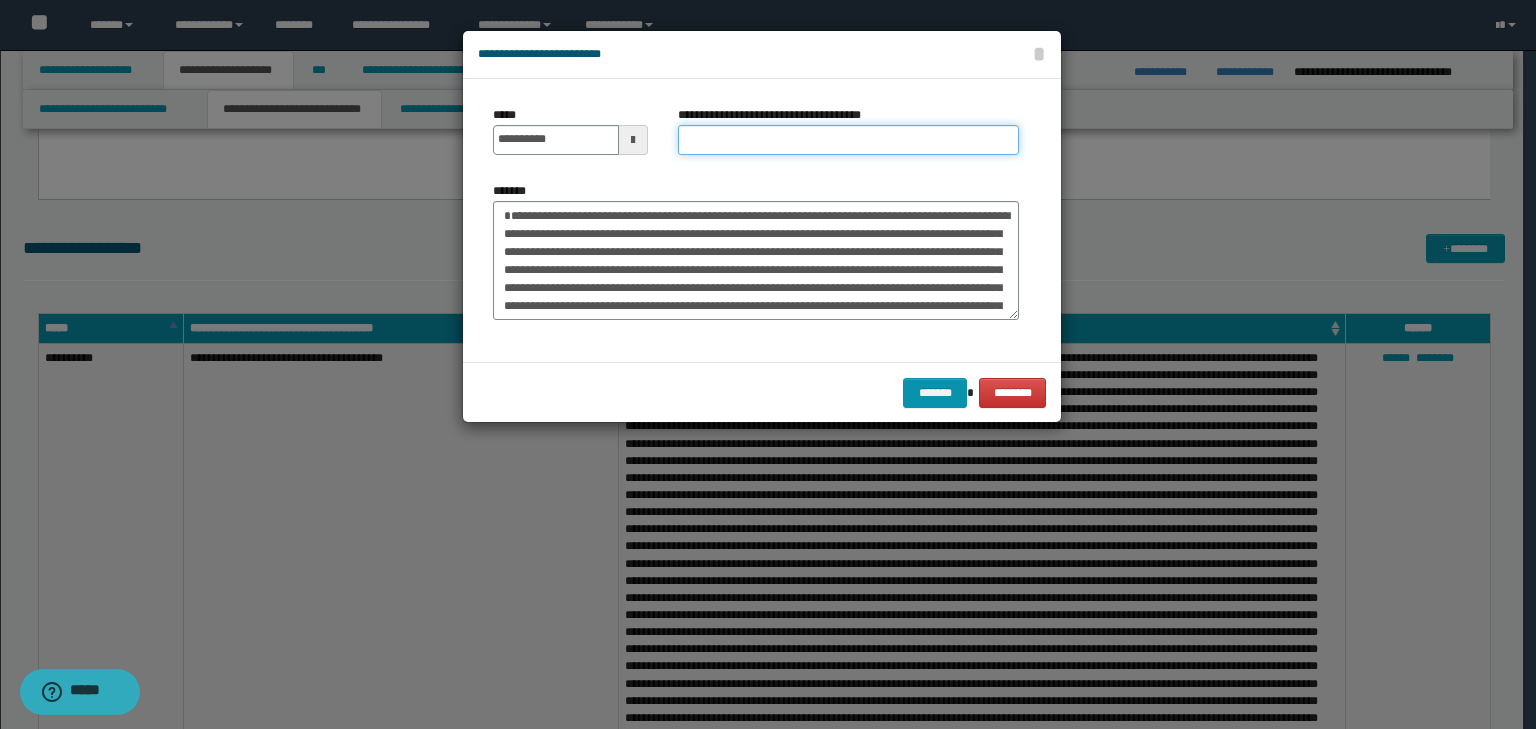 click on "**********" at bounding box center (848, 140) 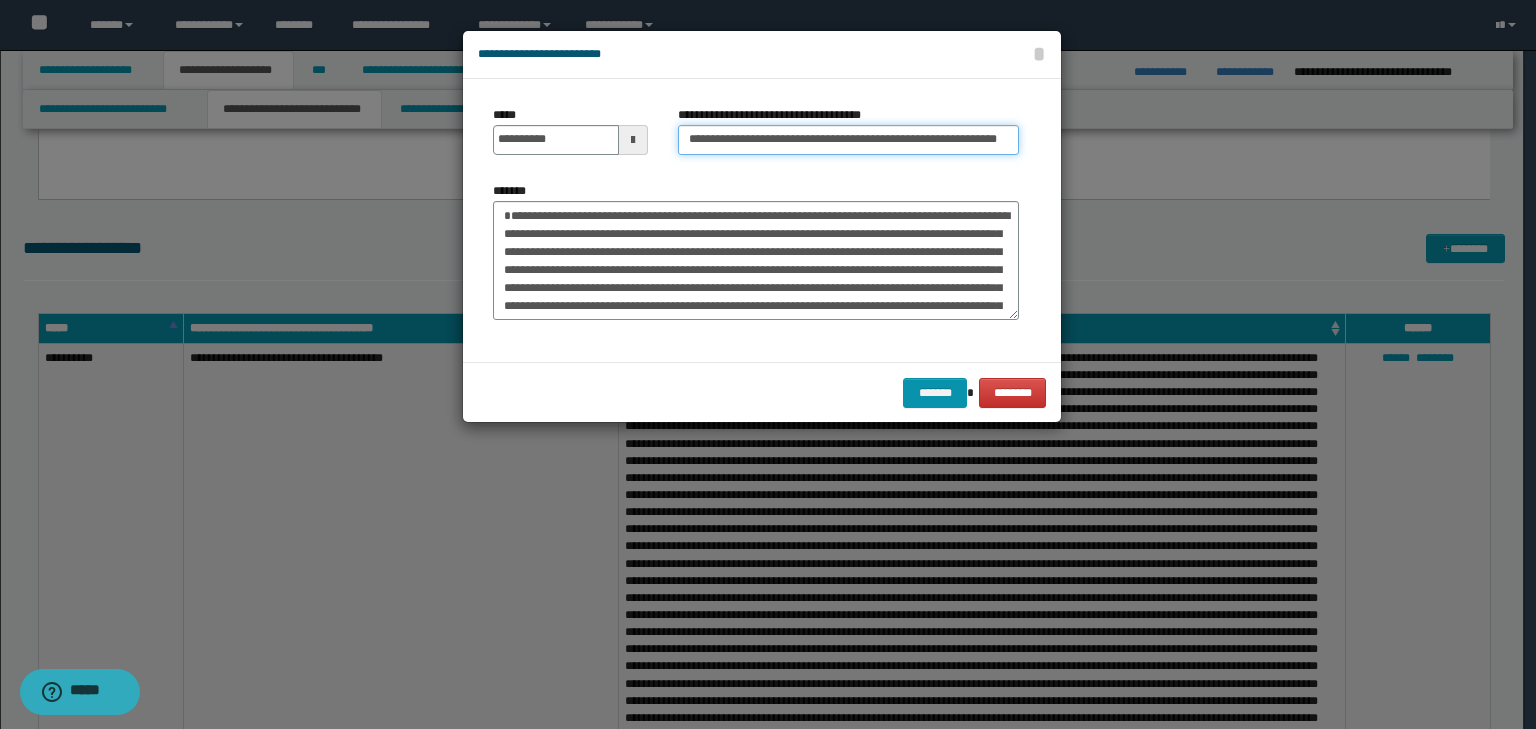 scroll, scrollTop: 0, scrollLeft: 62, axis: horizontal 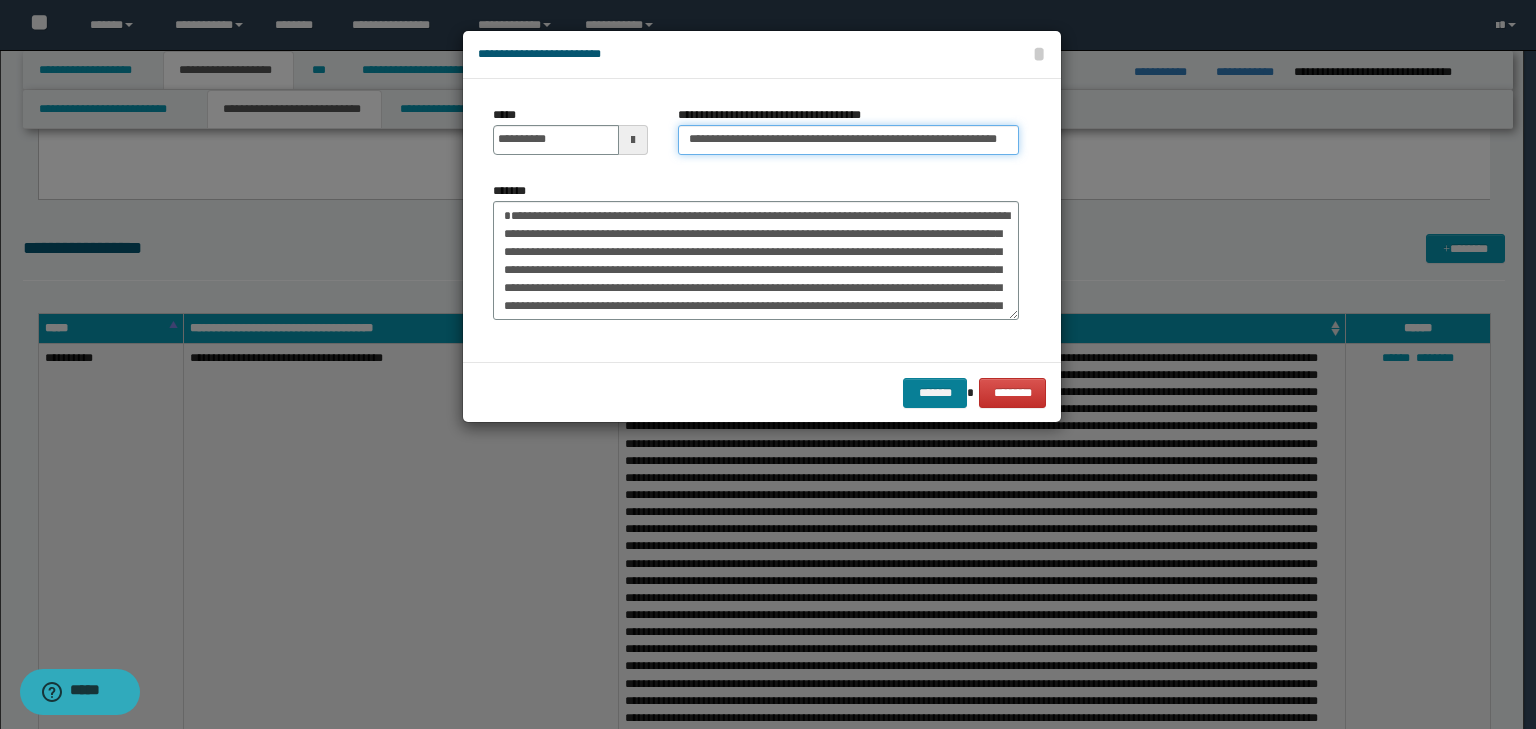 type on "**********" 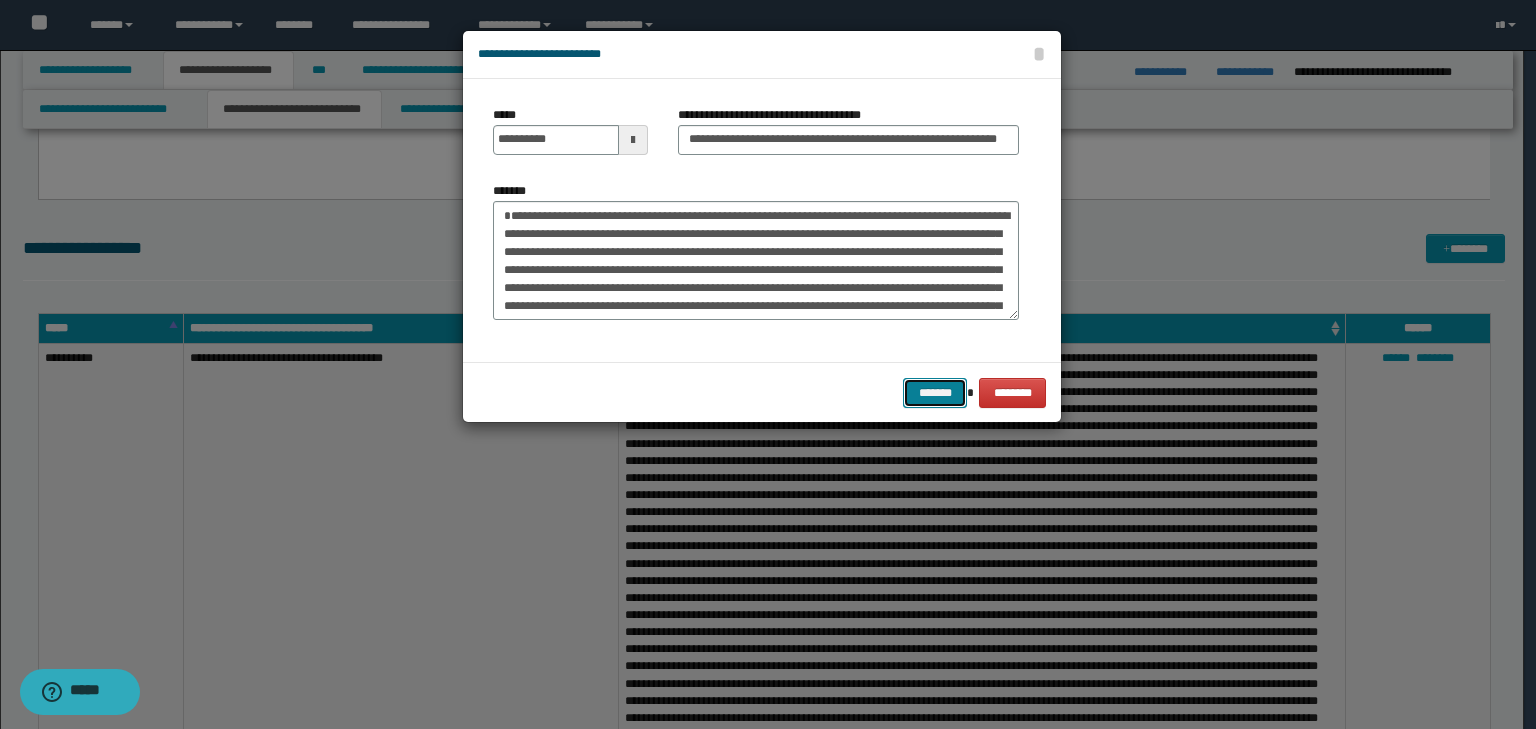click on "*******" at bounding box center (935, 393) 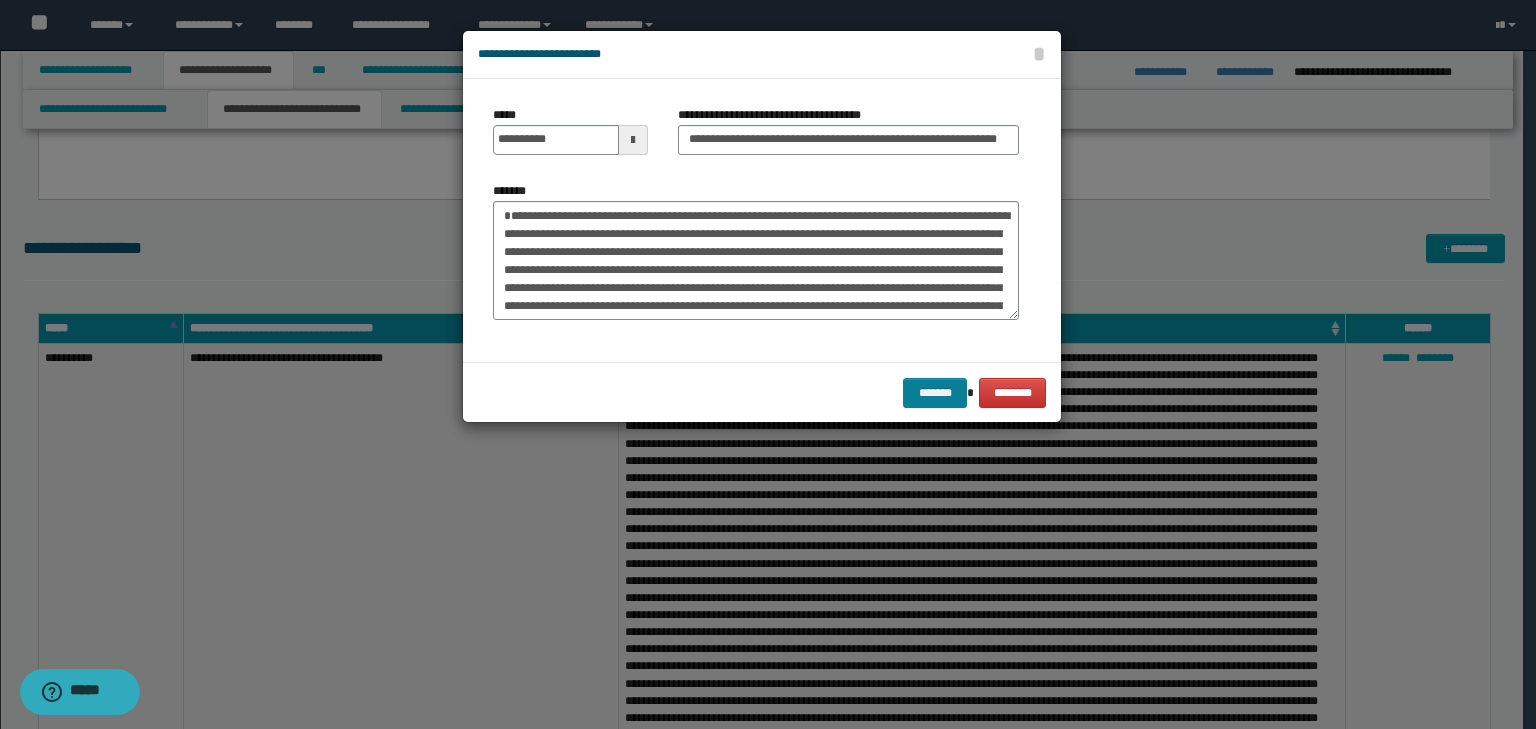 scroll, scrollTop: 0, scrollLeft: 0, axis: both 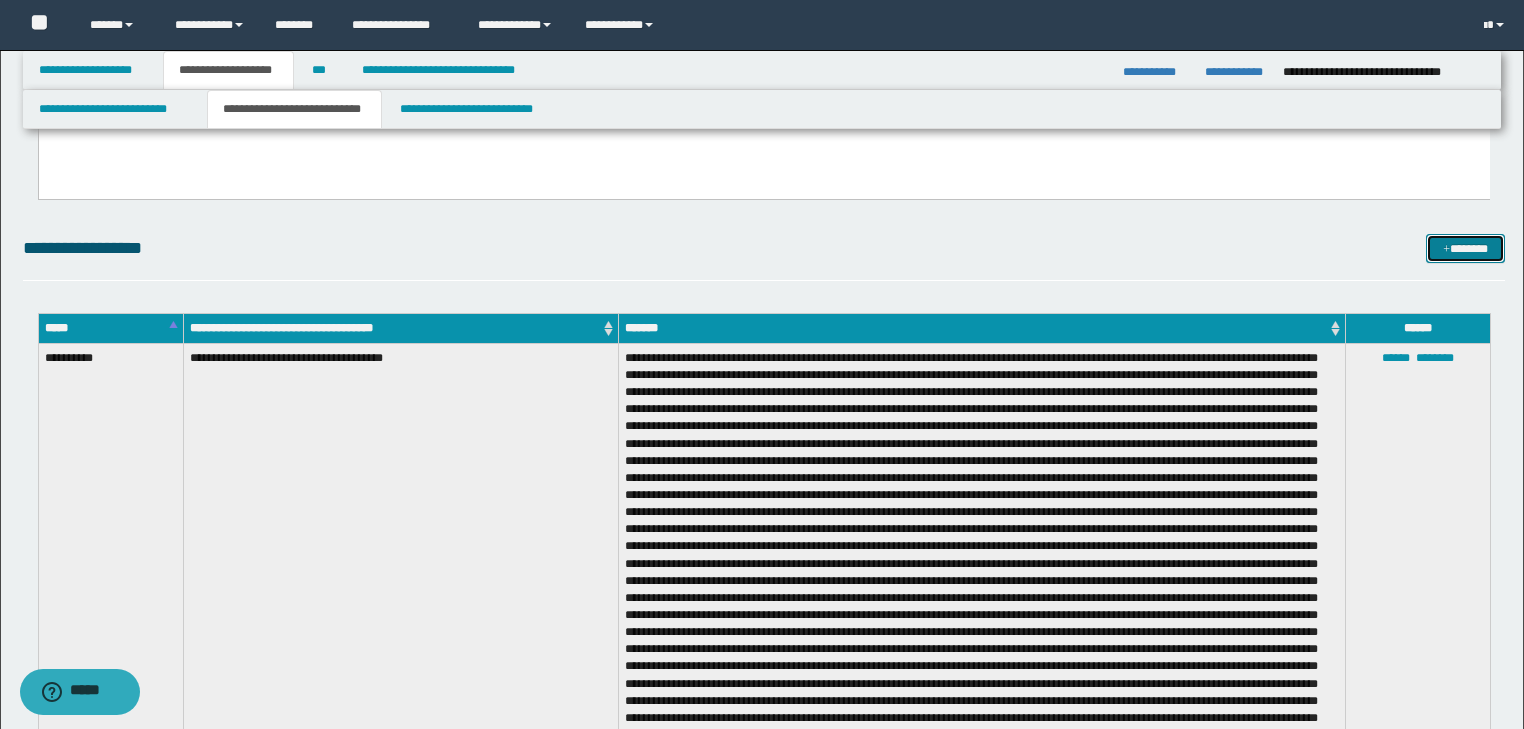 click at bounding box center [1446, 250] 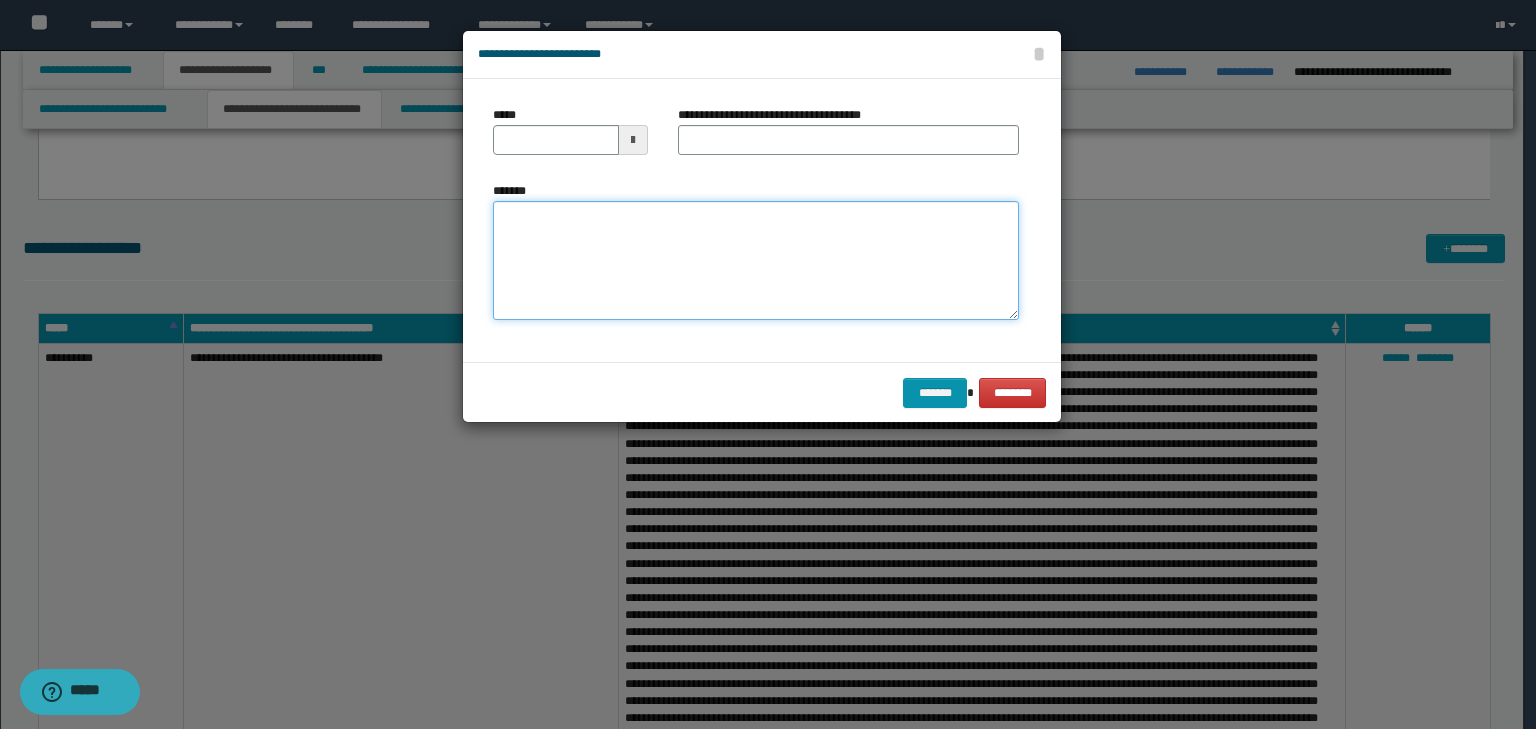 click on "*******" at bounding box center (756, 261) 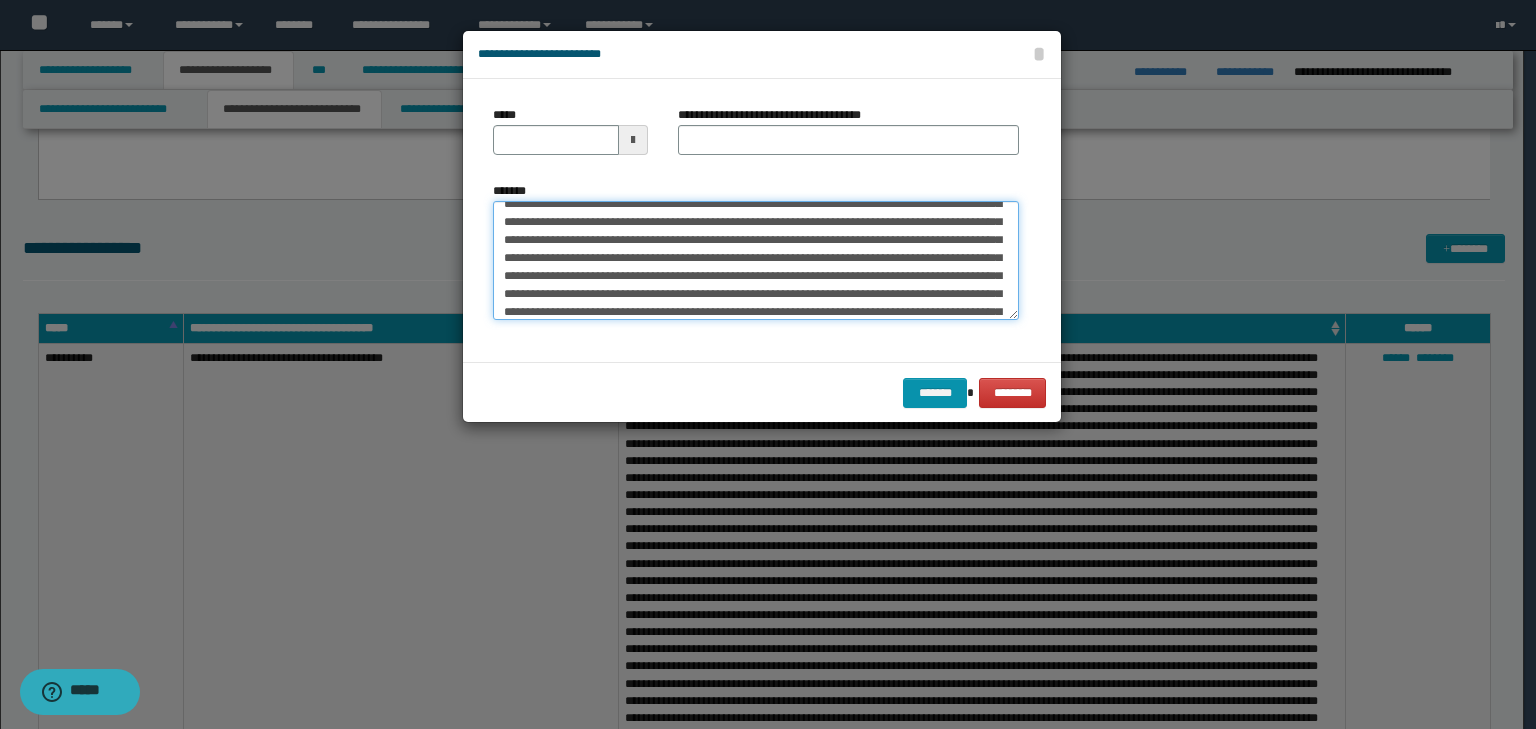 scroll, scrollTop: 0, scrollLeft: 0, axis: both 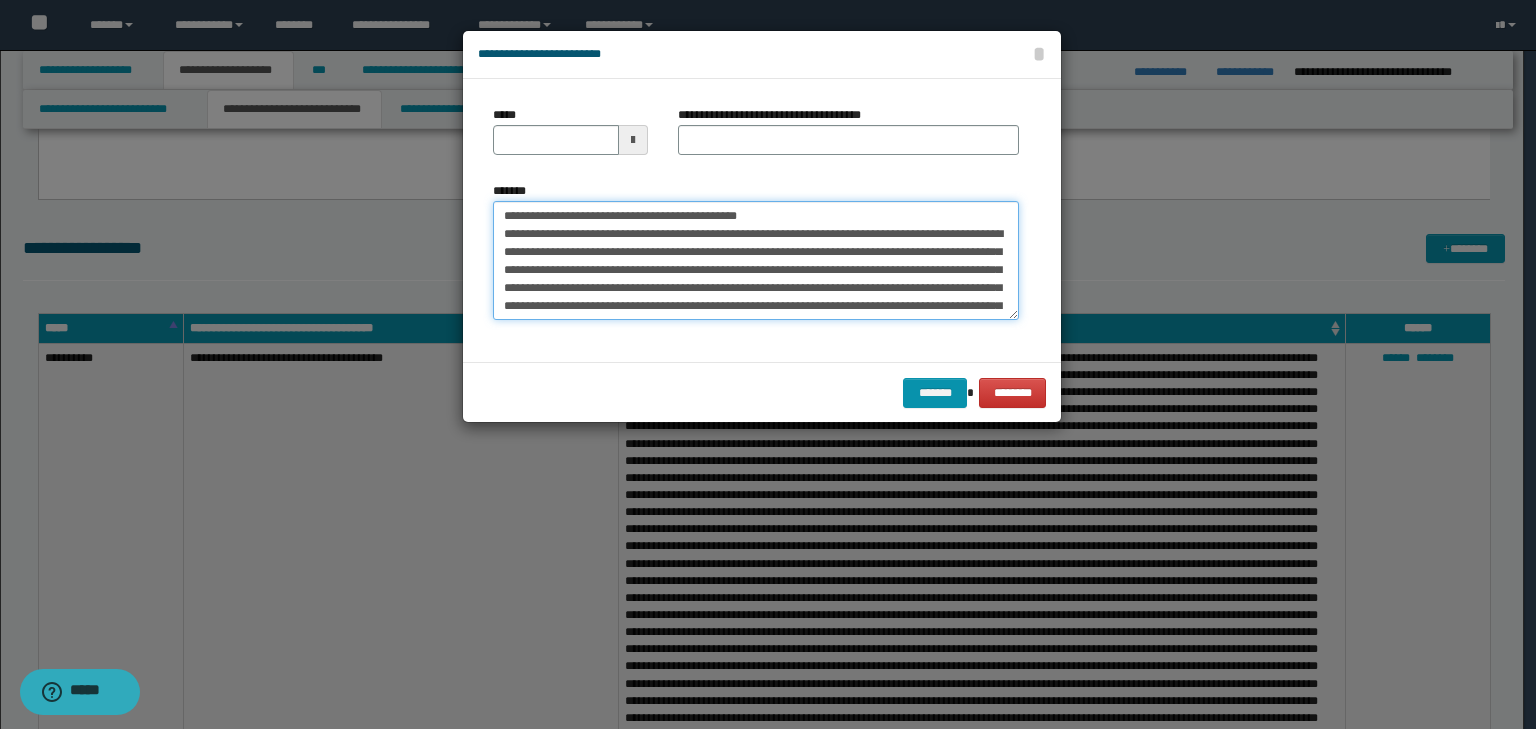 drag, startPoint x: 564, startPoint y: 210, endPoint x: 425, endPoint y: 170, distance: 144.64093 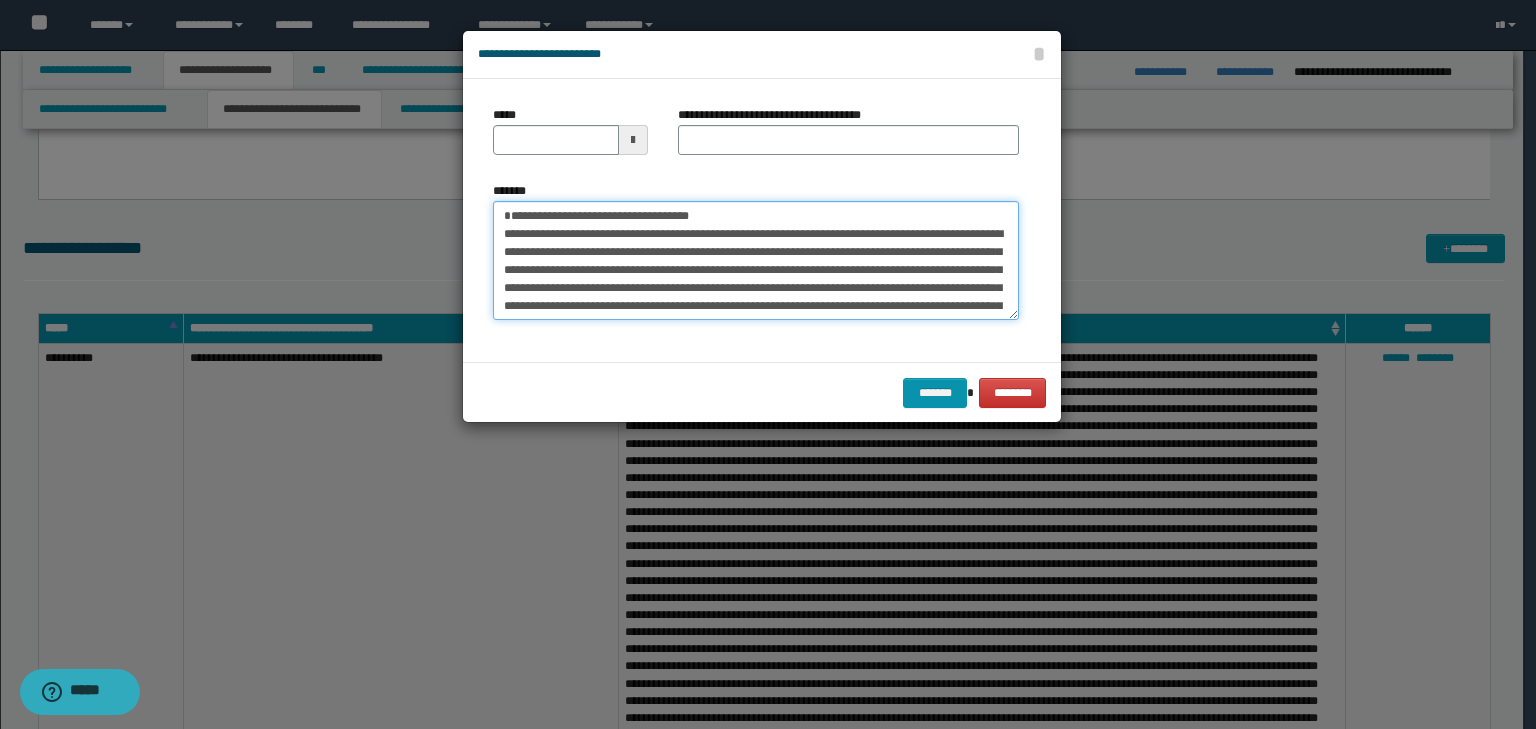 type 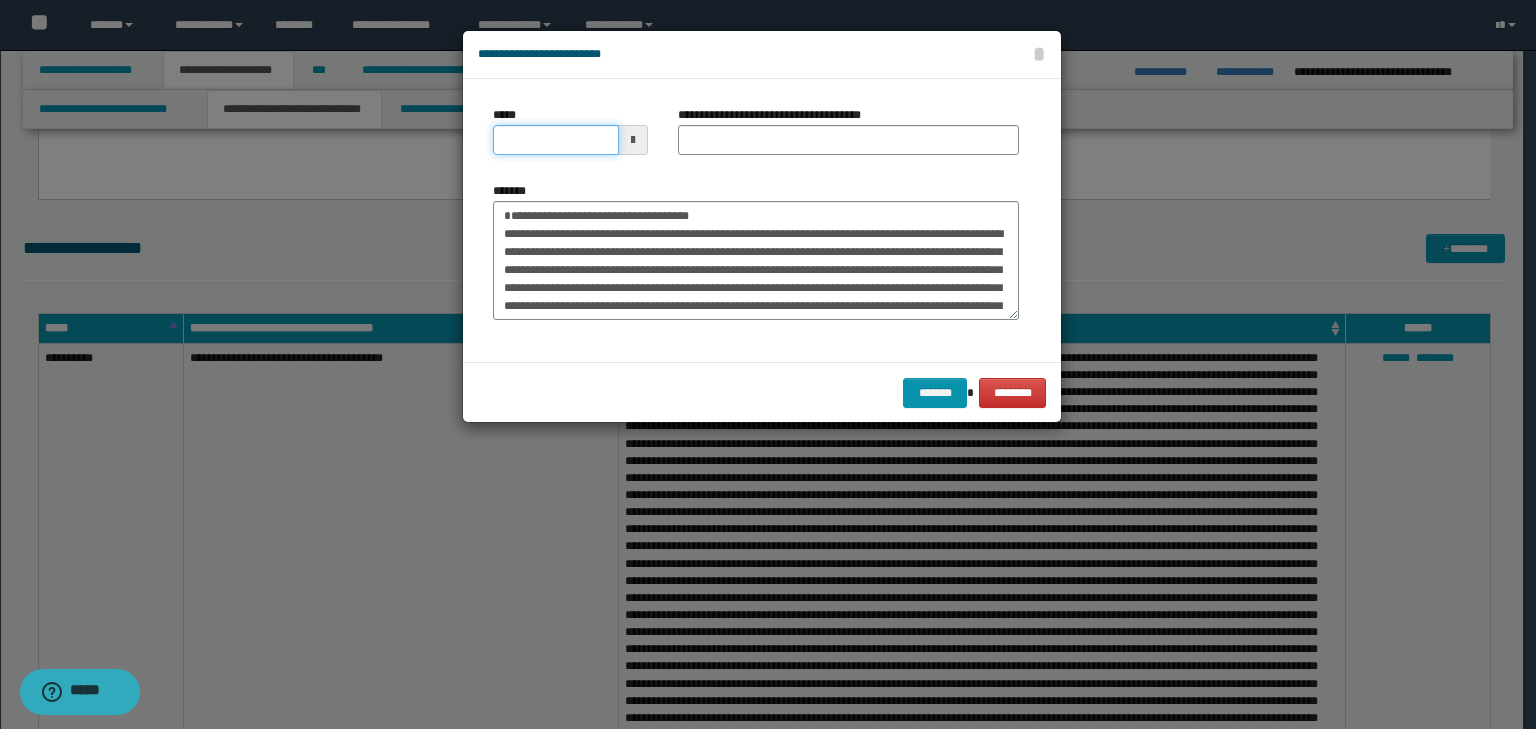 click on "*****" at bounding box center [556, 140] 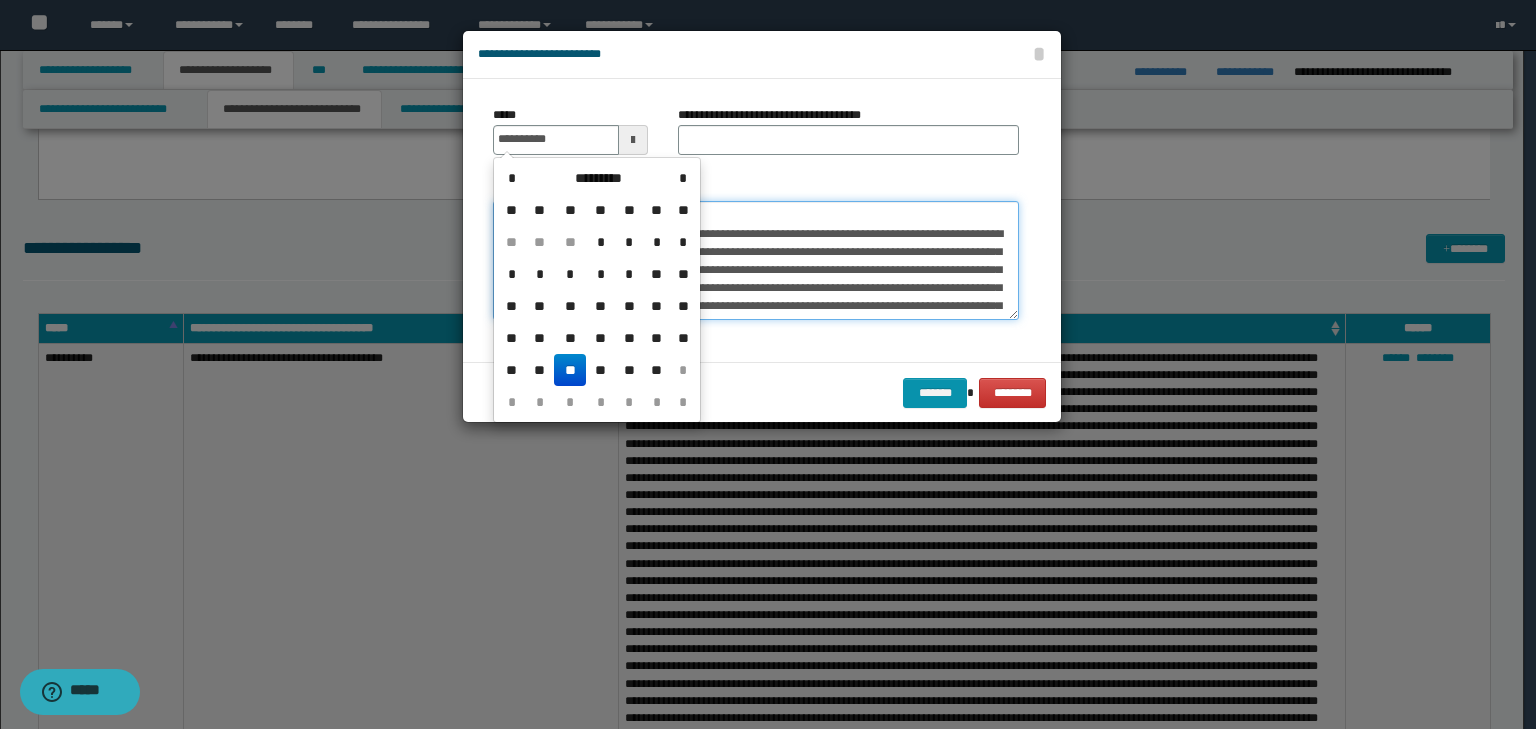 type on "**********" 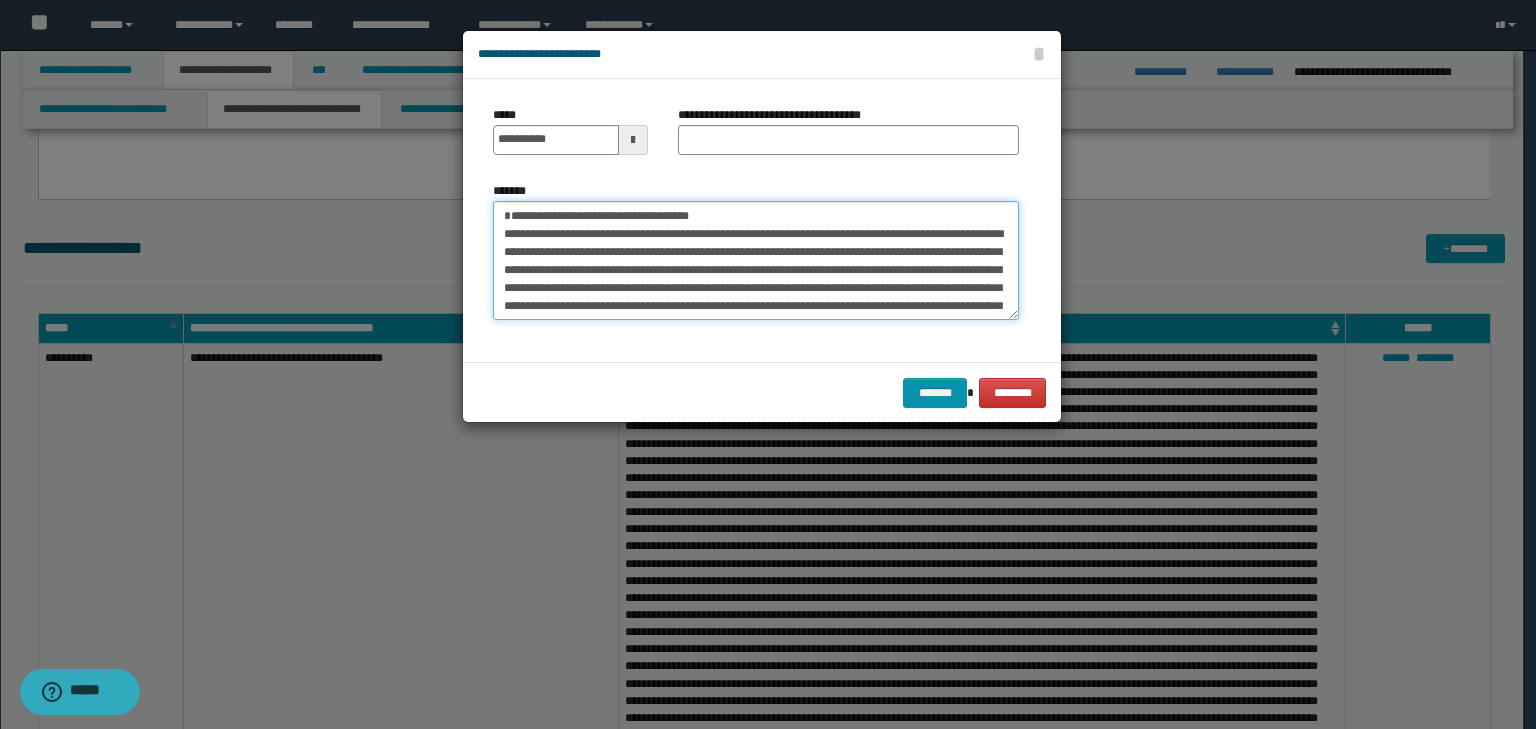 drag, startPoint x: 730, startPoint y: 212, endPoint x: 293, endPoint y: 127, distance: 445.18985 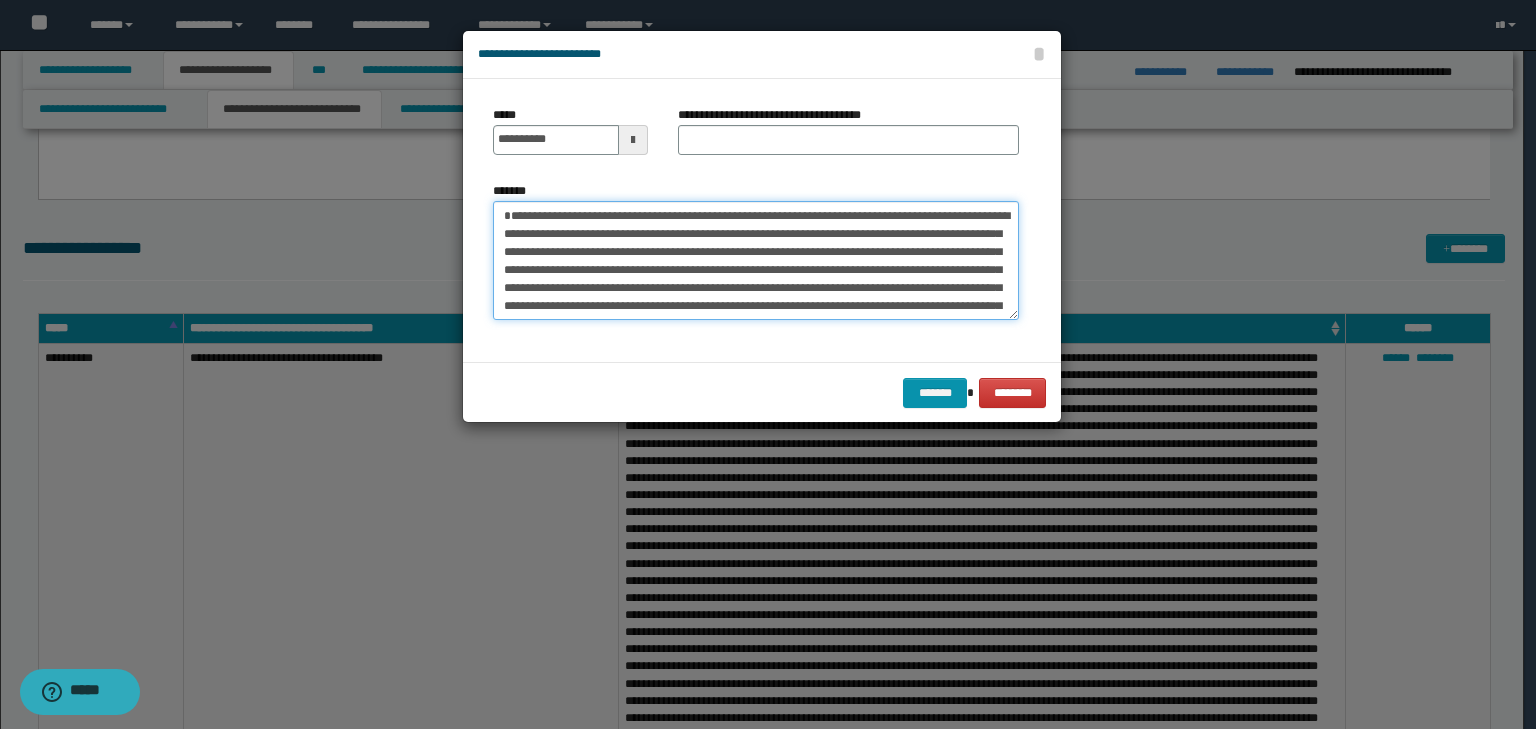 type on "**********" 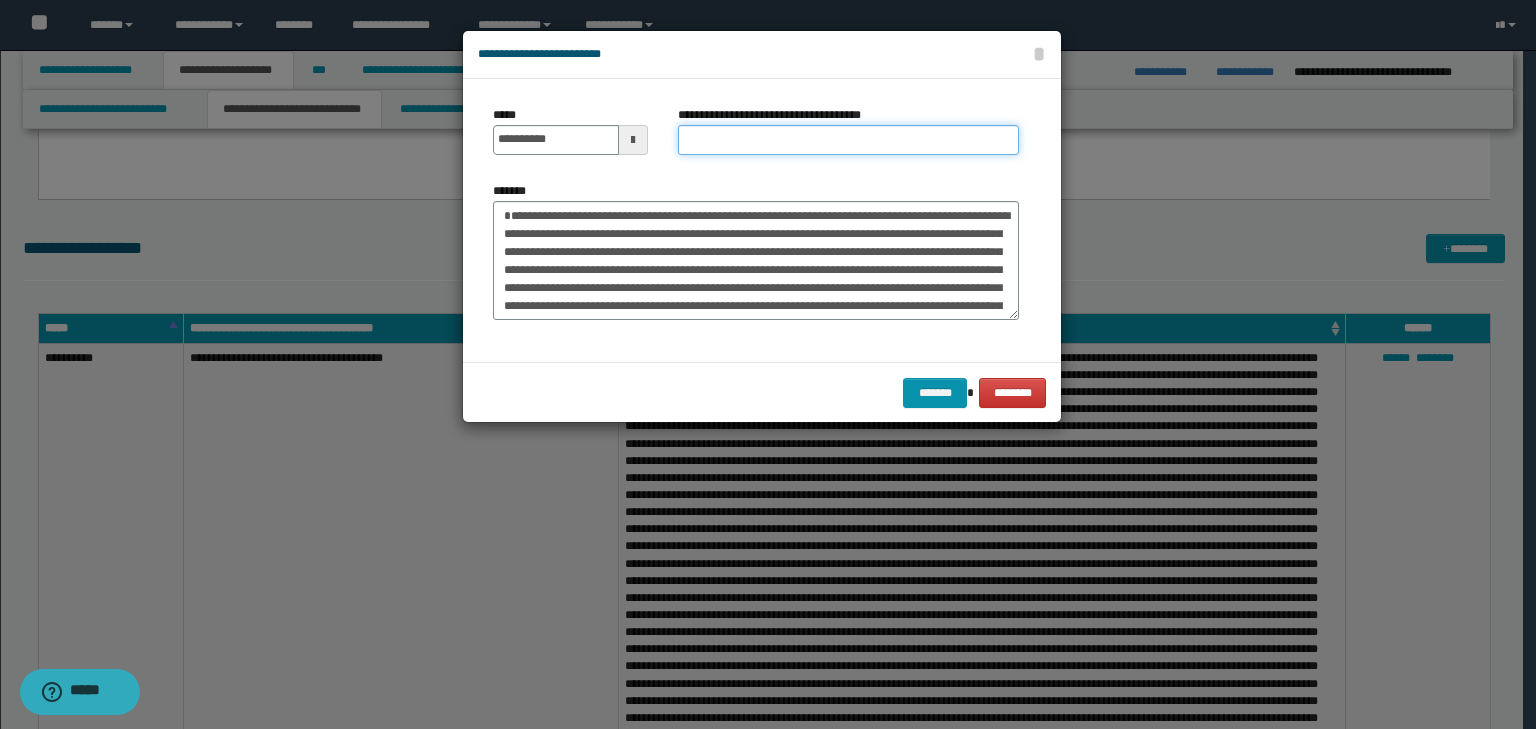 click on "**********" at bounding box center [848, 140] 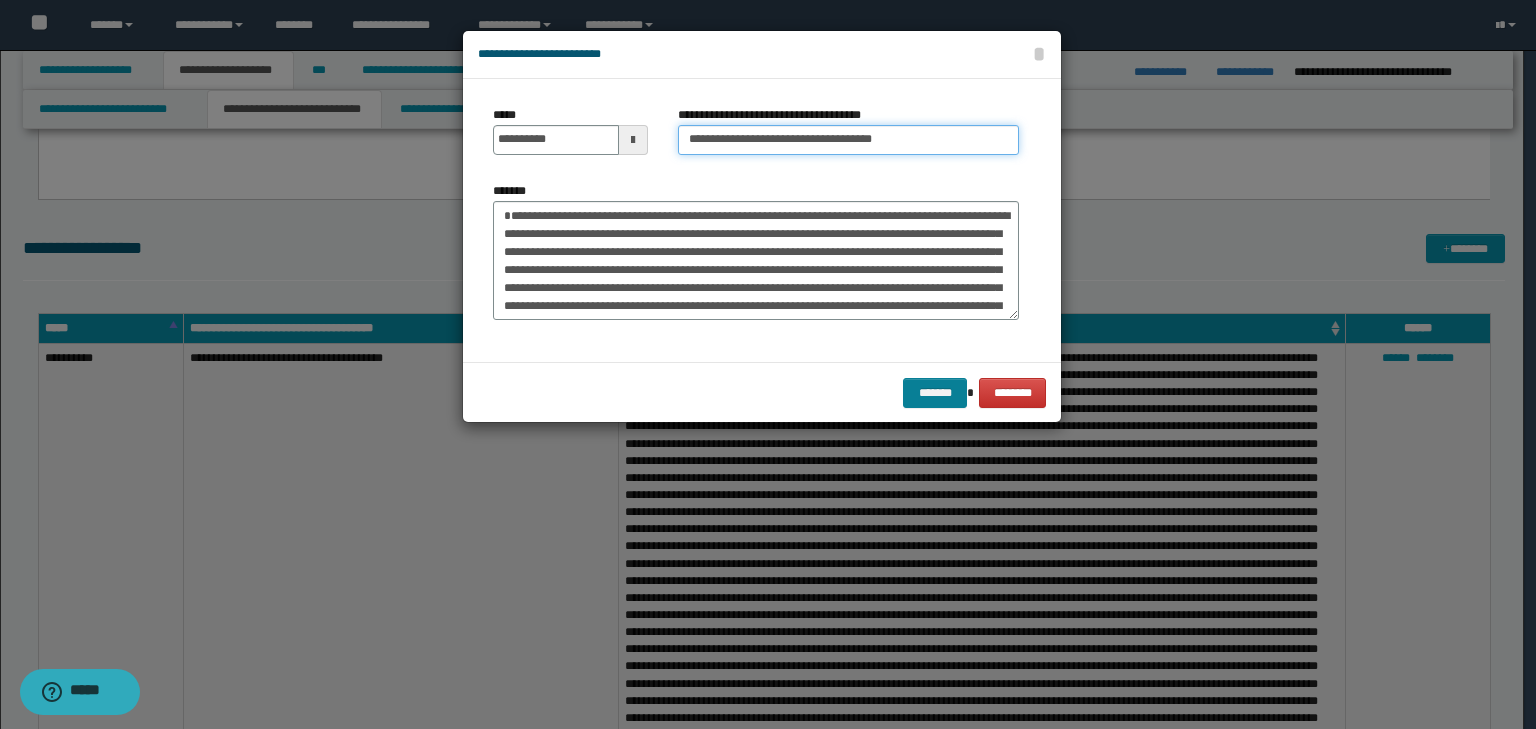 type on "**********" 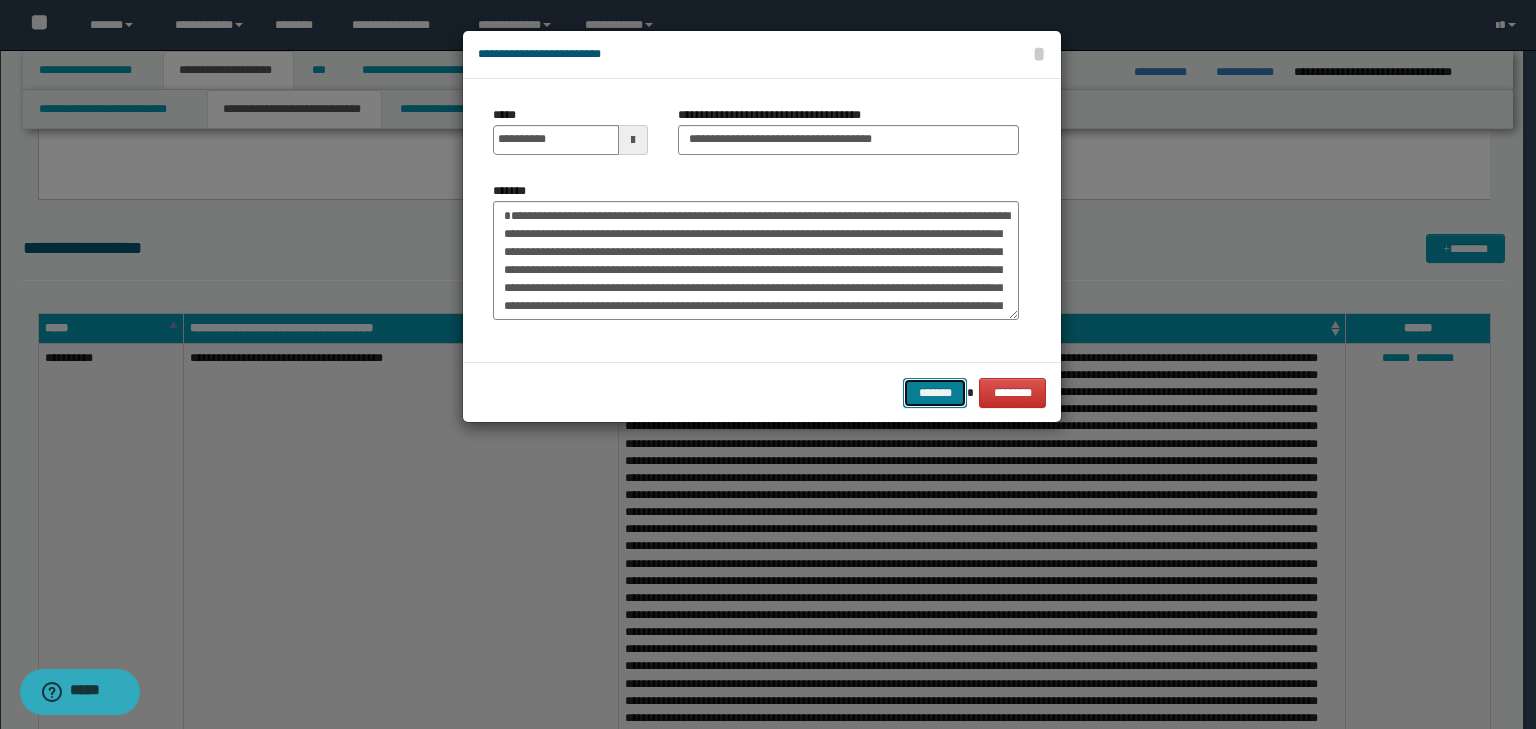 click on "*******" at bounding box center [935, 393] 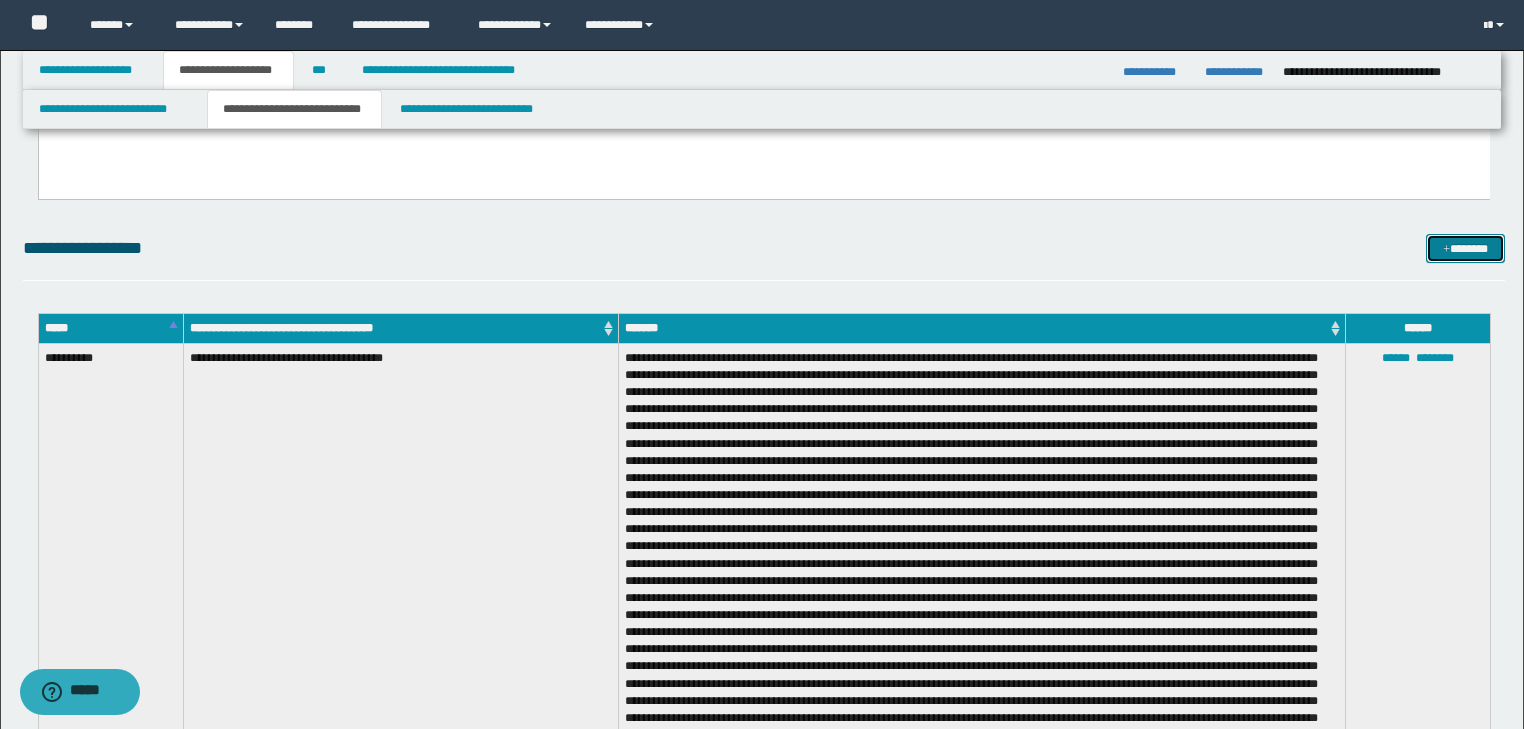 click on "*******" at bounding box center [1465, 249] 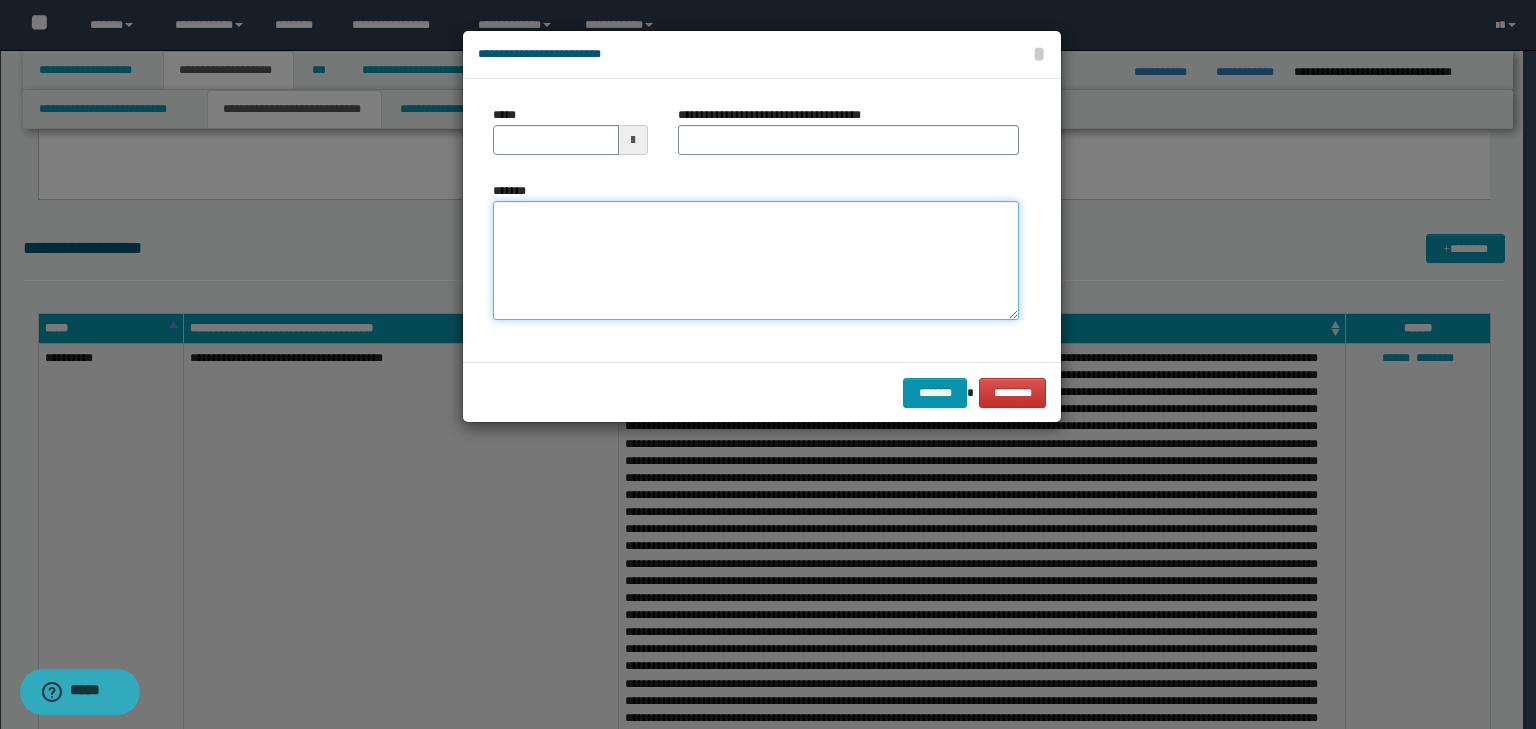 click on "*******" at bounding box center (756, 261) 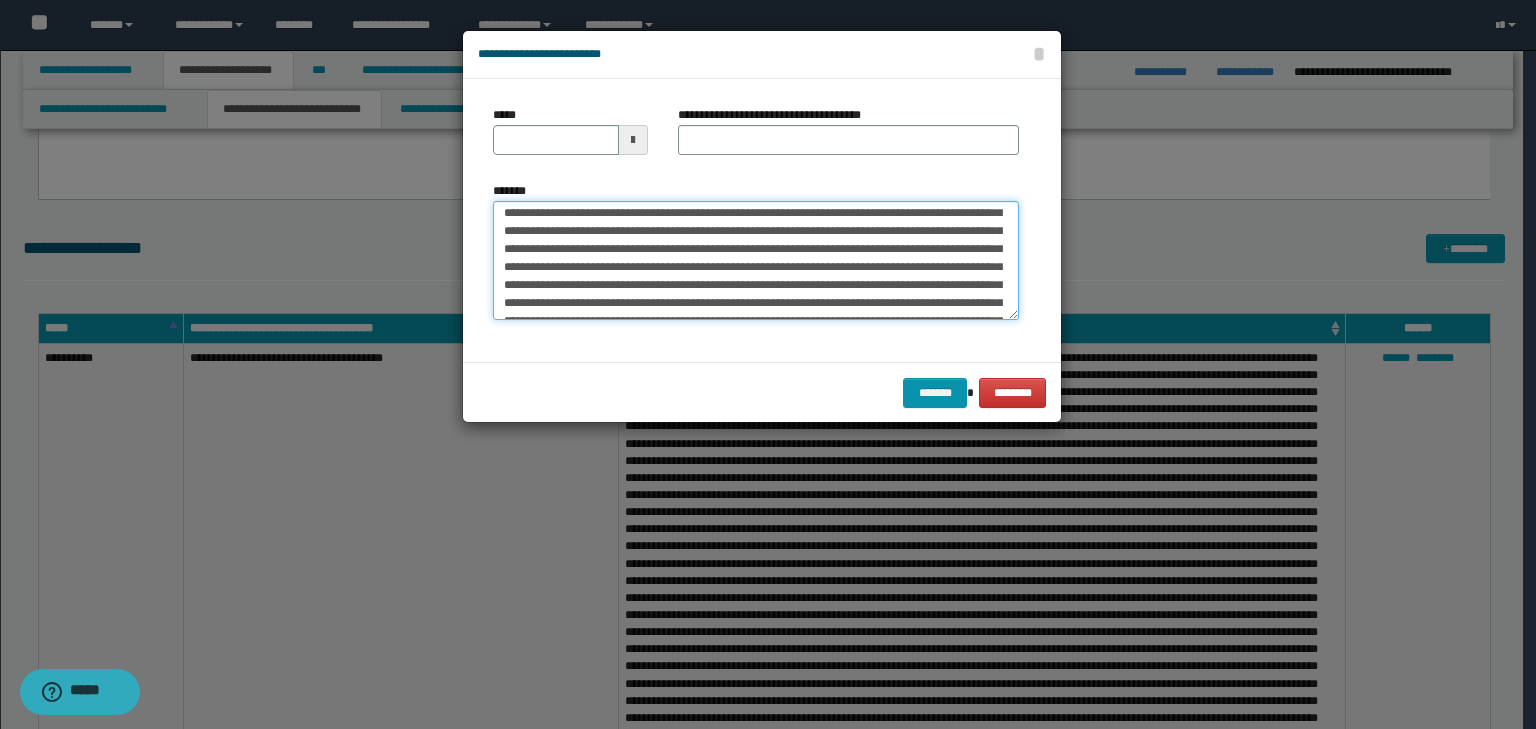 scroll, scrollTop: 0, scrollLeft: 0, axis: both 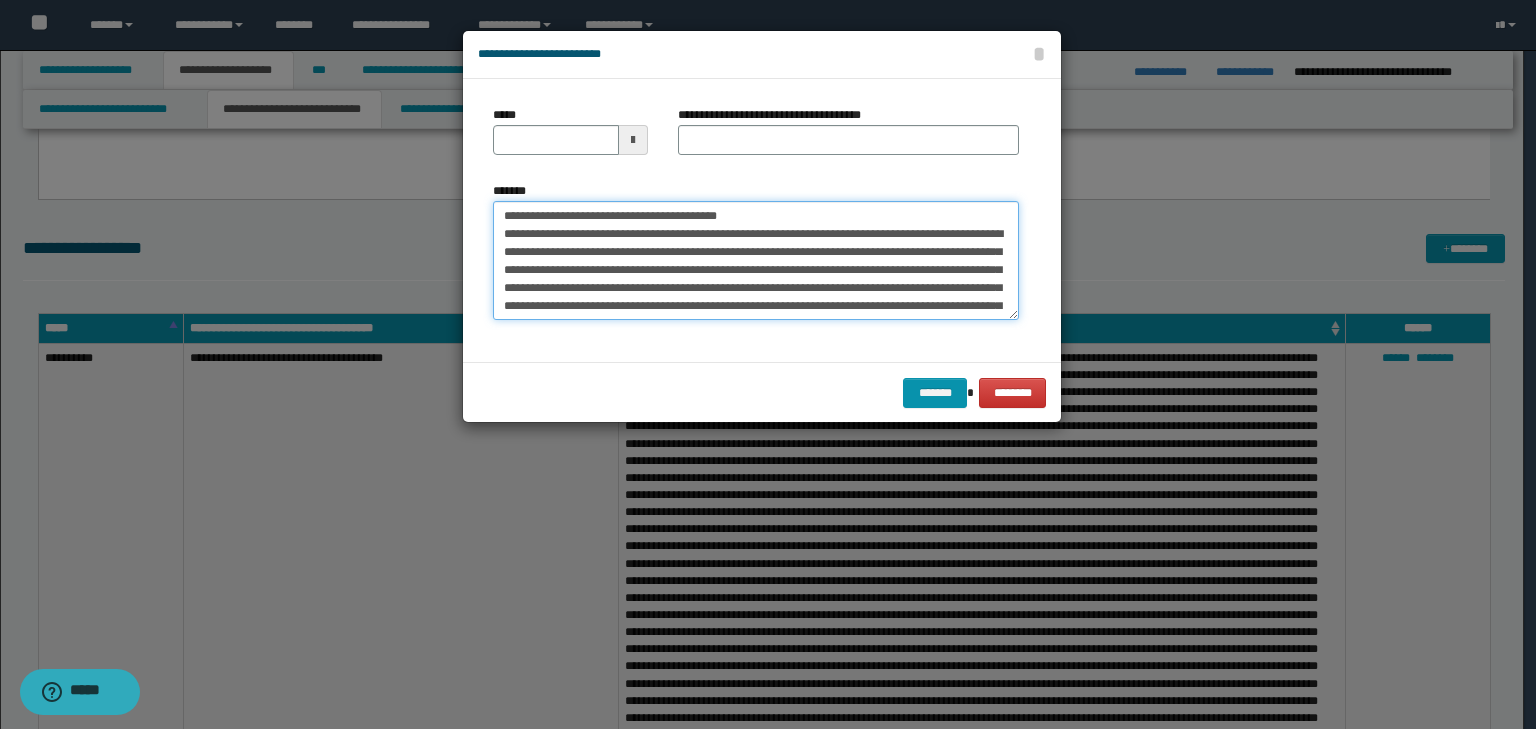 drag, startPoint x: 569, startPoint y: 216, endPoint x: 473, endPoint y: 181, distance: 102.18121 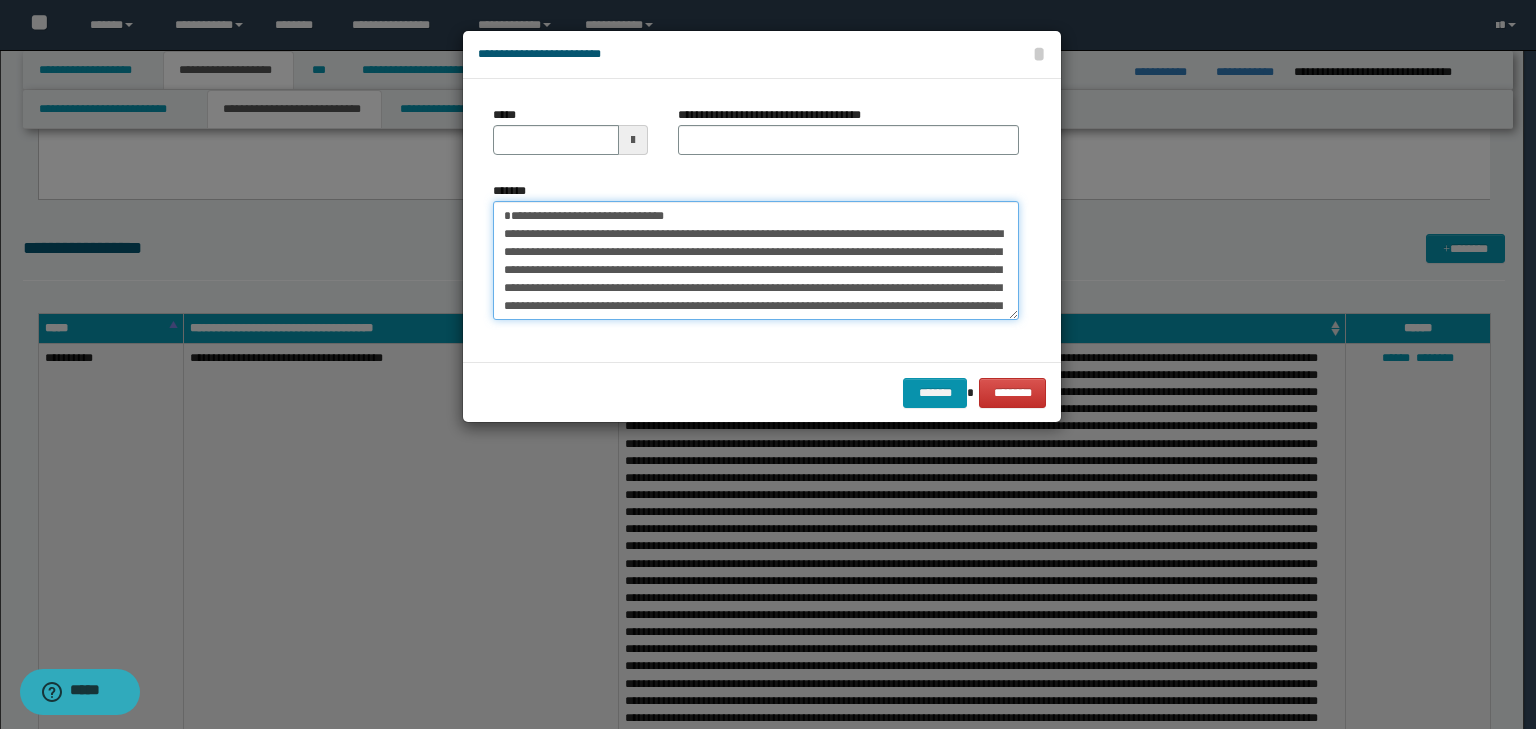 type 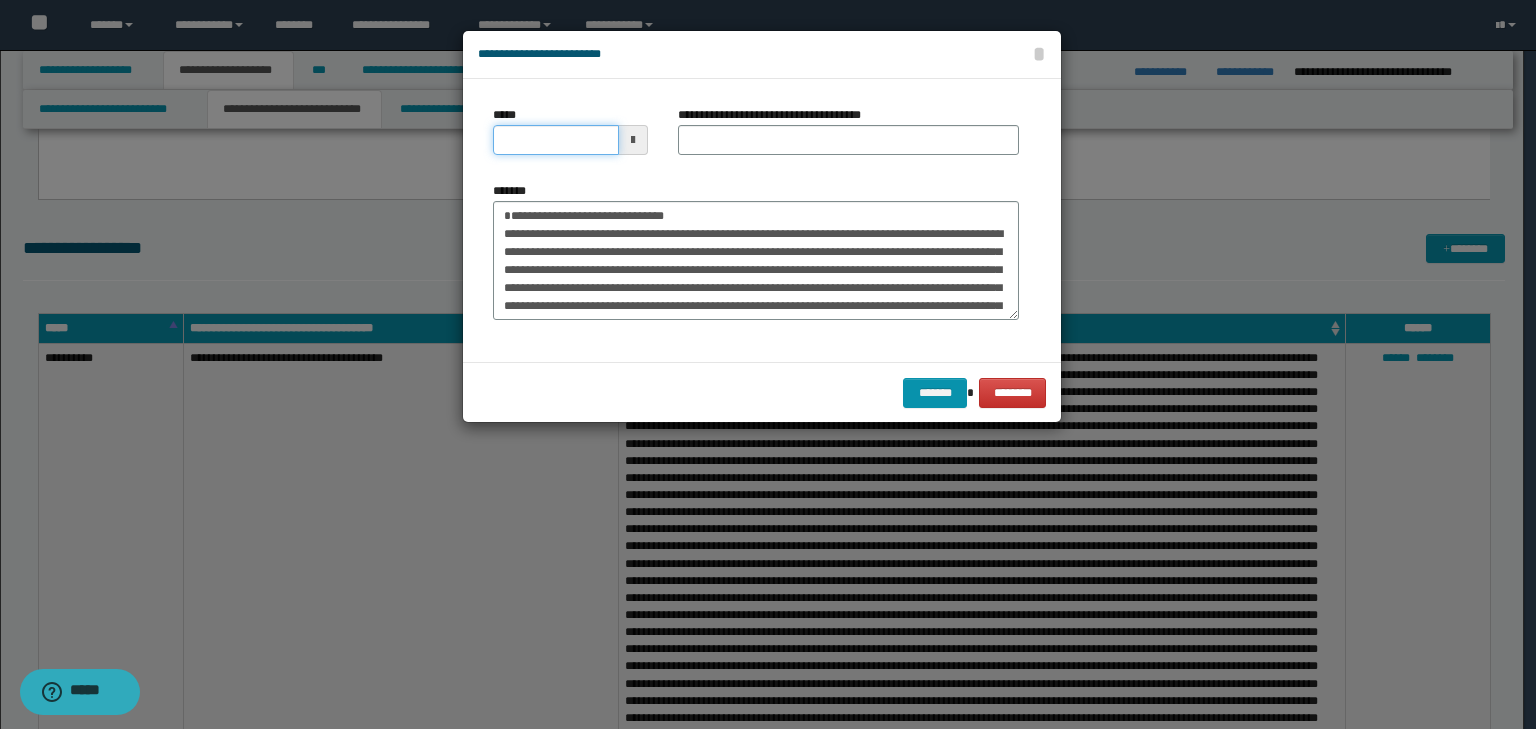 click on "*****" at bounding box center [556, 140] 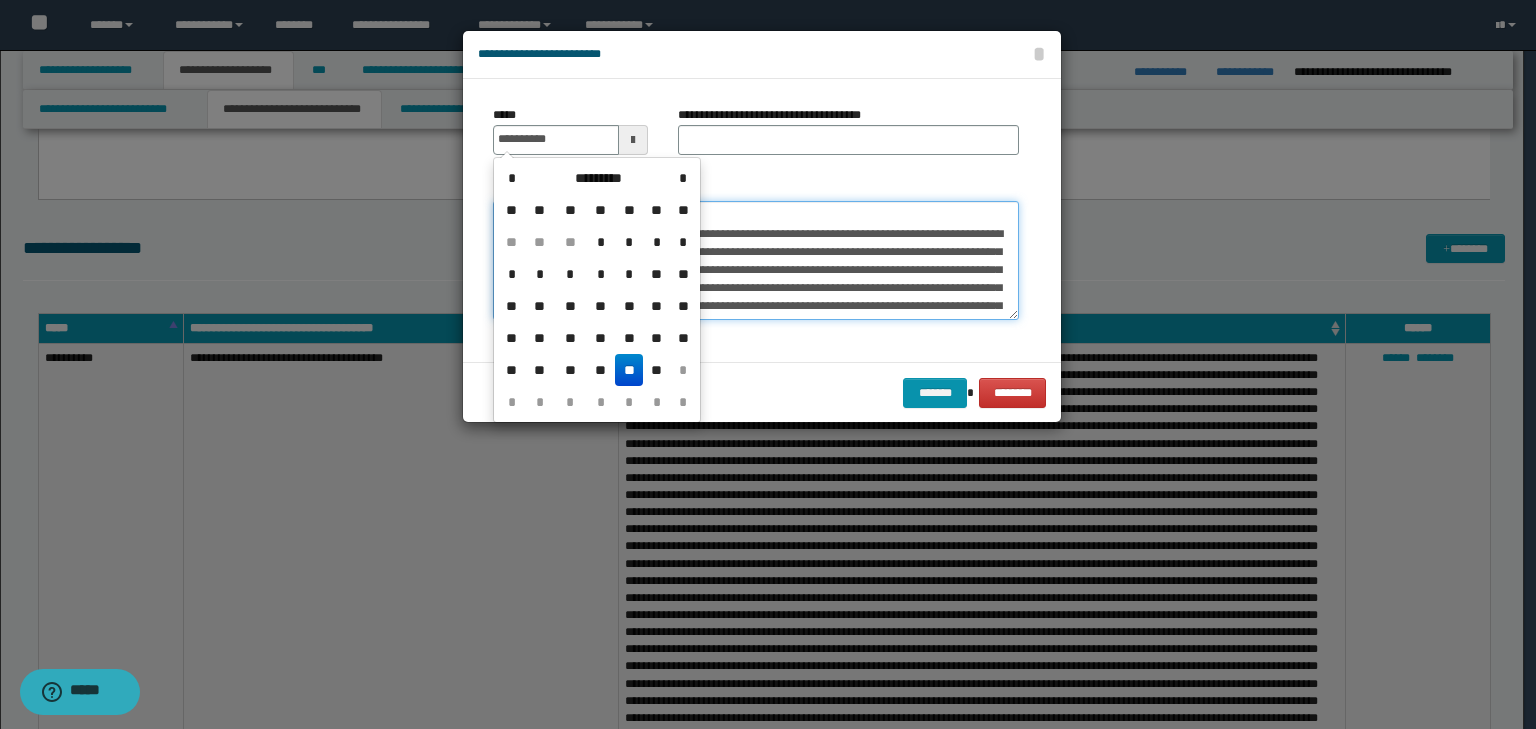type on "**********" 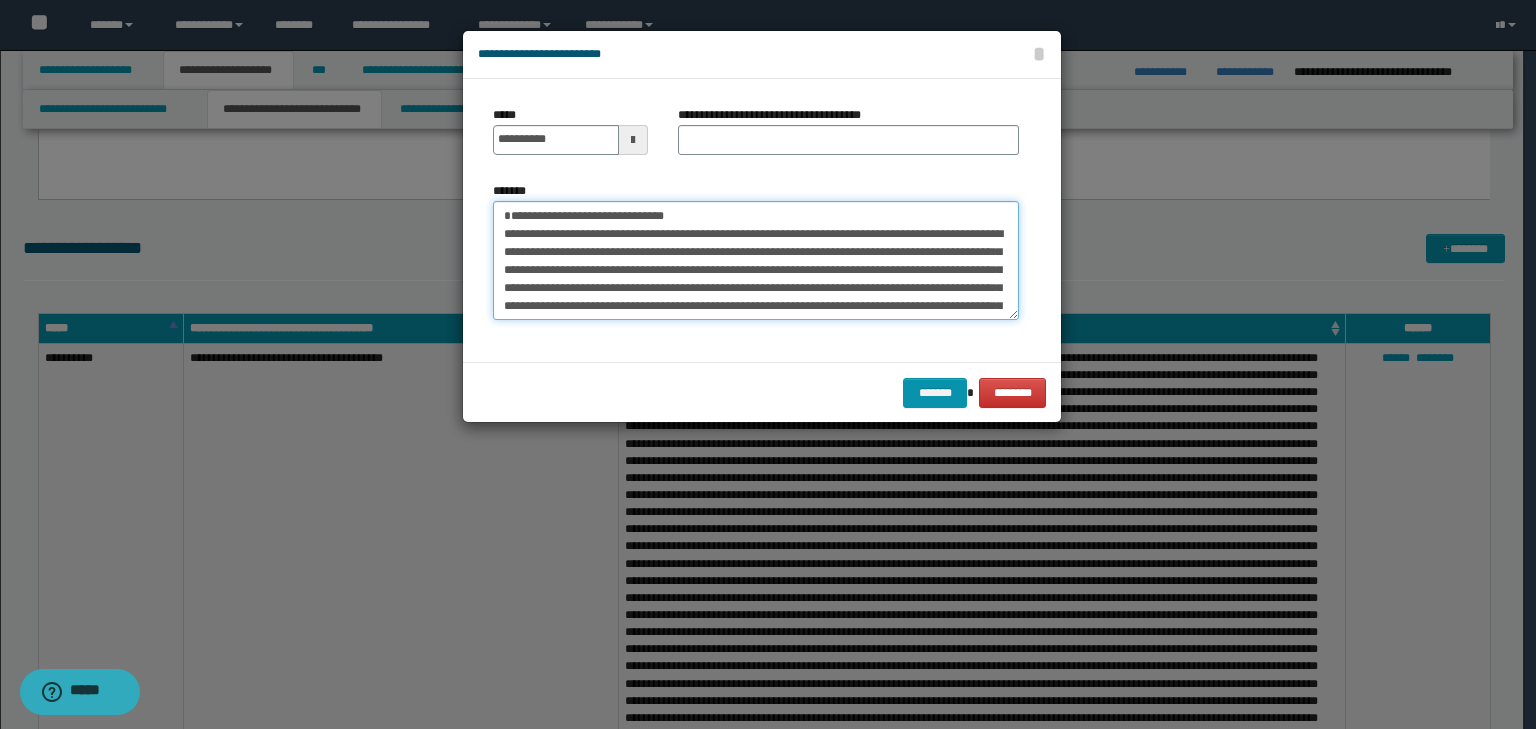 drag, startPoint x: 703, startPoint y: 204, endPoint x: 360, endPoint y: 103, distance: 357.5612 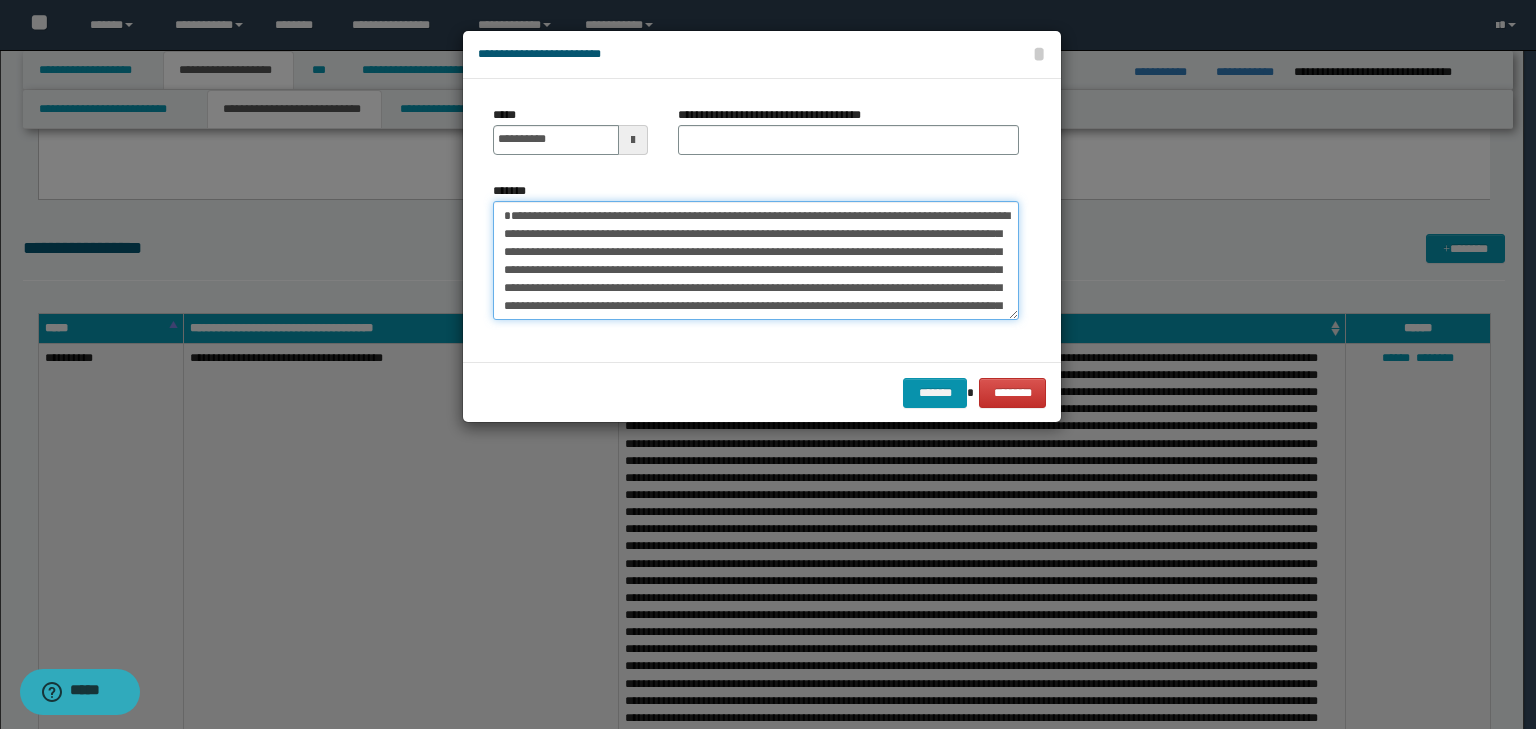type on "**********" 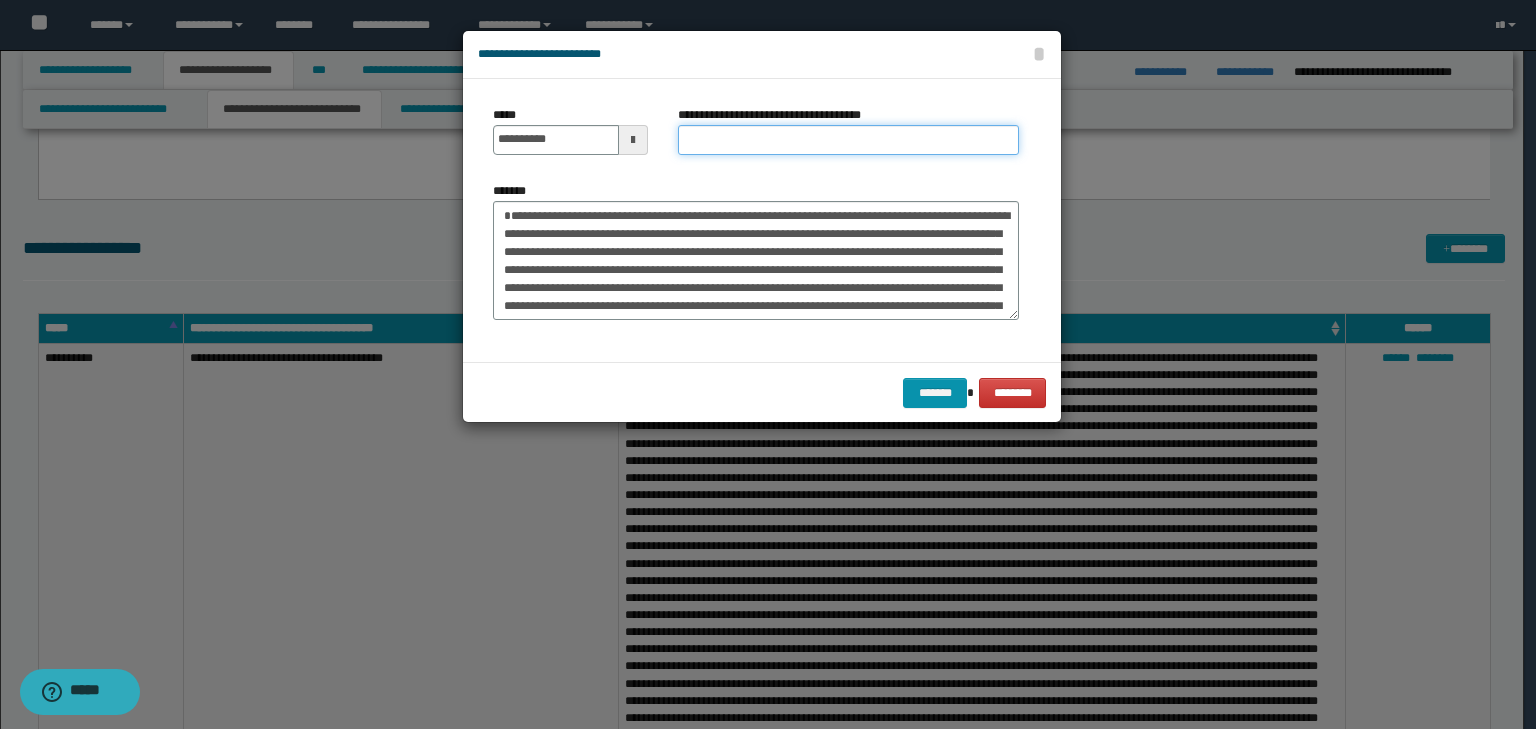 click on "**********" at bounding box center (848, 140) 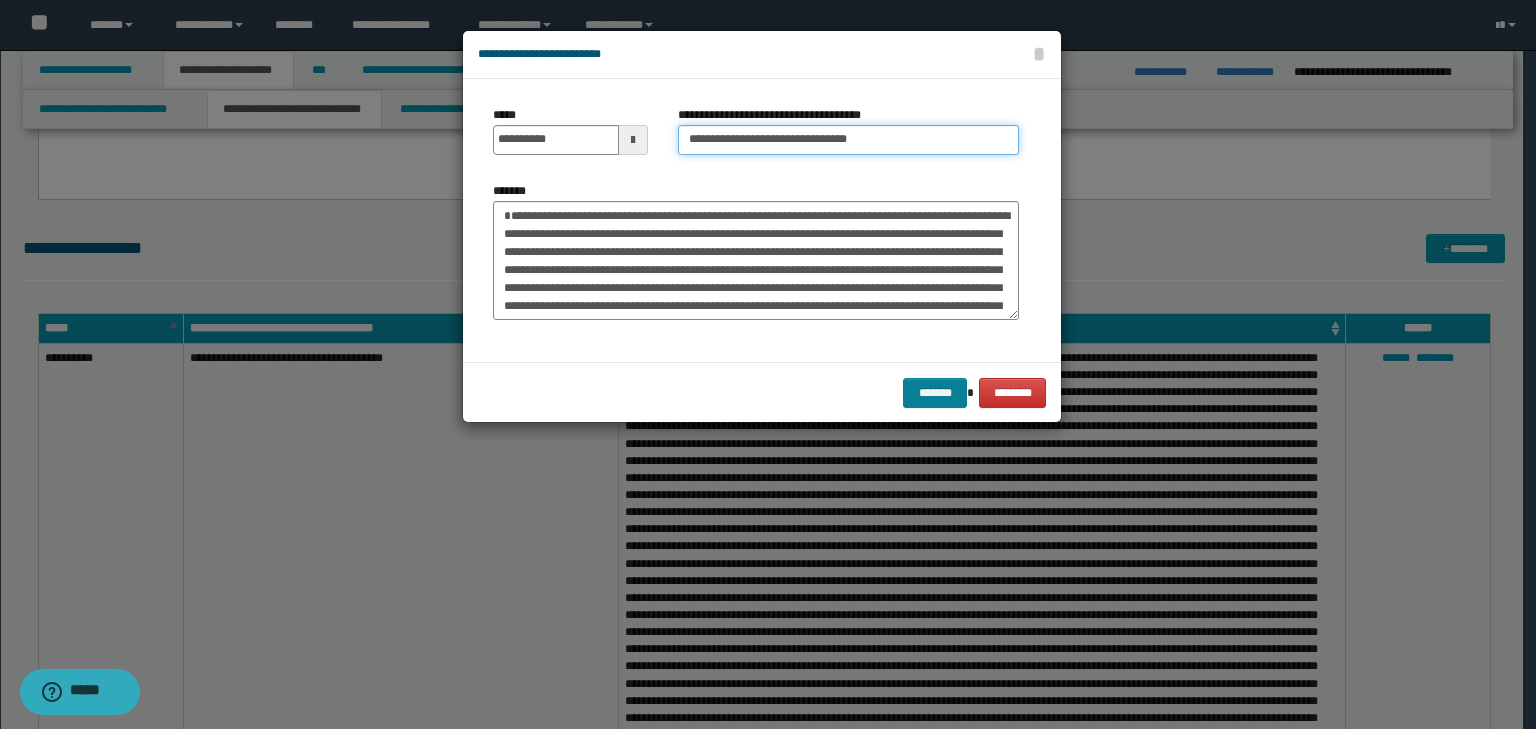 type on "**********" 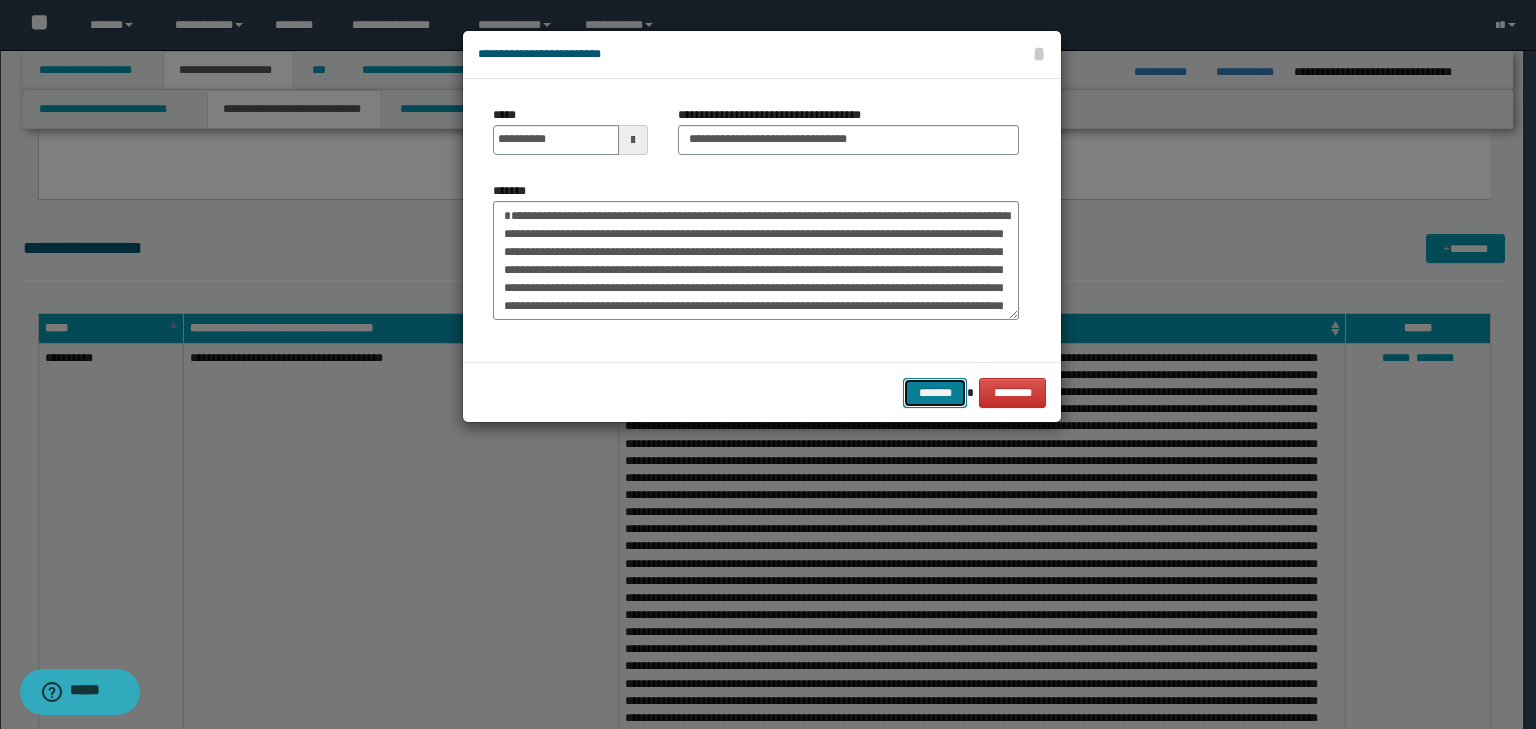 click on "*******" at bounding box center (935, 393) 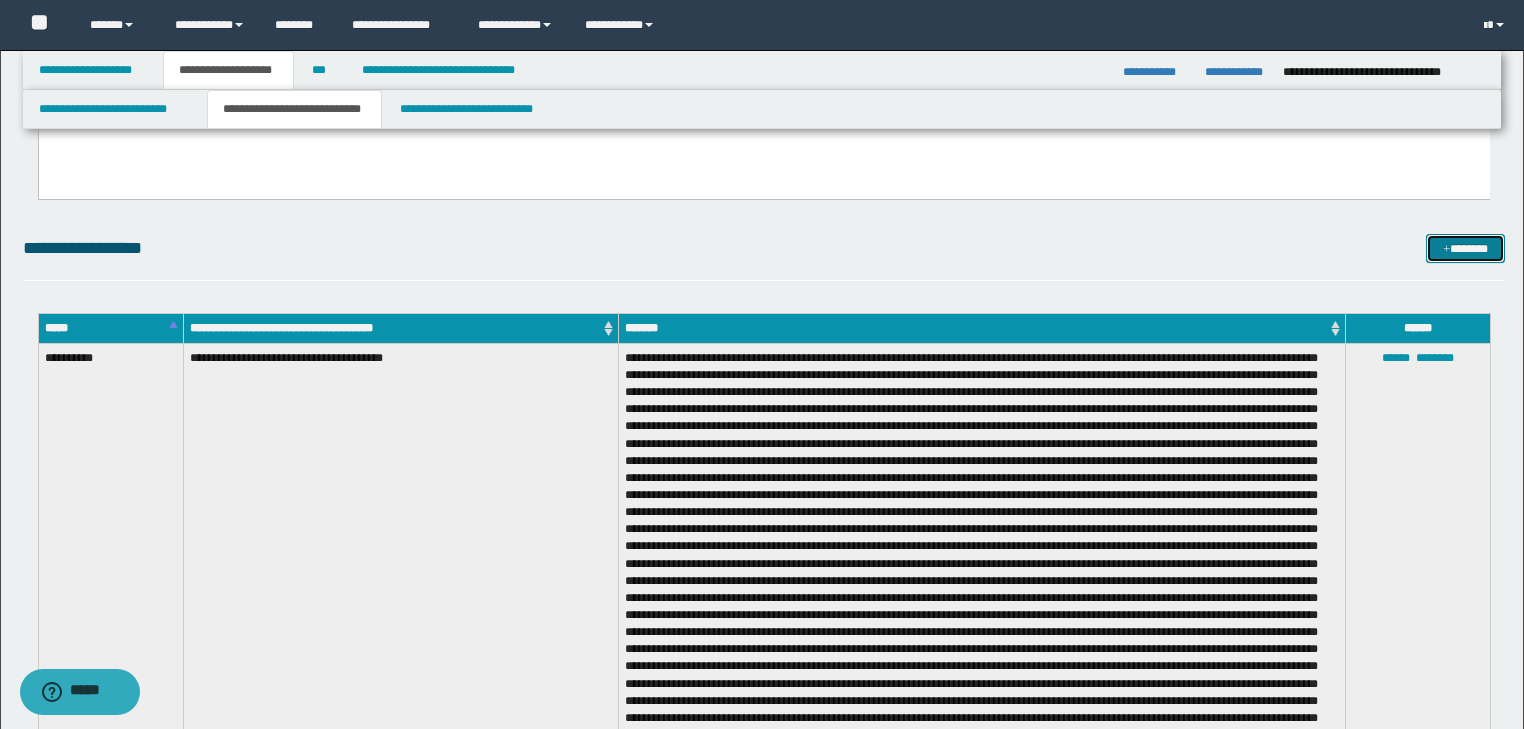 drag, startPoint x: 1478, startPoint y: 248, endPoint x: 1405, endPoint y: 256, distance: 73.43705 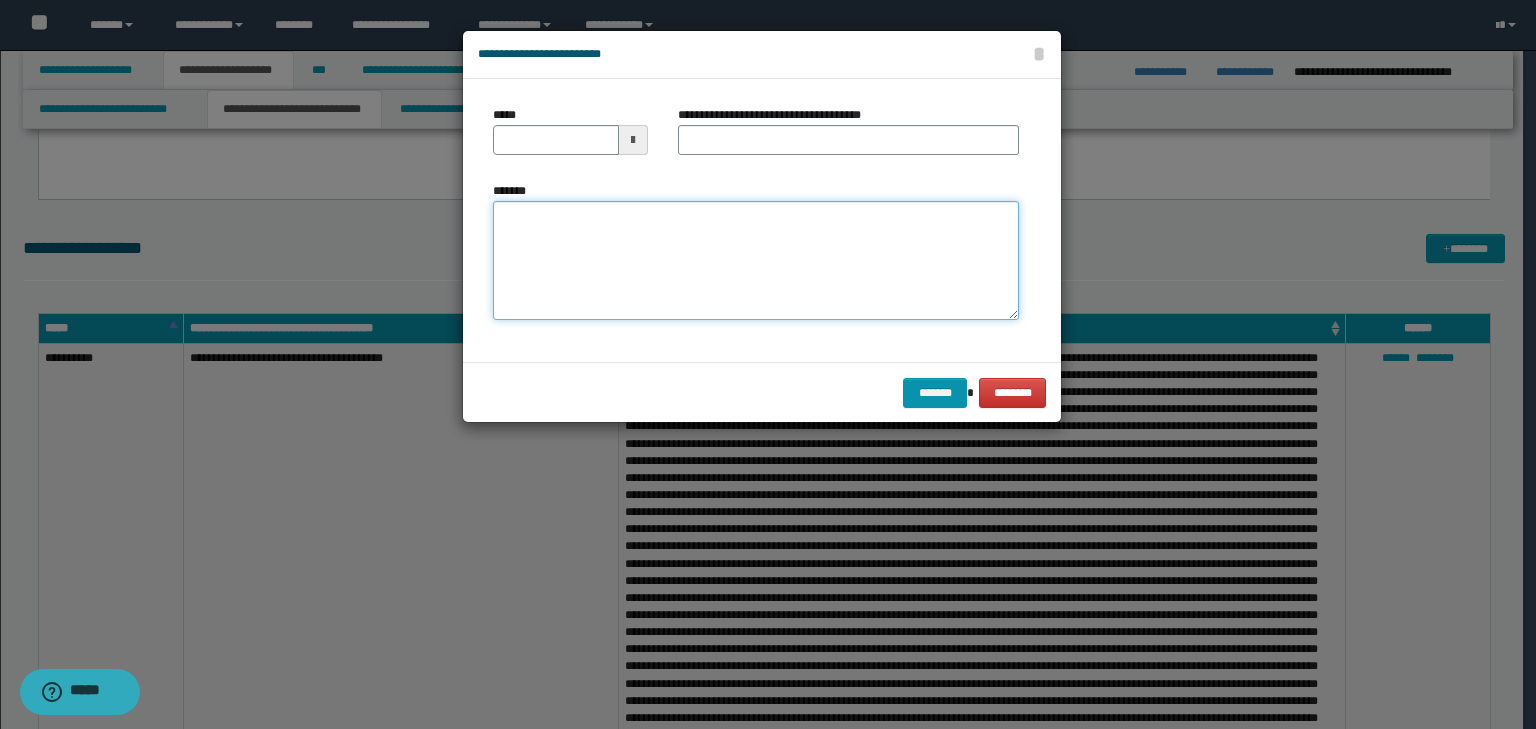 click on "*******" at bounding box center (756, 261) 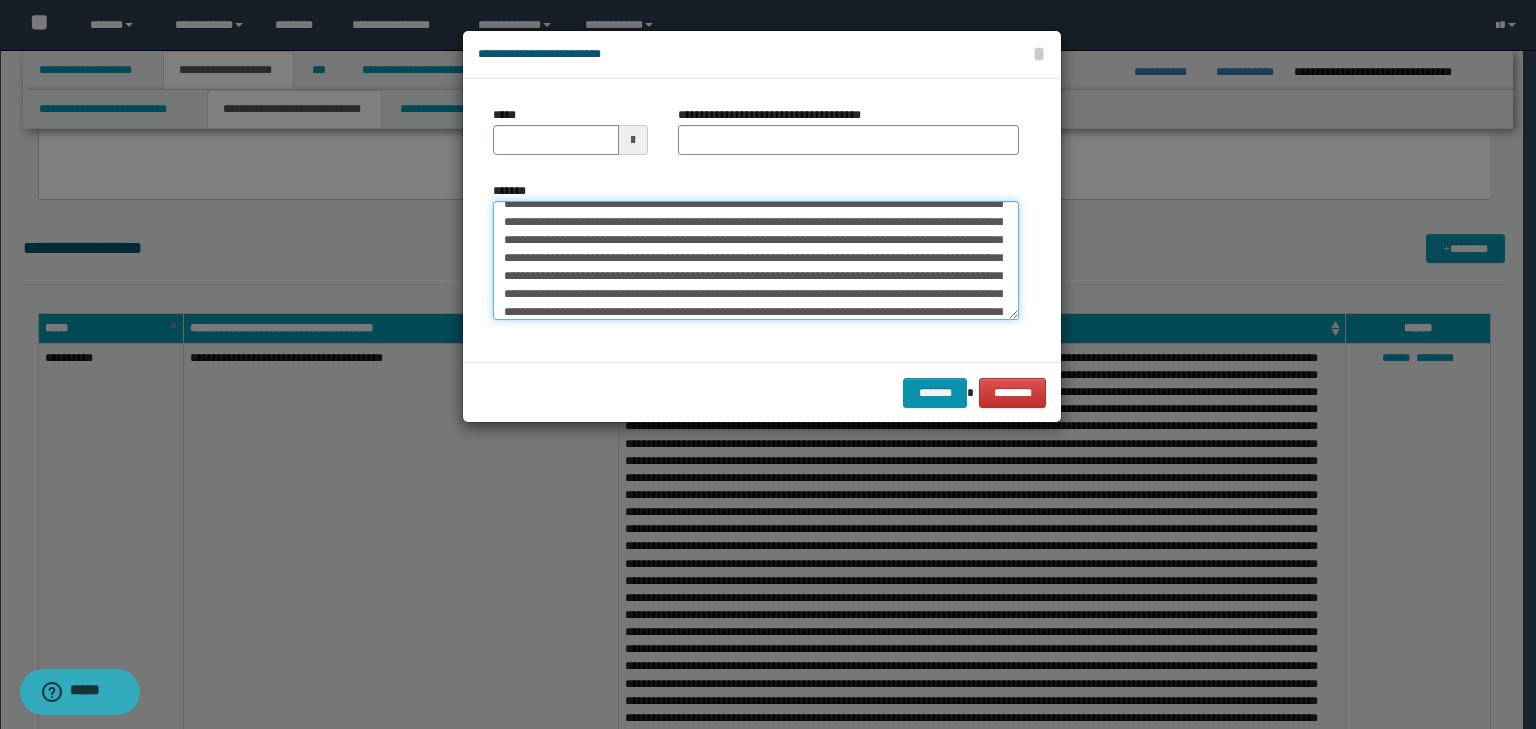 scroll, scrollTop: 0, scrollLeft: 0, axis: both 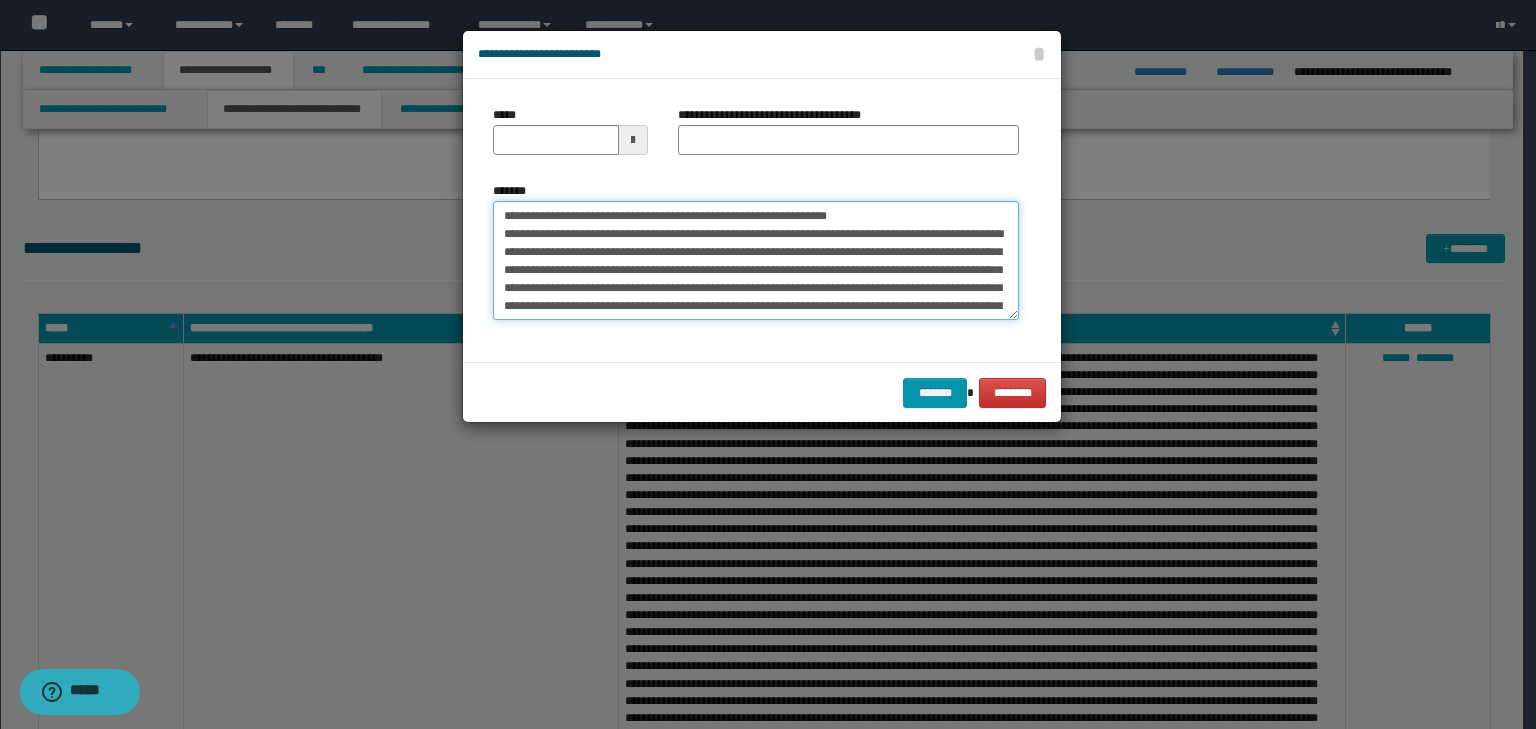 drag, startPoint x: 567, startPoint y: 215, endPoint x: 447, endPoint y: 196, distance: 121.49486 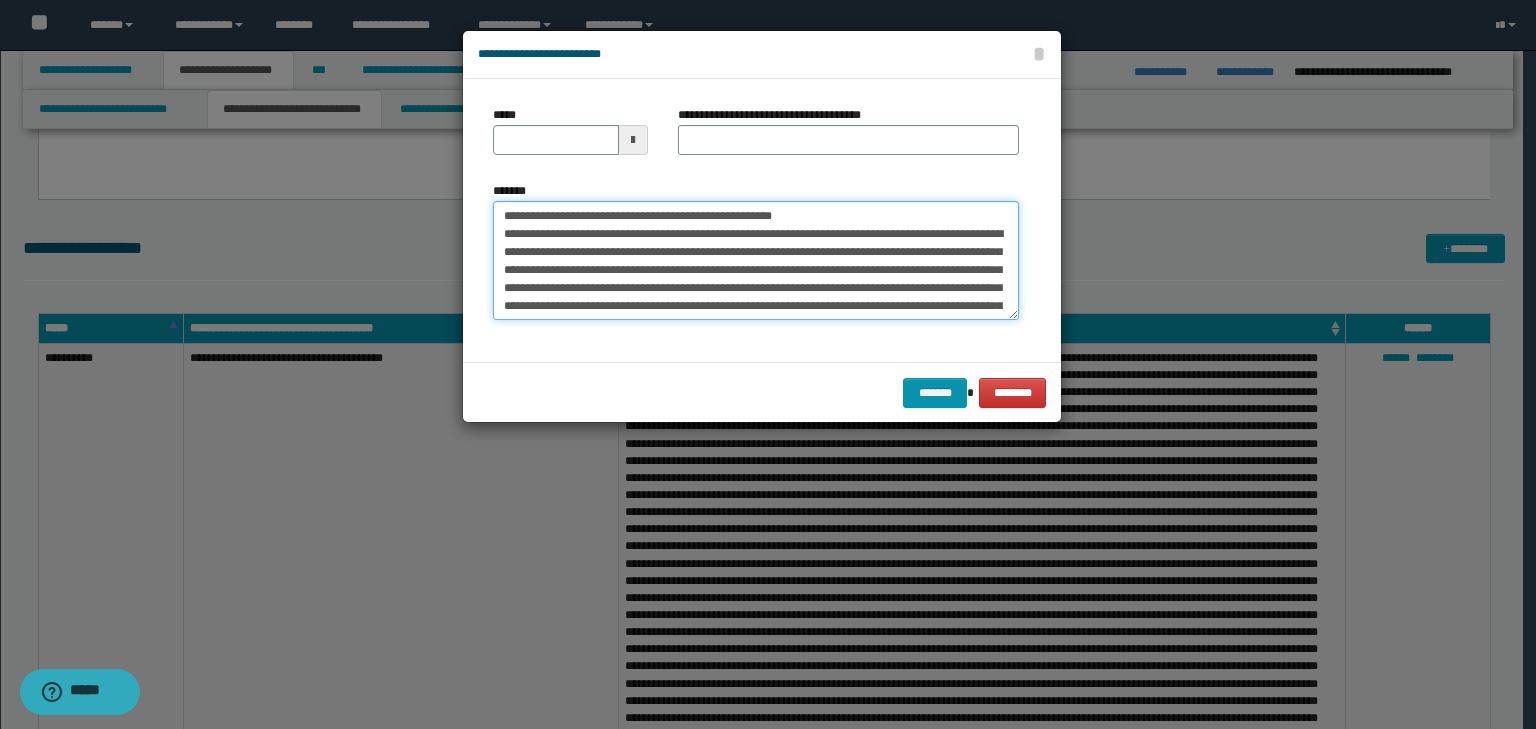 type 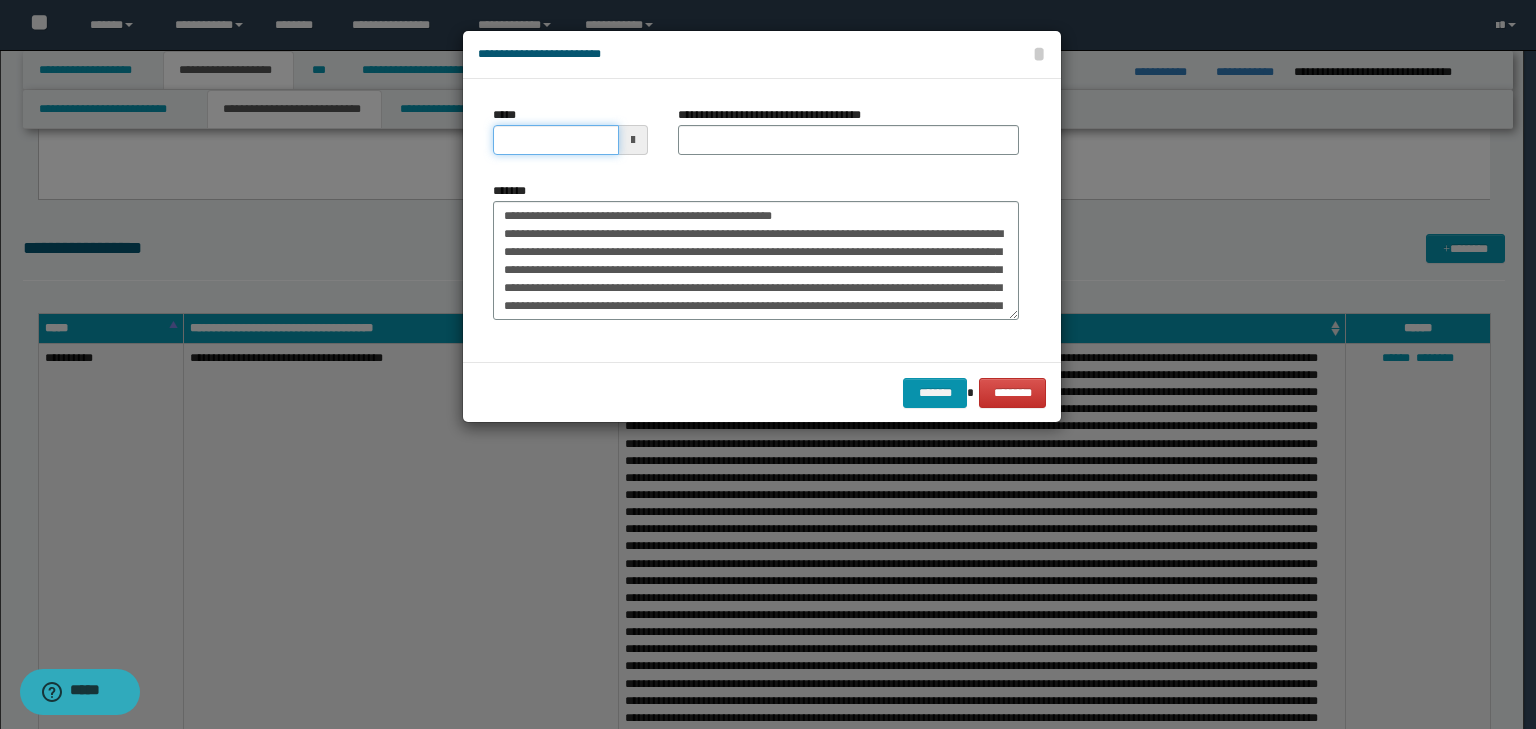 click on "*****" at bounding box center (556, 140) 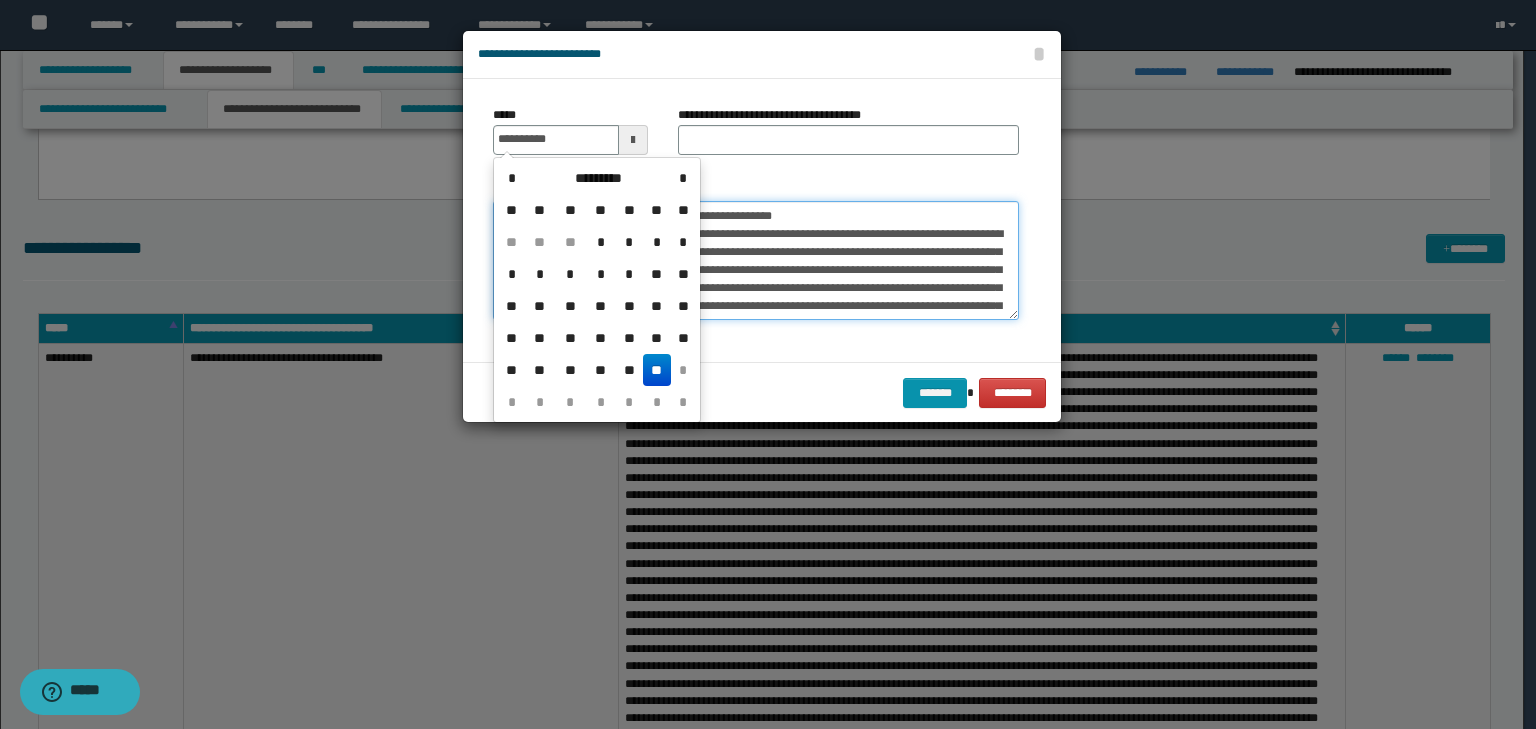 type on "**********" 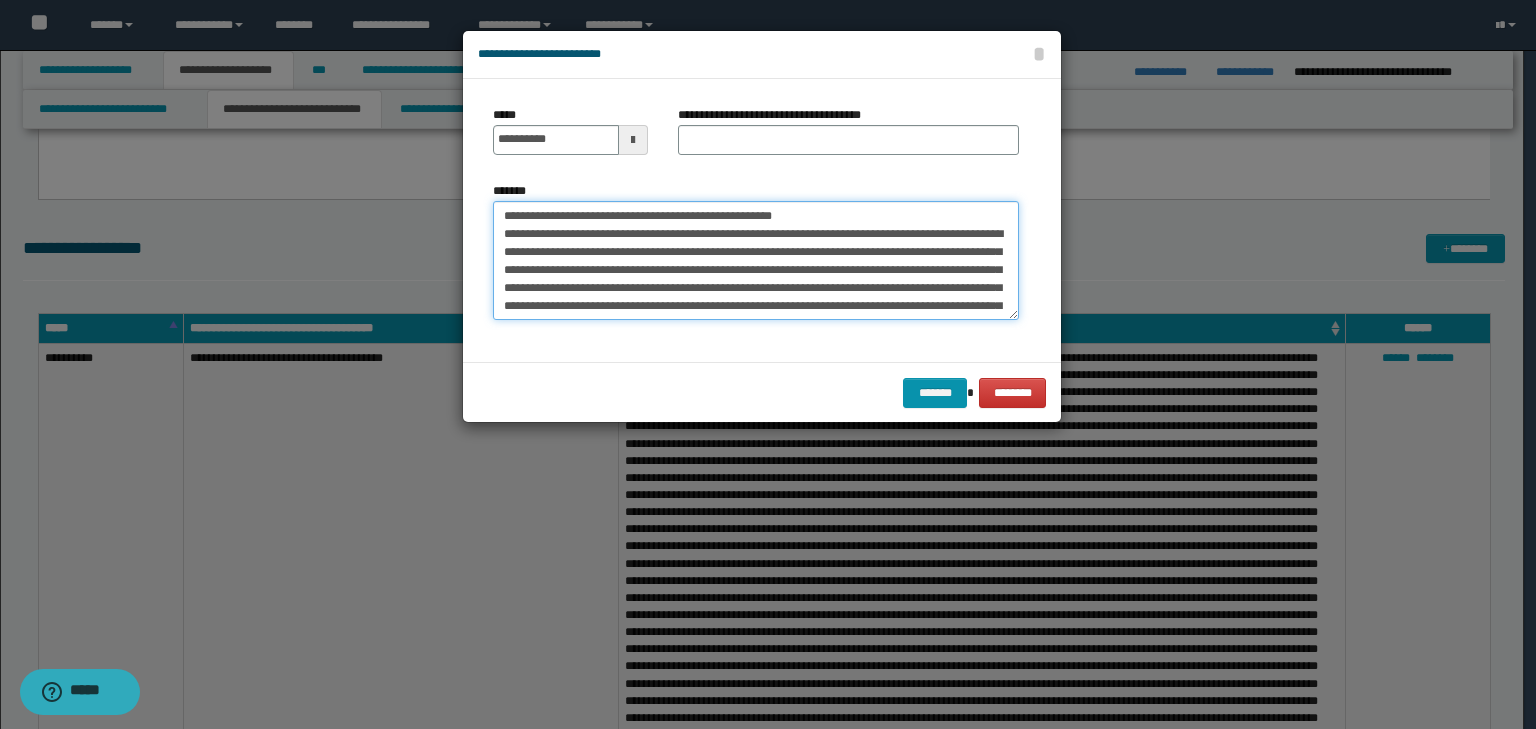 drag, startPoint x: 837, startPoint y: 209, endPoint x: 391, endPoint y: 150, distance: 449.88553 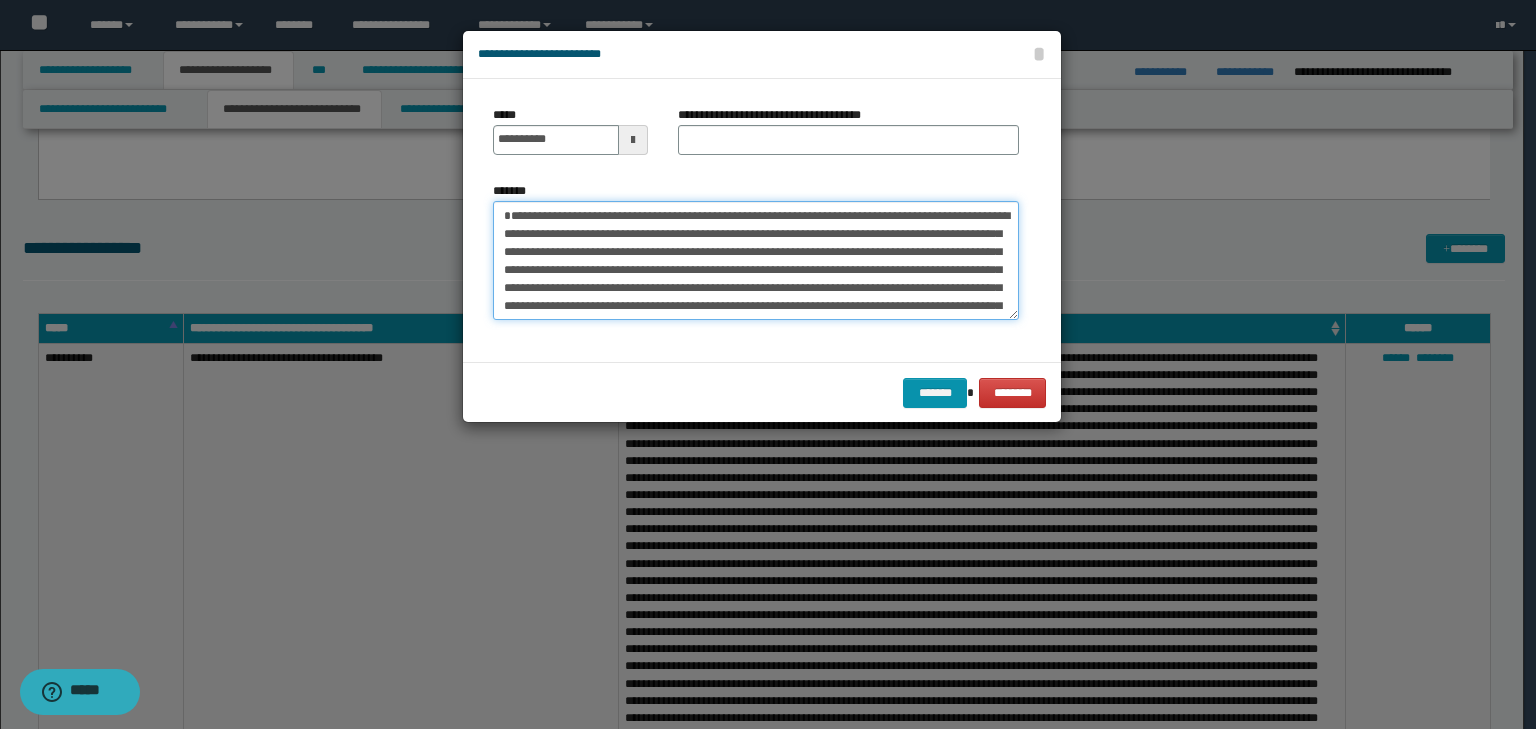 type on "**********" 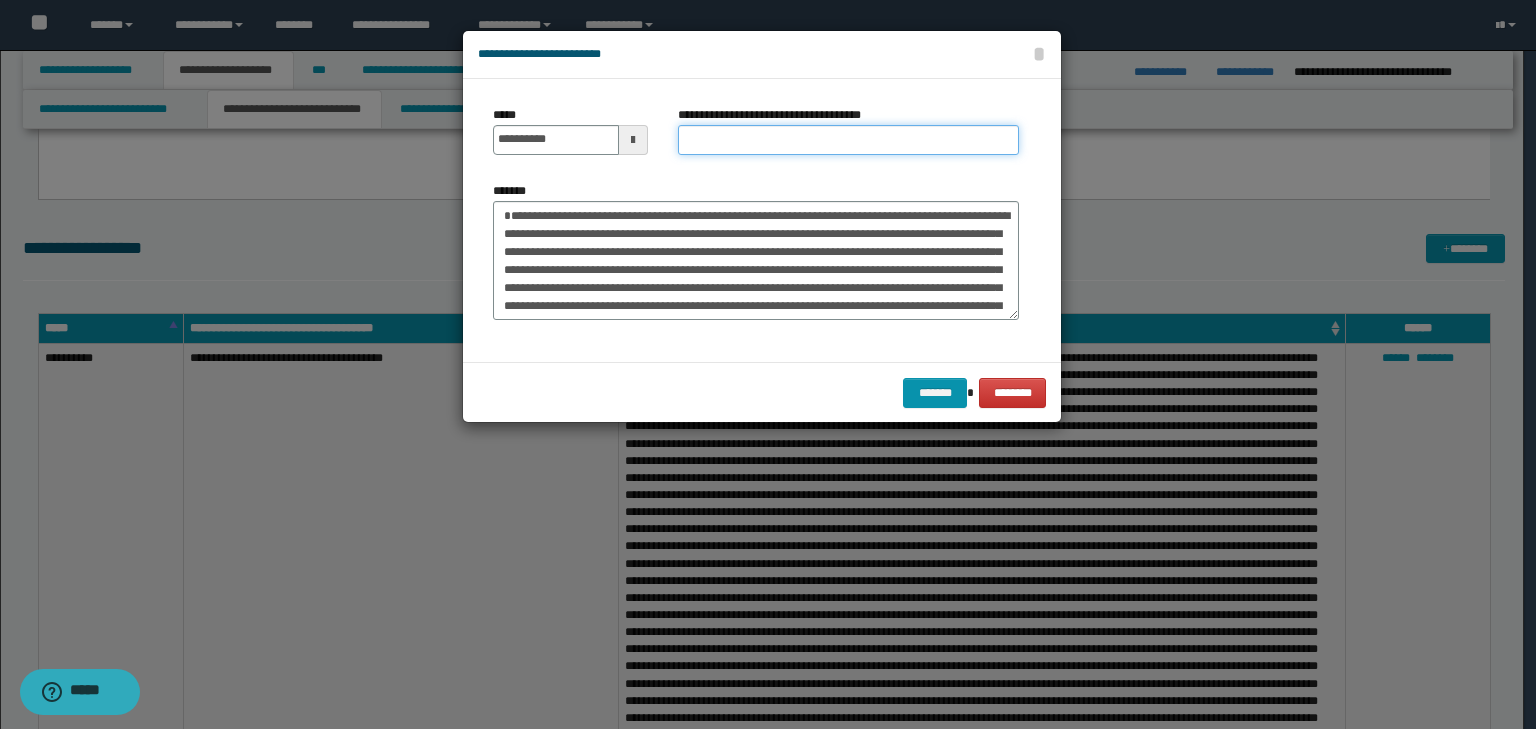 click on "**********" at bounding box center [848, 140] 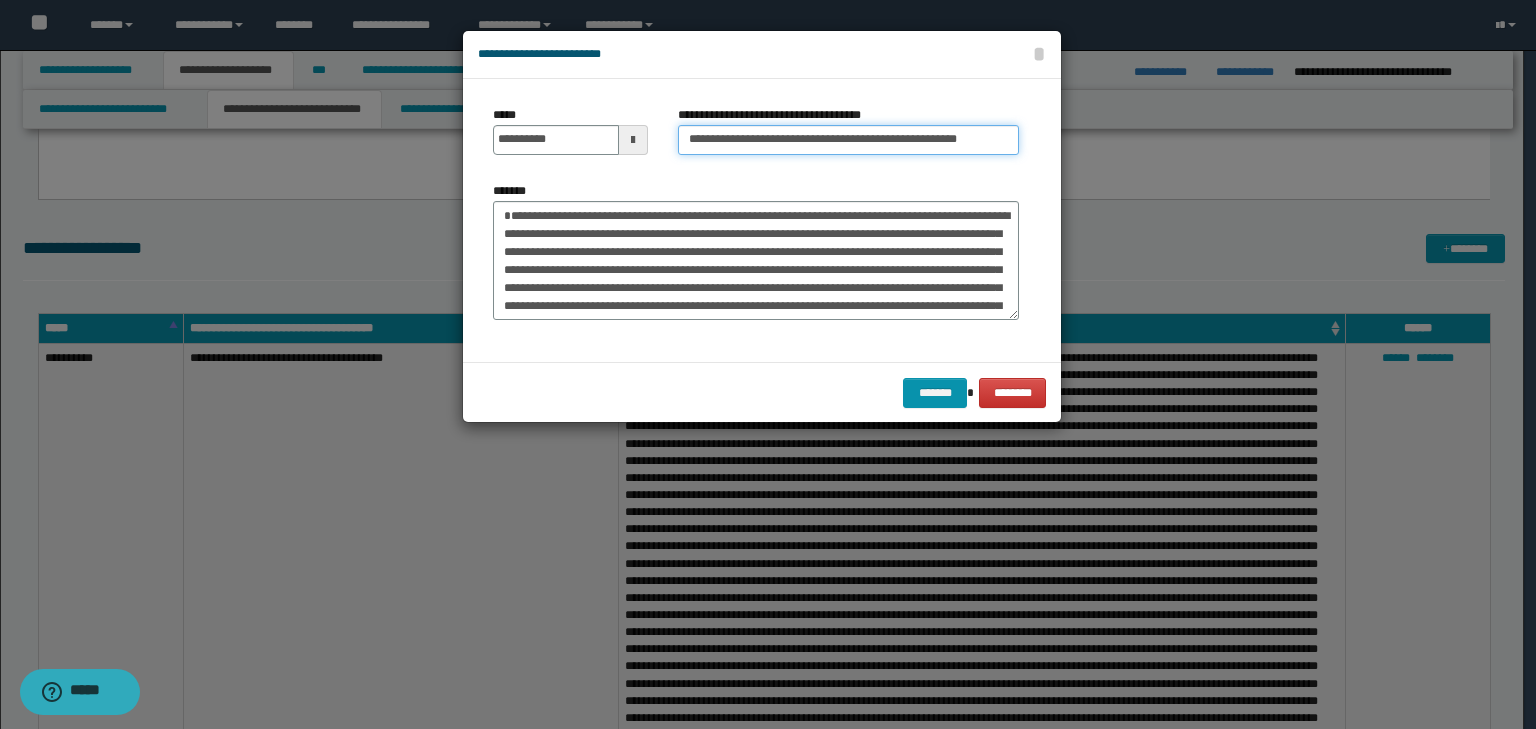 scroll, scrollTop: 0, scrollLeft: 2, axis: horizontal 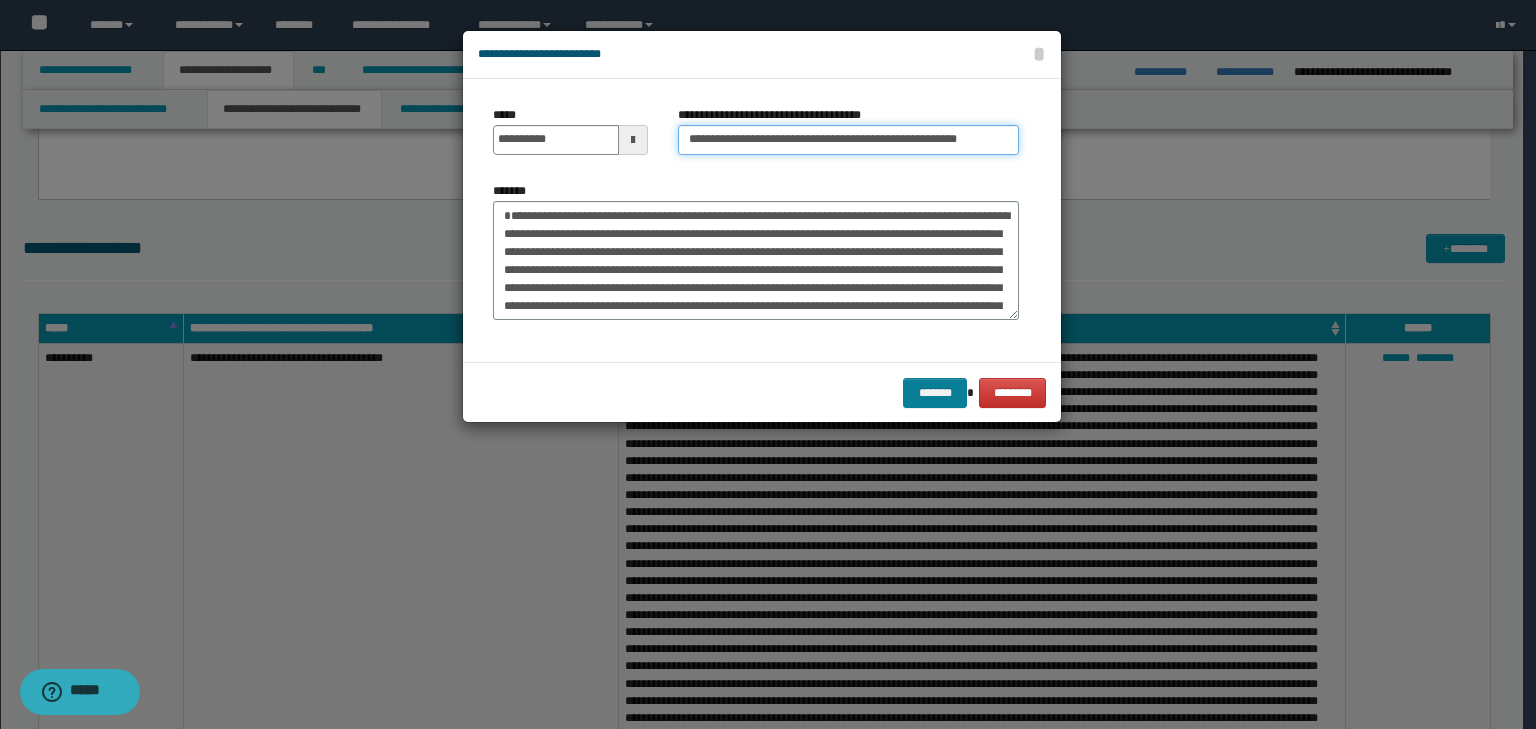 type on "**********" 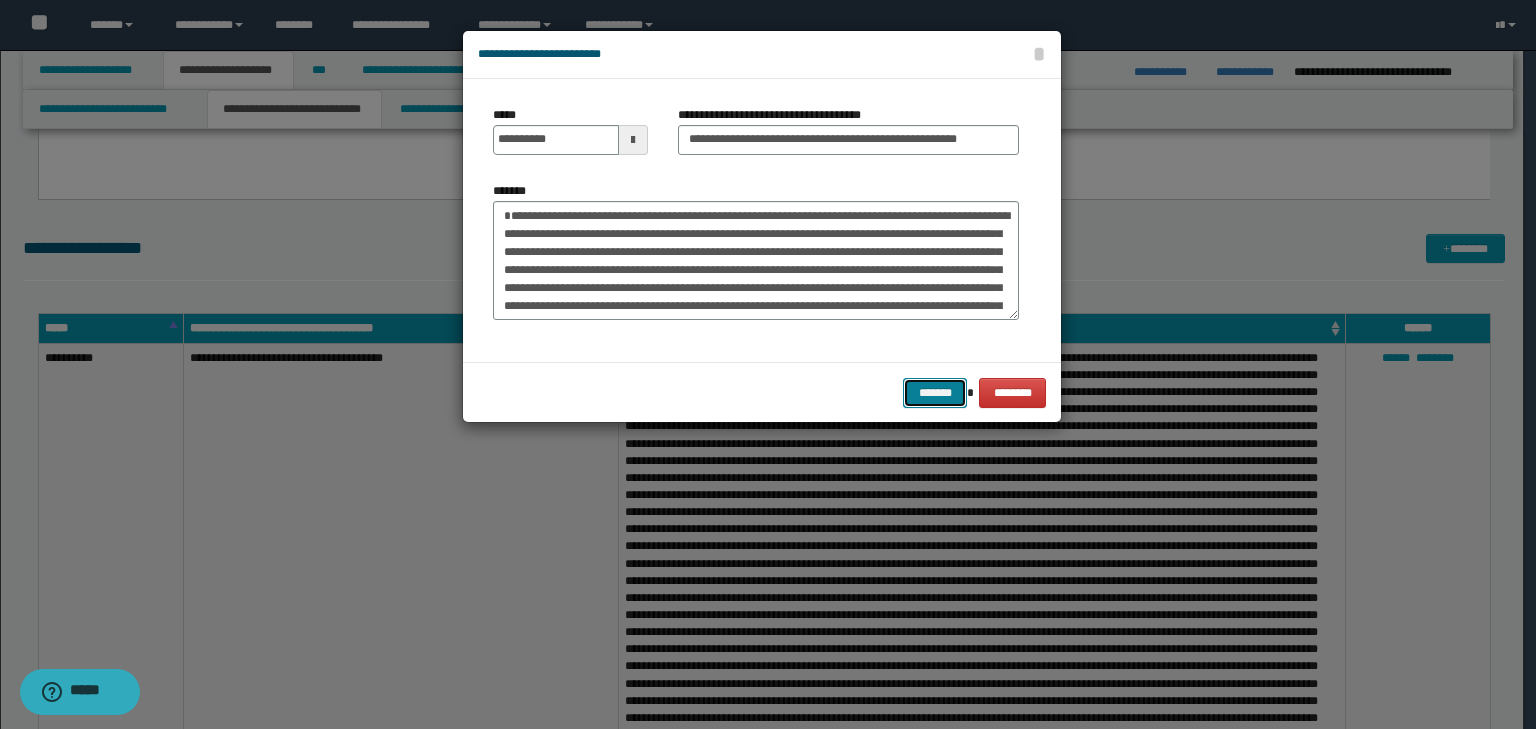 click on "*******" at bounding box center (935, 393) 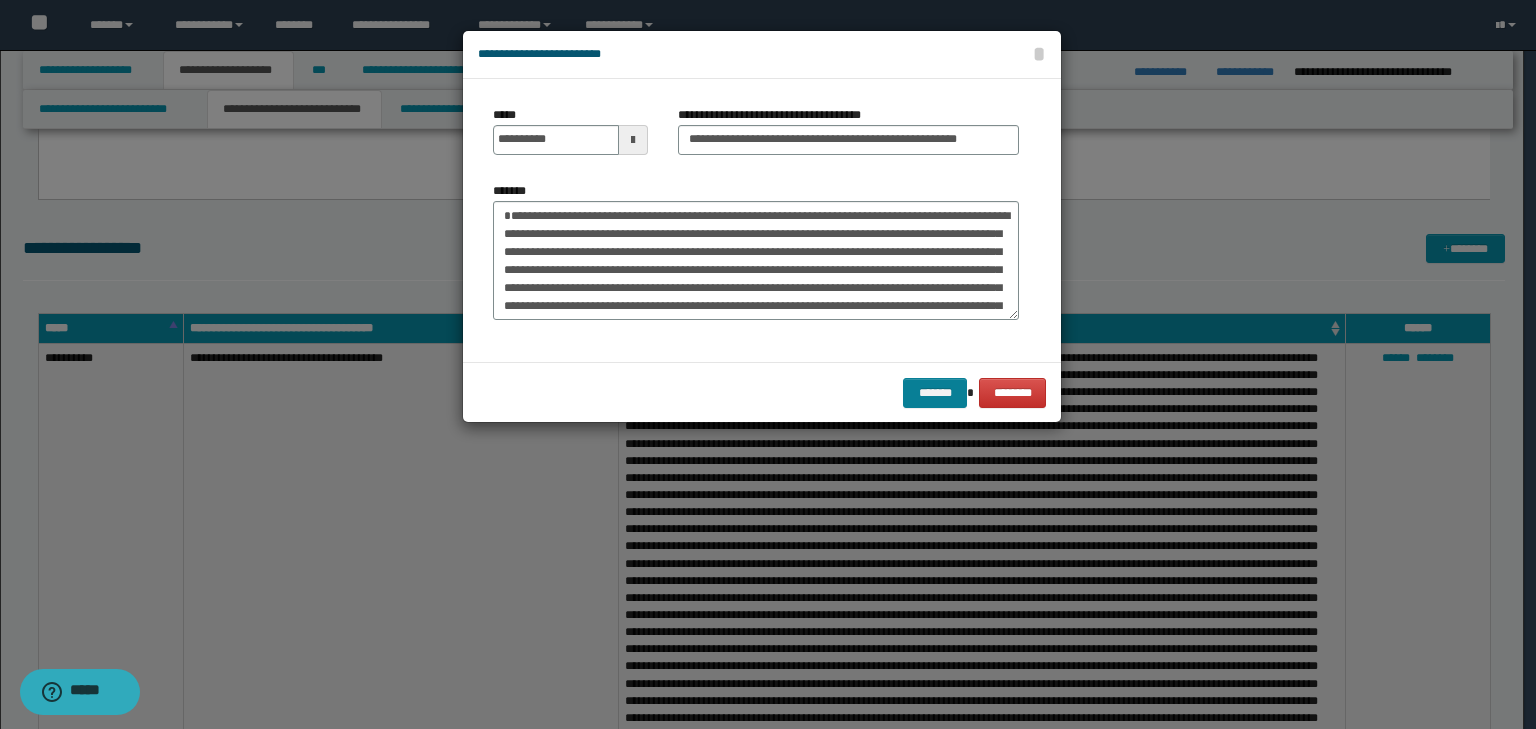 scroll, scrollTop: 0, scrollLeft: 0, axis: both 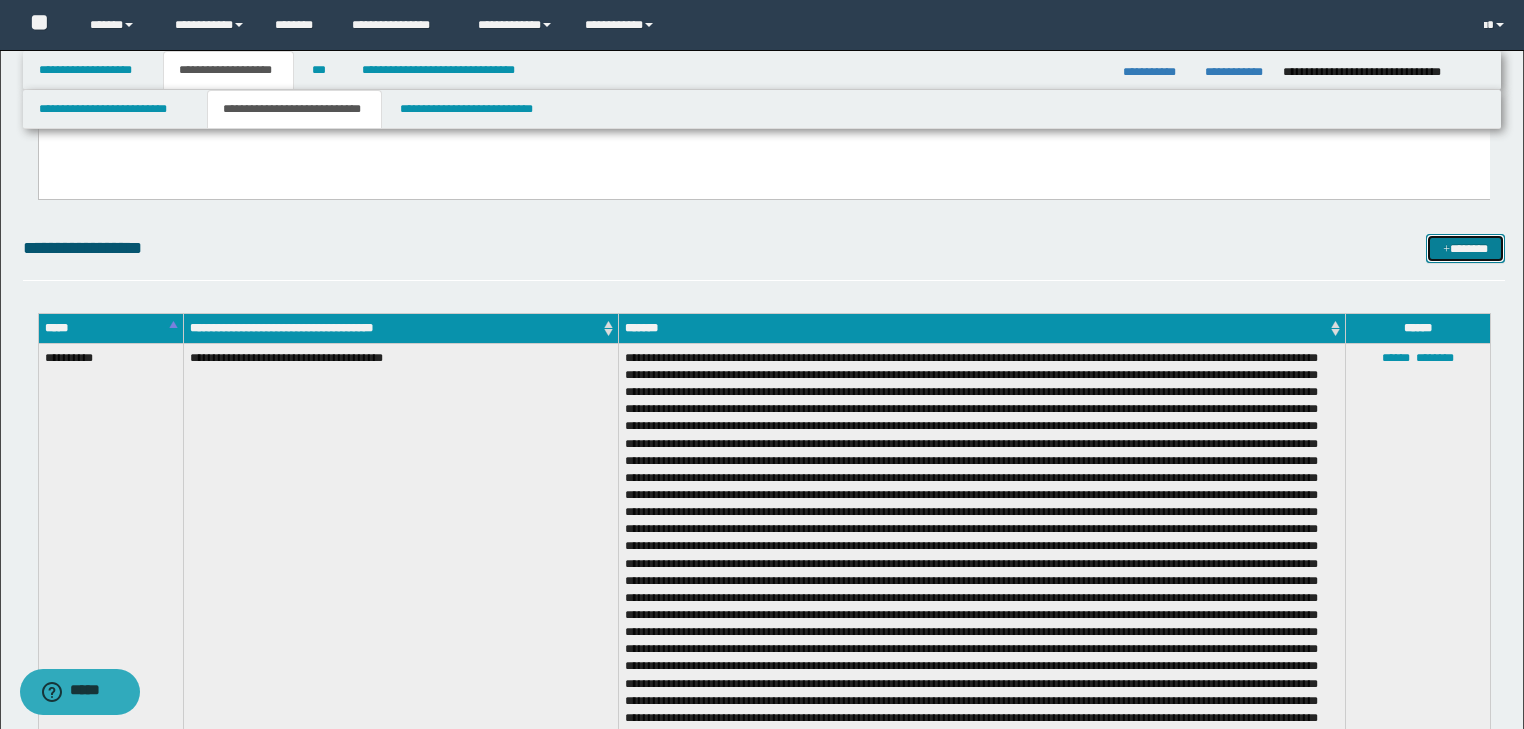 click on "*******" at bounding box center [1465, 249] 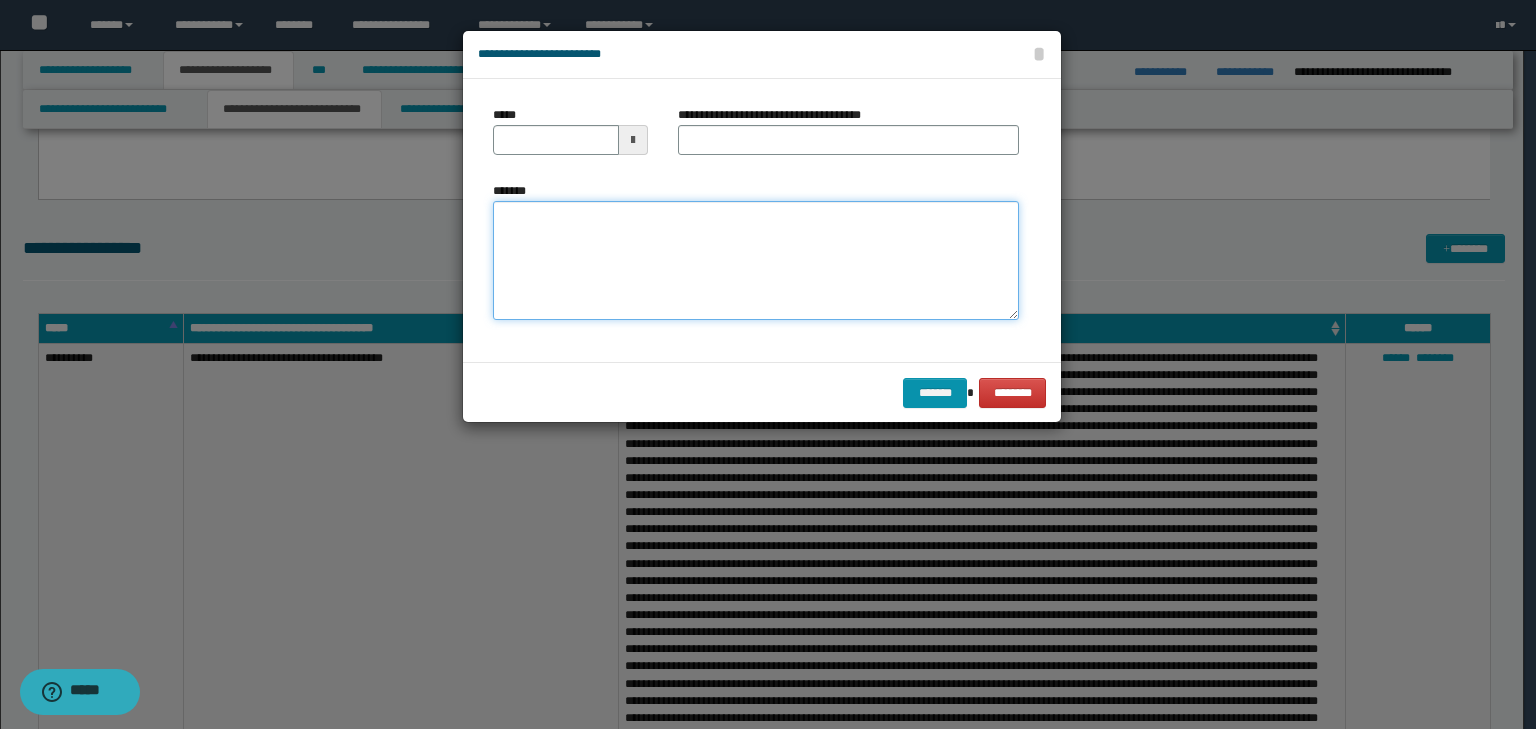 click on "*******" at bounding box center [756, 261] 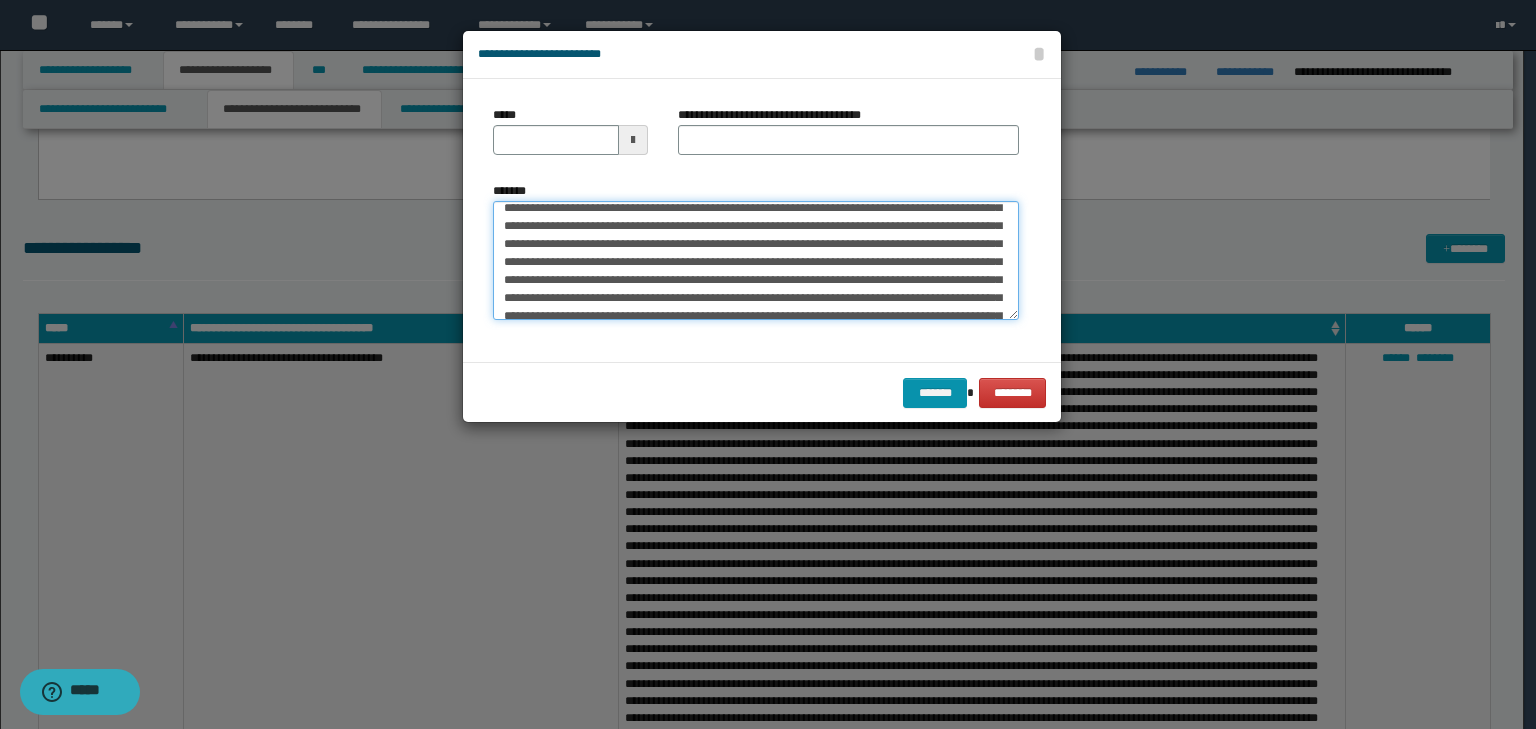 scroll, scrollTop: 0, scrollLeft: 0, axis: both 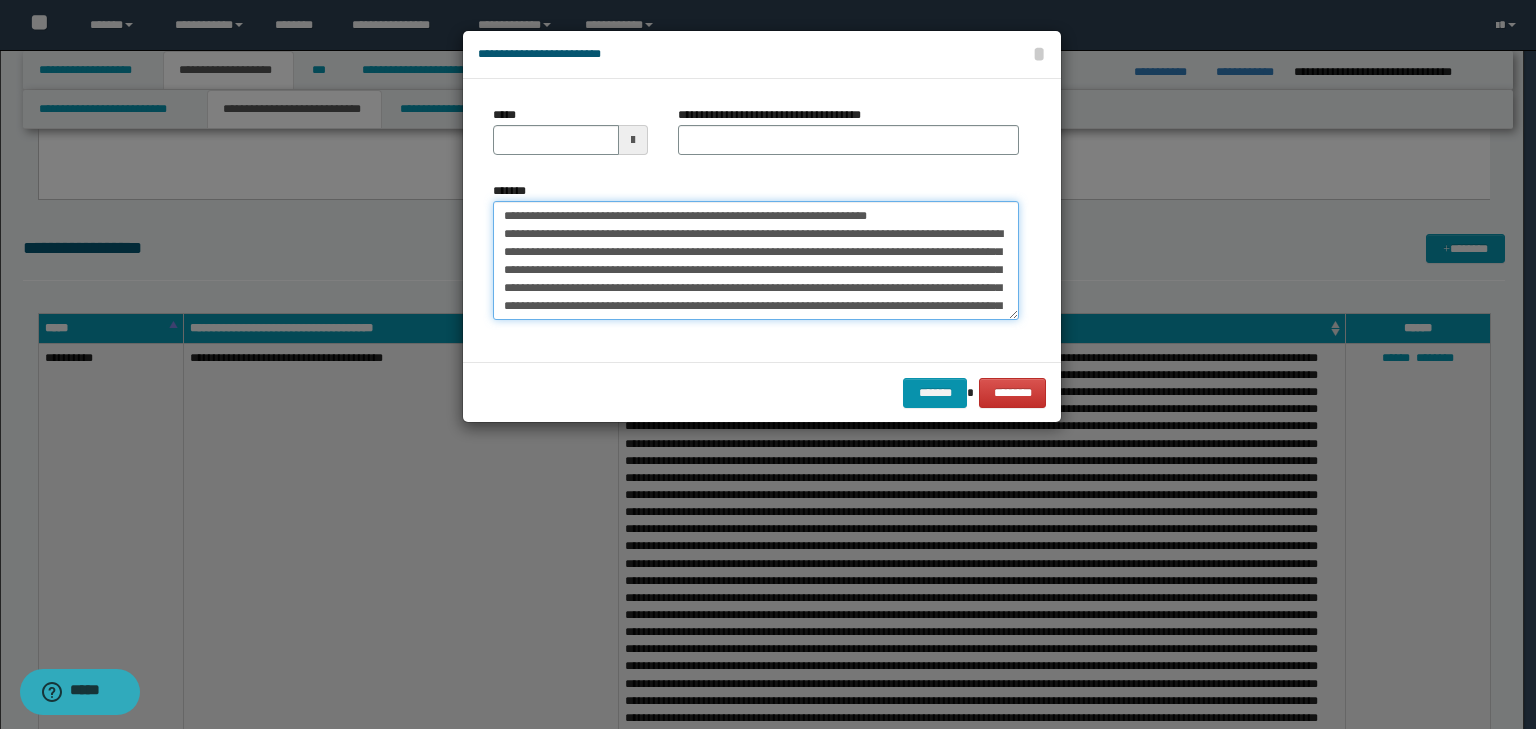 drag, startPoint x: 567, startPoint y: 211, endPoint x: 452, endPoint y: 209, distance: 115.01739 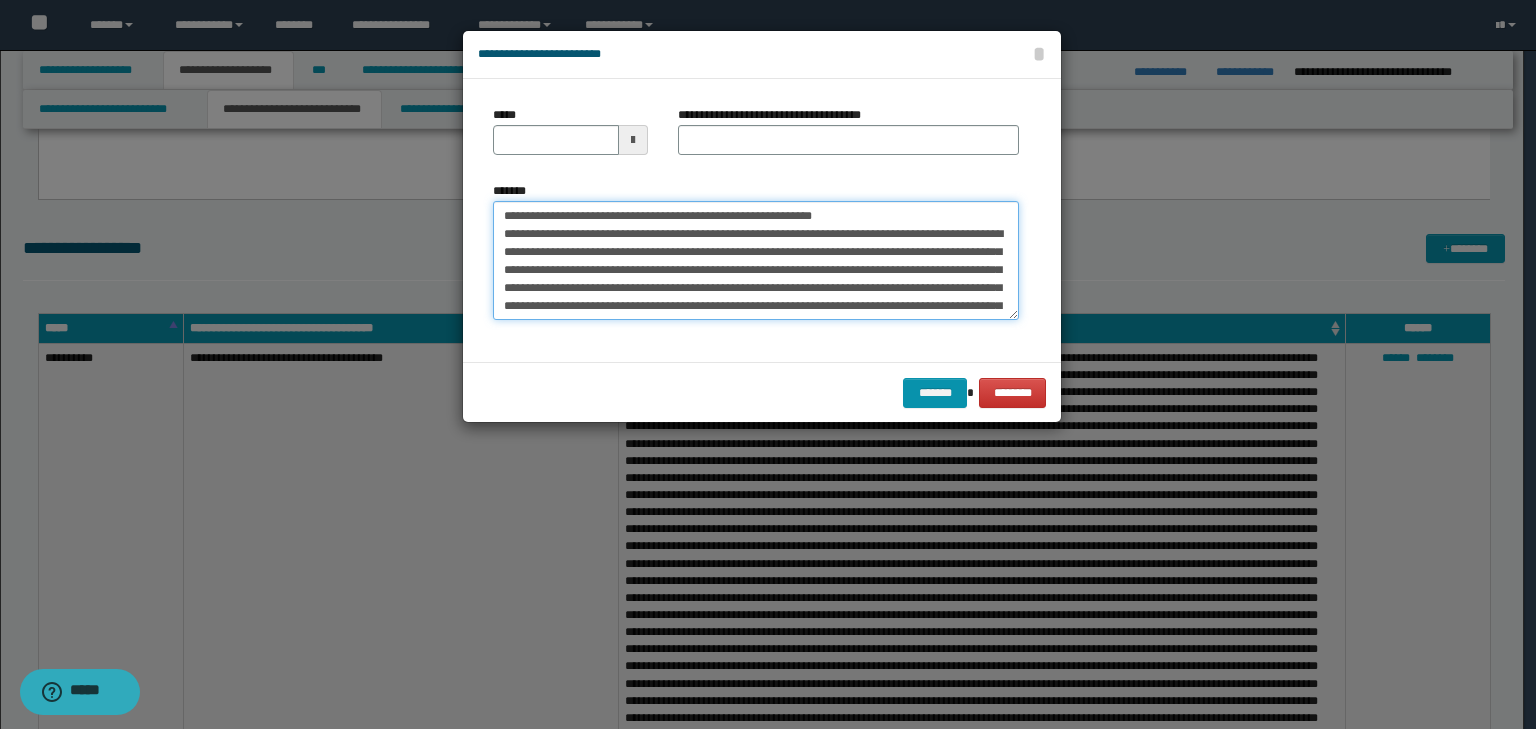 type 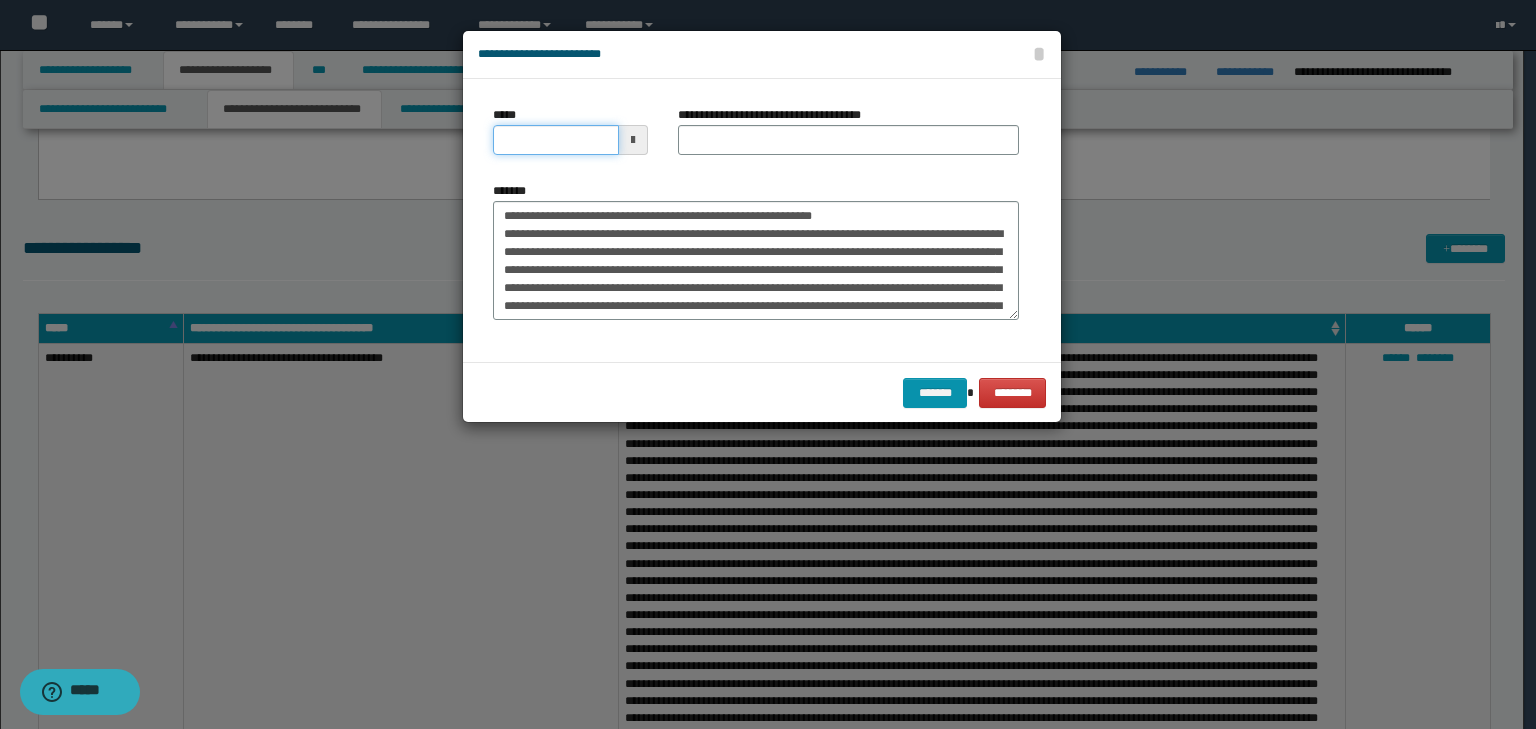 click on "*****" at bounding box center [556, 140] 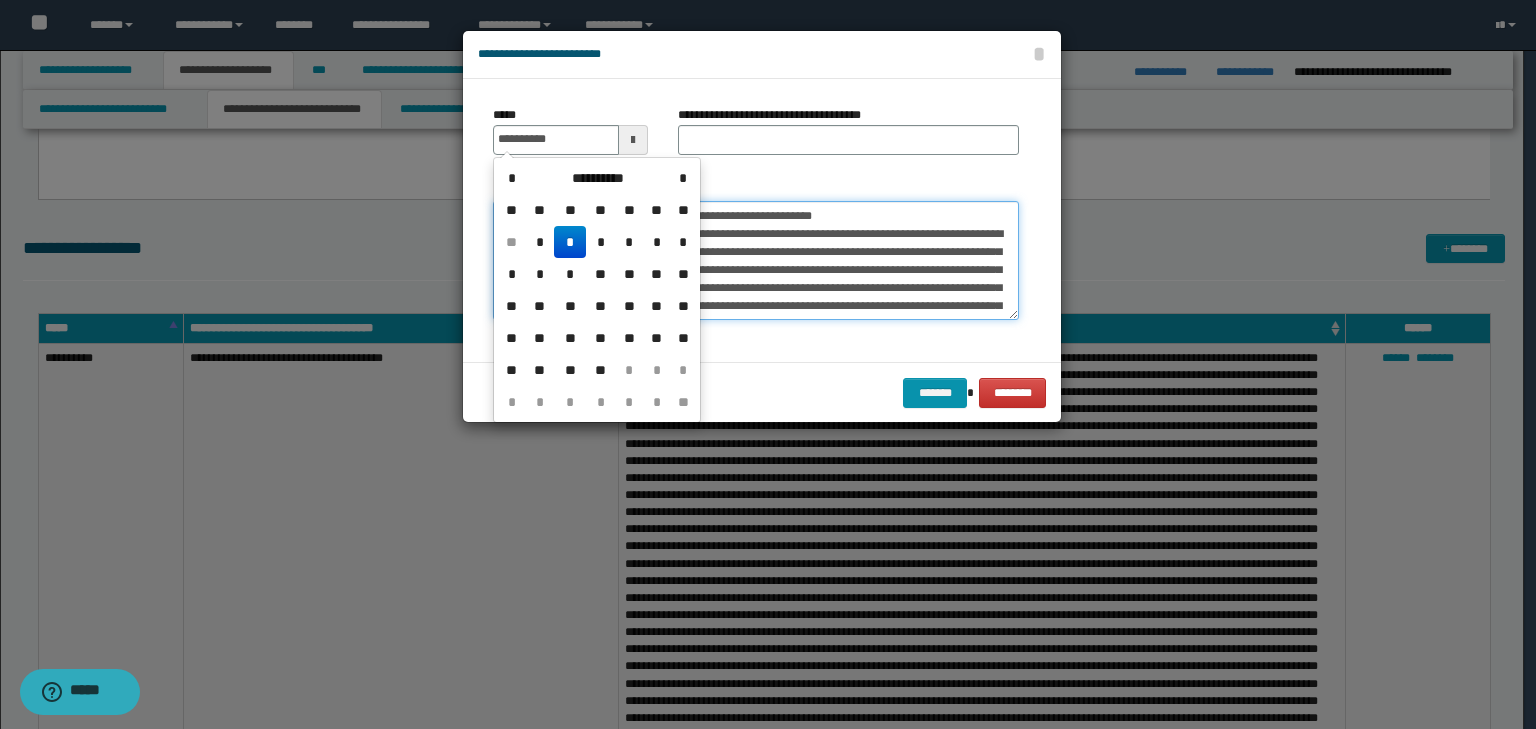 type on "**********" 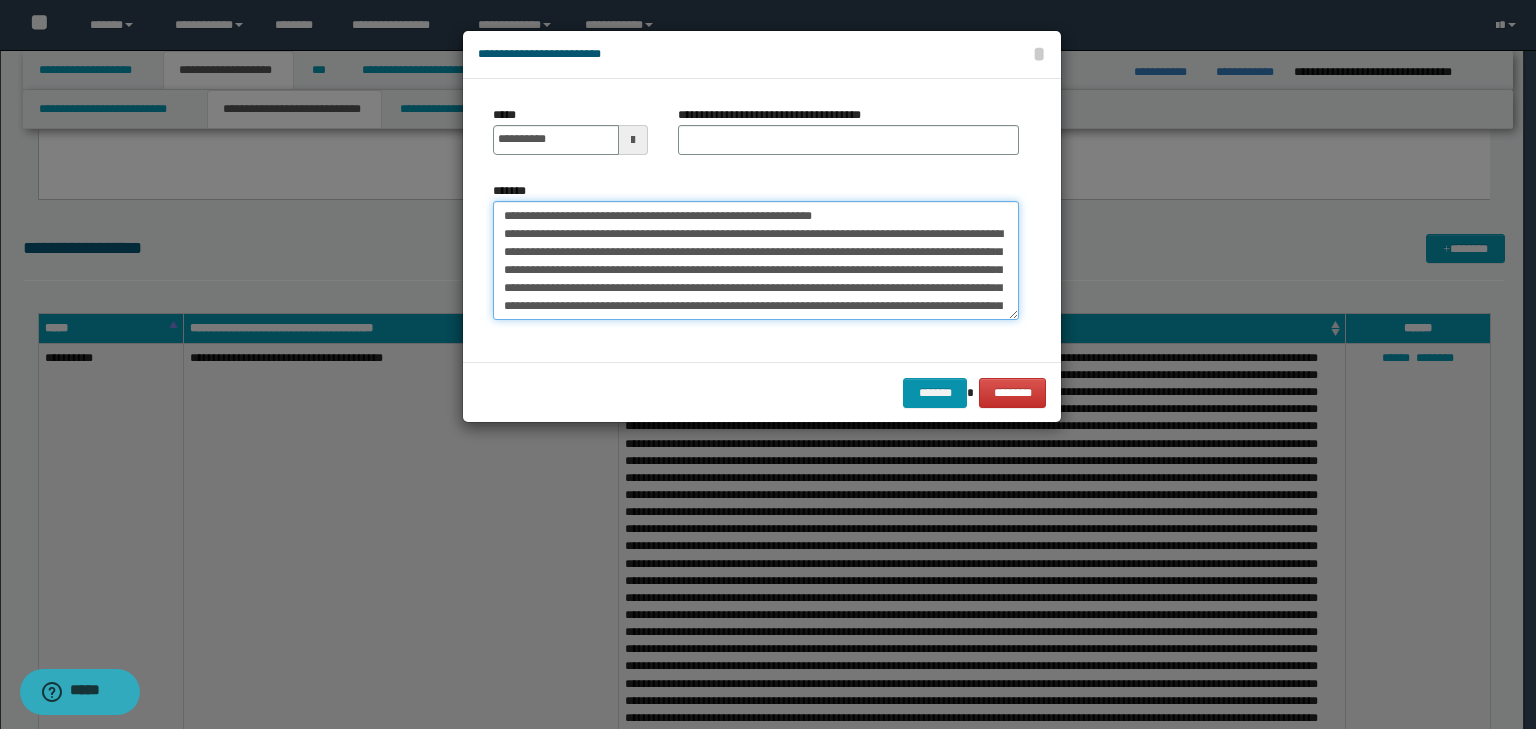 drag, startPoint x: 892, startPoint y: 215, endPoint x: 335, endPoint y: 128, distance: 563.7535 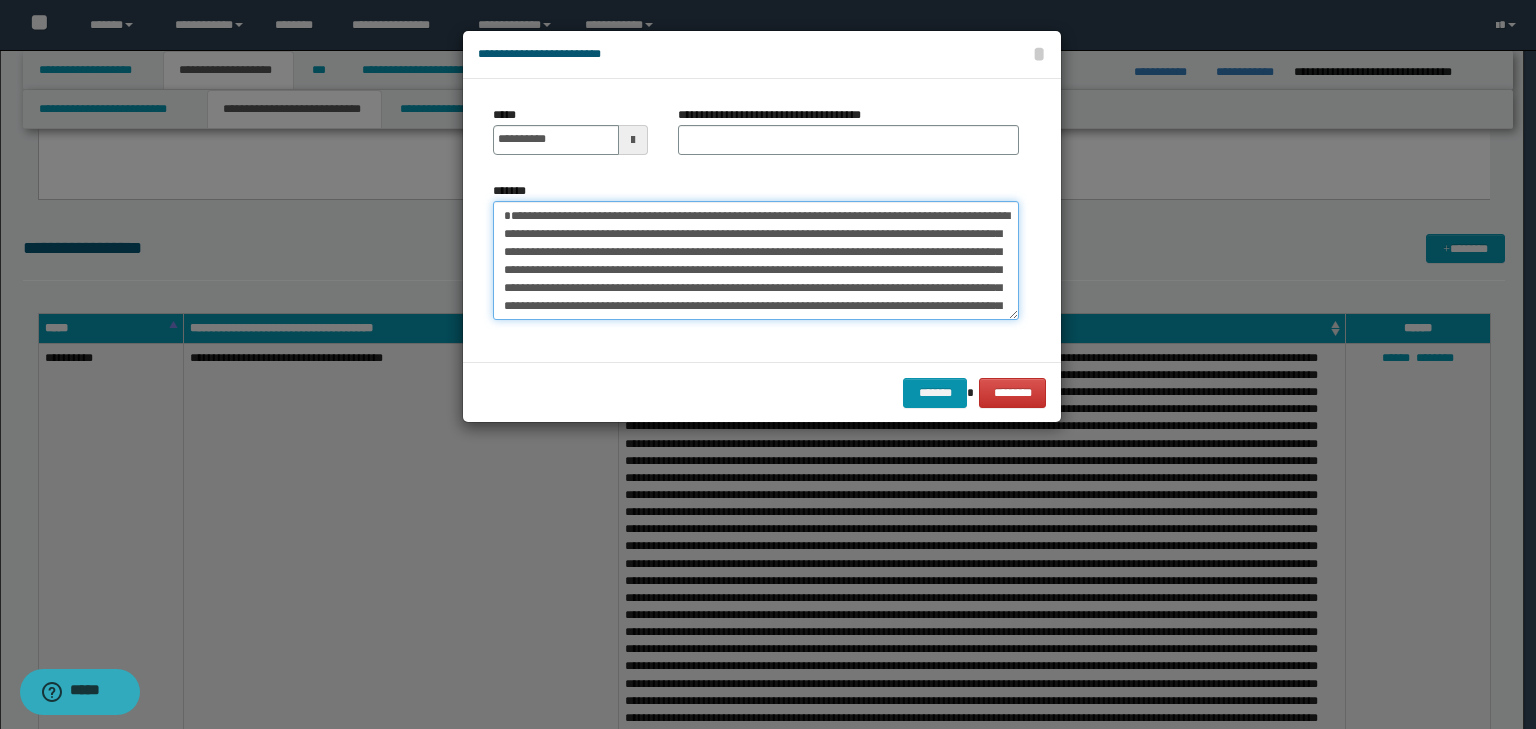 type on "**********" 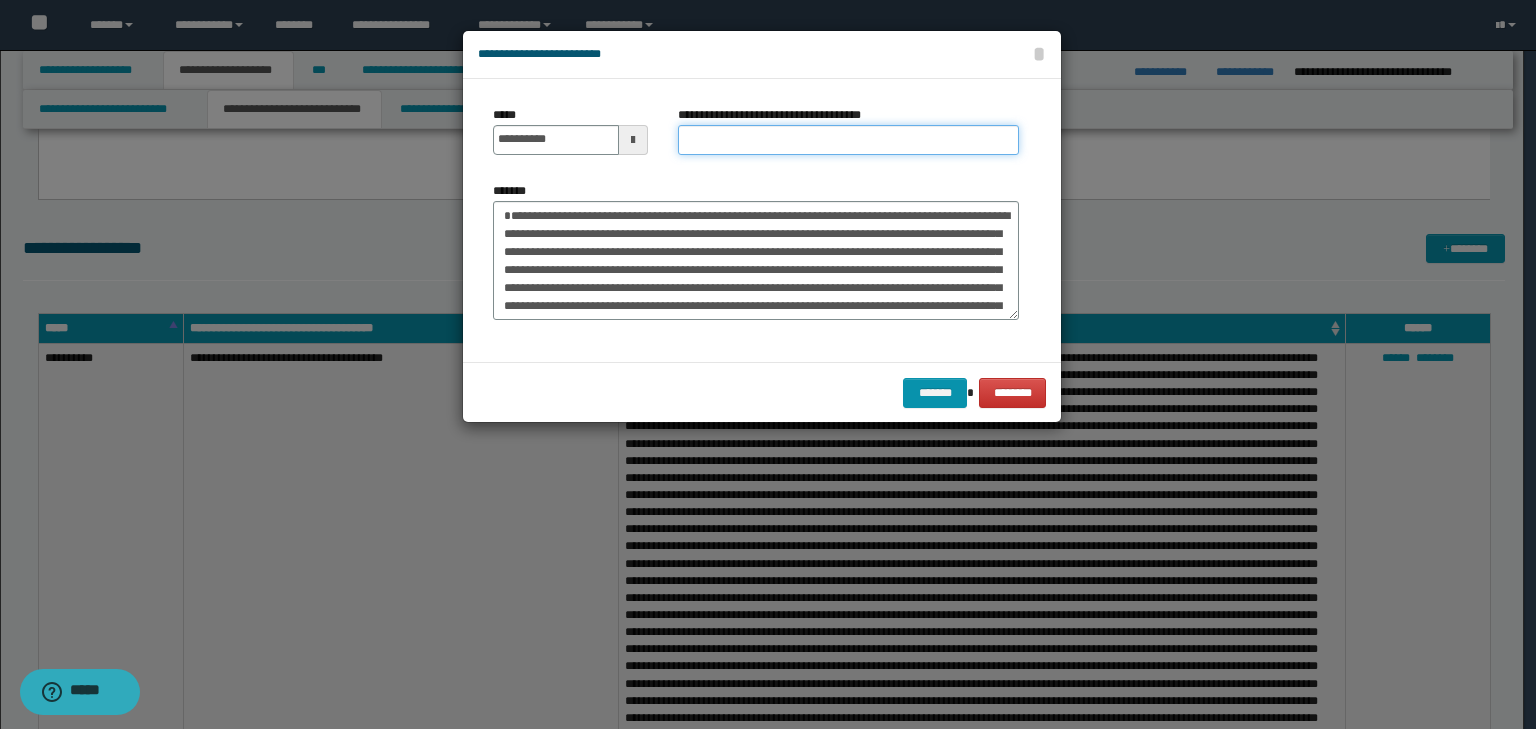 click on "**********" at bounding box center [848, 140] 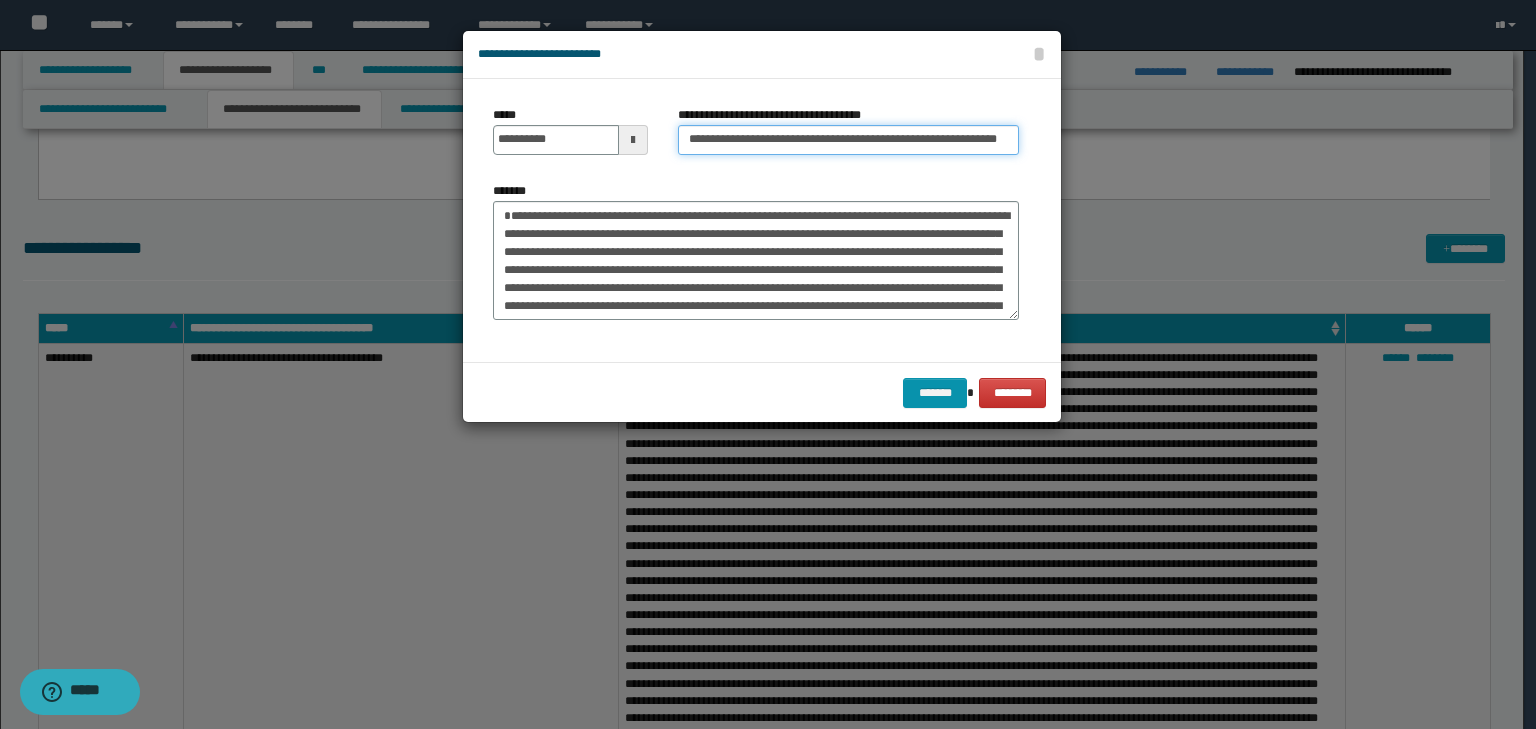 scroll, scrollTop: 0, scrollLeft: 64, axis: horizontal 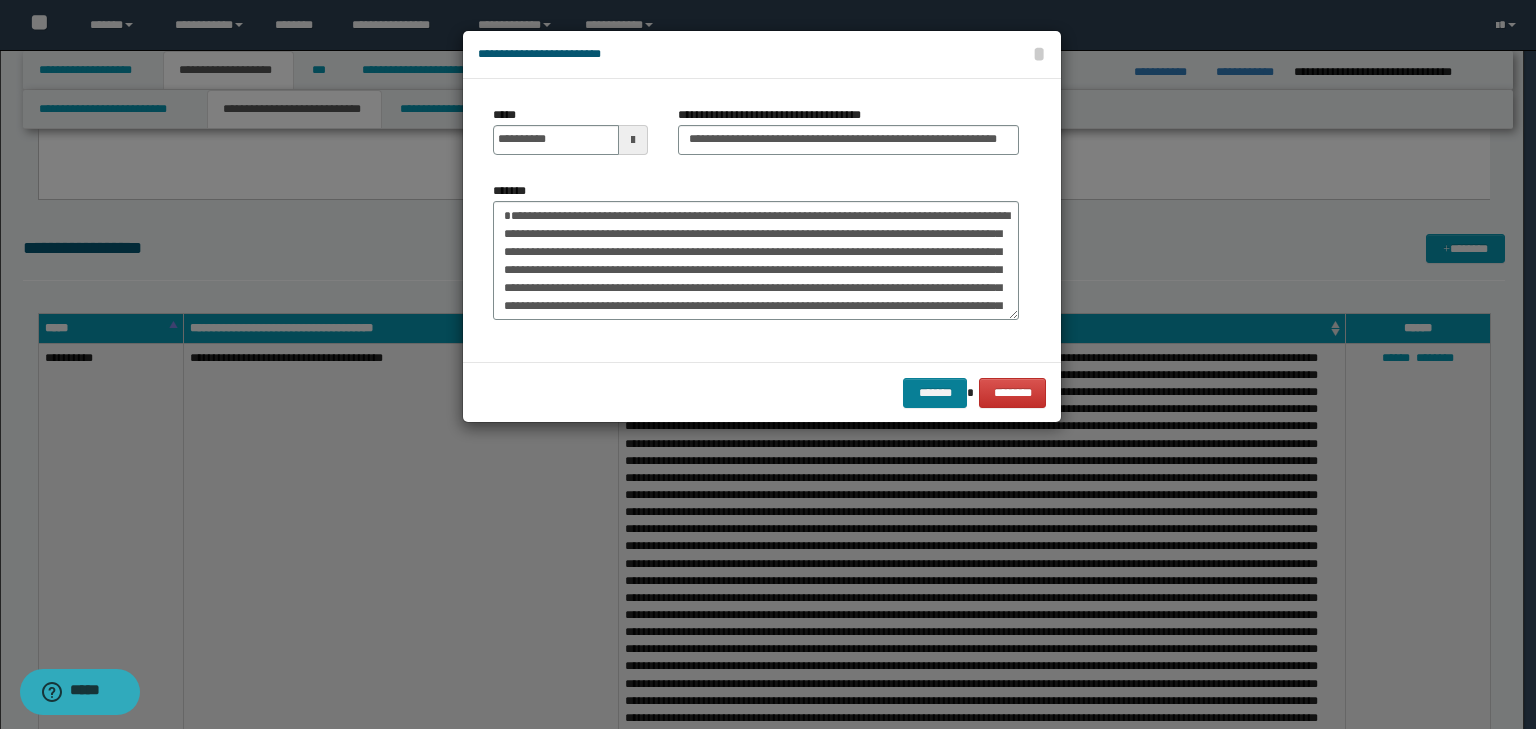 drag, startPoint x: 904, startPoint y: 386, endPoint x: 920, endPoint y: 398, distance: 20 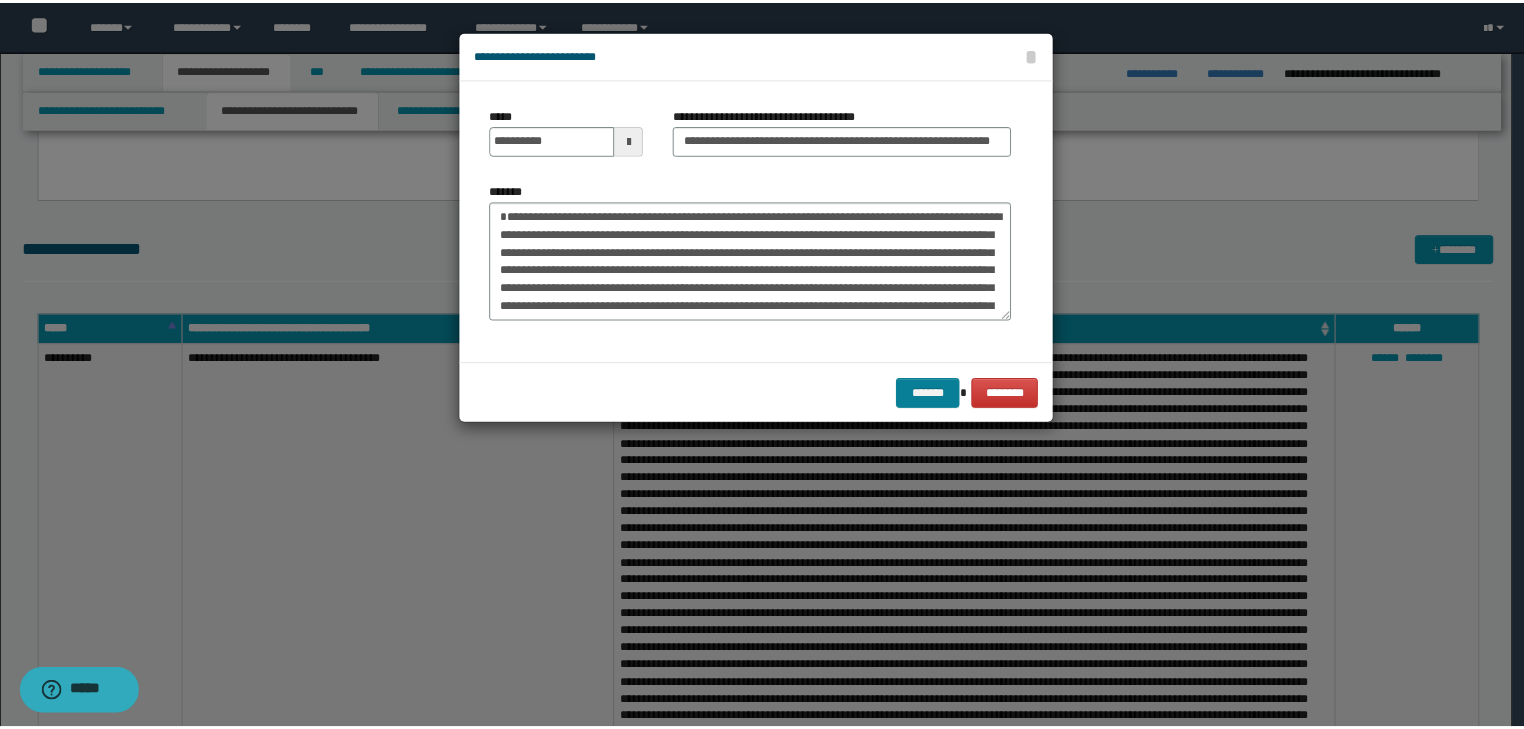 scroll, scrollTop: 0, scrollLeft: 0, axis: both 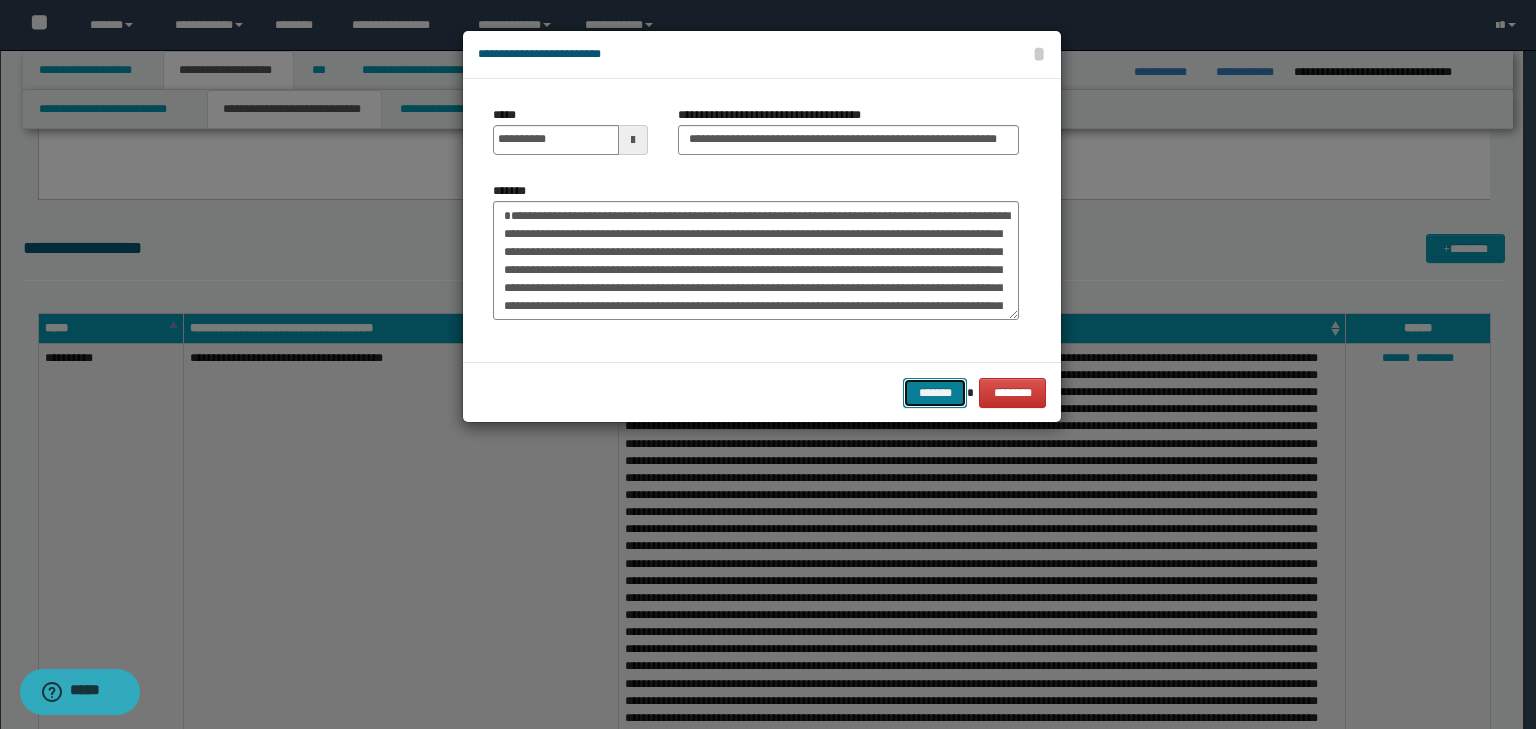 click on "*******" at bounding box center [935, 393] 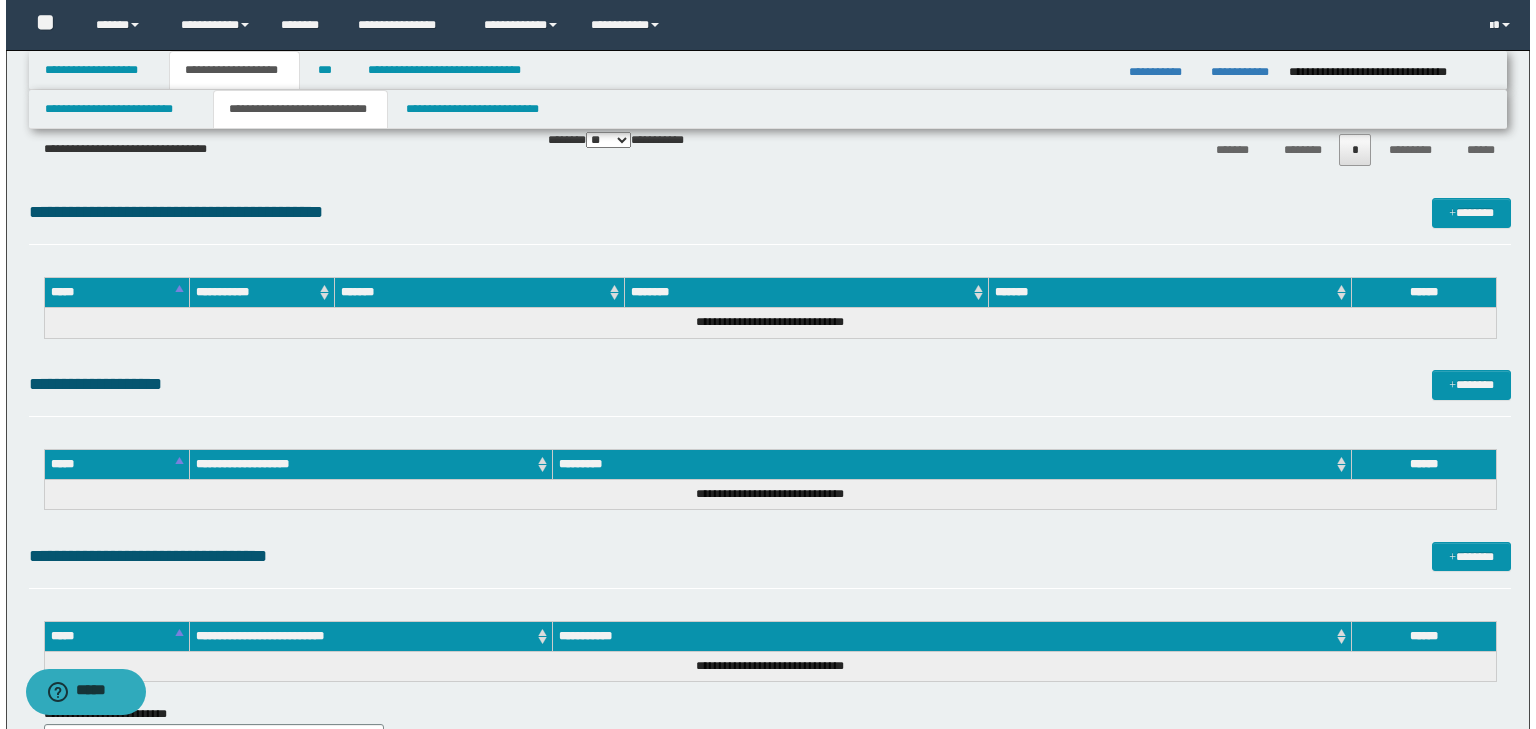 scroll, scrollTop: 8800, scrollLeft: 0, axis: vertical 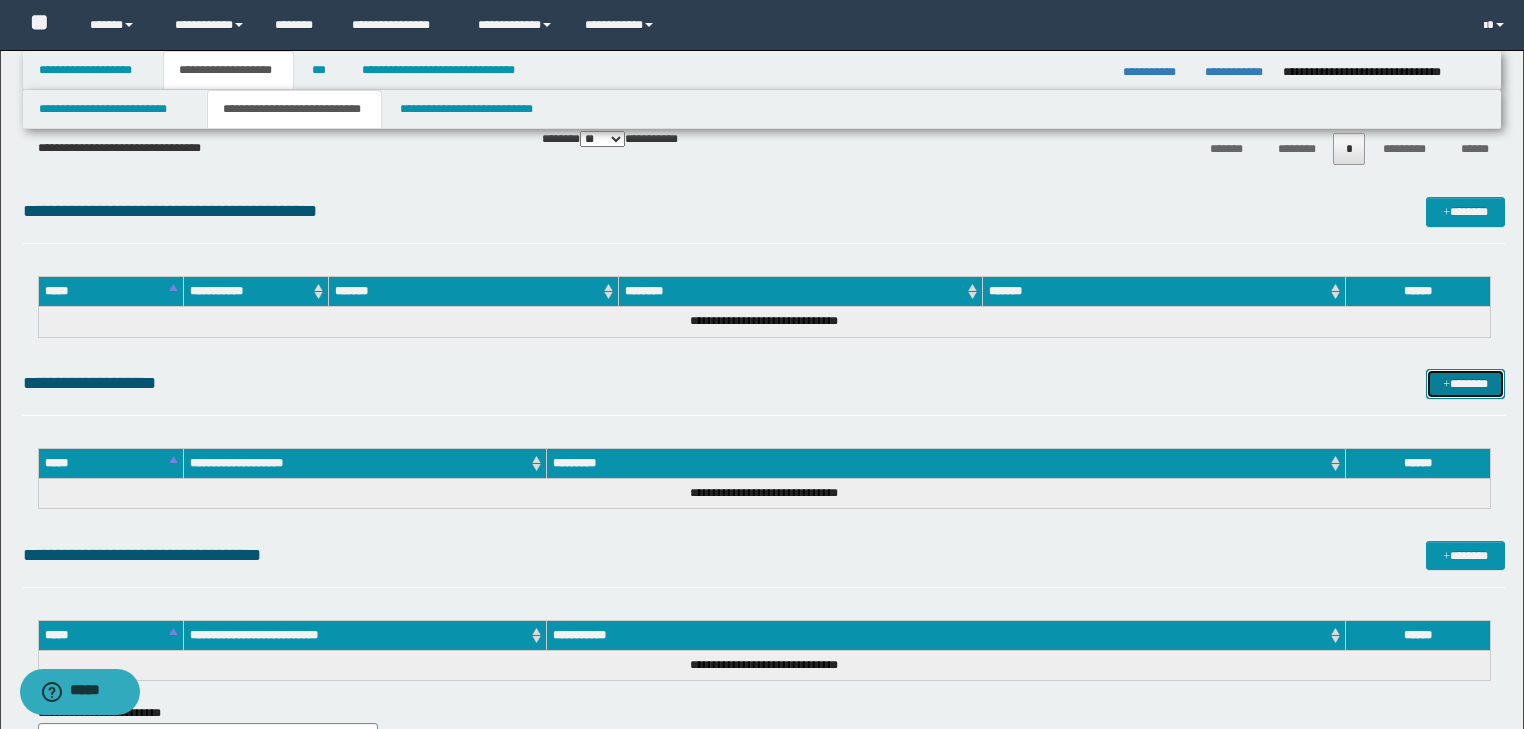 click at bounding box center [1446, 385] 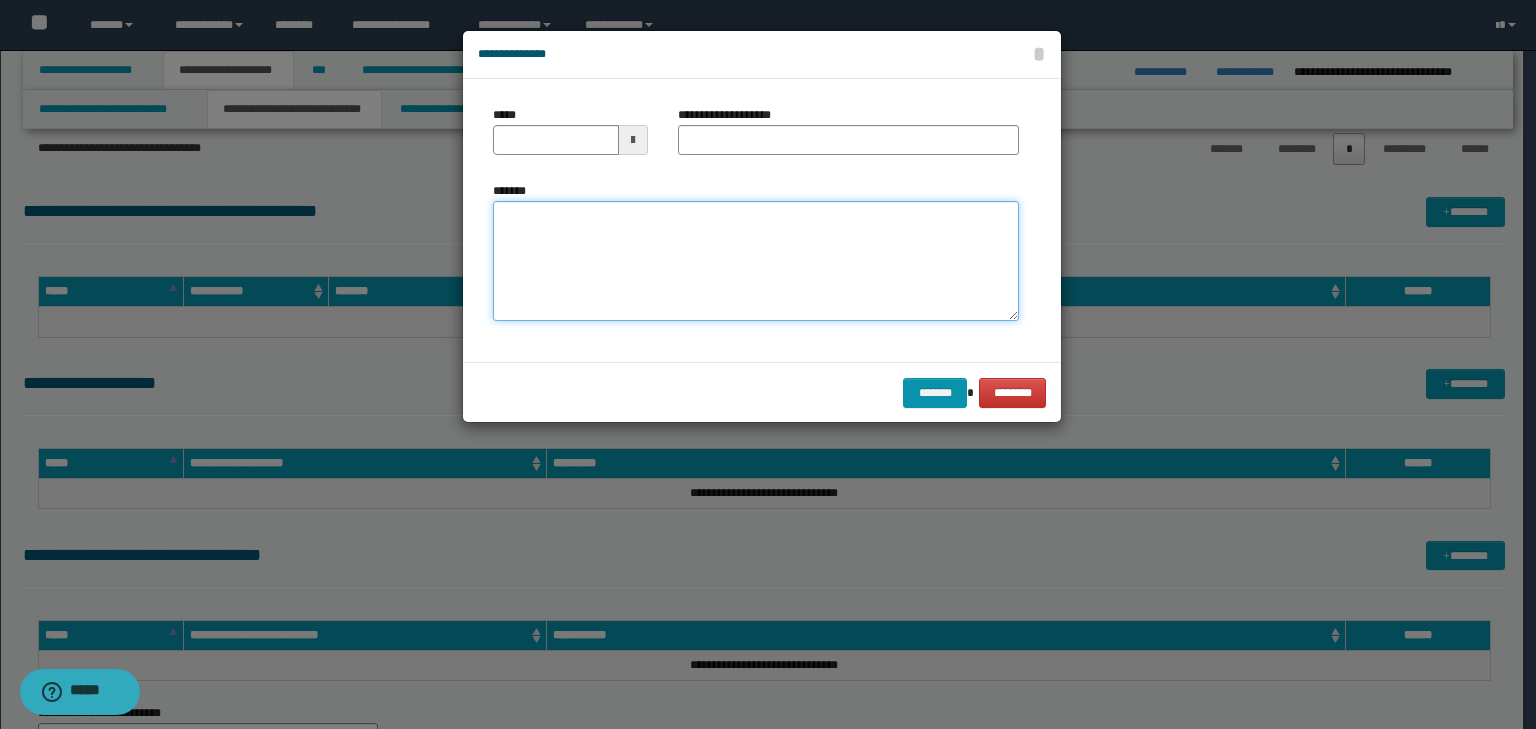 click on "*******" at bounding box center [756, 261] 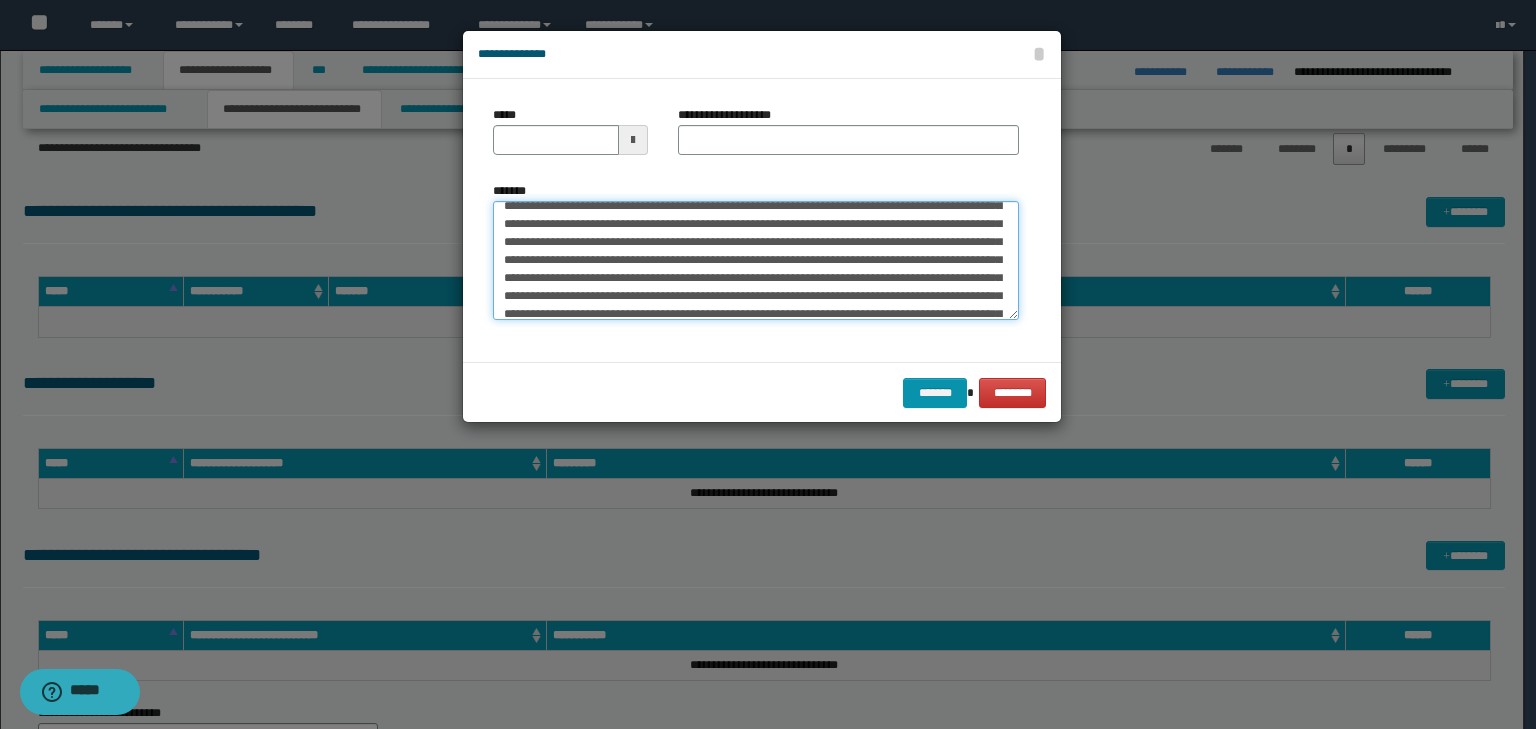 scroll, scrollTop: 0, scrollLeft: 0, axis: both 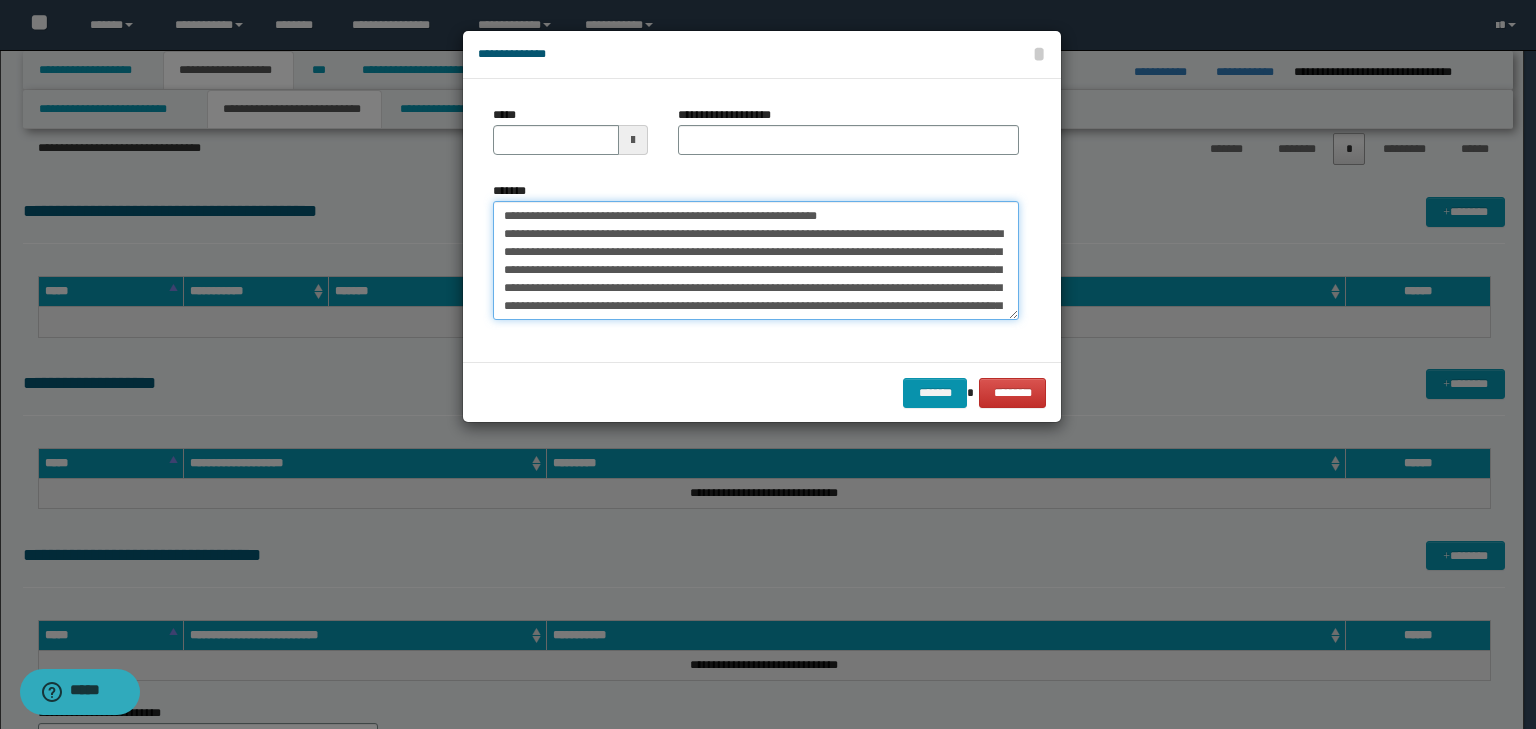 drag, startPoint x: 564, startPoint y: 220, endPoint x: 400, endPoint y: 185, distance: 167.69318 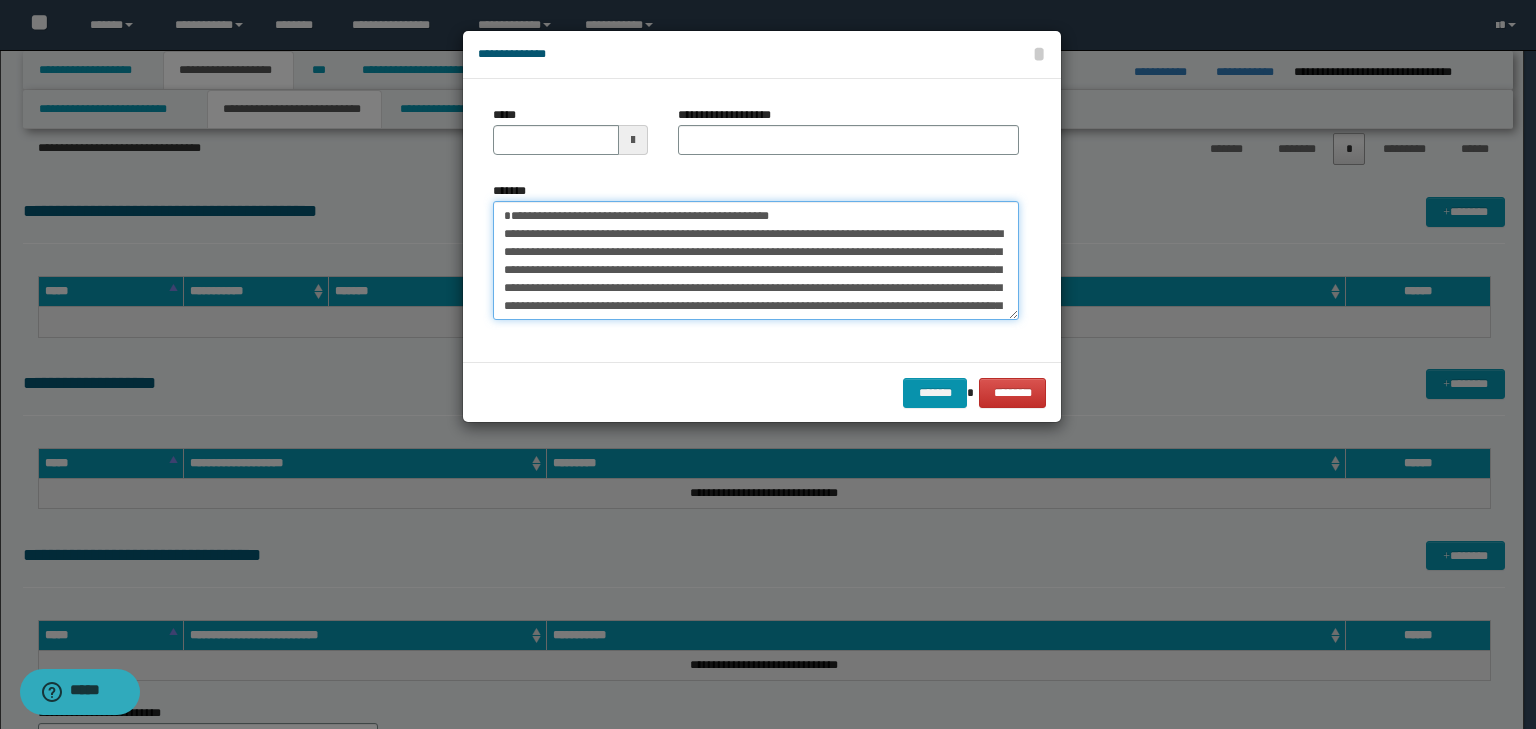 type 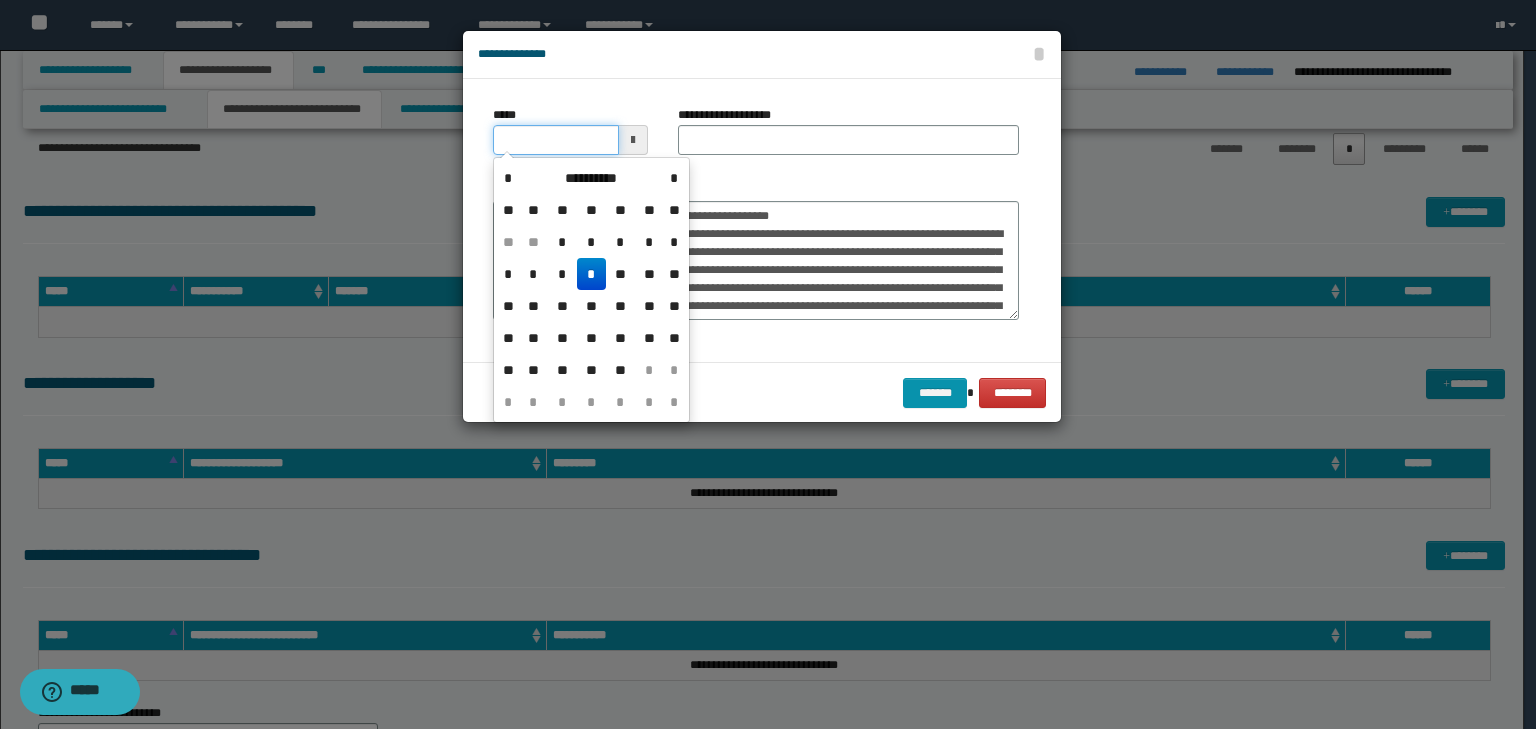 click on "*****" at bounding box center (556, 140) 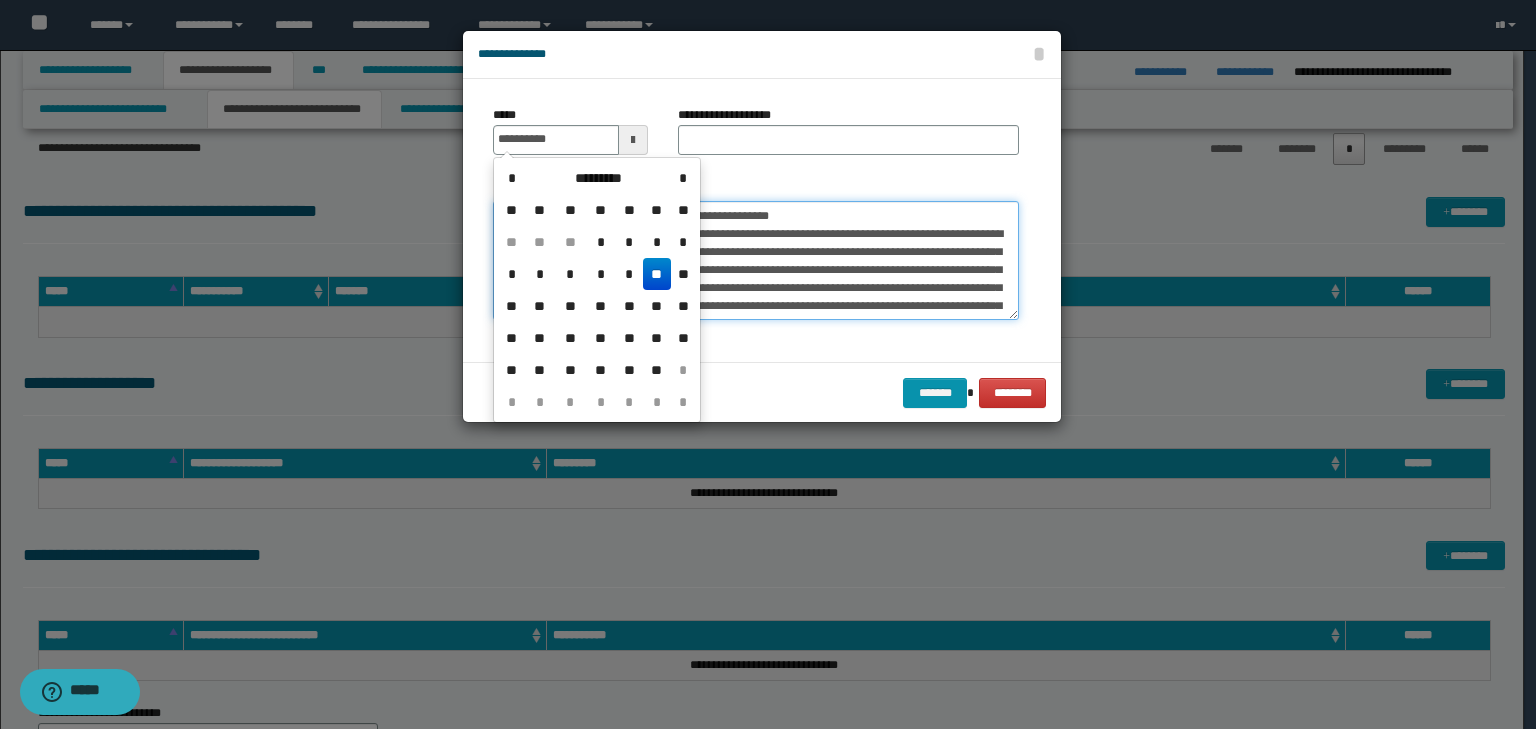 type on "**********" 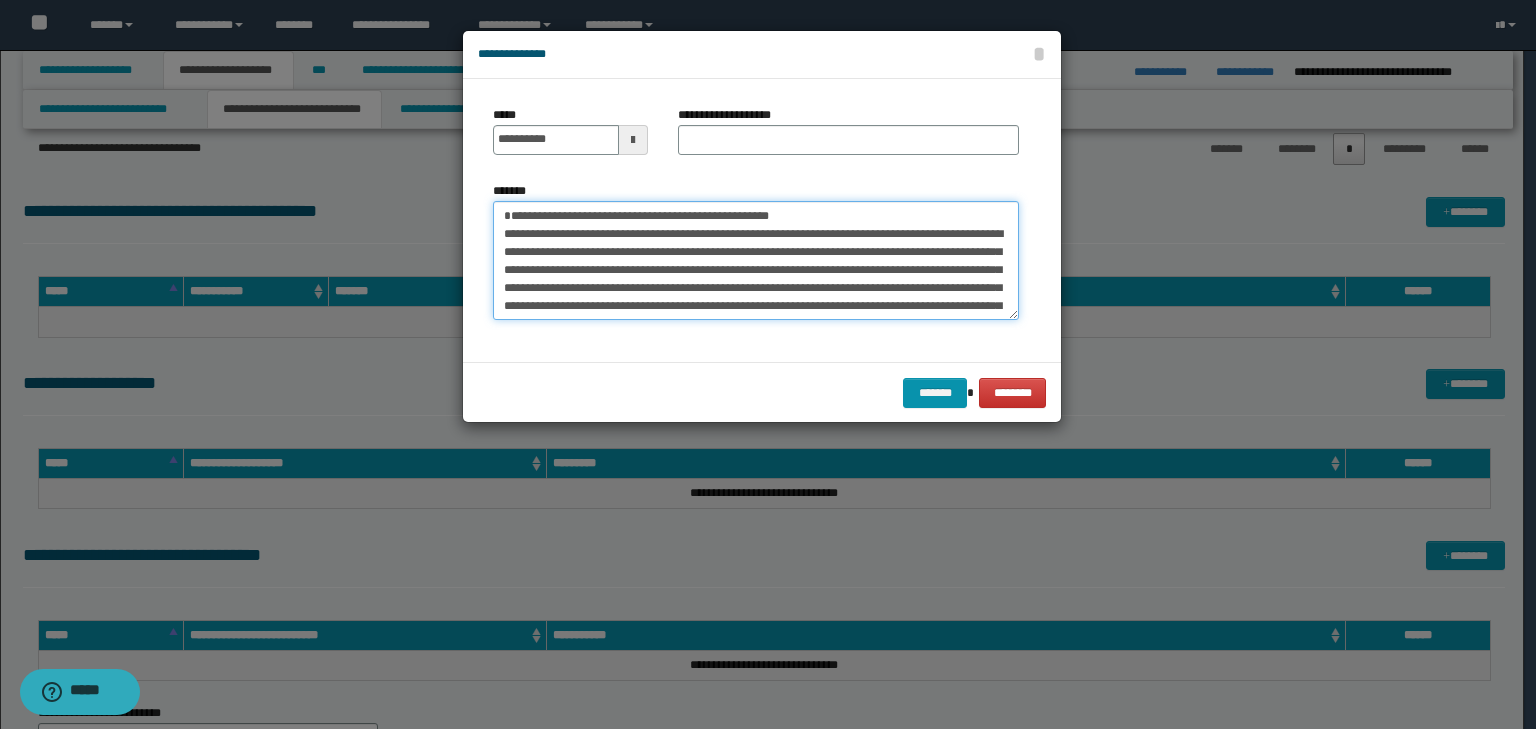 drag, startPoint x: 710, startPoint y: 193, endPoint x: 335, endPoint y: 134, distance: 379.61295 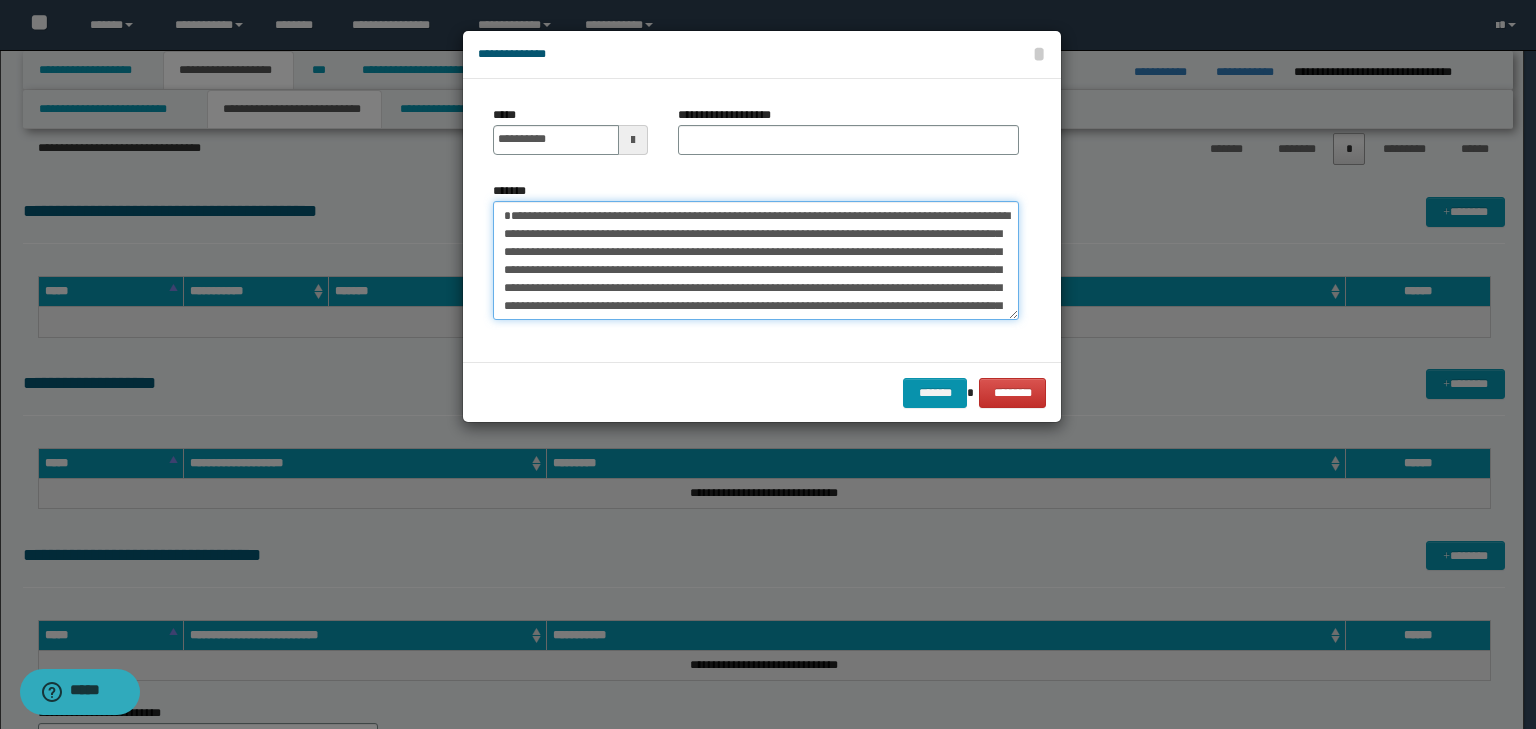 type on "**********" 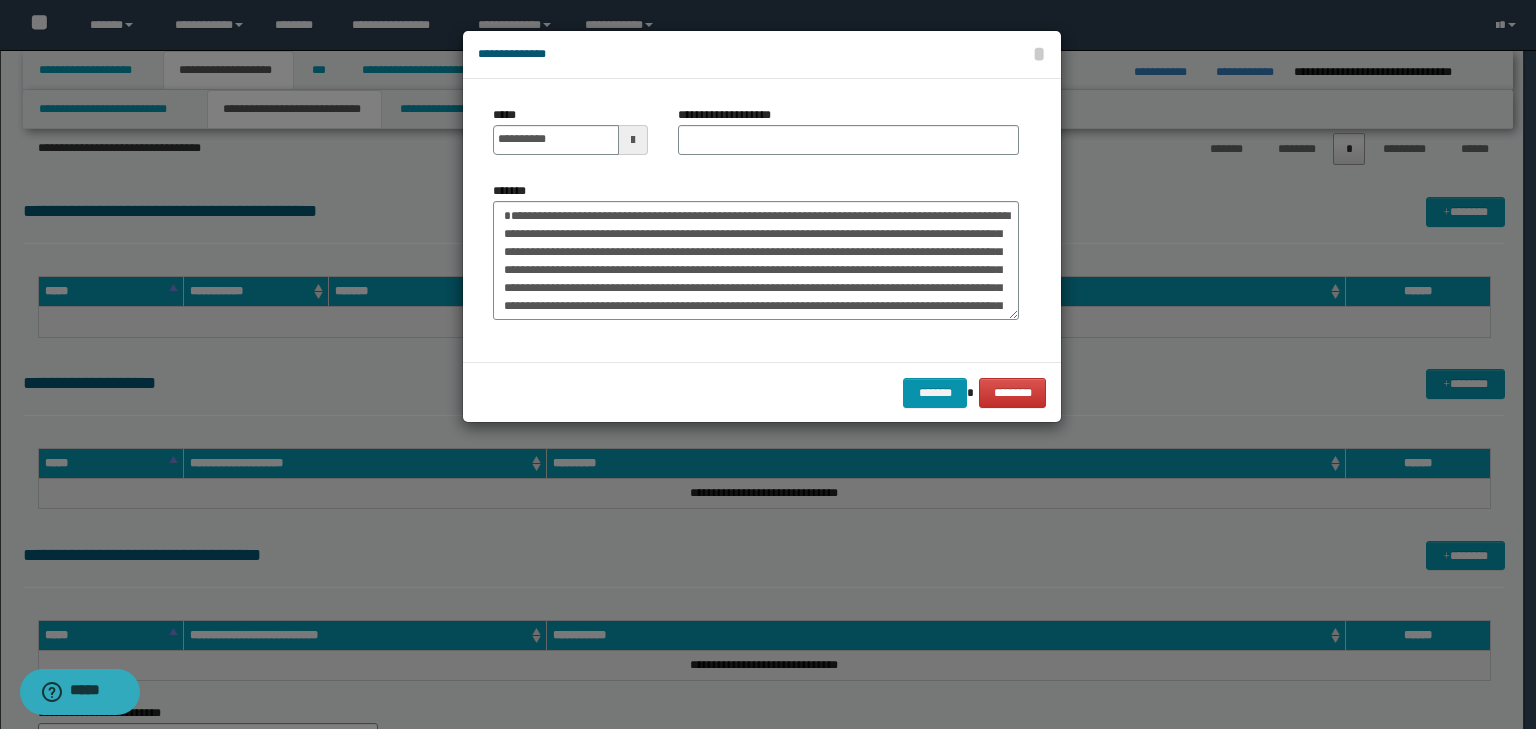 click on "**********" at bounding box center [848, 130] 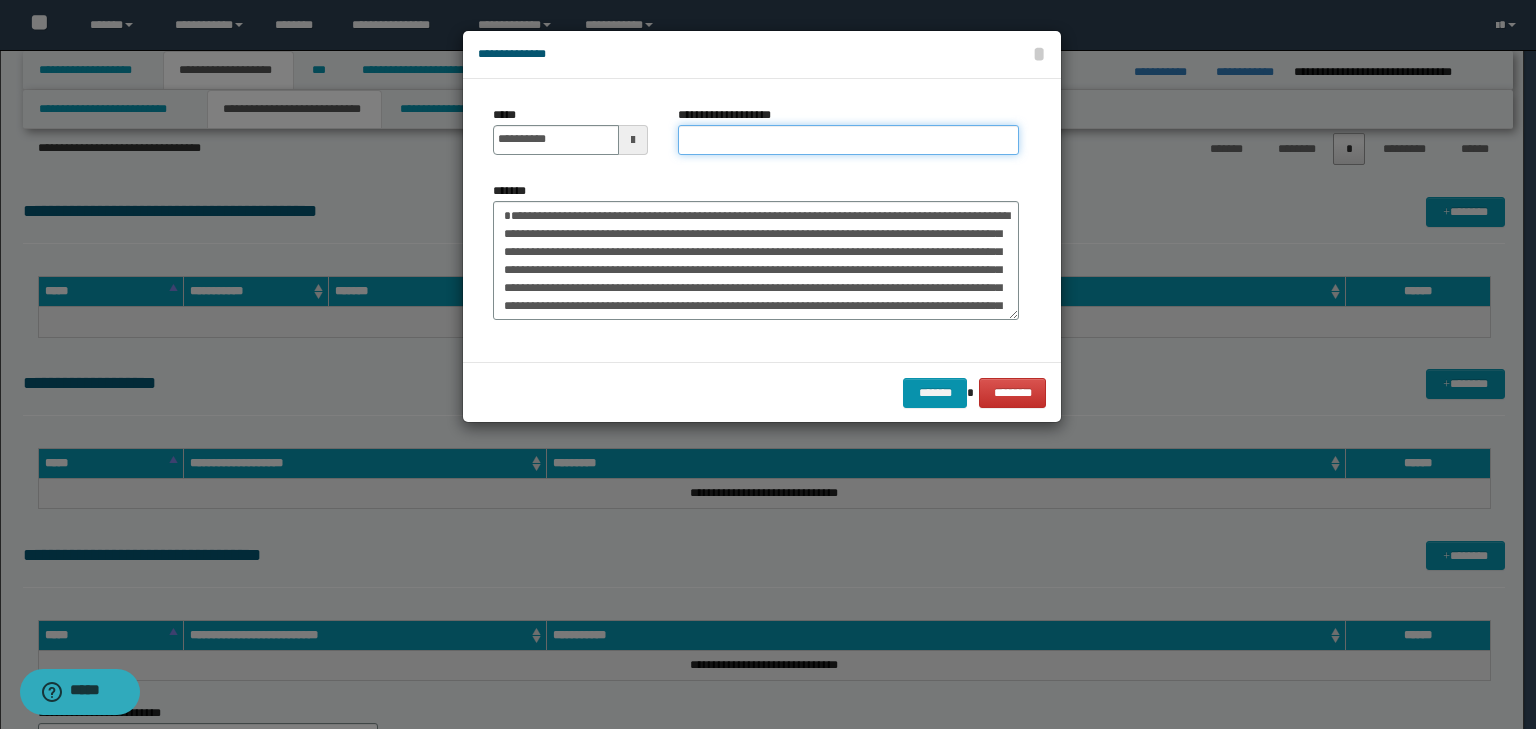 click on "**********" at bounding box center [848, 140] 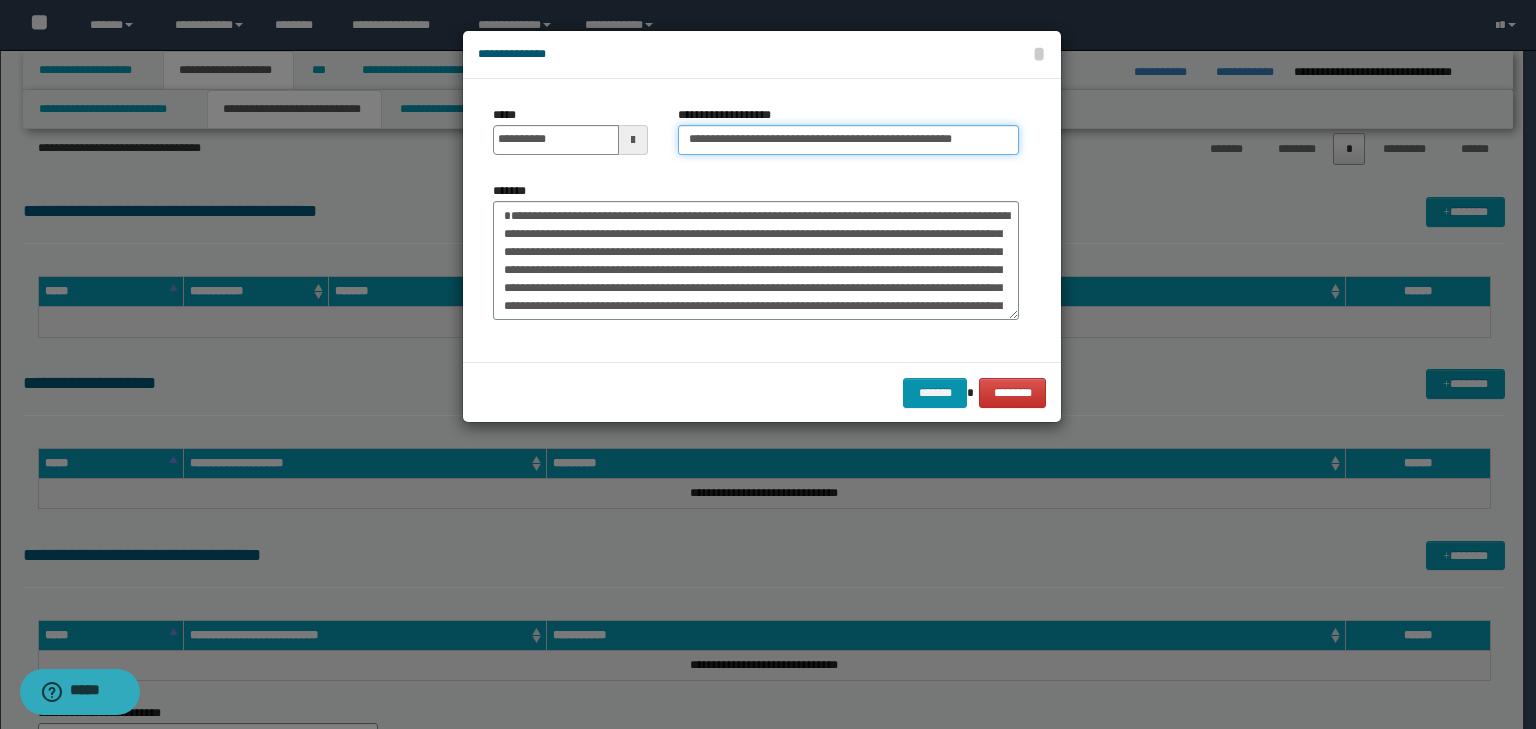 scroll, scrollTop: 0, scrollLeft: 1, axis: horizontal 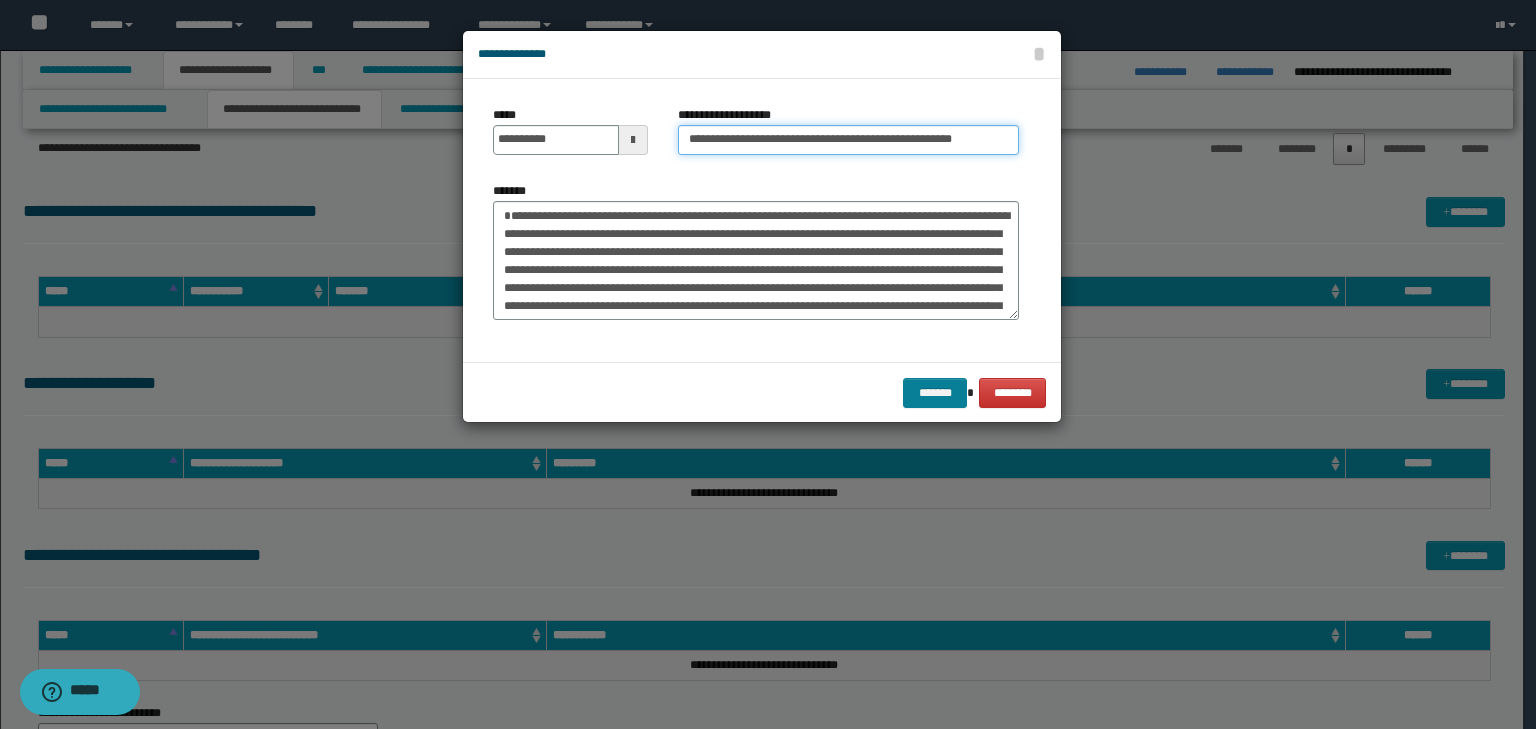 type on "**********" 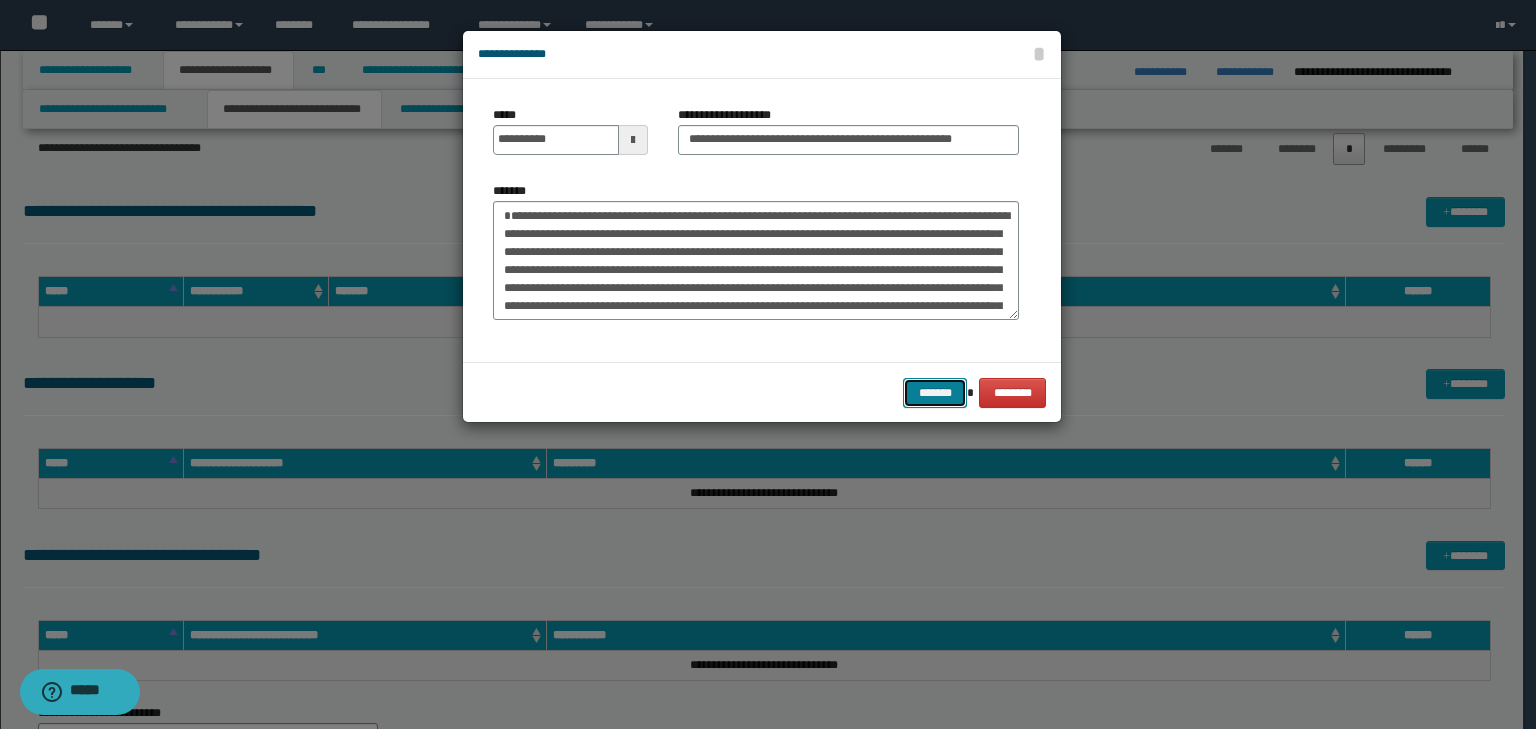 click on "*******" at bounding box center (935, 393) 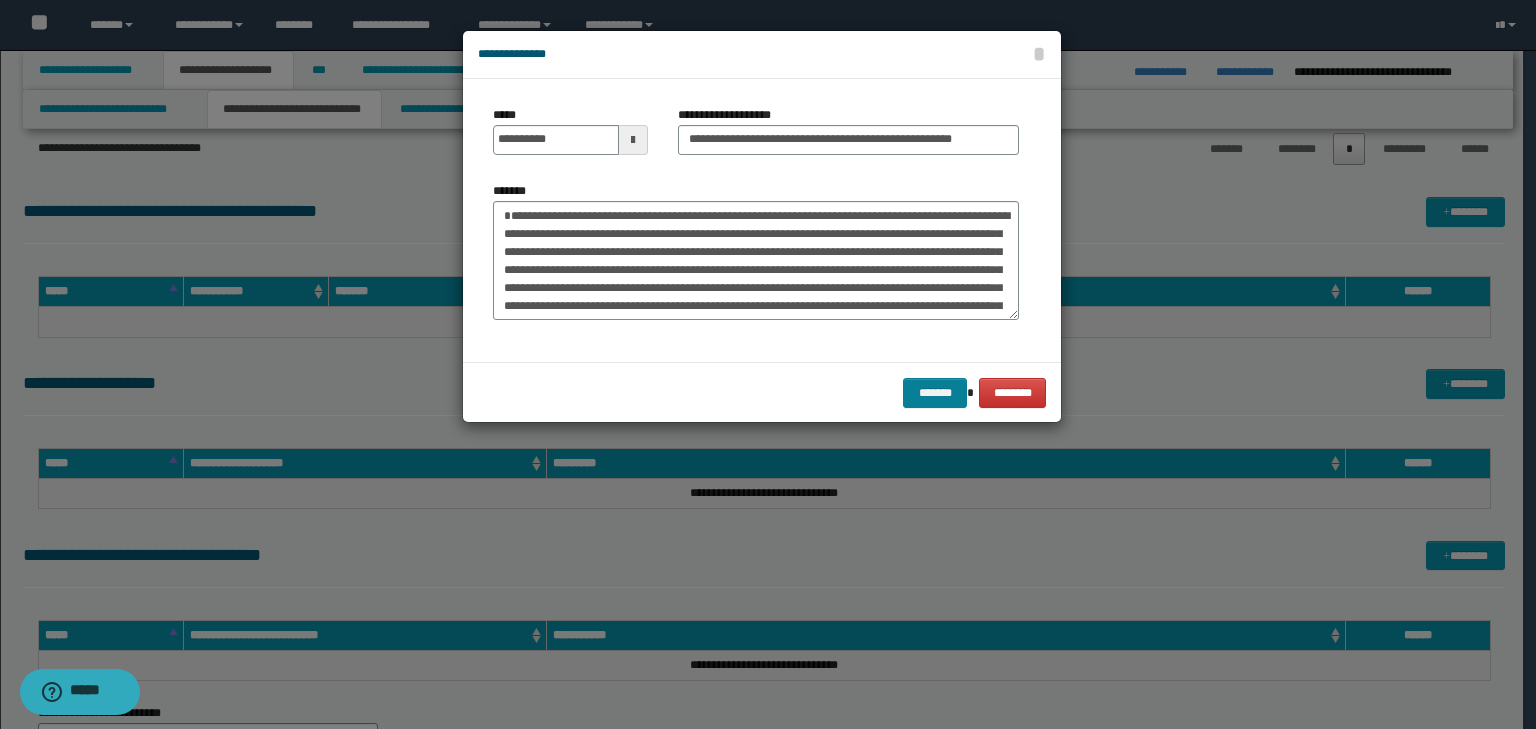 scroll, scrollTop: 0, scrollLeft: 0, axis: both 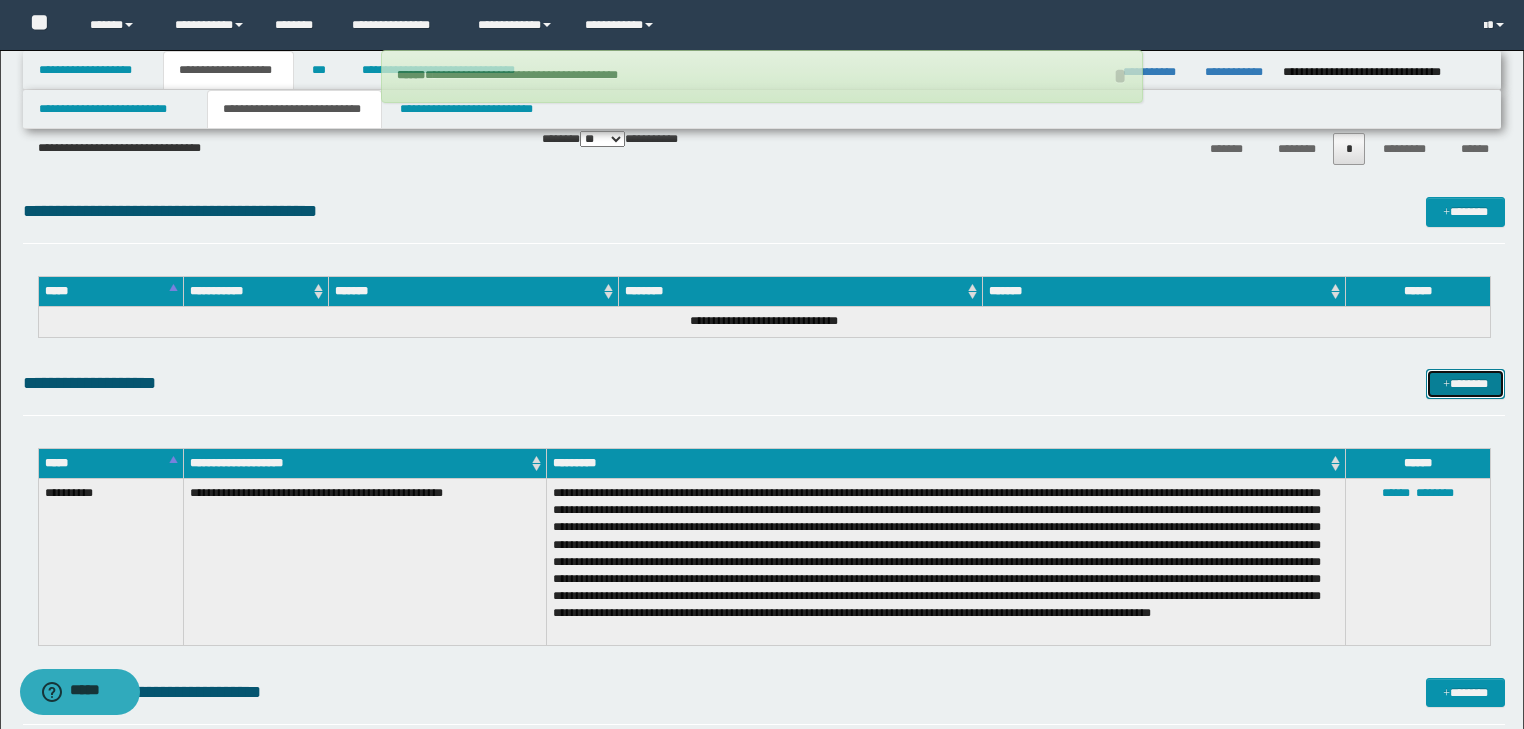 type 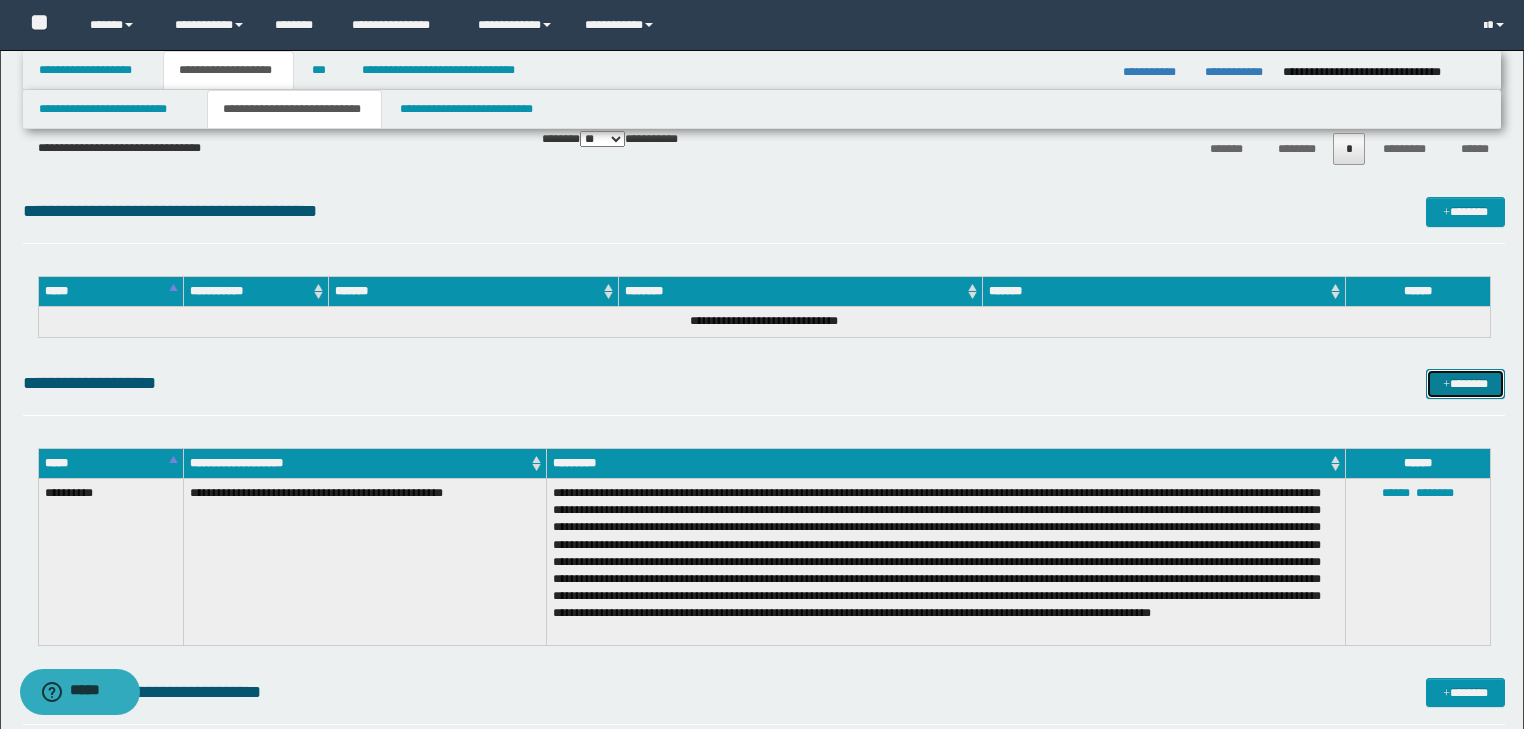 click on "*******" at bounding box center [1465, 384] 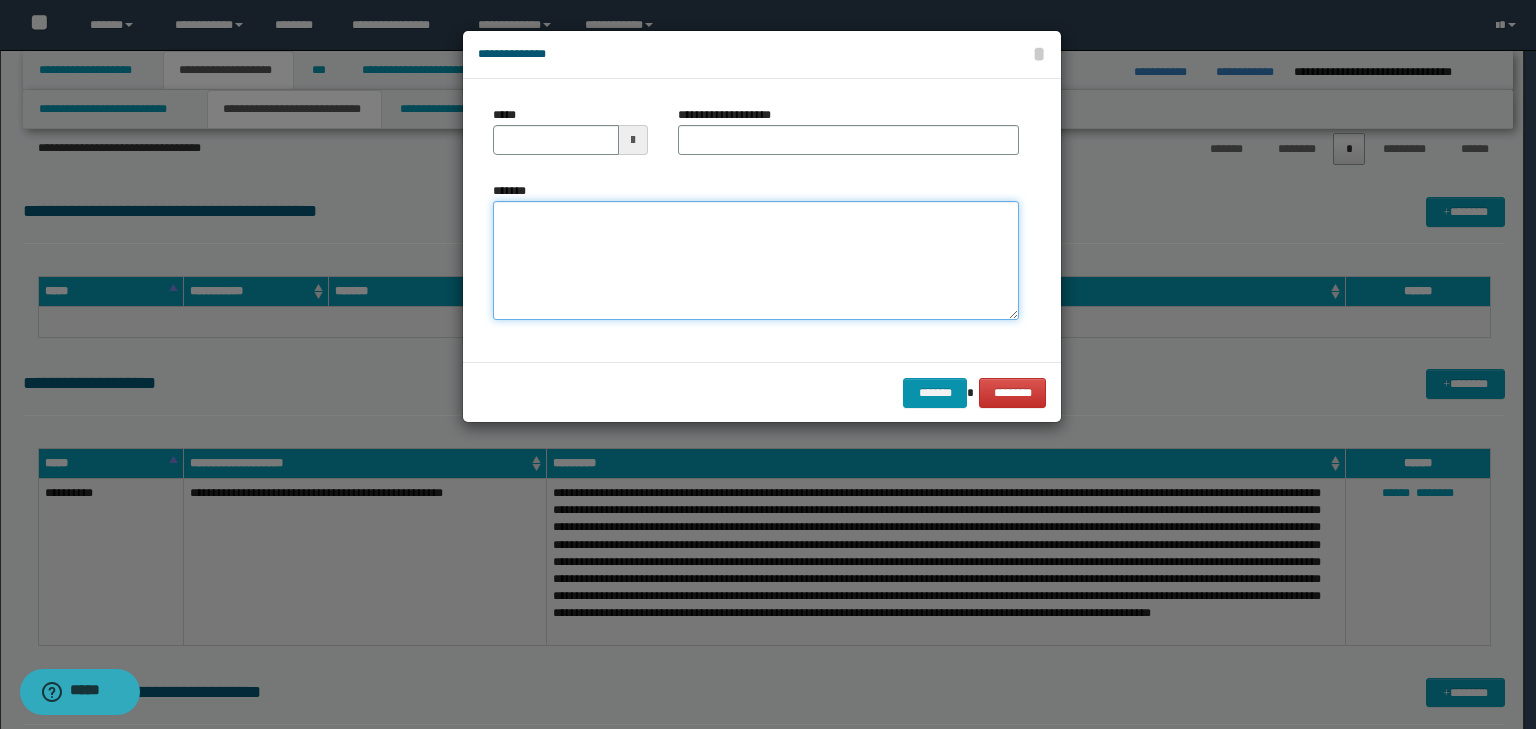 click on "*******" at bounding box center (756, 261) 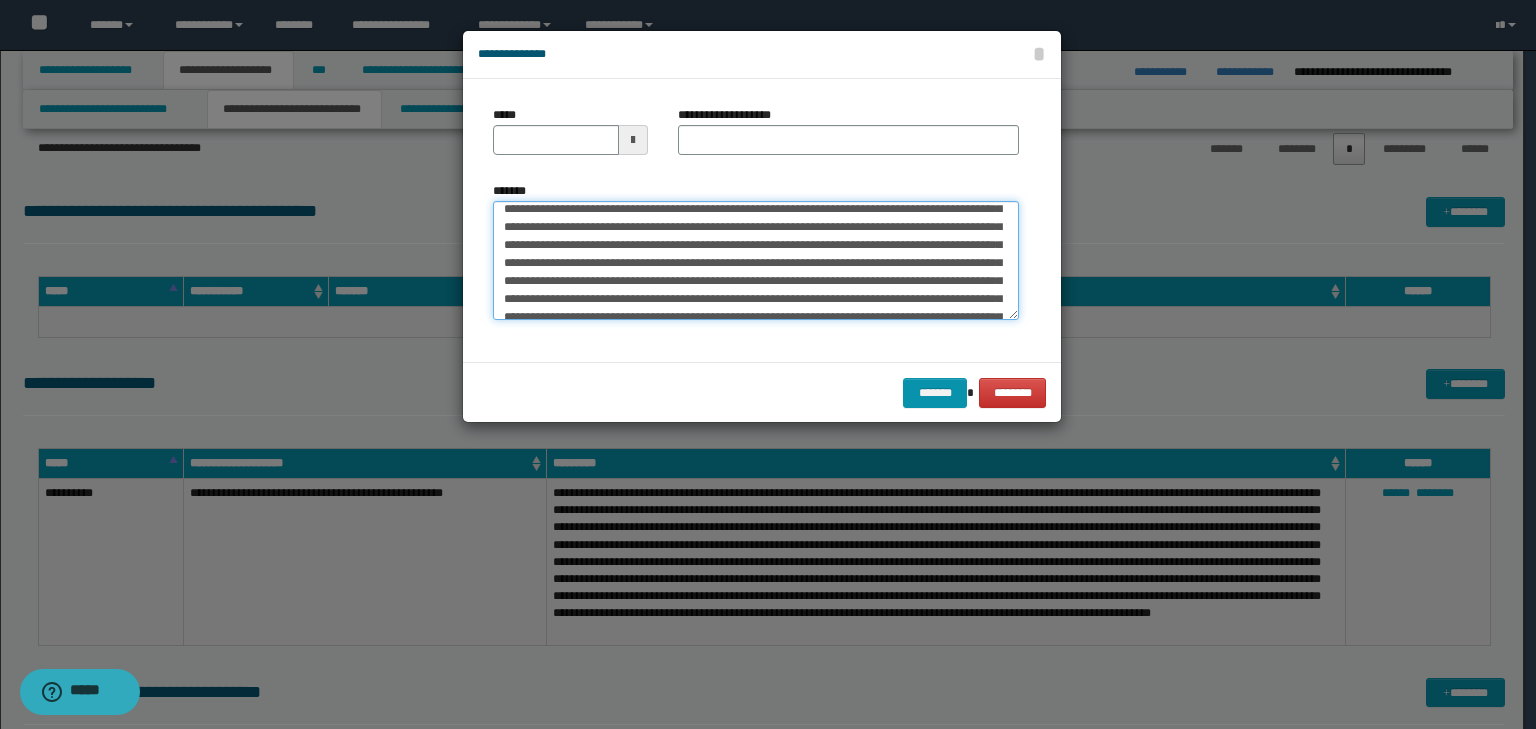scroll, scrollTop: 0, scrollLeft: 0, axis: both 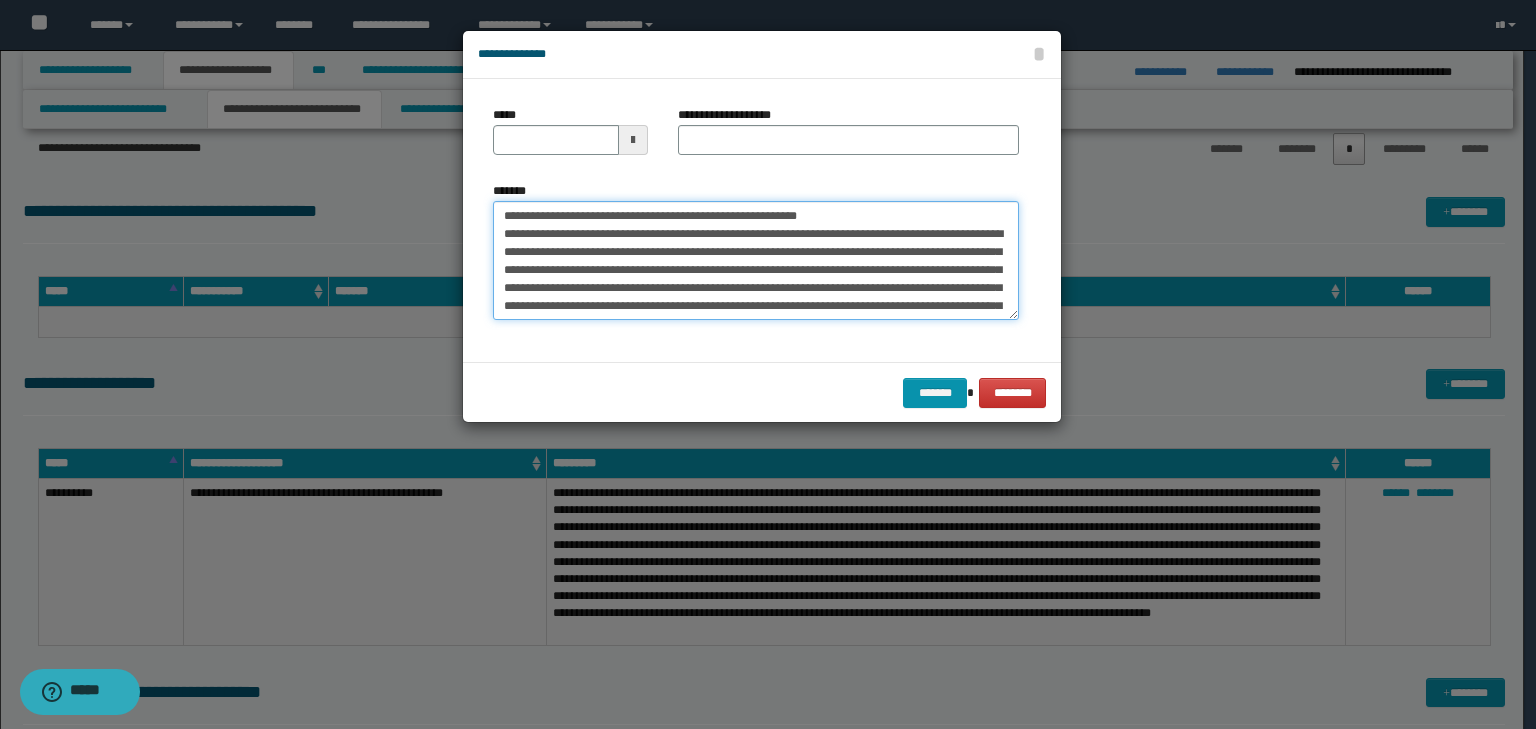 drag, startPoint x: 564, startPoint y: 216, endPoint x: 397, endPoint y: 207, distance: 167.24234 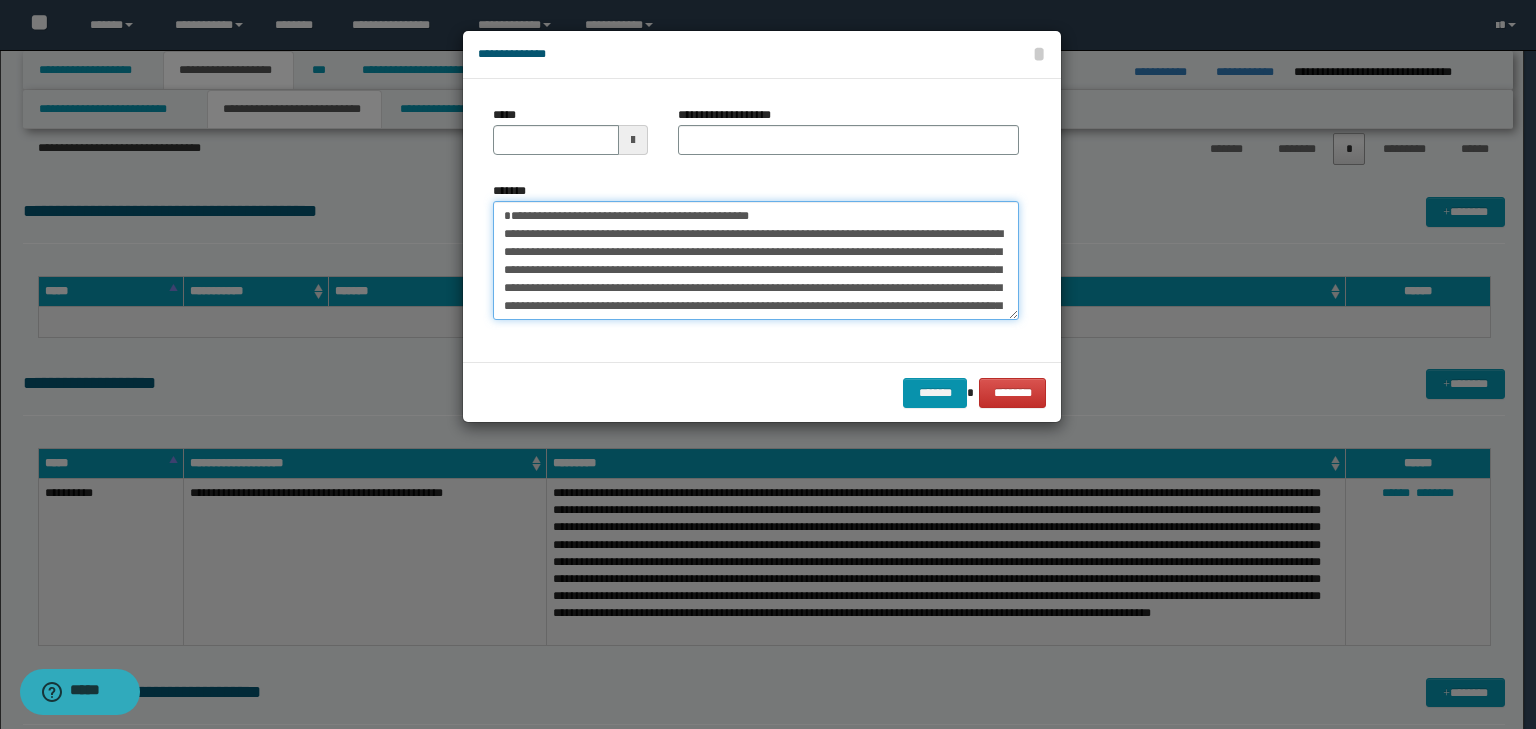 type 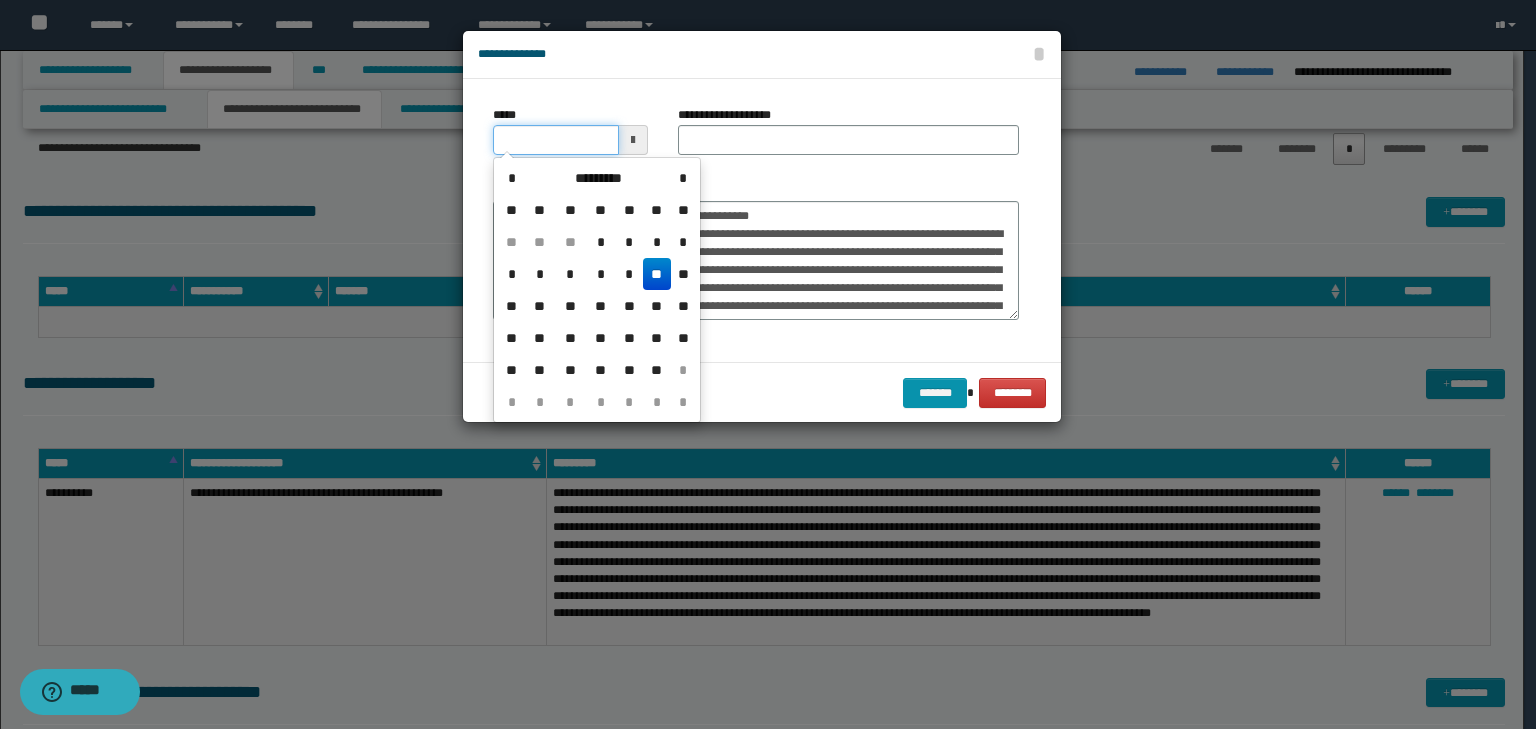 click on "*****" at bounding box center (556, 140) 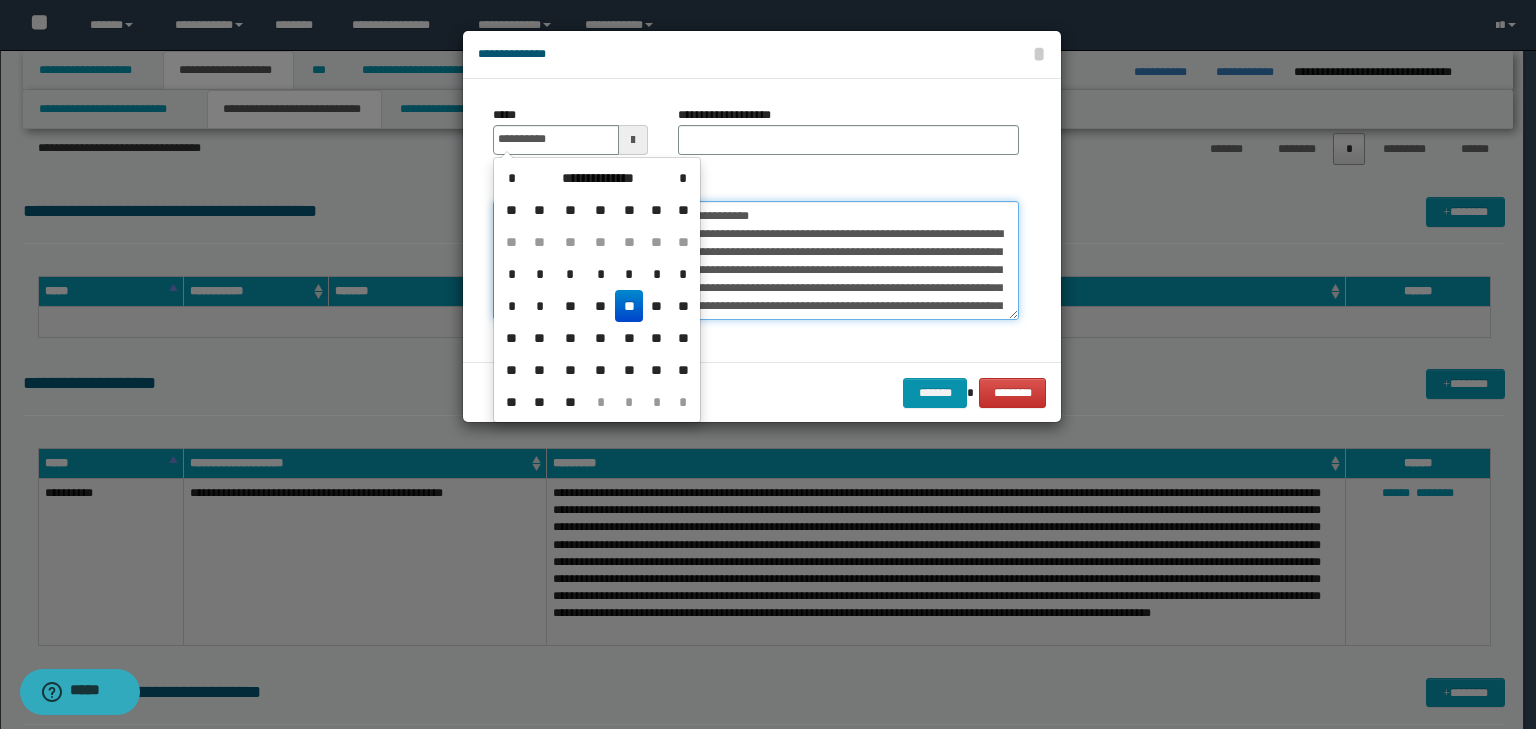 type on "**********" 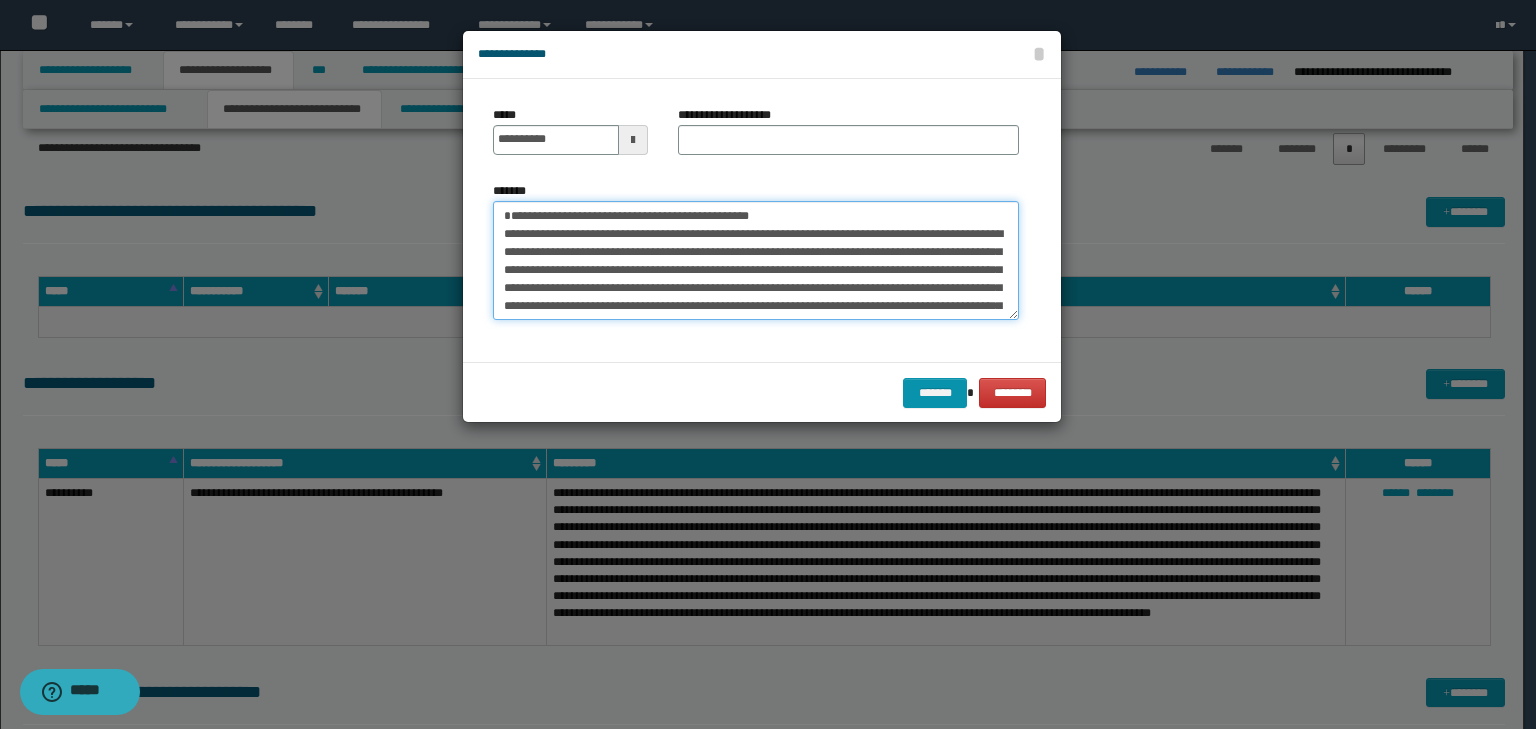drag, startPoint x: 392, startPoint y: 175, endPoint x: 342, endPoint y: 172, distance: 50.08992 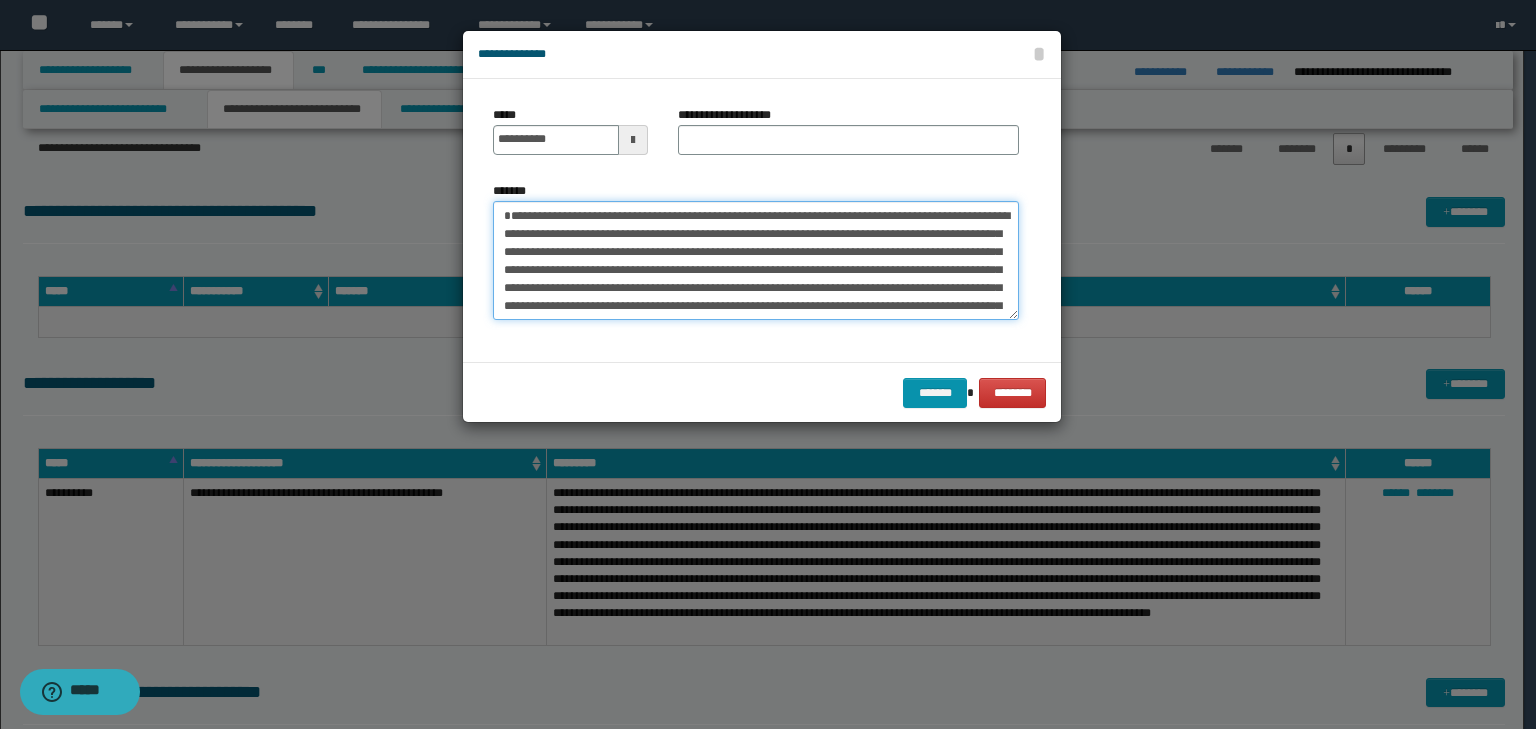 type on "**********" 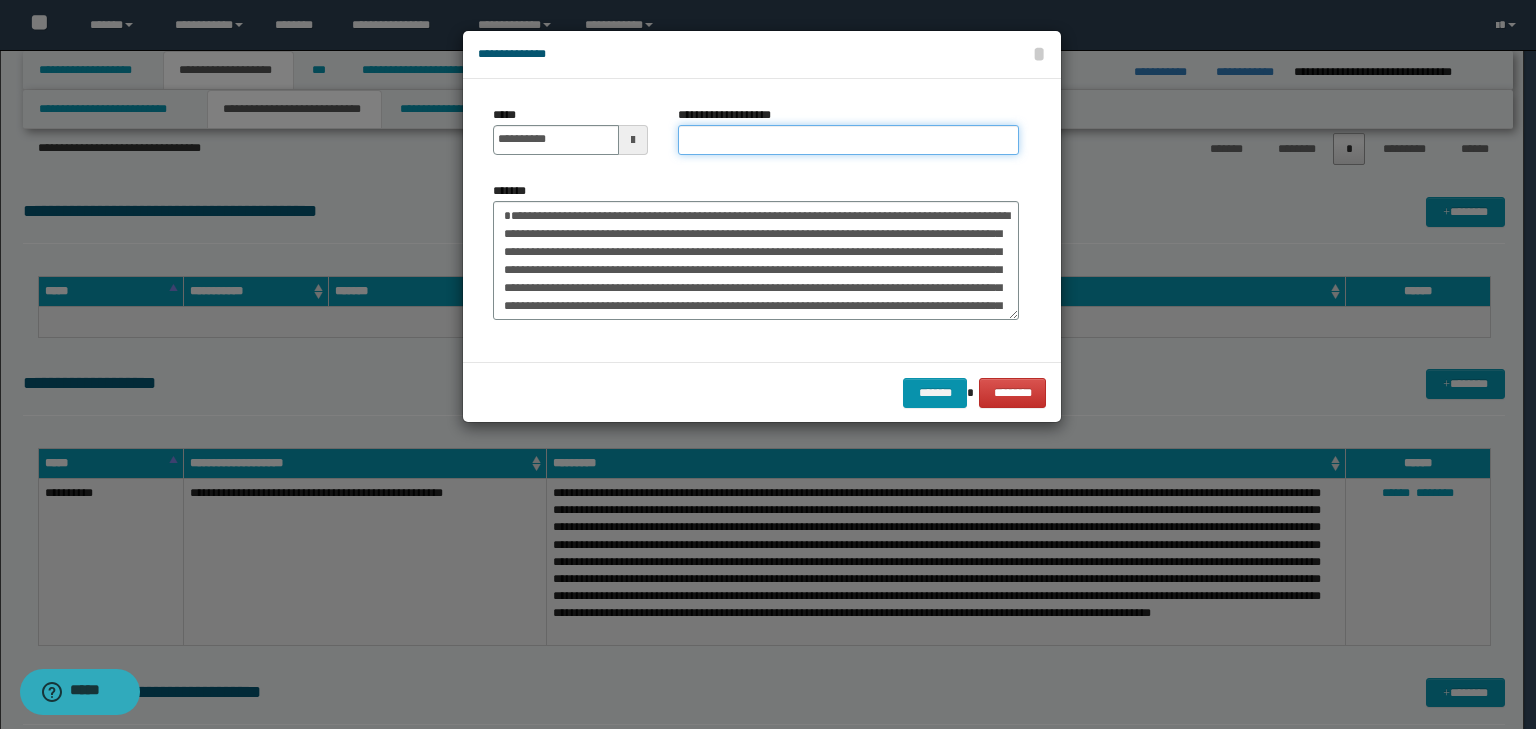 click on "**********" at bounding box center (848, 140) 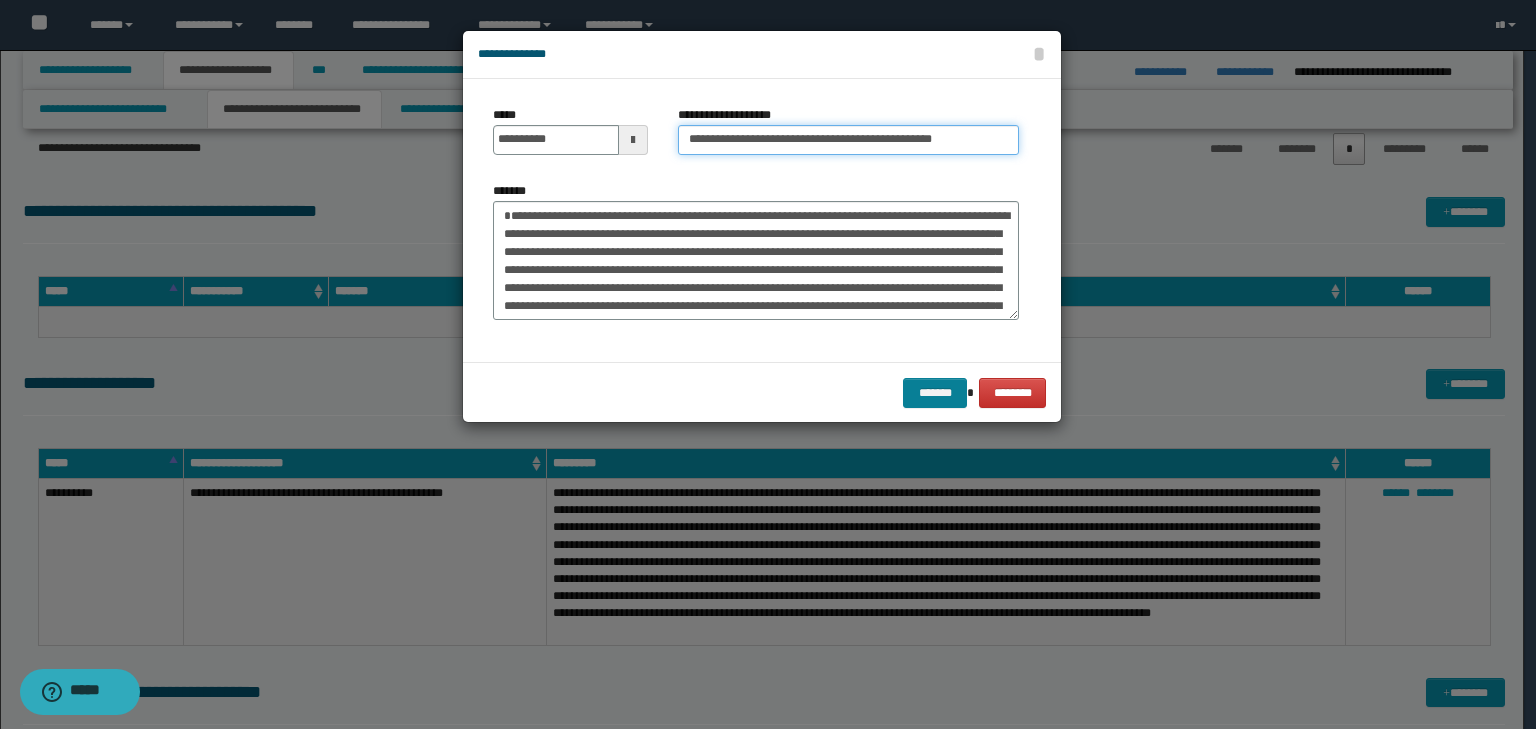 type on "**********" 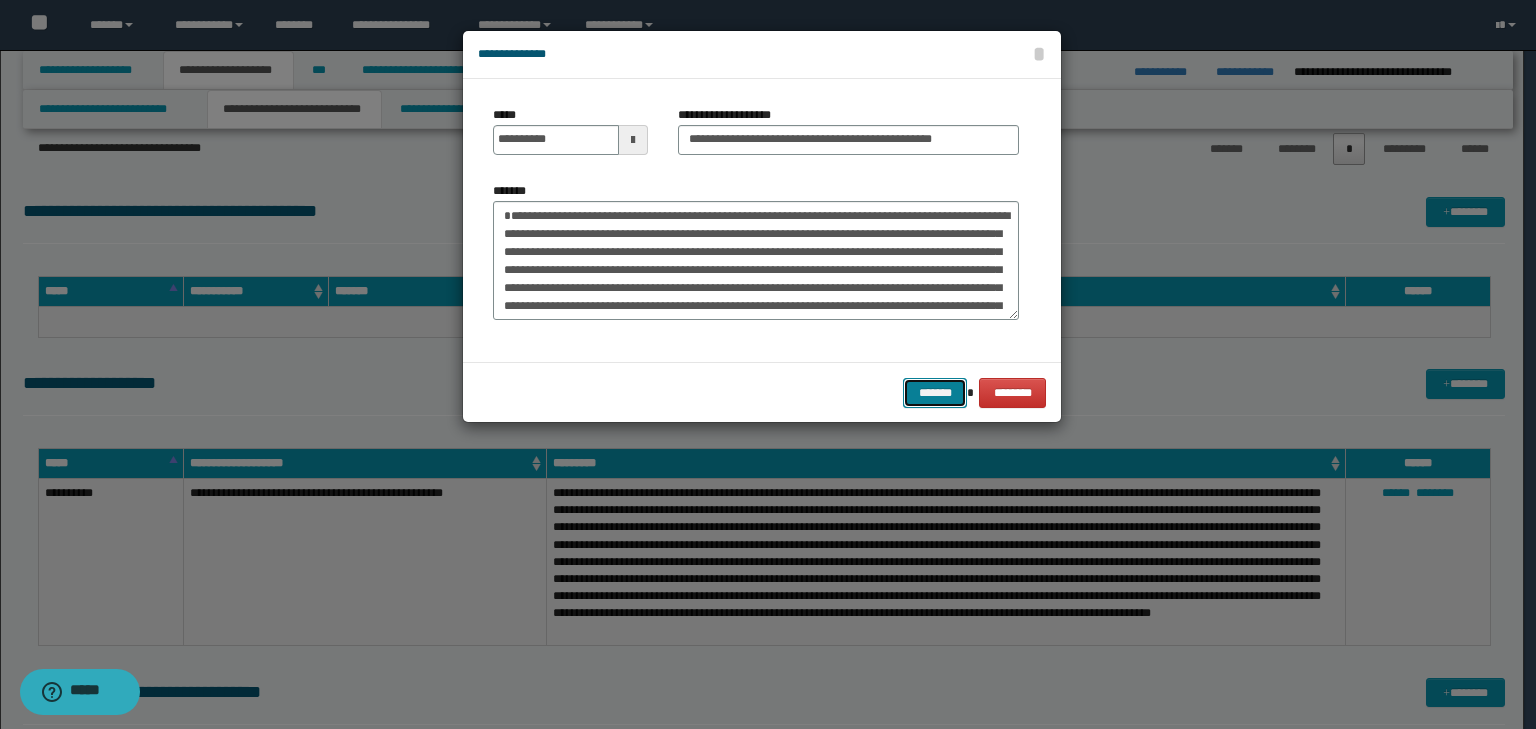 click on "*******" at bounding box center [935, 393] 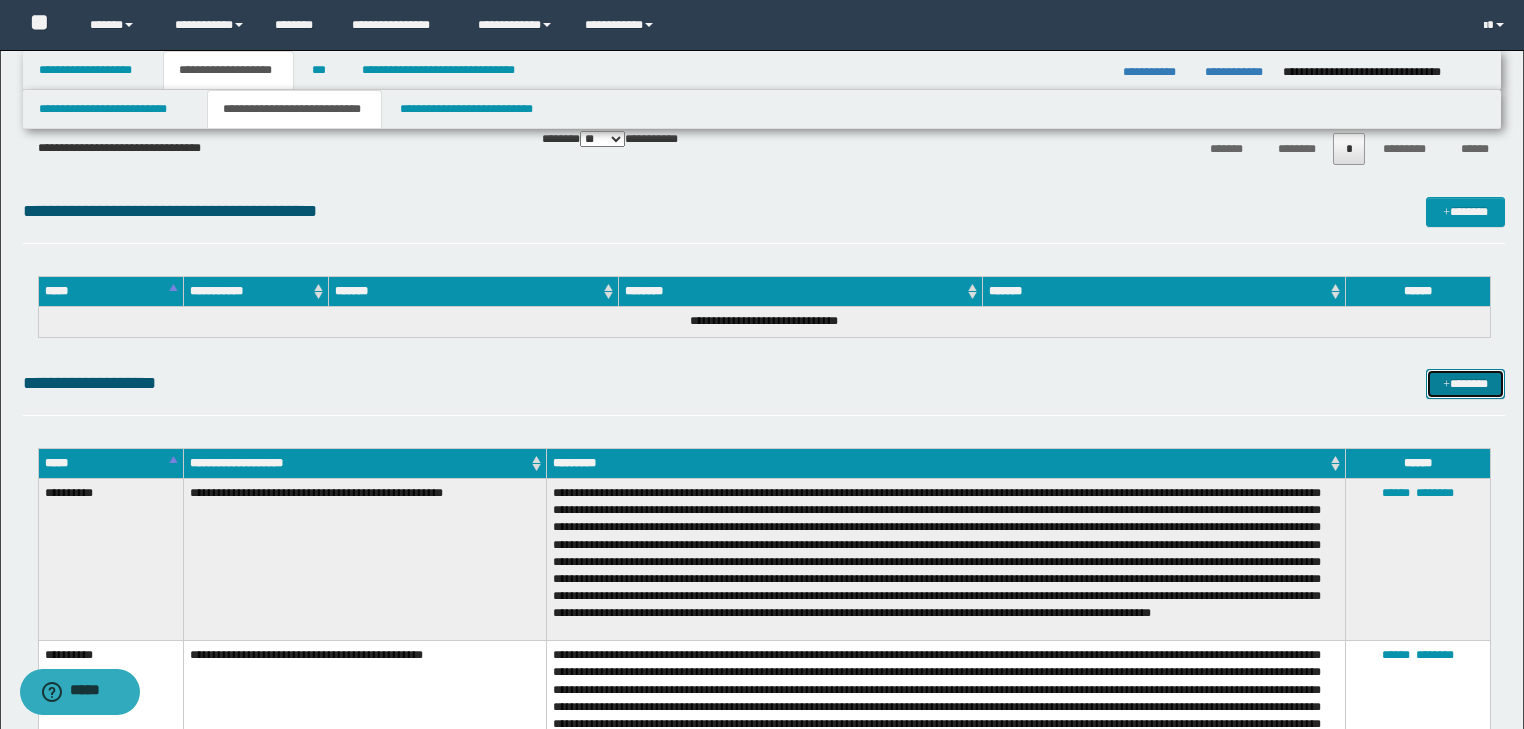 click on "*******" at bounding box center [1465, 384] 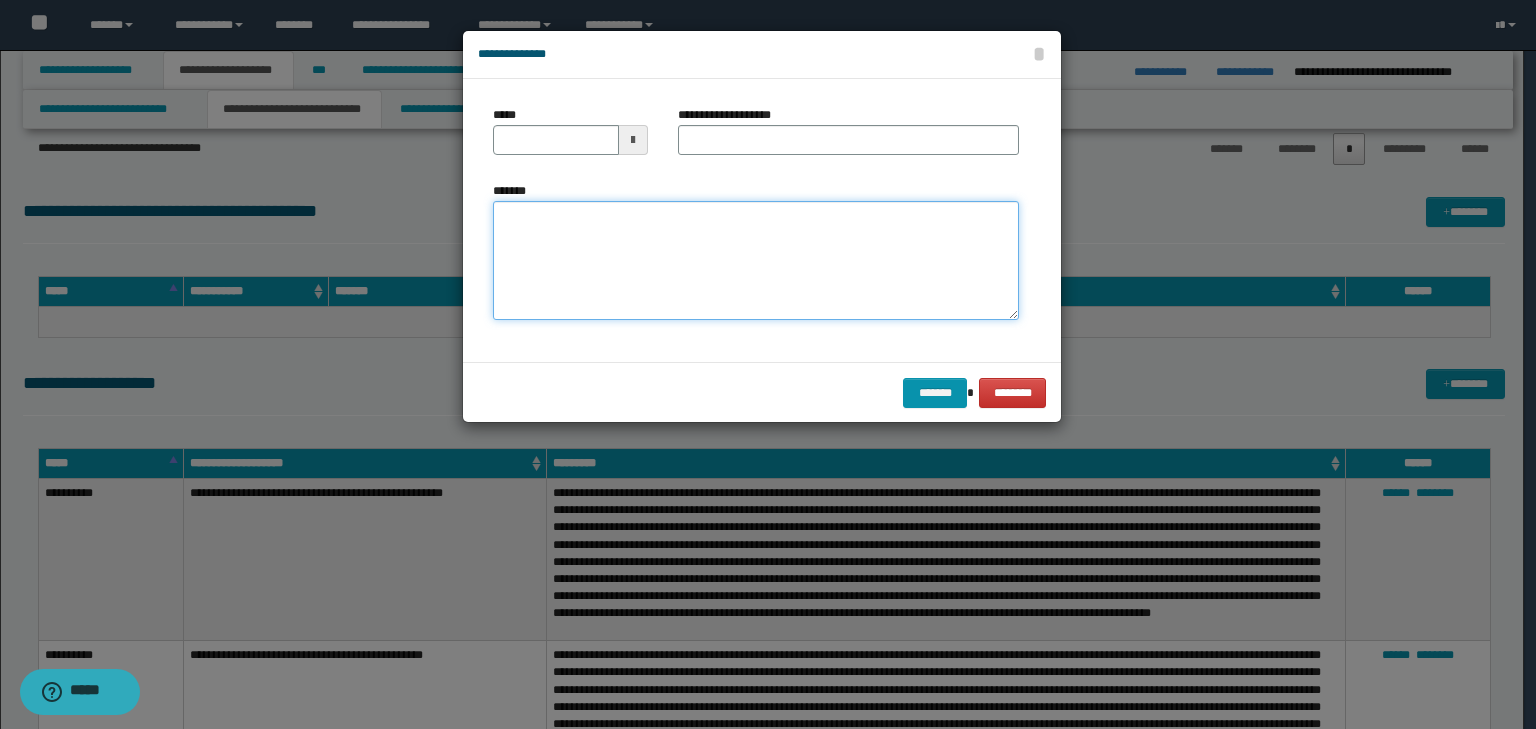 click on "*******" at bounding box center [756, 261] 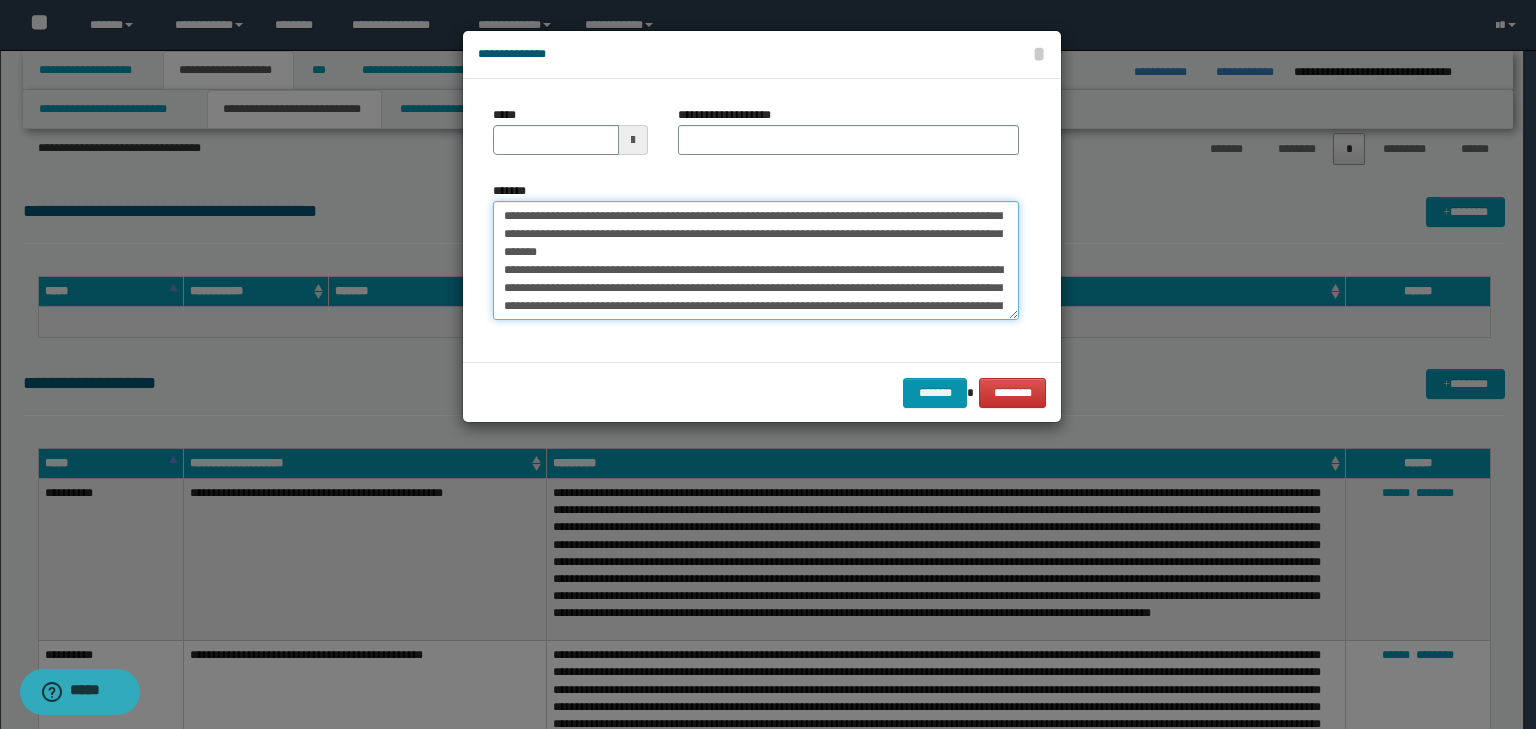 scroll, scrollTop: 0, scrollLeft: 0, axis: both 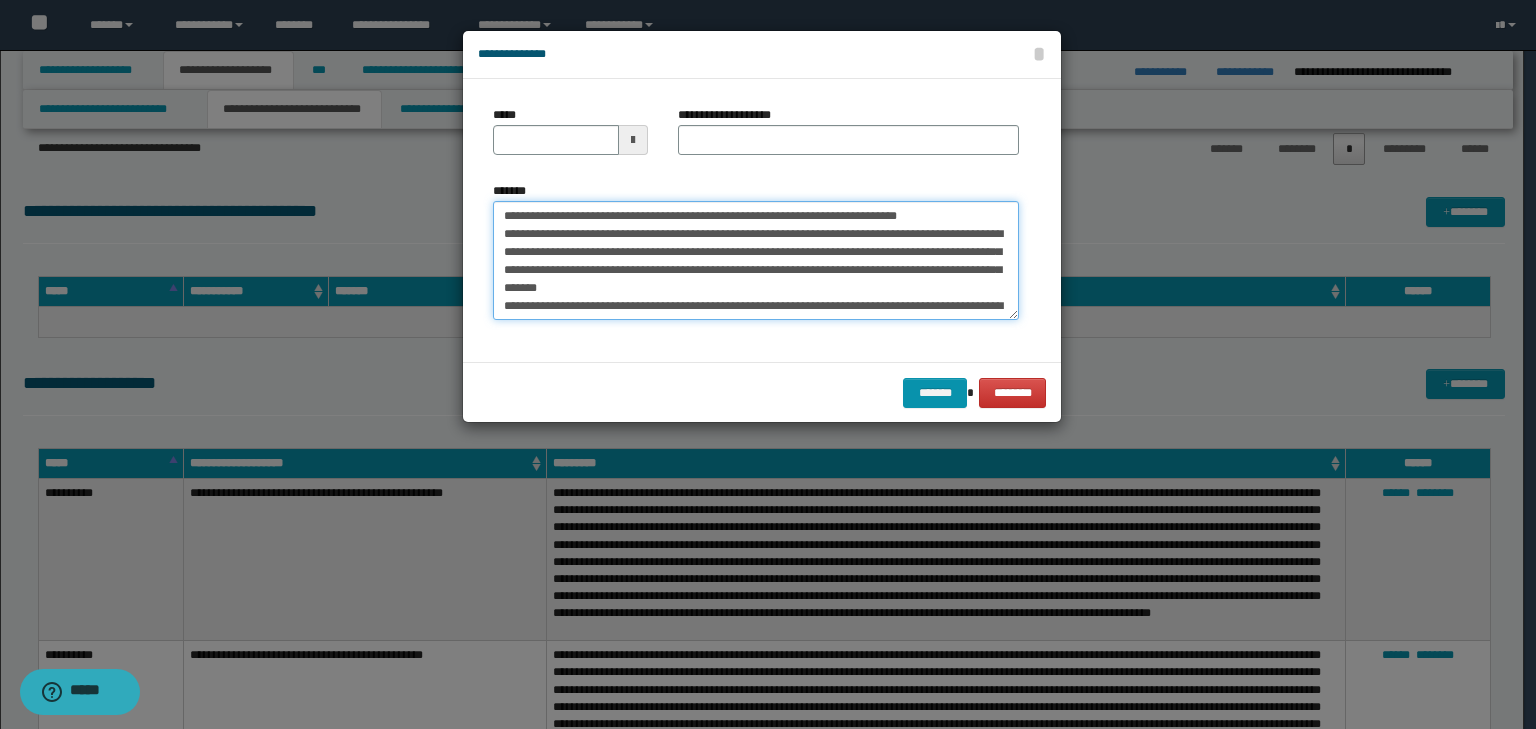 drag, startPoint x: 566, startPoint y: 216, endPoint x: 463, endPoint y: 212, distance: 103.077644 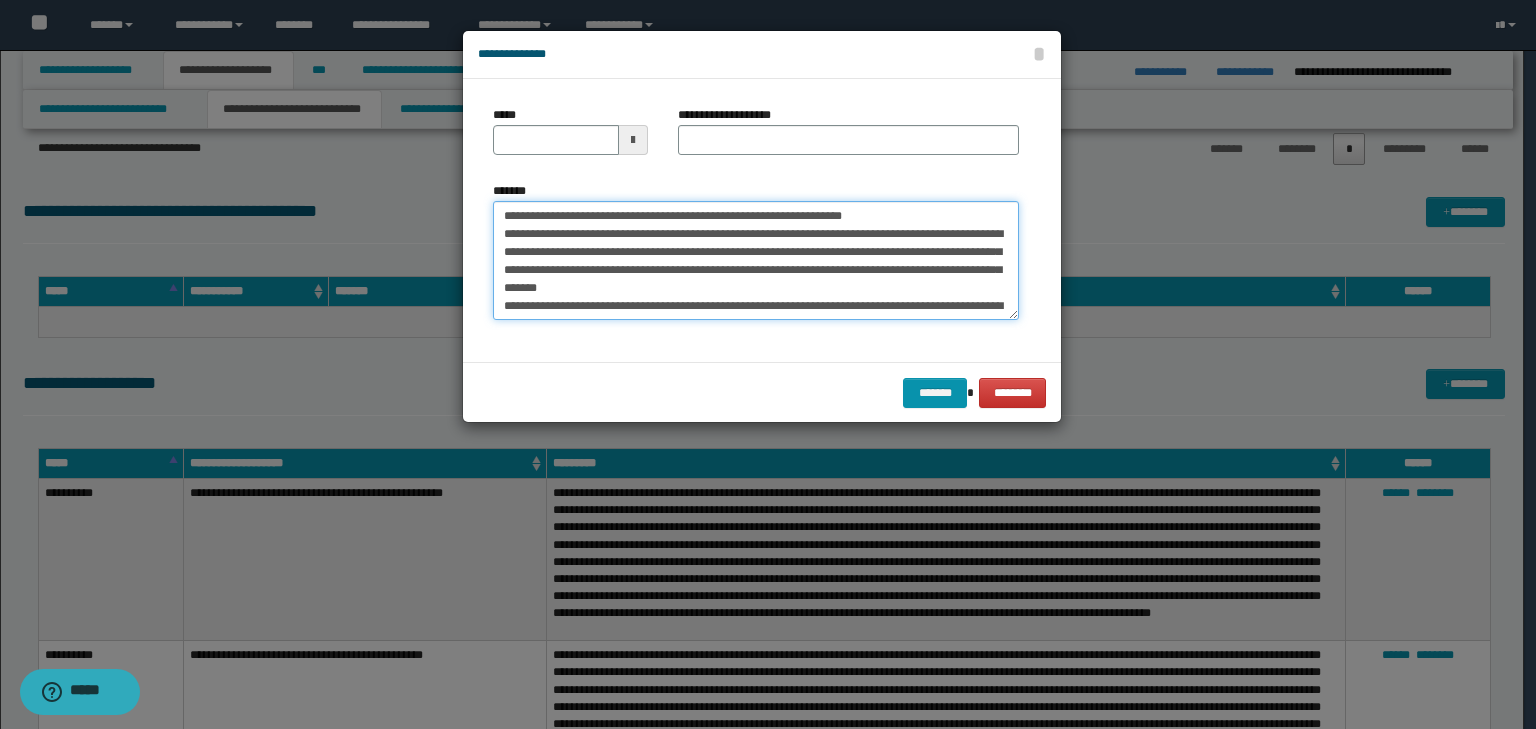 type 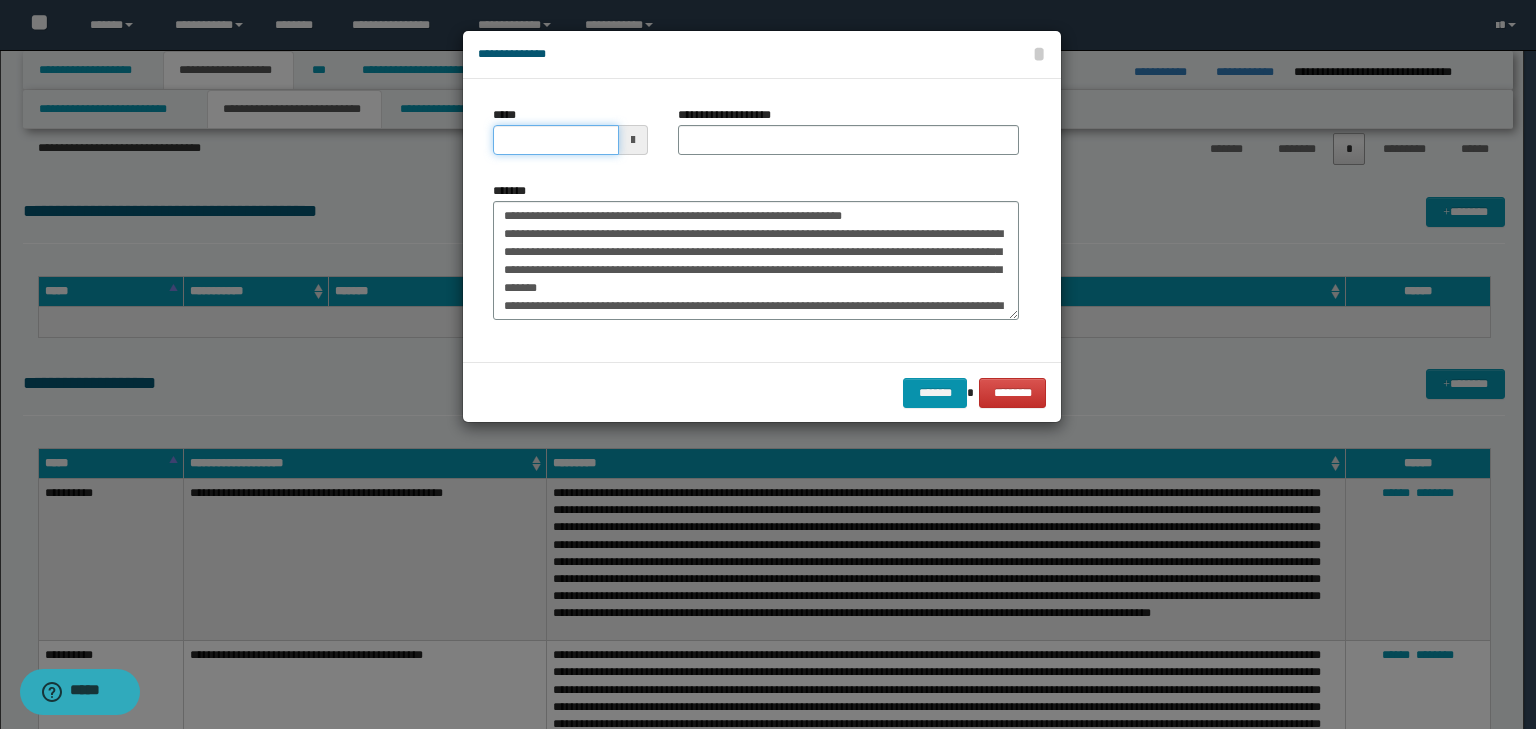 click on "*****" at bounding box center (556, 140) 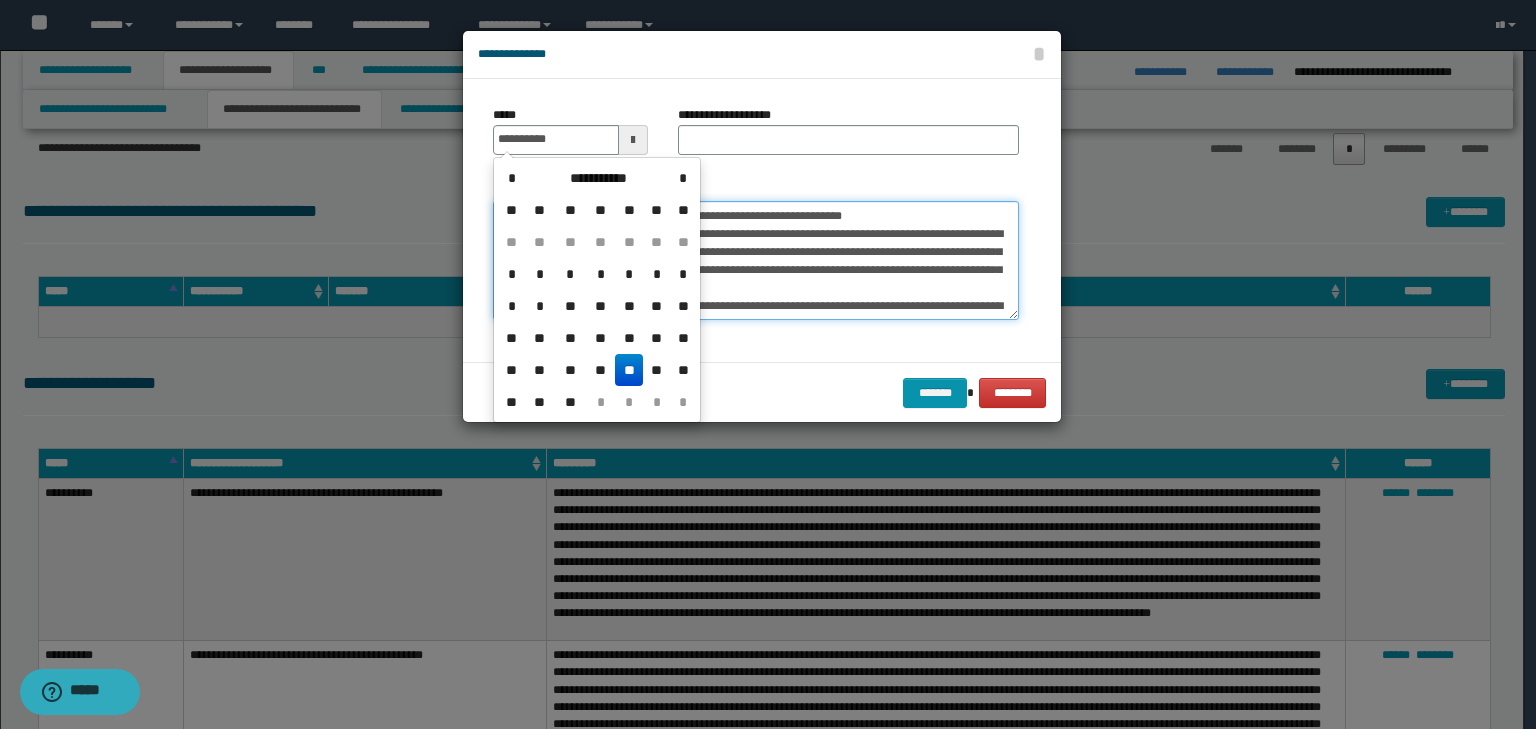 type on "**********" 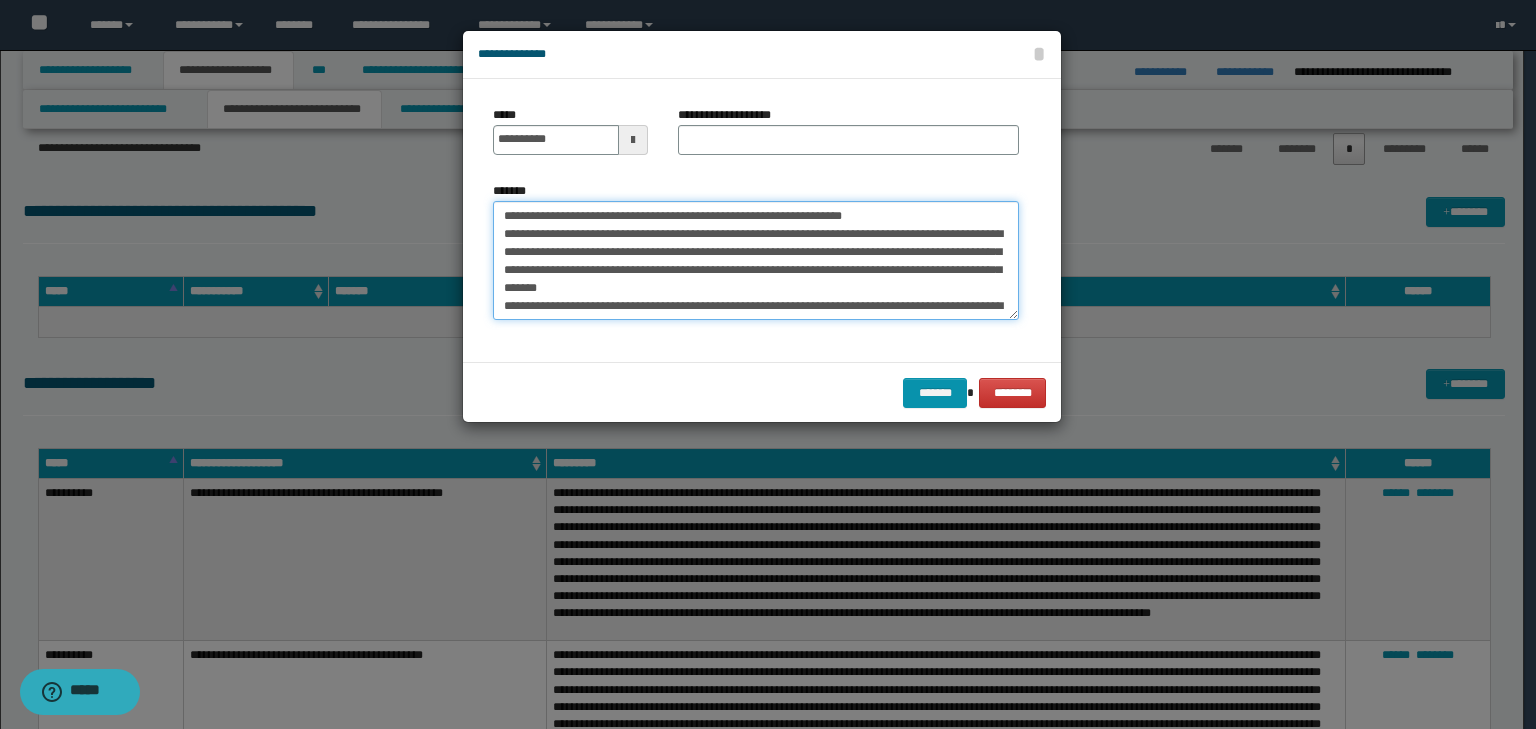 drag, startPoint x: 971, startPoint y: 208, endPoint x: 327, endPoint y: 188, distance: 644.3105 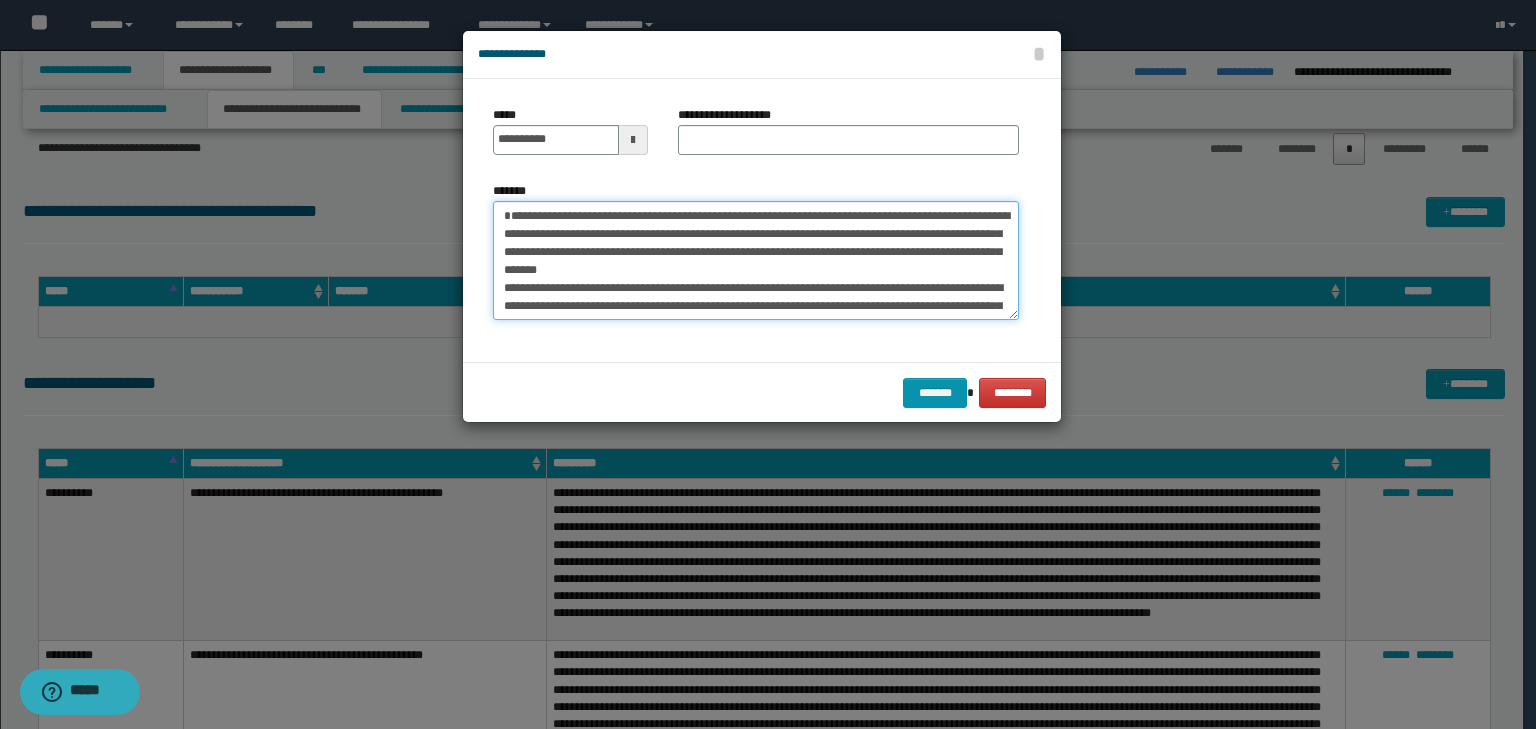type on "**********" 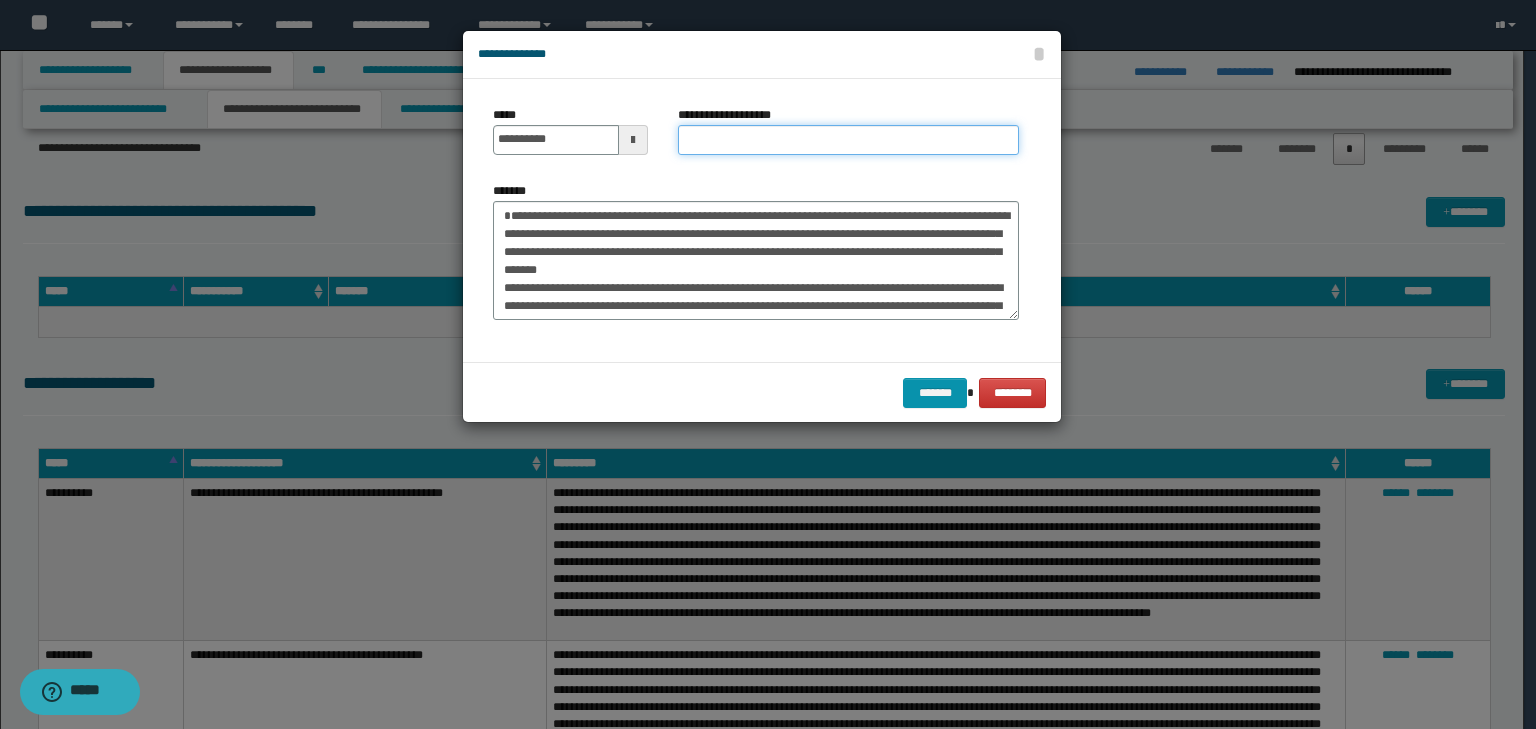 click on "**********" at bounding box center [848, 140] 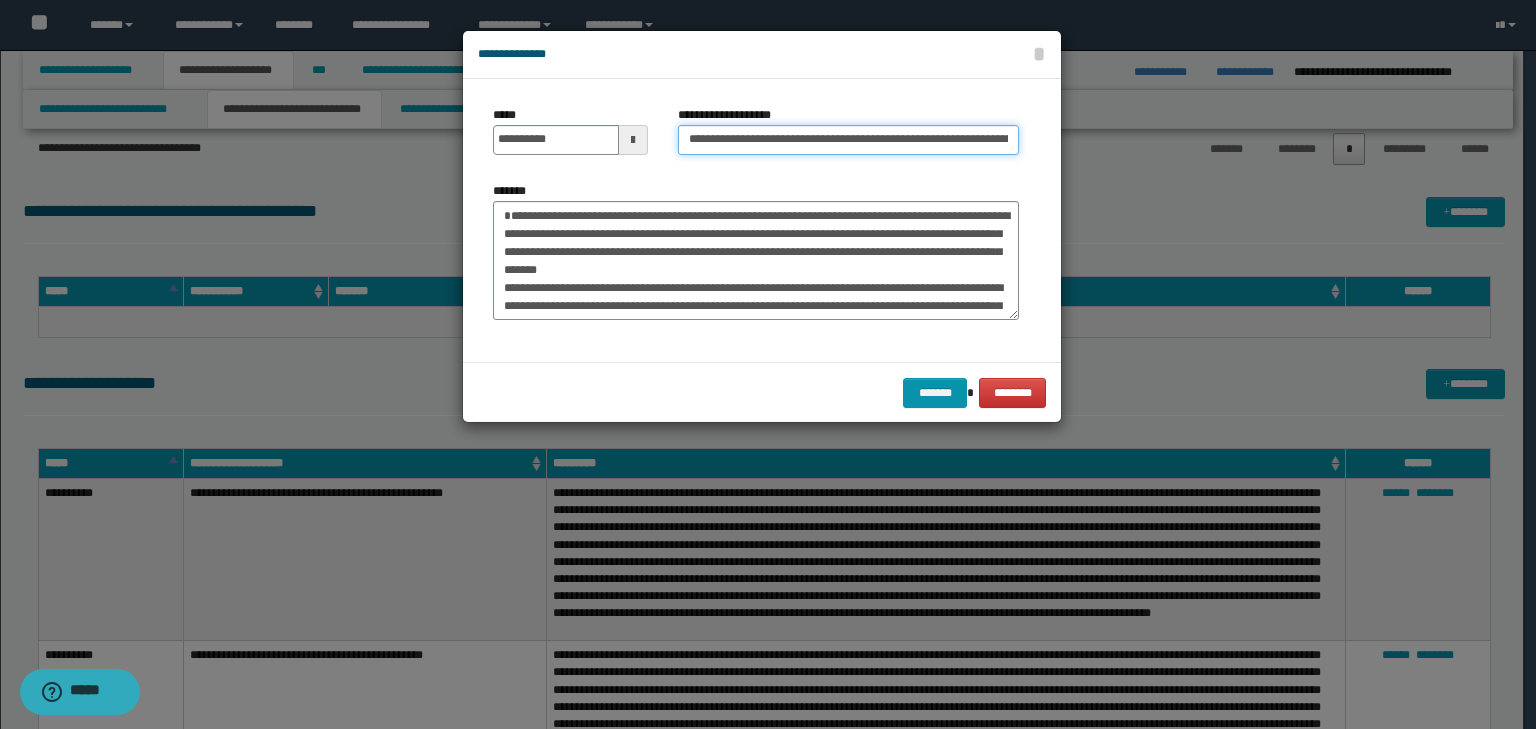 scroll, scrollTop: 0, scrollLeft: 117, axis: horizontal 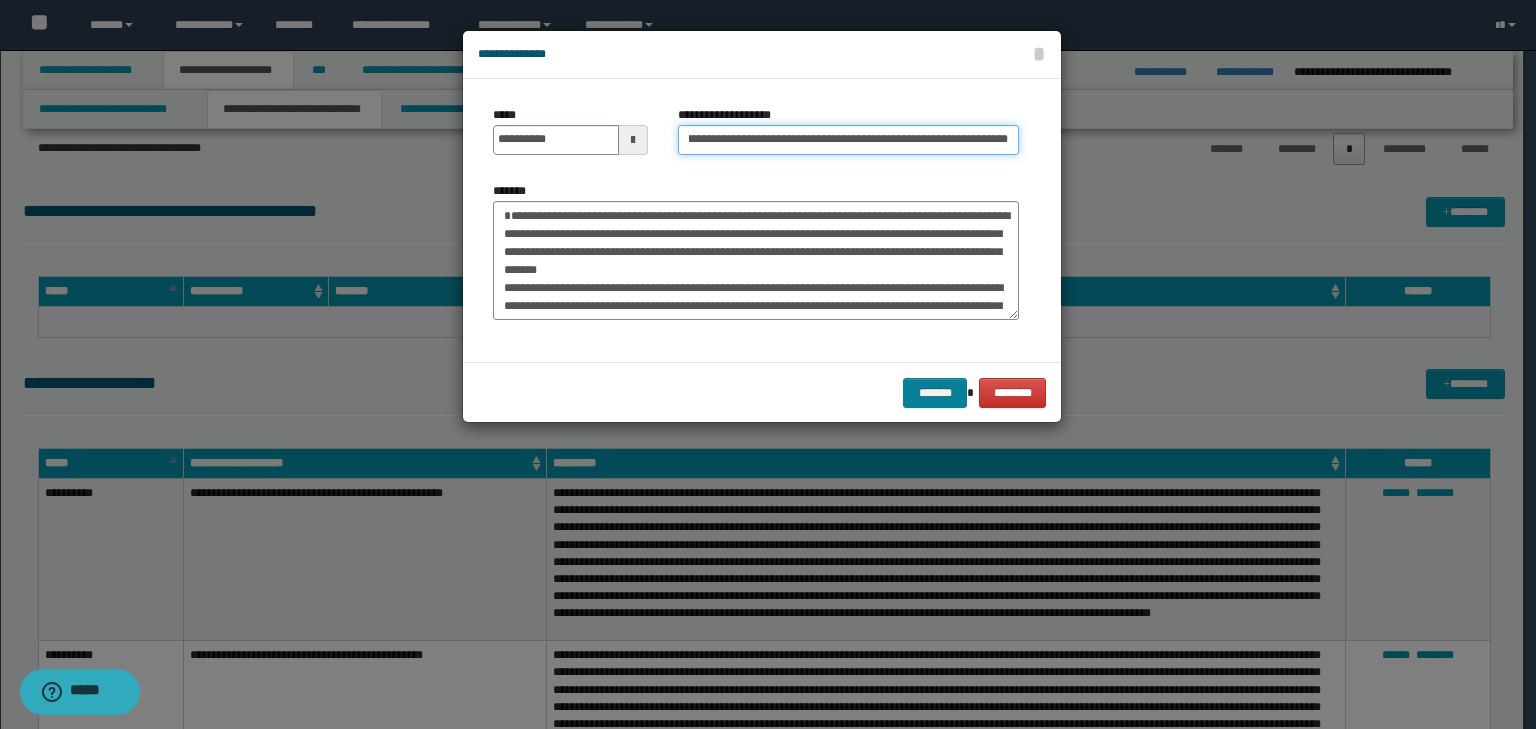 type on "**********" 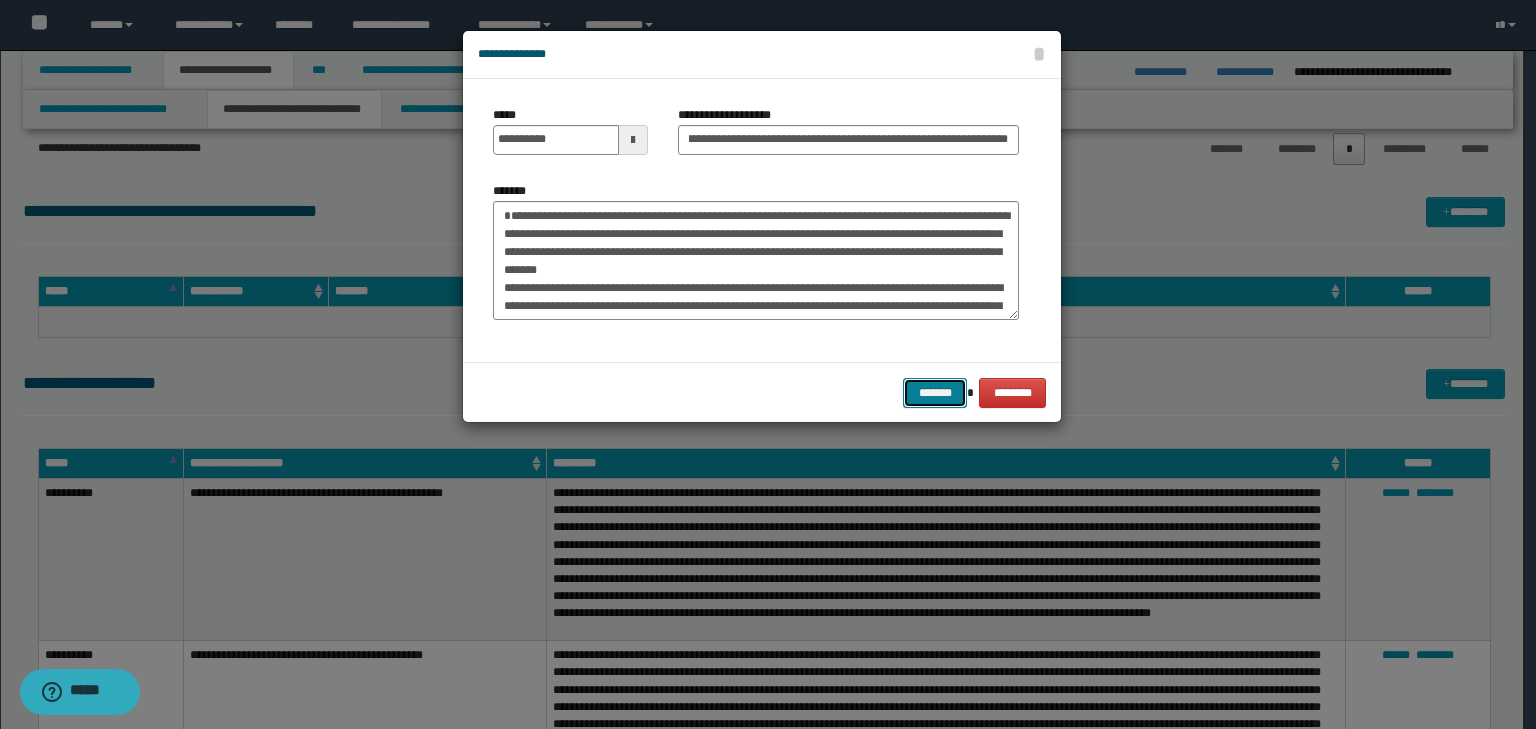 click on "*******" at bounding box center [935, 393] 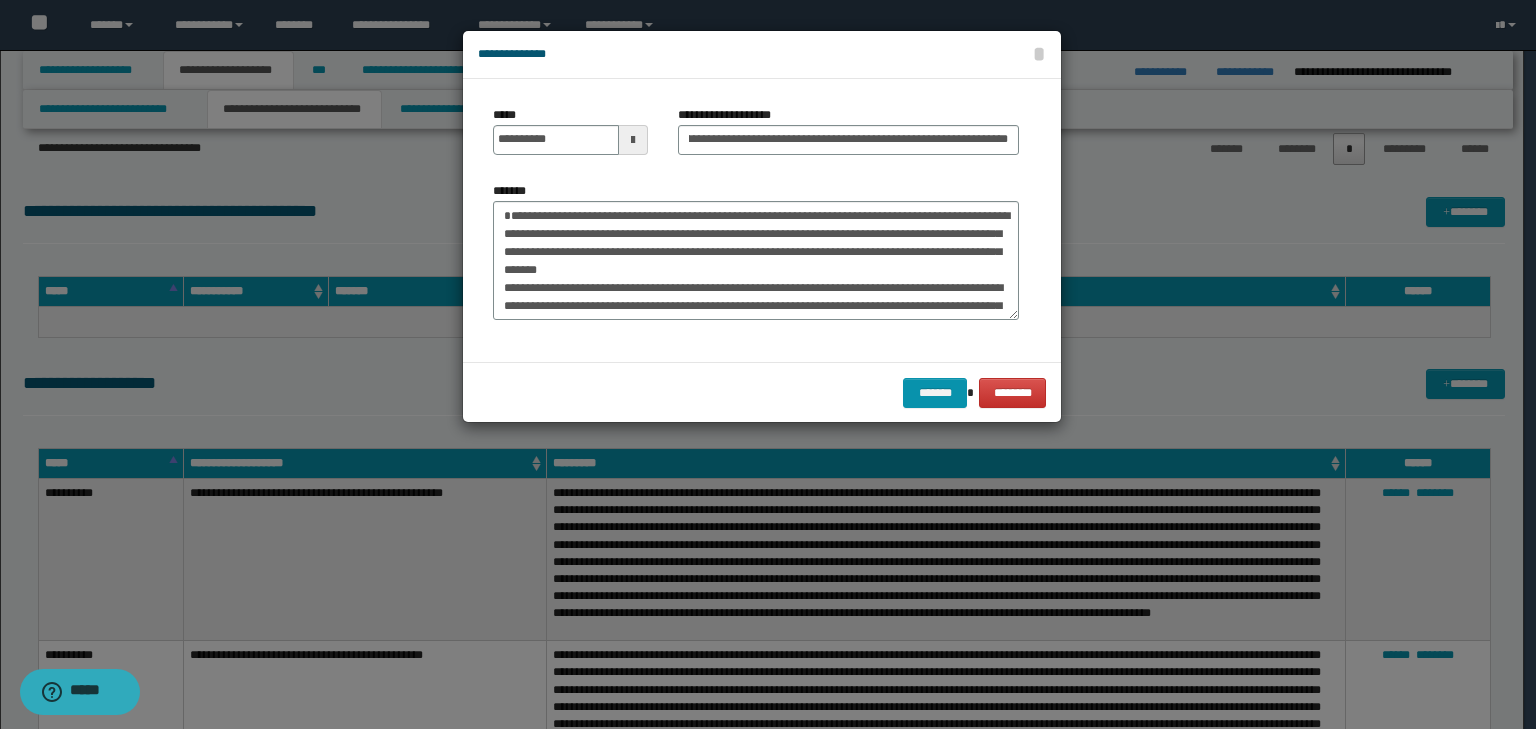 scroll, scrollTop: 0, scrollLeft: 0, axis: both 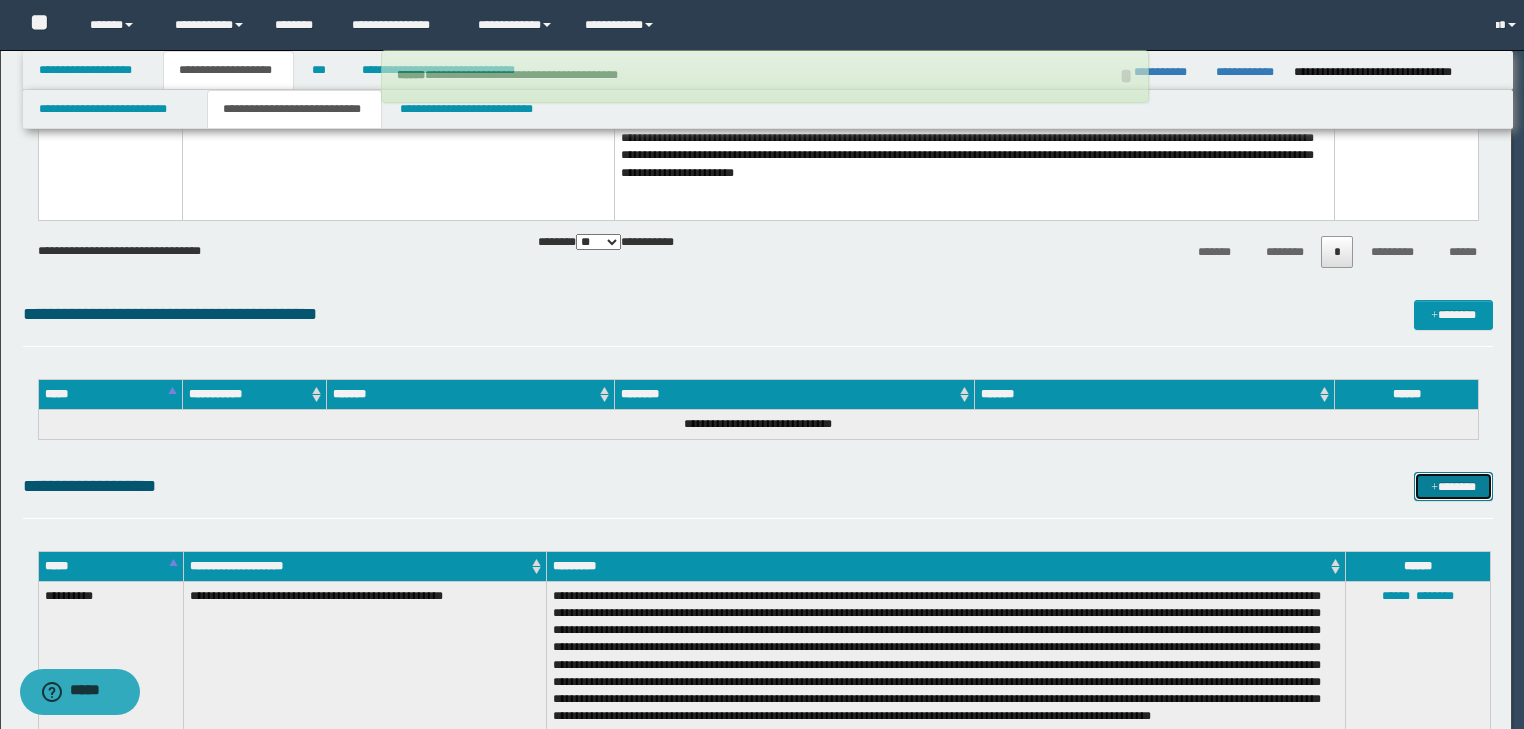 type 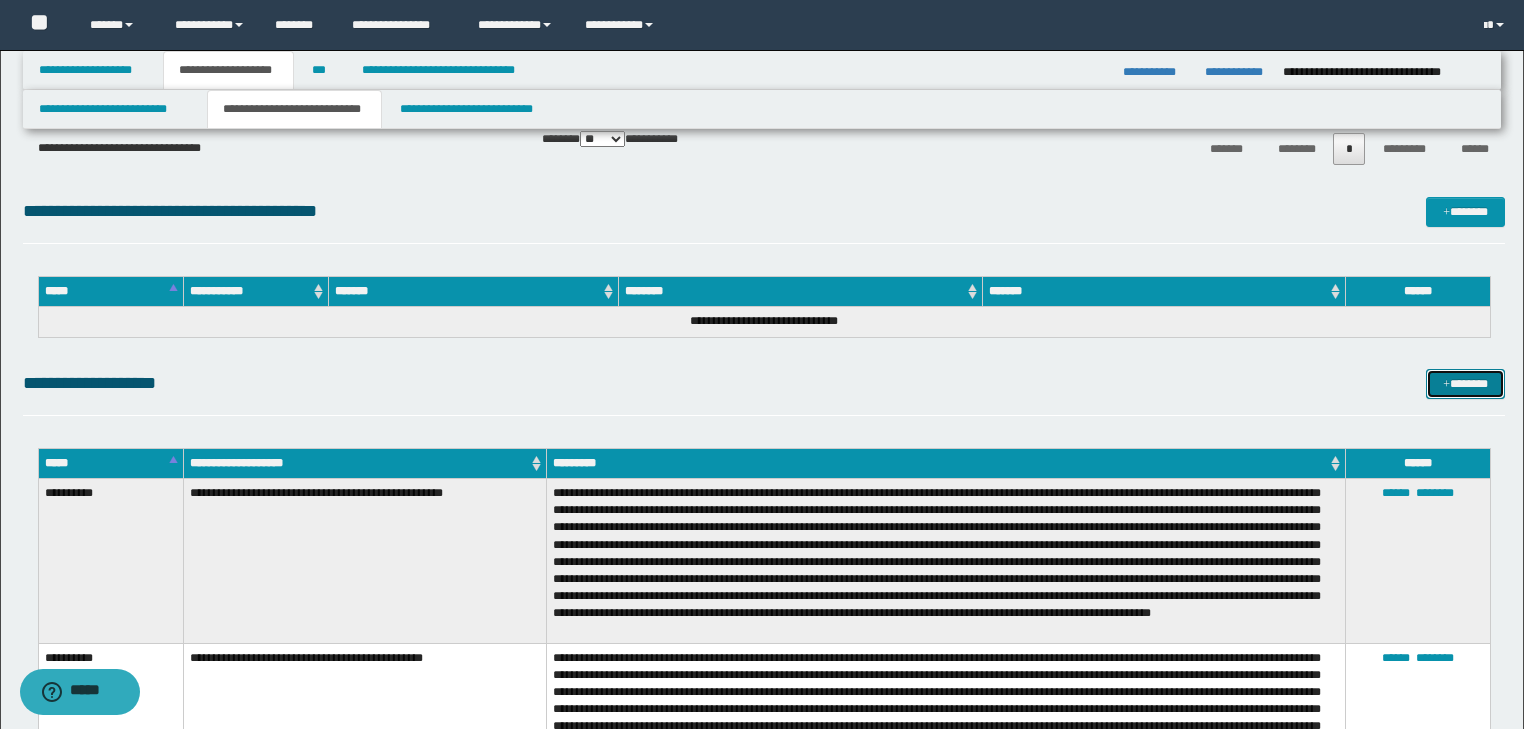 click on "*******" at bounding box center (1465, 384) 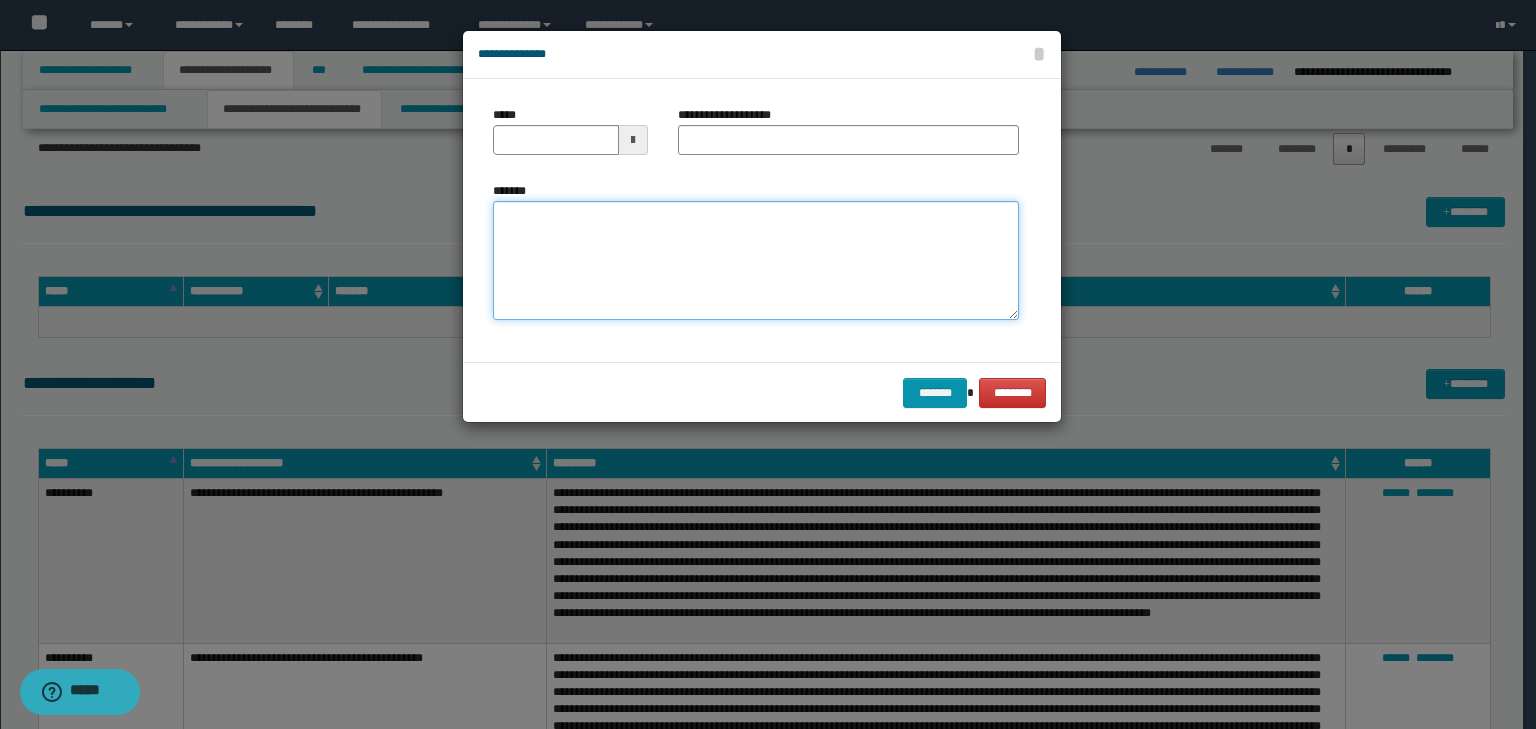 click on "*******" at bounding box center [756, 261] 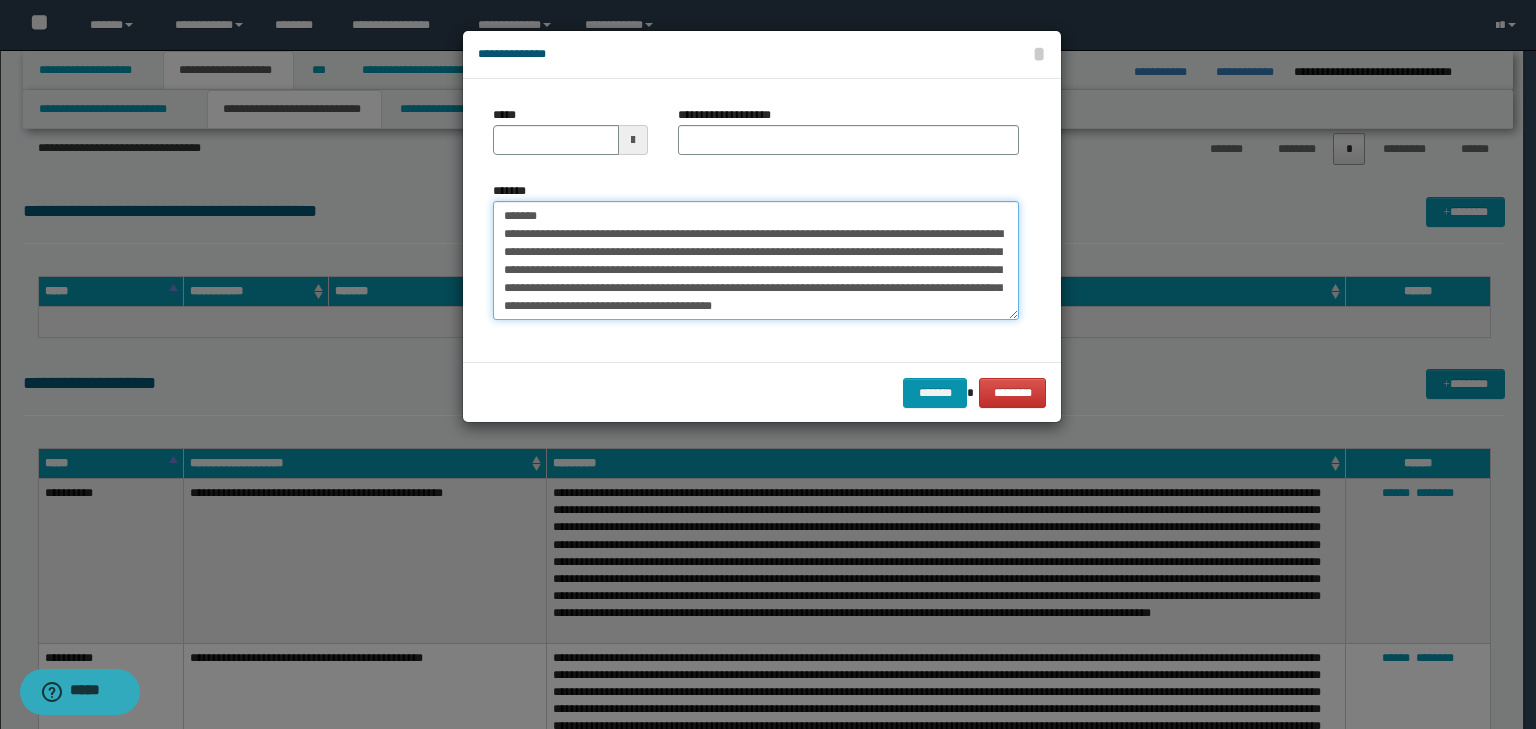 scroll, scrollTop: 0, scrollLeft: 0, axis: both 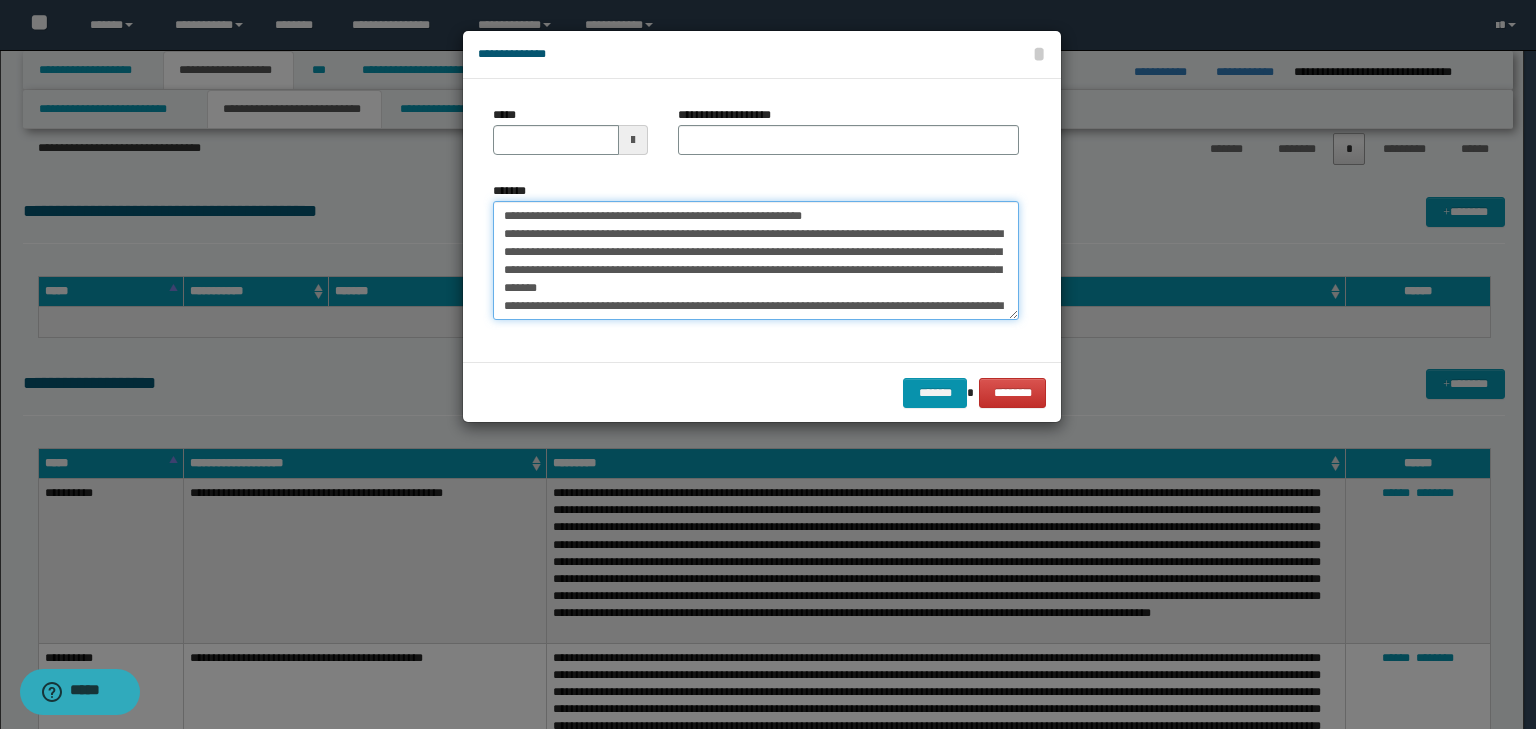 drag, startPoint x: 563, startPoint y: 216, endPoint x: 297, endPoint y: 194, distance: 266.90823 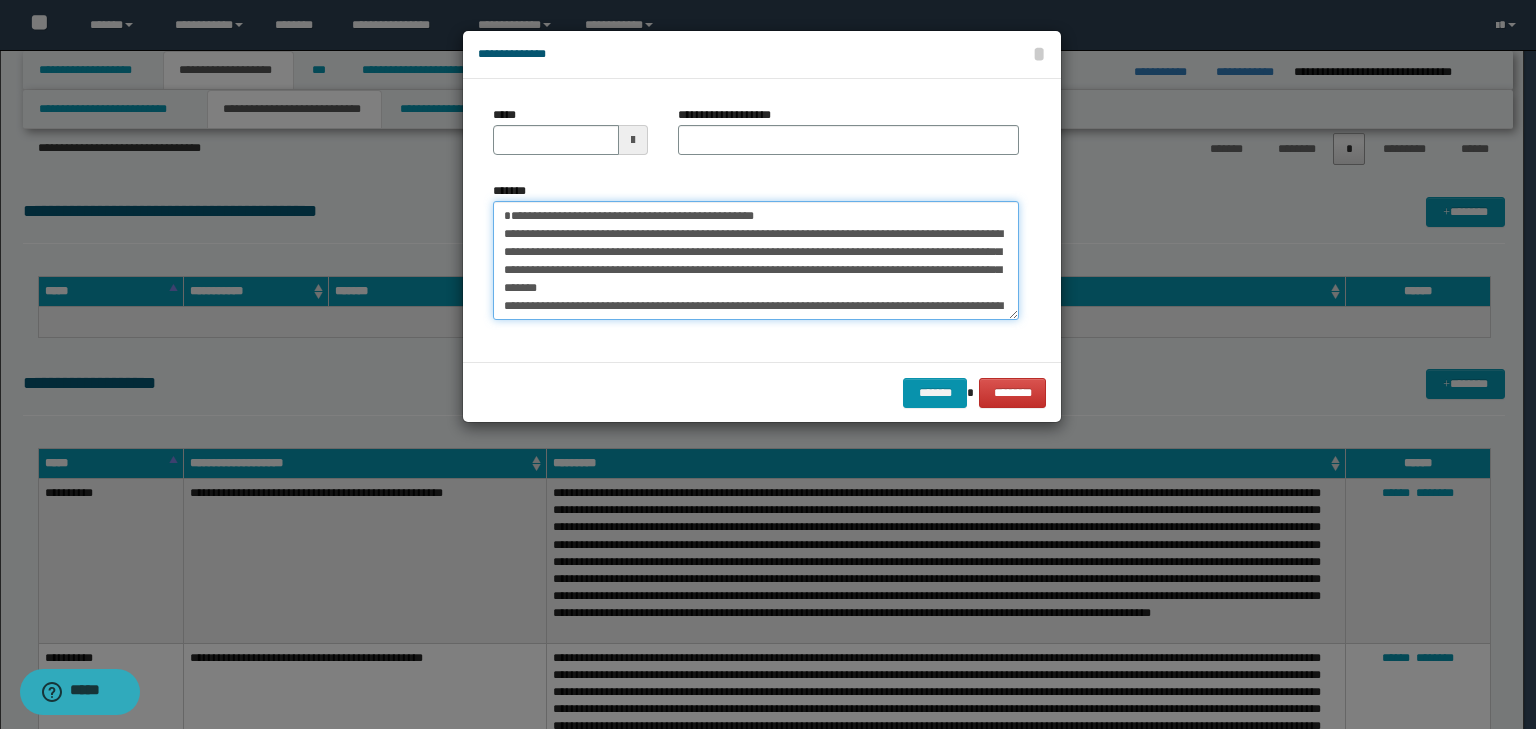 type 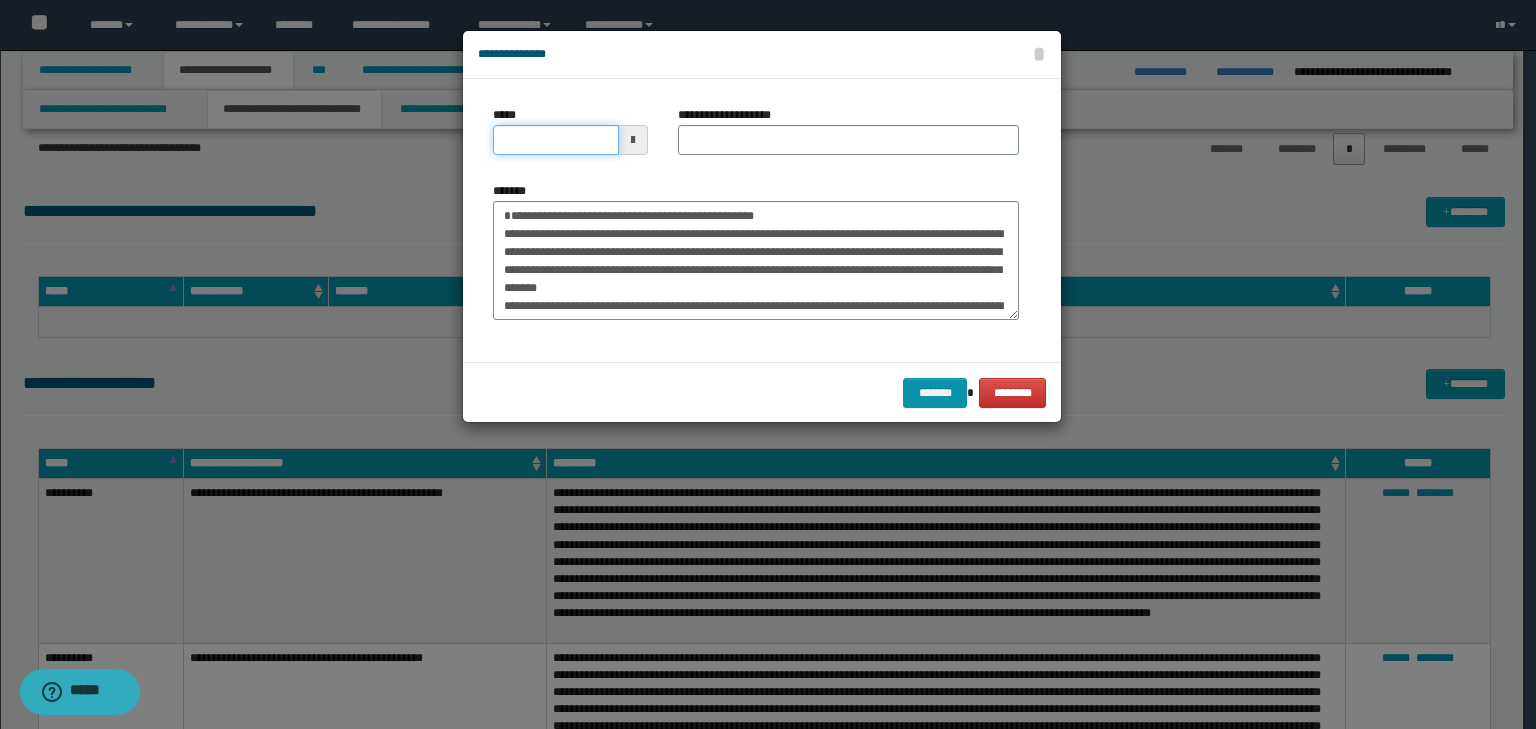 click on "*****" at bounding box center [556, 140] 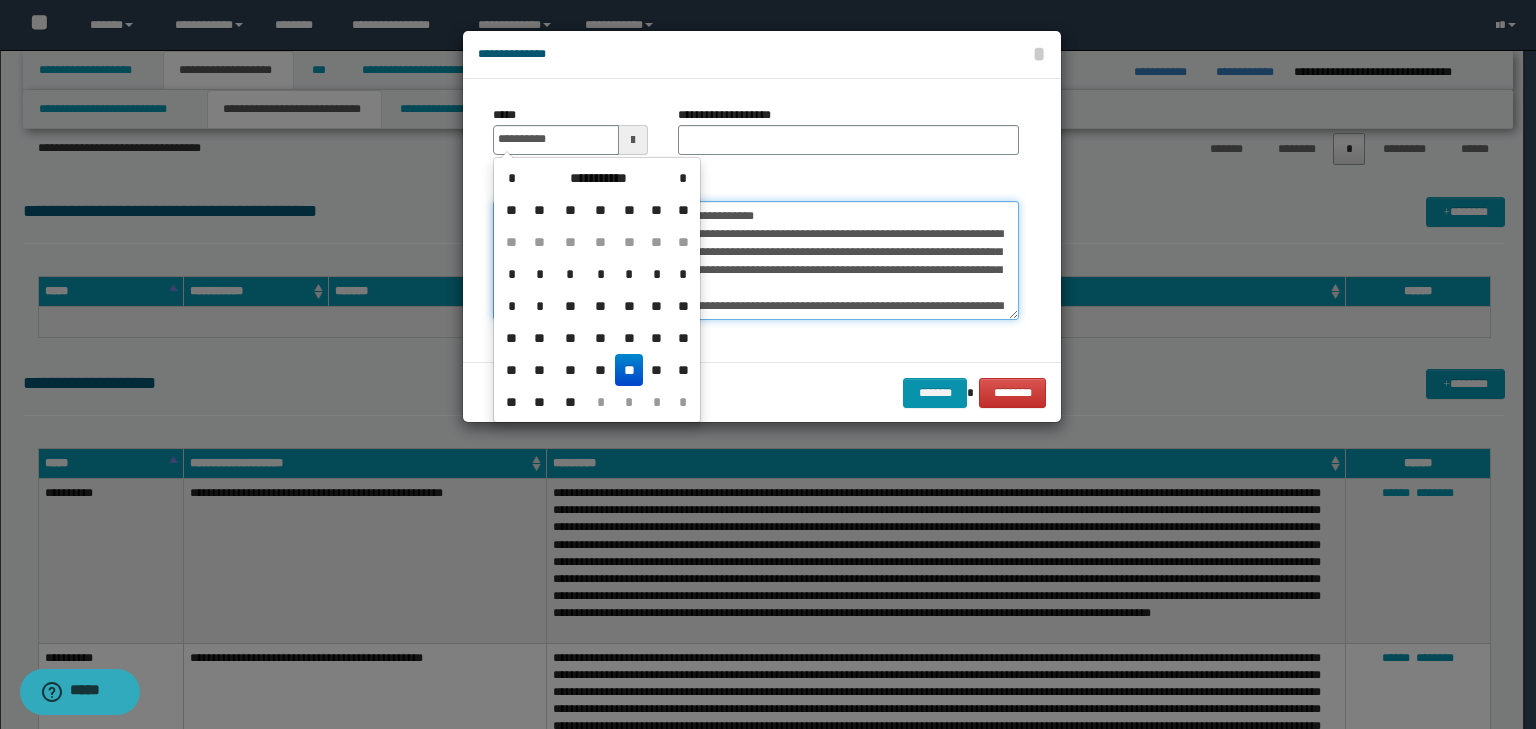 type on "**********" 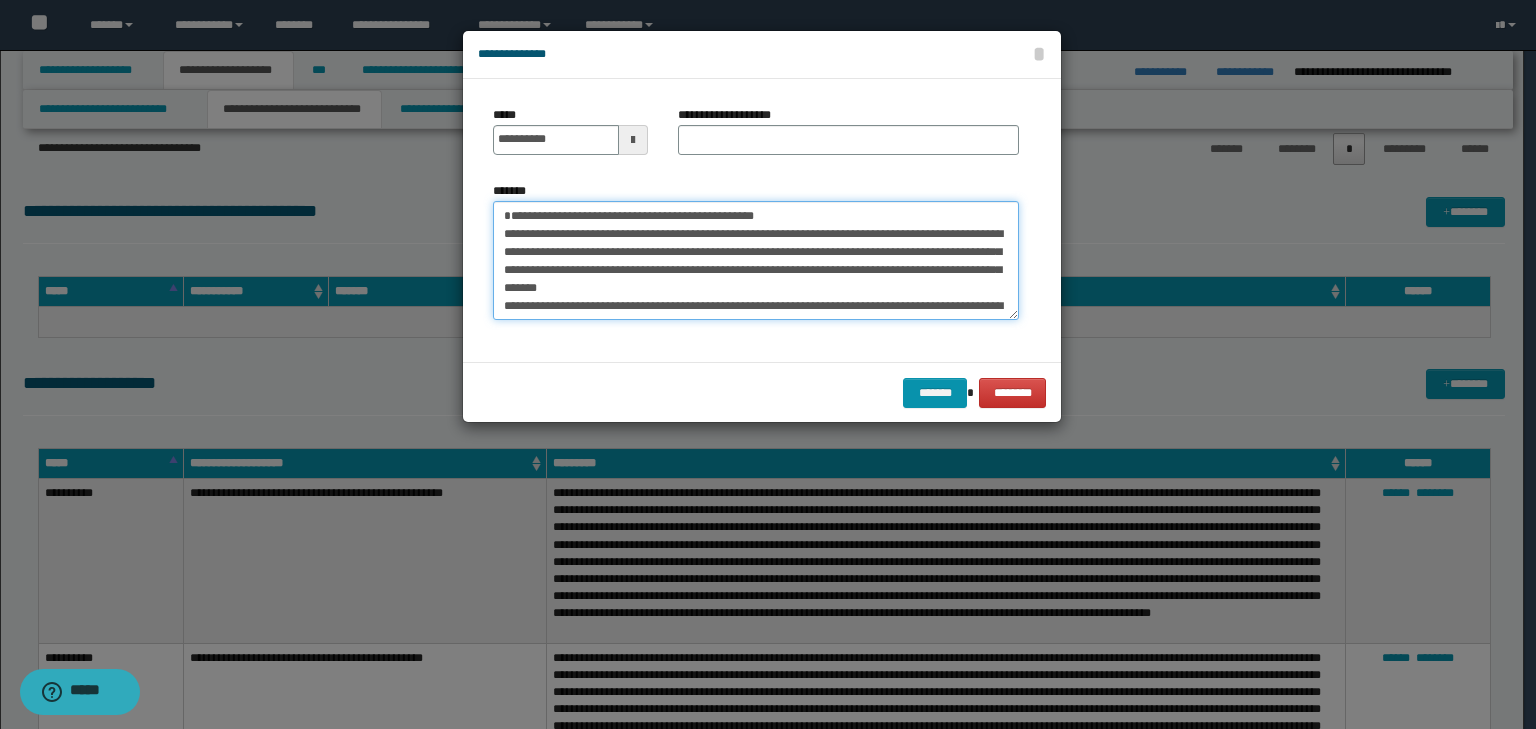 drag, startPoint x: 832, startPoint y: 215, endPoint x: 243, endPoint y: 201, distance: 589.1664 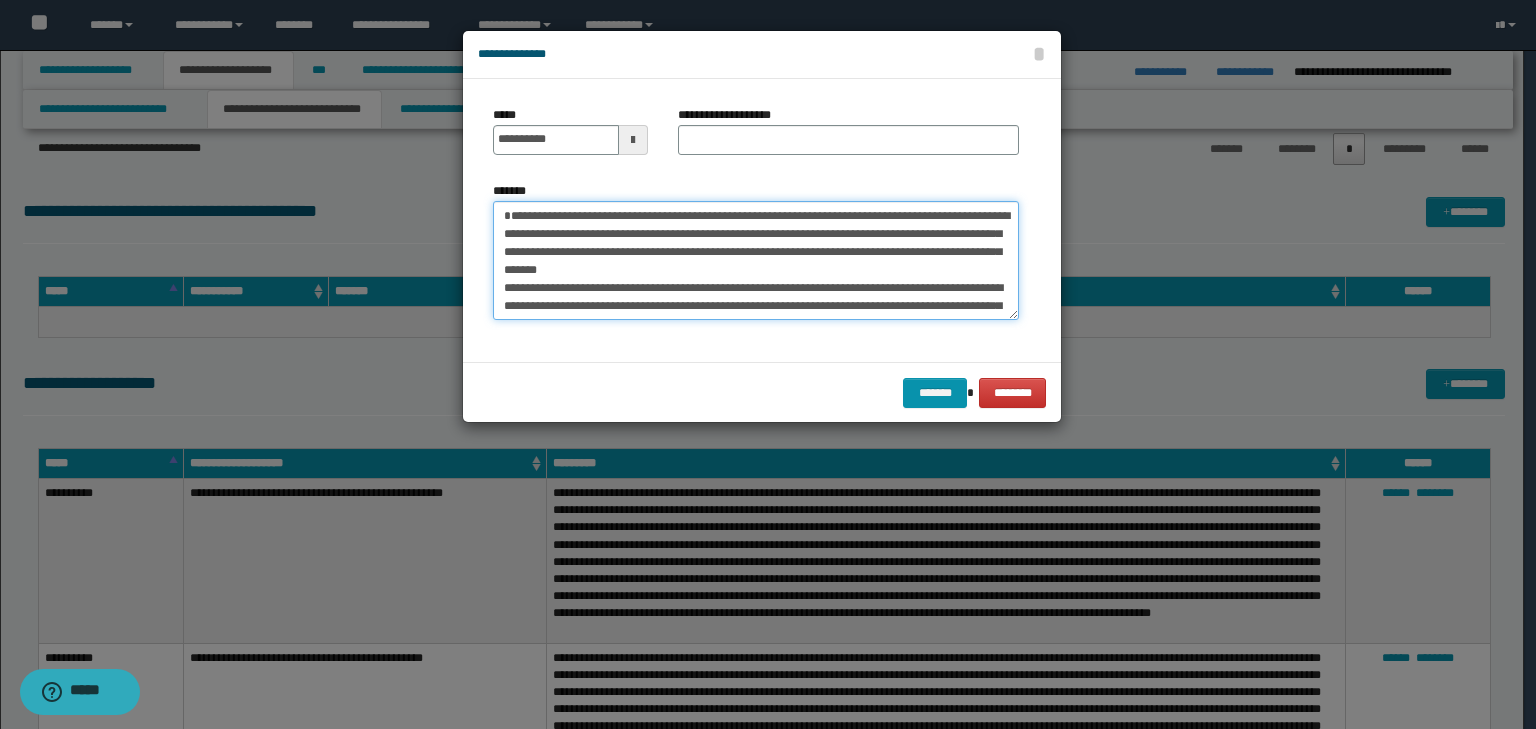 type on "**********" 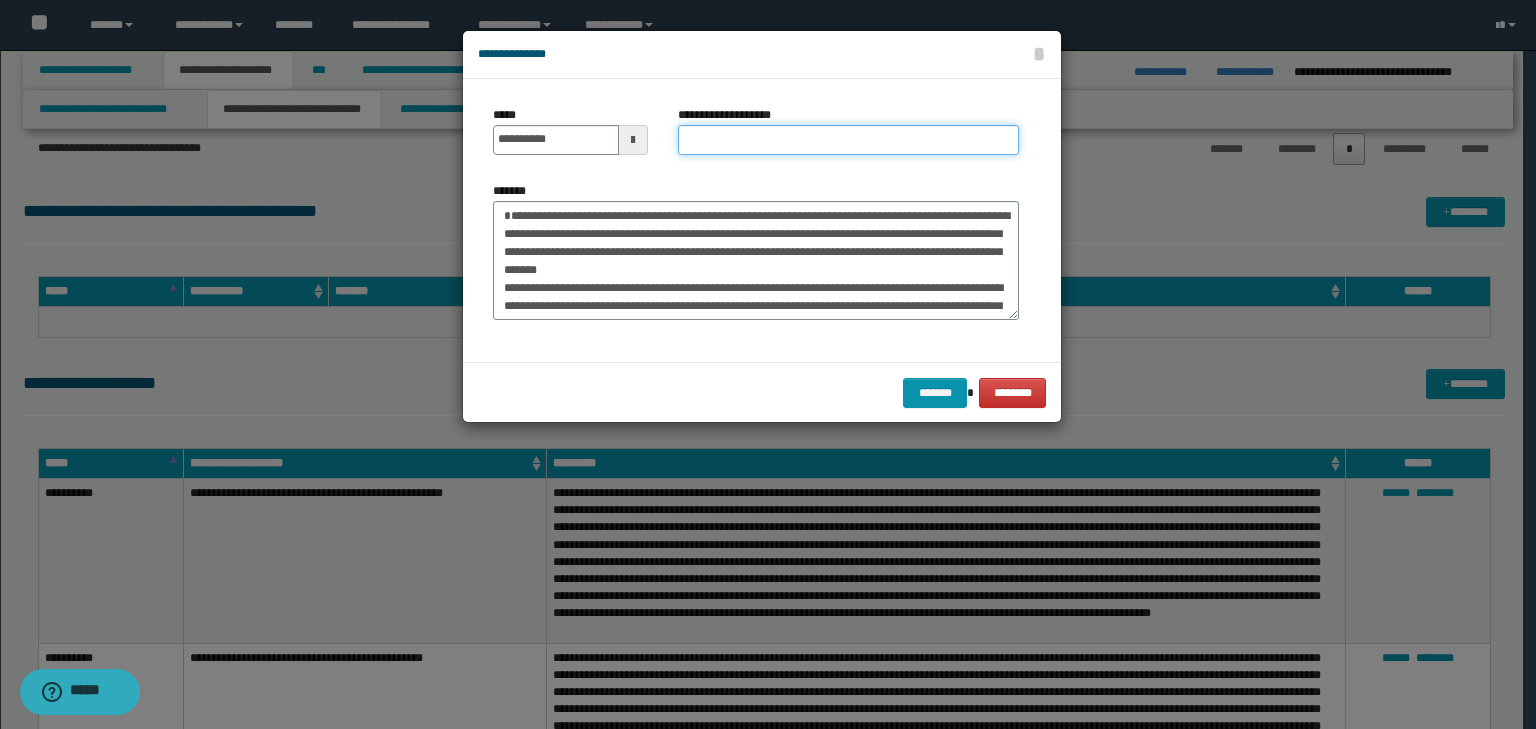 click on "**********" at bounding box center [848, 140] 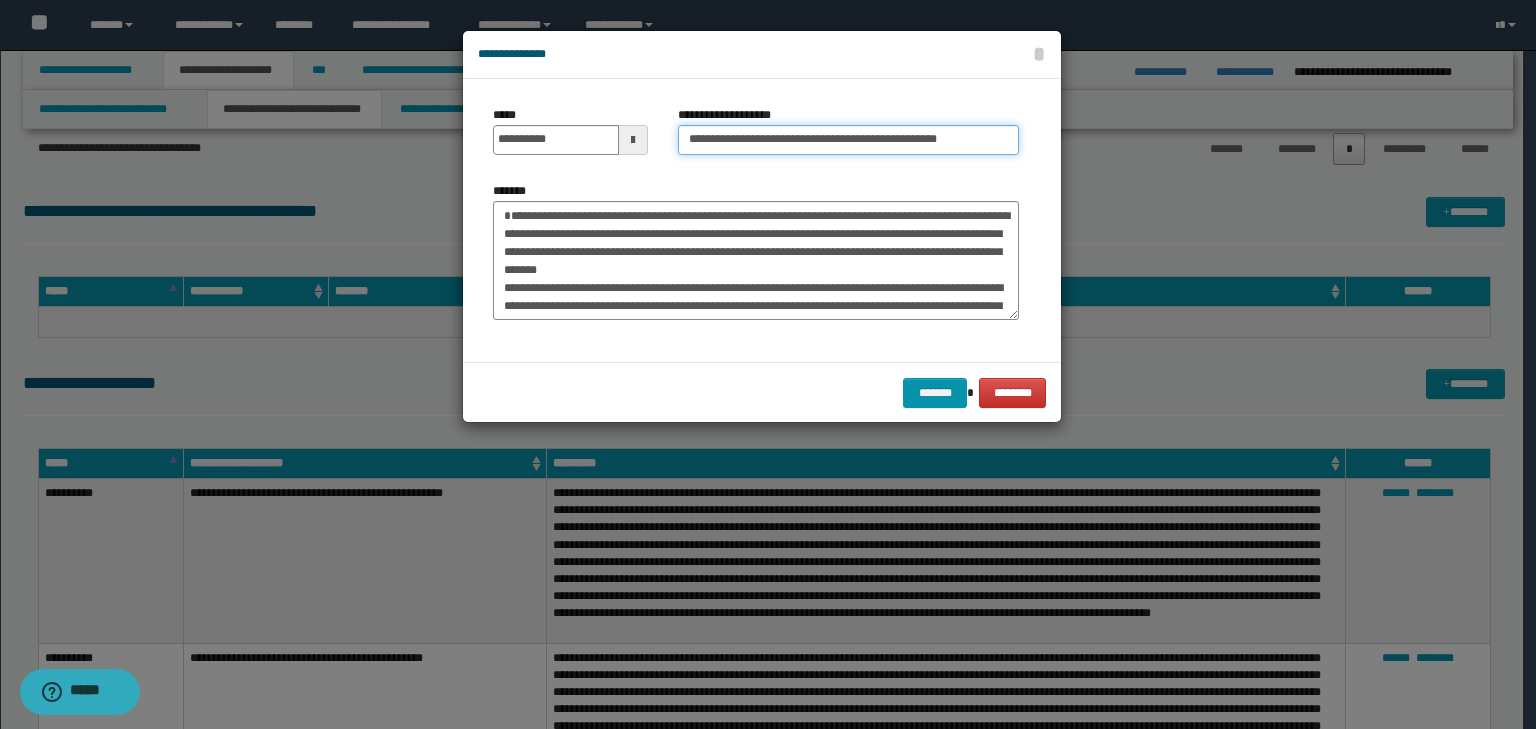type on "**********" 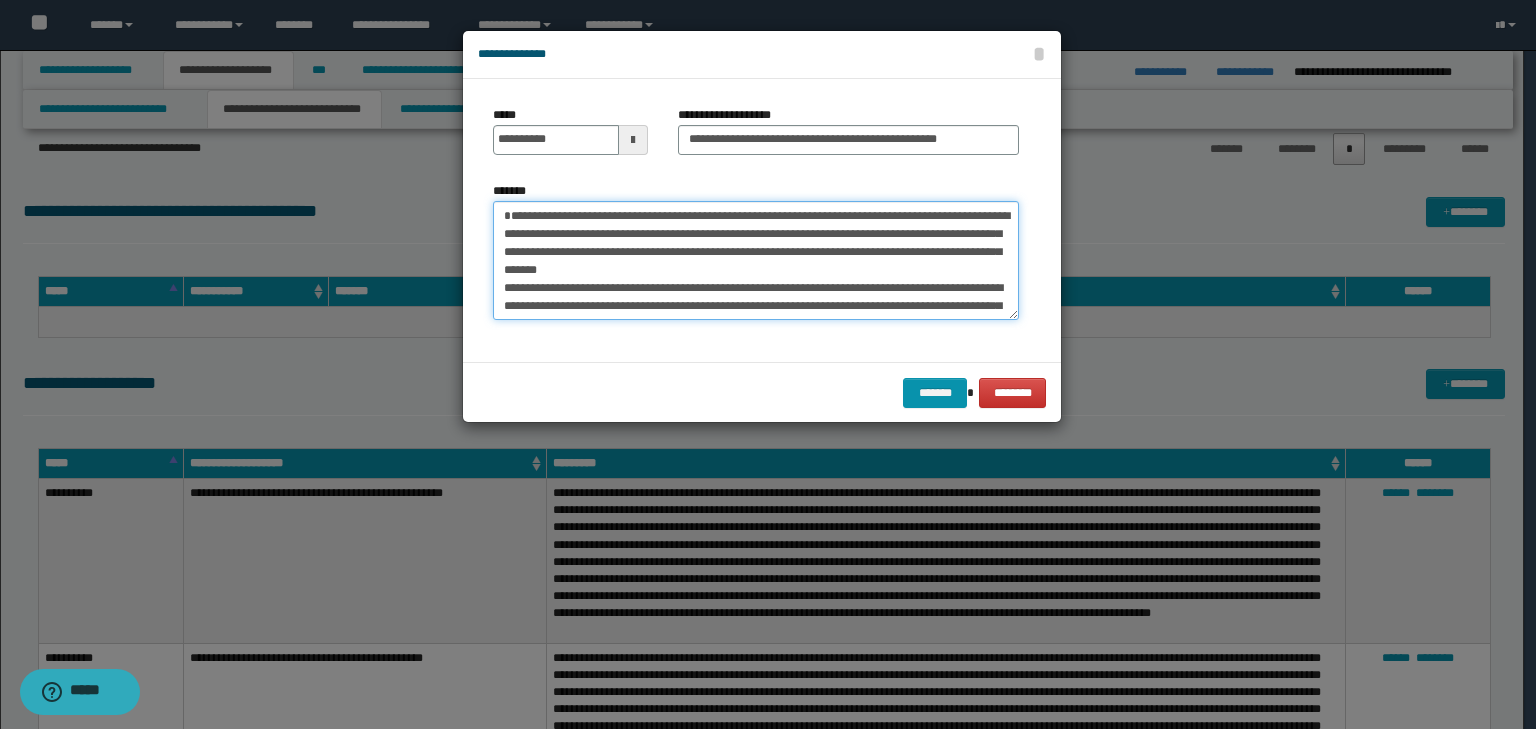 click on "**********" at bounding box center [756, 261] 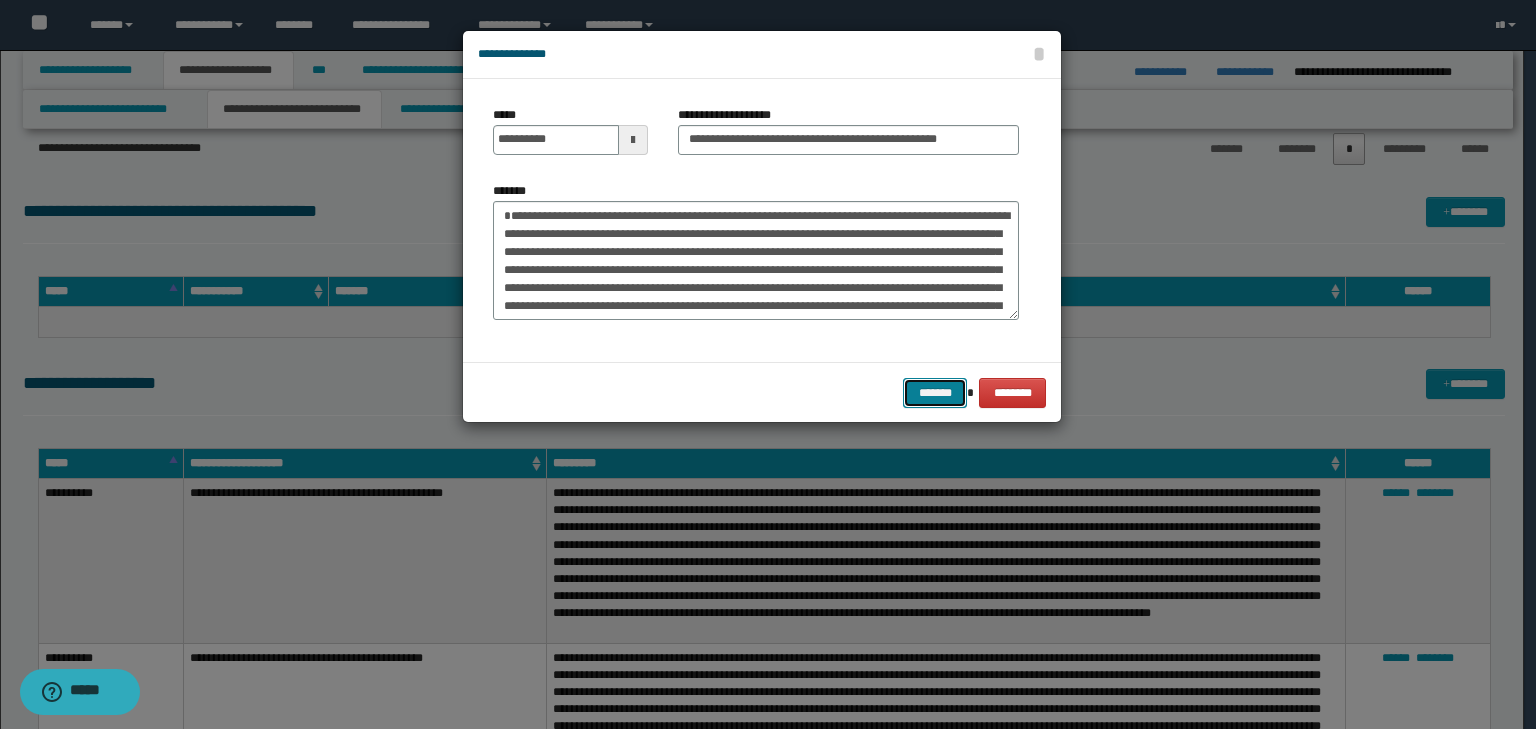 click on "*******" at bounding box center [935, 393] 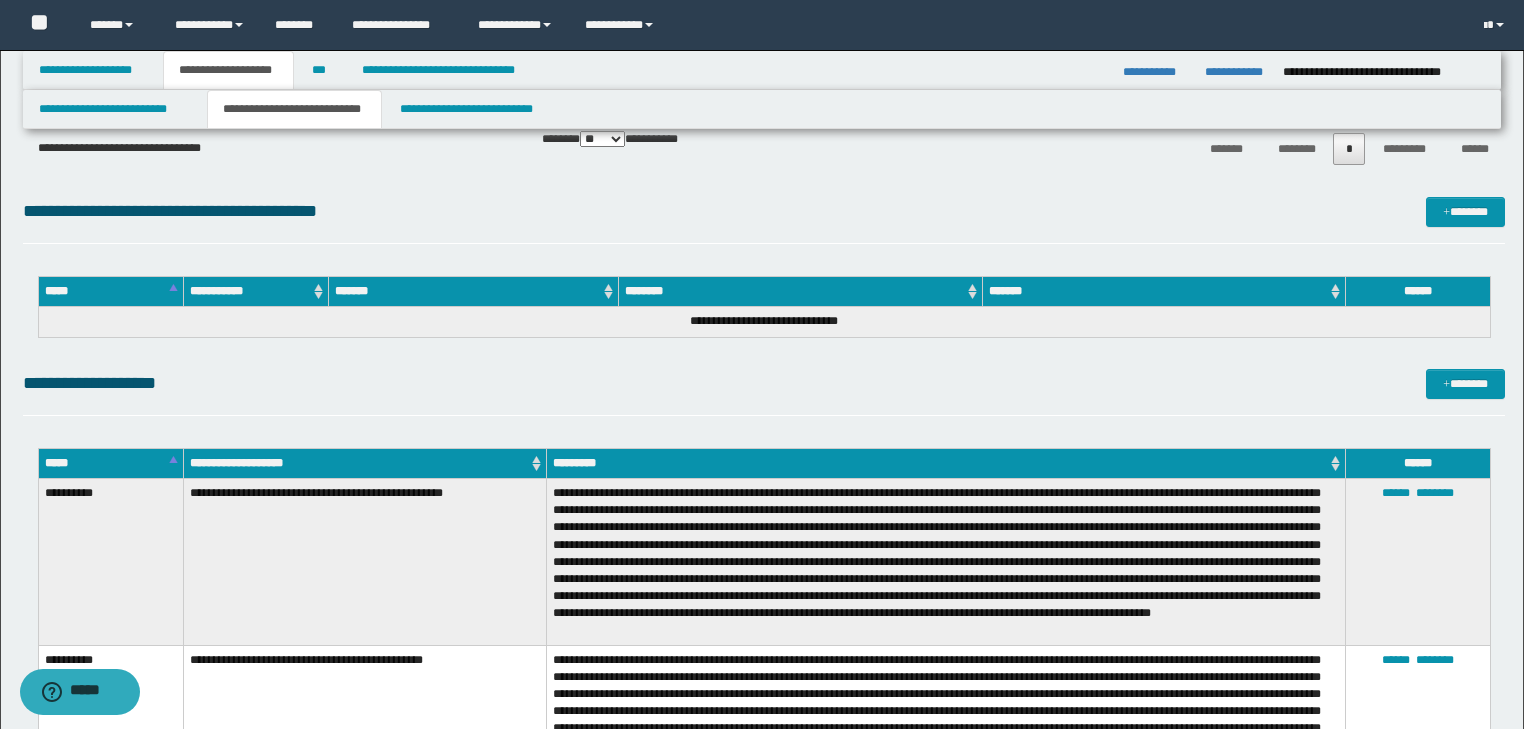 click on "**********" at bounding box center (764, 392) 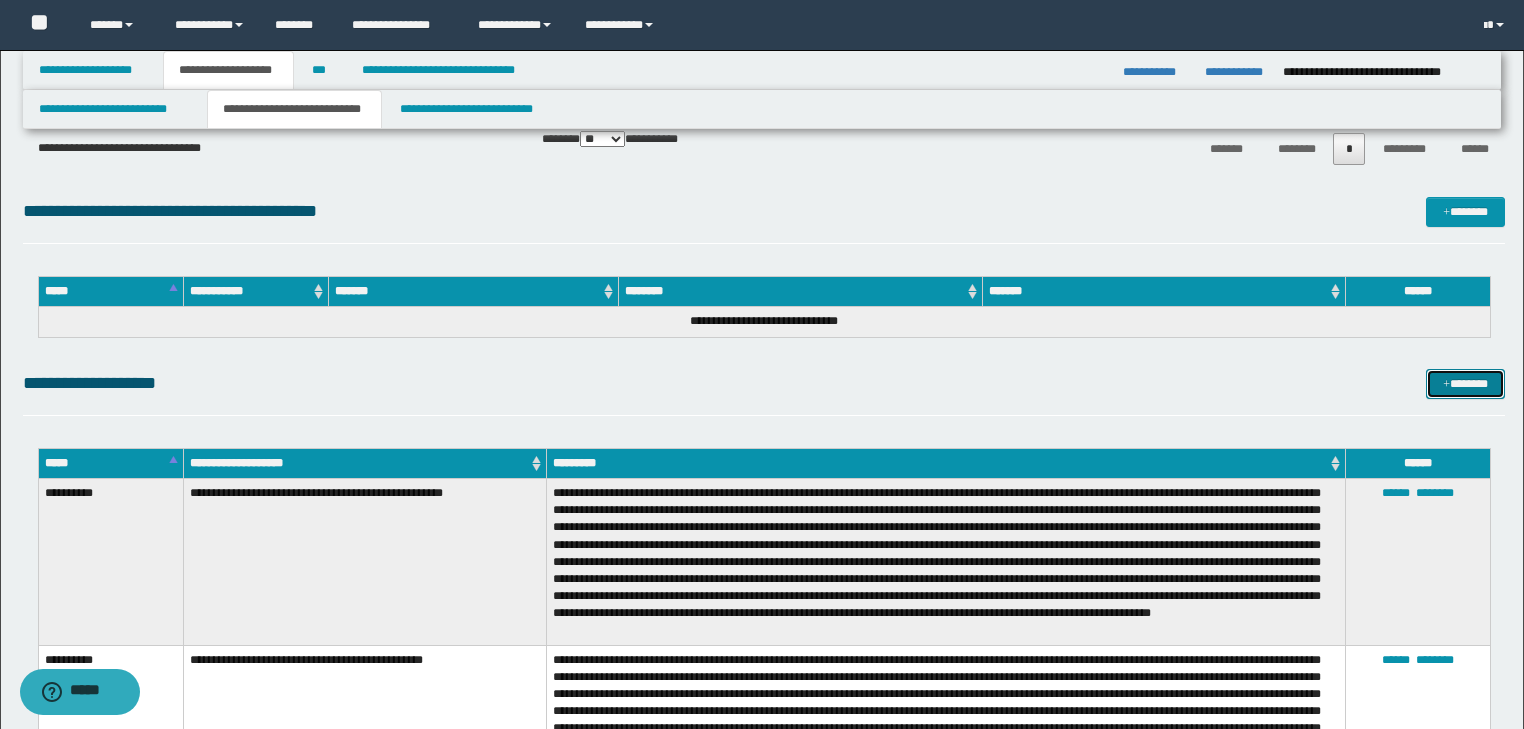 click on "*******" at bounding box center [1465, 384] 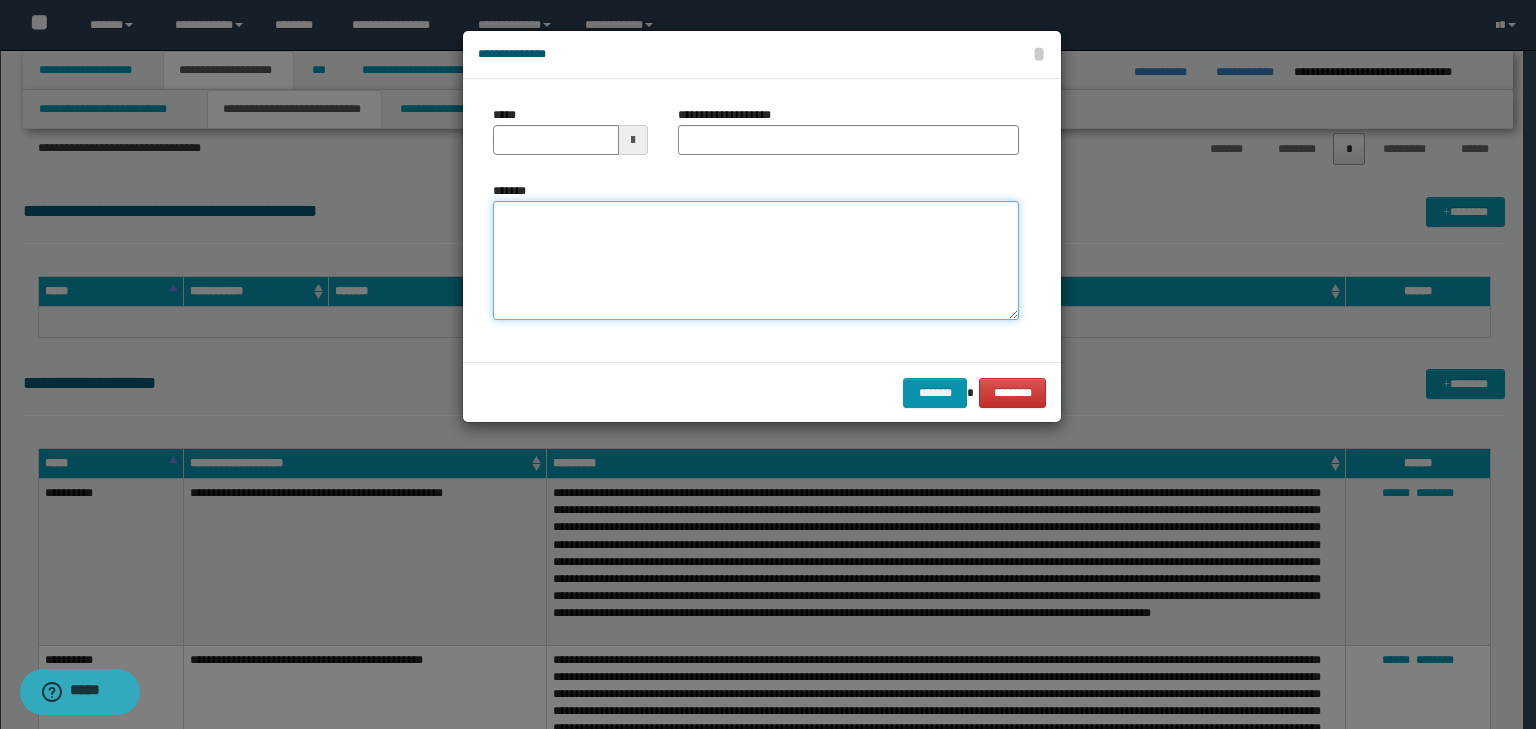 click on "*******" at bounding box center [756, 261] 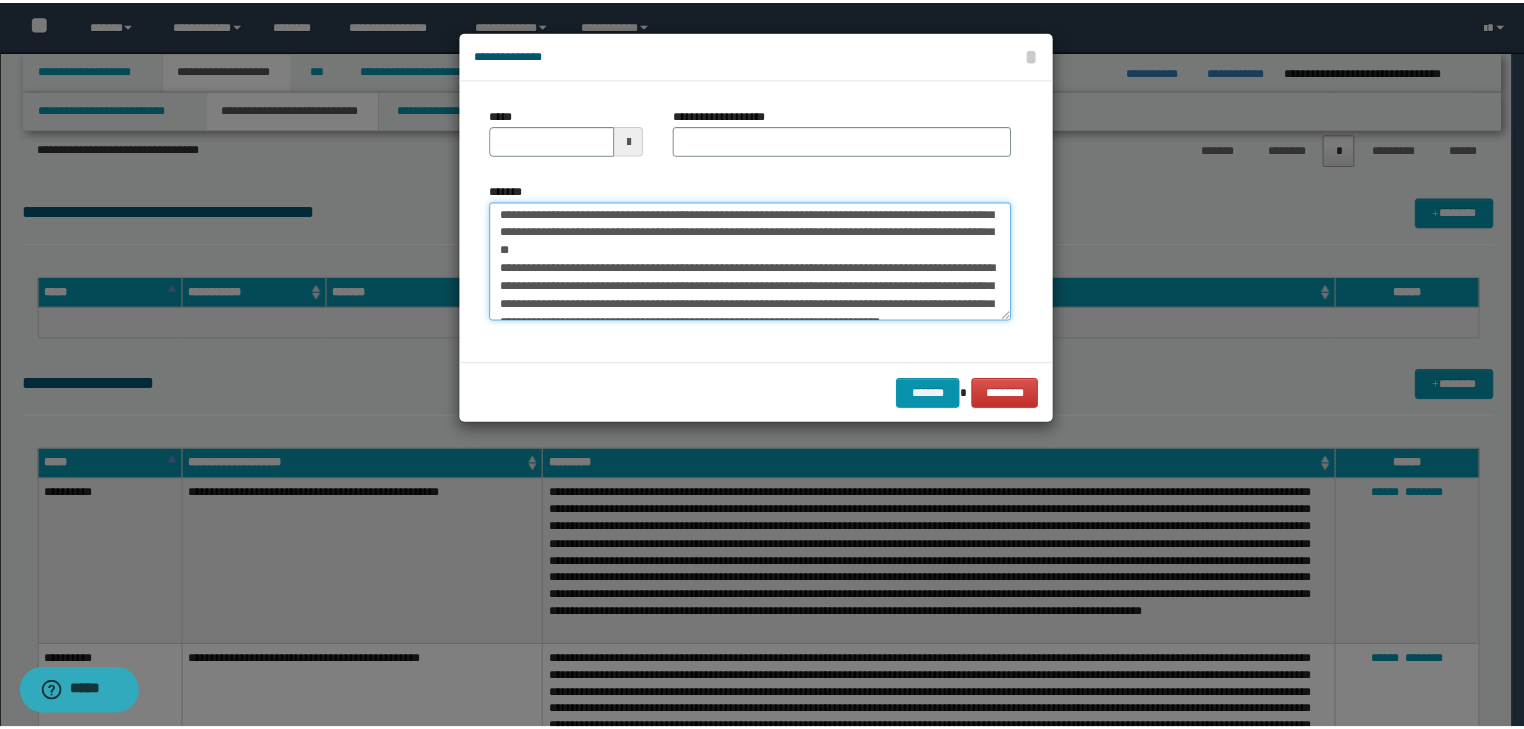 scroll, scrollTop: 0, scrollLeft: 0, axis: both 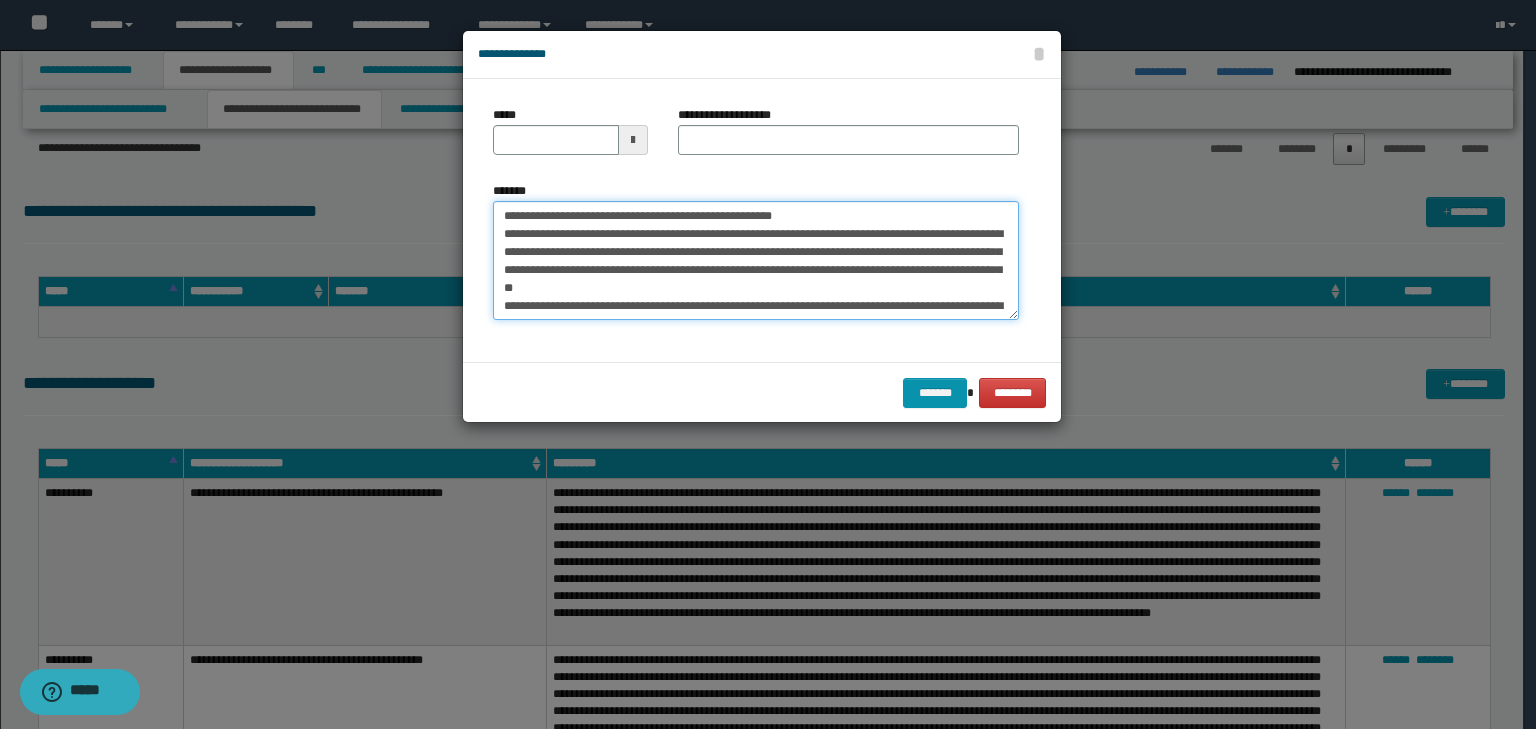 drag, startPoint x: 564, startPoint y: 213, endPoint x: 450, endPoint y: 184, distance: 117.630775 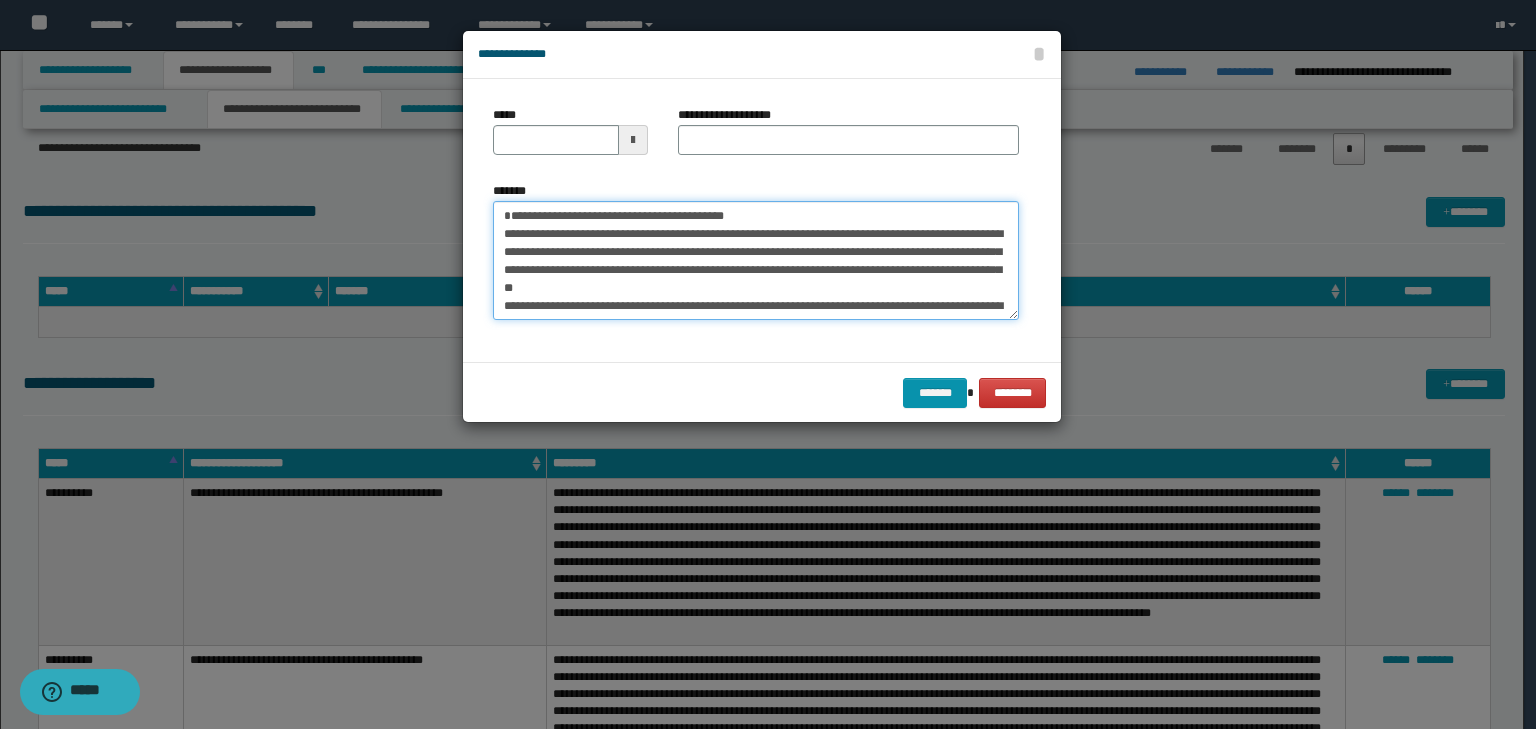 type 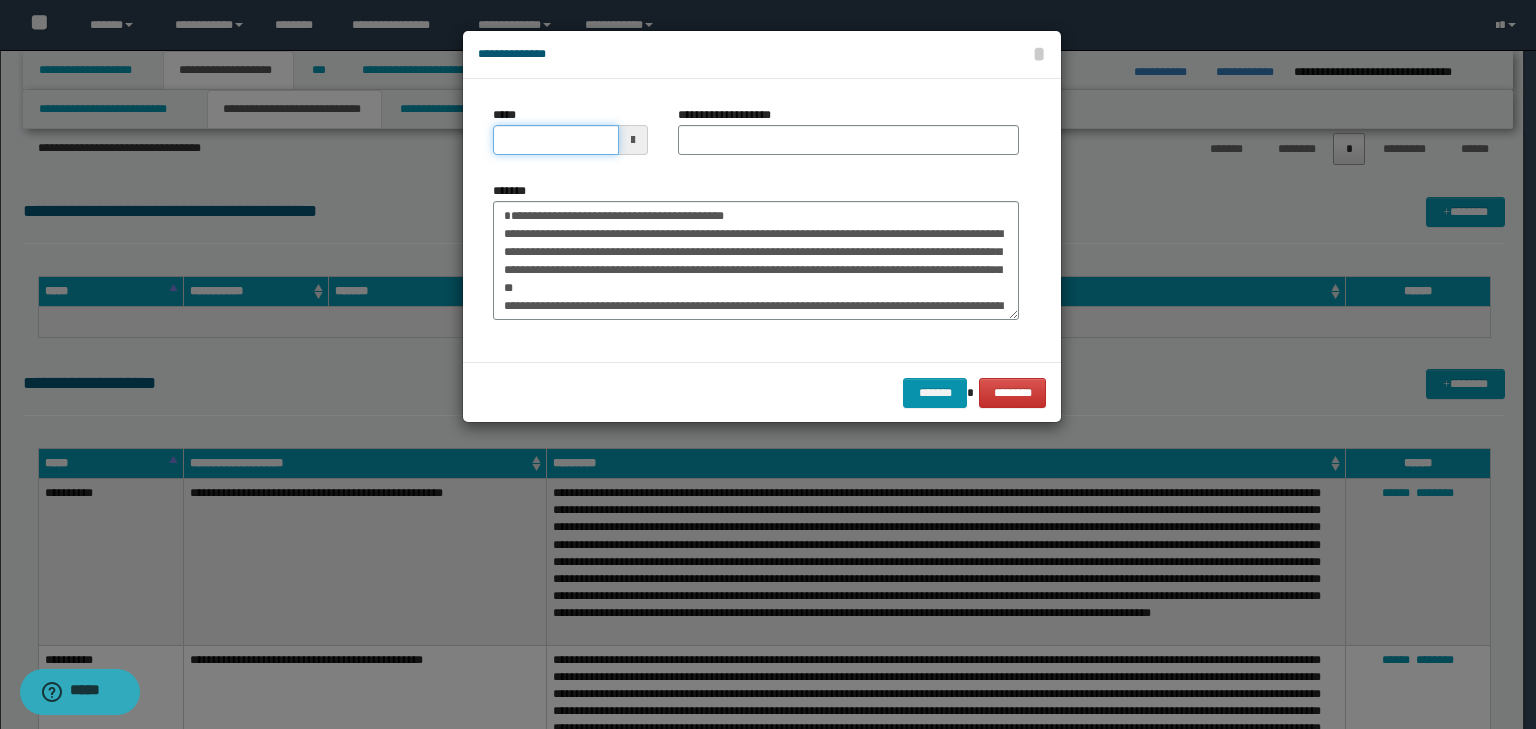 click on "*****" at bounding box center (556, 140) 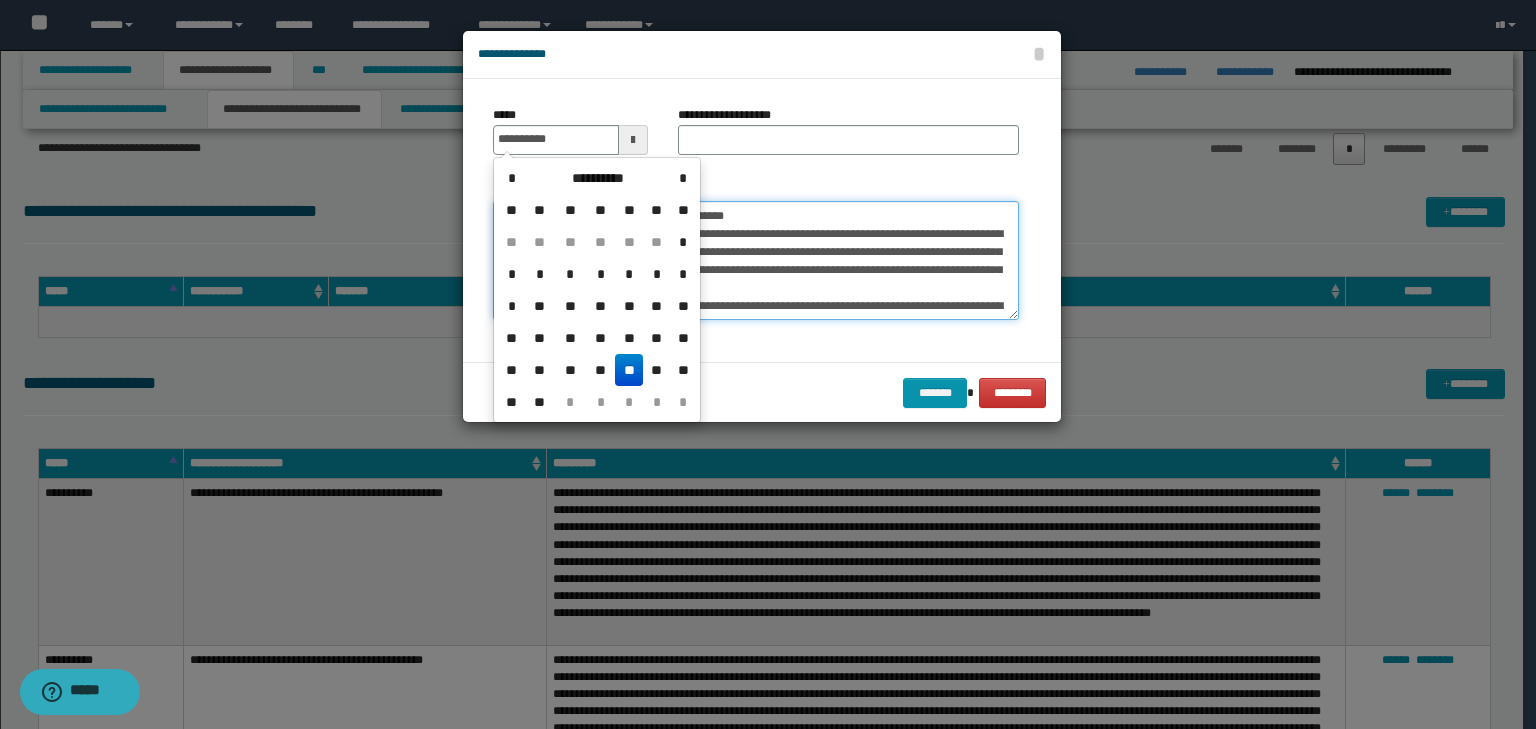 type on "**********" 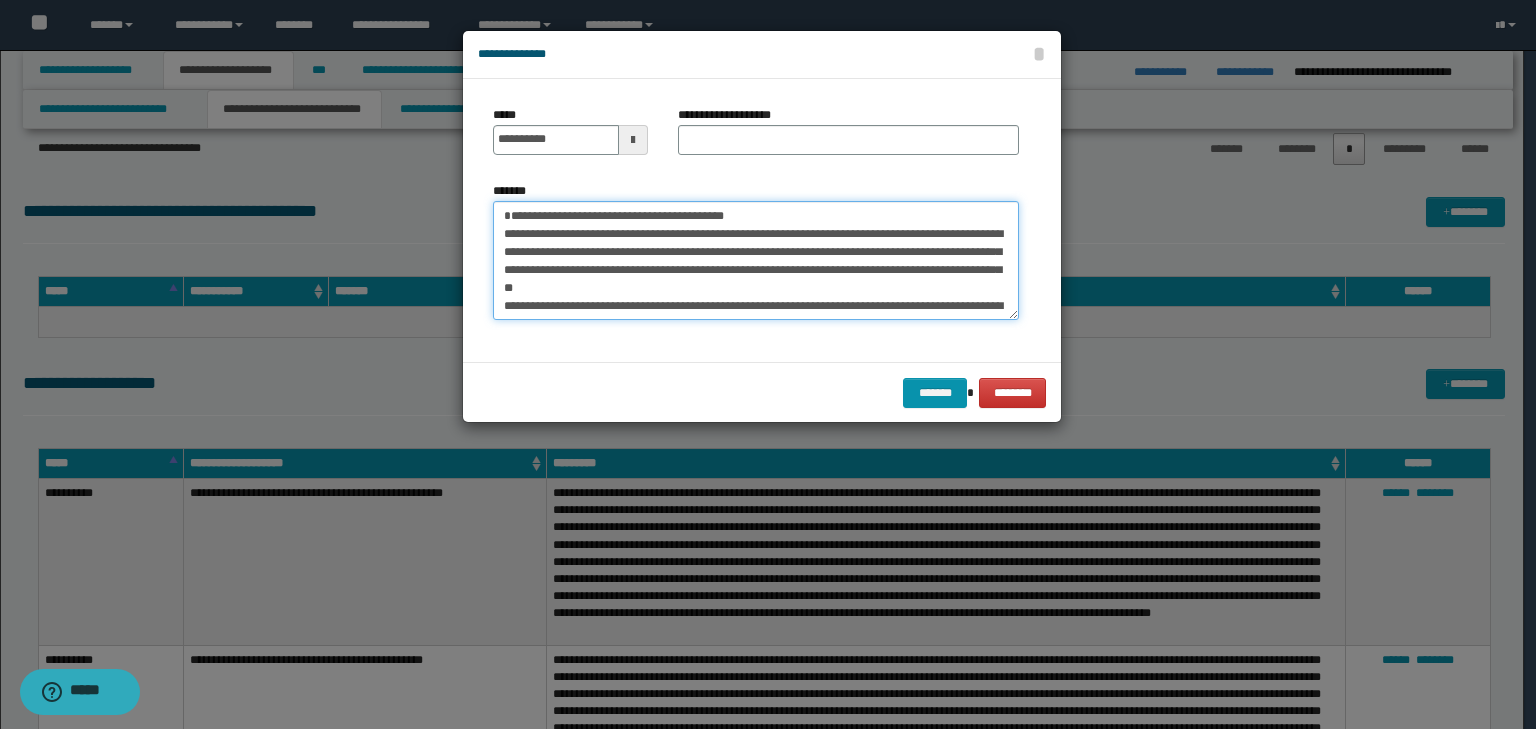 drag, startPoint x: 712, startPoint y: 206, endPoint x: 316, endPoint y: 176, distance: 397.13474 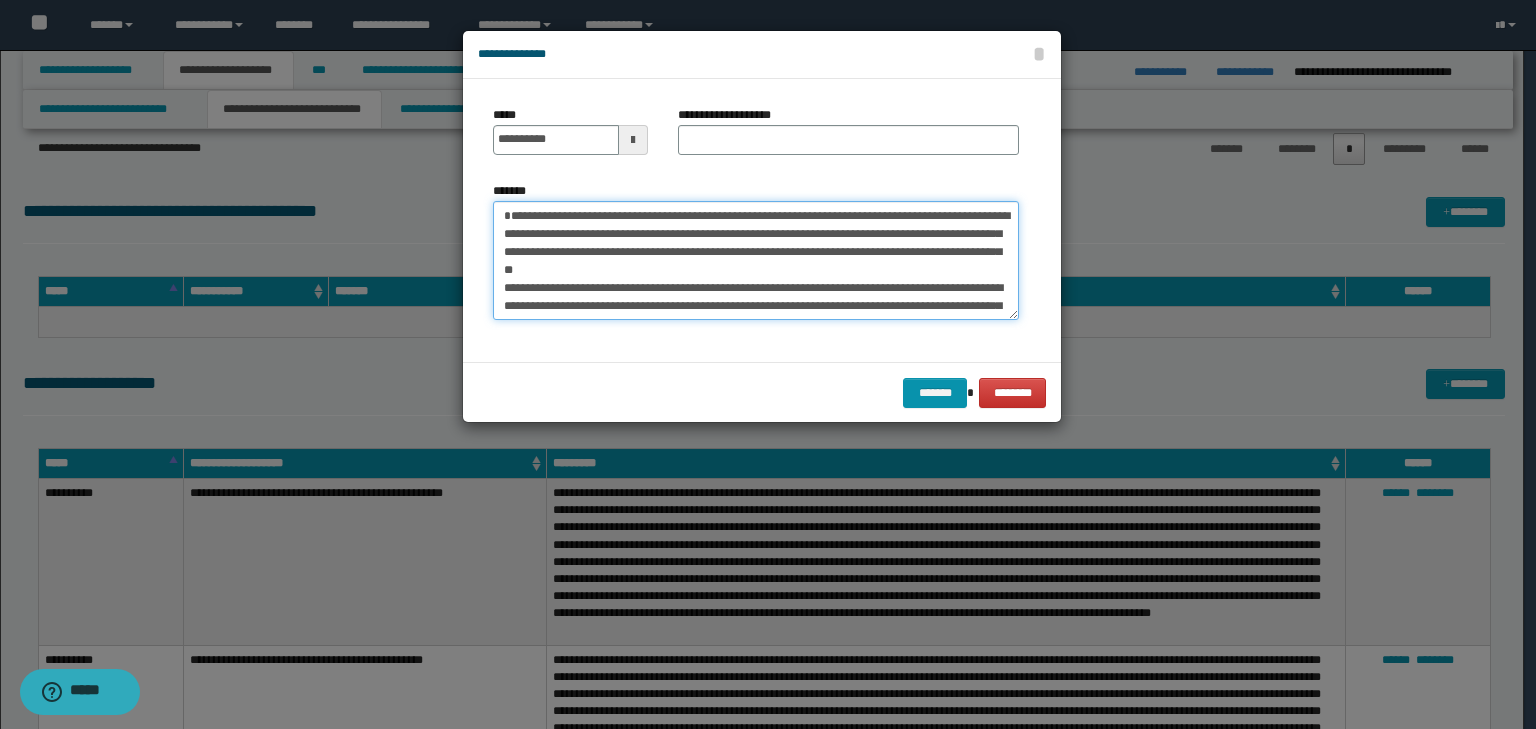 type on "**********" 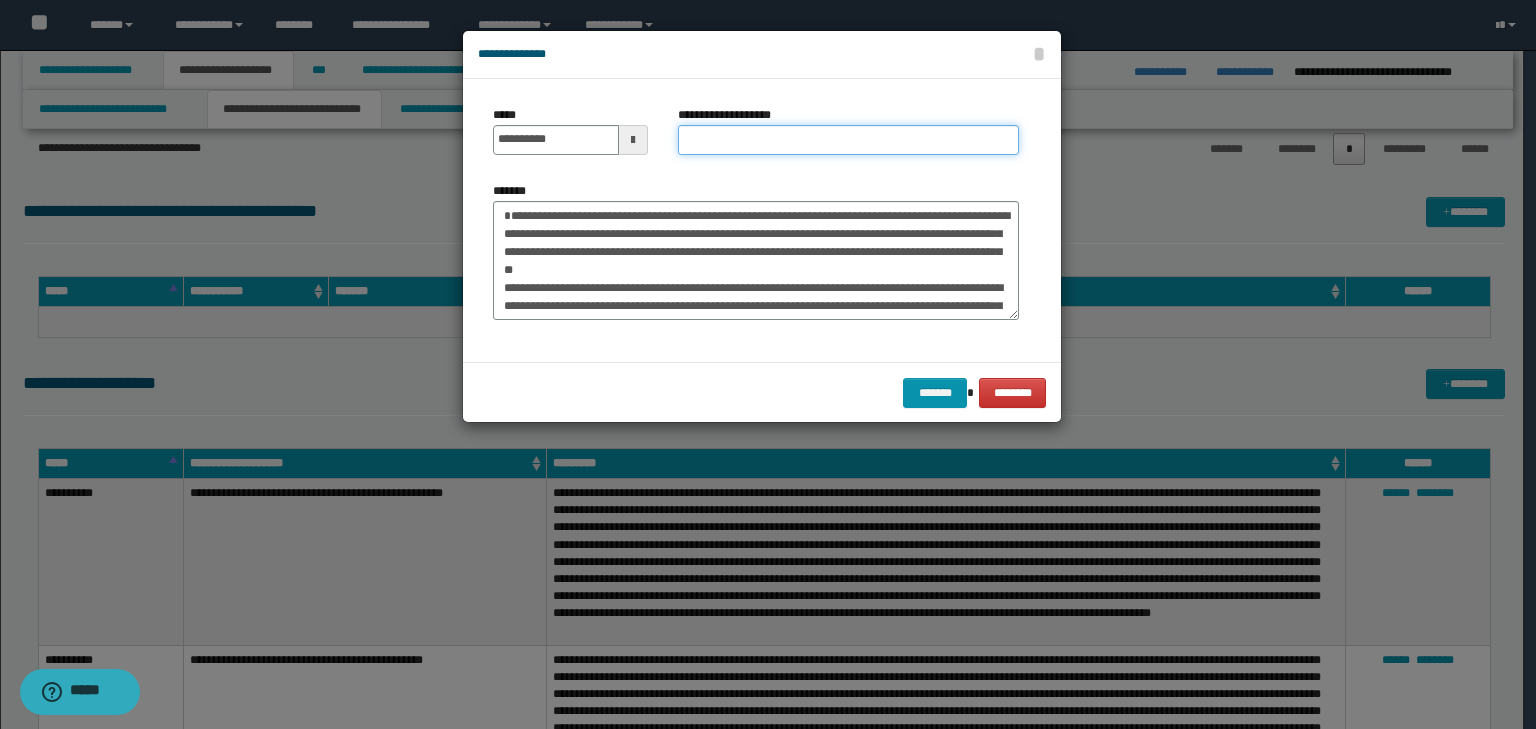 click on "**********" at bounding box center [848, 140] 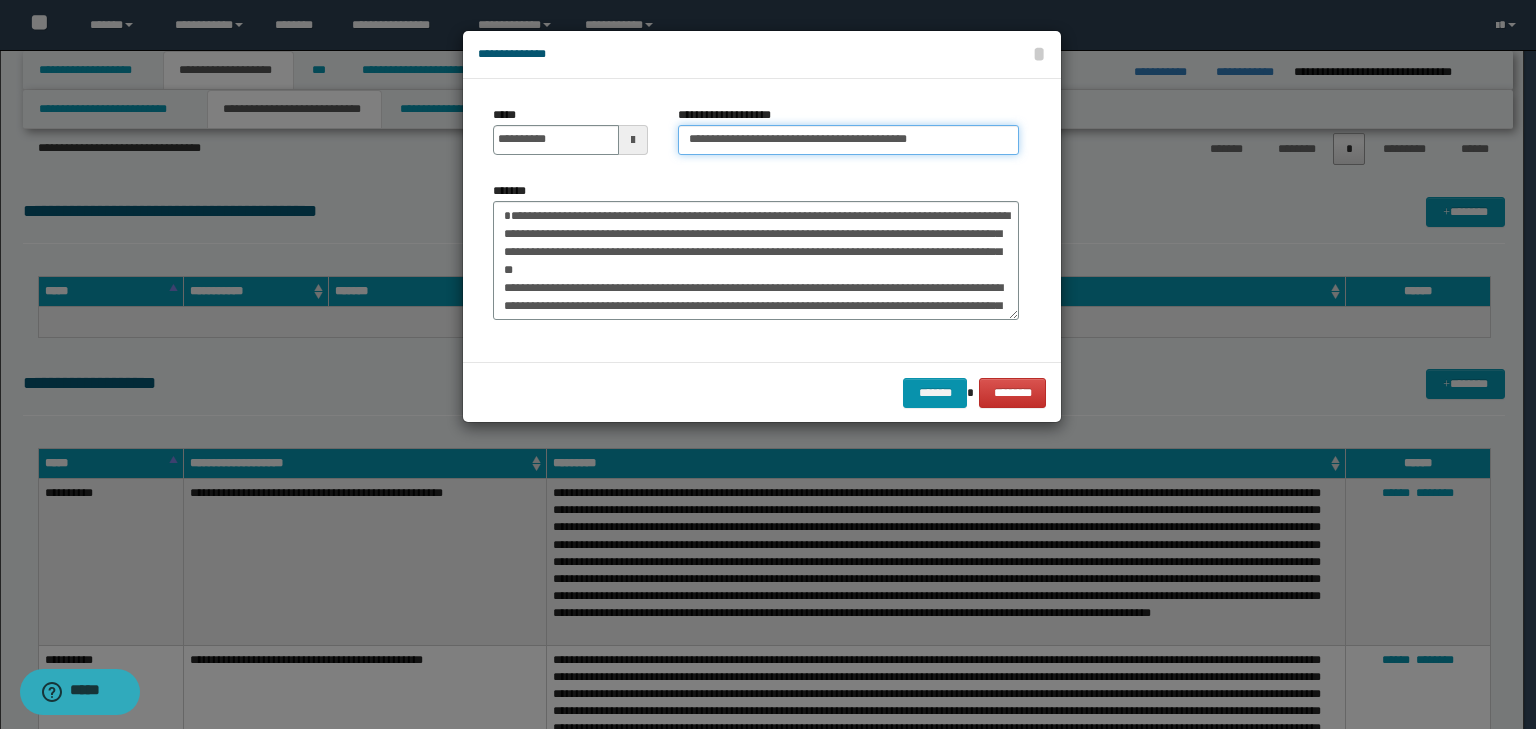 type on "**********" 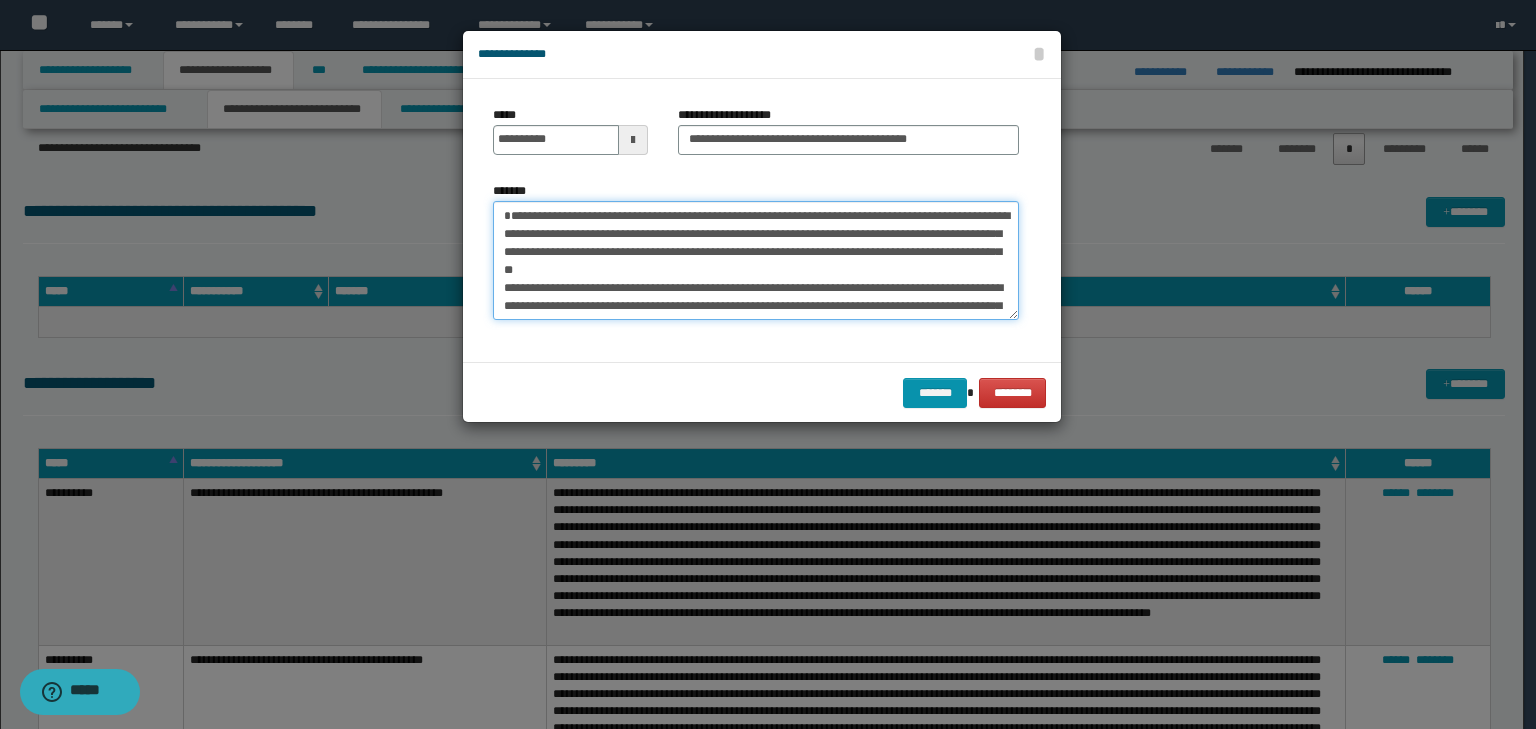 click on "**********" at bounding box center [756, 261] 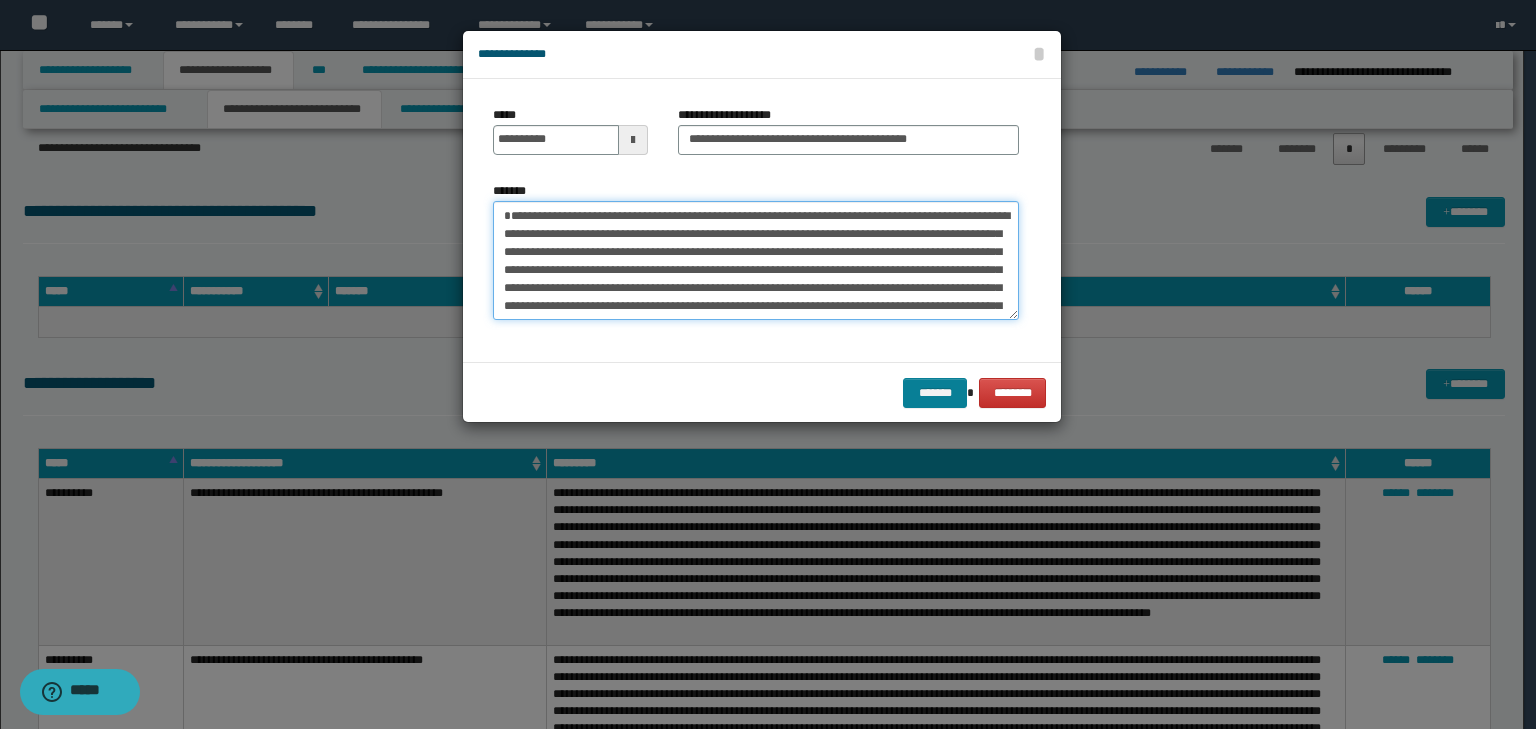 type on "**********" 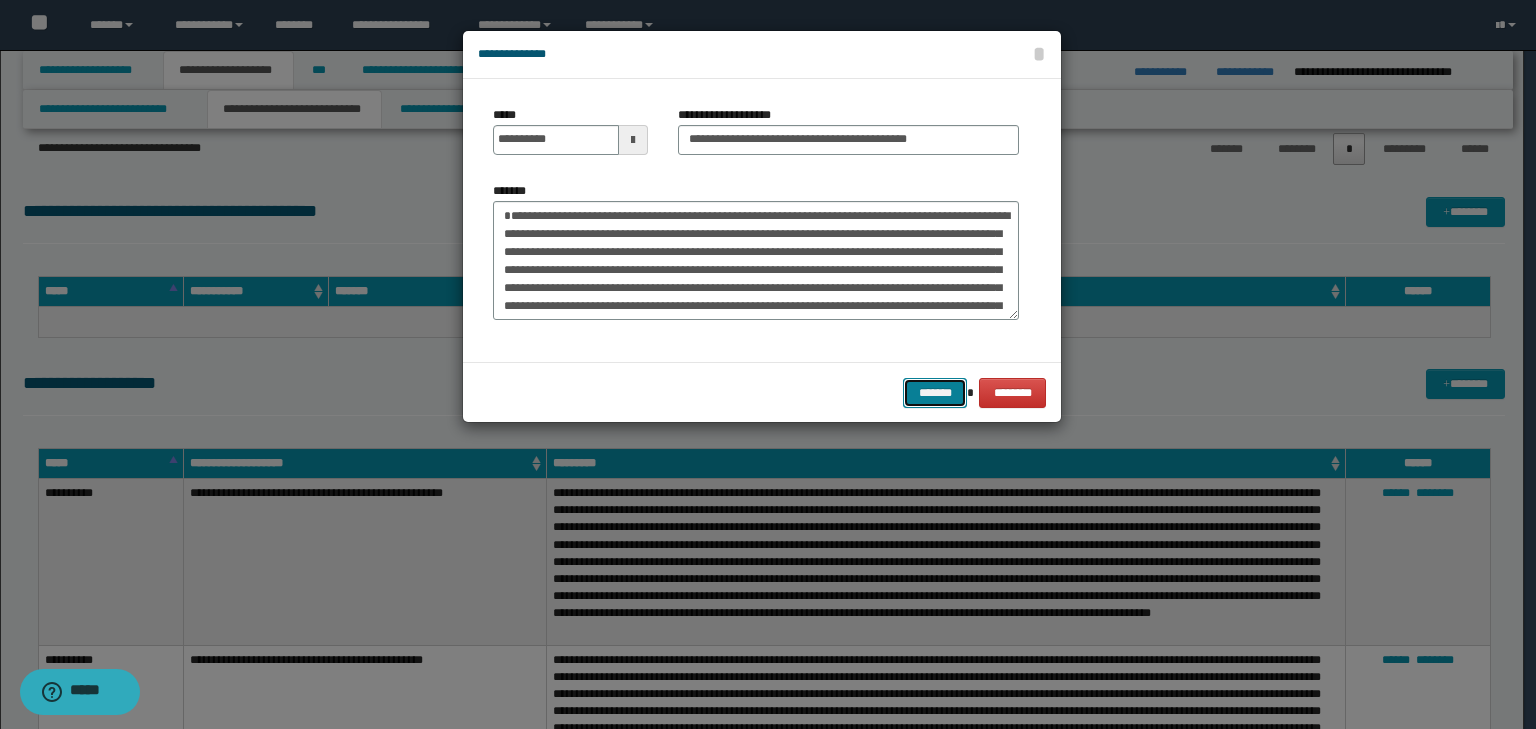 click on "*******" at bounding box center (935, 393) 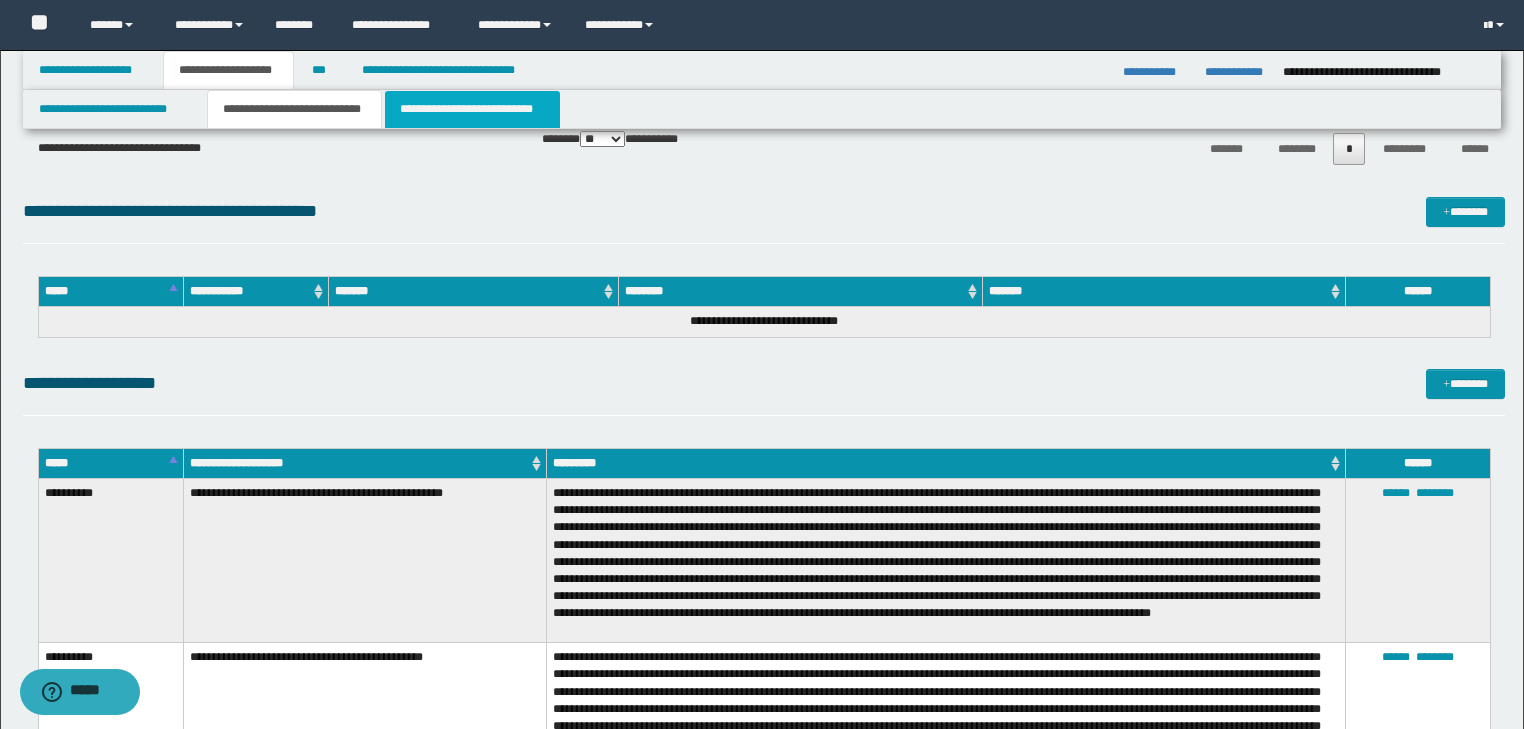 click on "**********" at bounding box center [472, 109] 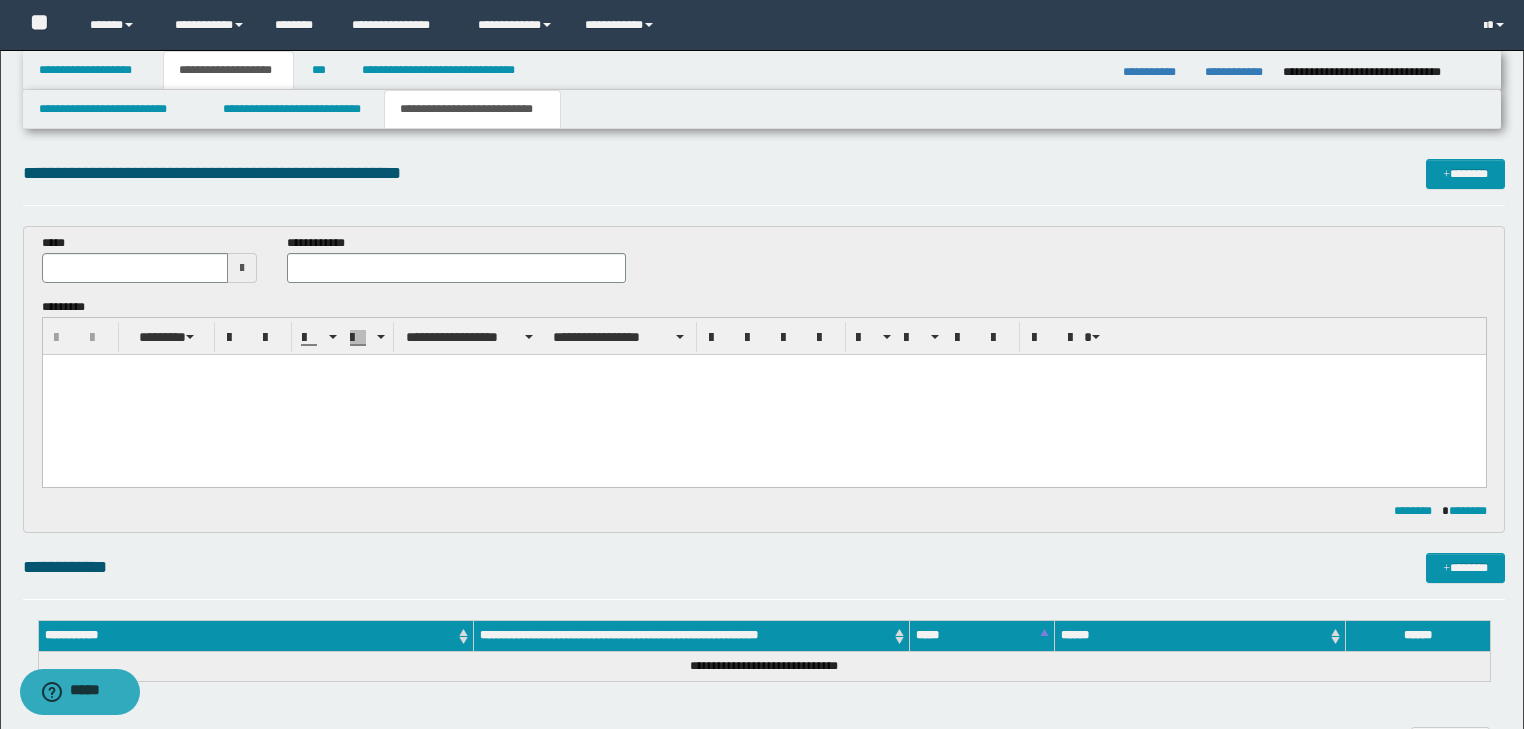 scroll, scrollTop: 0, scrollLeft: 0, axis: both 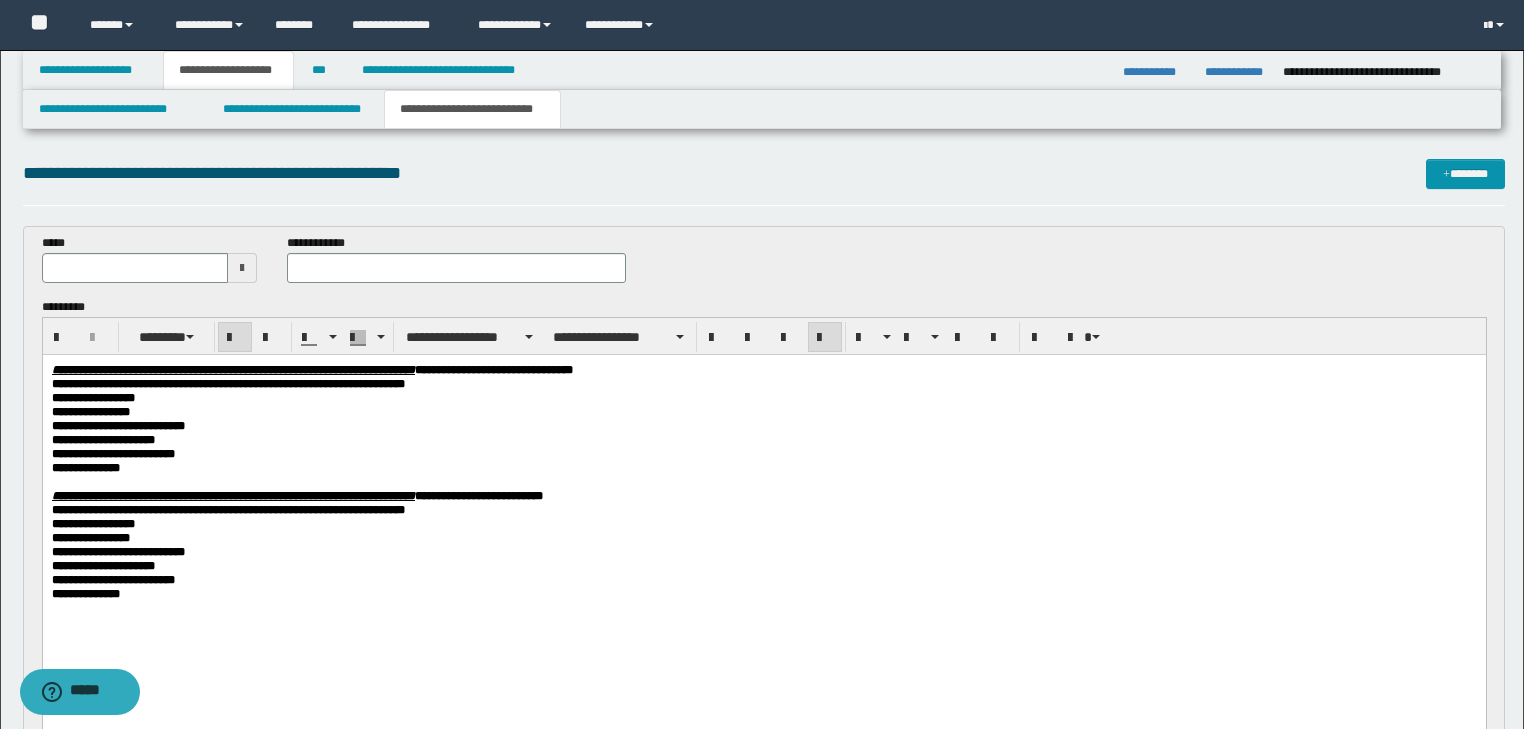 drag, startPoint x: 54, startPoint y: 367, endPoint x: 180, endPoint y: 507, distance: 188.35074 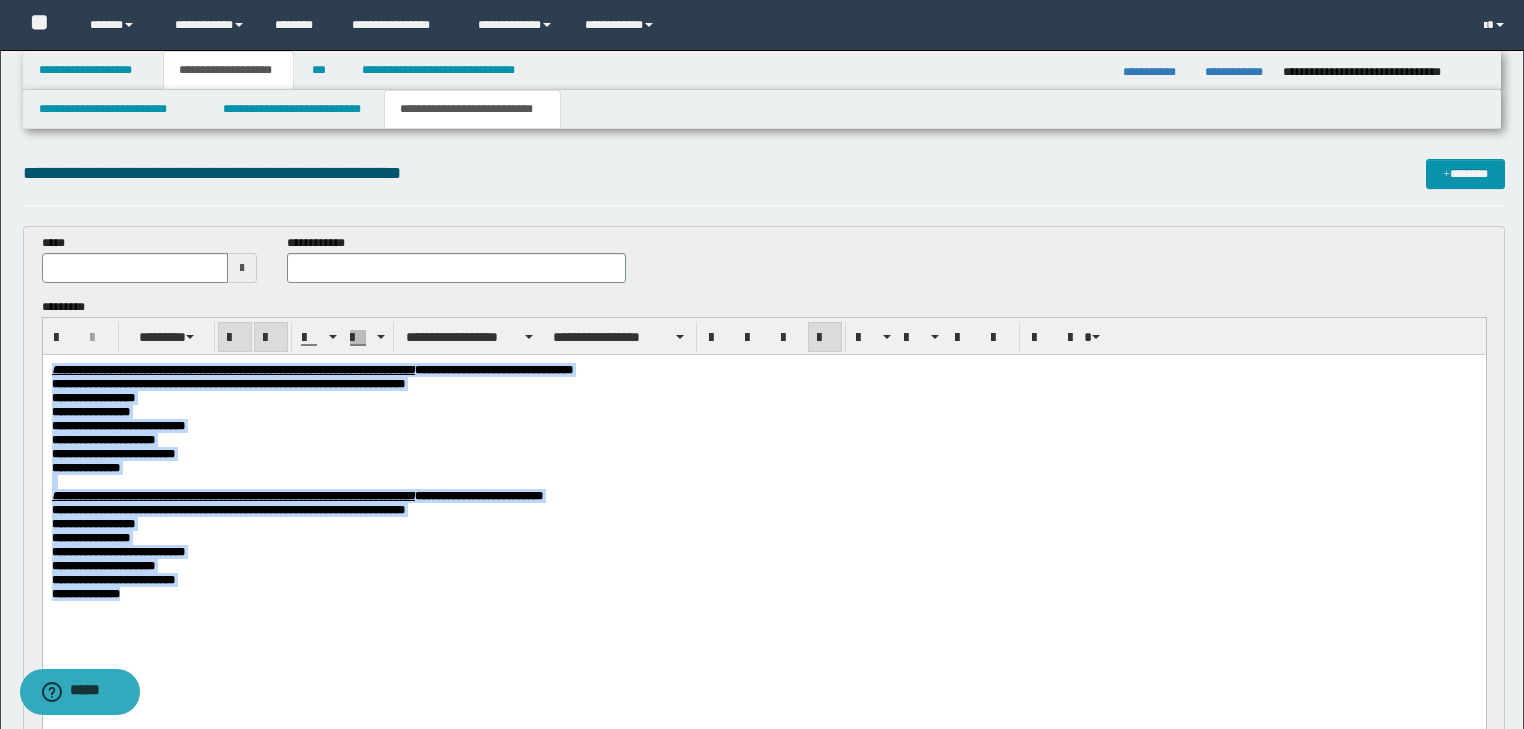 drag, startPoint x: 52, startPoint y: 366, endPoint x: 332, endPoint y: 631, distance: 385.51913 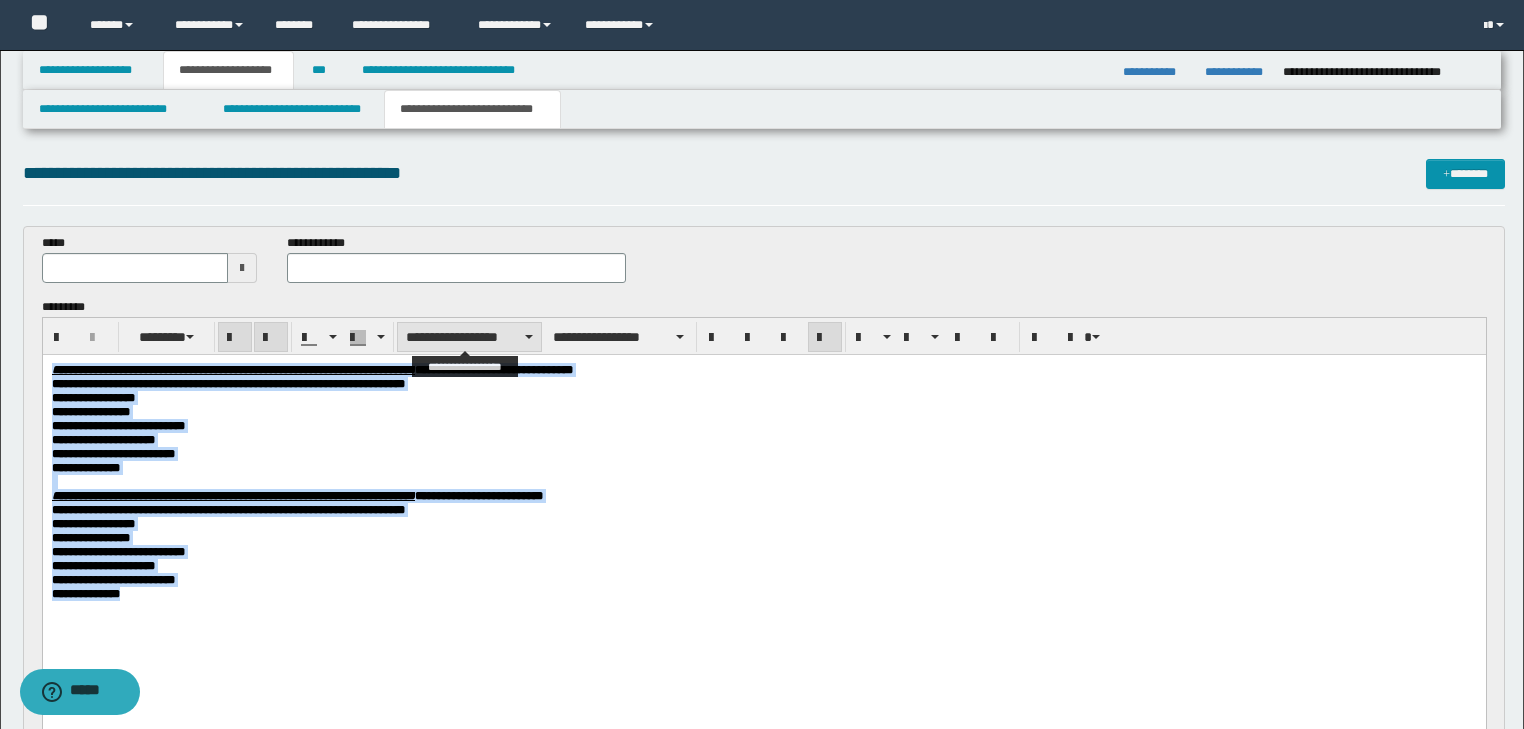 click on "**********" at bounding box center [469, 337] 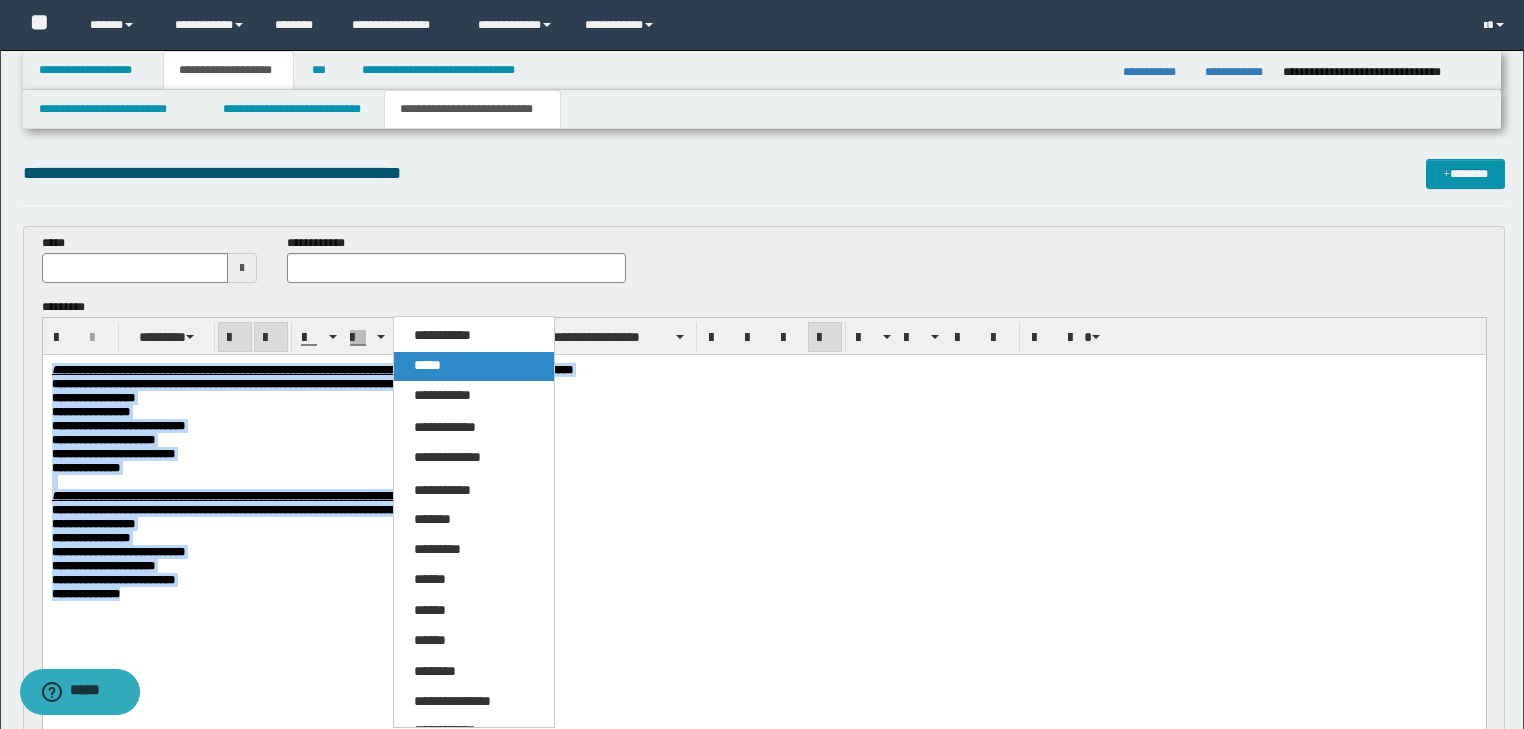 click on "*****" at bounding box center [474, 366] 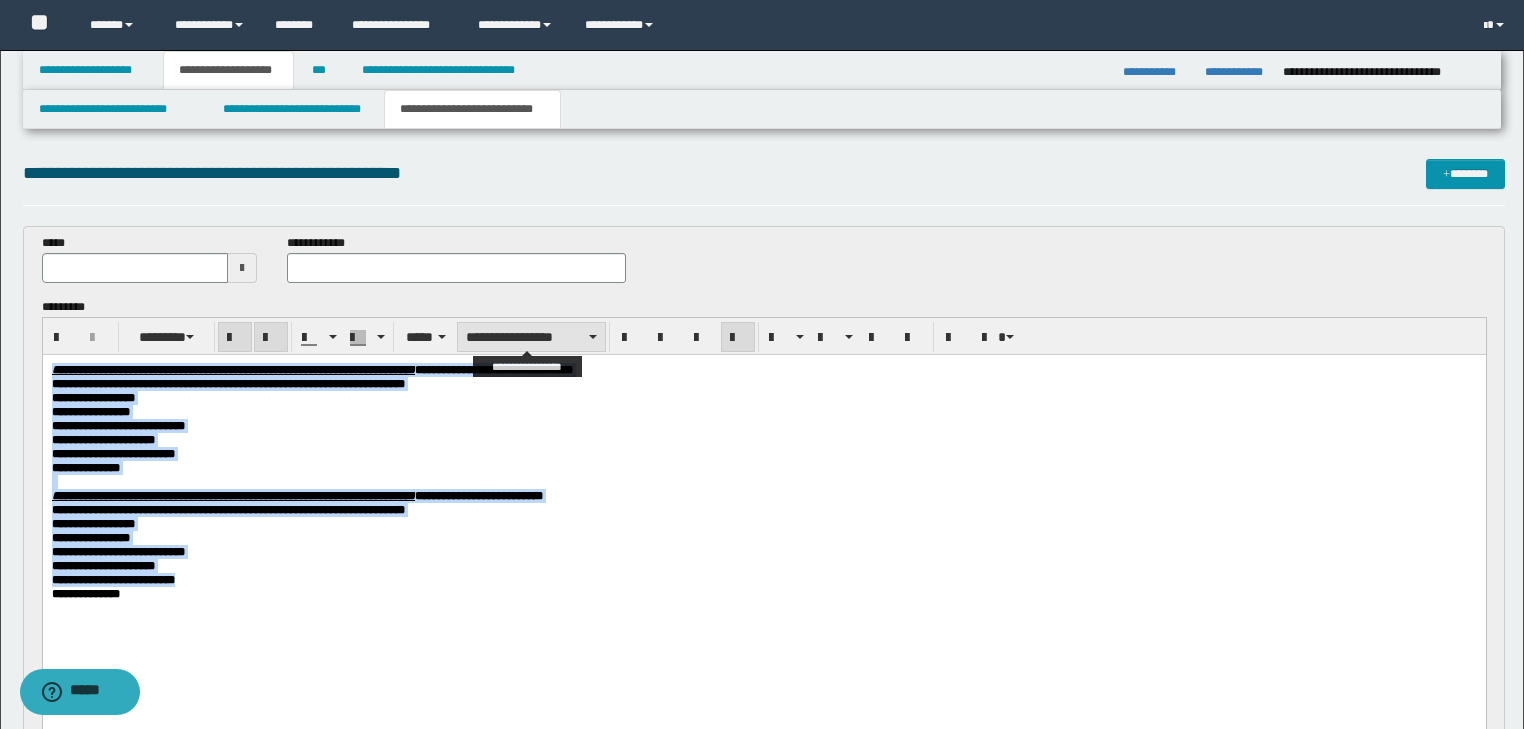 click on "**********" at bounding box center [531, 337] 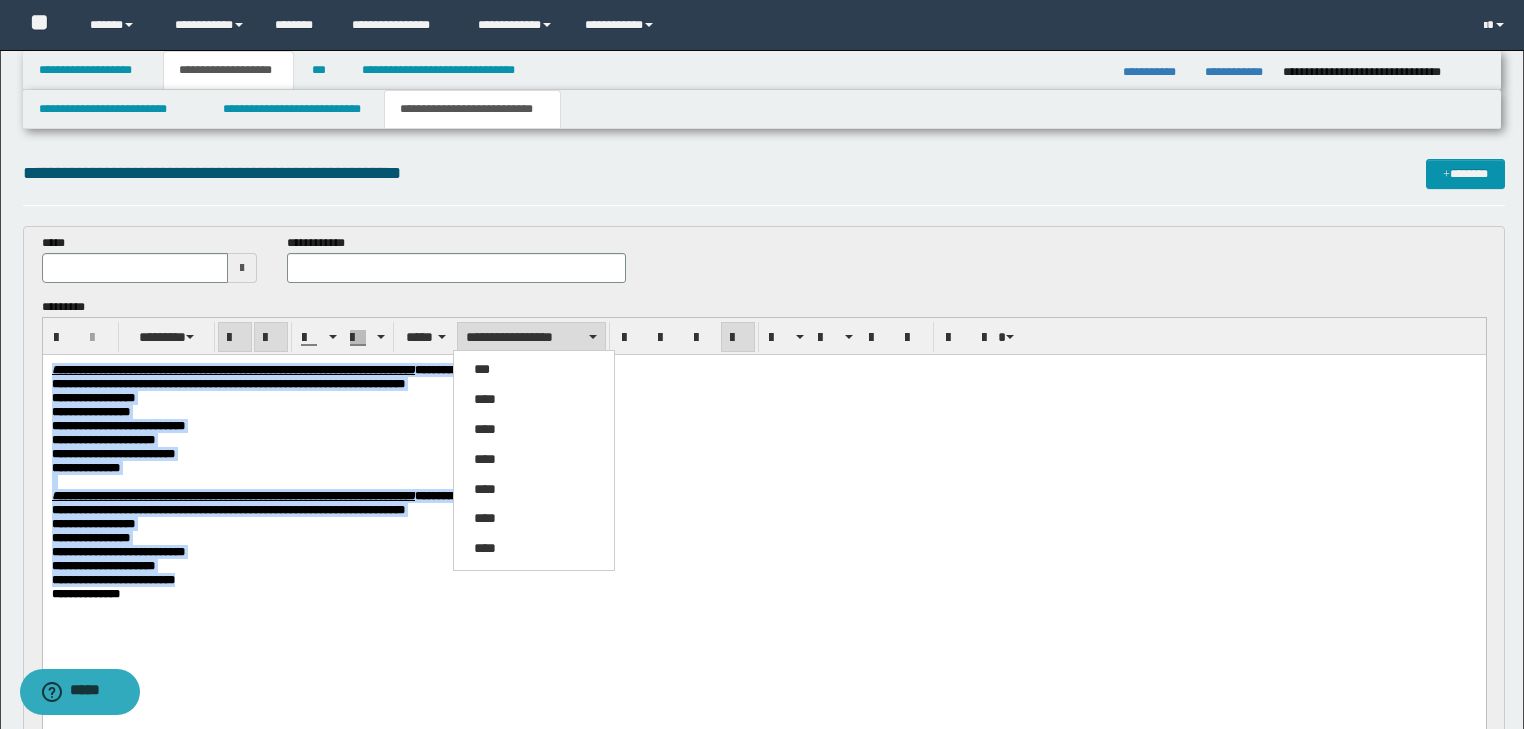 click on "***   ****   ****   ****   ****   ****   ****" at bounding box center [534, 460] 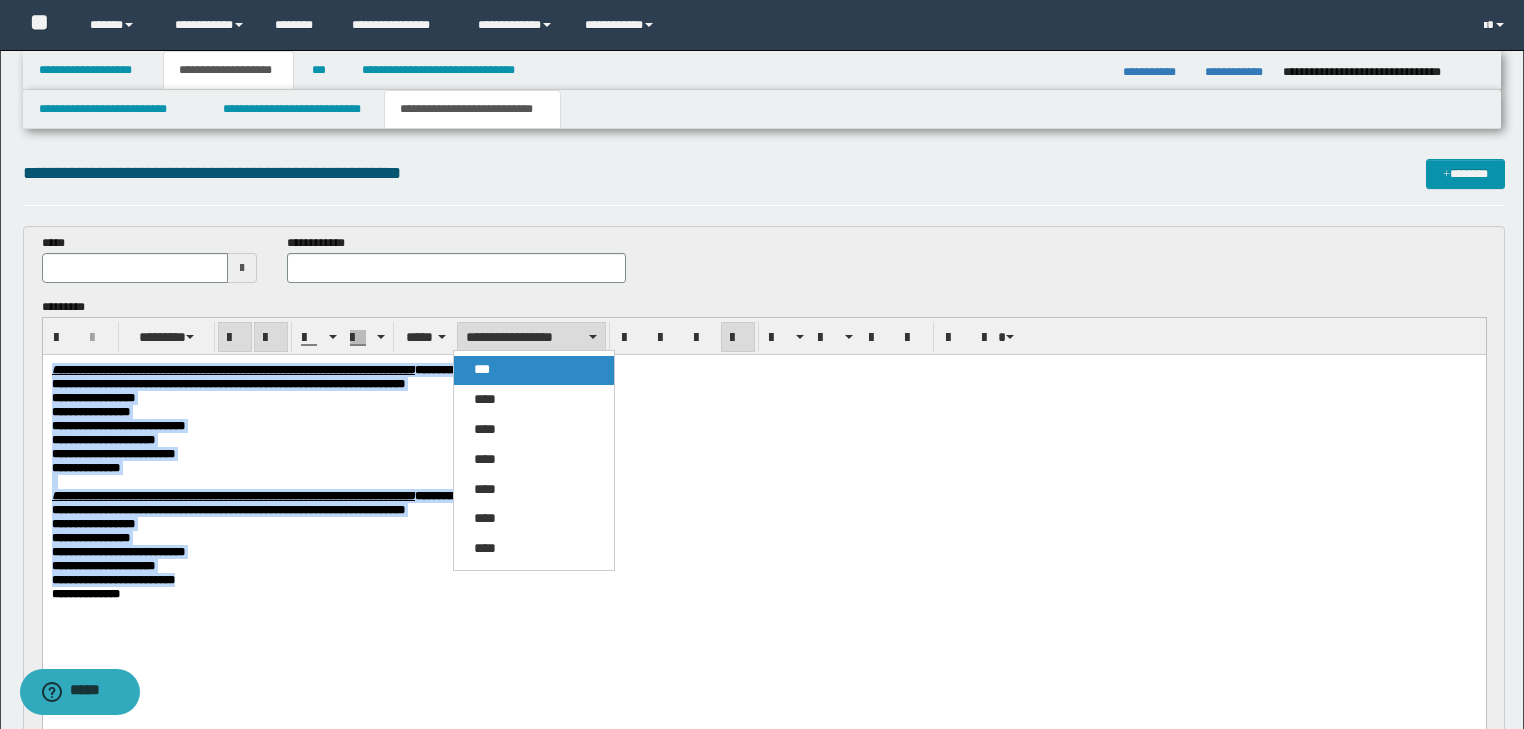 drag, startPoint x: 517, startPoint y: 364, endPoint x: 510, endPoint y: 7, distance: 357.06863 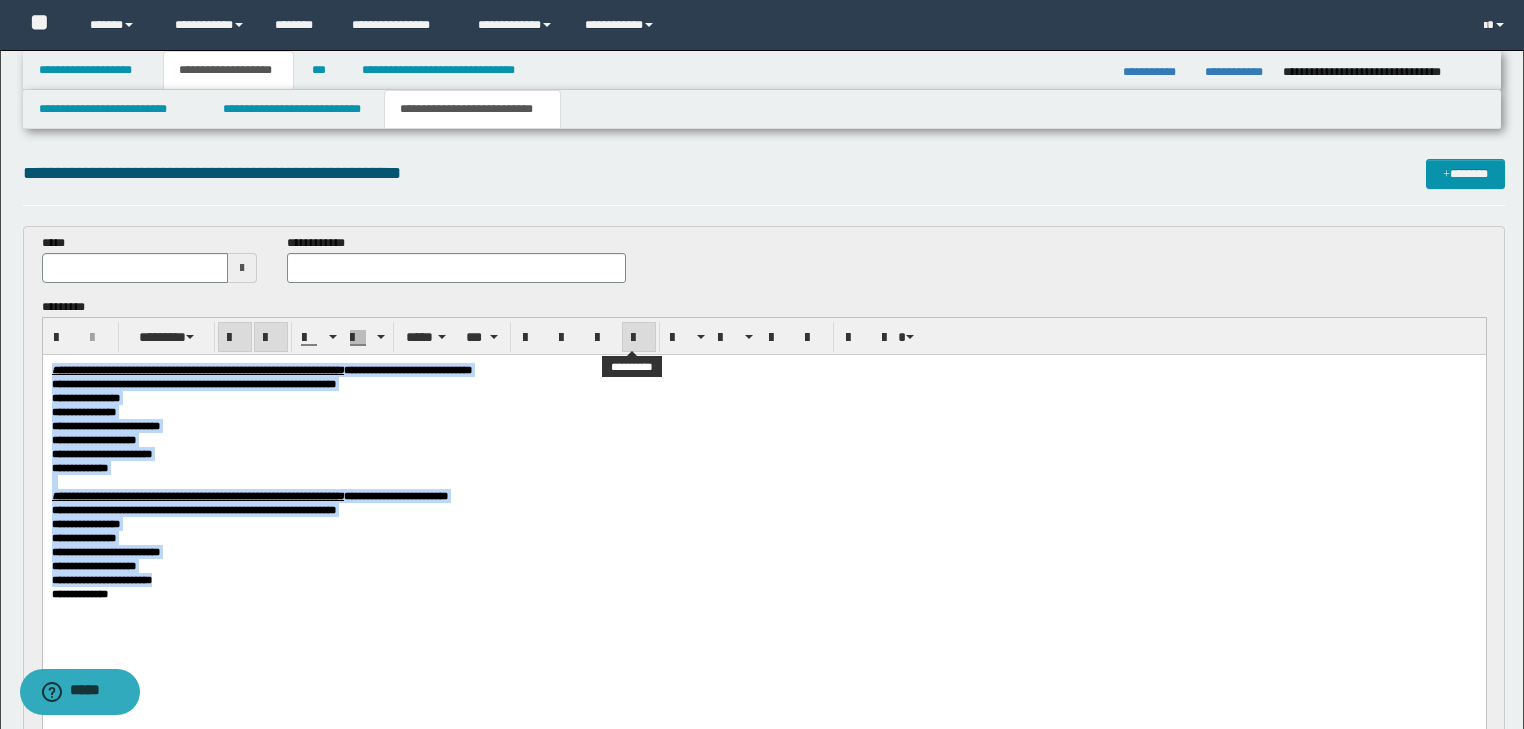 click at bounding box center (639, 338) 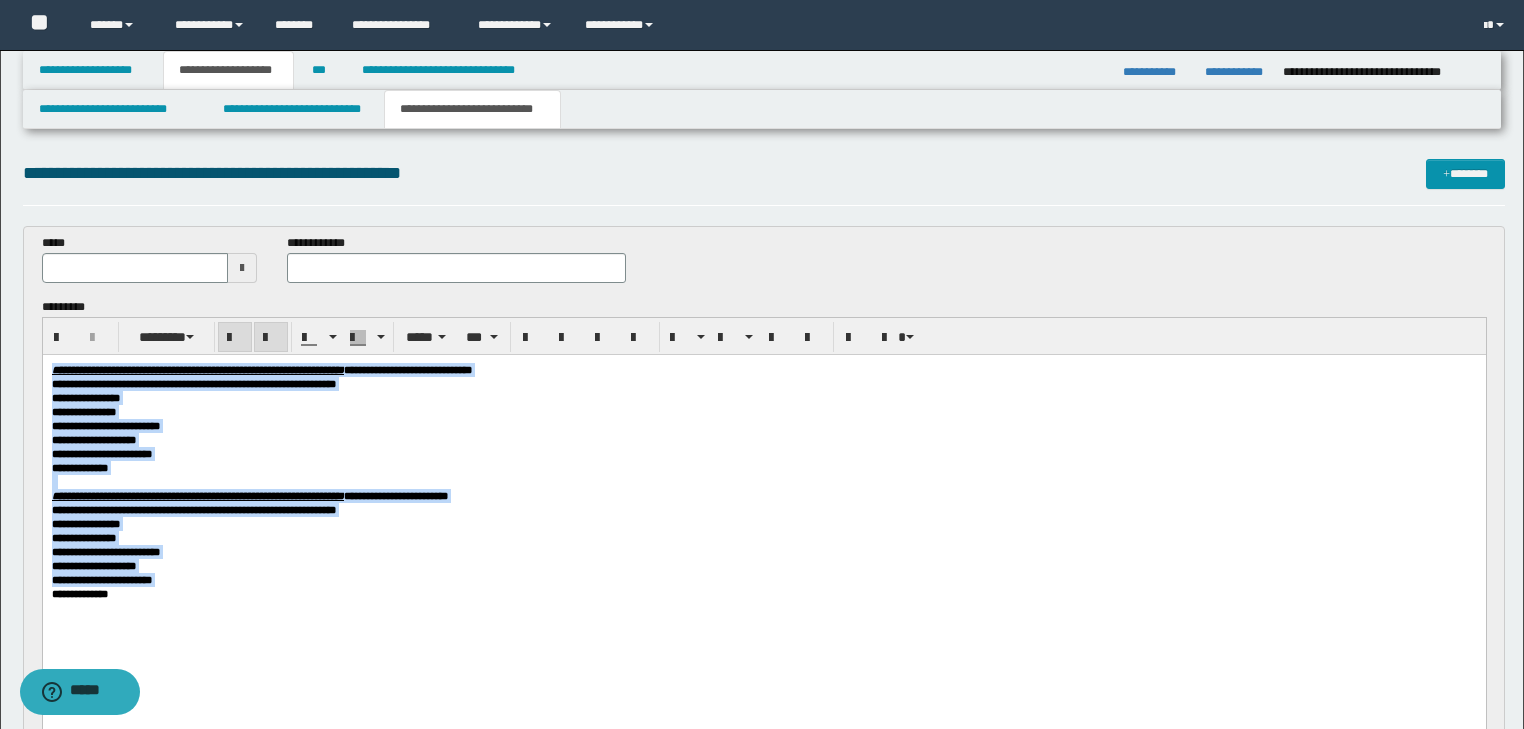 click on "**********" at bounding box center (763, 397) 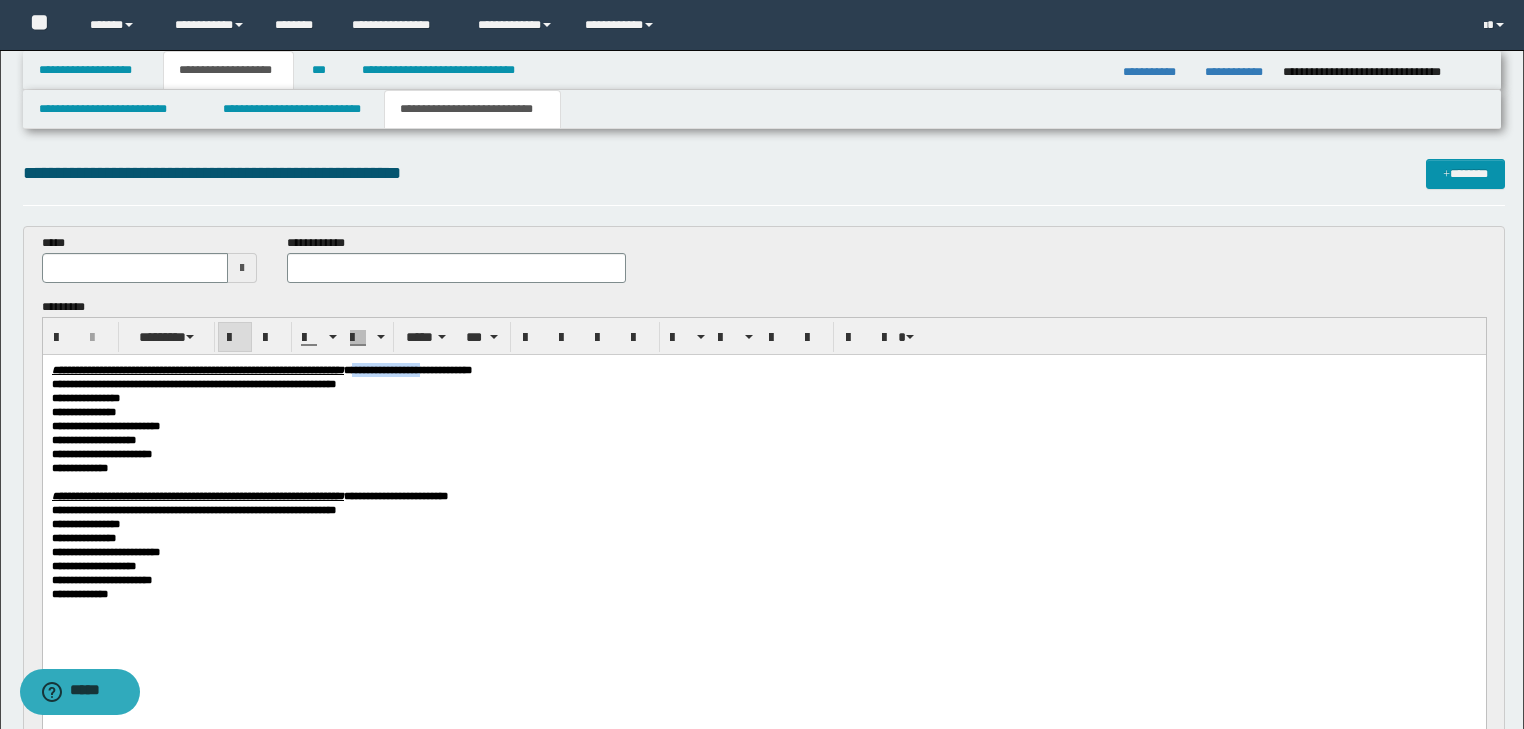 drag, startPoint x: 513, startPoint y: 373, endPoint x: 600, endPoint y: 365, distance: 87.36704 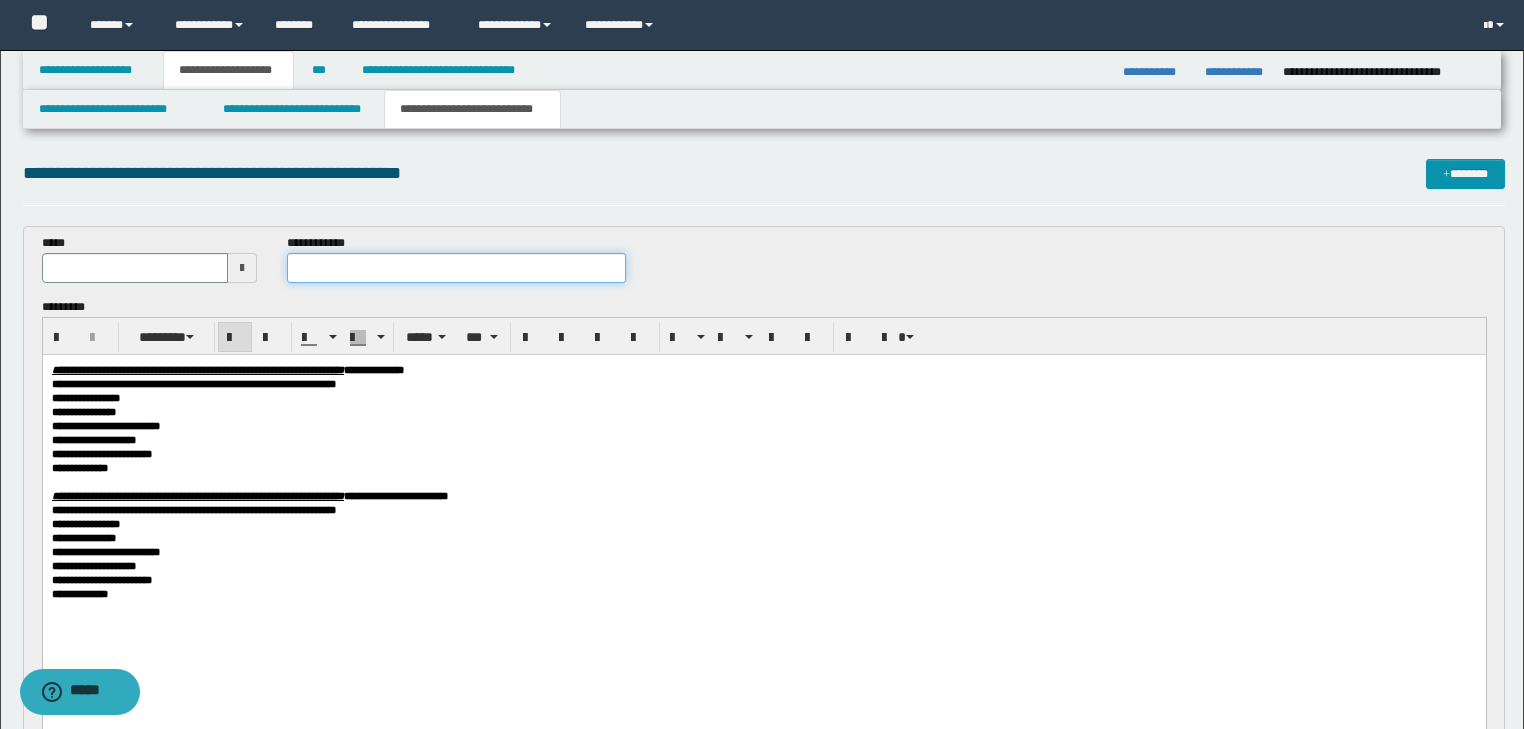 click at bounding box center (456, 268) 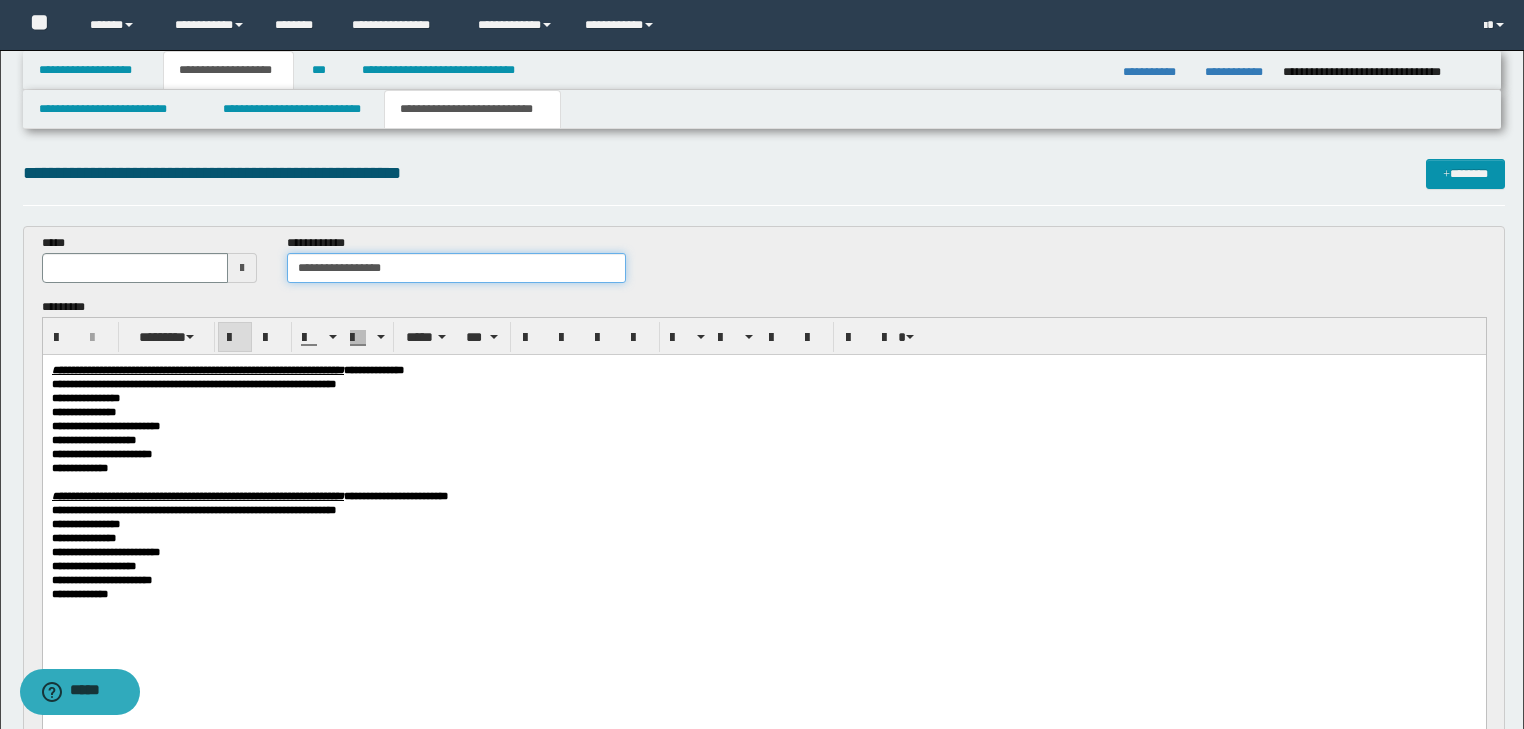 type on "**********" 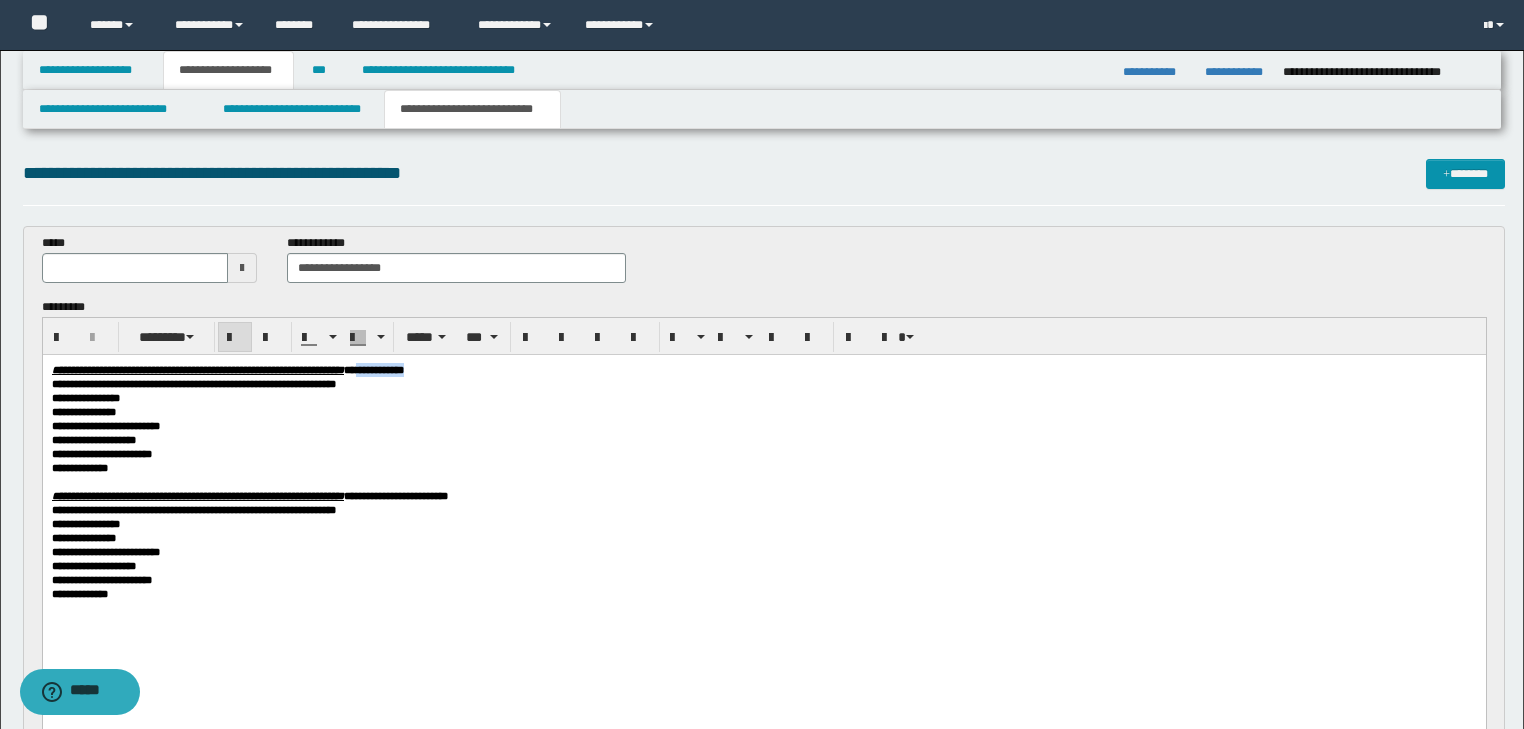 drag, startPoint x: 513, startPoint y: 370, endPoint x: 590, endPoint y: 377, distance: 77.31753 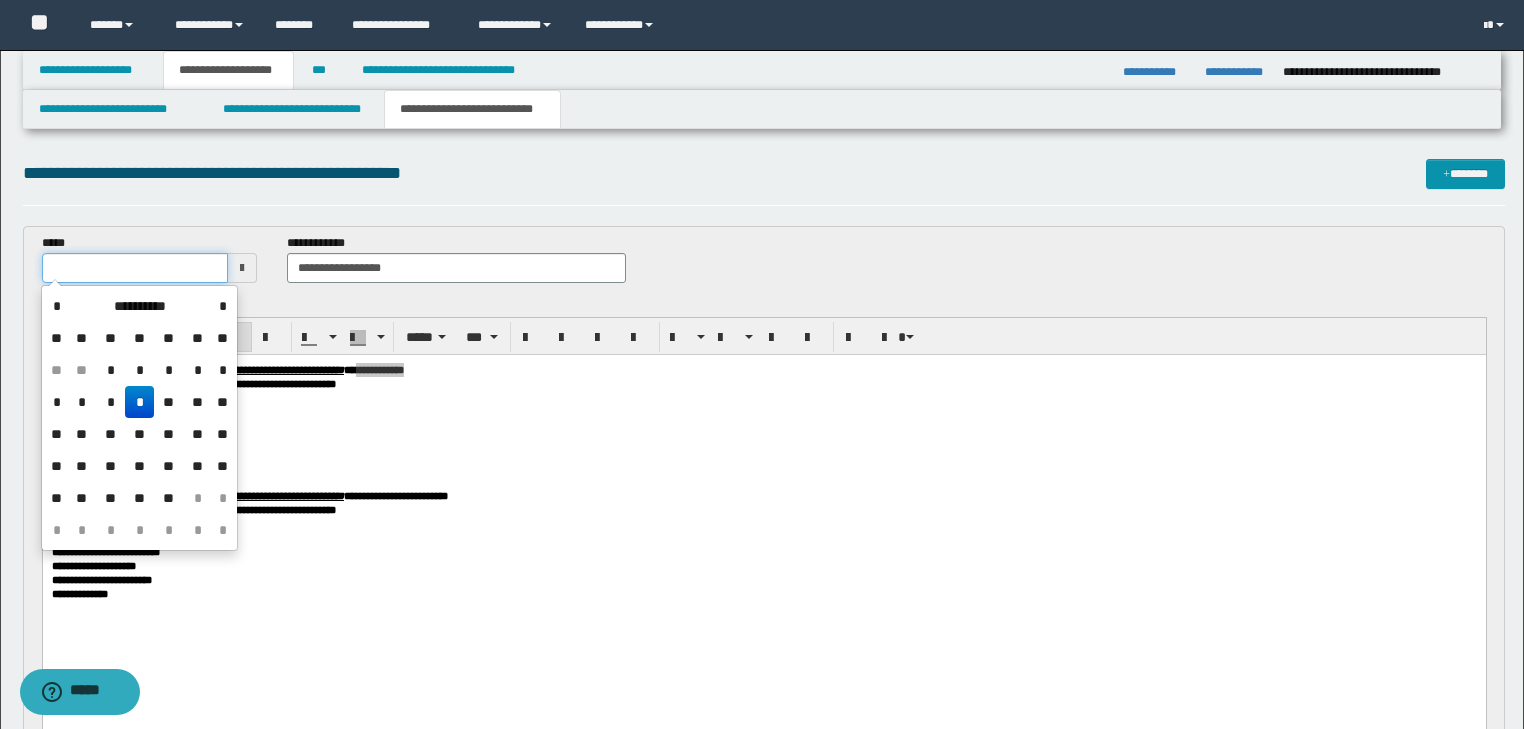 click at bounding box center [135, 268] 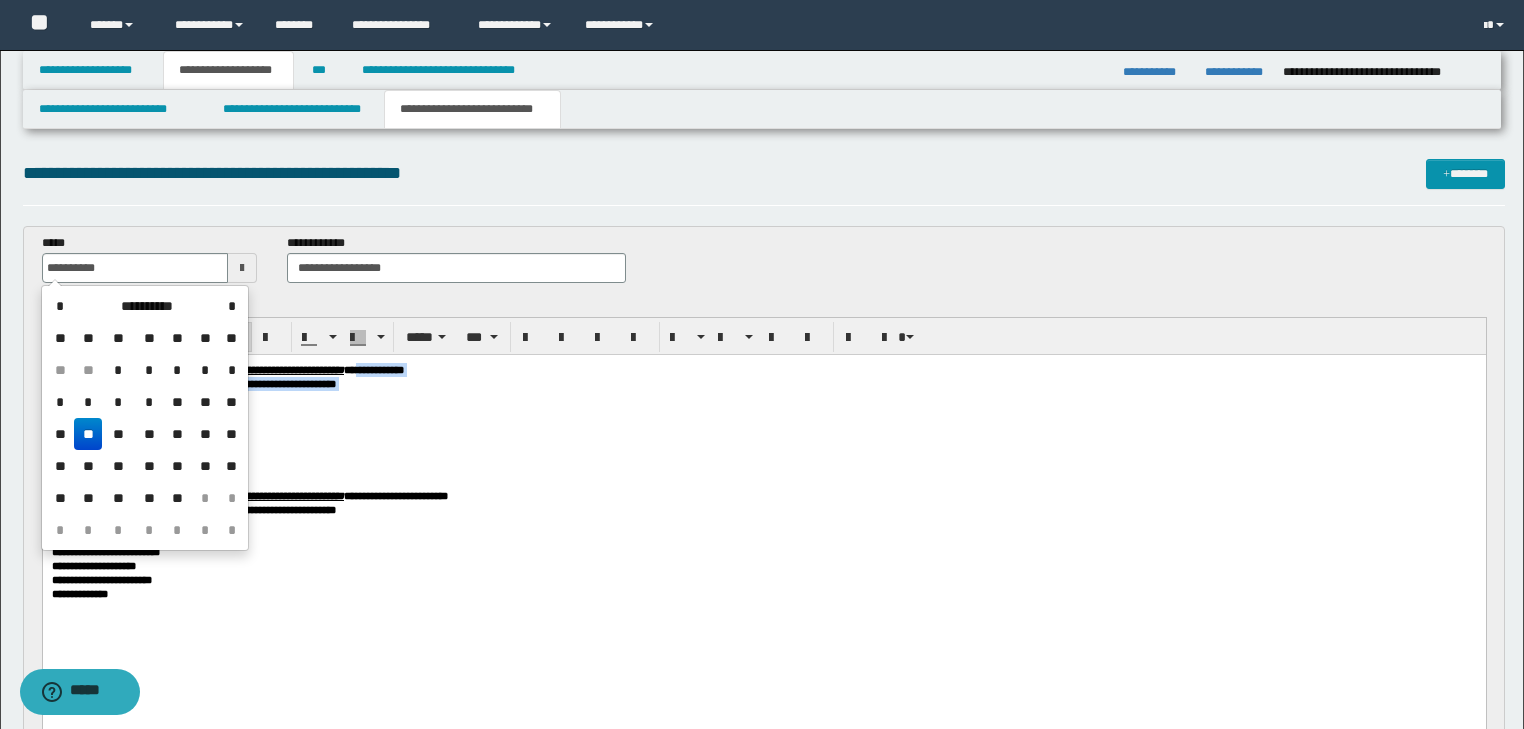 drag, startPoint x: 346, startPoint y: 480, endPoint x: 350, endPoint y: 451, distance: 29.274563 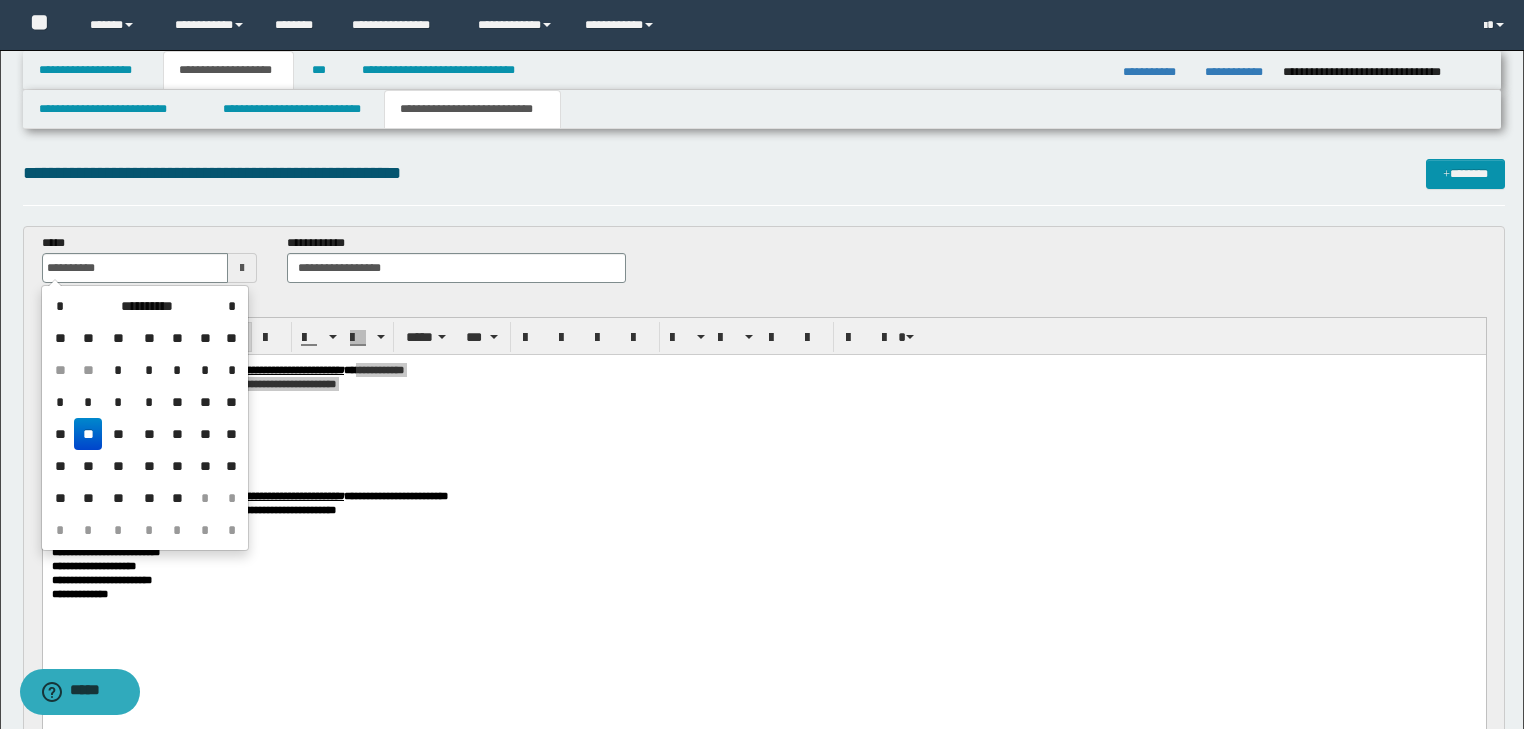 type on "**********" 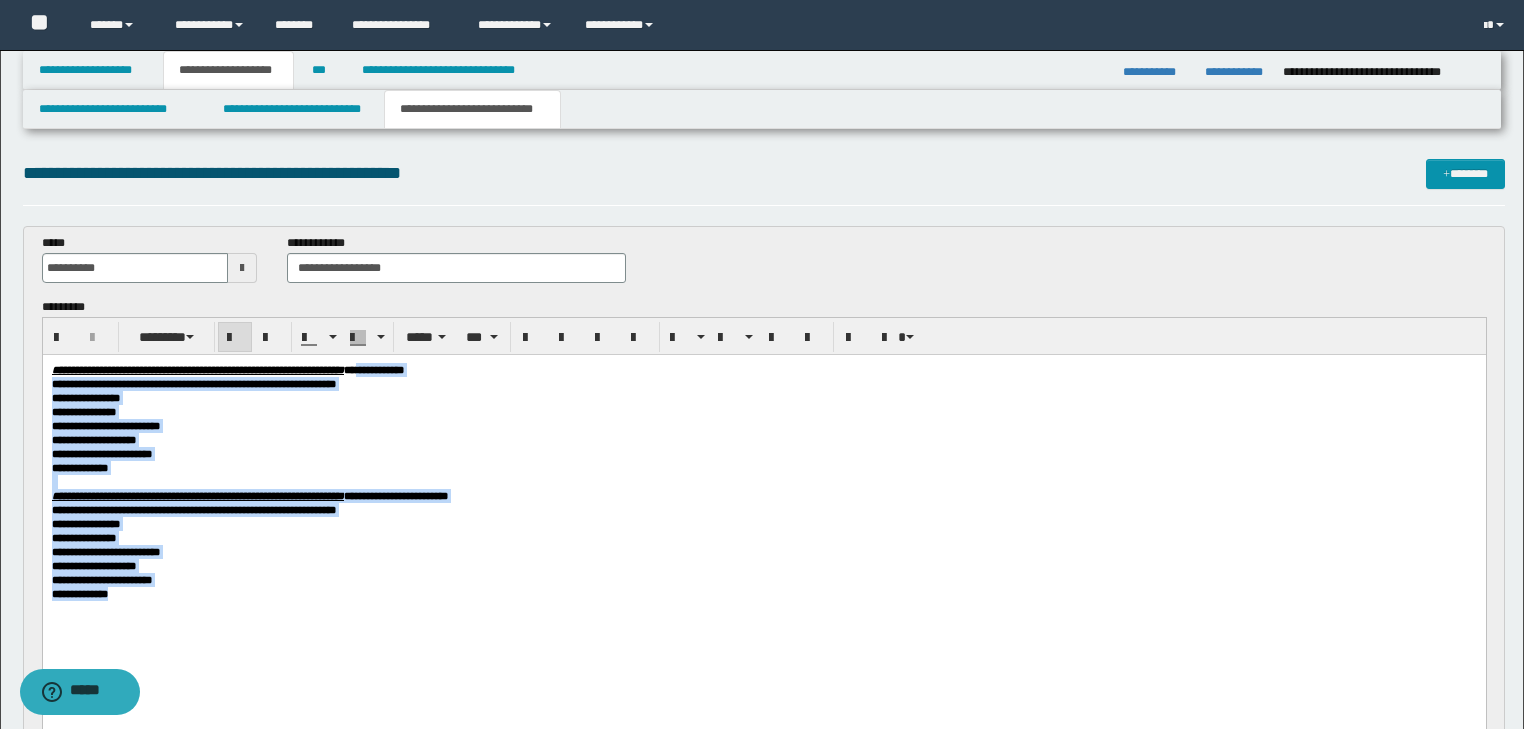 drag, startPoint x: 167, startPoint y: 495, endPoint x: 264, endPoint y: 645, distance: 178.6309 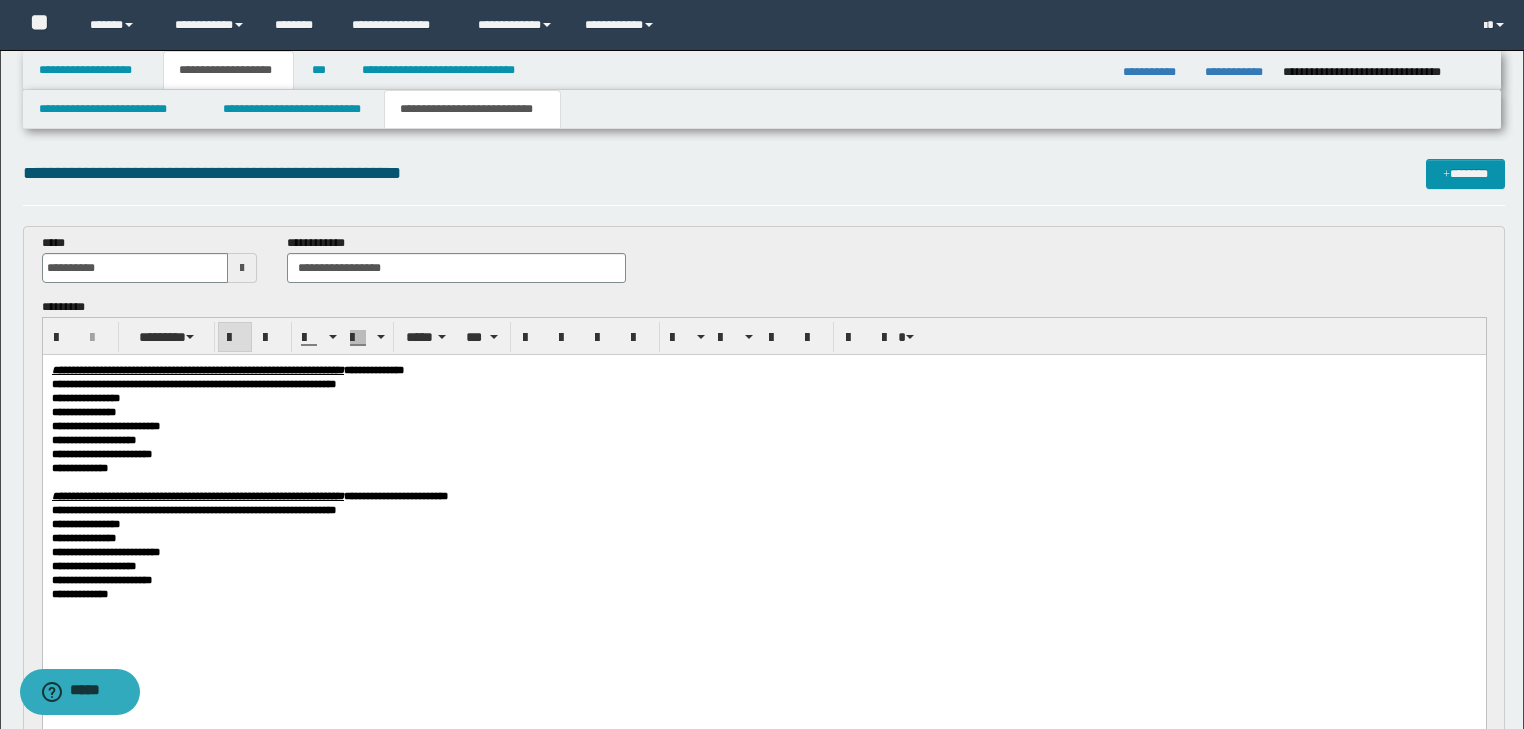 click on "**********" at bounding box center (763, 510) 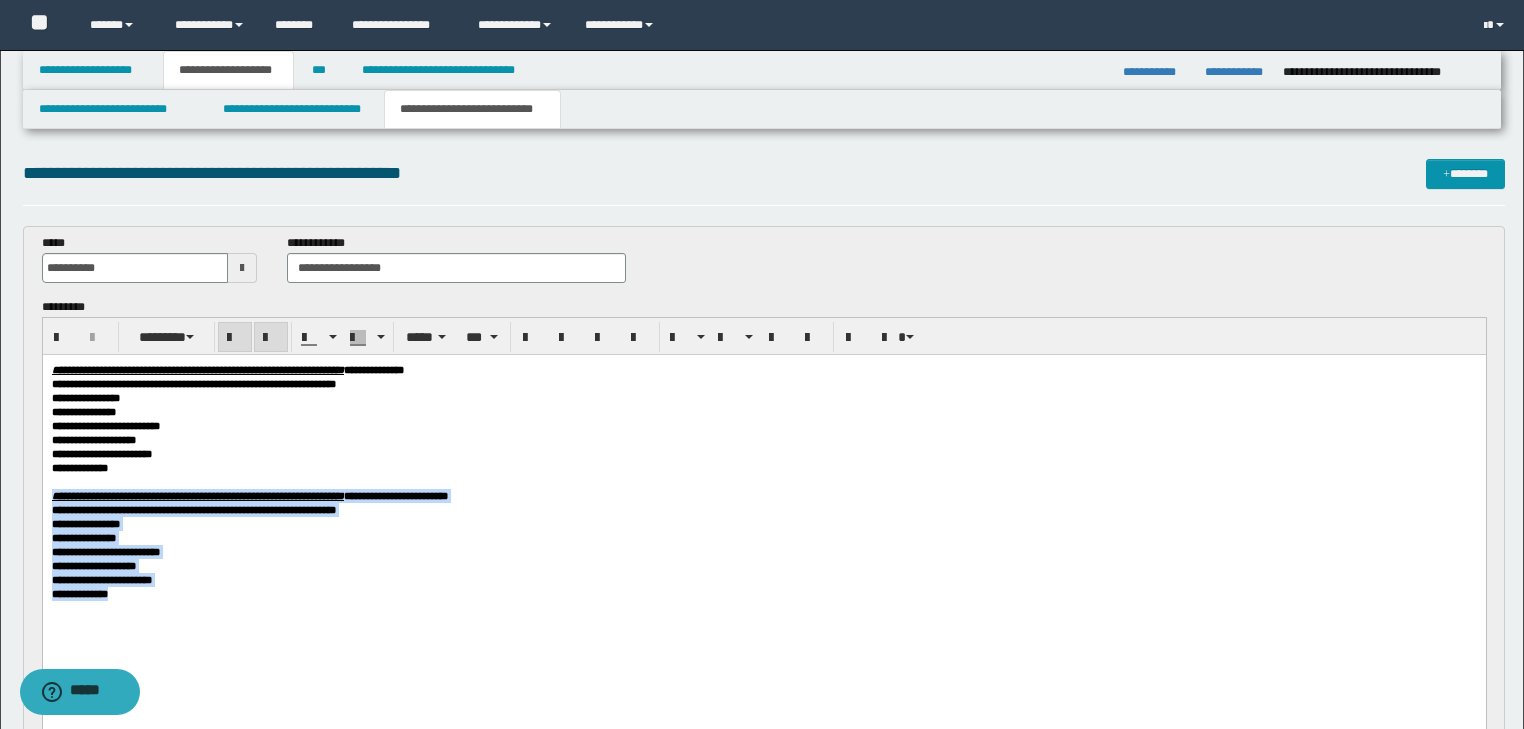 drag, startPoint x: 49, startPoint y: 513, endPoint x: 255, endPoint y: 629, distance: 236.41489 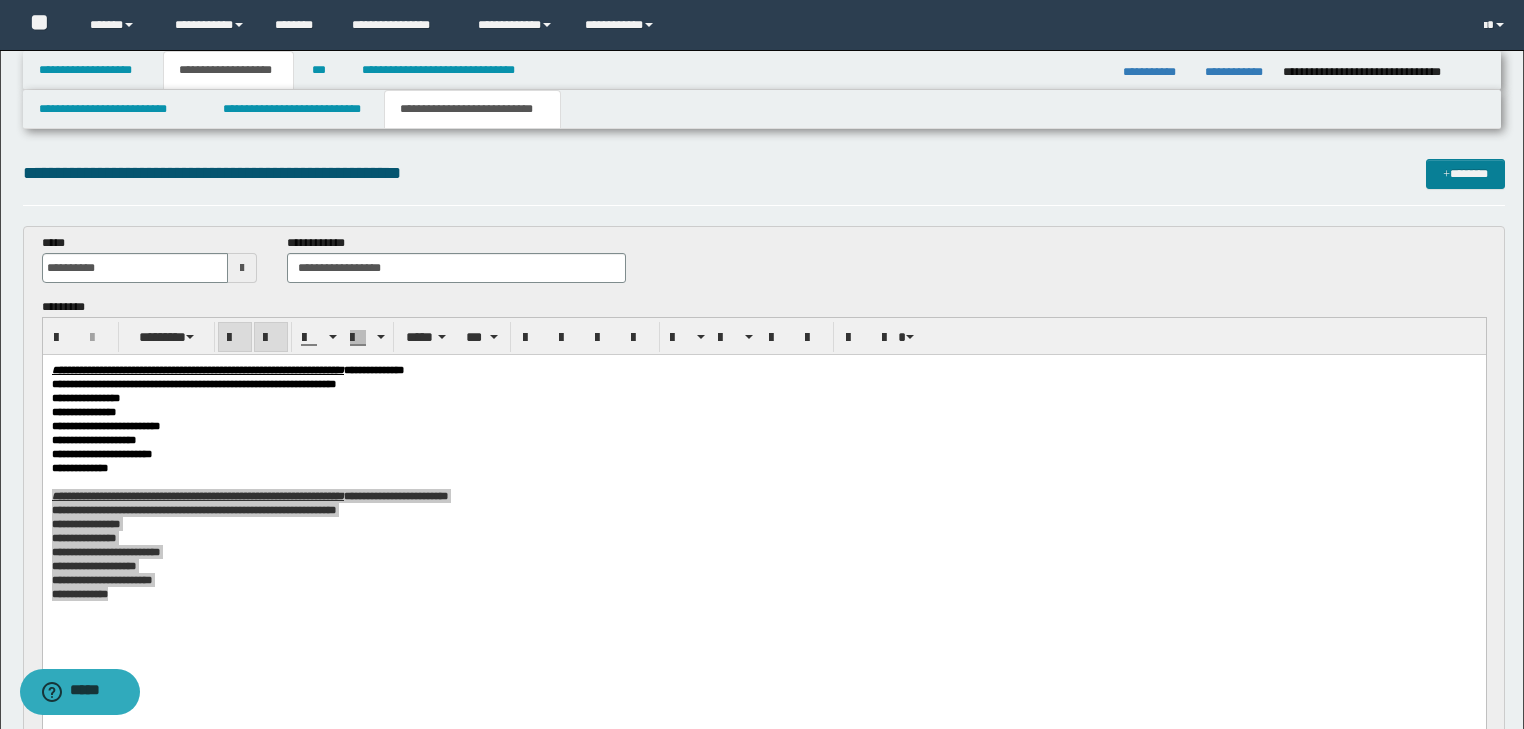 click on "*******" at bounding box center [1465, 174] 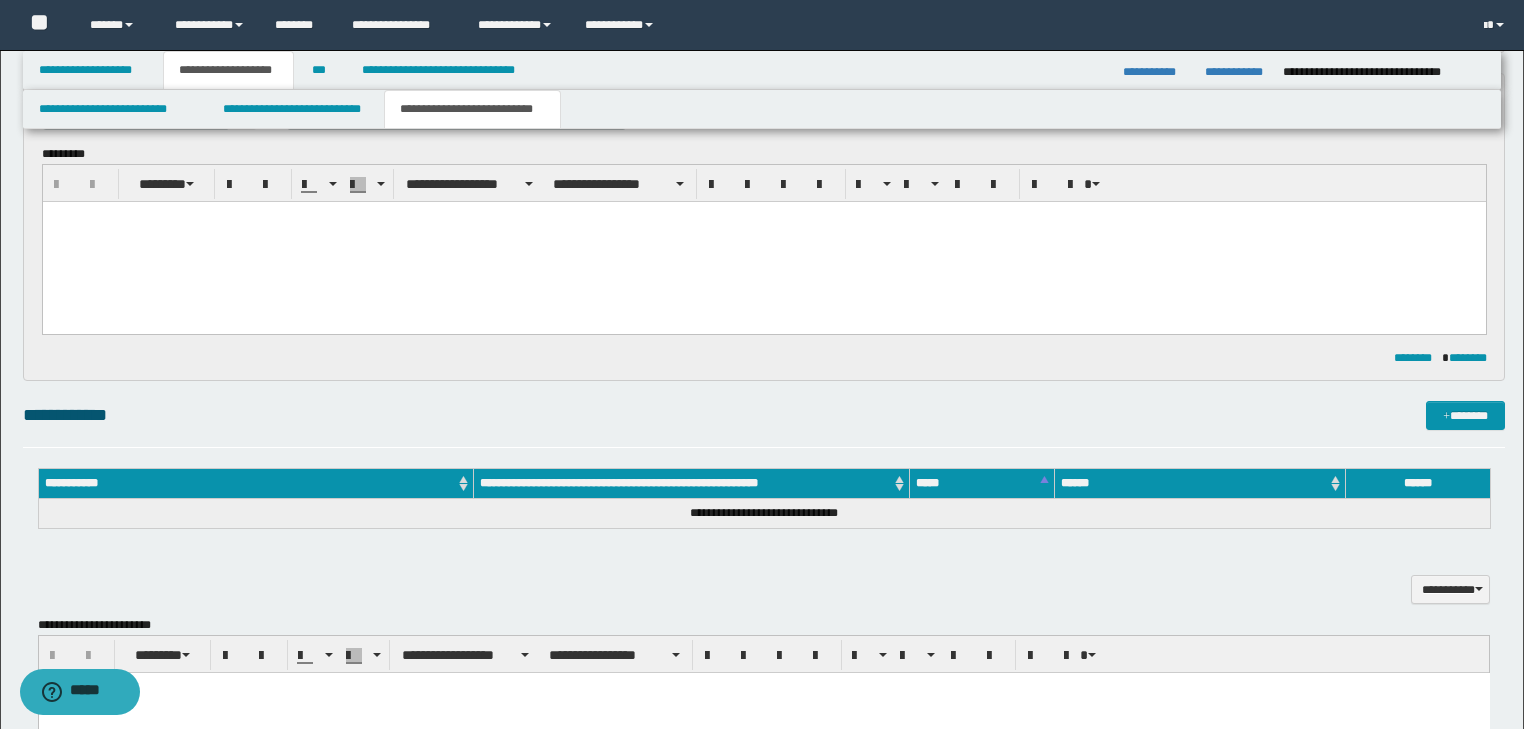 scroll, scrollTop: 0, scrollLeft: 0, axis: both 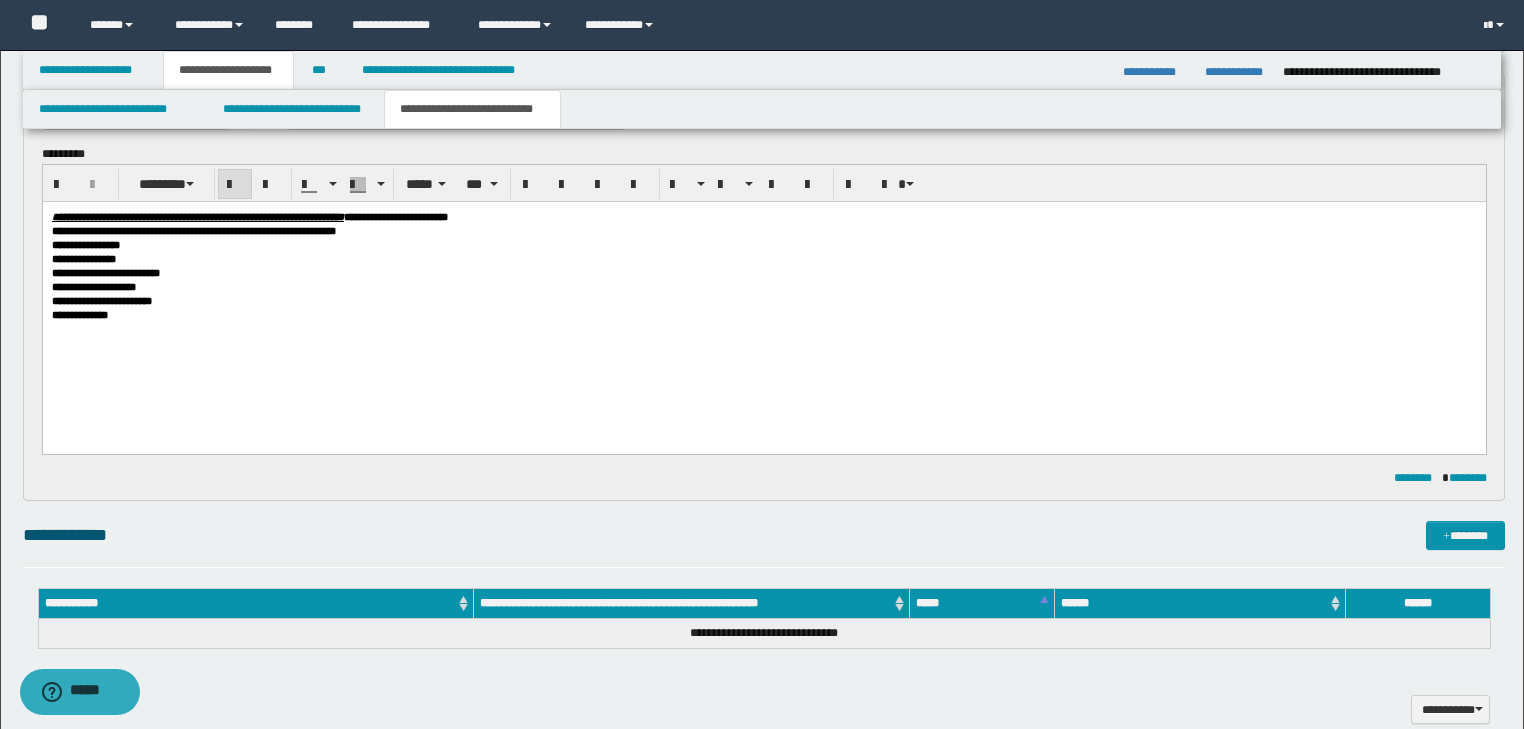 click on "**********" at bounding box center (395, 217) 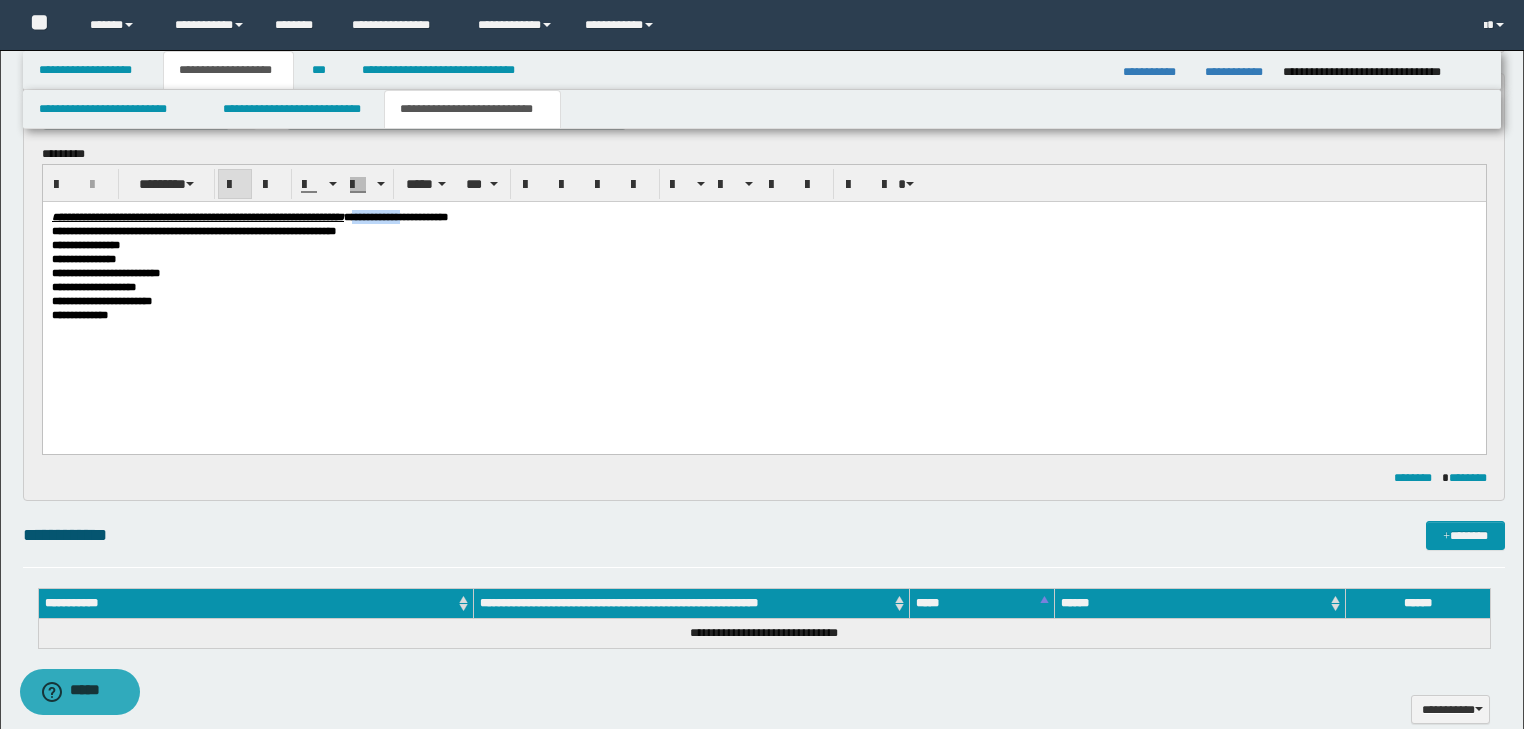 click on "**********" at bounding box center (395, 217) 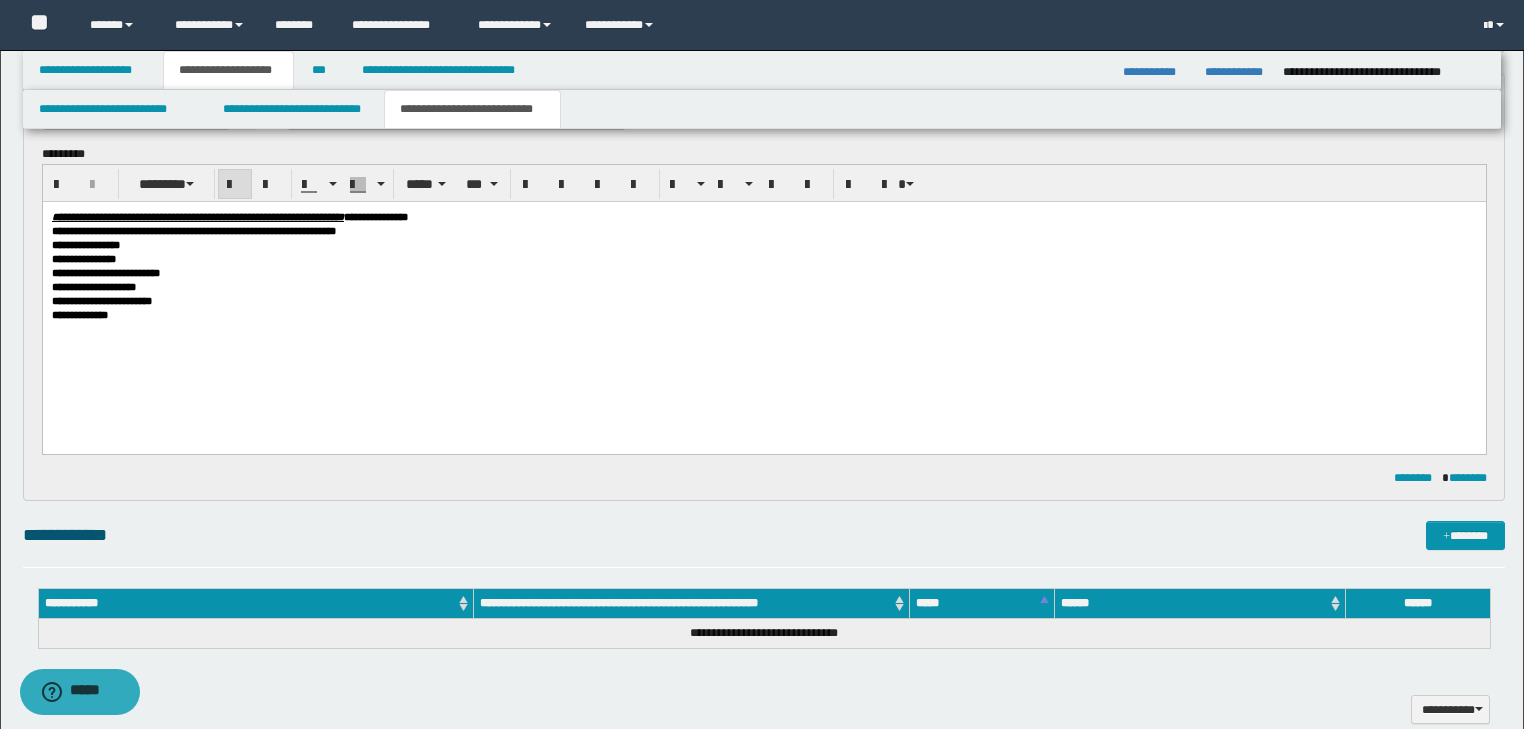 scroll, scrollTop: 584, scrollLeft: 0, axis: vertical 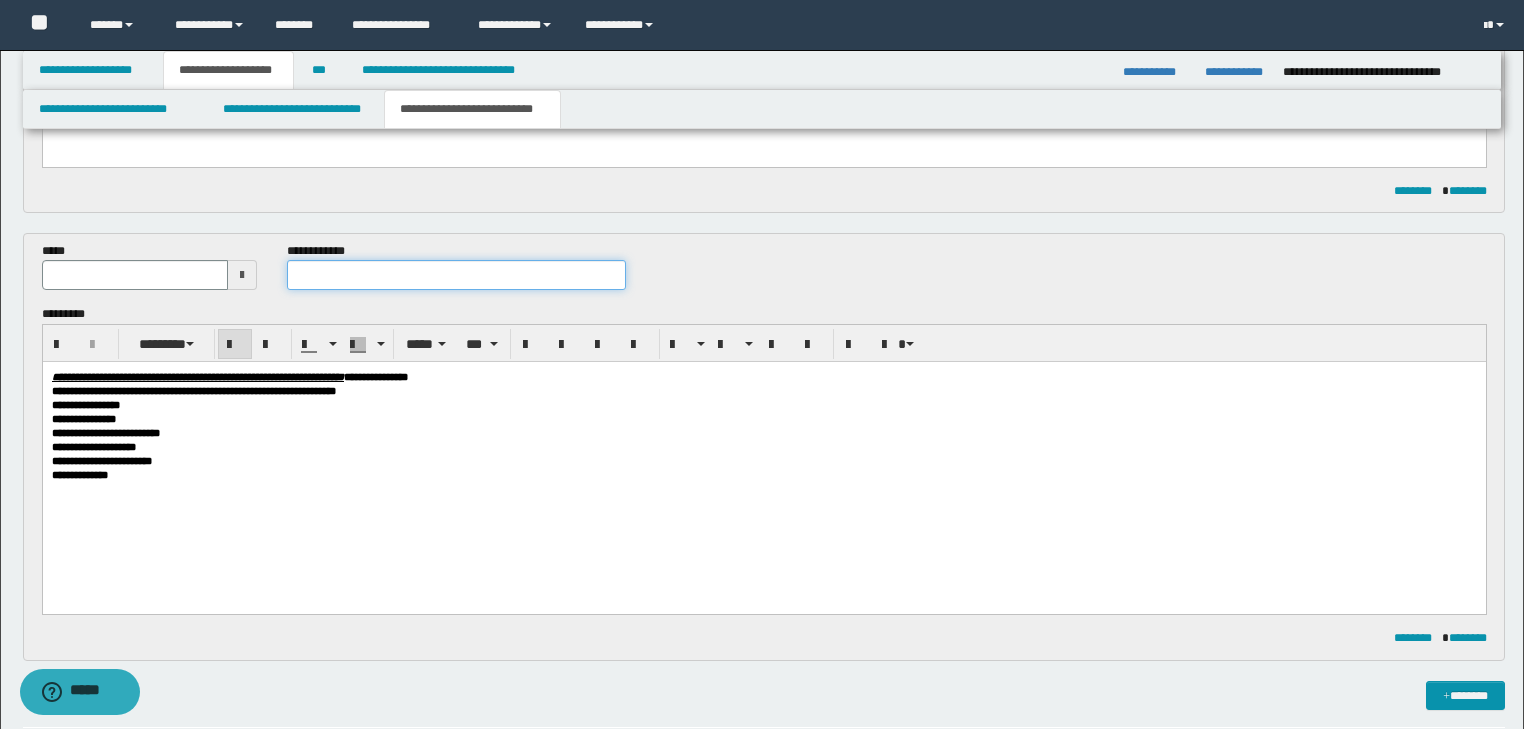 click at bounding box center (456, 275) 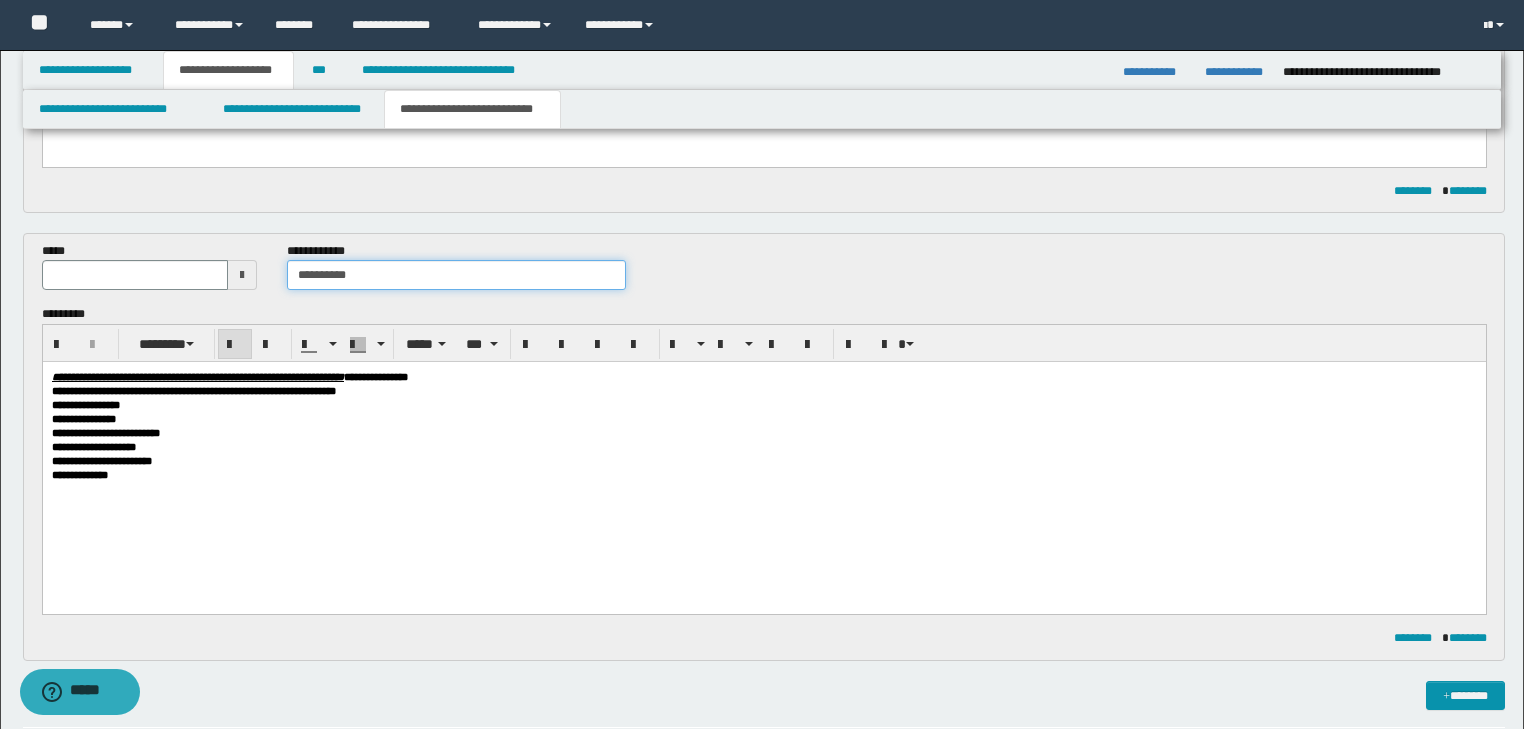 type on "**********" 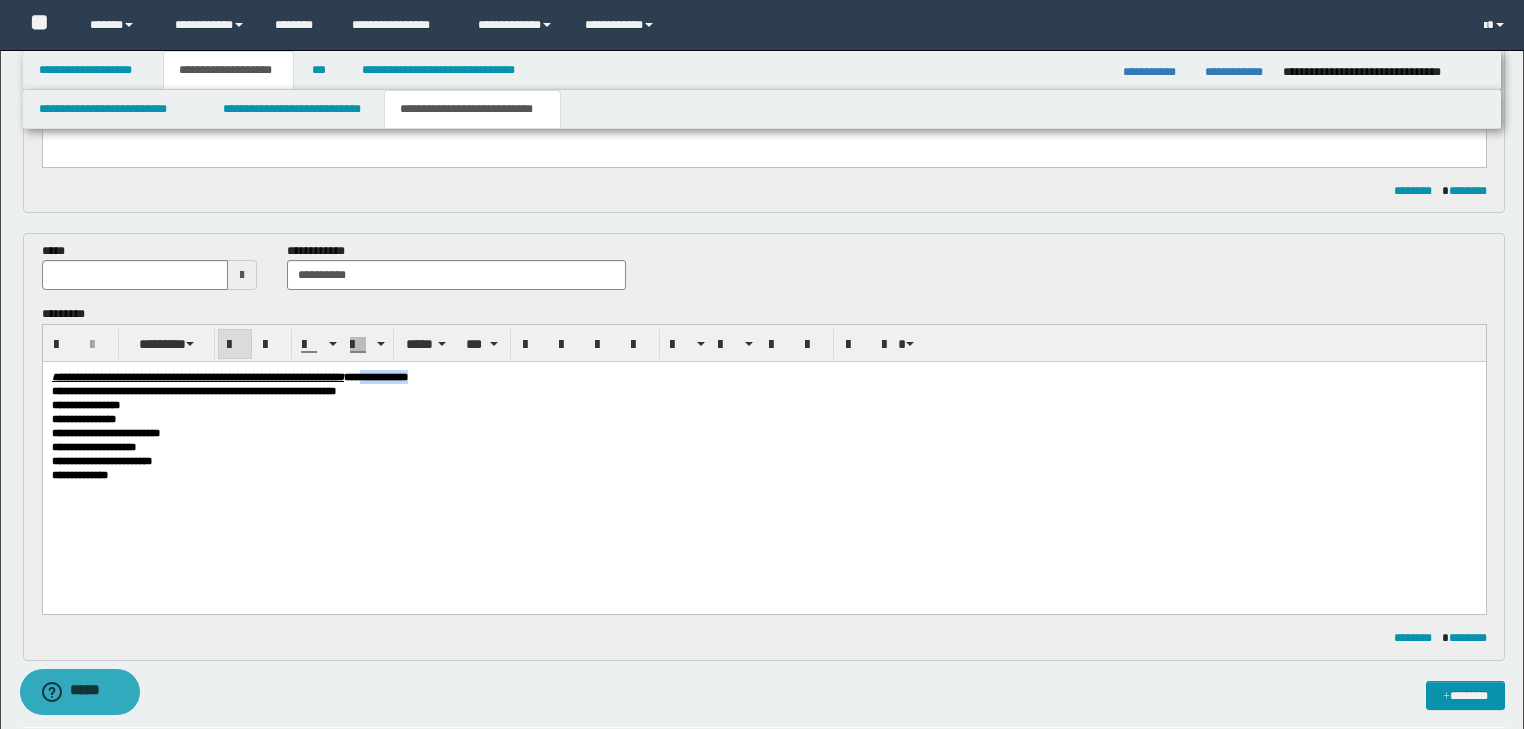 drag, startPoint x: 555, startPoint y: 380, endPoint x: 620, endPoint y: 380, distance: 65 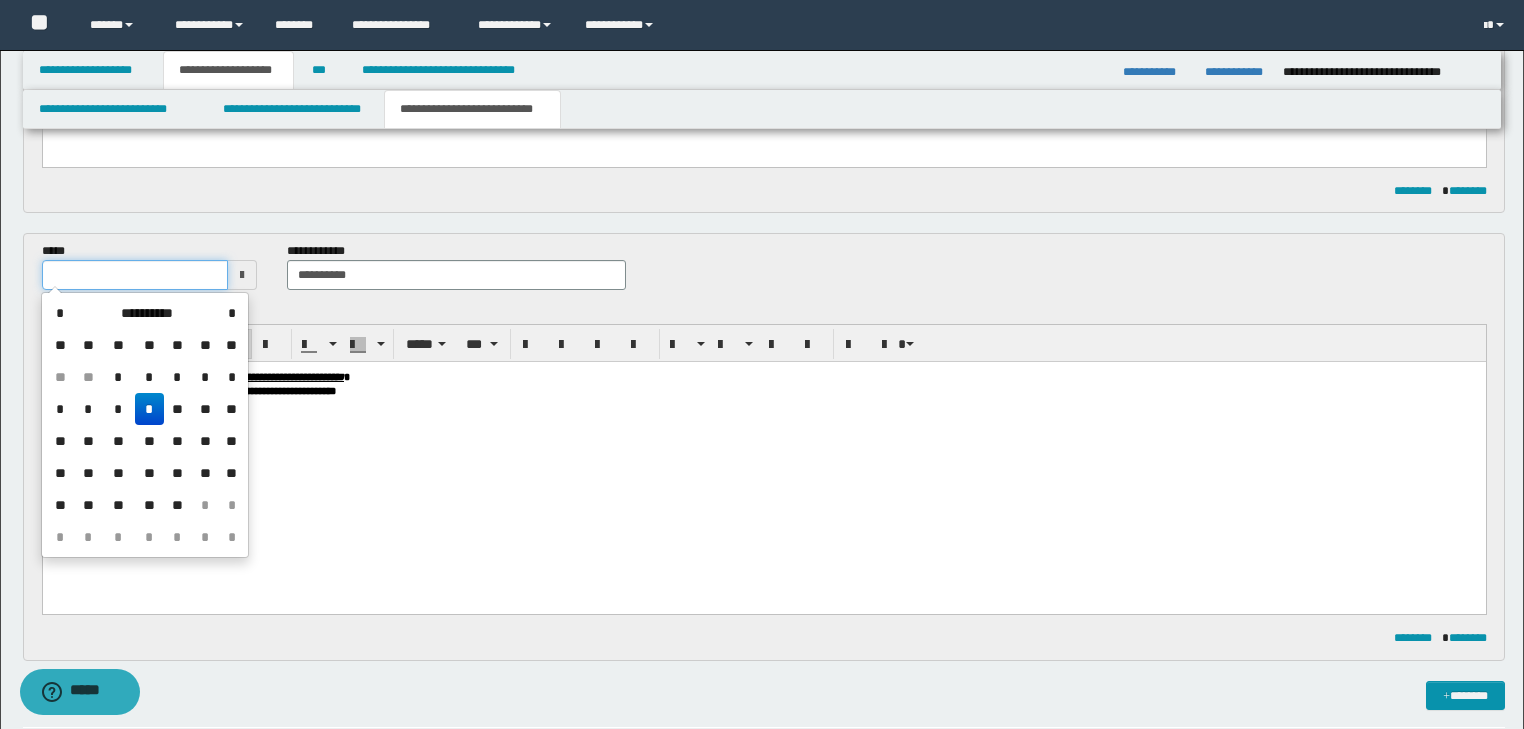 click at bounding box center [135, 275] 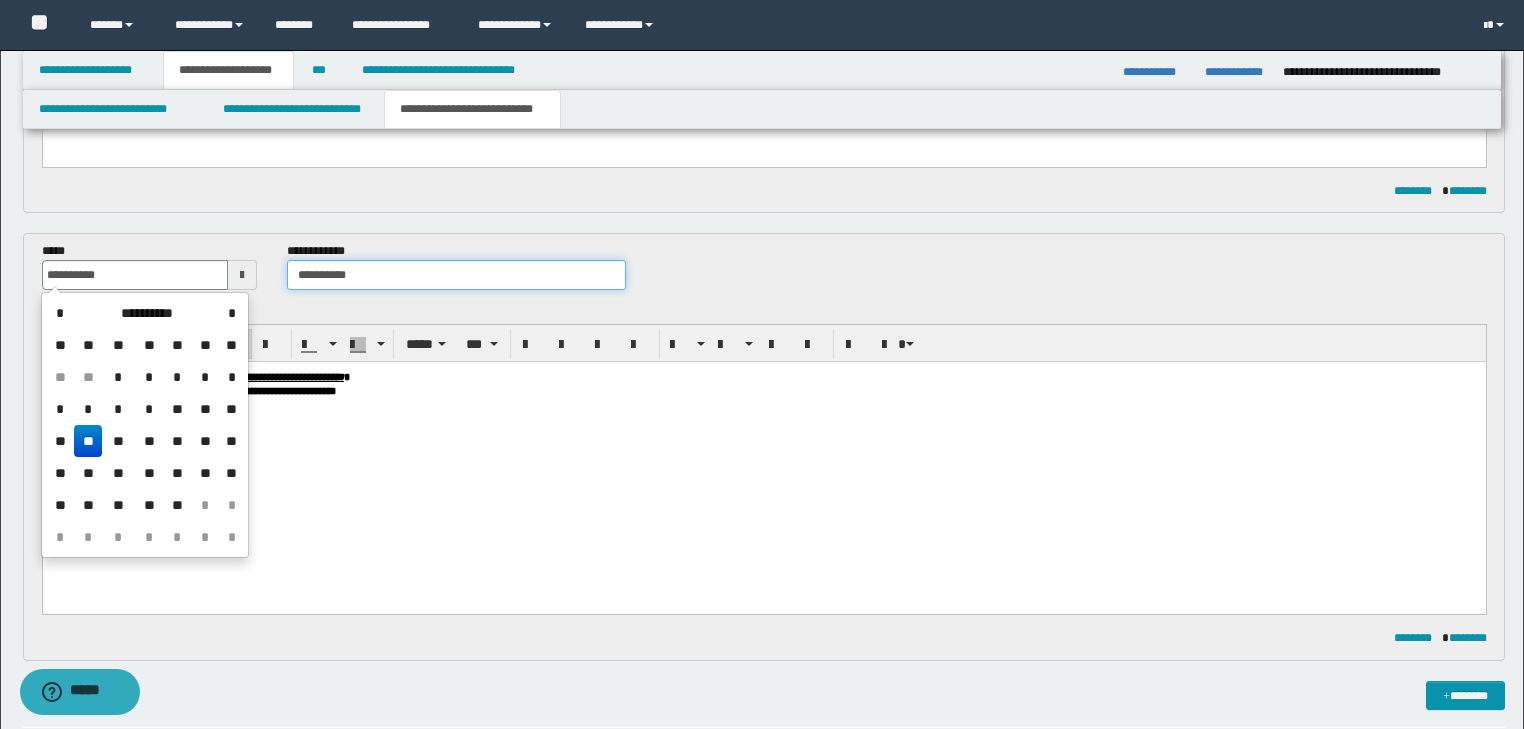 type on "**********" 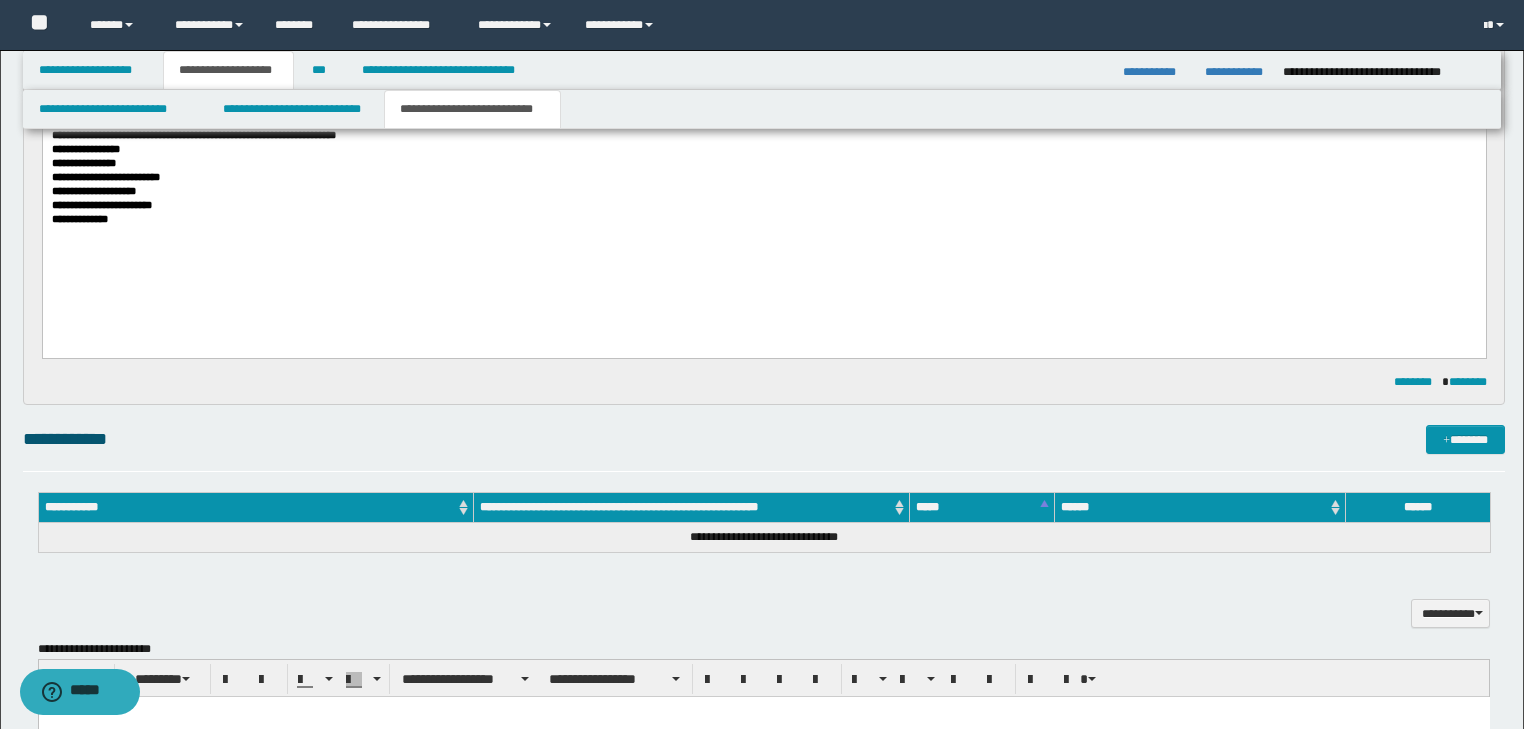 scroll, scrollTop: 904, scrollLeft: 0, axis: vertical 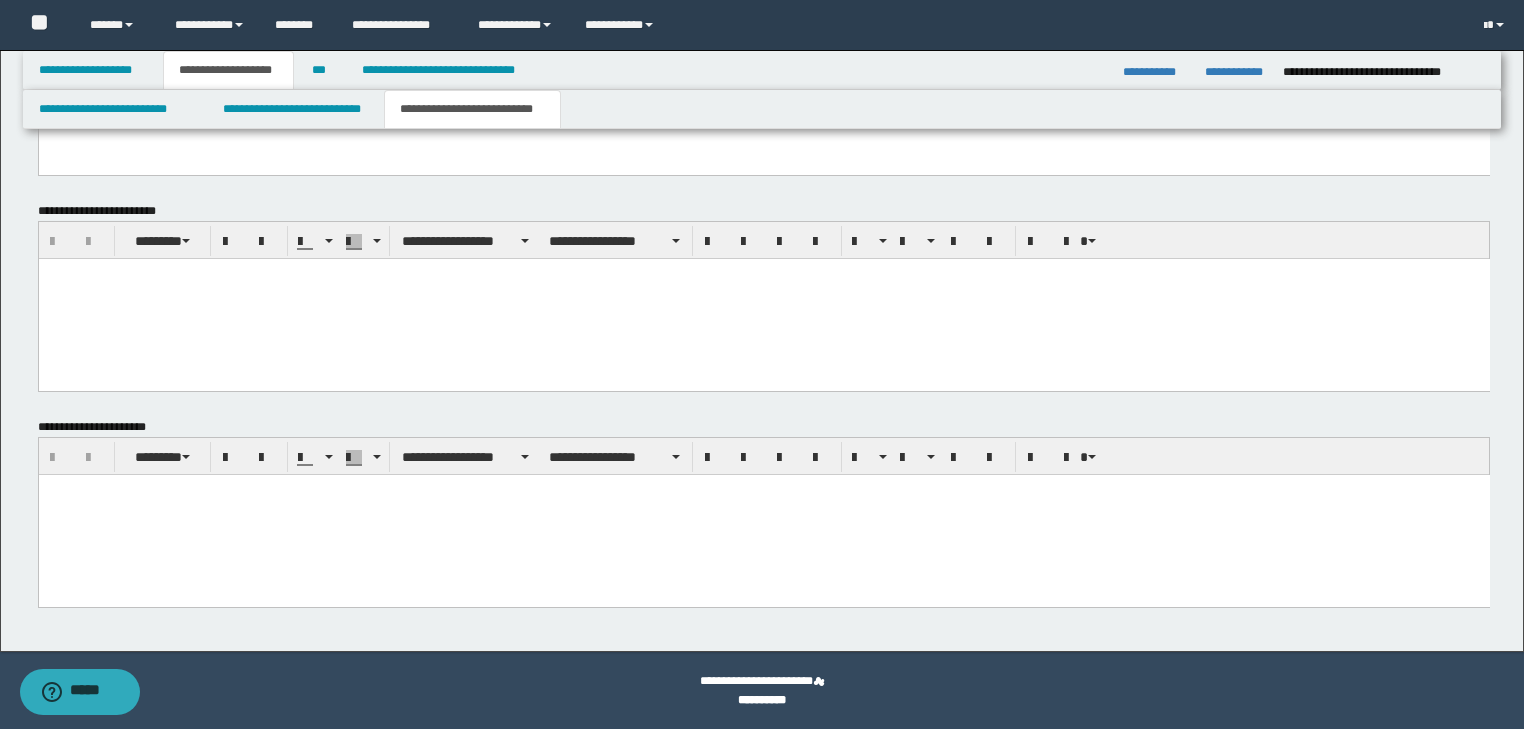 click at bounding box center [763, 489] 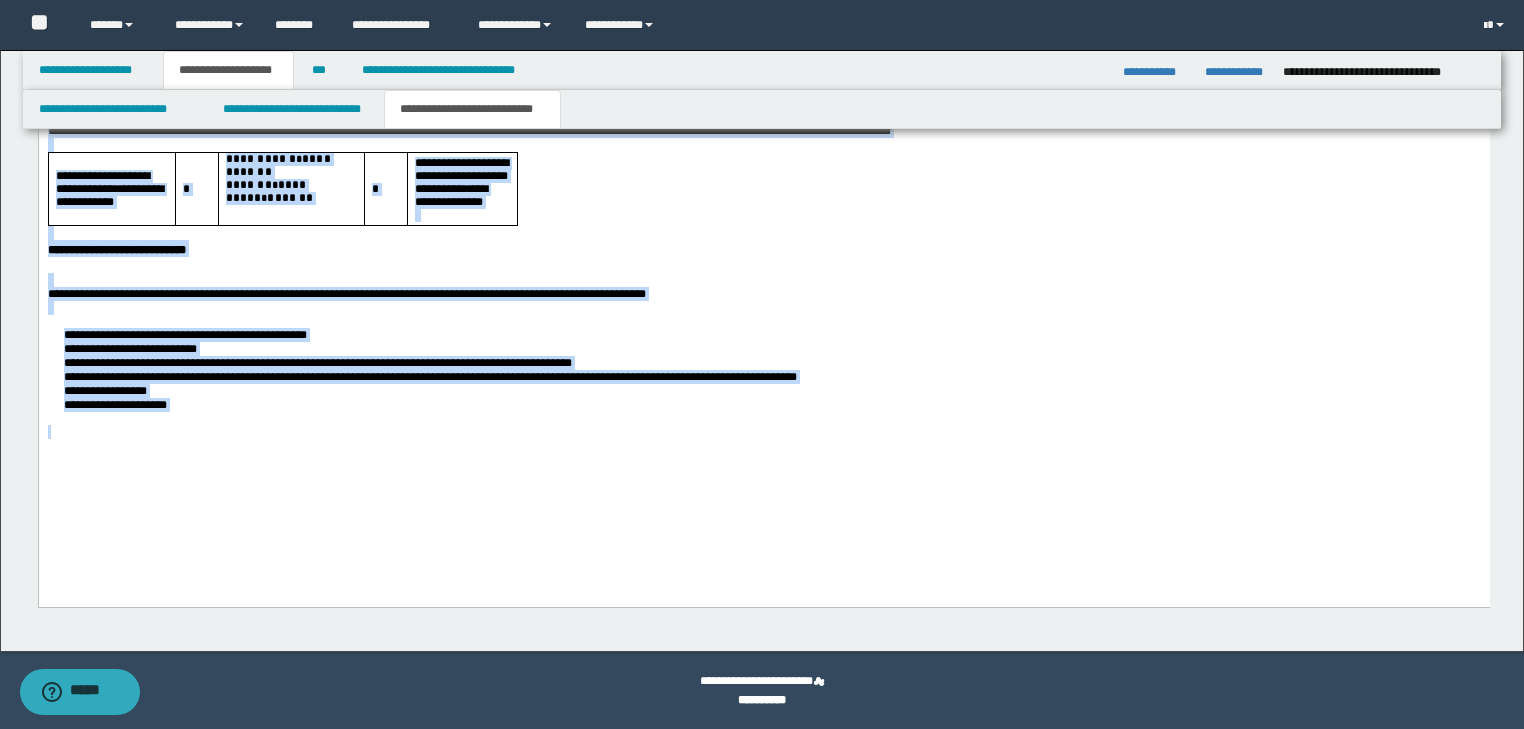 drag, startPoint x: 47, startPoint y: -160, endPoint x: 527, endPoint y: 495, distance: 812.04987 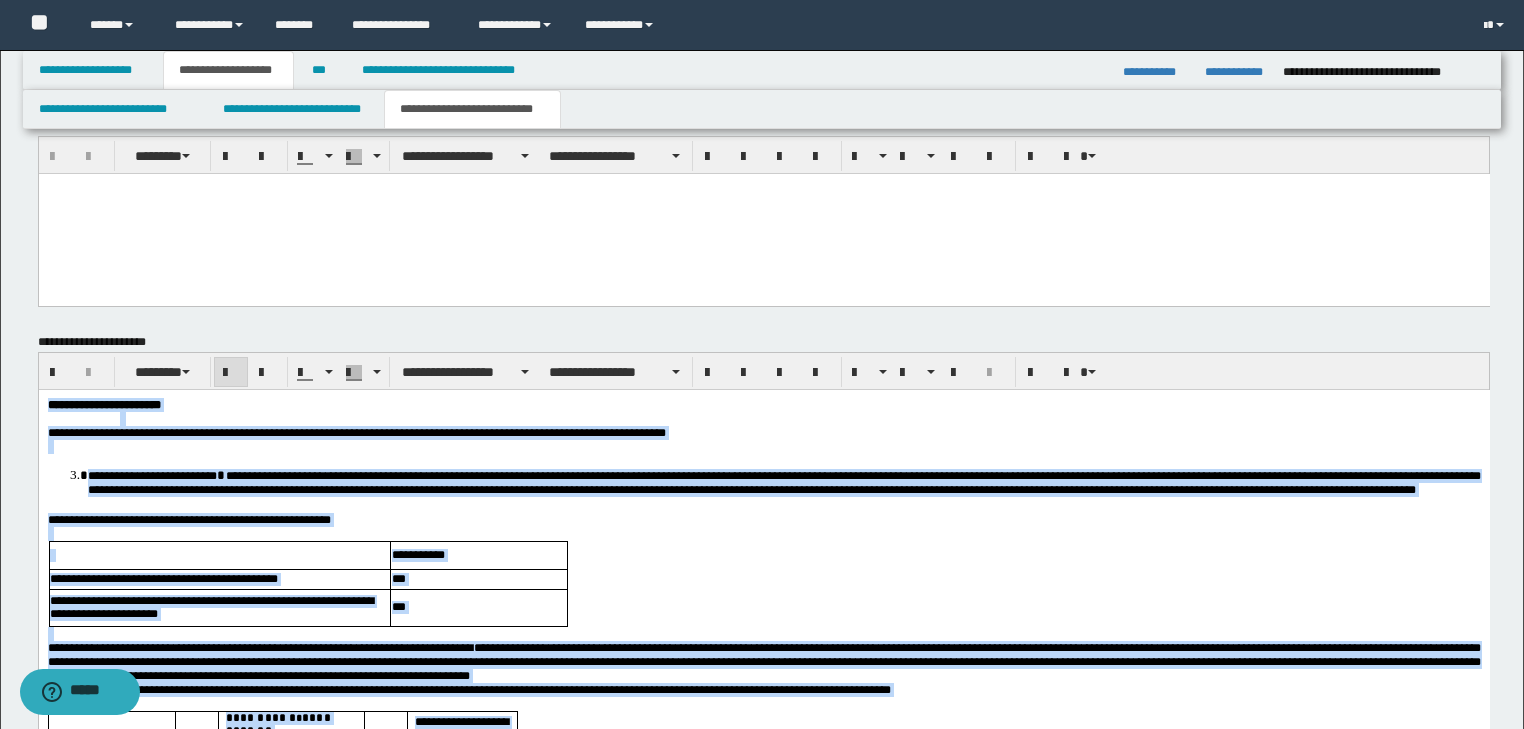scroll, scrollTop: 1578, scrollLeft: 0, axis: vertical 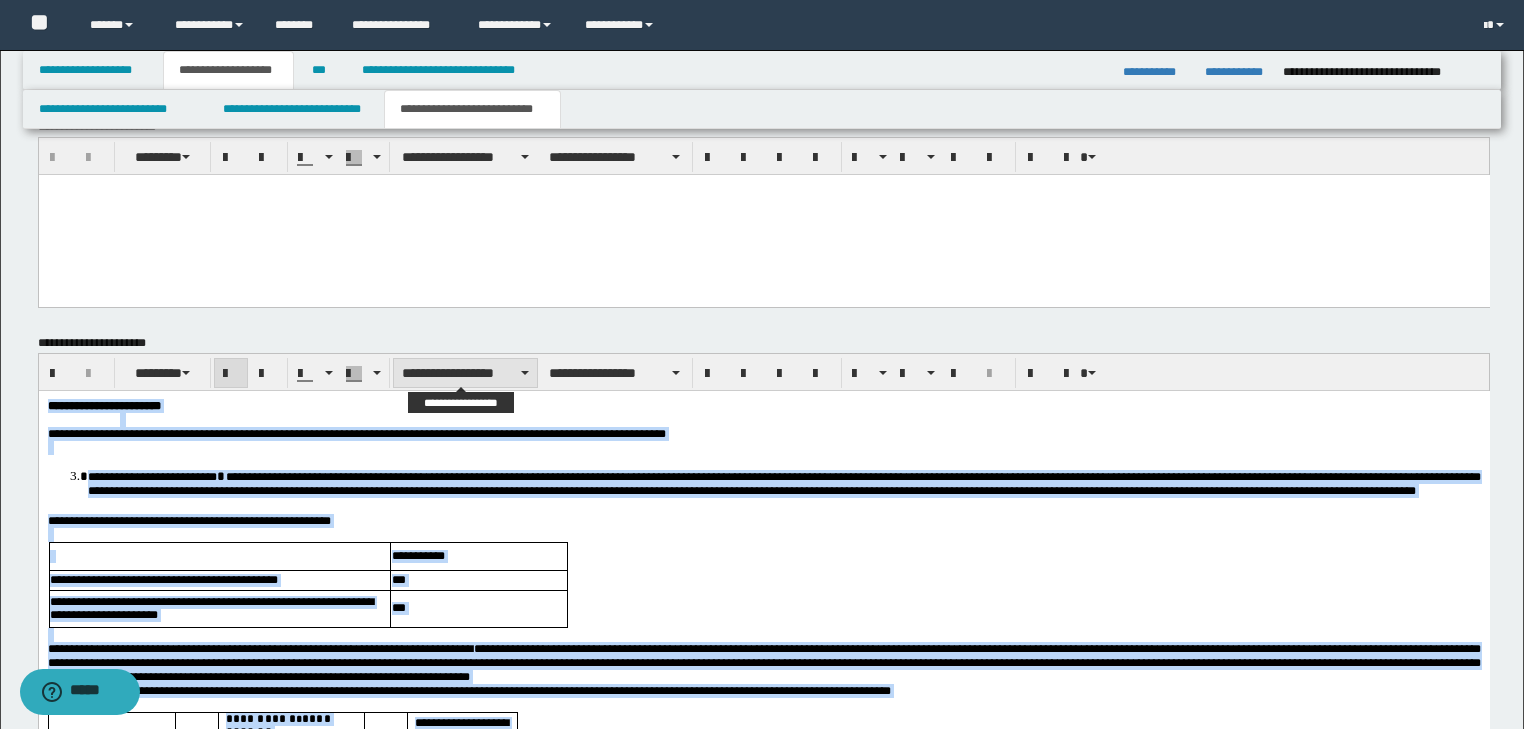 click on "**********" at bounding box center [465, 373] 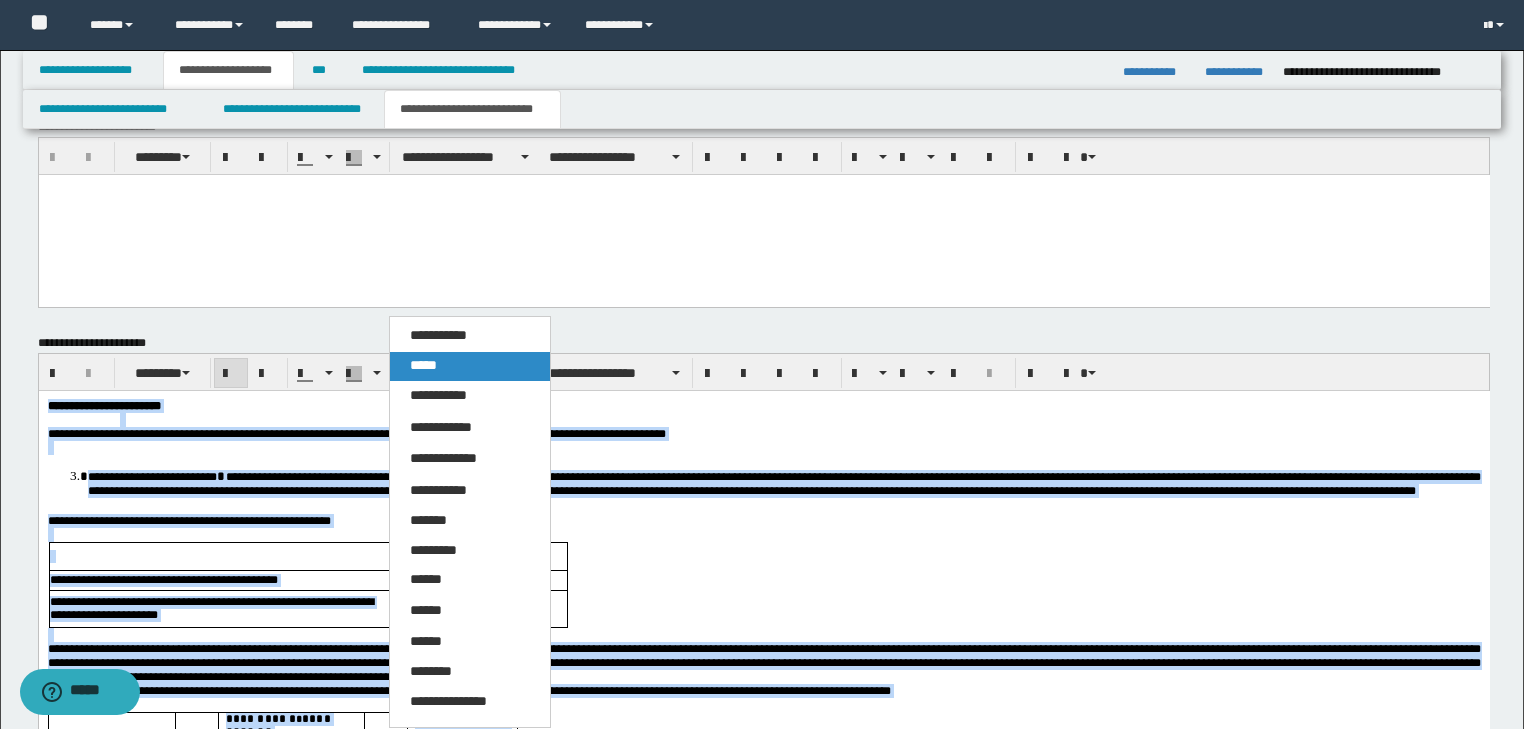 click on "*****" at bounding box center [423, 365] 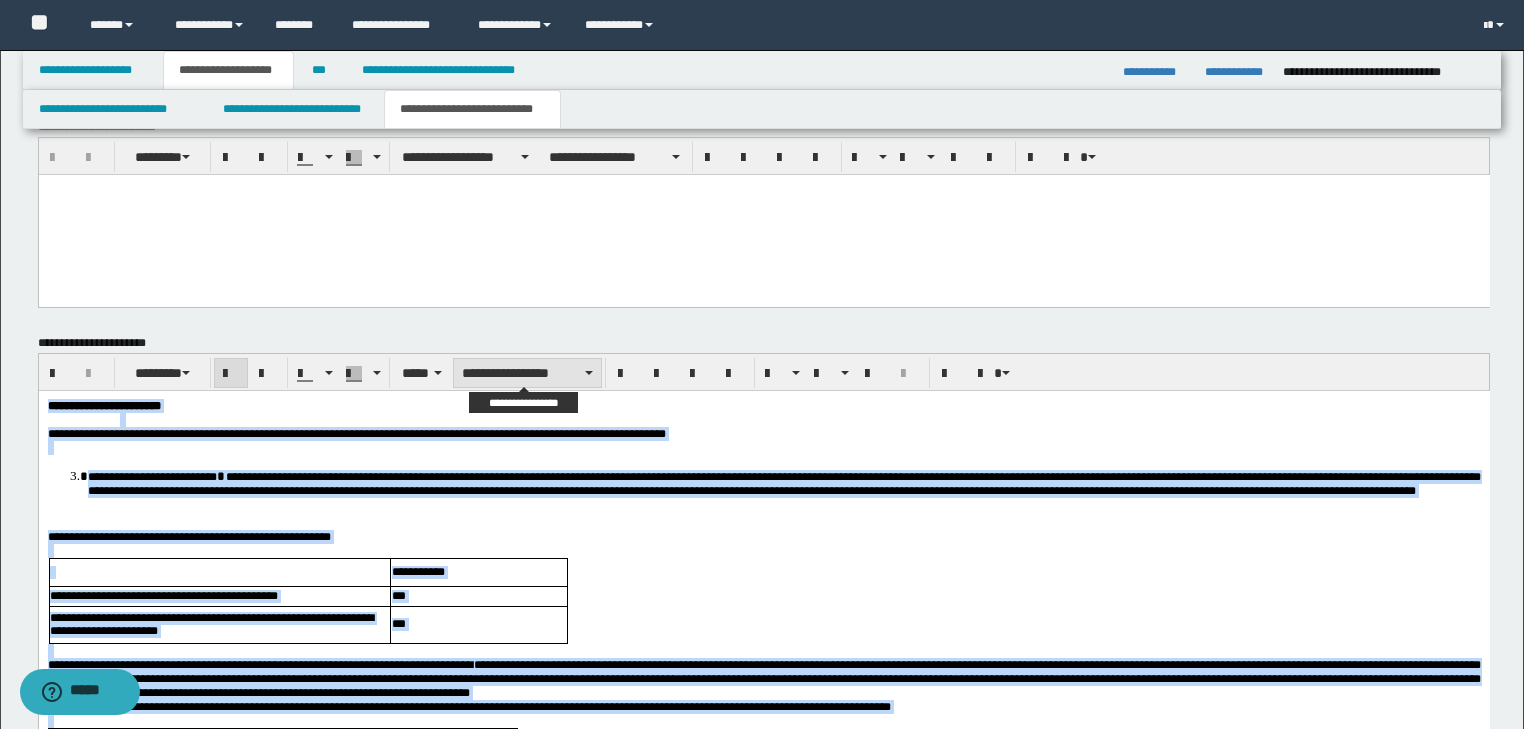 click on "**********" at bounding box center (527, 373) 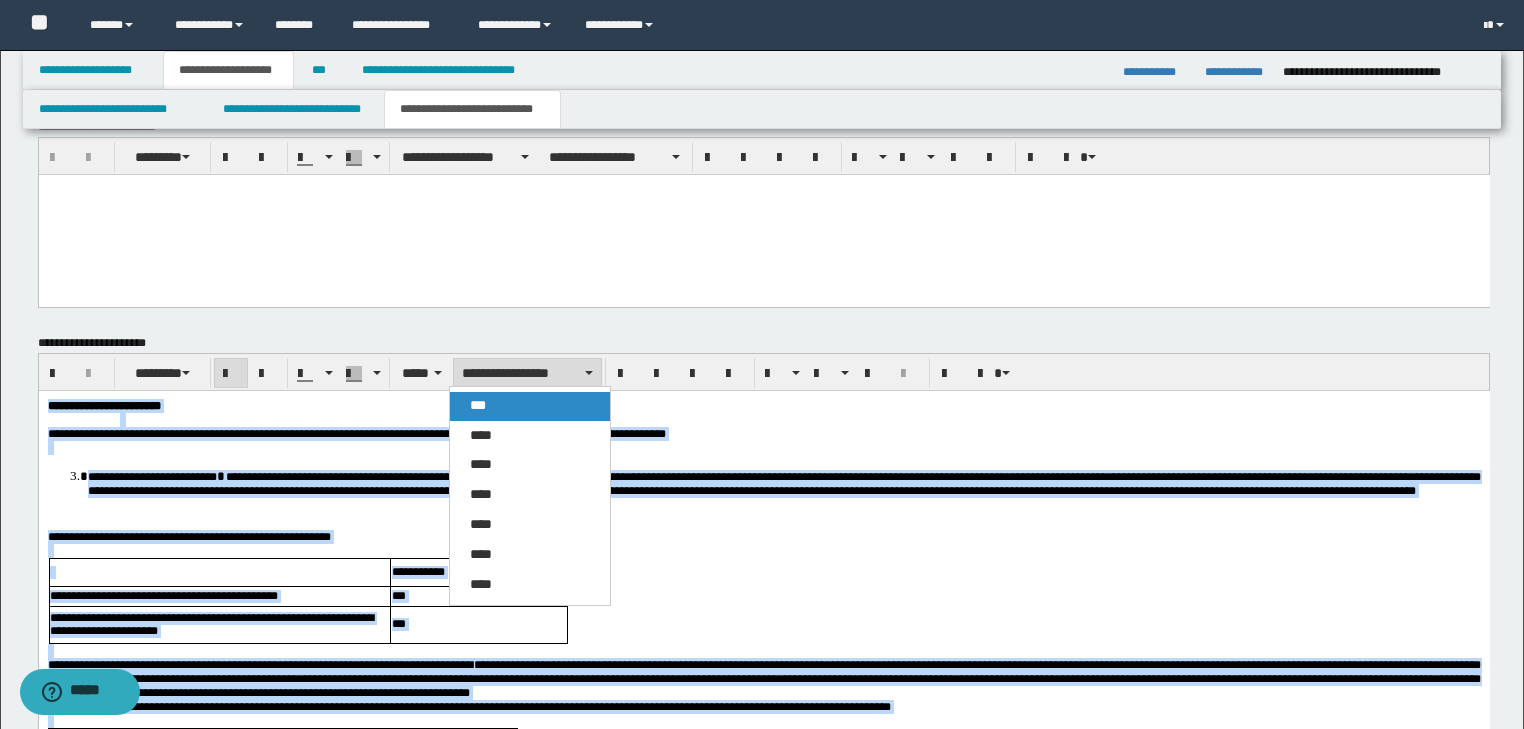 click on "***" at bounding box center [530, 406] 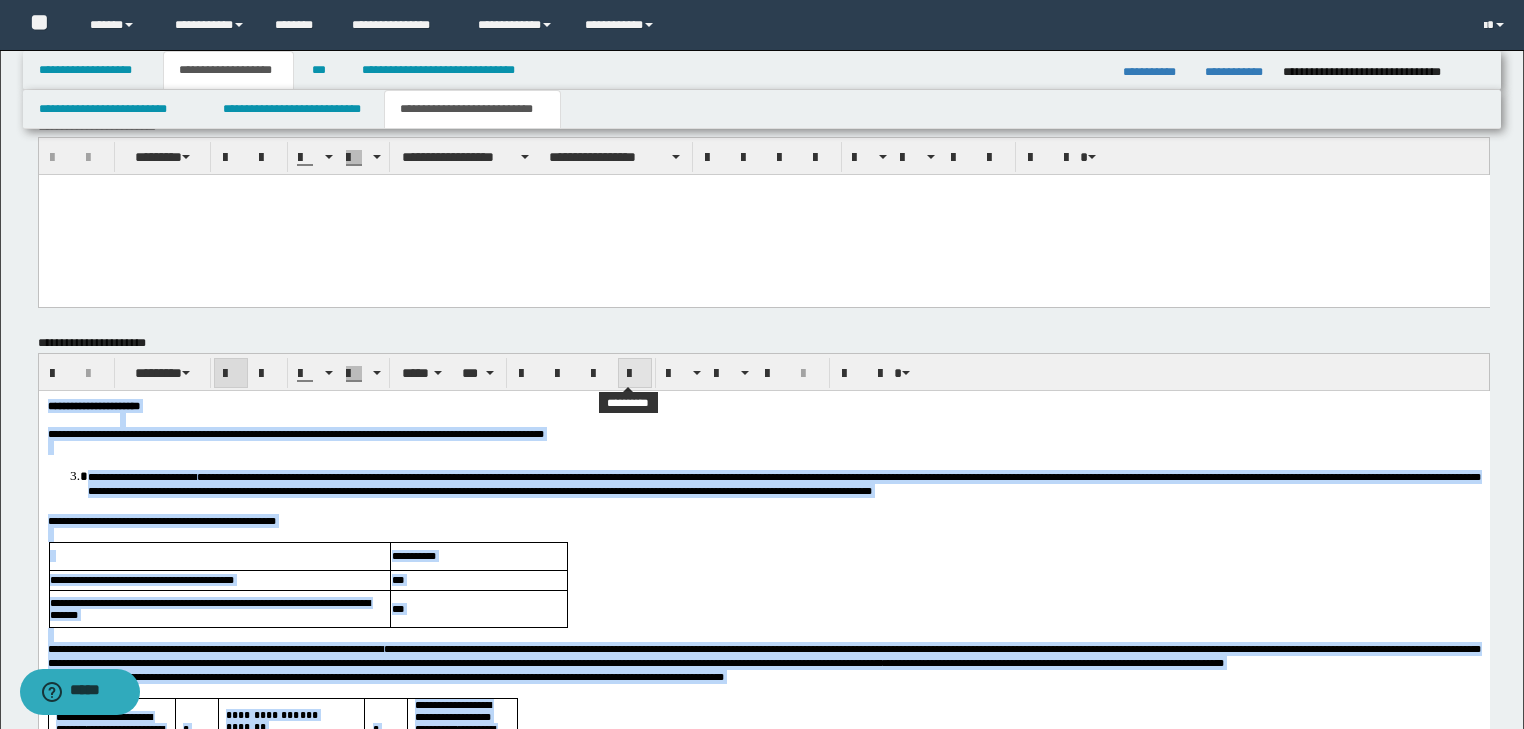 click at bounding box center (635, 374) 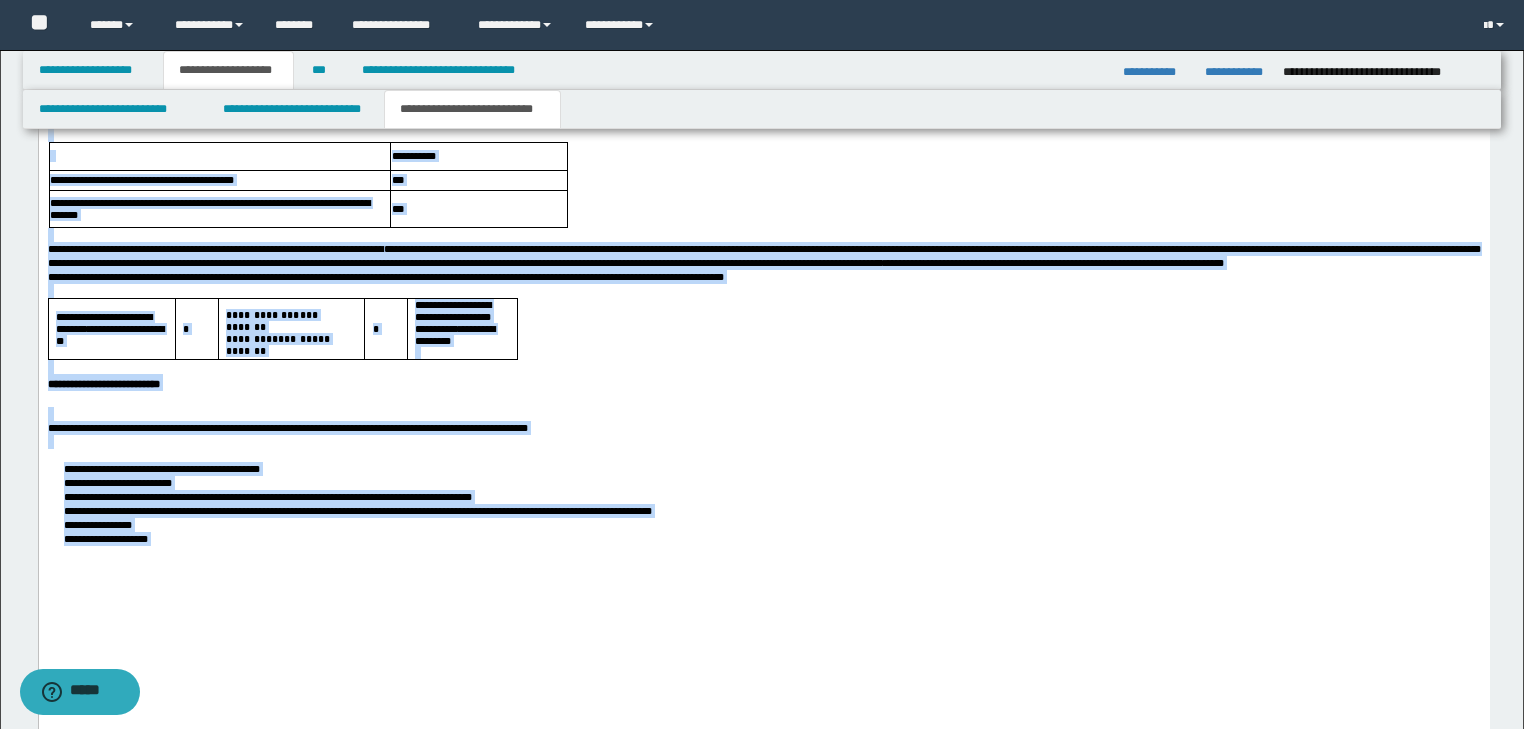scroll, scrollTop: 1658, scrollLeft: 0, axis: vertical 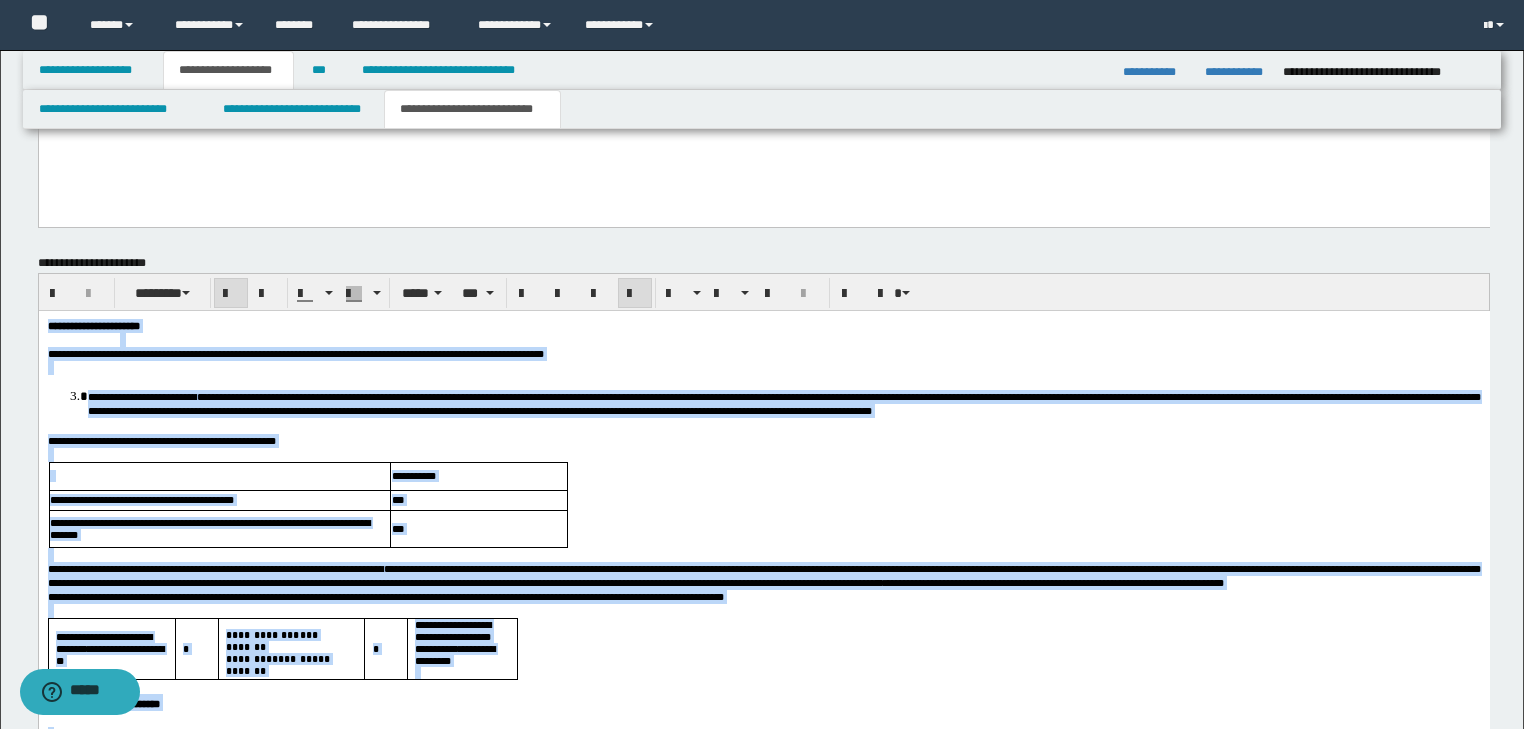 drag, startPoint x: 764, startPoint y: 437, endPoint x: 757, endPoint y: 456, distance: 20.248457 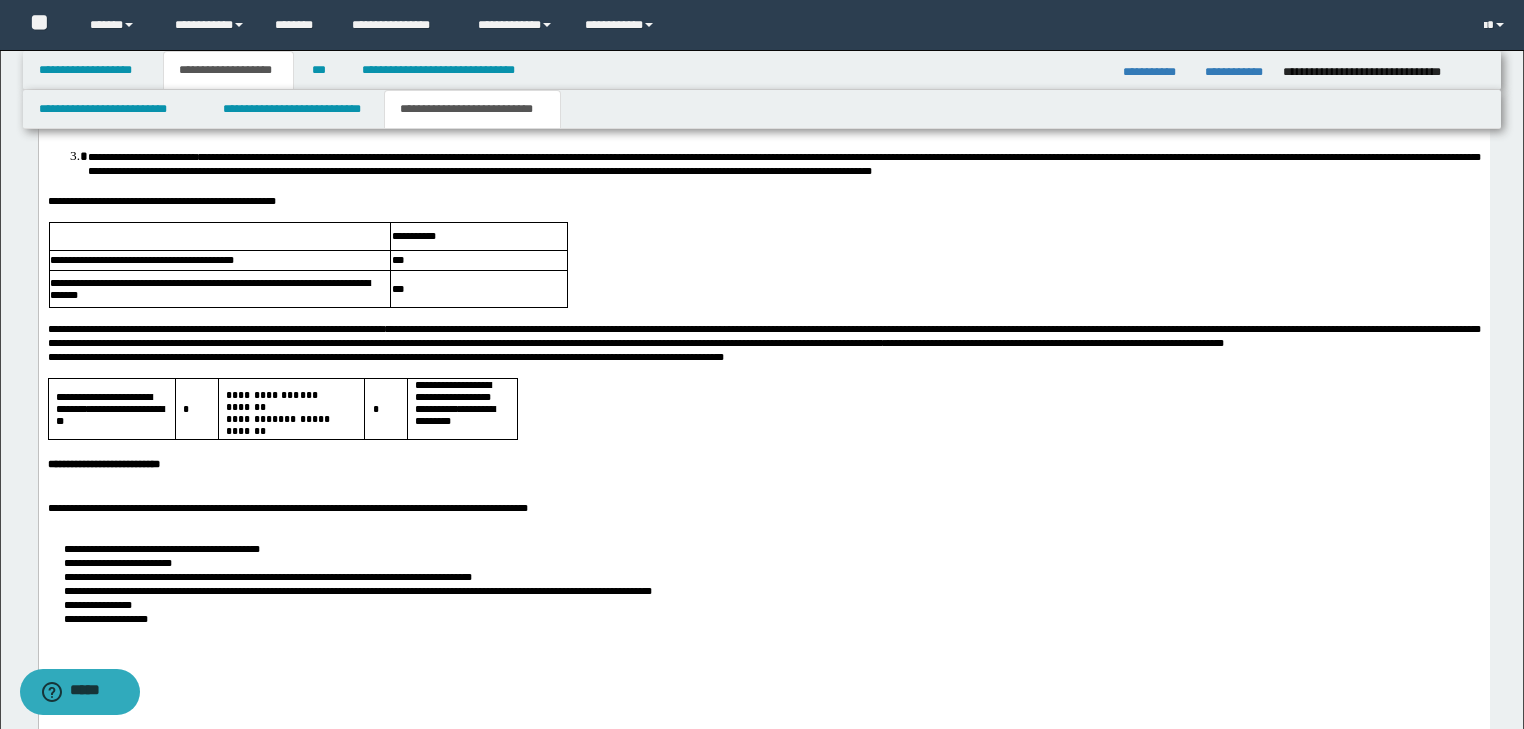 scroll, scrollTop: 2120, scrollLeft: 0, axis: vertical 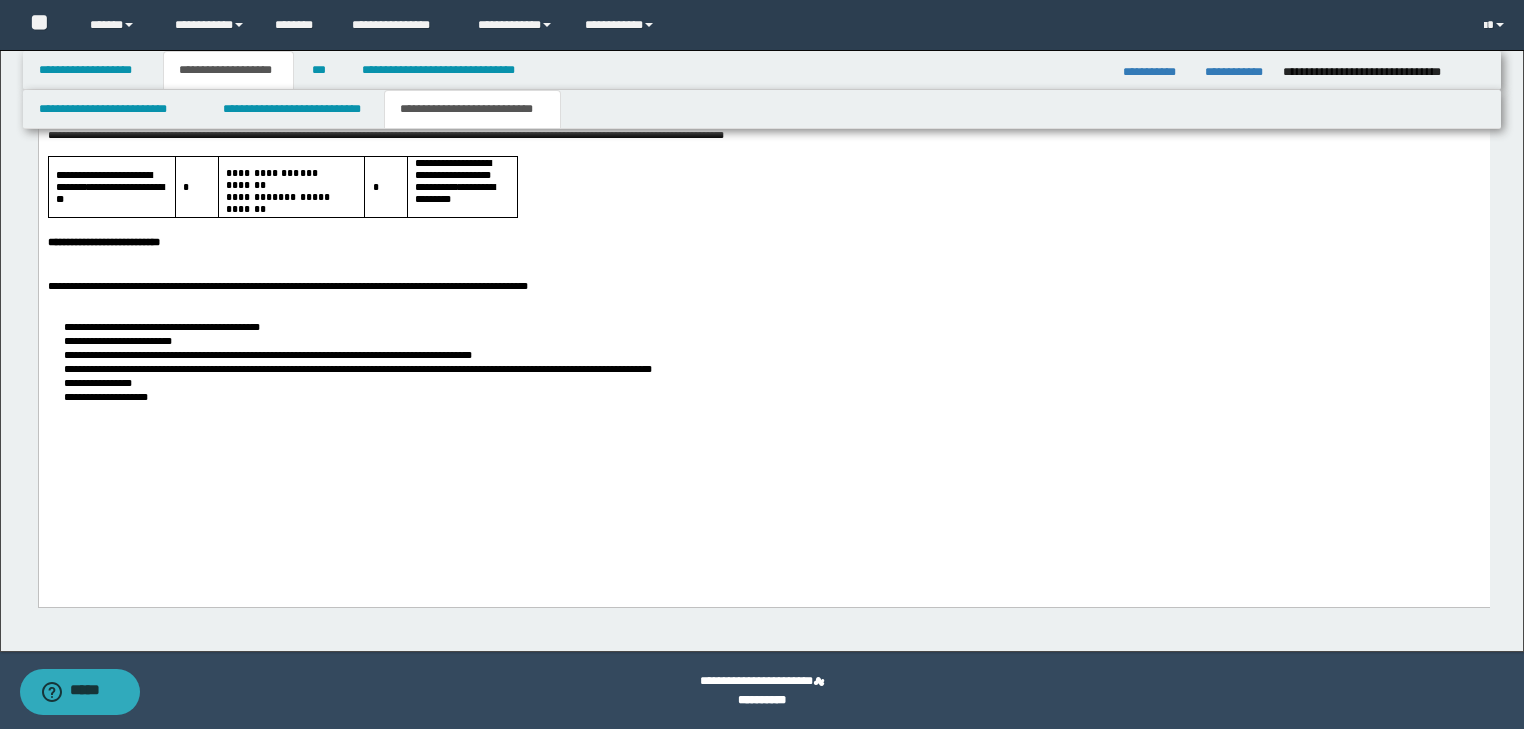 click on "**********" at bounding box center [763, 240] 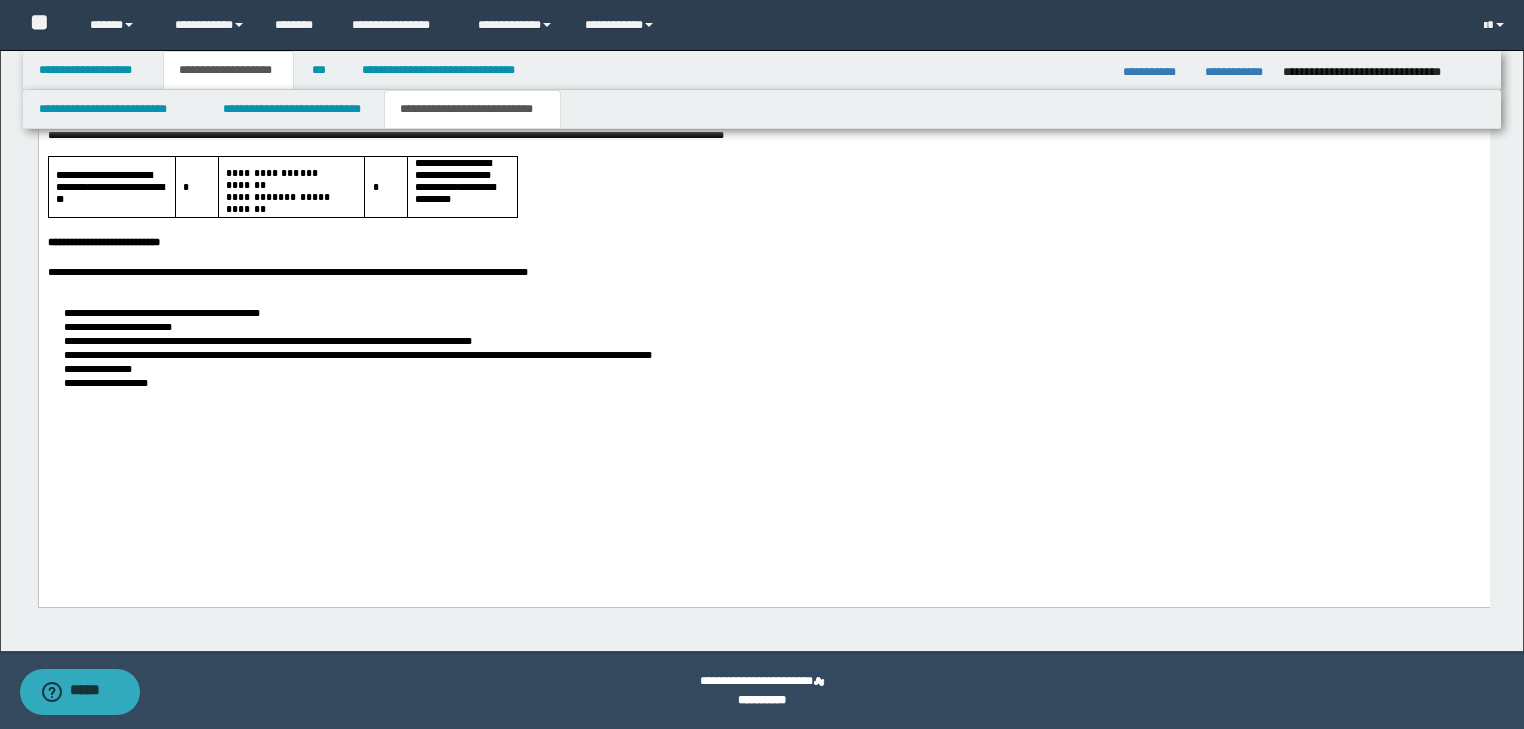 scroll, scrollTop: 2104, scrollLeft: 0, axis: vertical 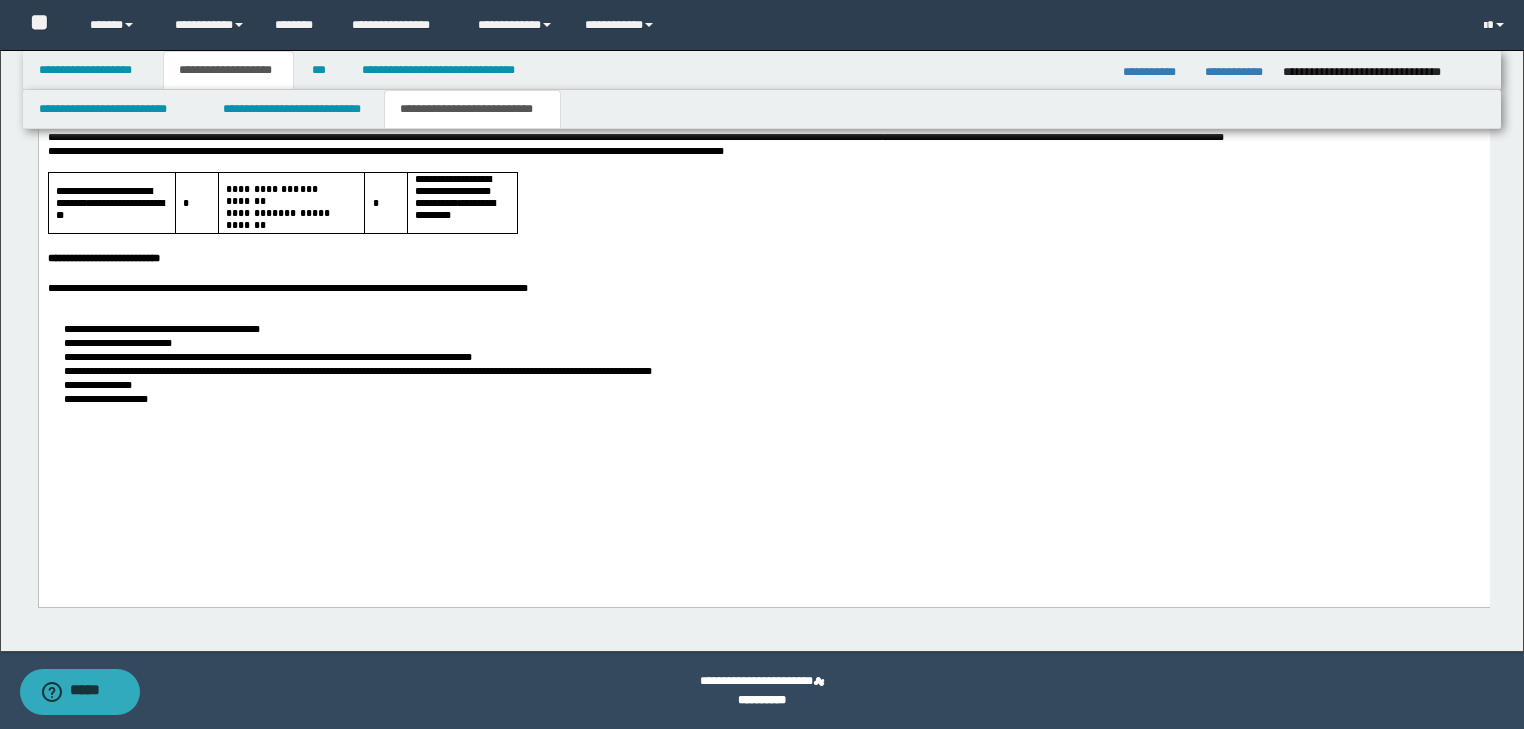 click on "**********" at bounding box center [763, 288] 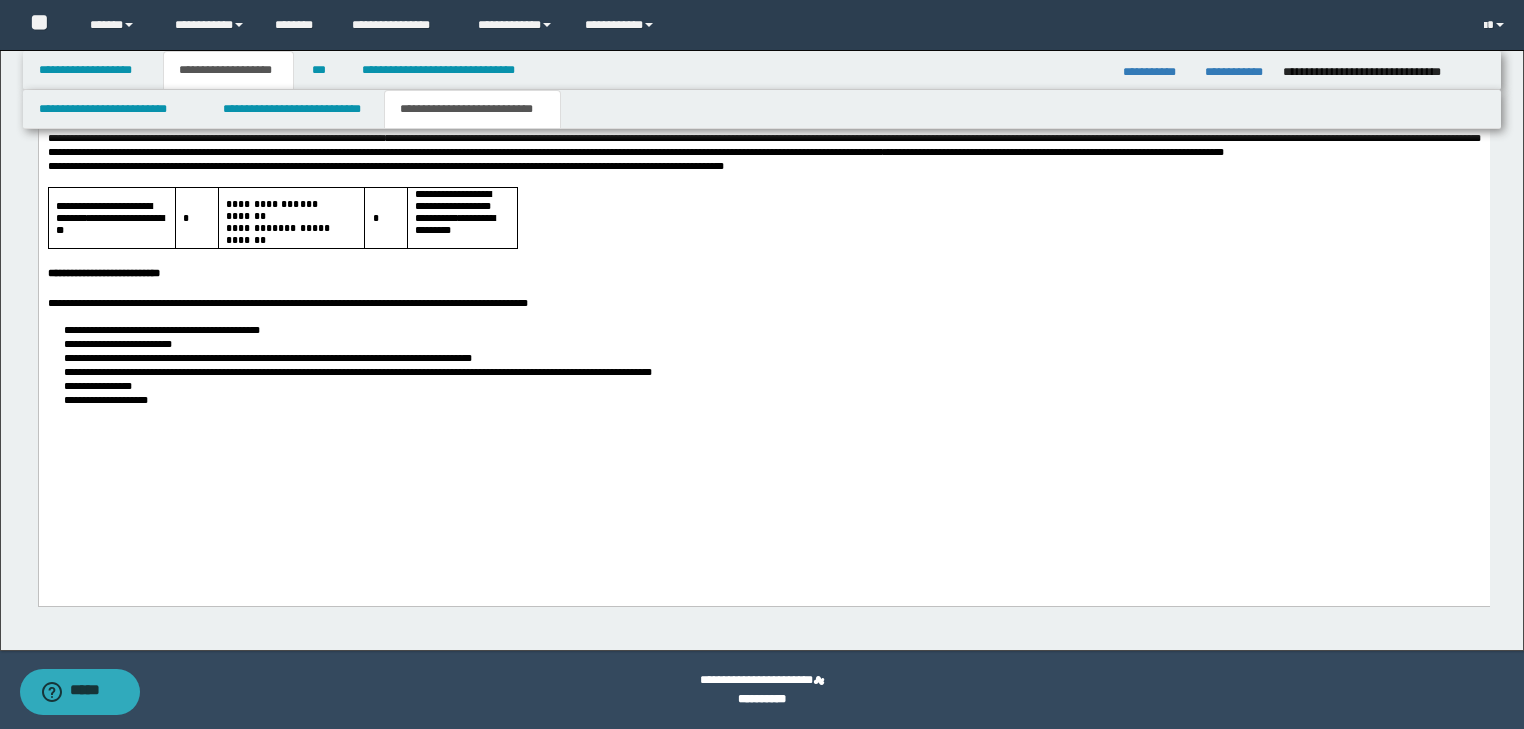 scroll, scrollTop: 2088, scrollLeft: 0, axis: vertical 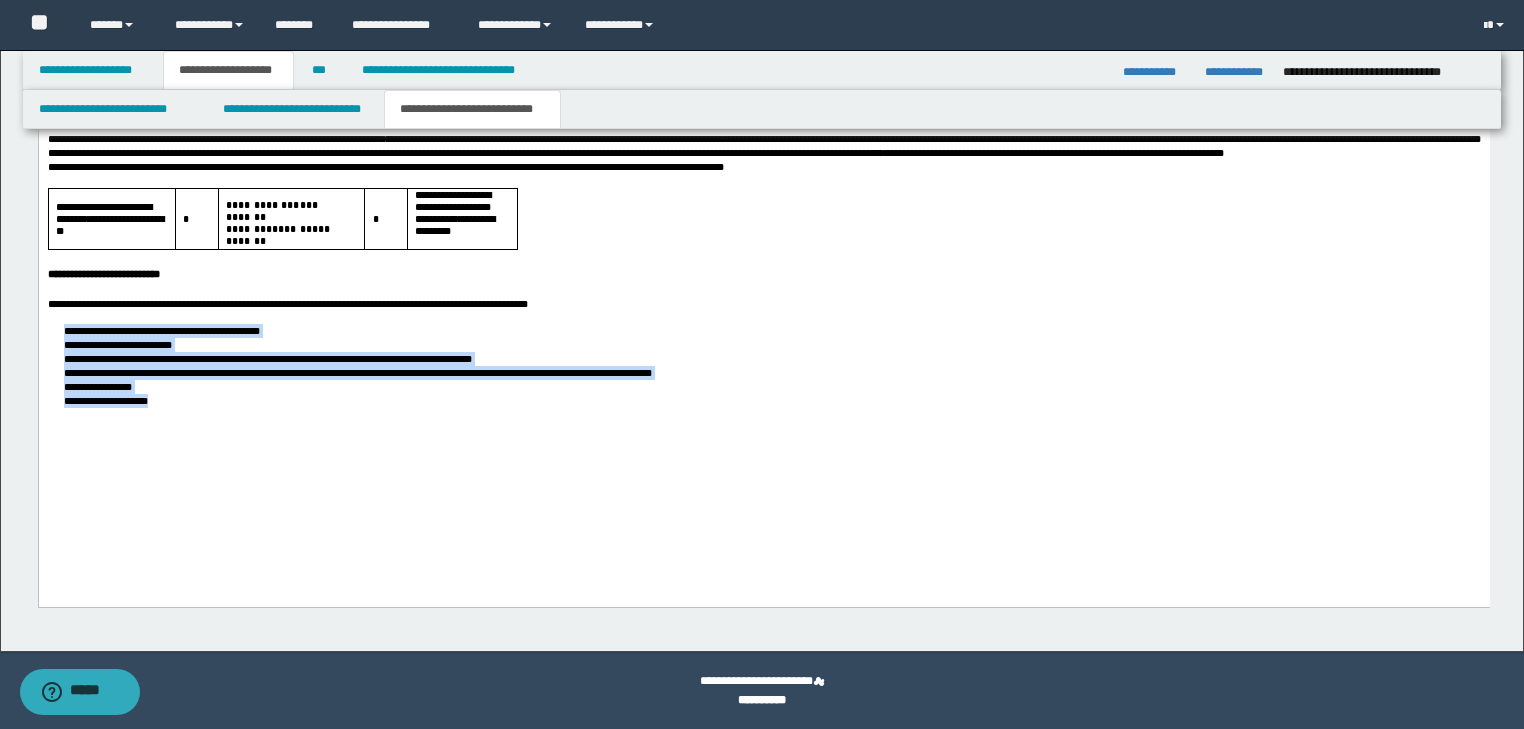 drag, startPoint x: 63, startPoint y: 380, endPoint x: 207, endPoint y: 452, distance: 160.99689 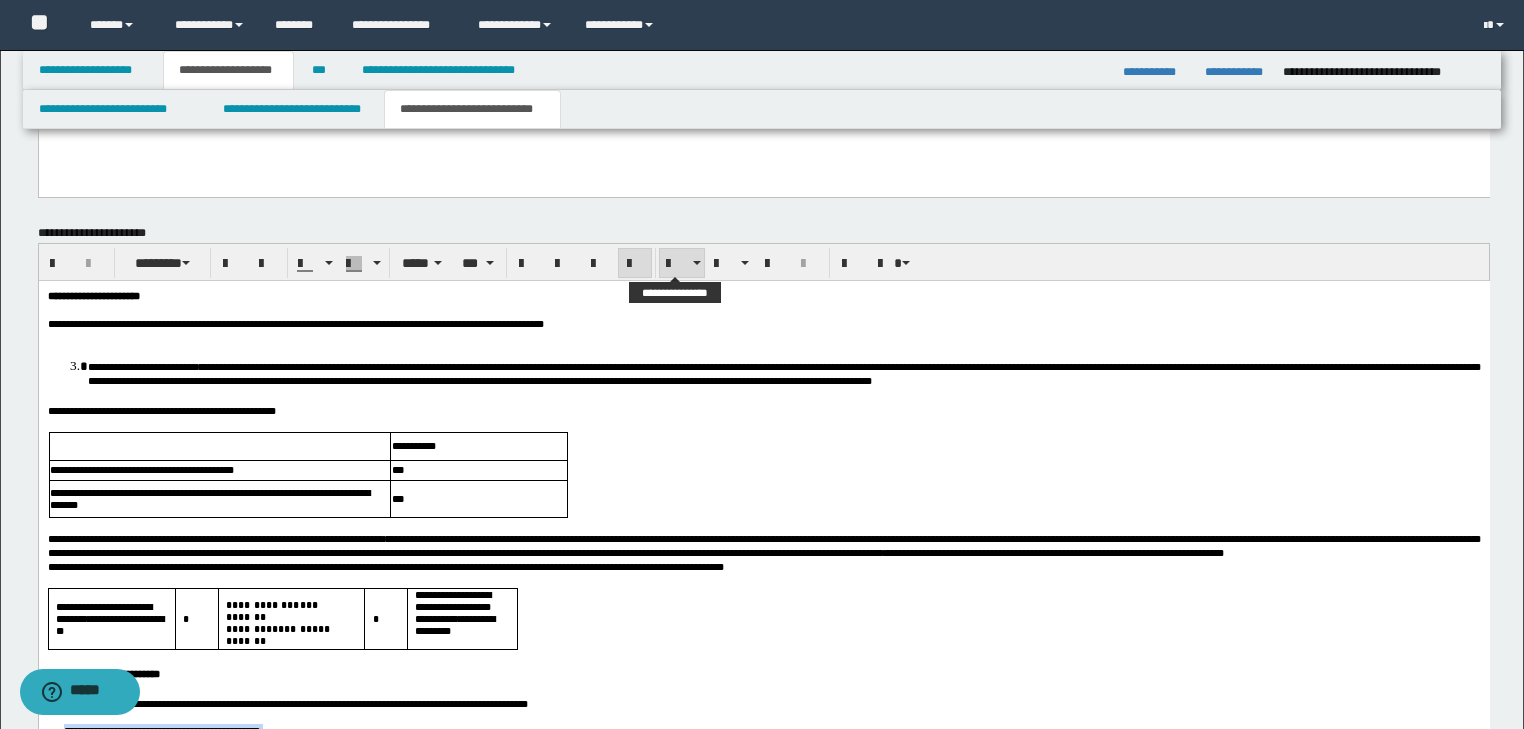 drag, startPoint x: 672, startPoint y: 265, endPoint x: 650, endPoint y: 268, distance: 22.203604 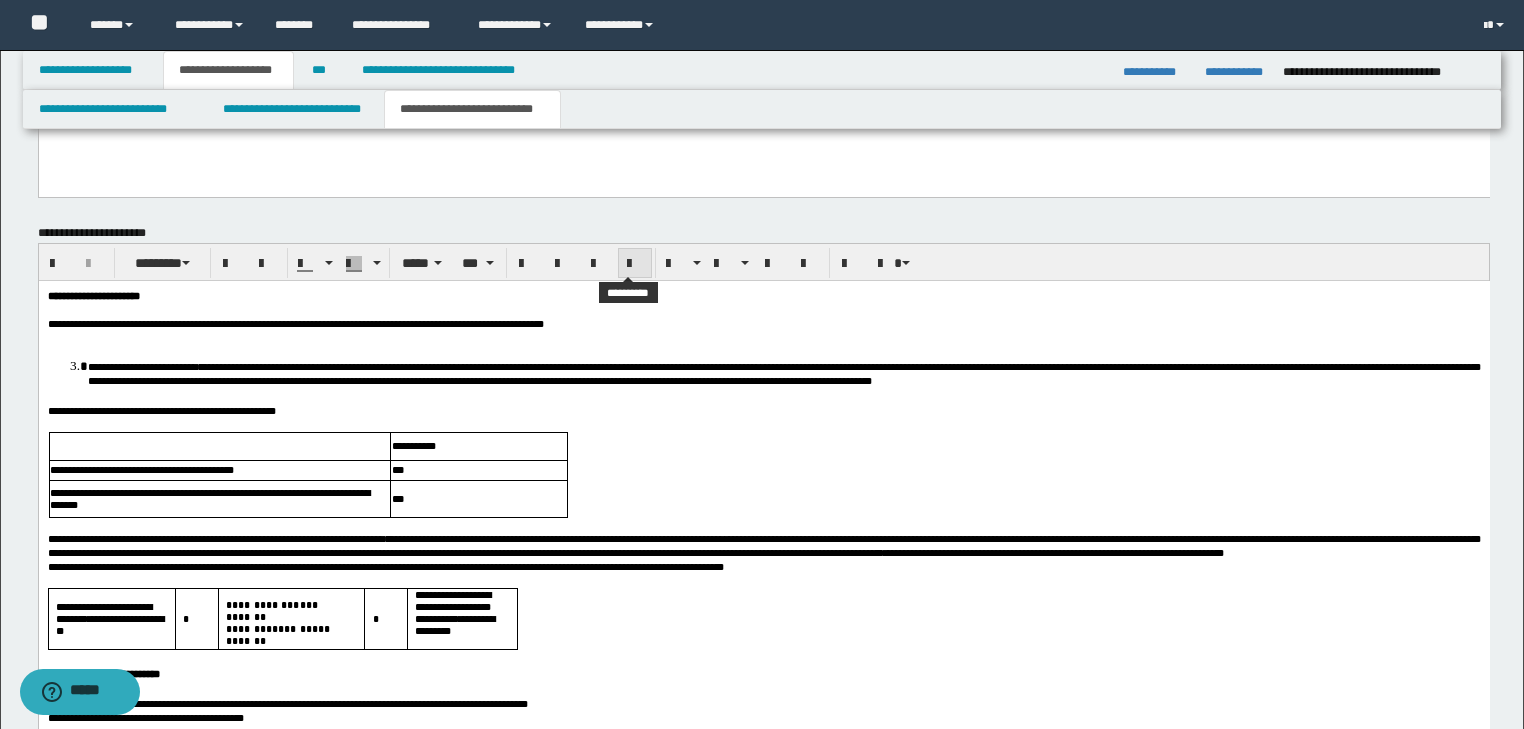 click at bounding box center (635, 263) 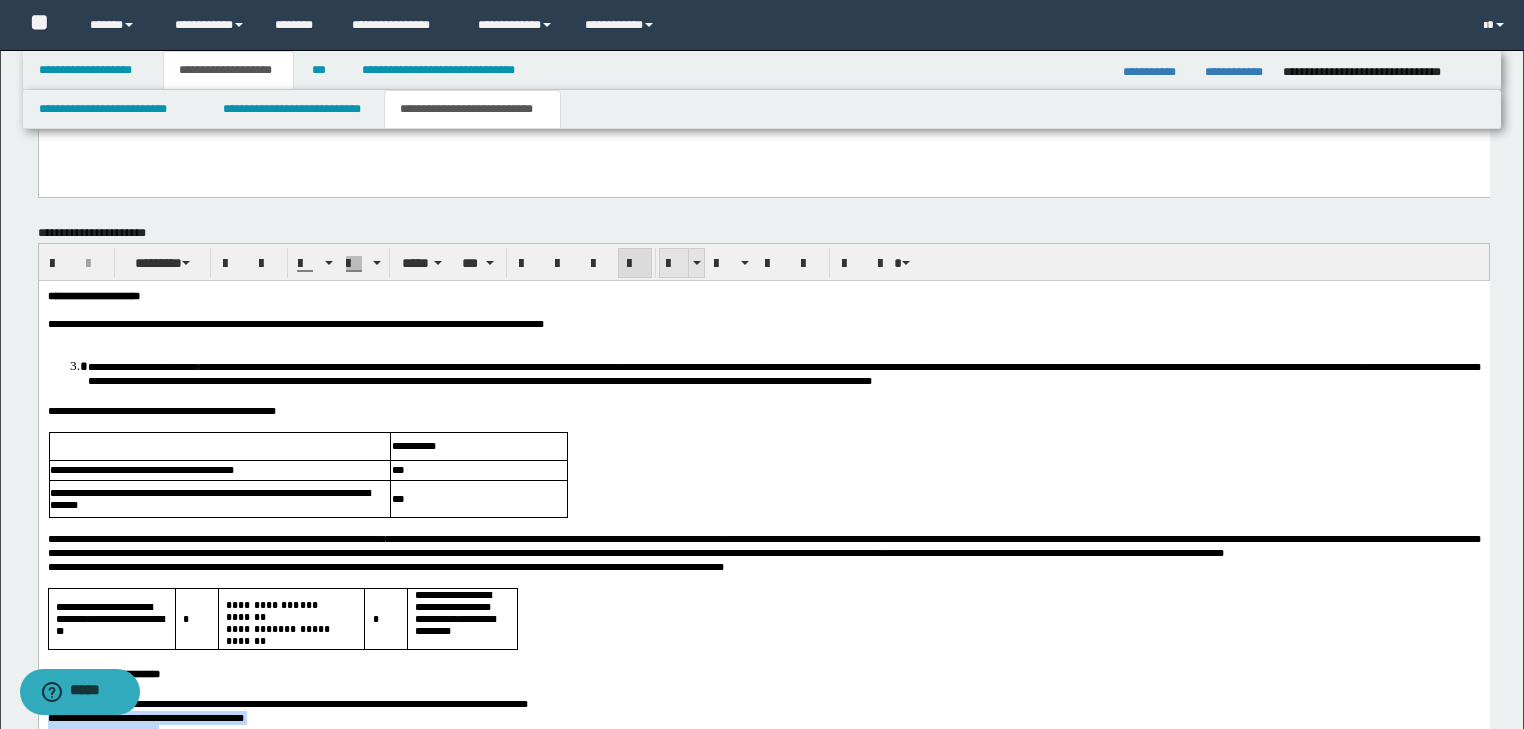 click at bounding box center [674, 263] 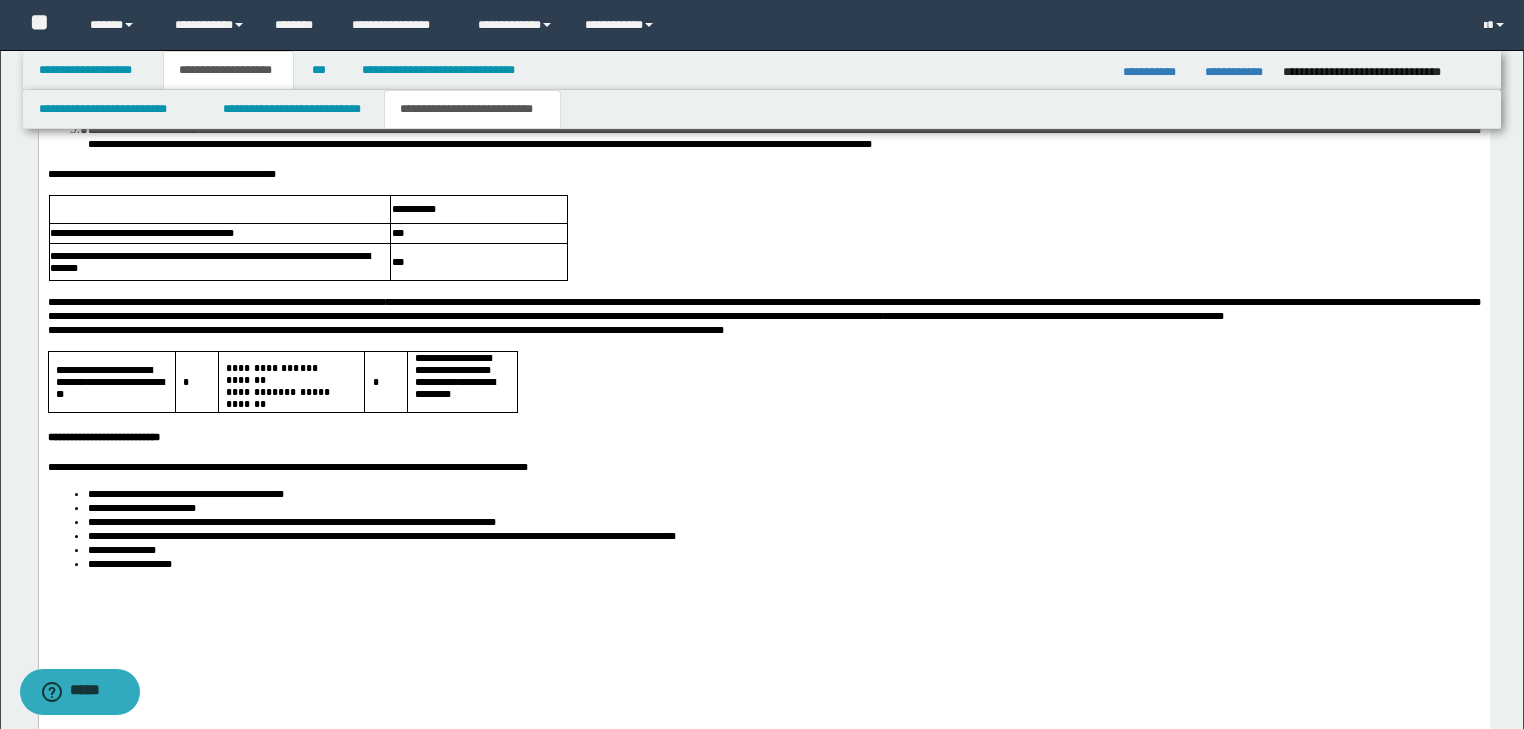 scroll, scrollTop: 2088, scrollLeft: 0, axis: vertical 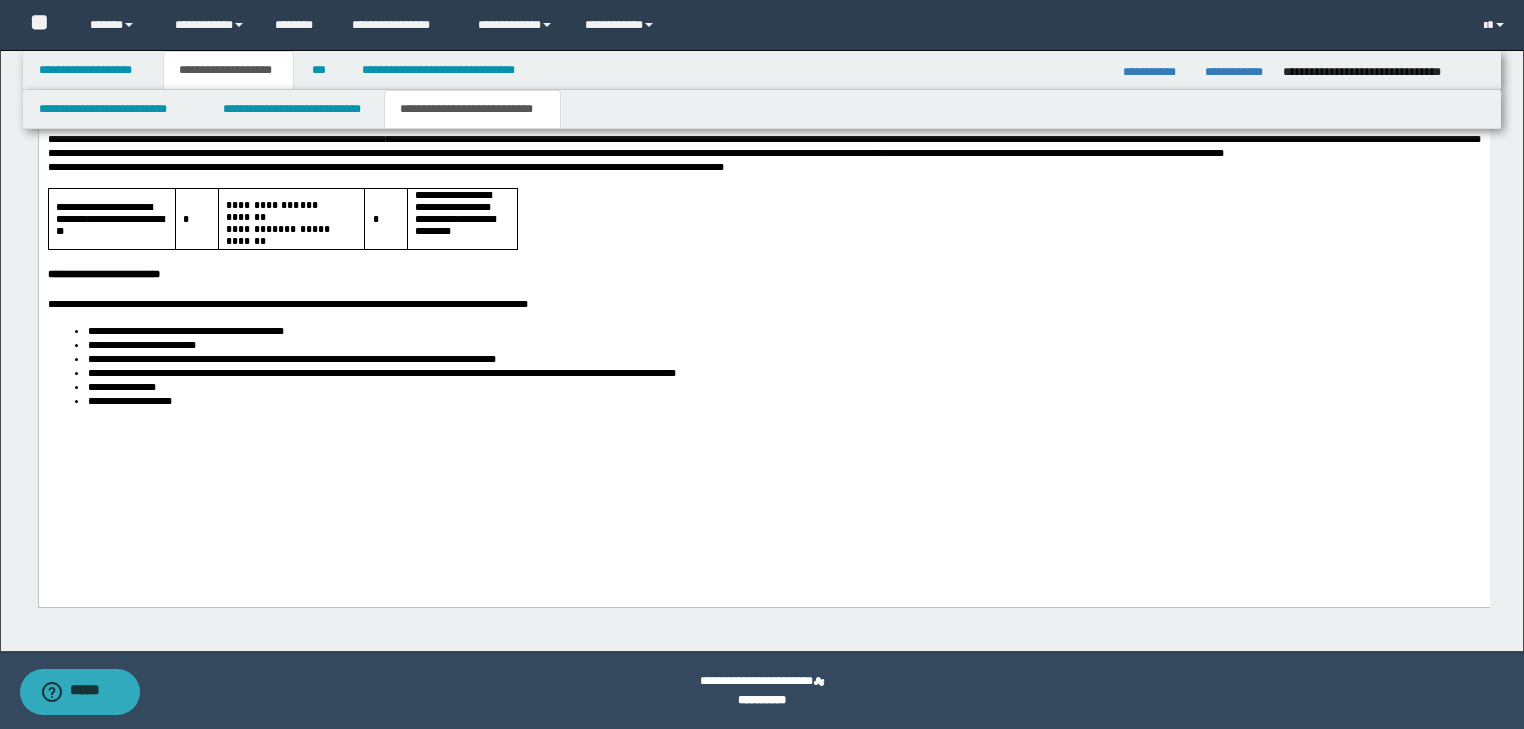 click on "**********" at bounding box center (783, 401) 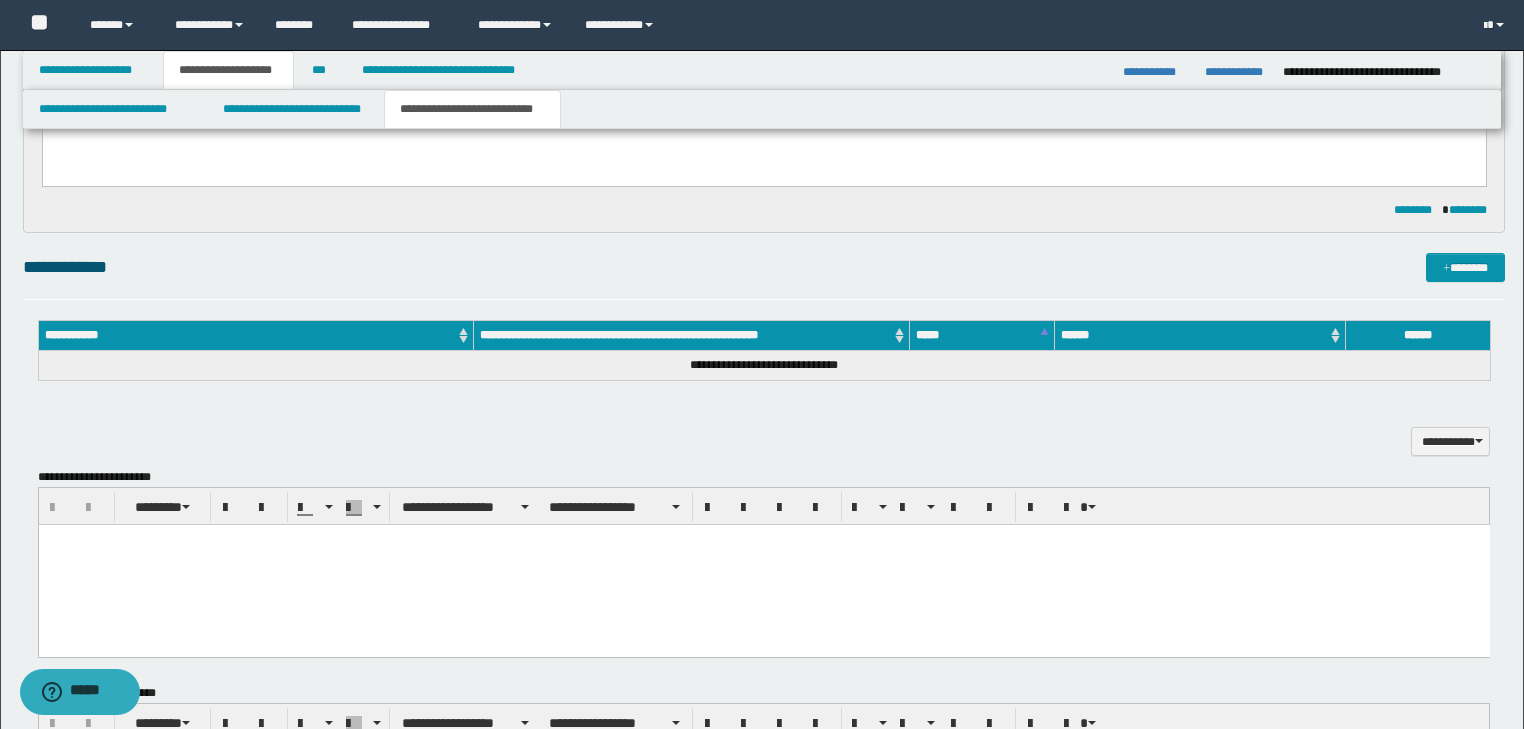 scroll, scrollTop: 872, scrollLeft: 0, axis: vertical 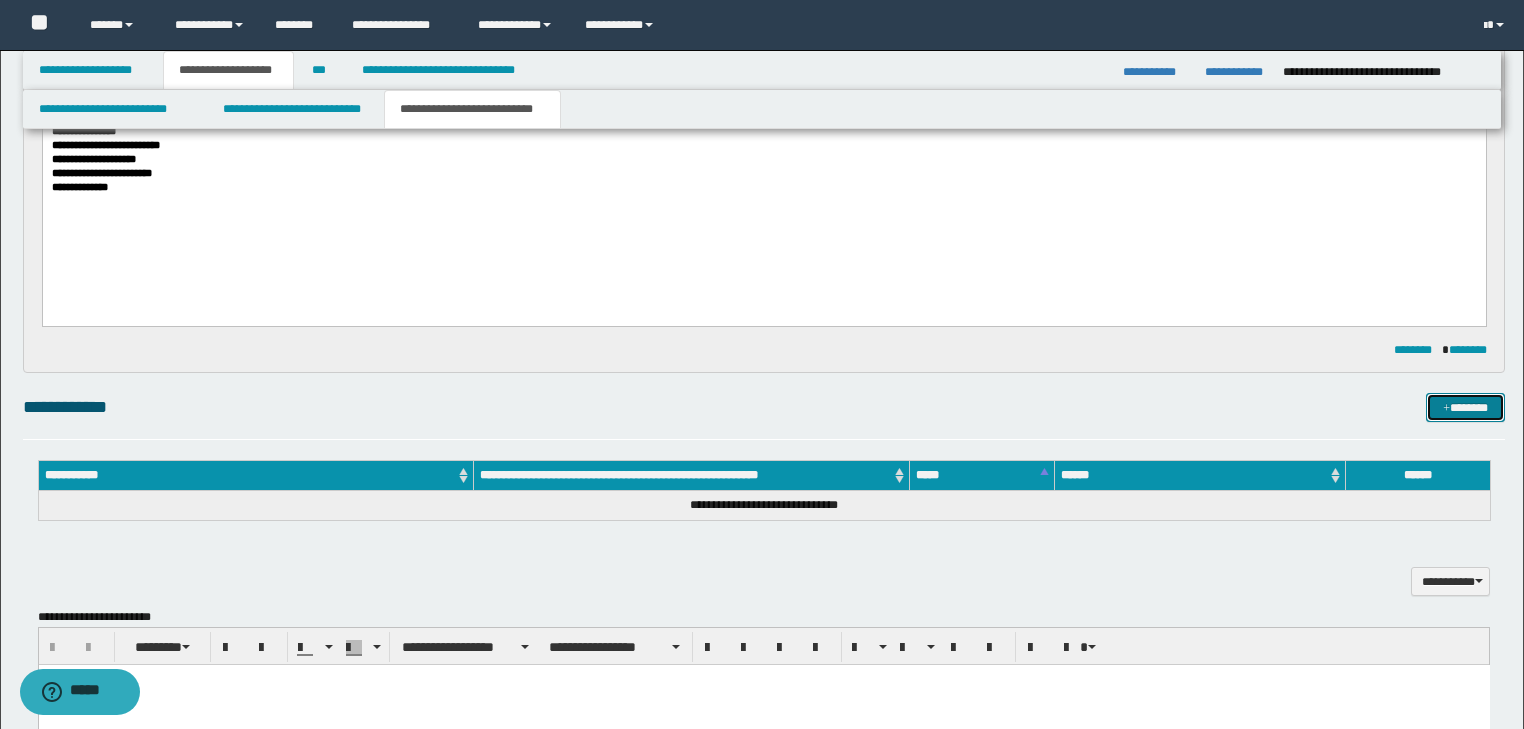click on "*******" at bounding box center [1465, 408] 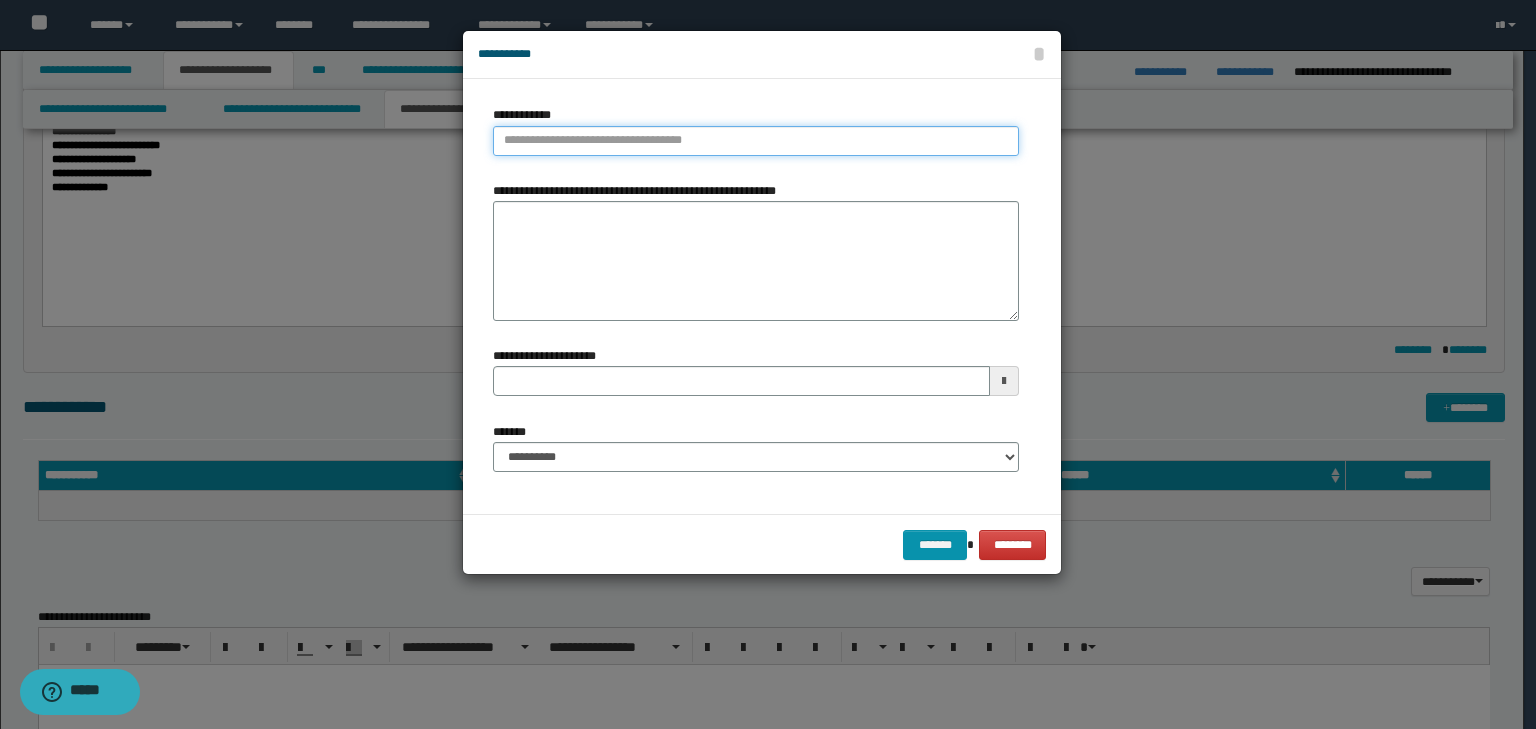 click on "**********" at bounding box center (756, 141) 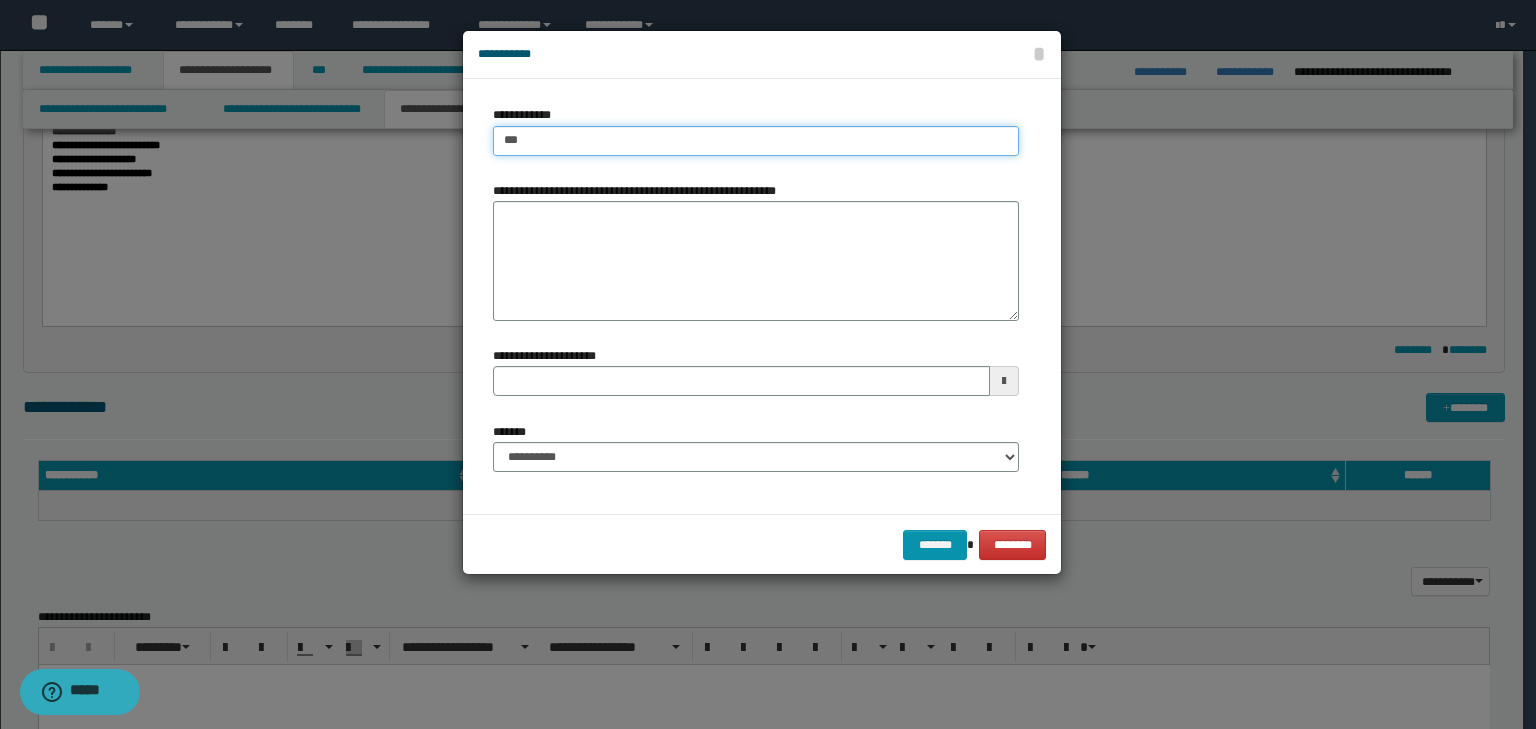 type on "****" 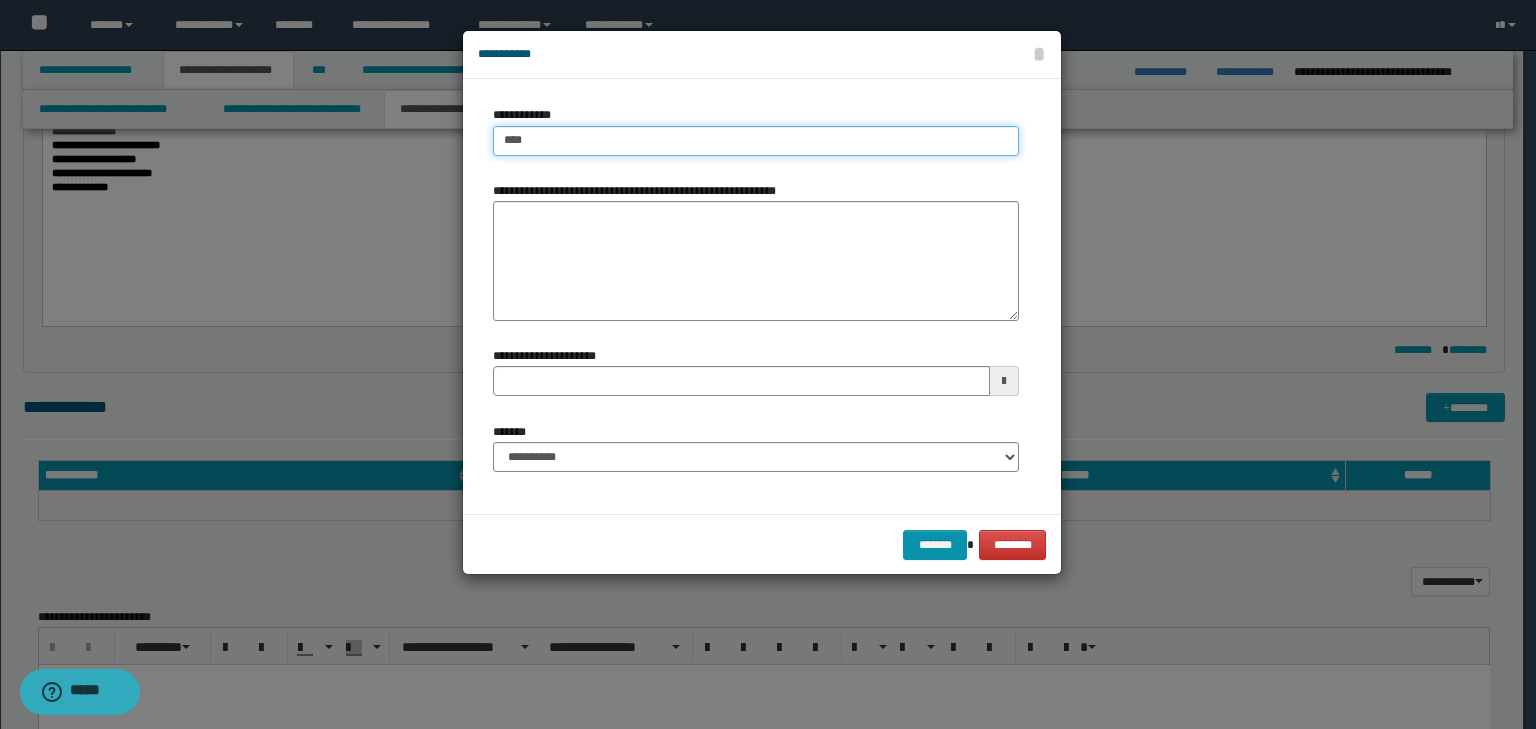 type on "****" 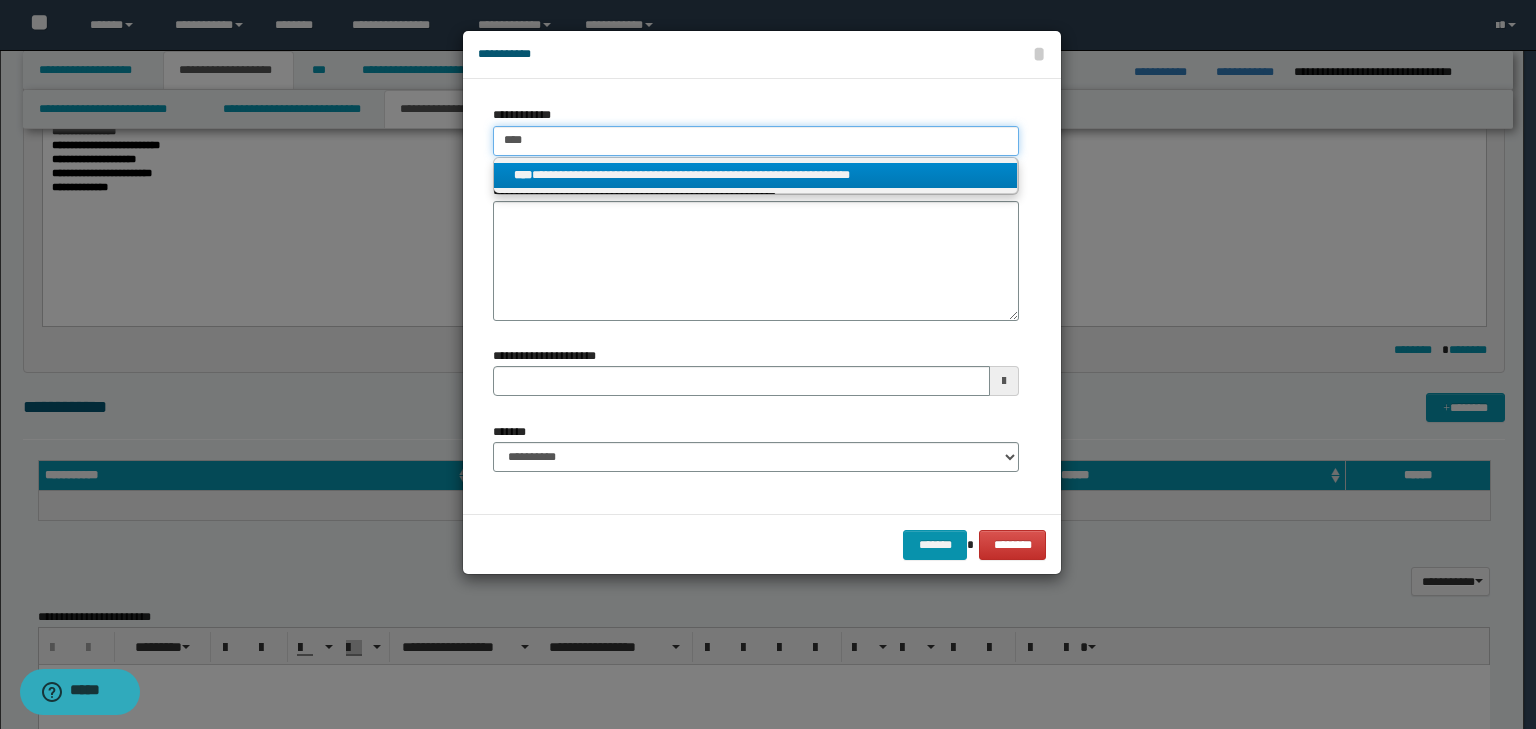 type on "****" 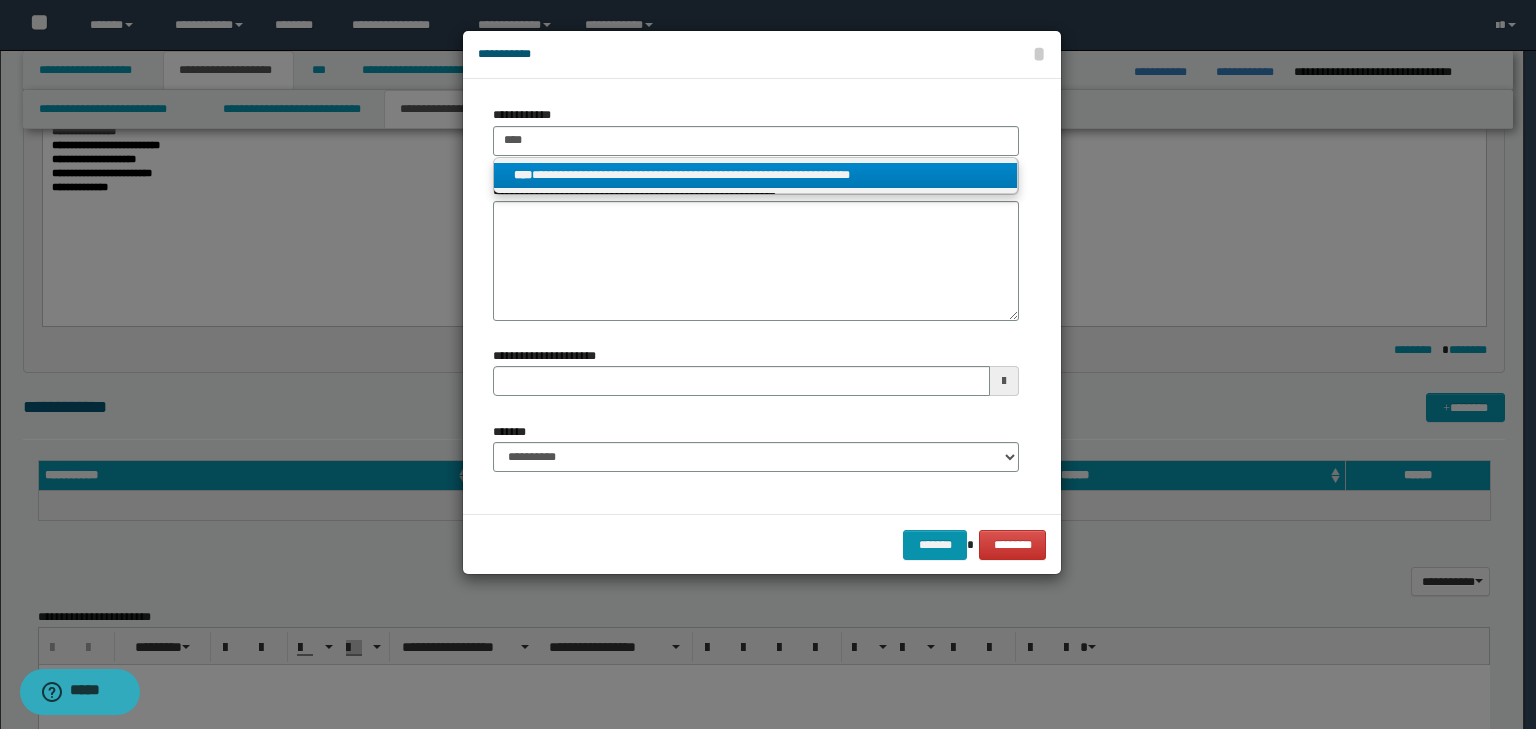 click on "****" at bounding box center [523, 175] 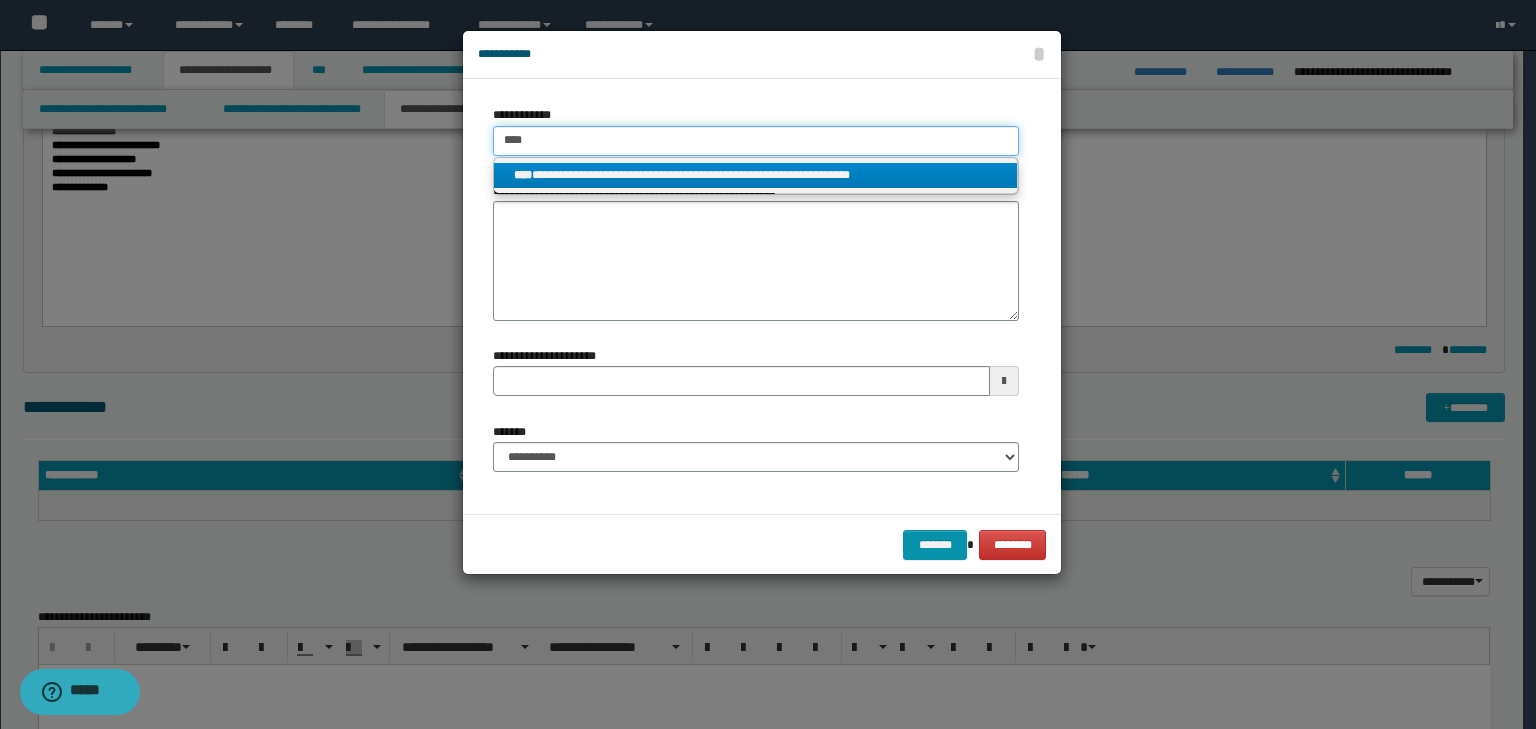 type 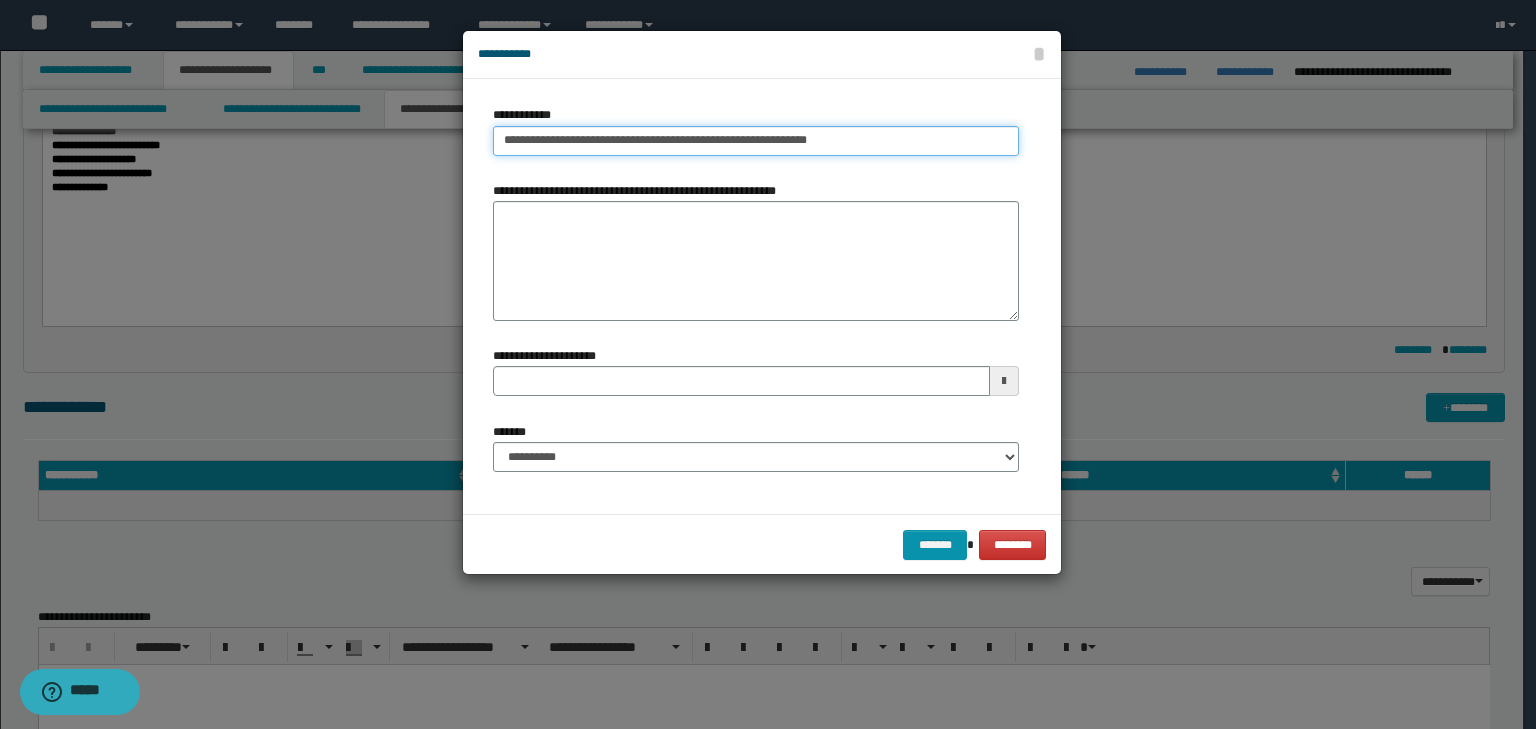 type 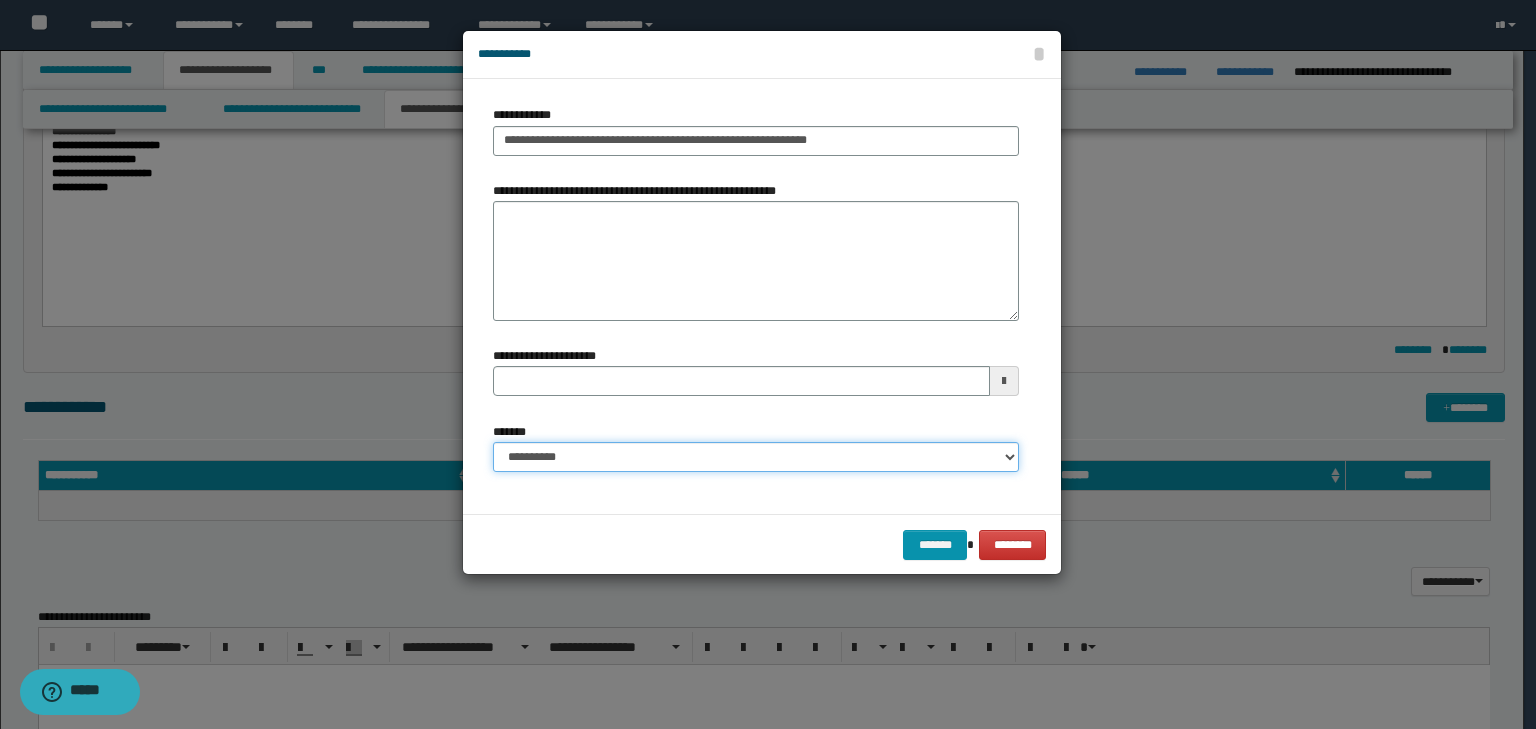 click on "**********" at bounding box center [756, 457] 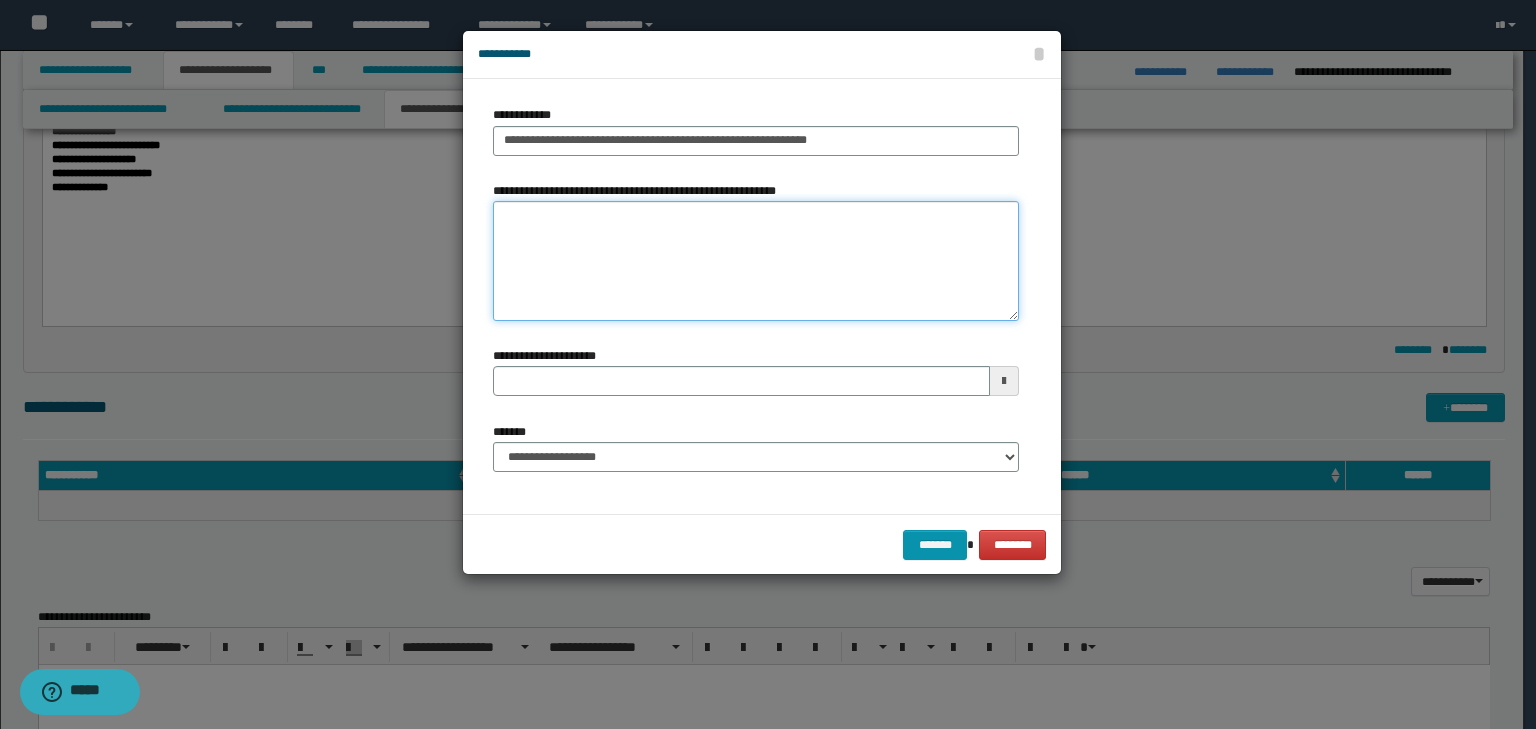 click on "**********" at bounding box center (756, 261) 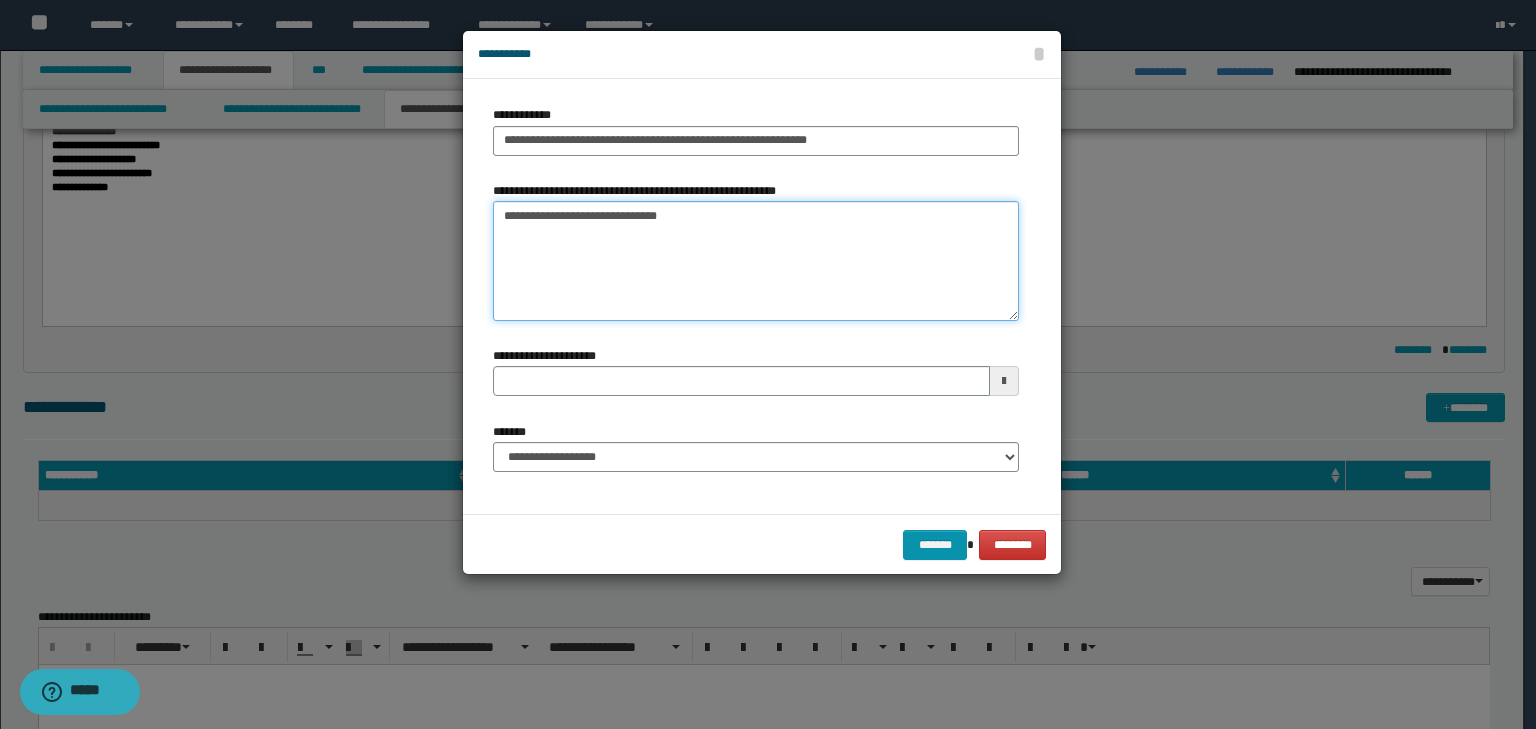 type 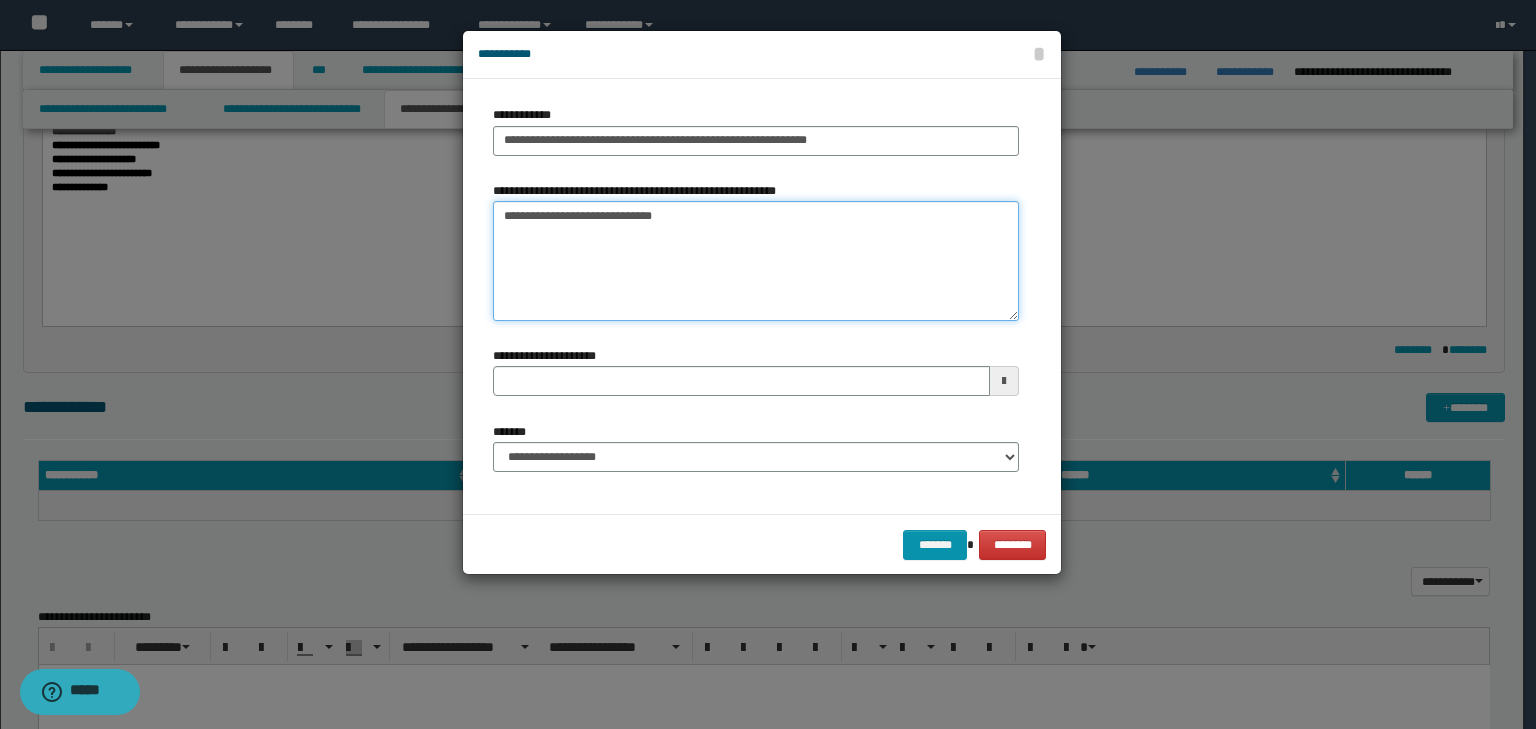 type on "**********" 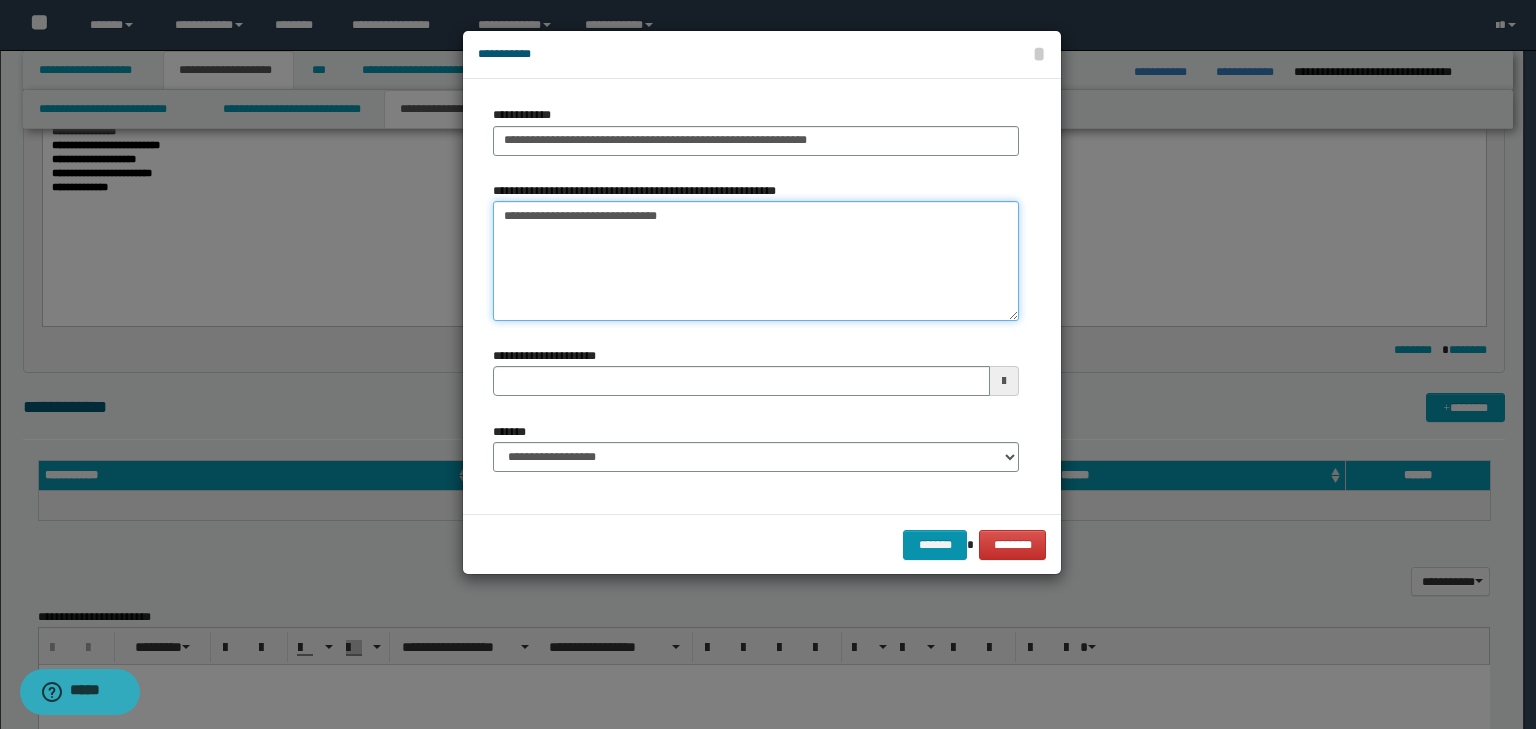 type 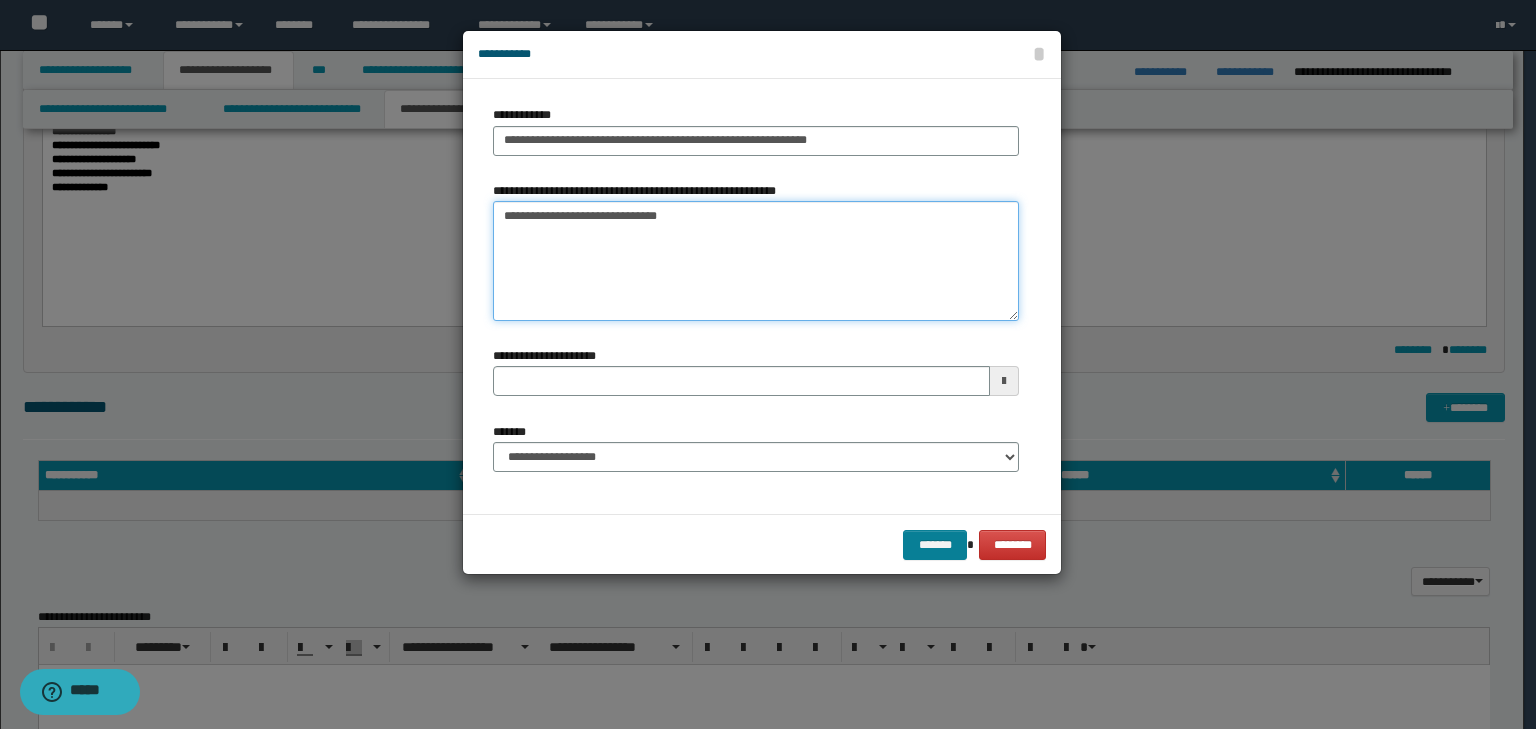 type on "**********" 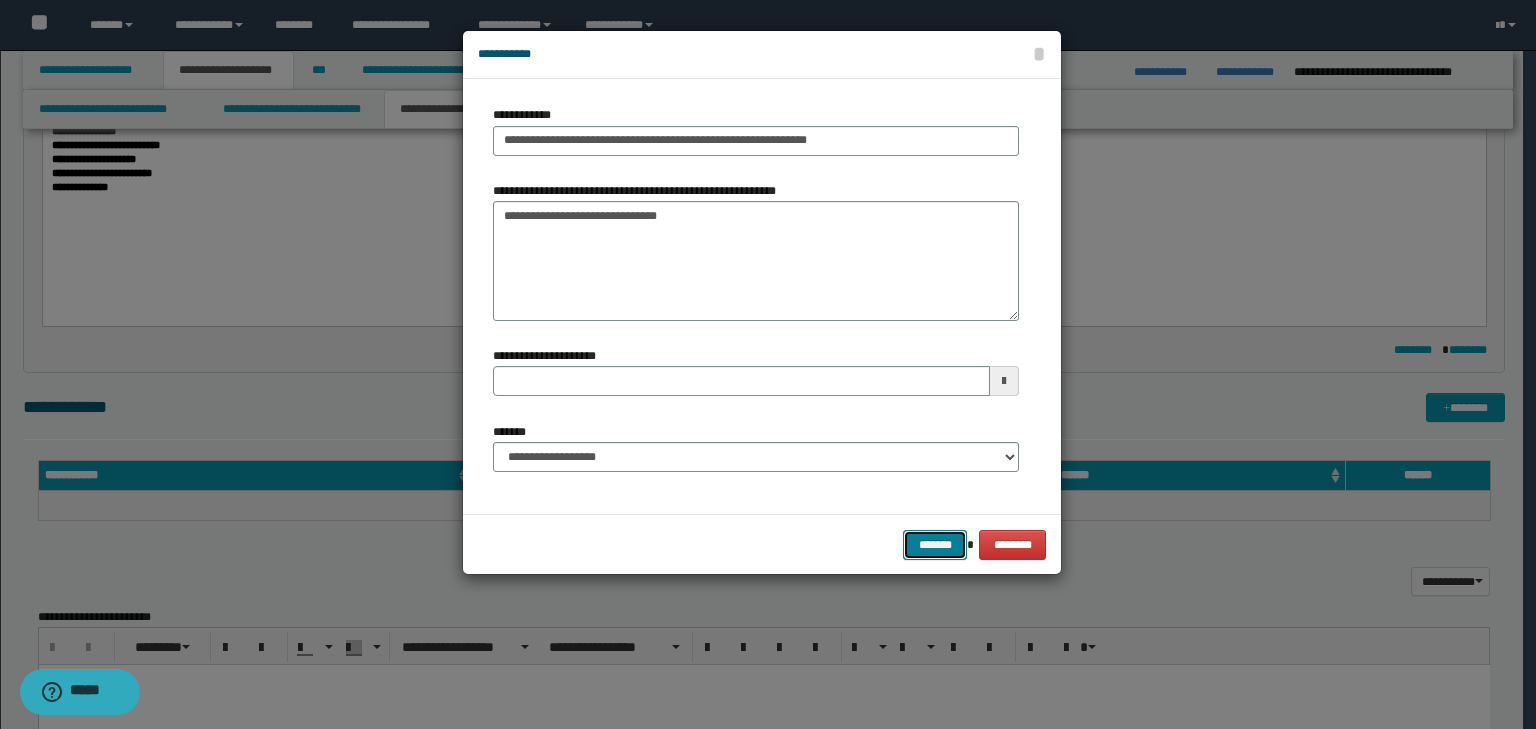 click on "*******" at bounding box center (935, 545) 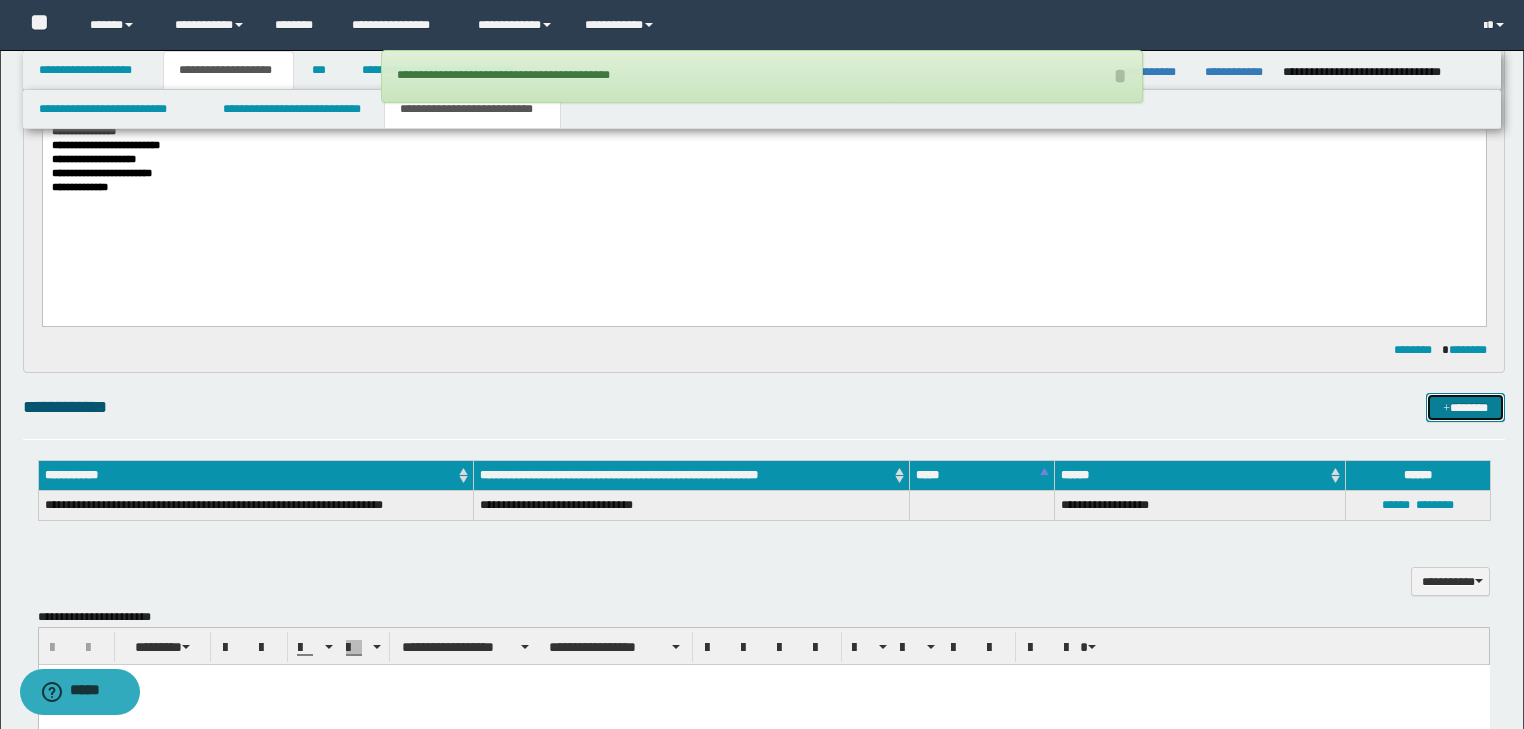 type 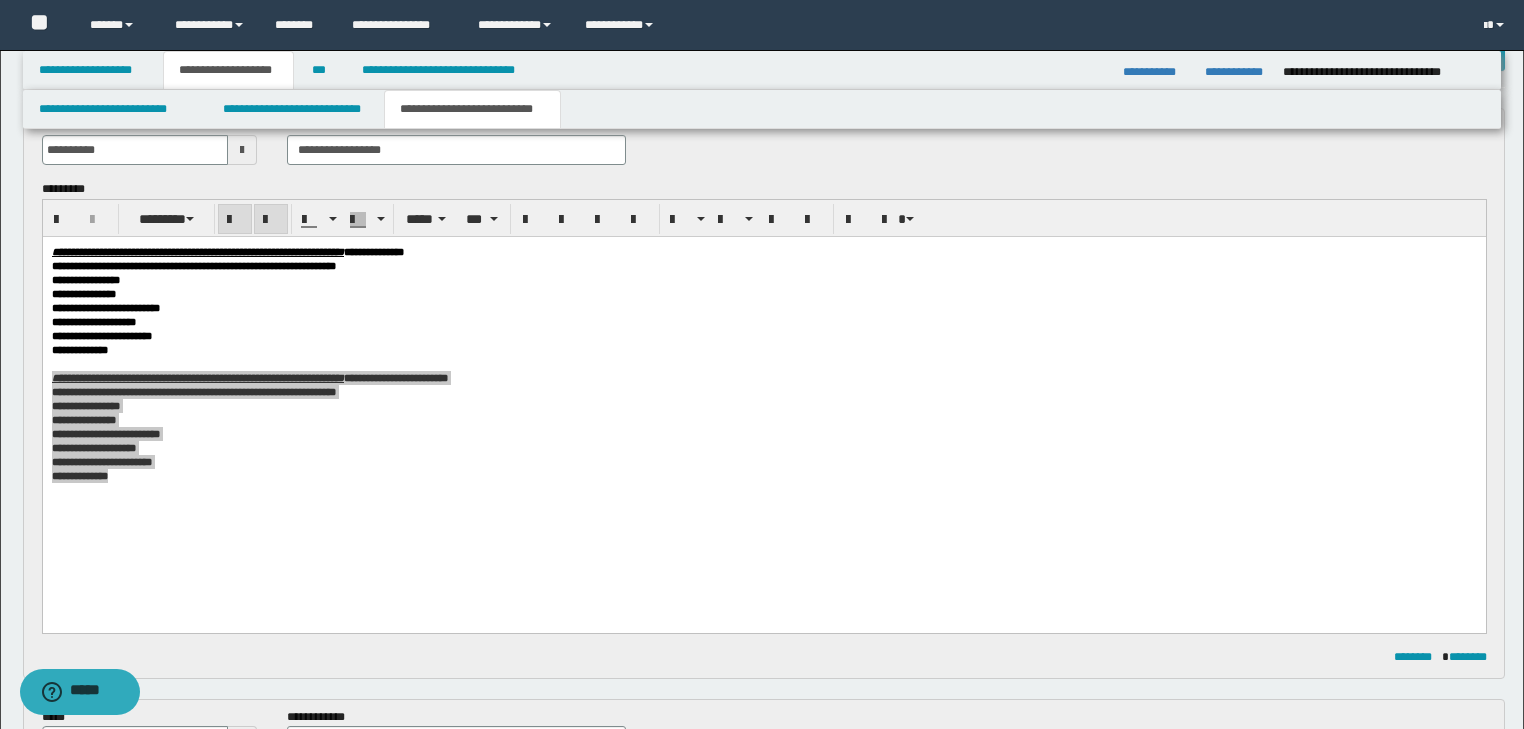 scroll, scrollTop: 0, scrollLeft: 0, axis: both 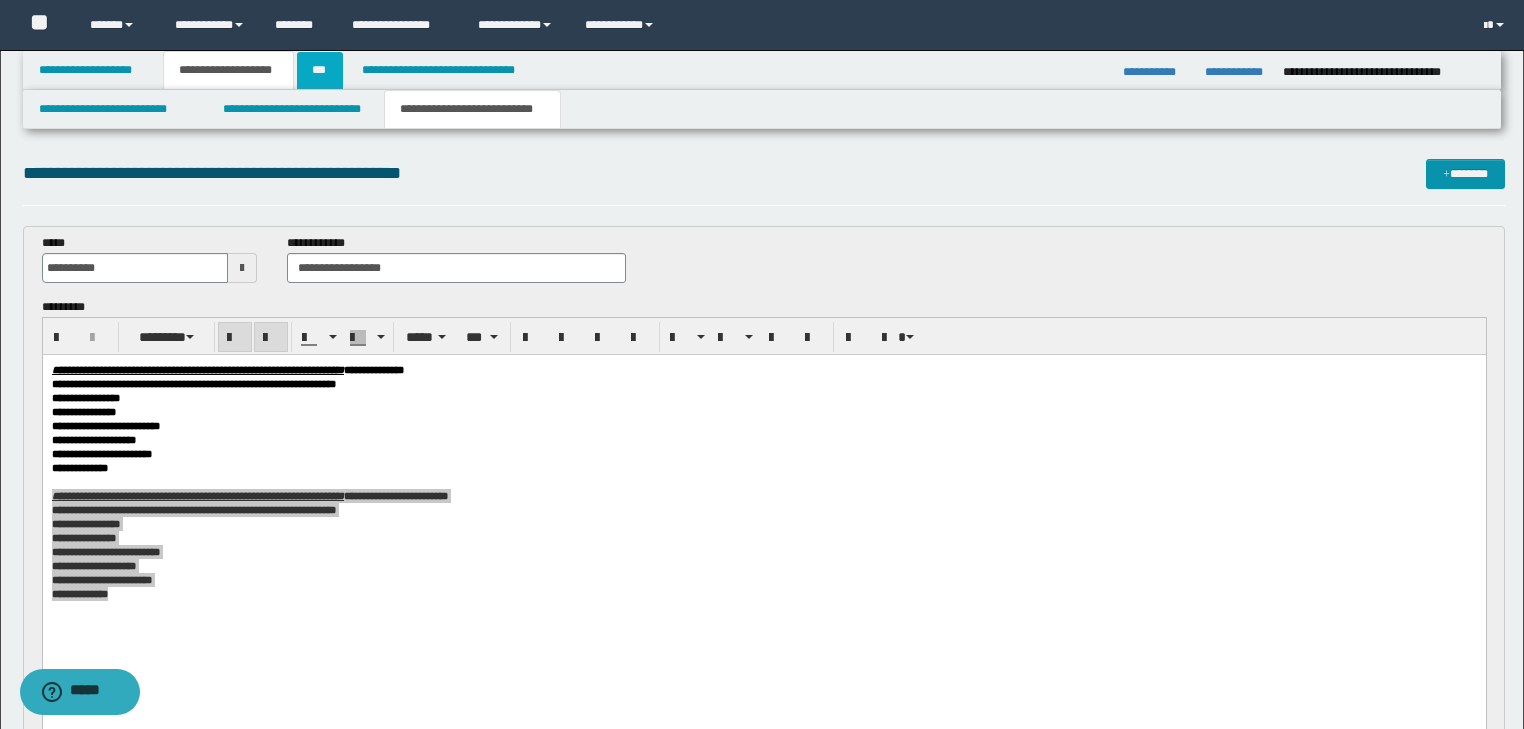 click on "***" at bounding box center (320, 70) 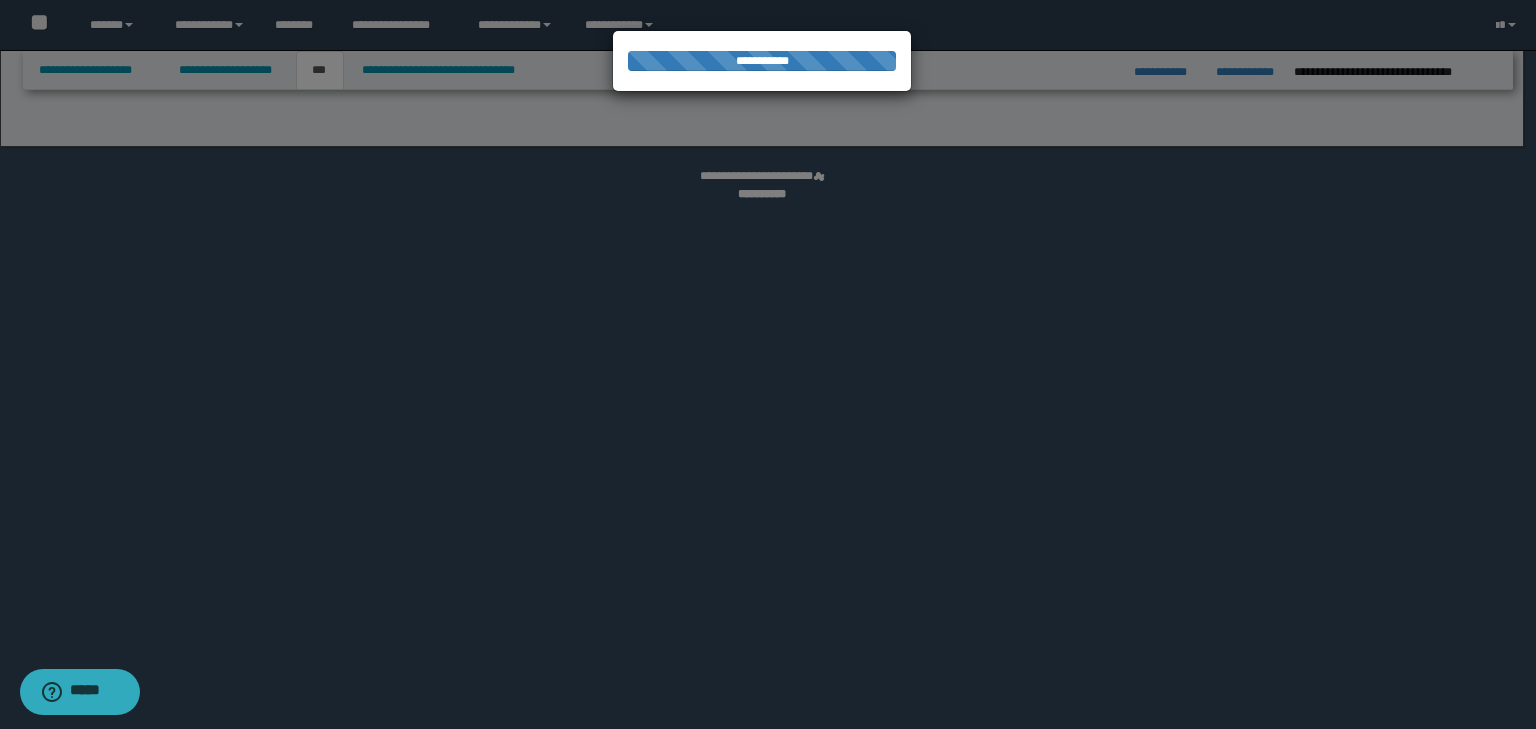 select on "***" 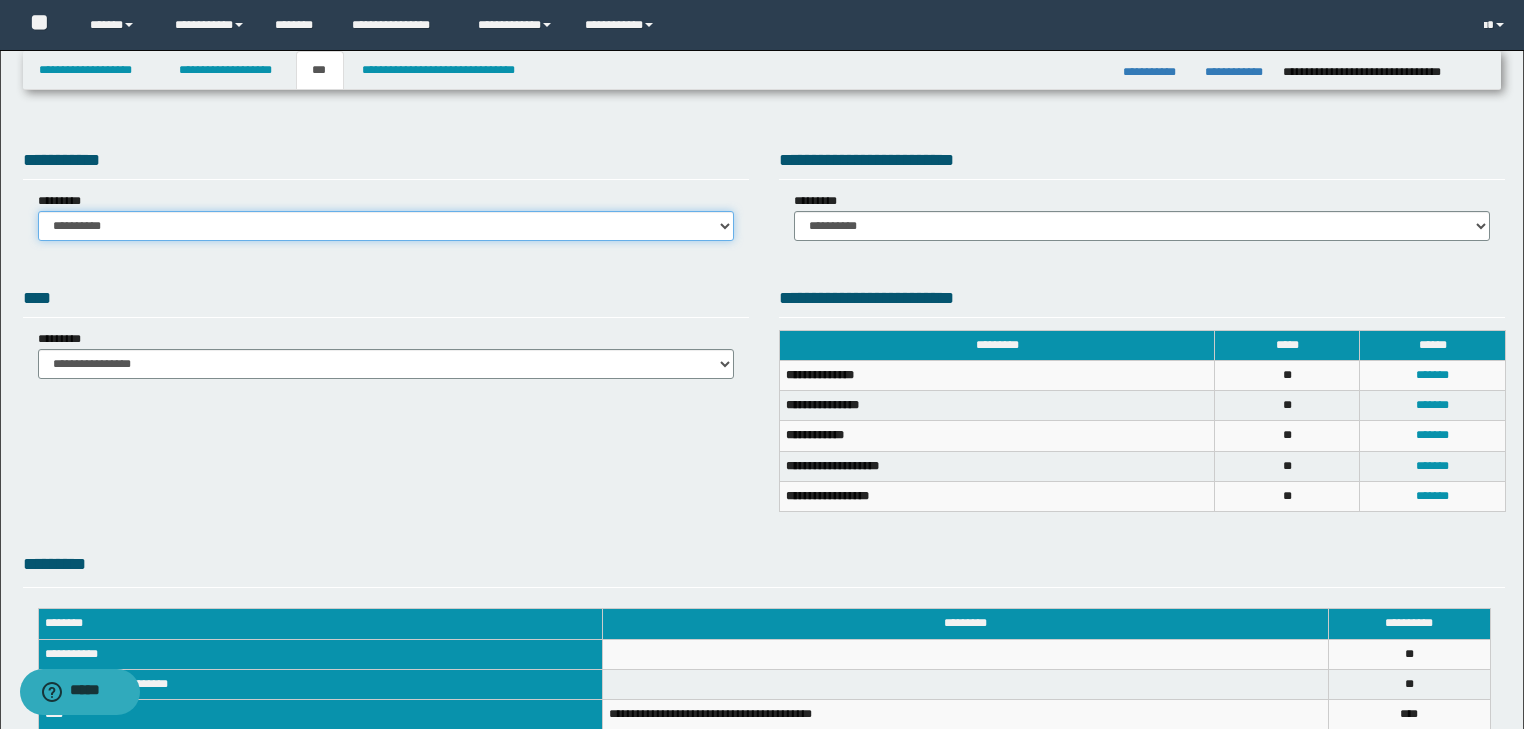 drag, startPoint x: 280, startPoint y: 226, endPoint x: 283, endPoint y: 236, distance: 10.440307 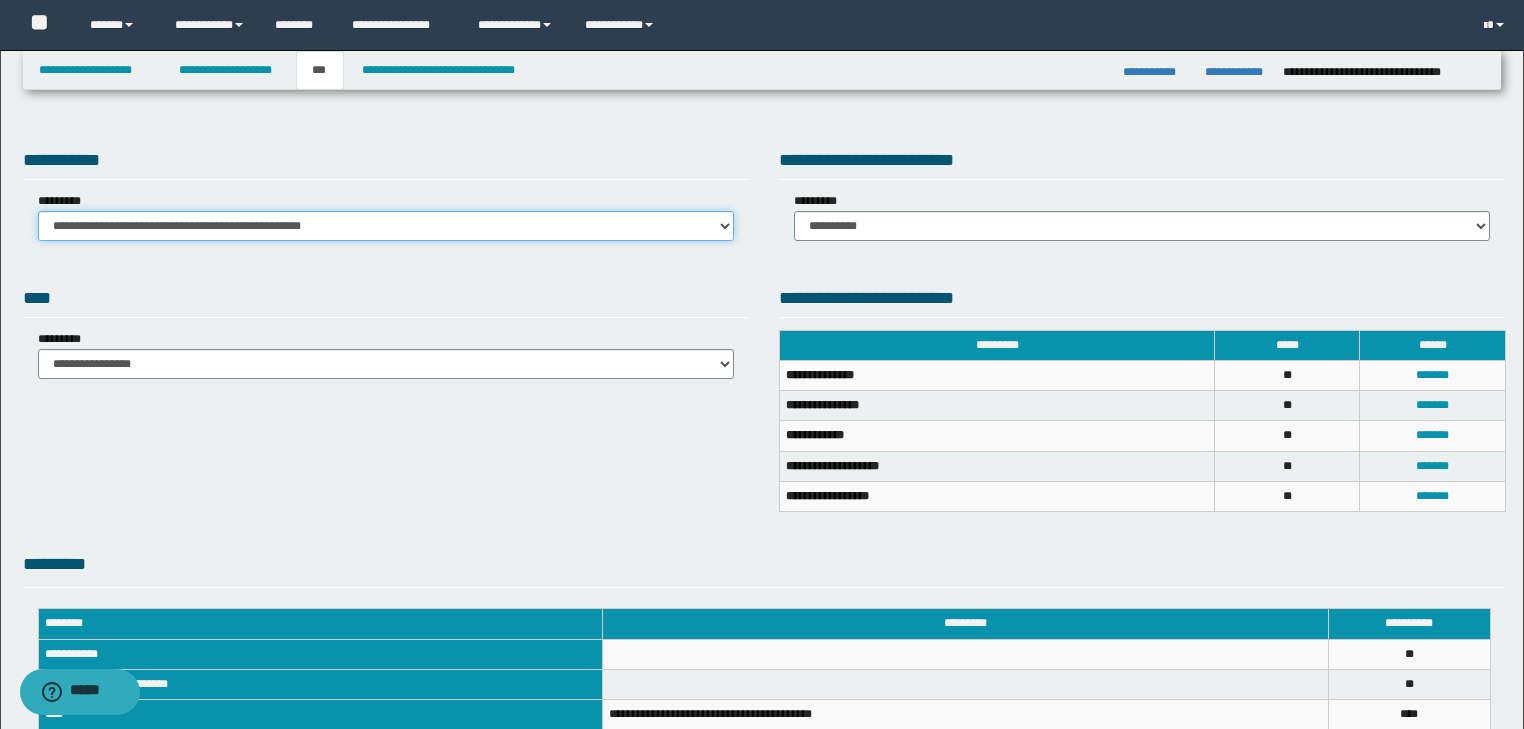 click on "**********" at bounding box center [386, 226] 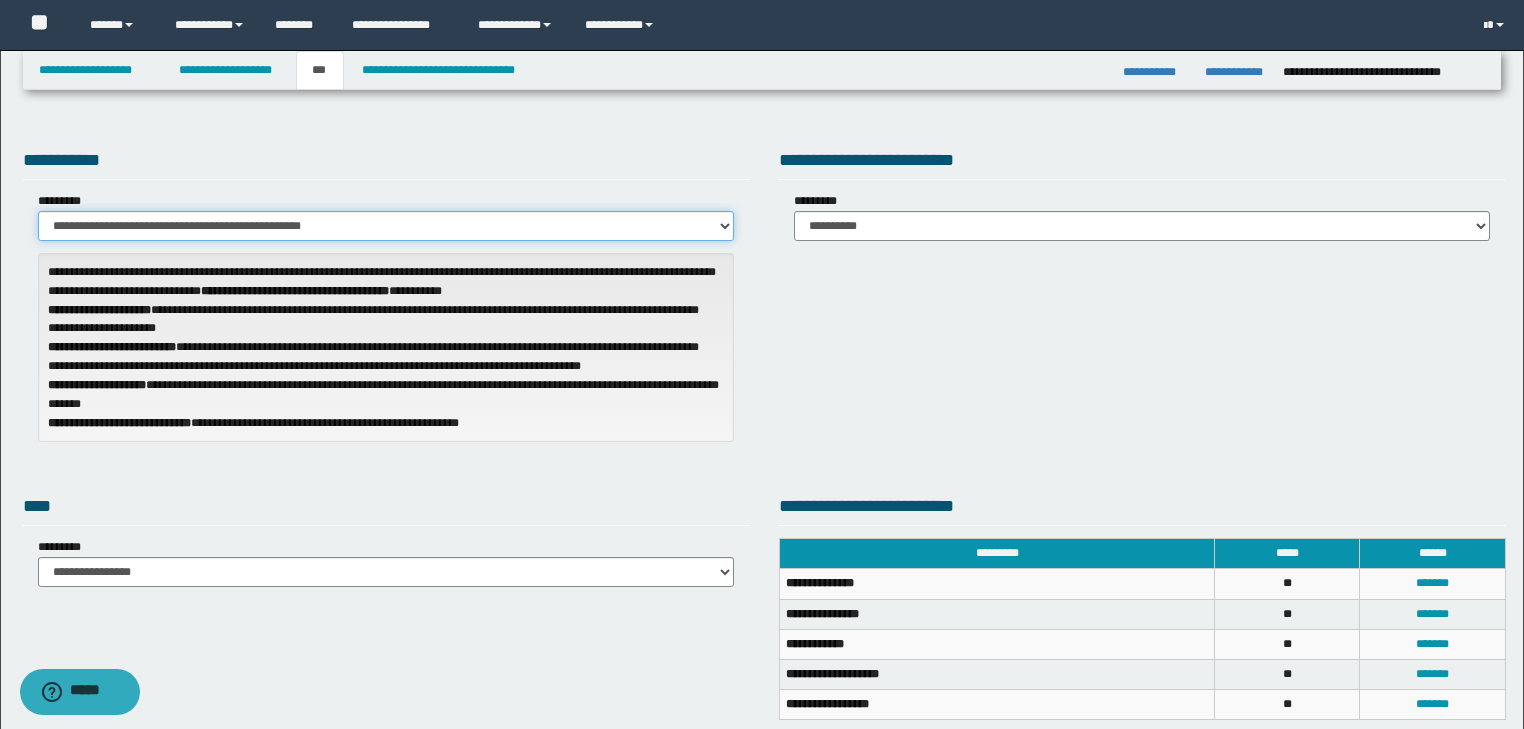 scroll, scrollTop: 320, scrollLeft: 0, axis: vertical 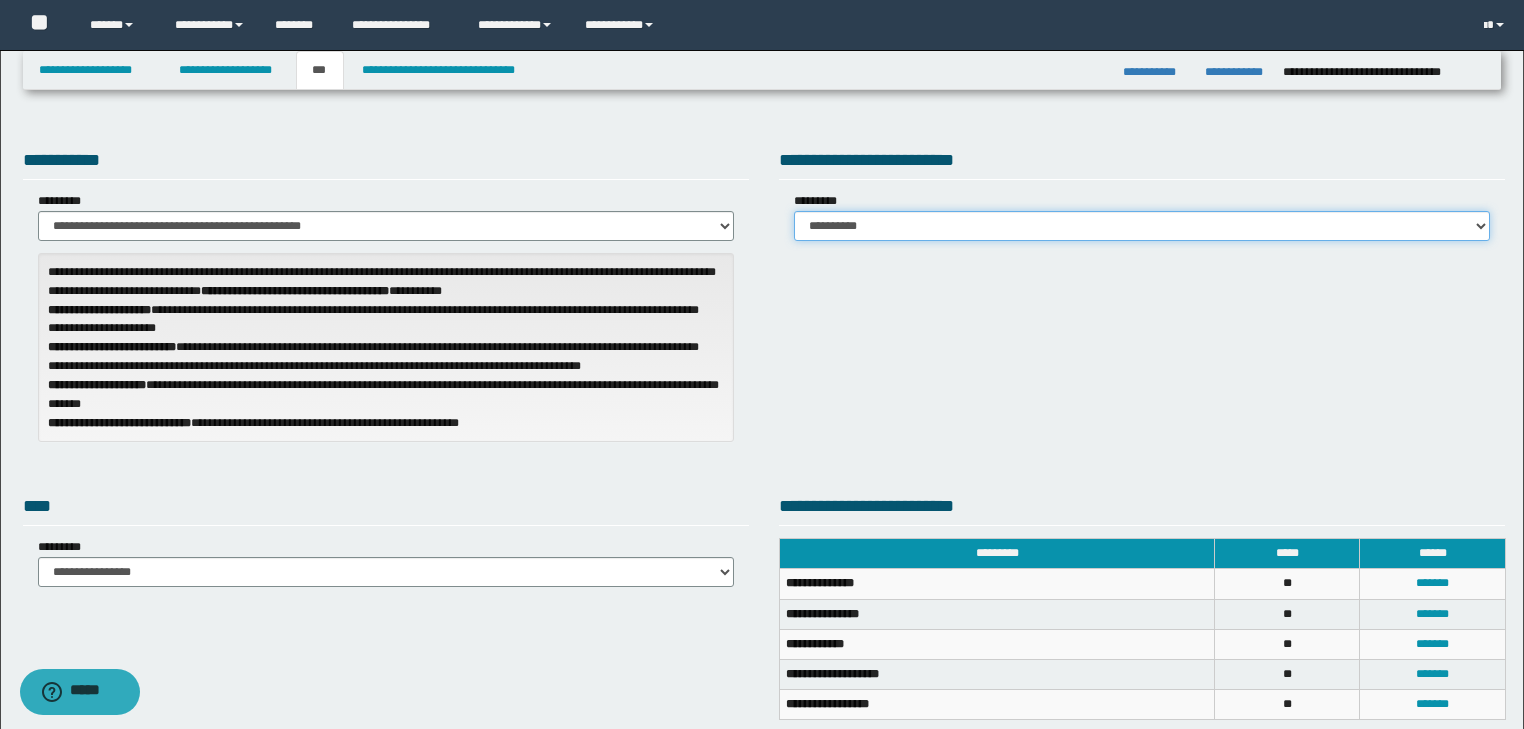 click on "**********" at bounding box center (1142, 226) 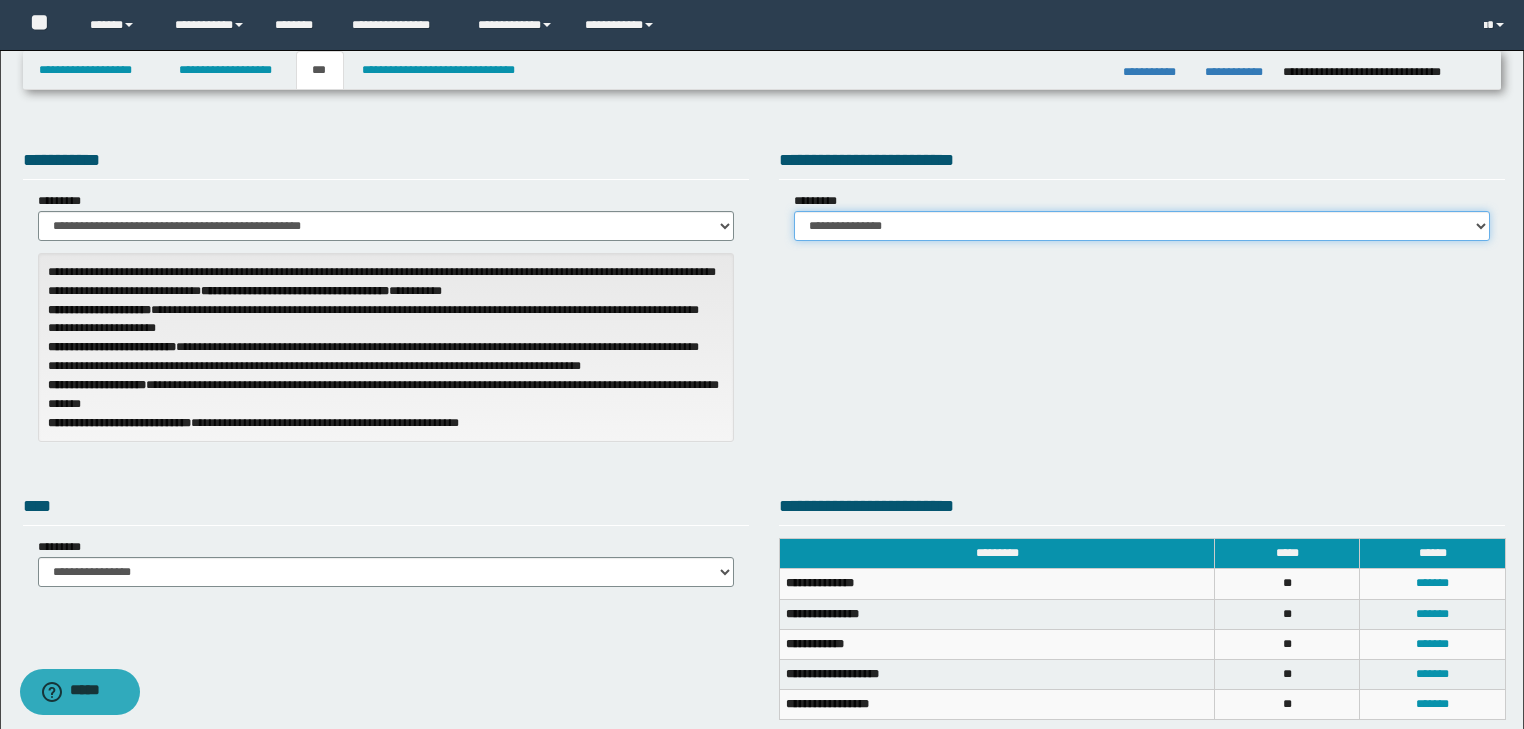 click on "**********" at bounding box center (1142, 226) 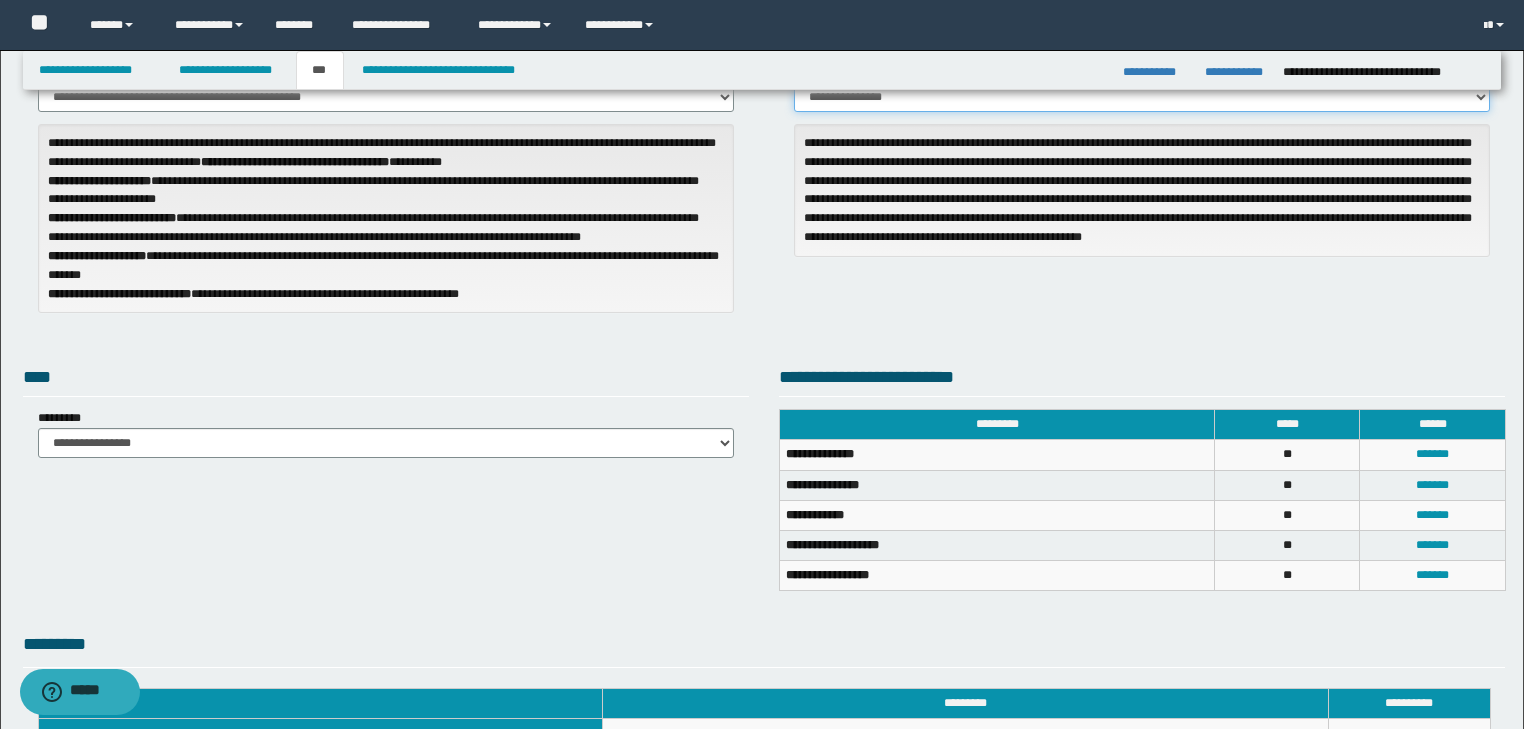 scroll, scrollTop: 240, scrollLeft: 0, axis: vertical 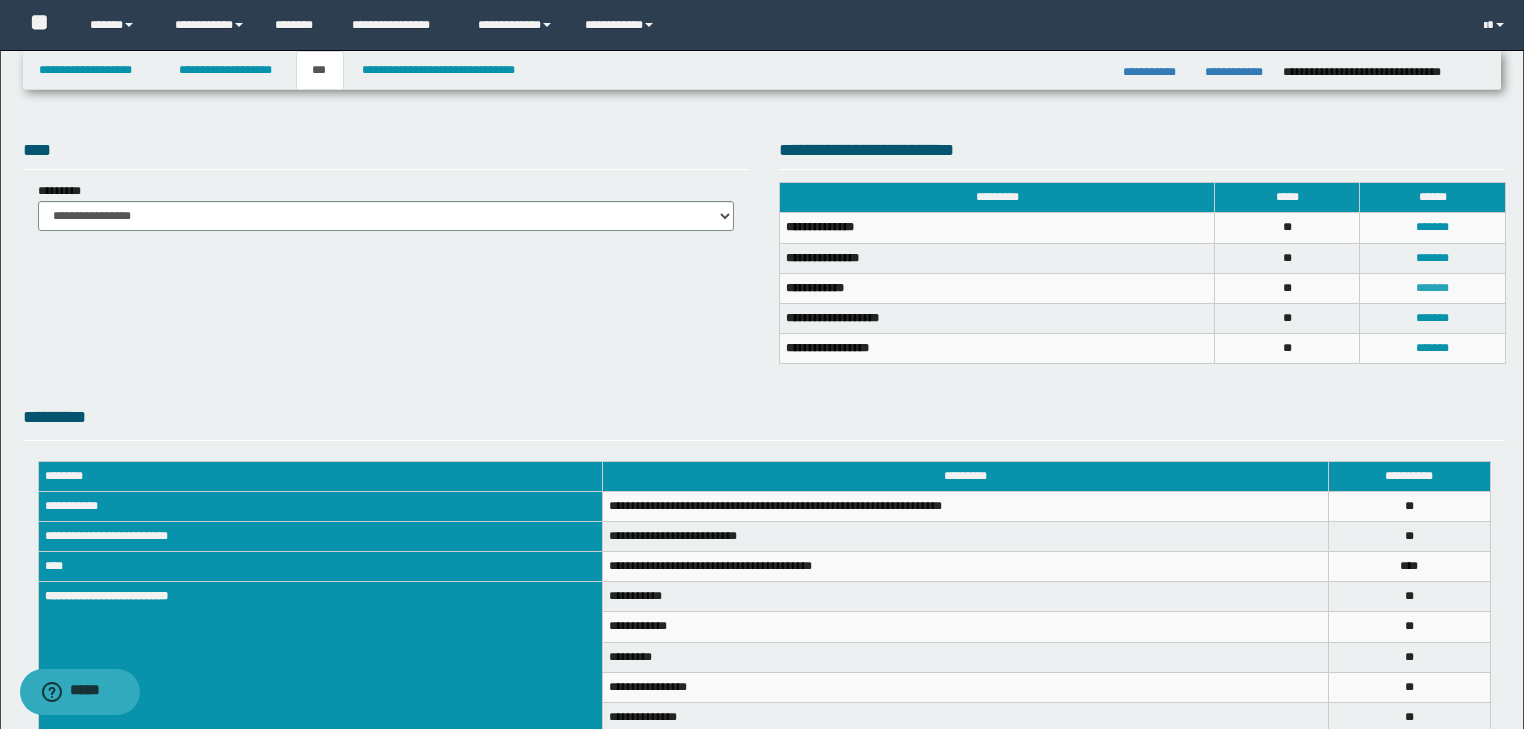 click on "*******" at bounding box center [1432, 288] 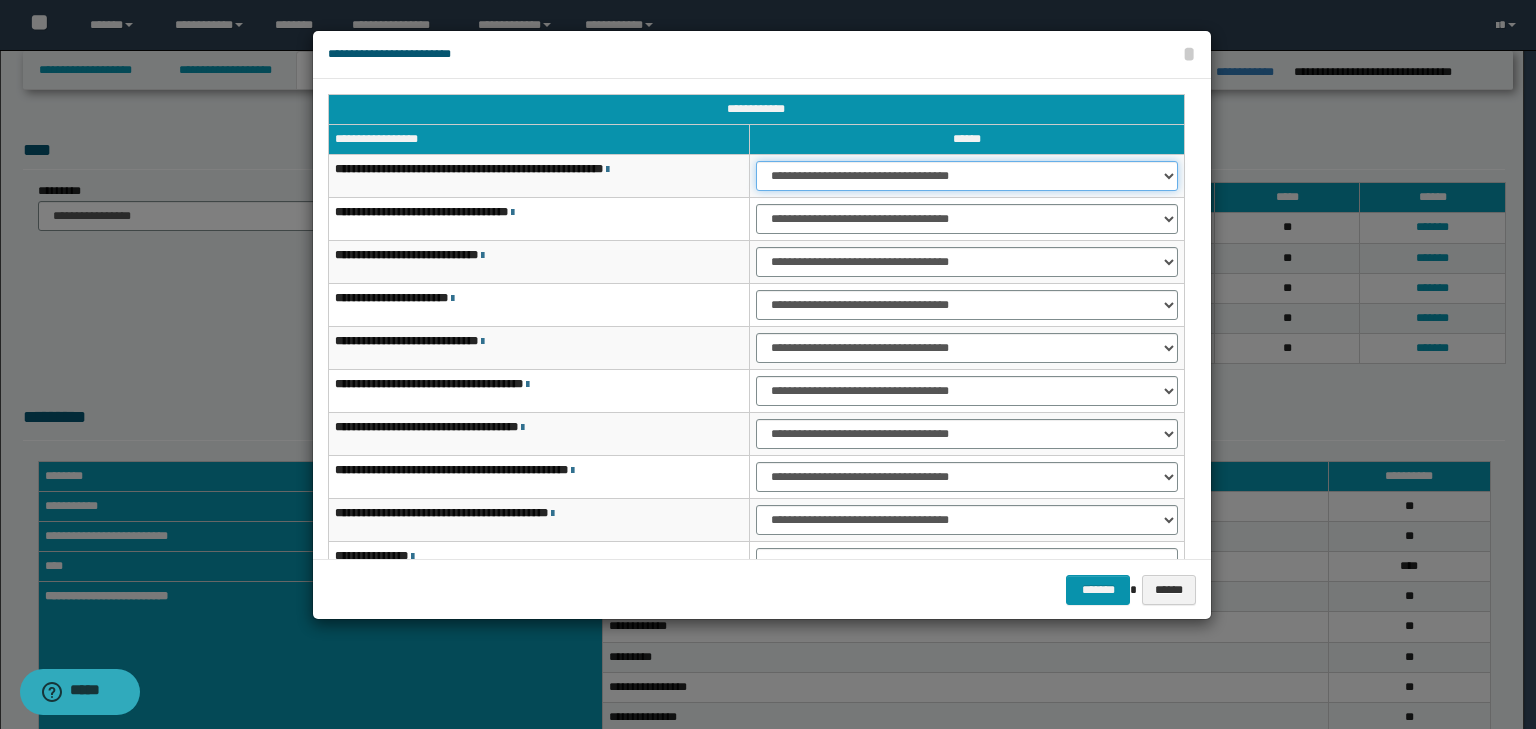 click on "**********" at bounding box center [967, 176] 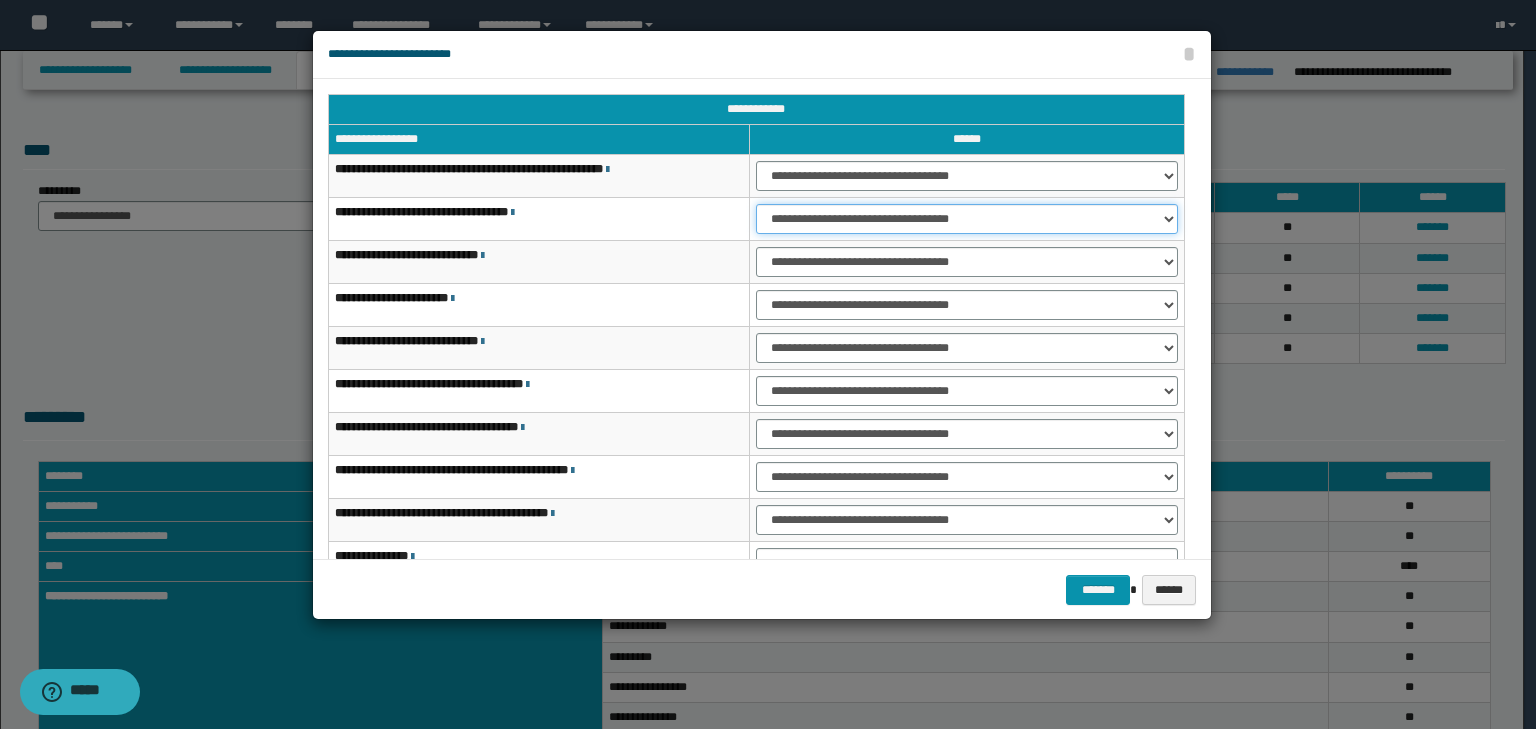 click on "**********" at bounding box center (967, 219) 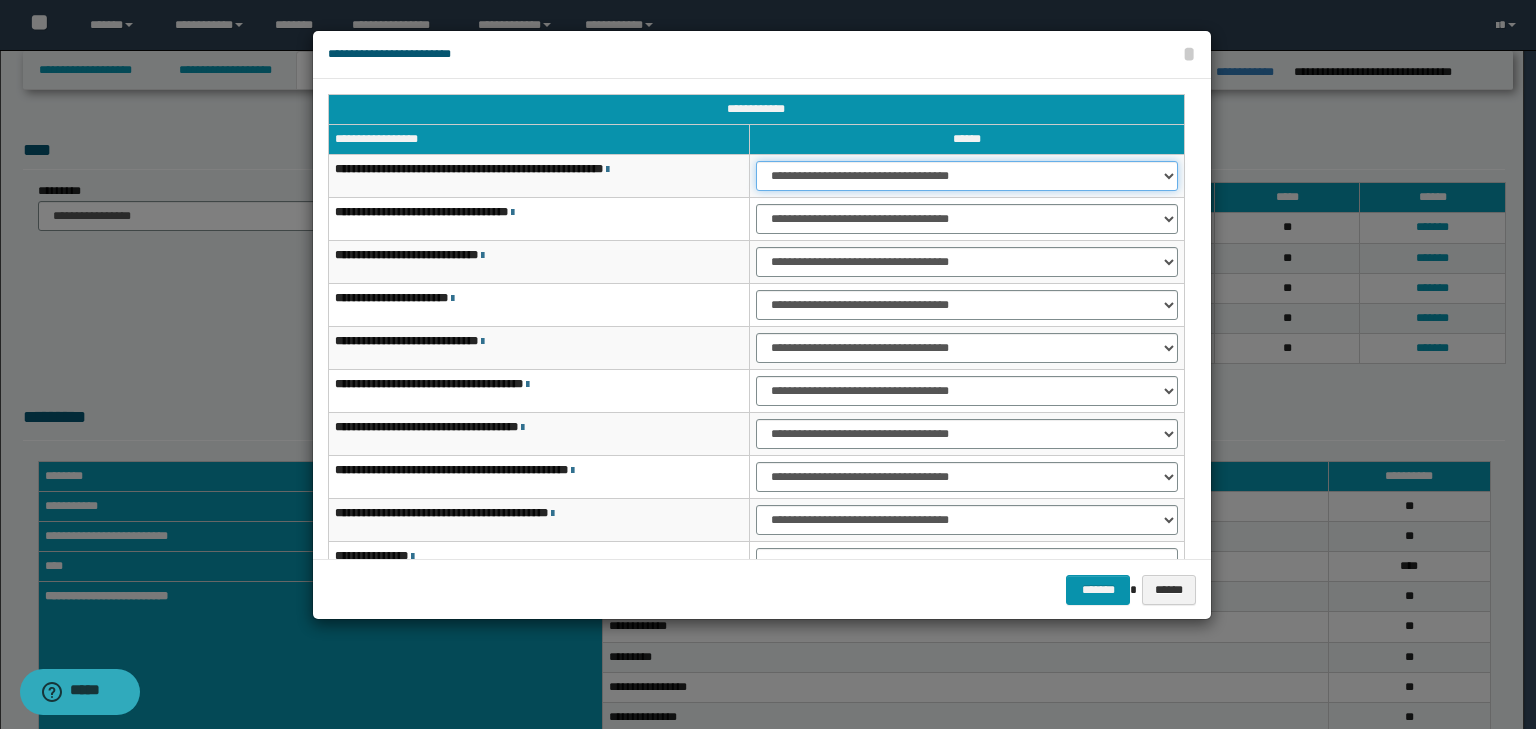 click on "**********" at bounding box center (967, 176) 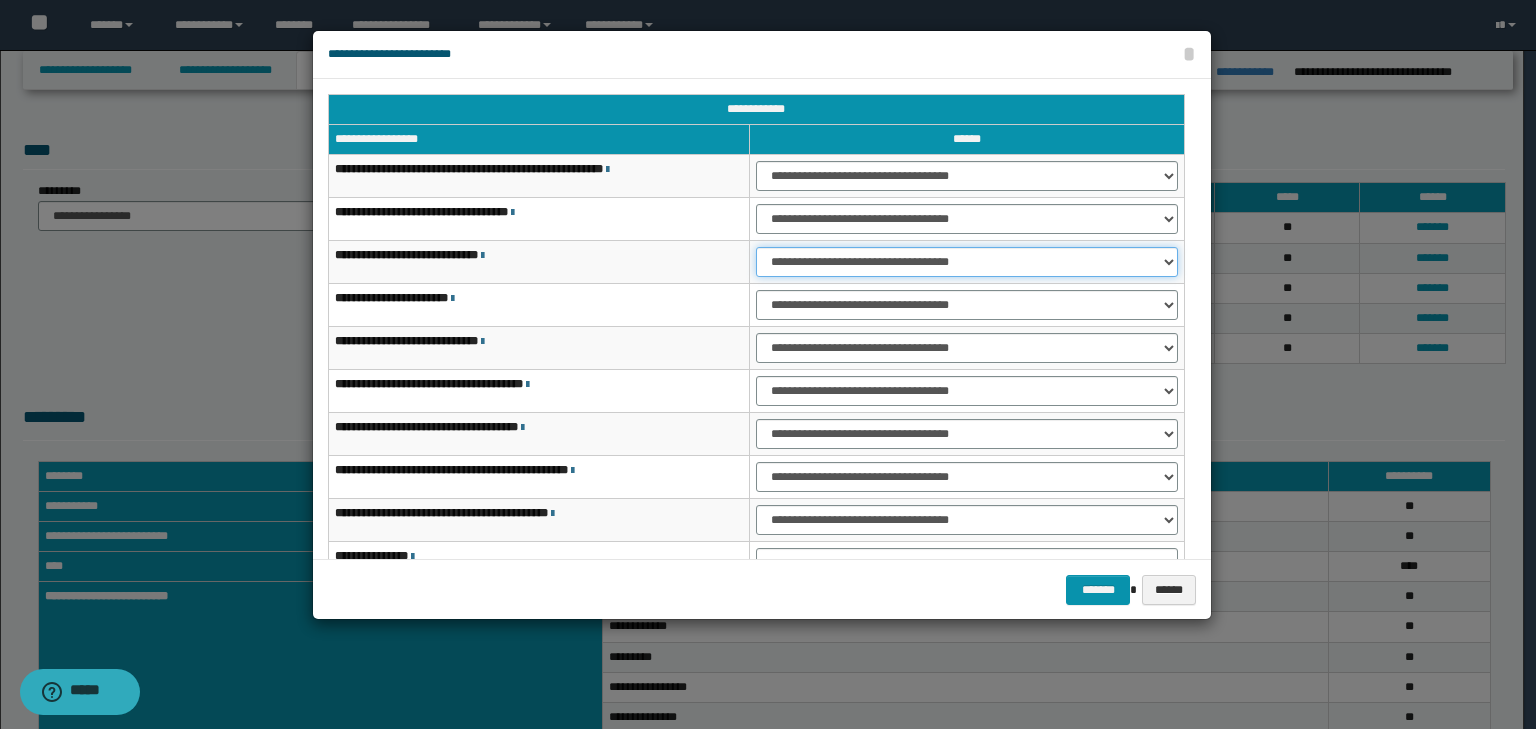 click on "**********" at bounding box center (967, 262) 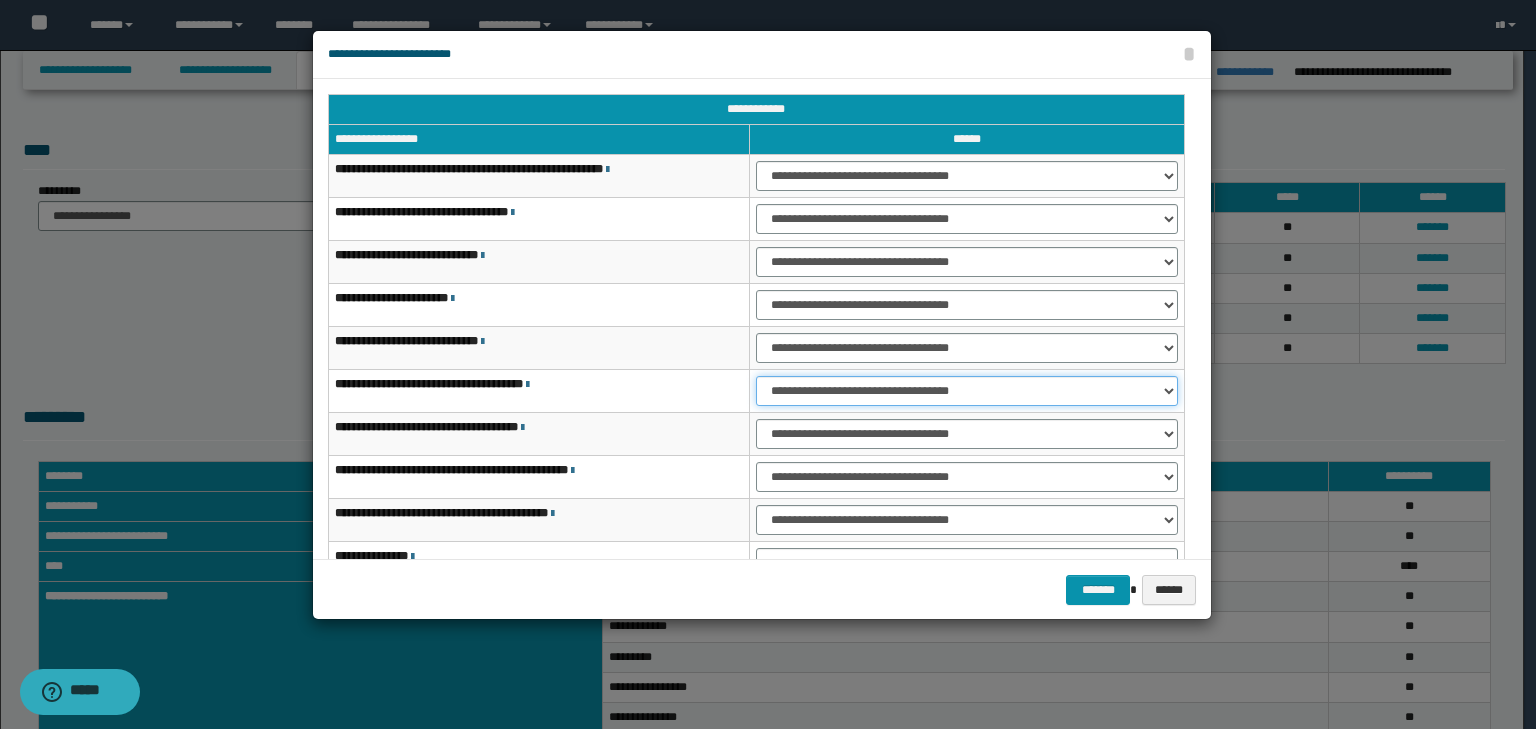 click on "**********" at bounding box center [967, 391] 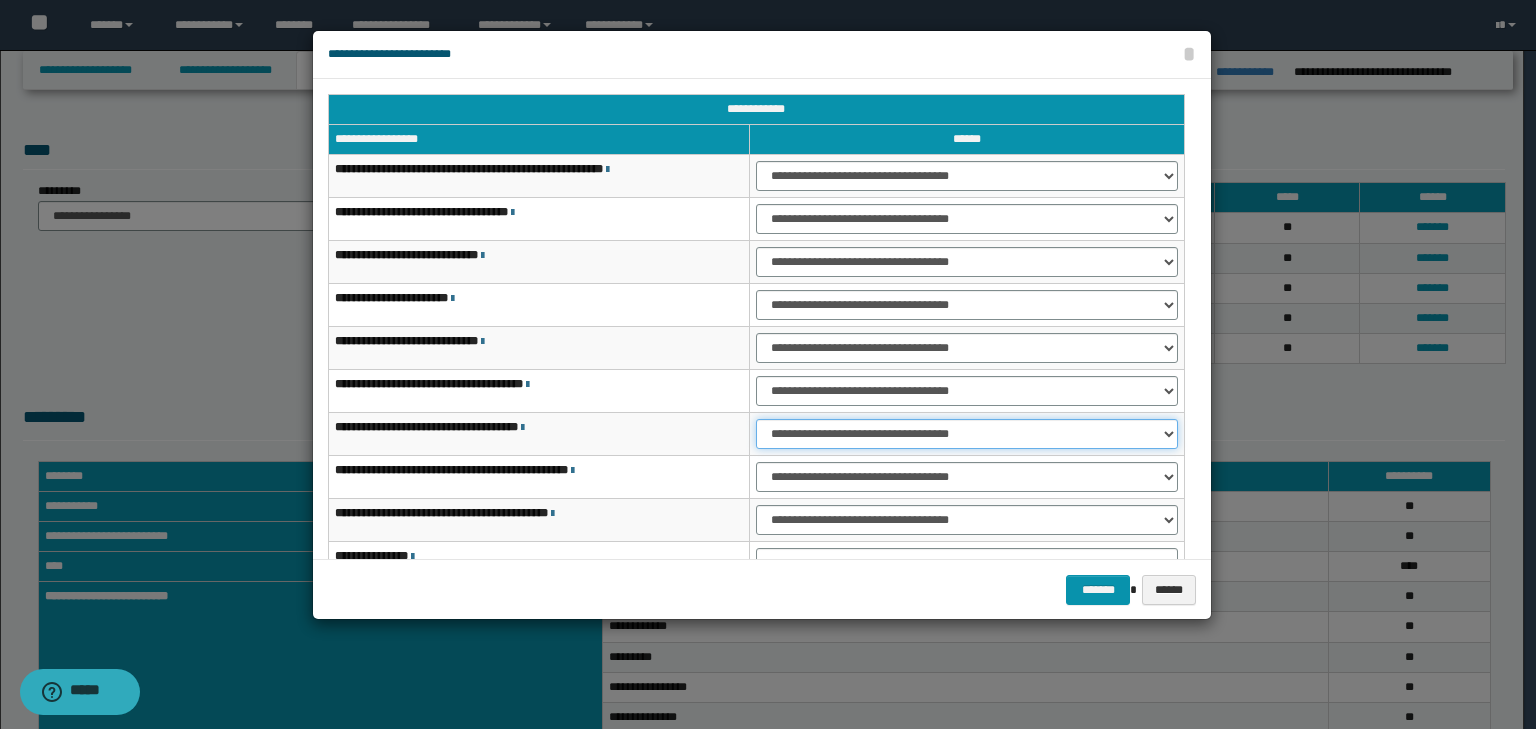 drag, startPoint x: 793, startPoint y: 431, endPoint x: 794, endPoint y: 444, distance: 13.038404 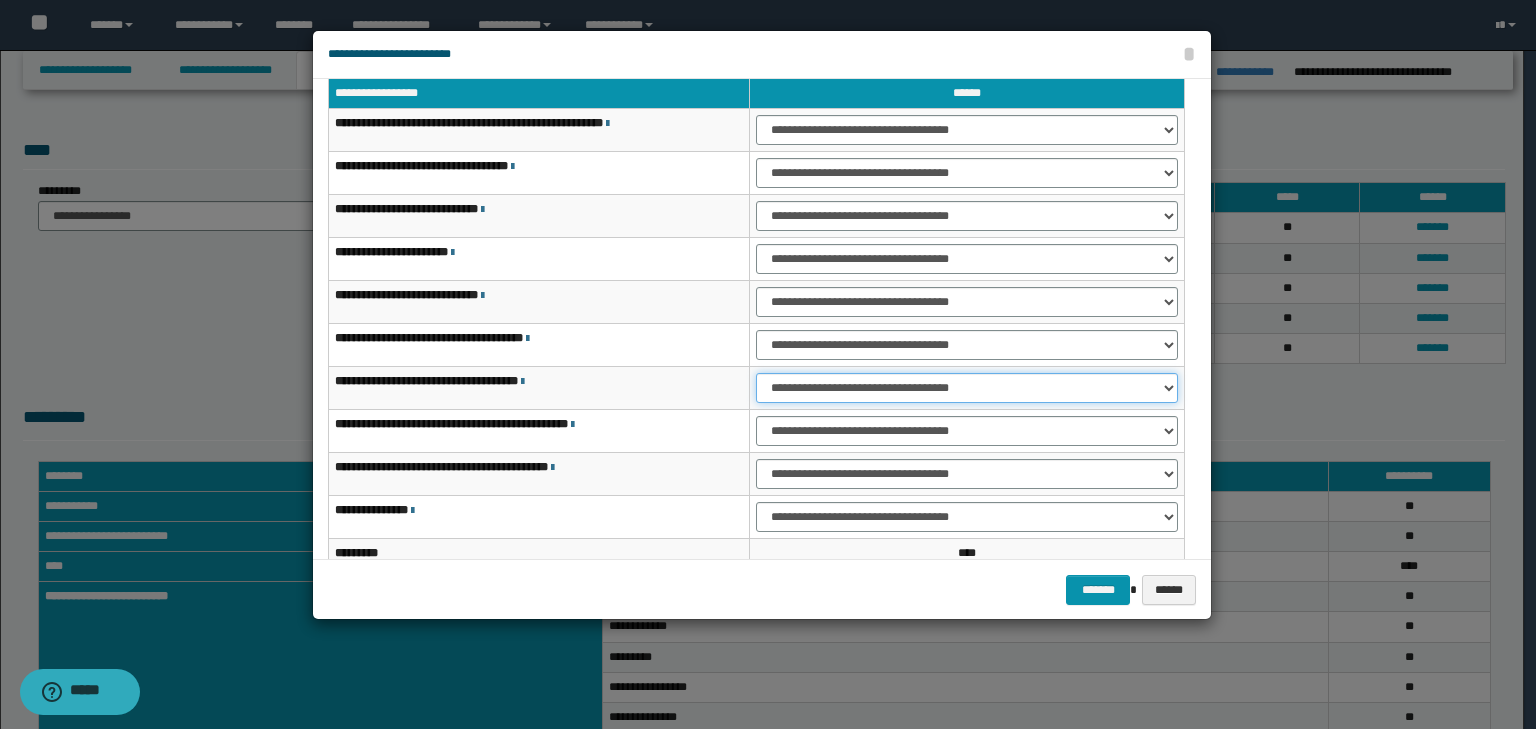 scroll, scrollTop: 118, scrollLeft: 0, axis: vertical 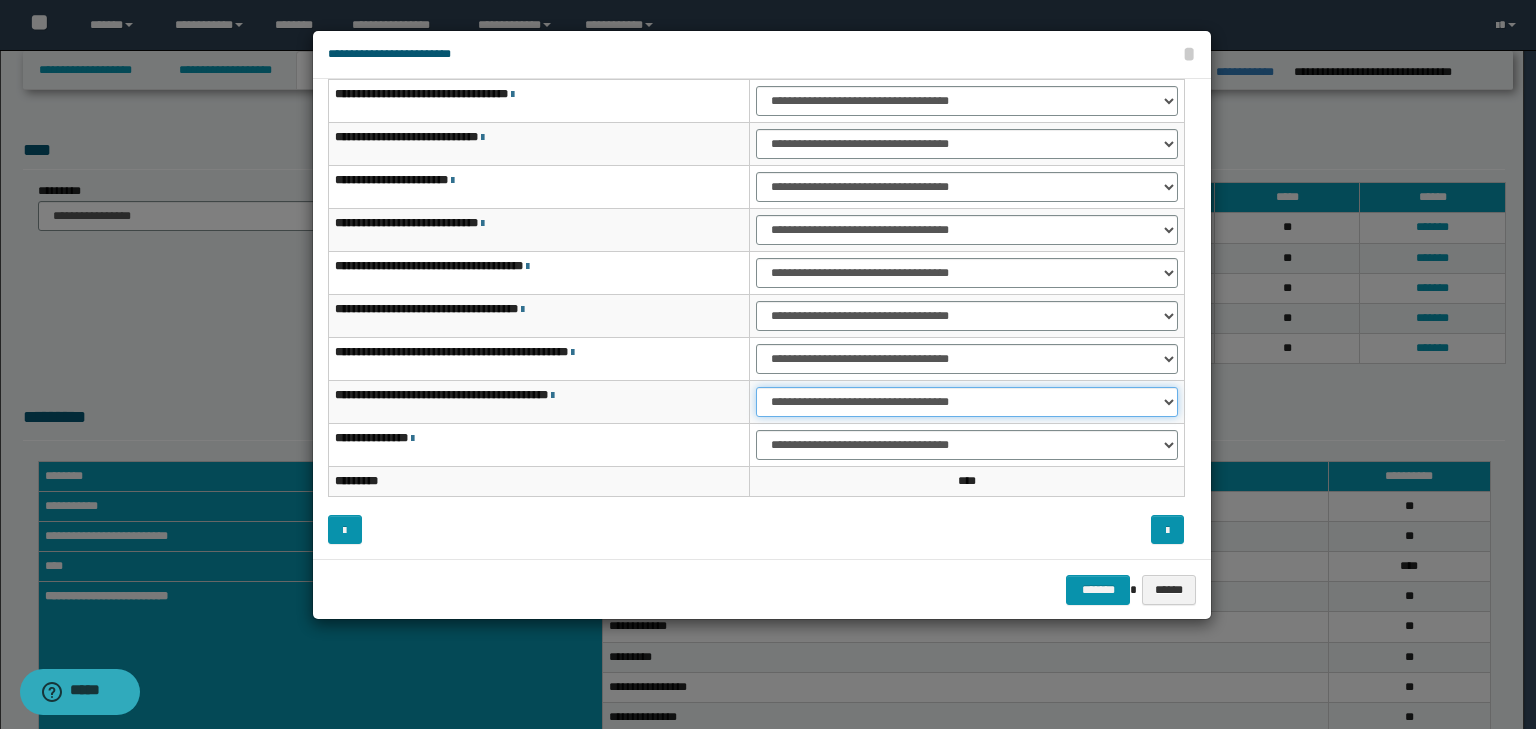 drag, startPoint x: 770, startPoint y: 397, endPoint x: 775, endPoint y: 411, distance: 14.866069 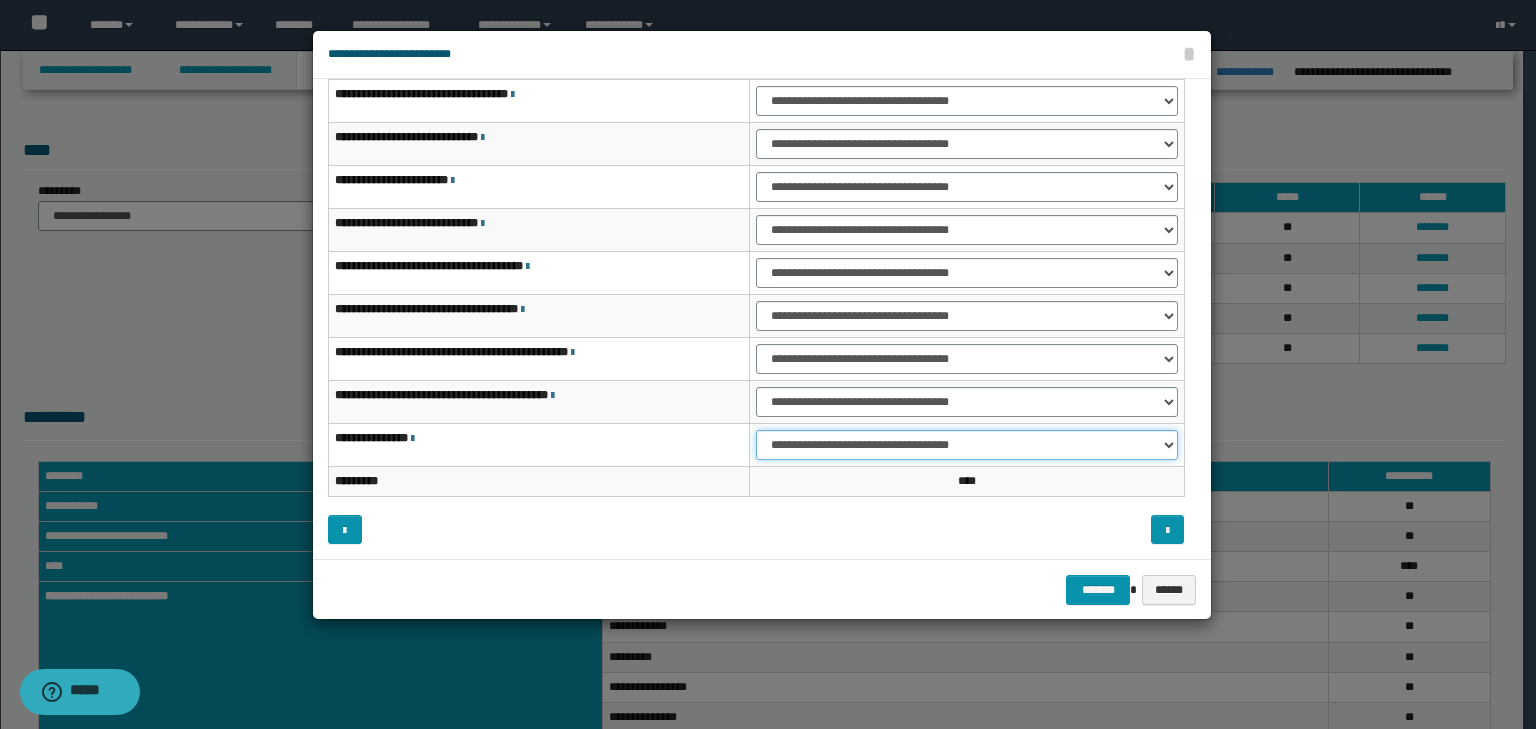 click on "**********" at bounding box center [967, 445] 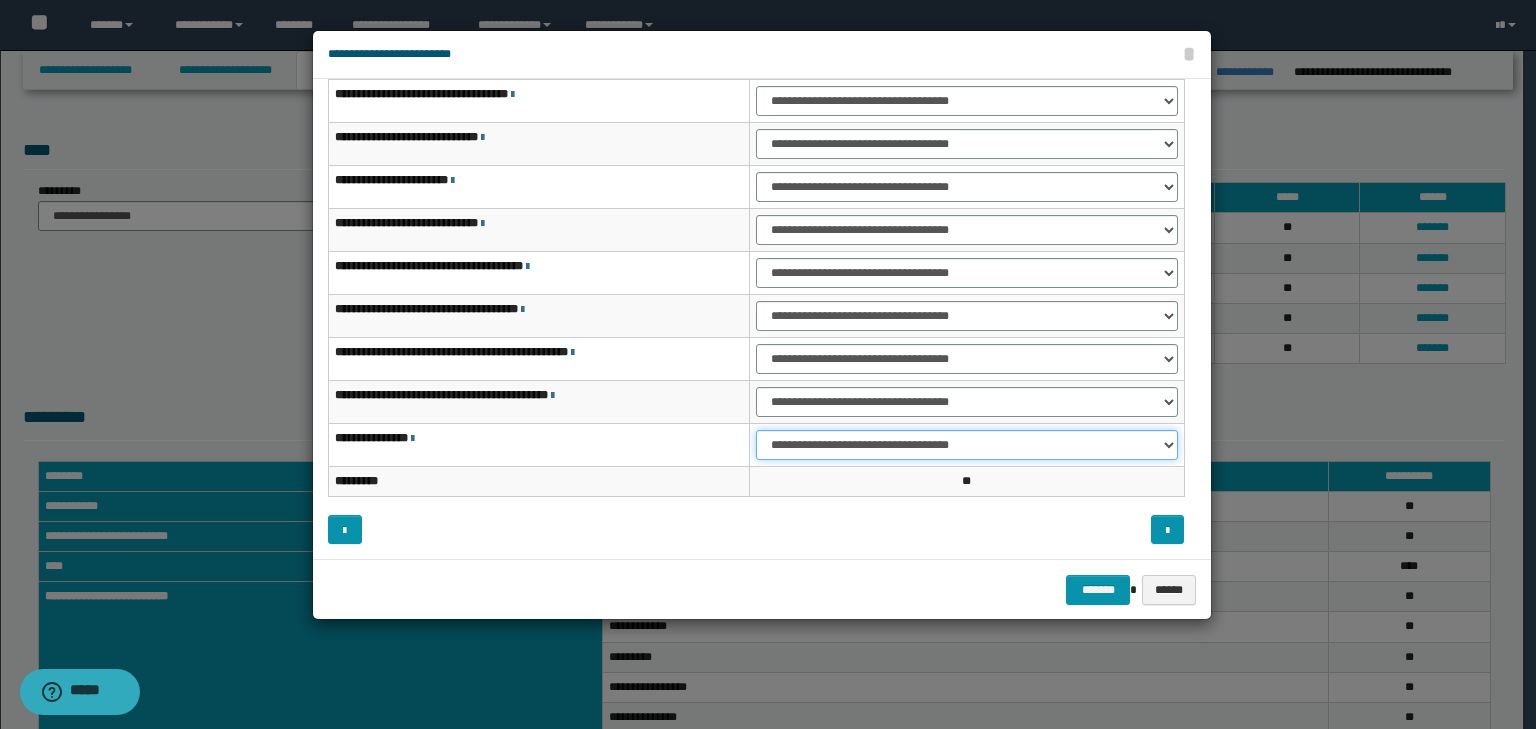 click on "**********" at bounding box center [967, 445] 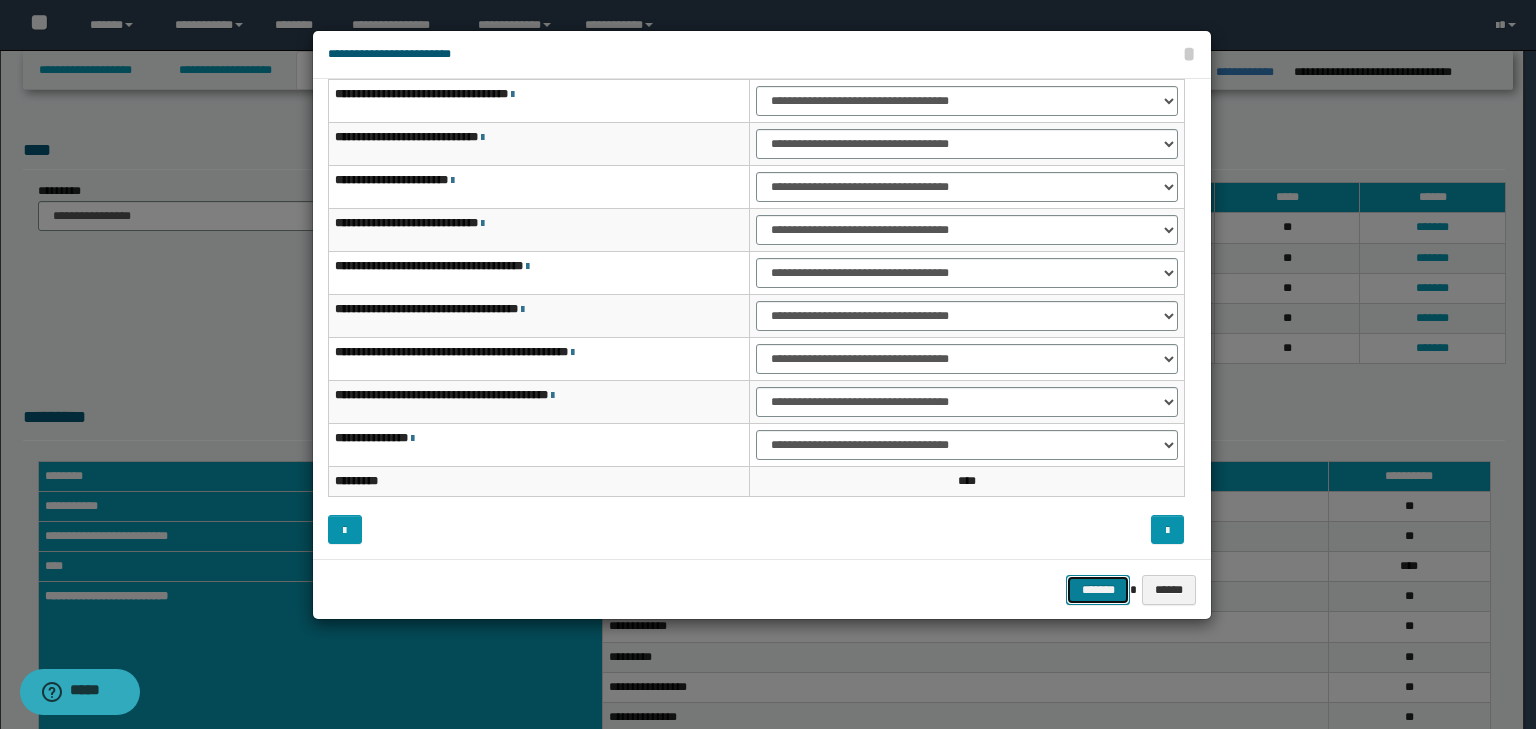 click on "*******" at bounding box center [1098, 590] 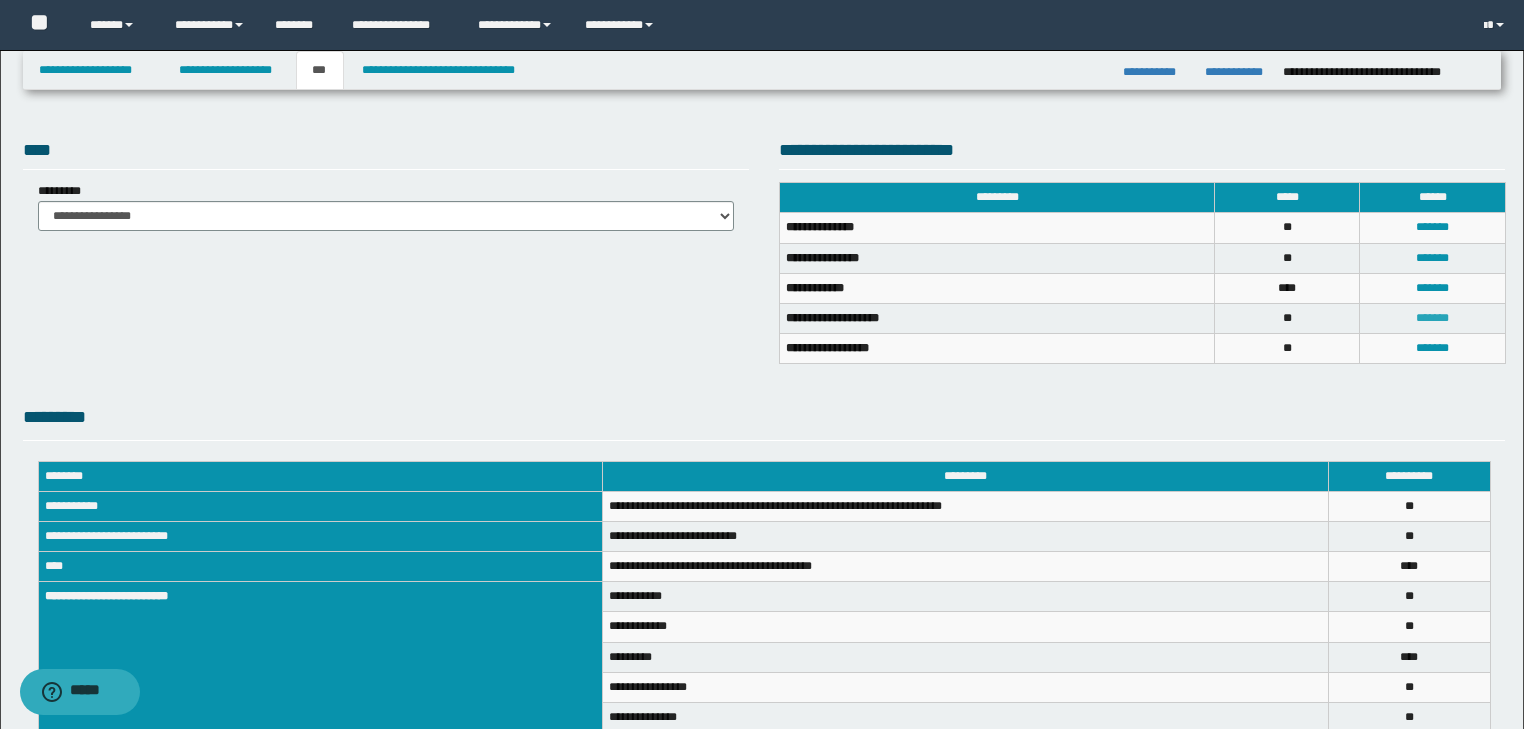 click on "*******" at bounding box center (1432, 318) 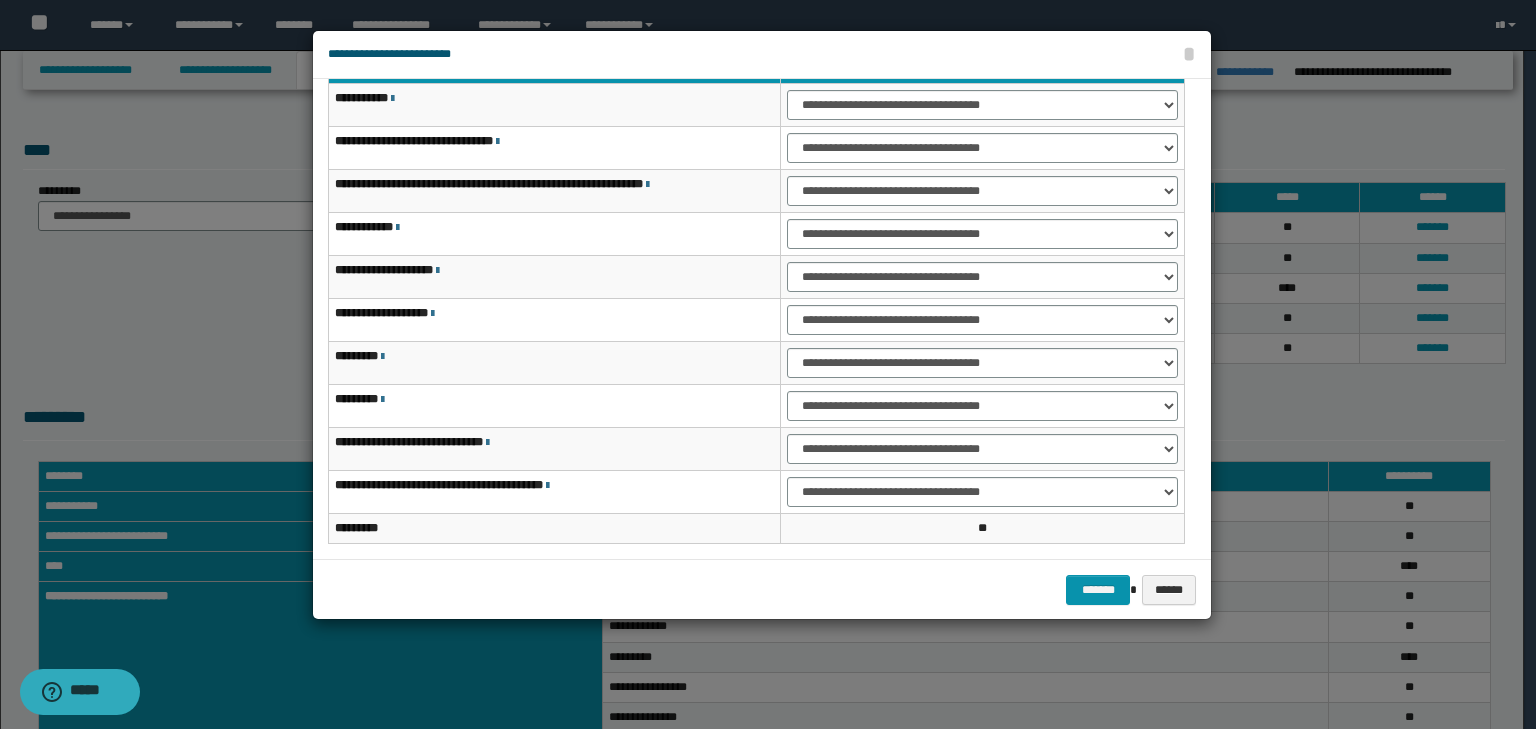 scroll, scrollTop: 0, scrollLeft: 0, axis: both 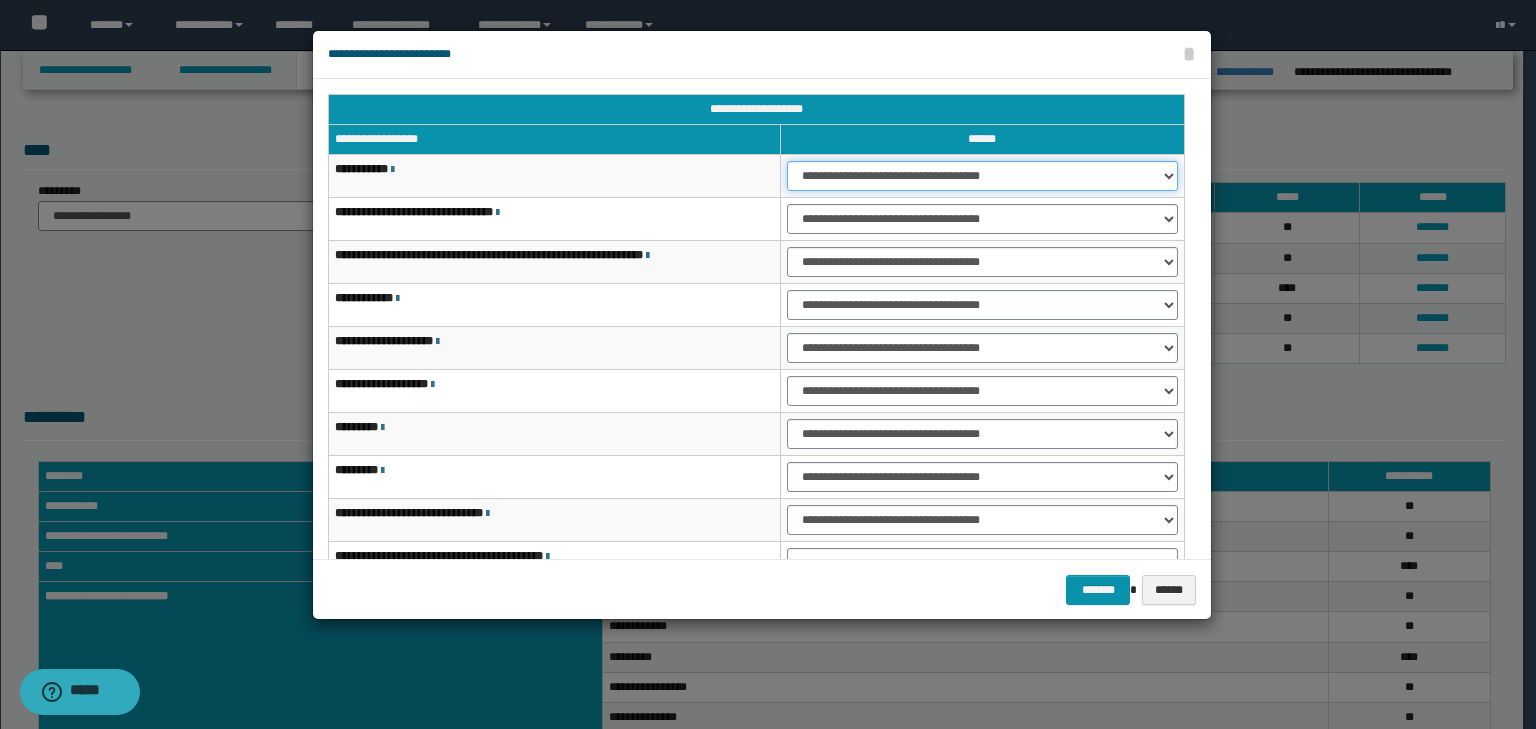 click on "**********" at bounding box center [982, 176] 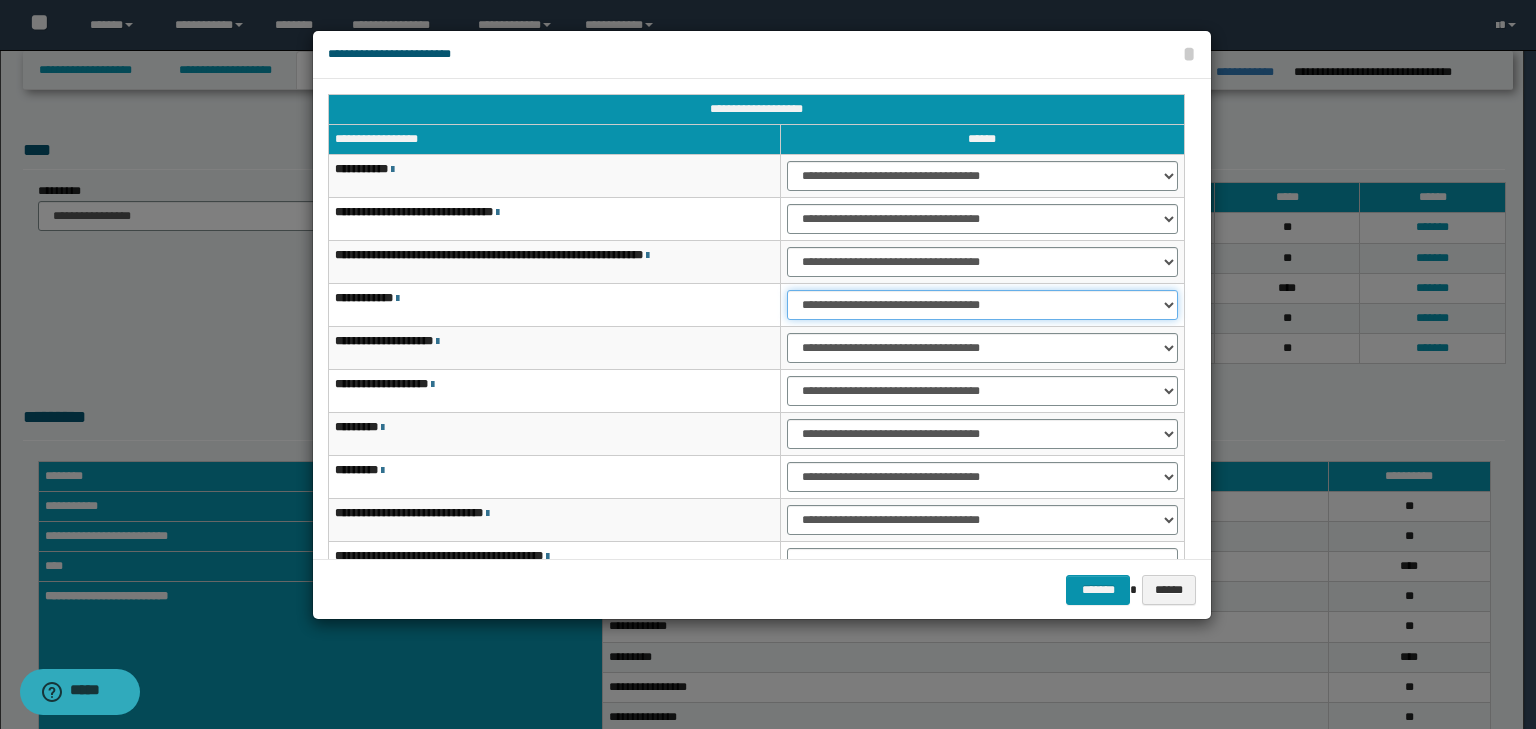 click on "**********" at bounding box center [982, 305] 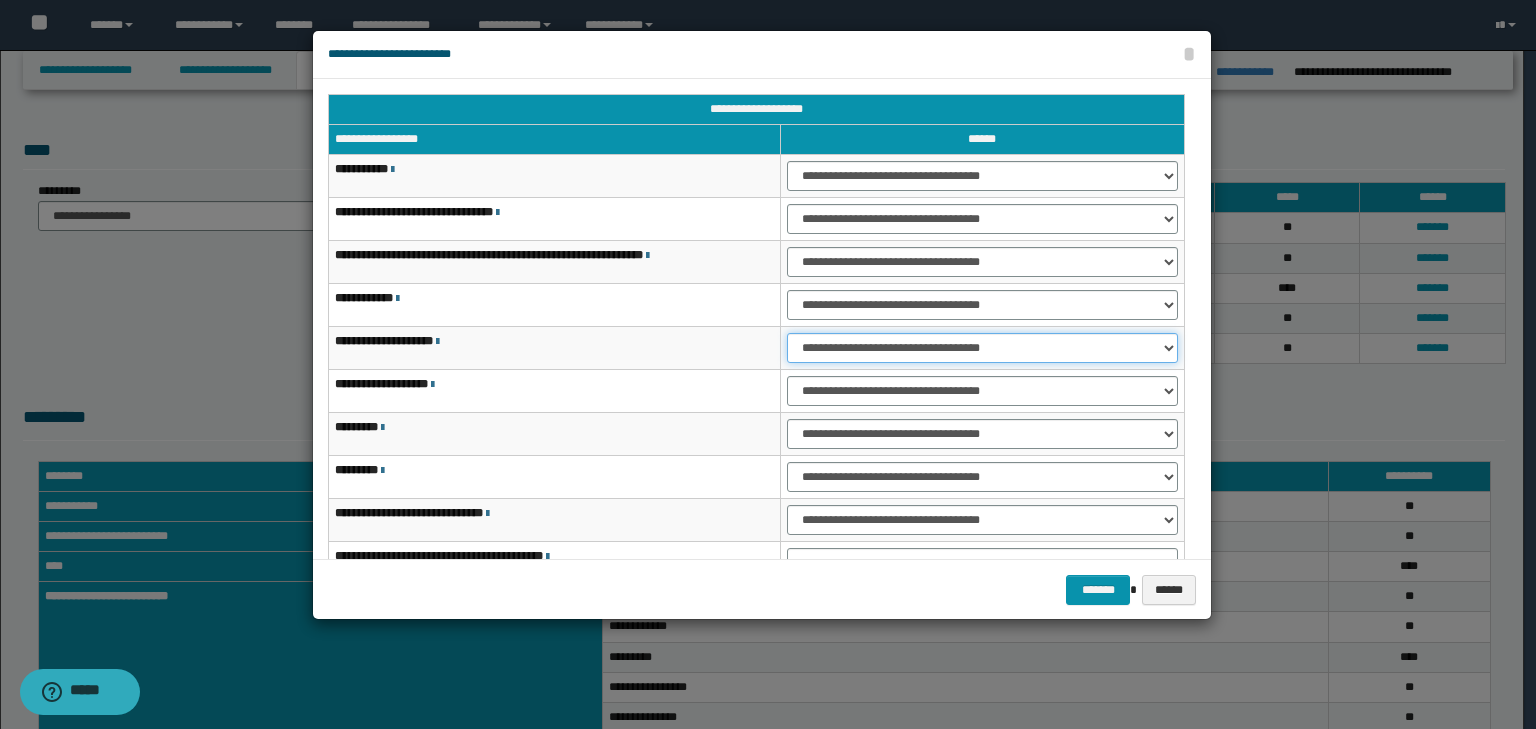 click on "**********" at bounding box center (982, 348) 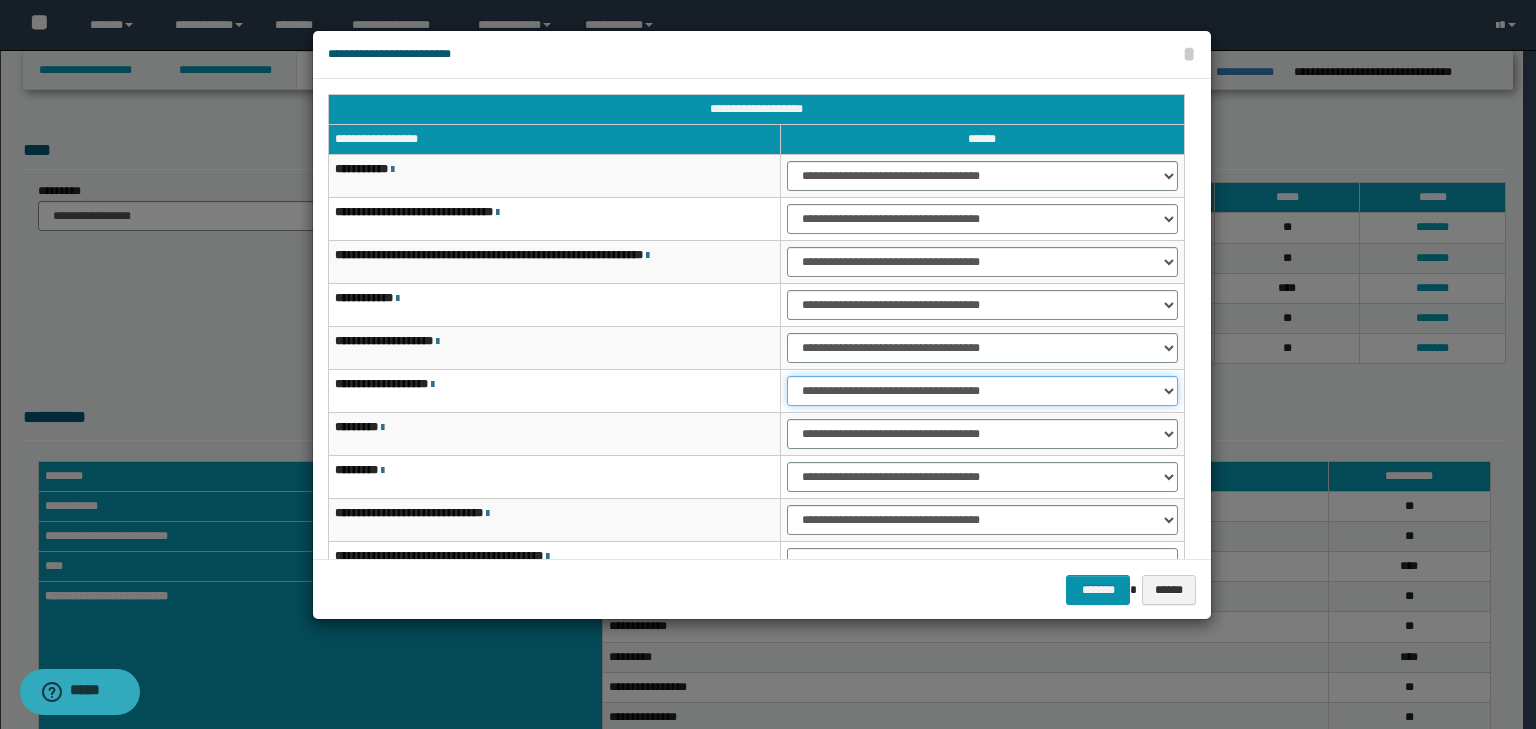 click on "**********" at bounding box center [982, 391] 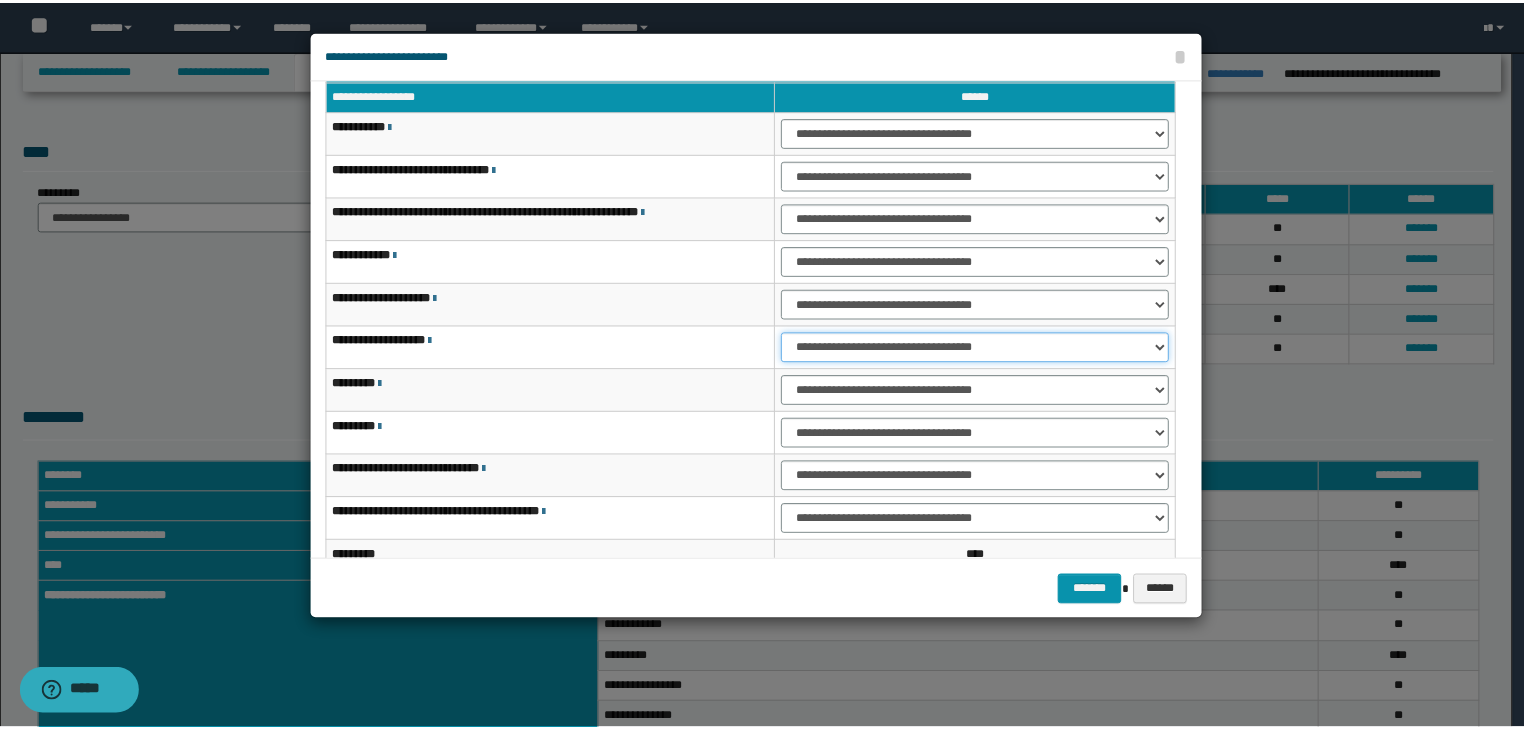 scroll, scrollTop: 118, scrollLeft: 0, axis: vertical 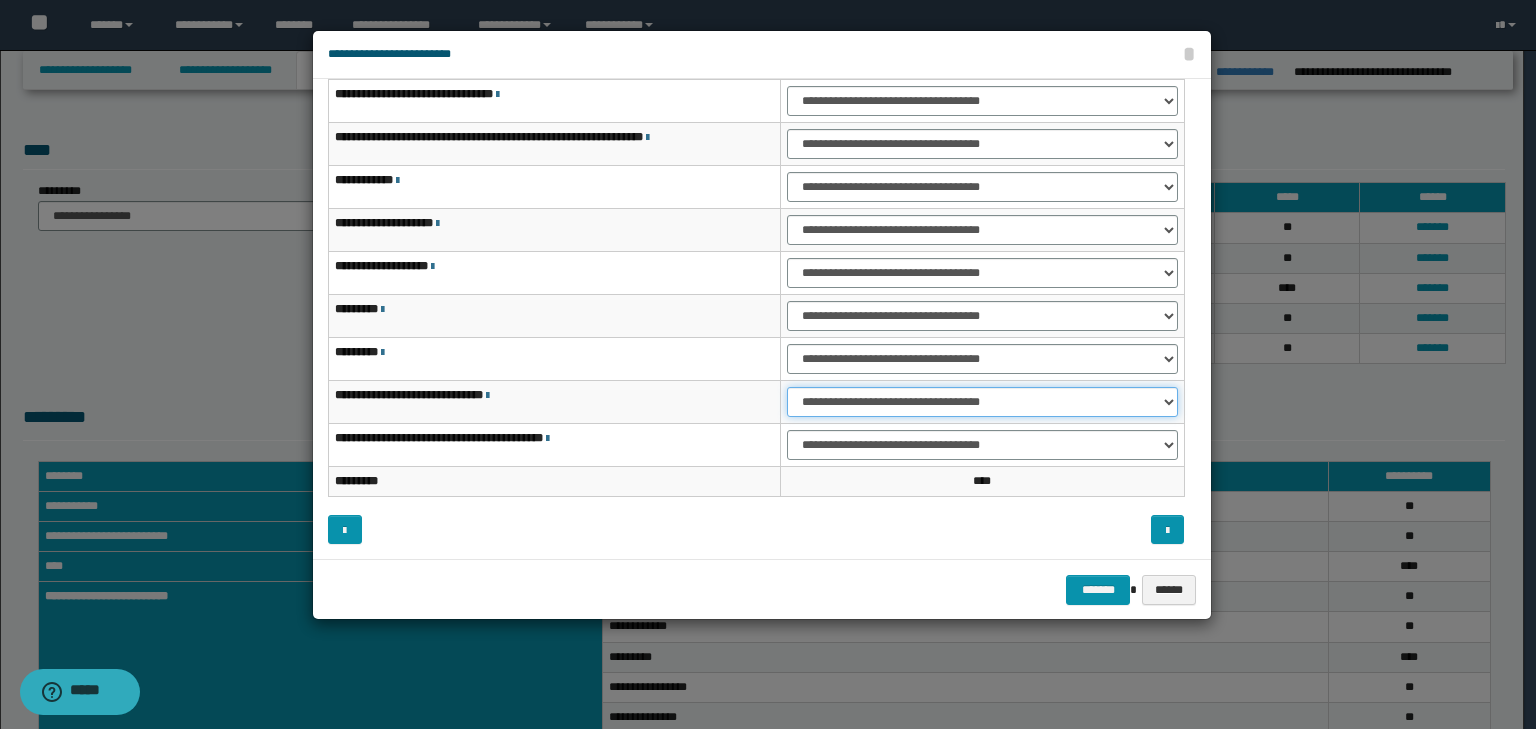 click on "**********" at bounding box center (982, 402) 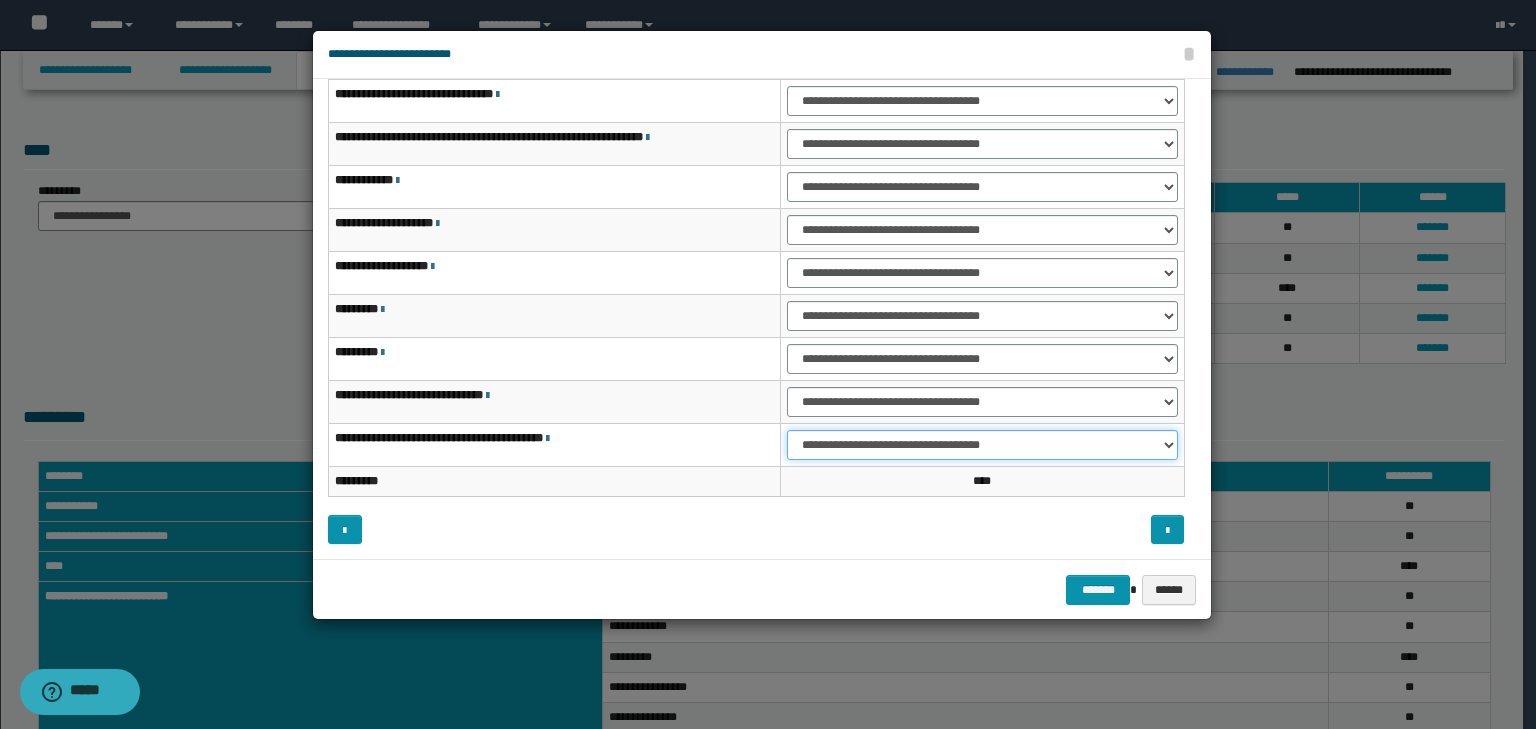 click on "**********" at bounding box center [982, 445] 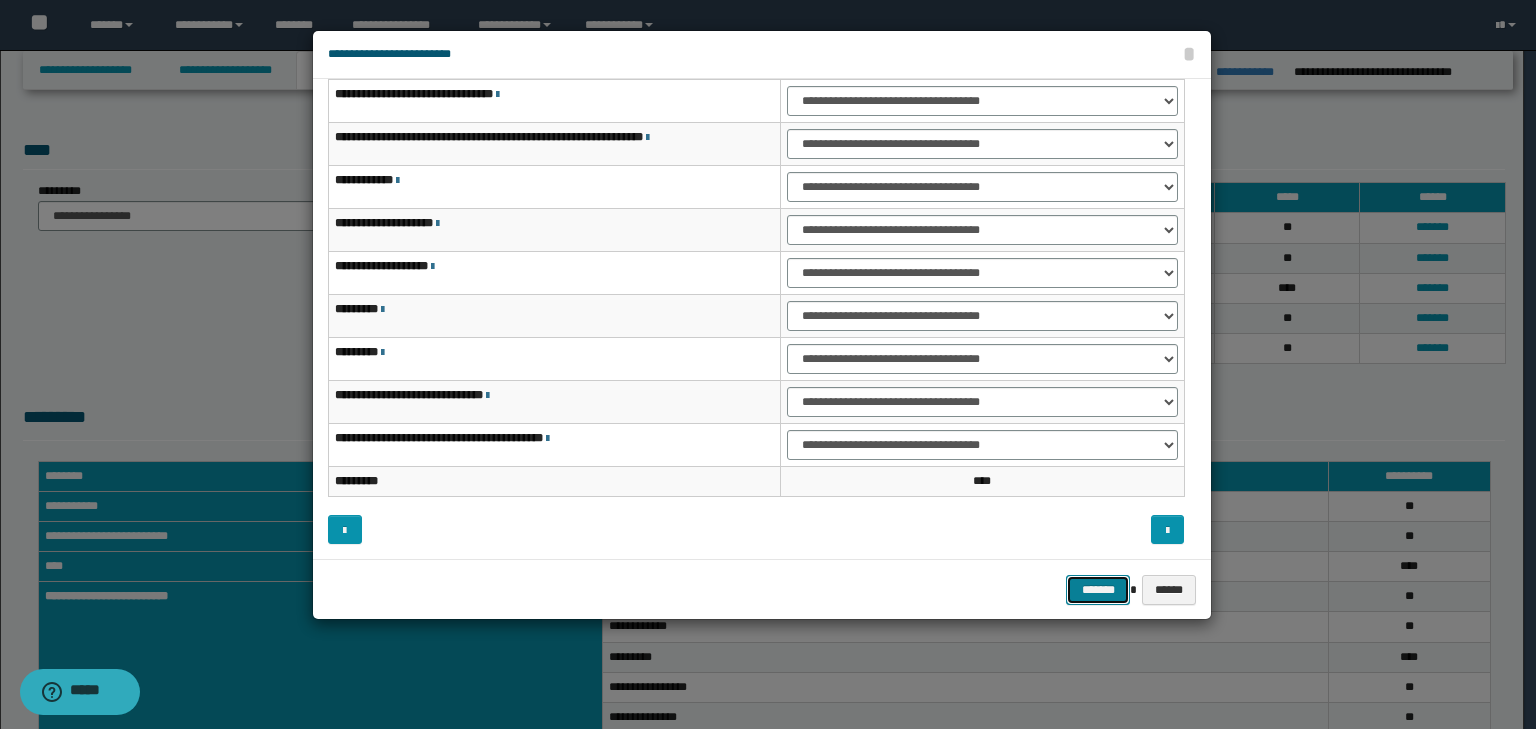 click on "*******" at bounding box center (1098, 590) 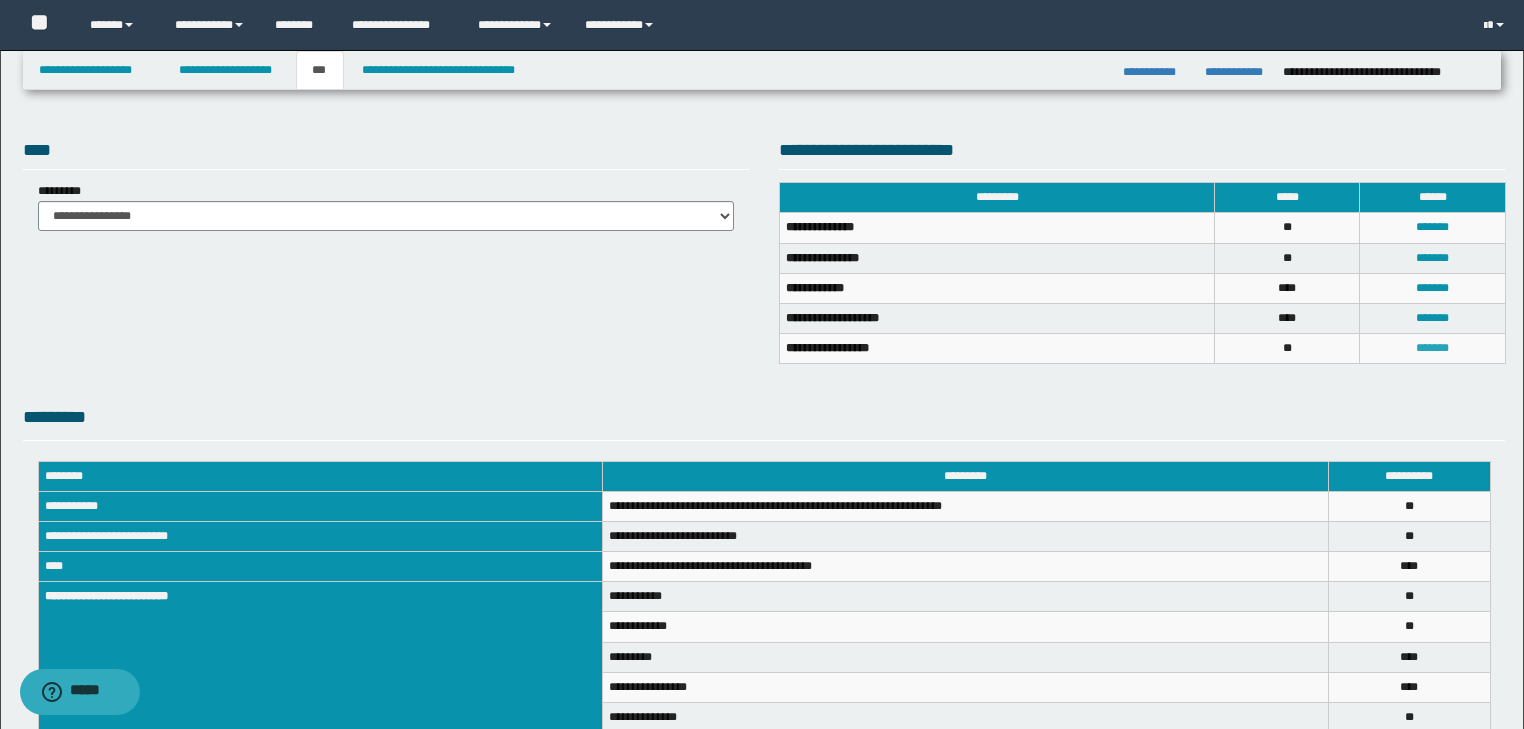 click on "*******" at bounding box center [1432, 348] 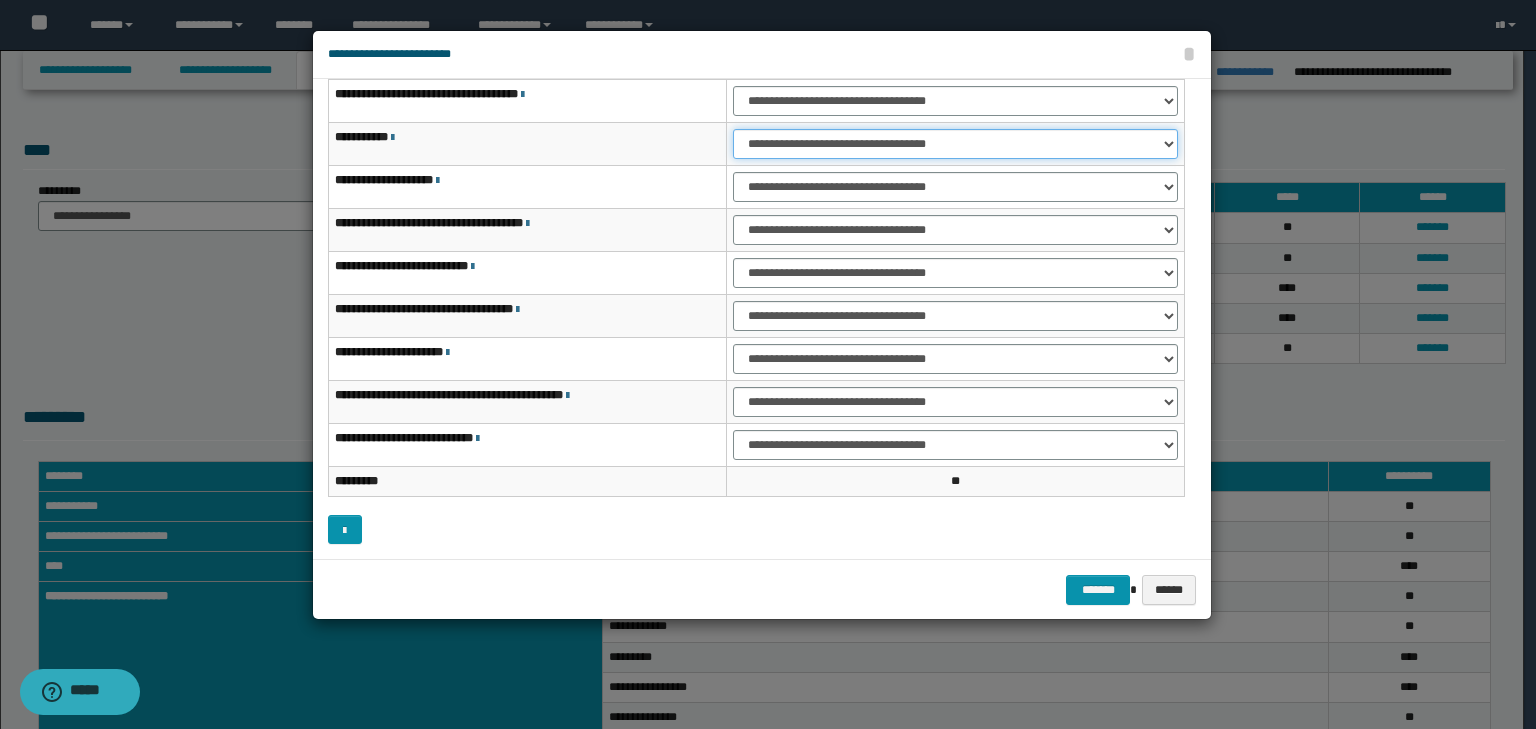 click on "**********" at bounding box center [955, 144] 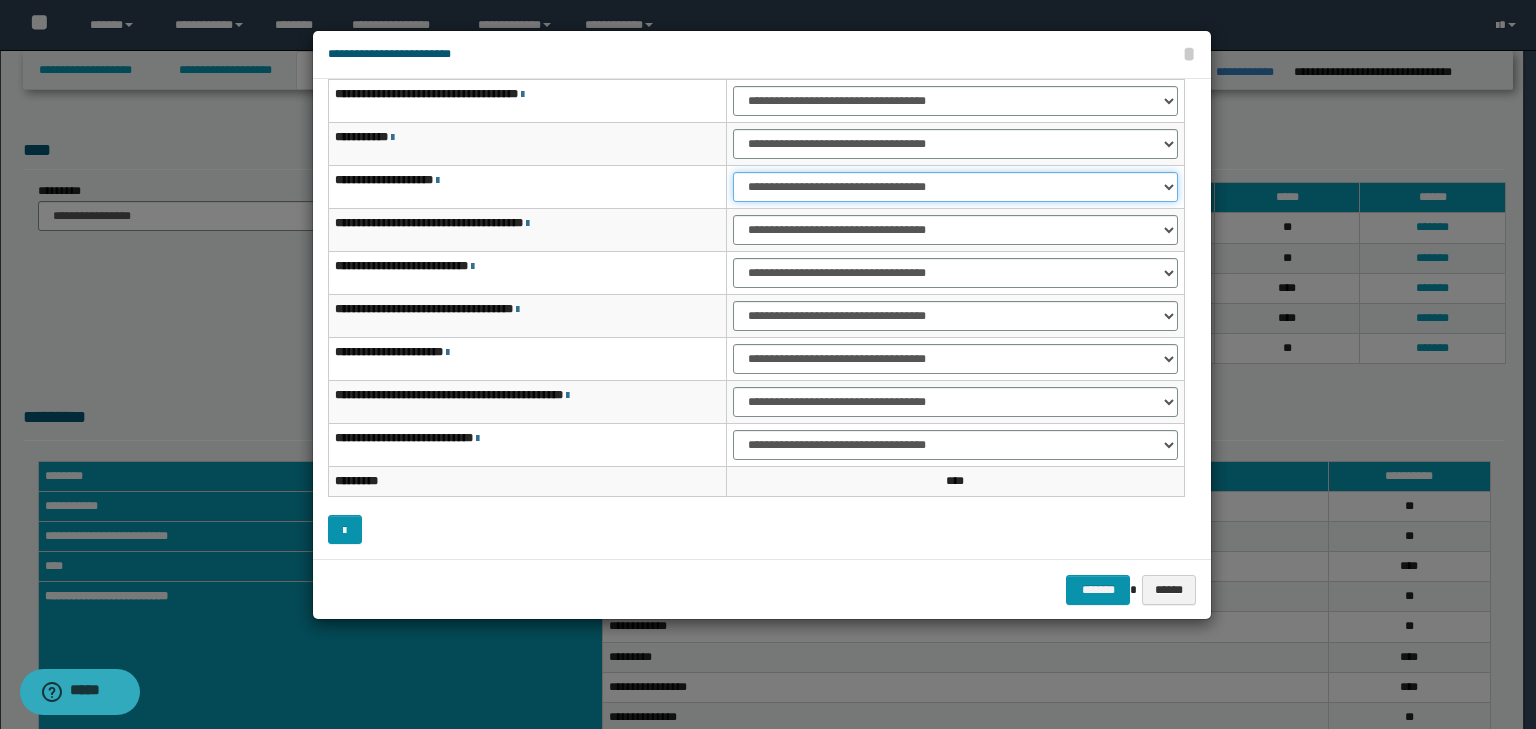 click on "**********" at bounding box center [955, 187] 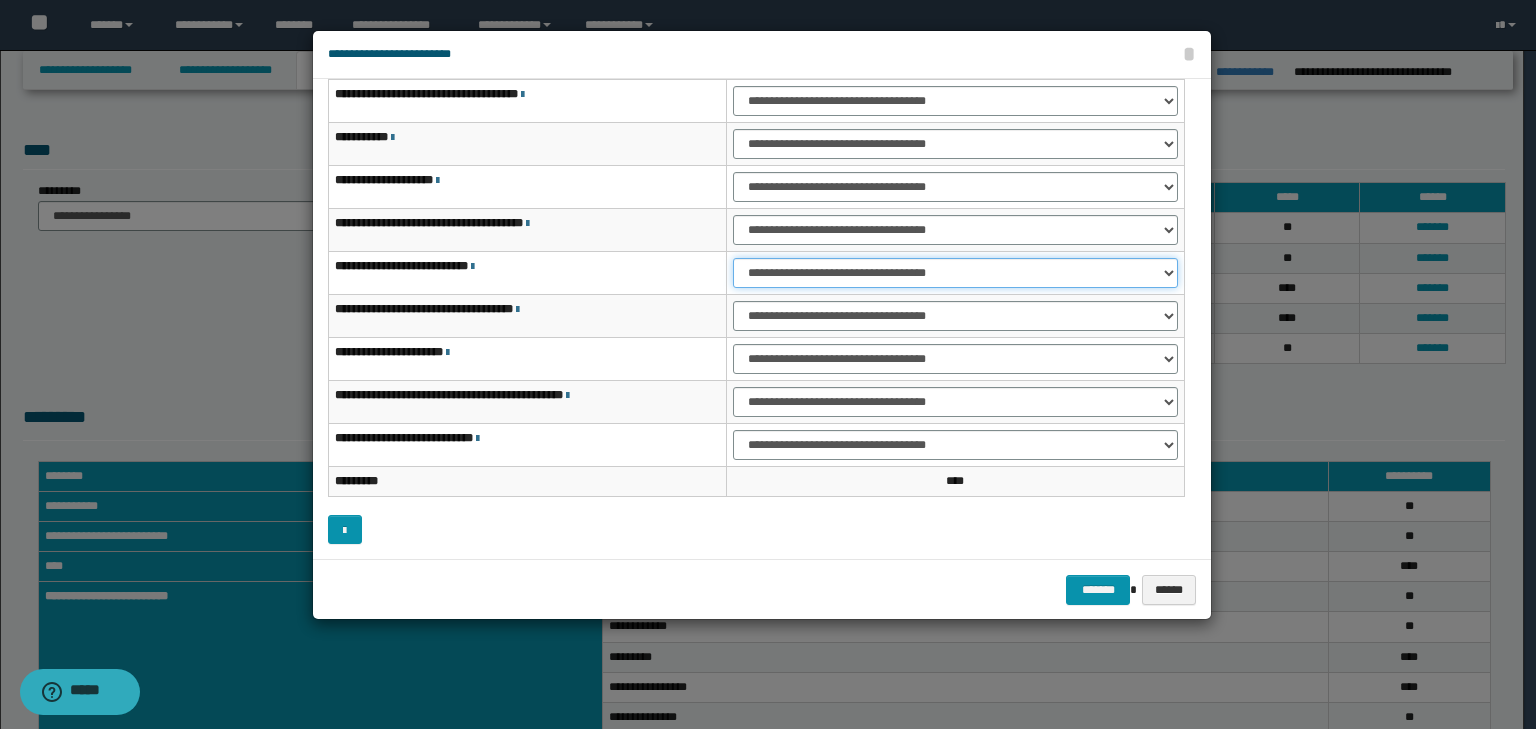 drag, startPoint x: 759, startPoint y: 268, endPoint x: 767, endPoint y: 278, distance: 12.806249 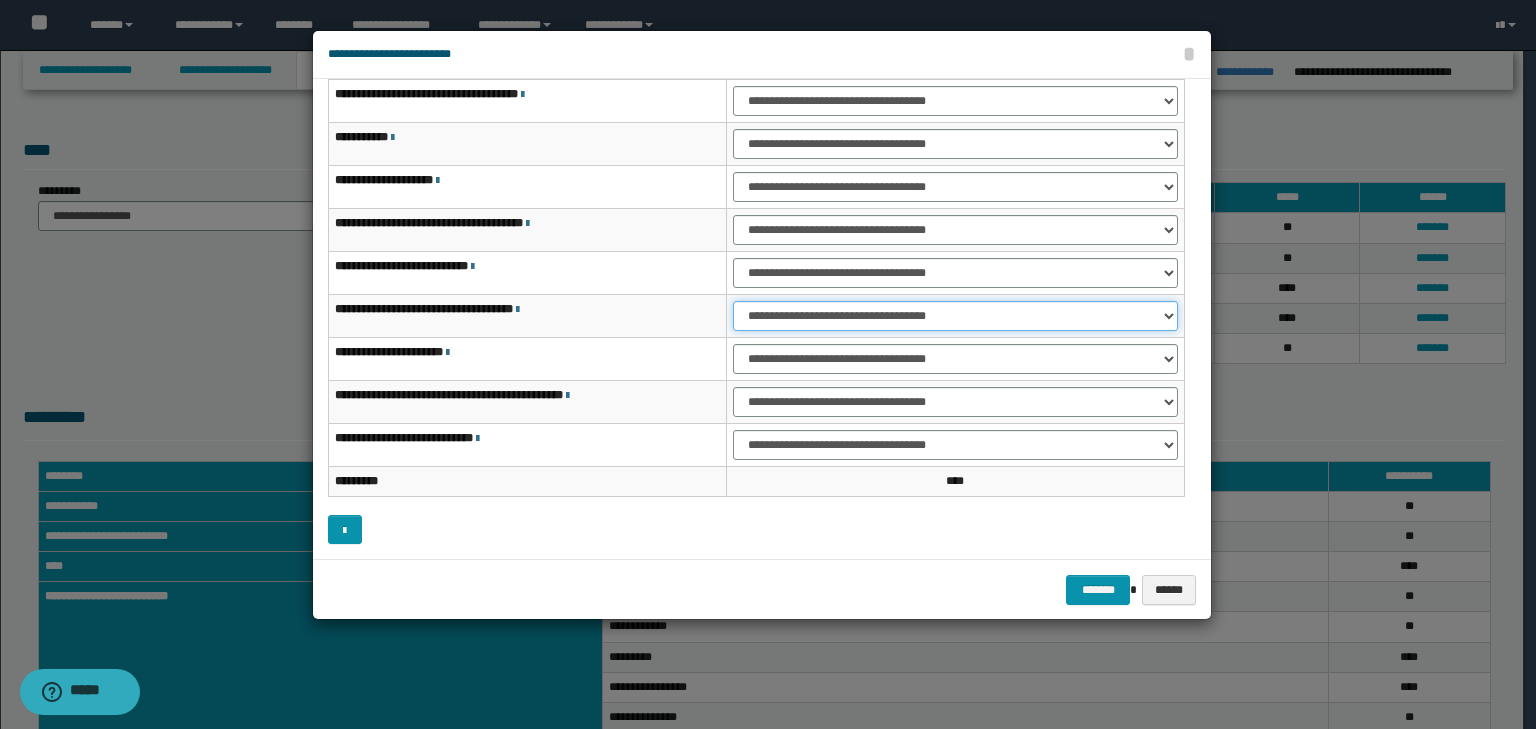 click on "**********" at bounding box center [955, 316] 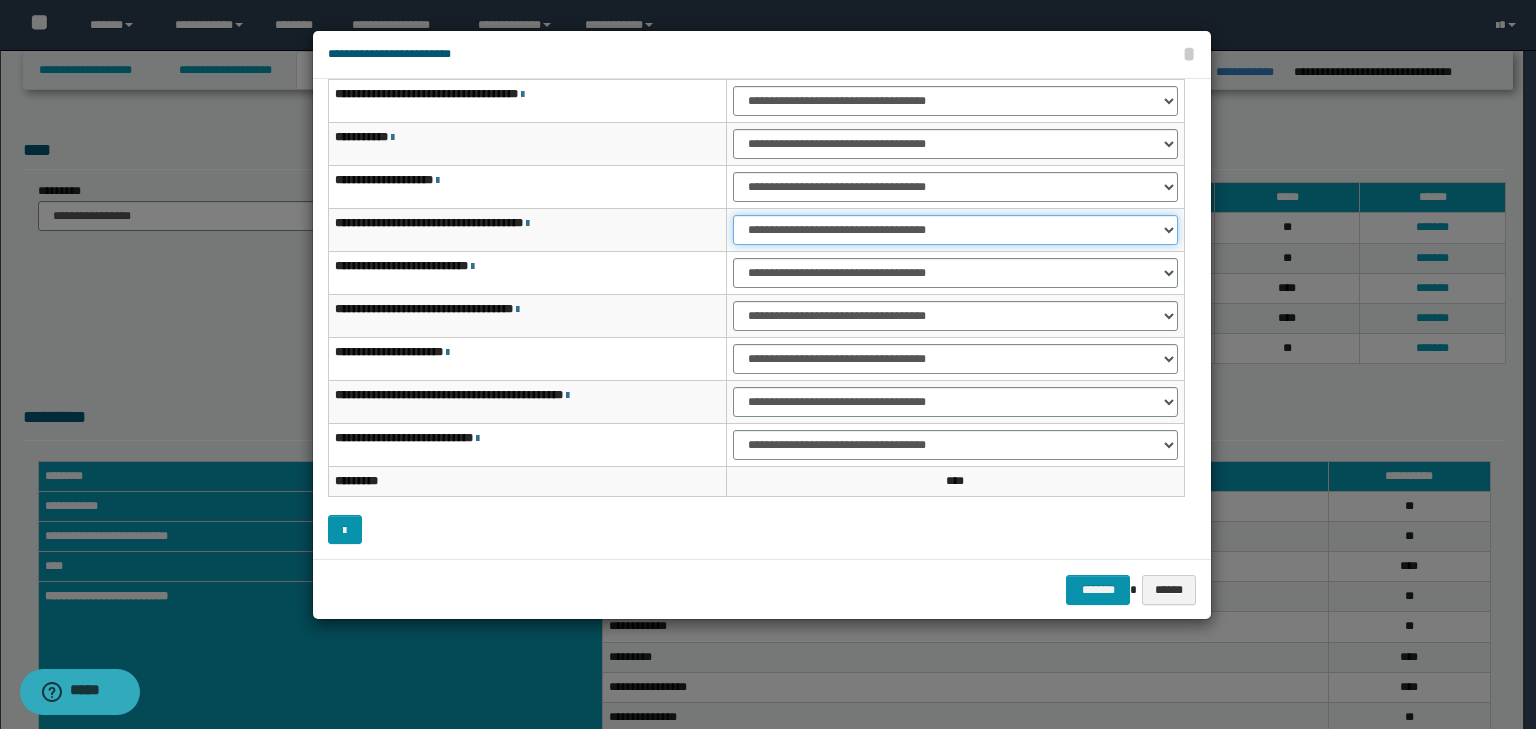 click on "**********" at bounding box center (955, 230) 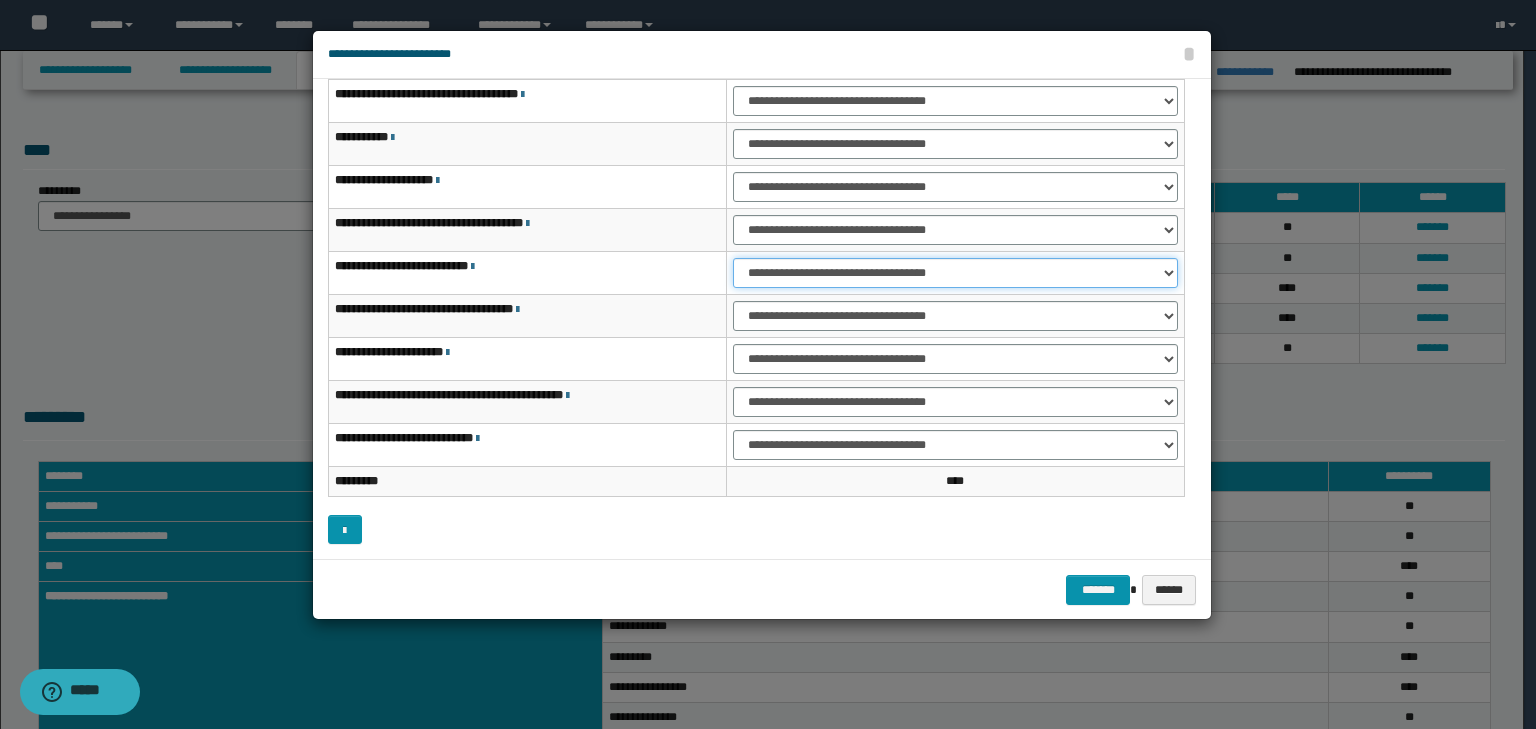 click on "**********" at bounding box center [955, 273] 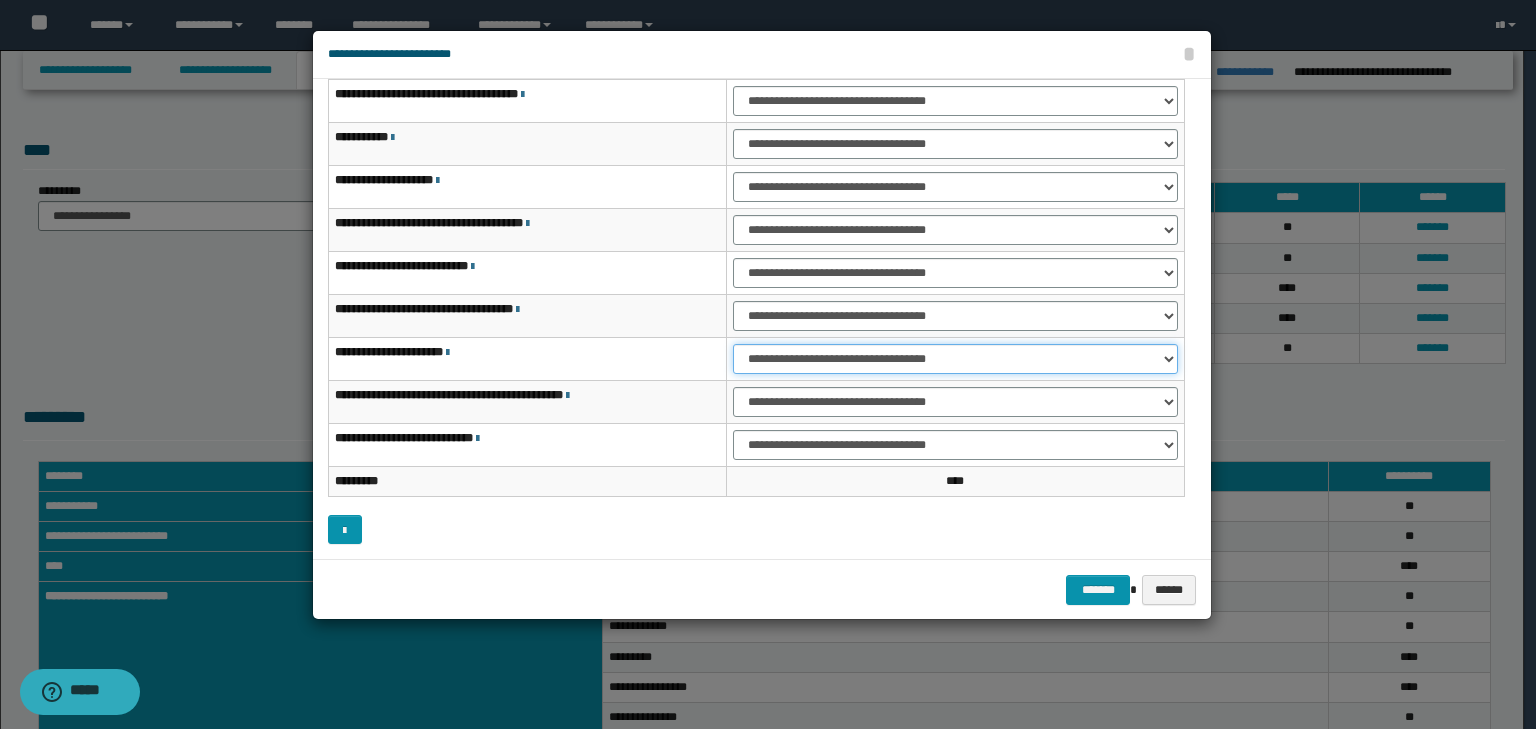 click on "**********" at bounding box center (955, 359) 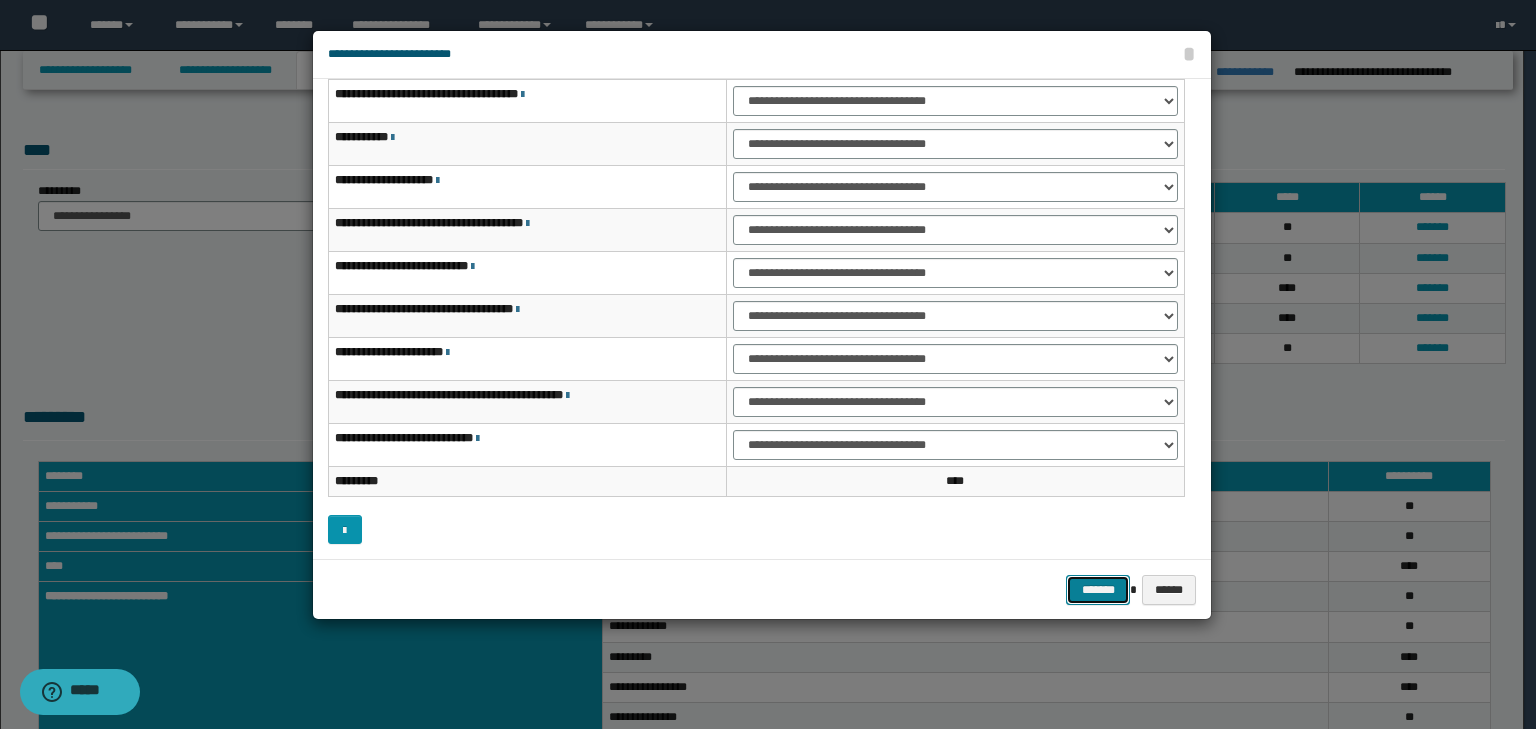 click on "*******" at bounding box center (1098, 590) 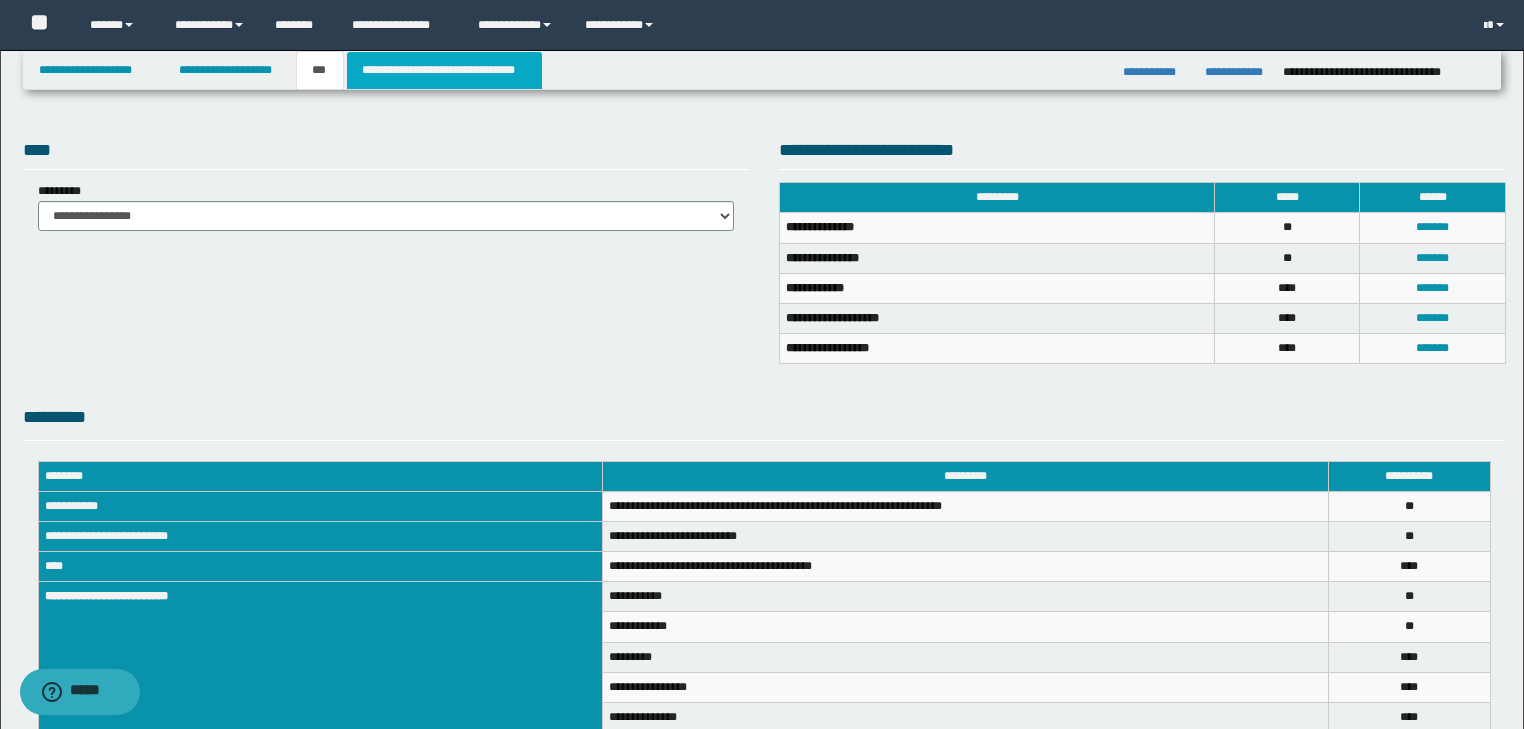 click on "**********" at bounding box center (444, 70) 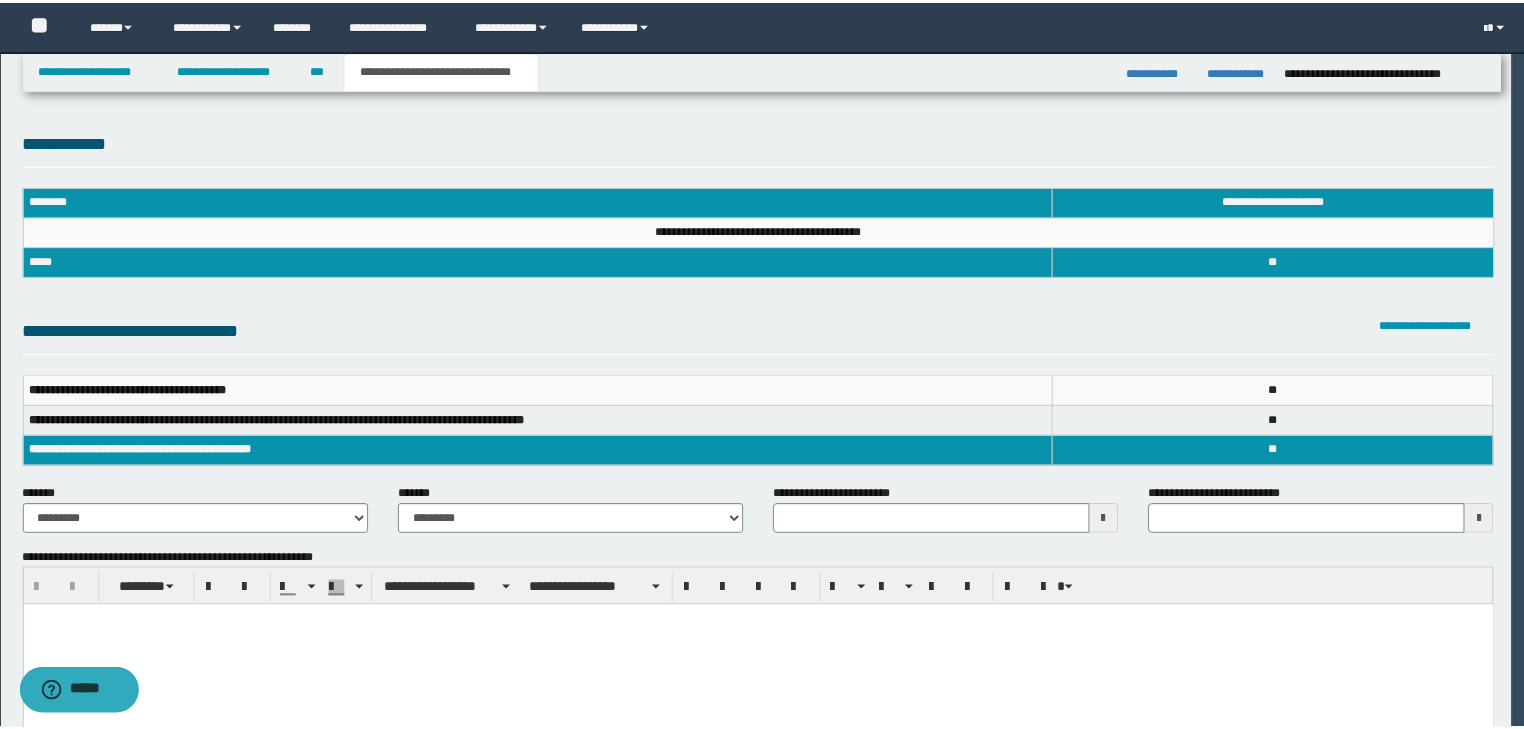 scroll, scrollTop: 0, scrollLeft: 0, axis: both 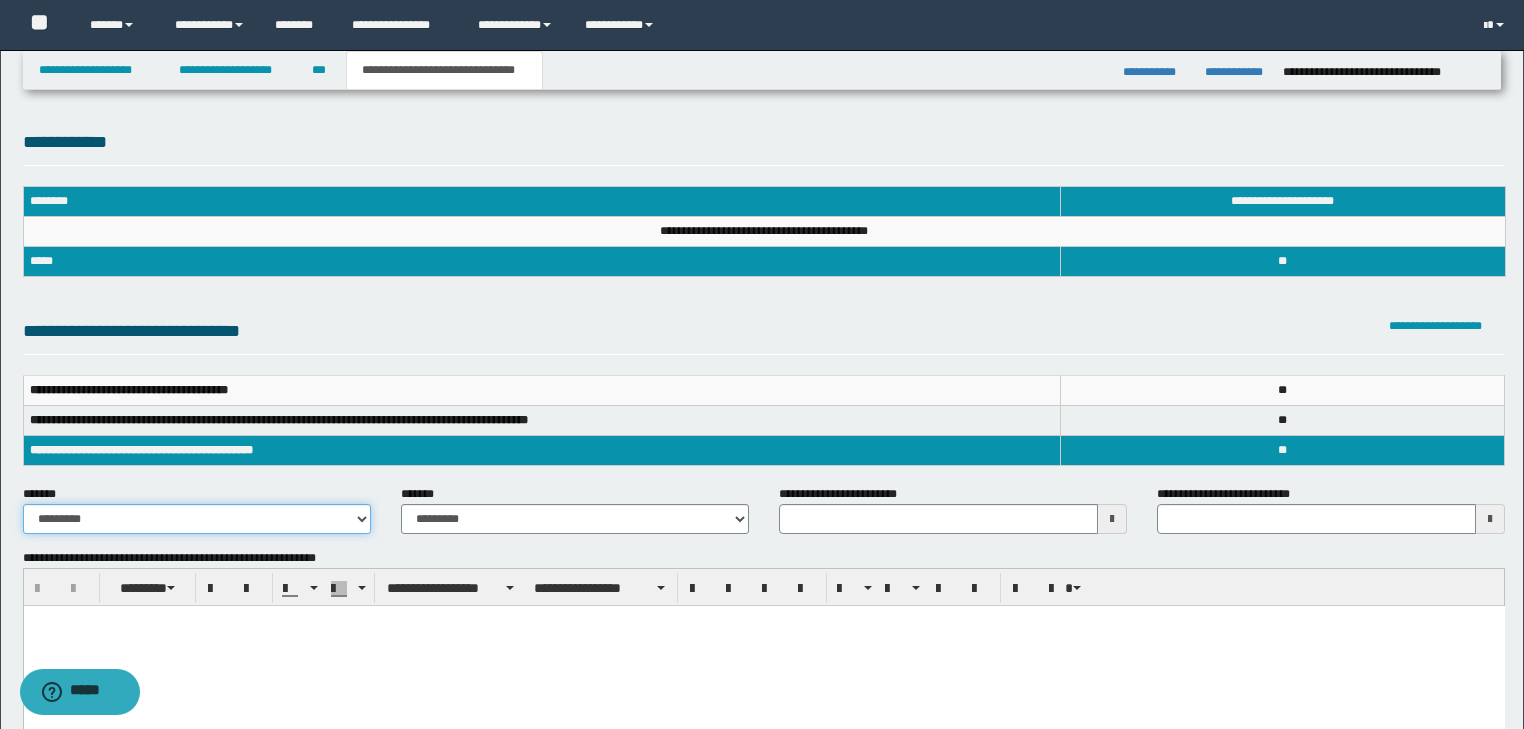 click on "**********" at bounding box center [197, 519] 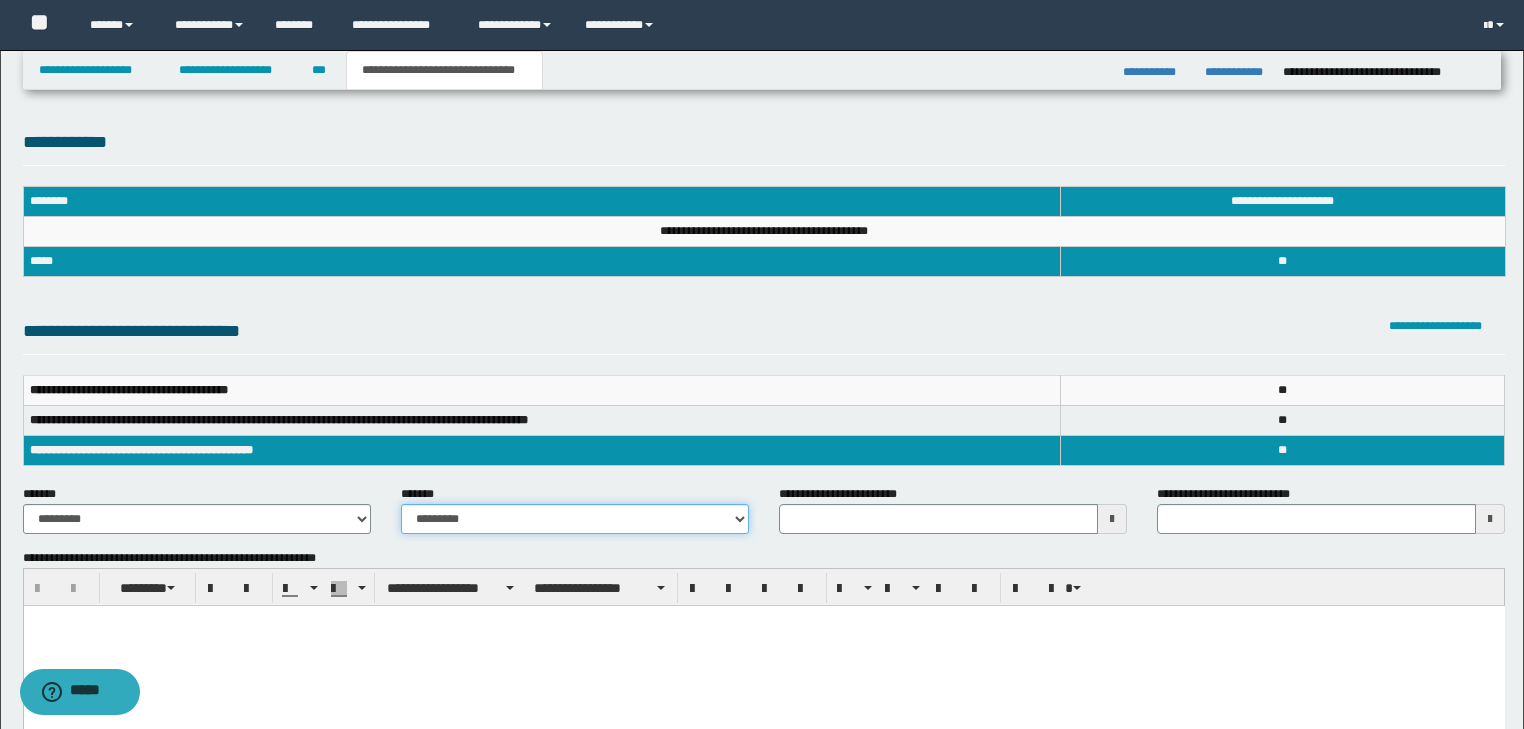 drag, startPoint x: 420, startPoint y: 513, endPoint x: 460, endPoint y: 532, distance: 44.28318 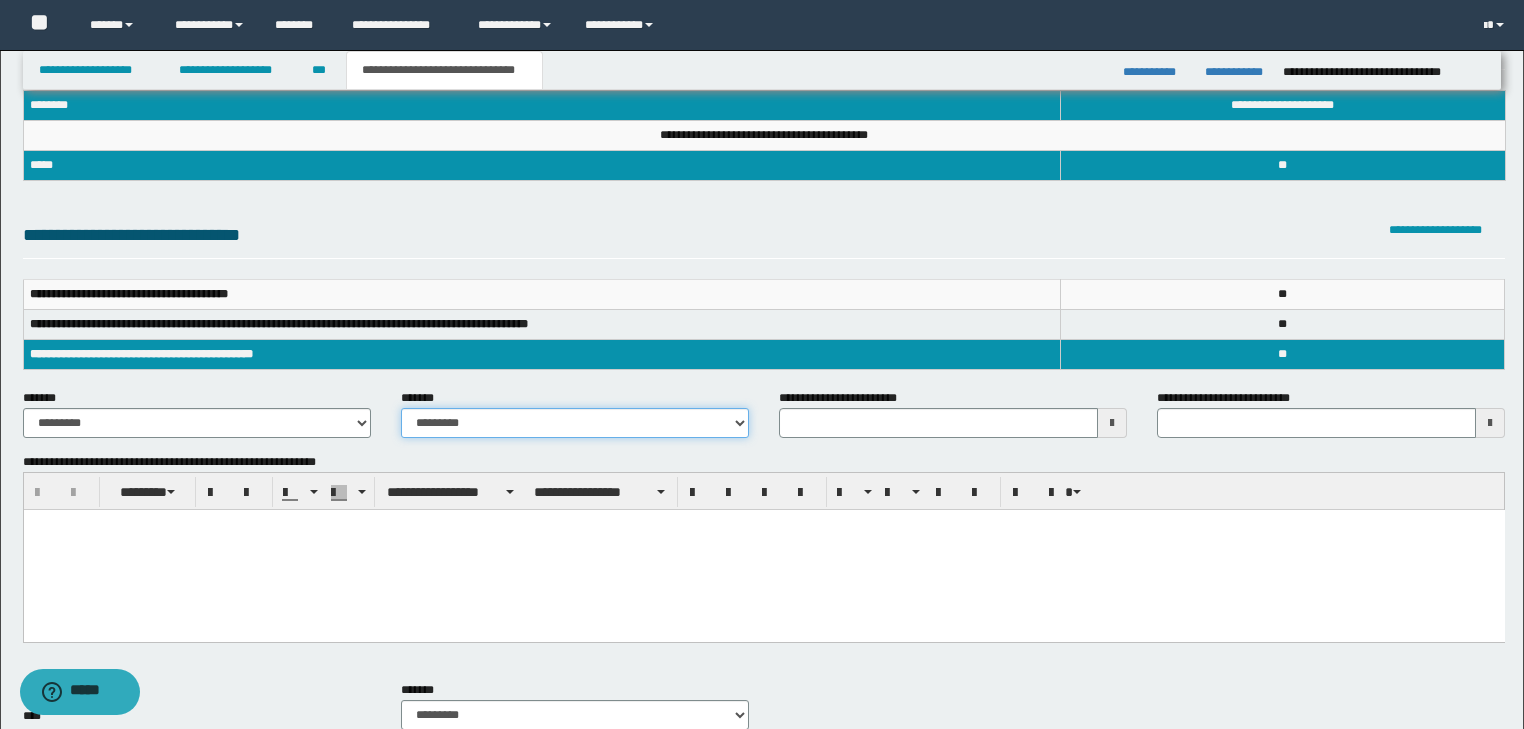 scroll, scrollTop: 240, scrollLeft: 0, axis: vertical 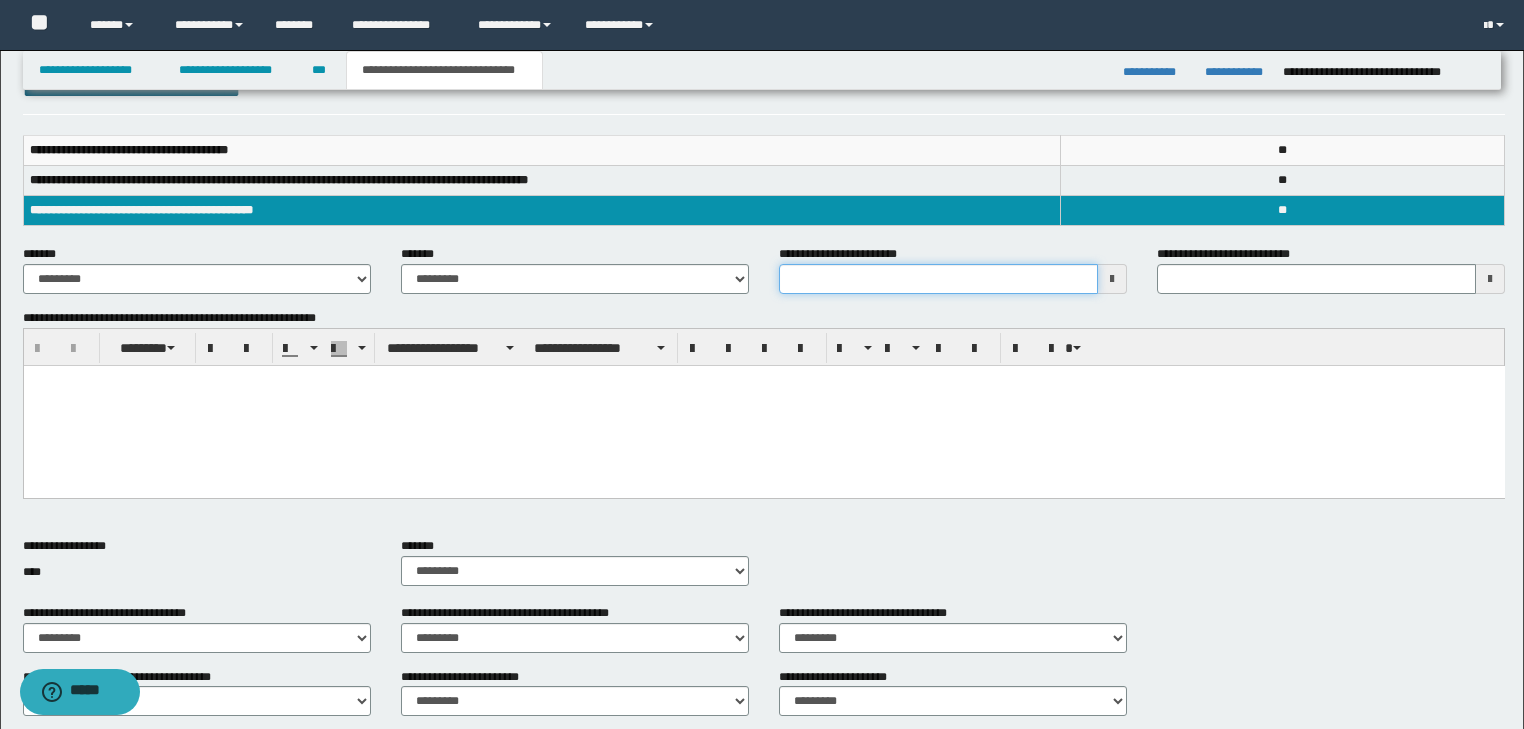 click on "**********" at bounding box center [938, 279] 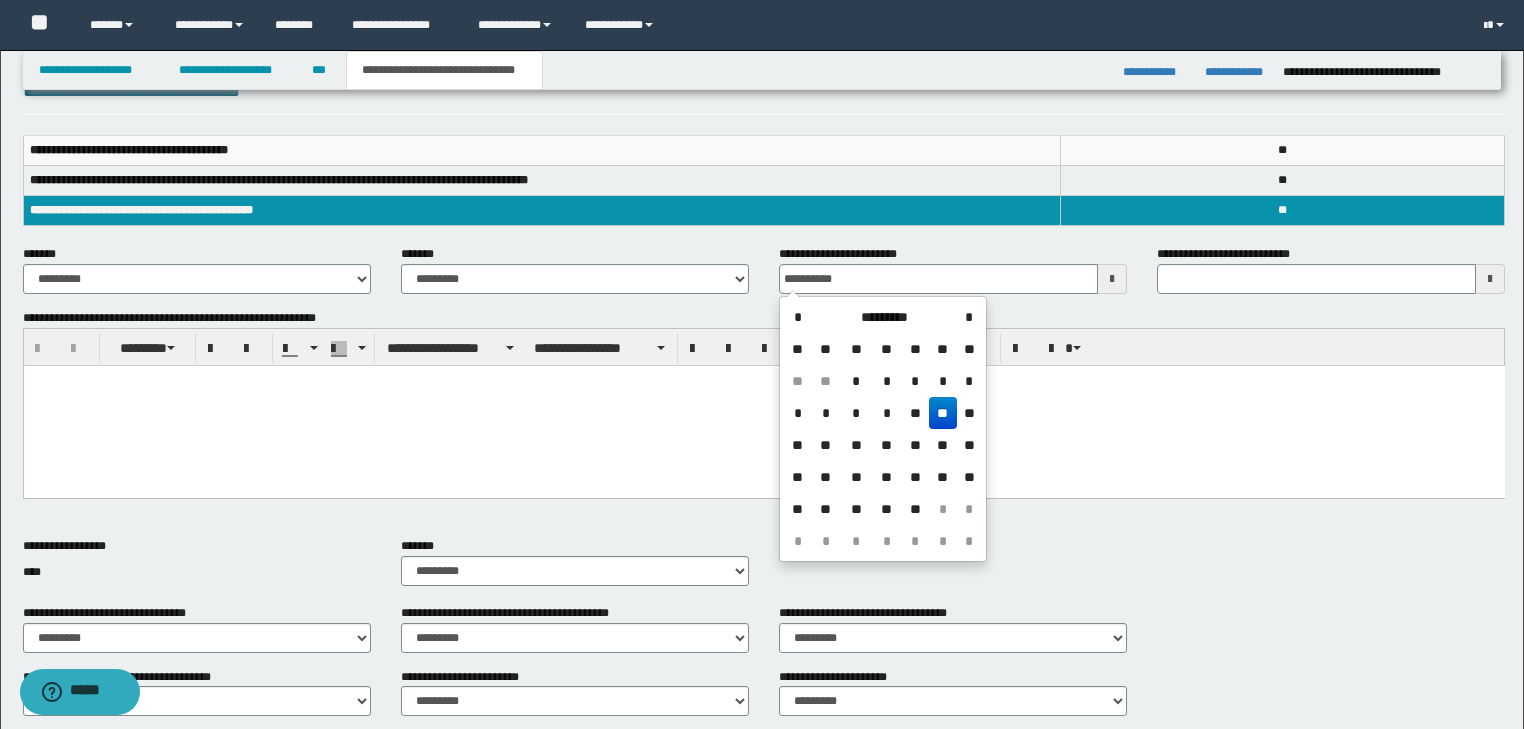 click on "* ********* * ** ** ** ** ** ** ** ** ** * * * * * * * * * ** ** ** ** ** ** ** ** ** ** ** ** ** ** ** ** ** ** ** ** ** ** * * * * * * * * * *** * **** * *** *** *** *** *** *** *** *** *** *** *** *** *** * ********* * **** **** **** **** **** **** **** **** **** **** **** **** ***" at bounding box center [883, 429] 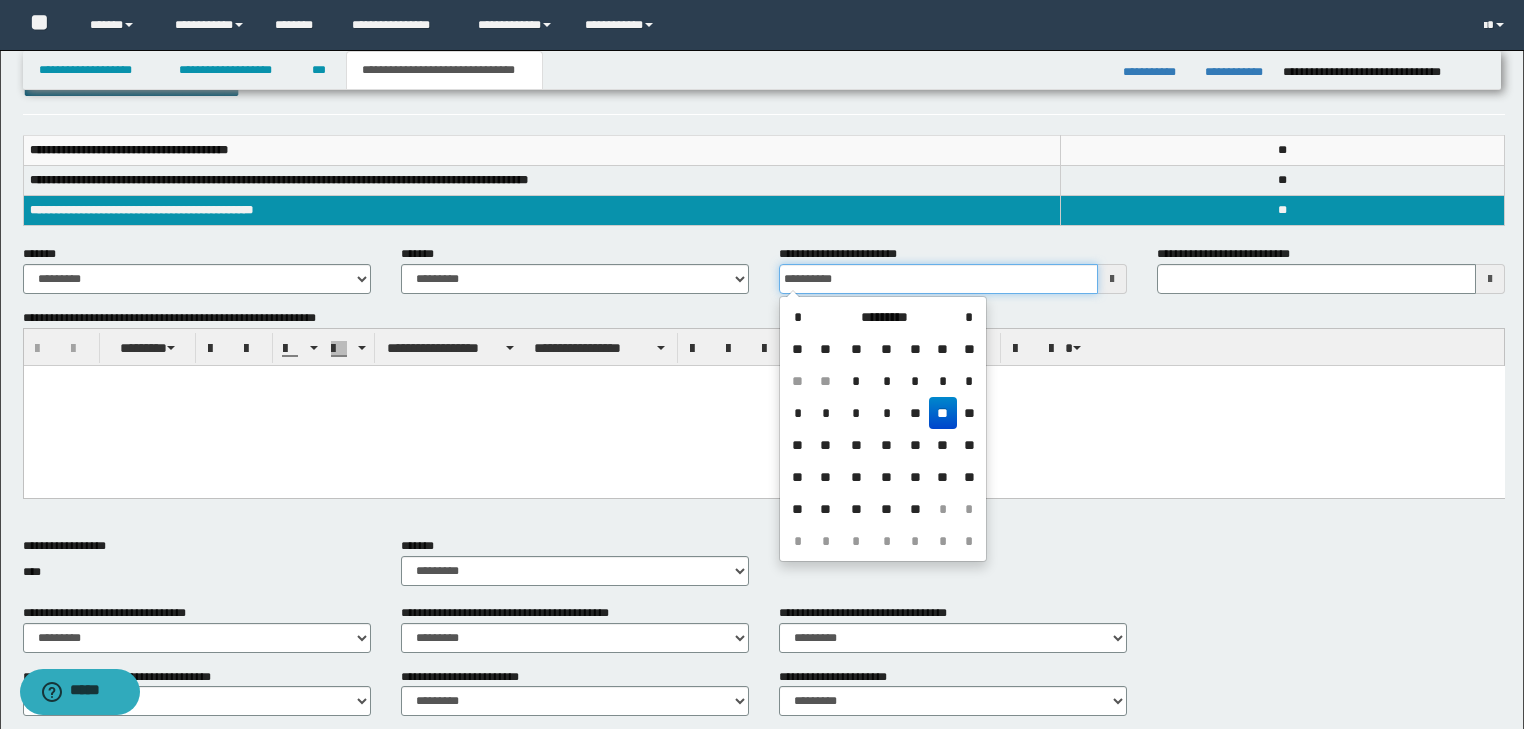 click on "**********" at bounding box center (938, 279) 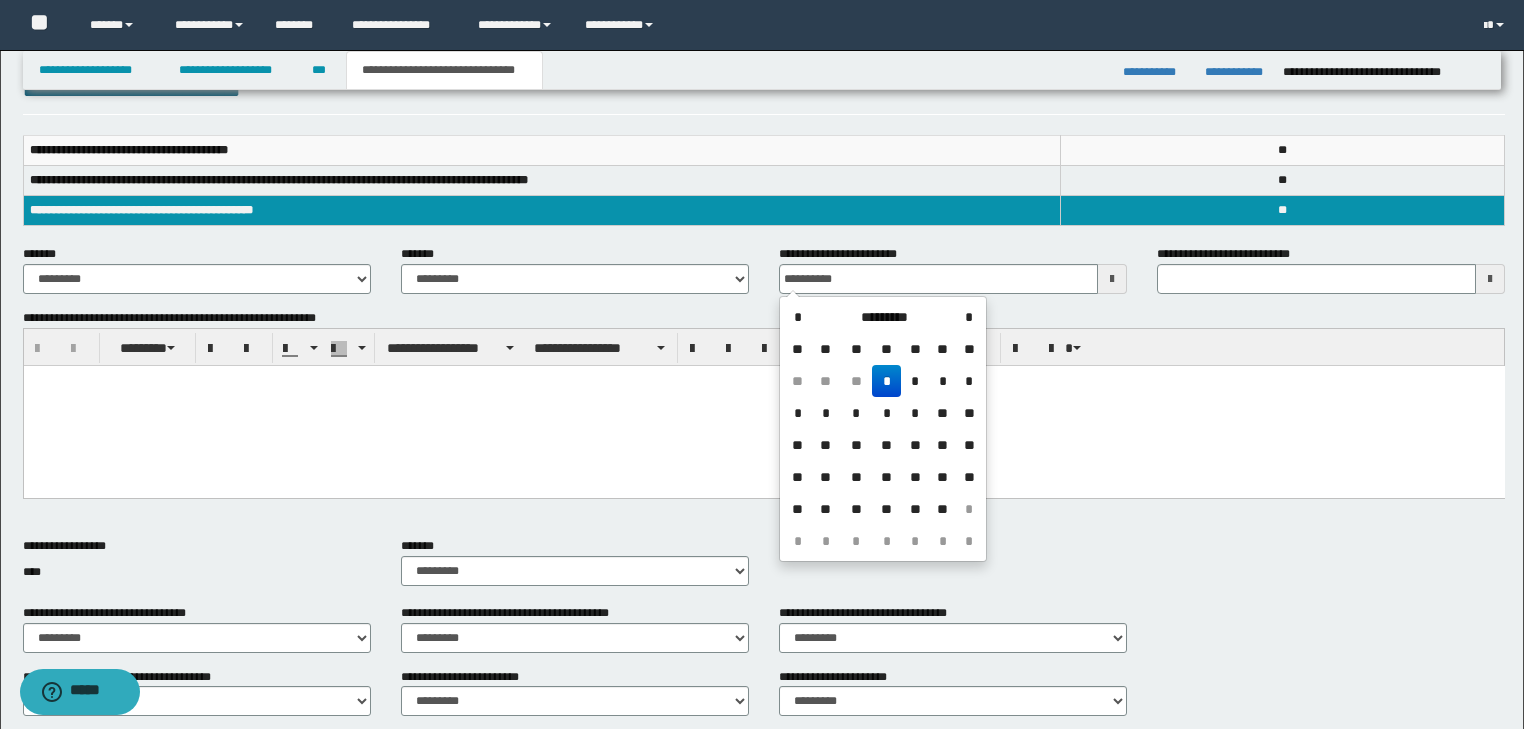click at bounding box center [763, 406] 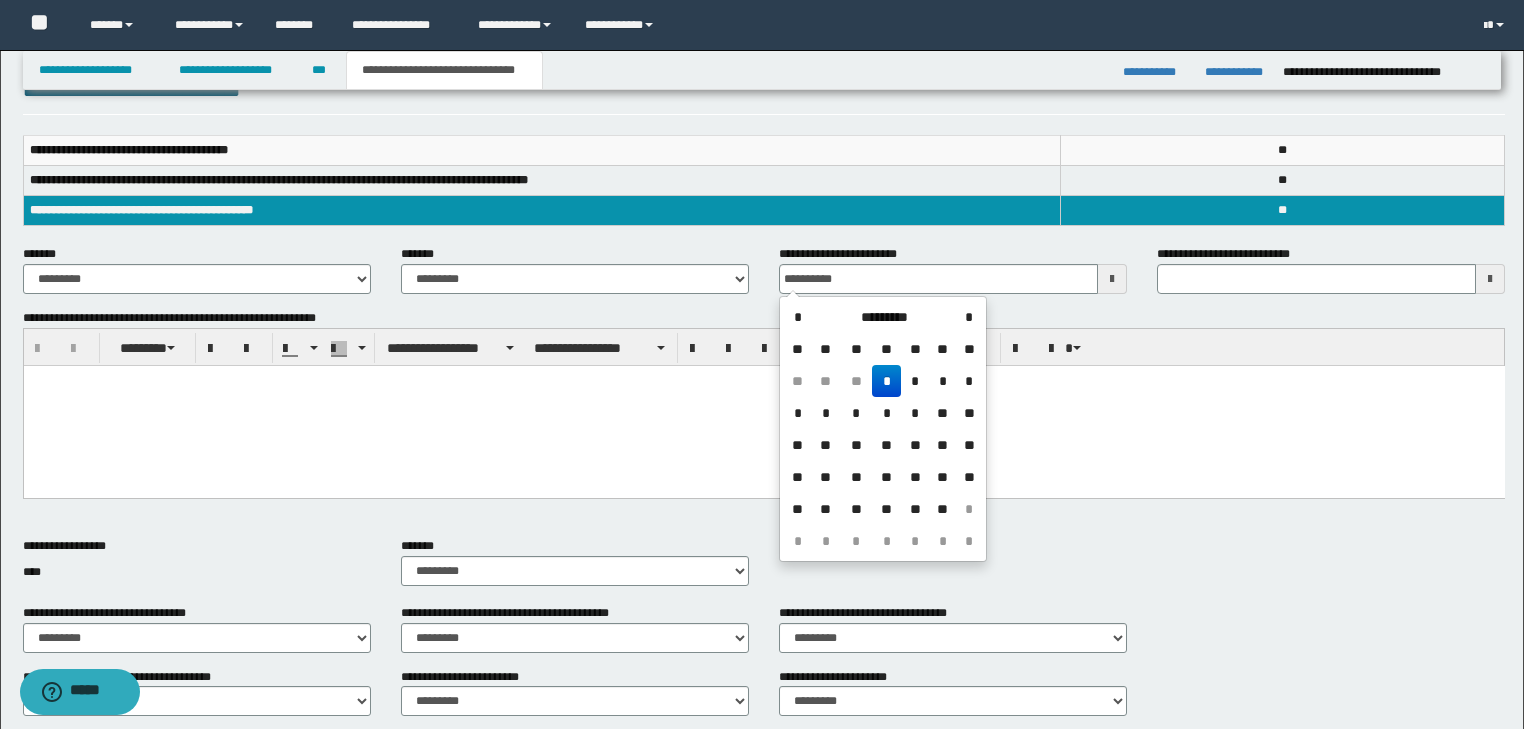 type on "**********" 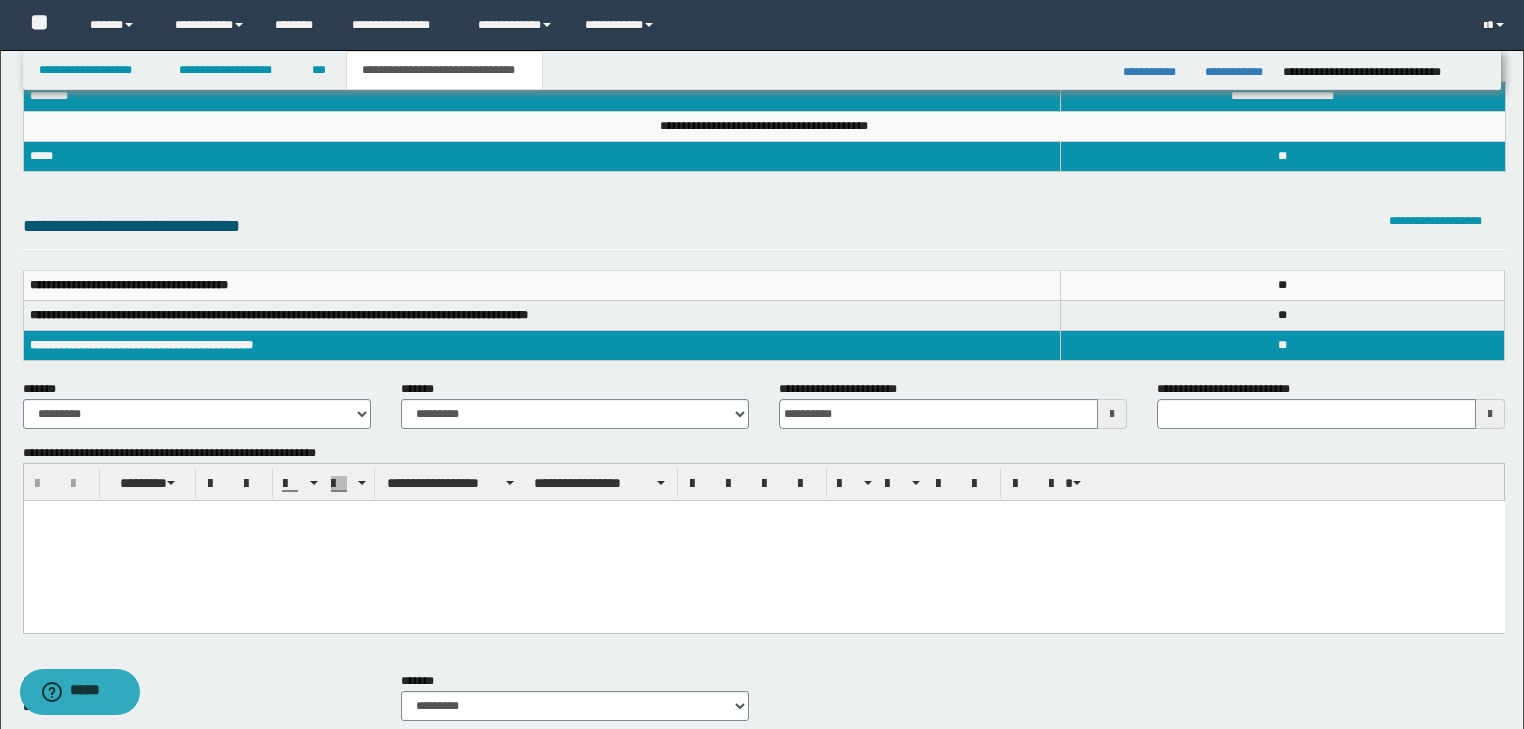 scroll, scrollTop: 0, scrollLeft: 0, axis: both 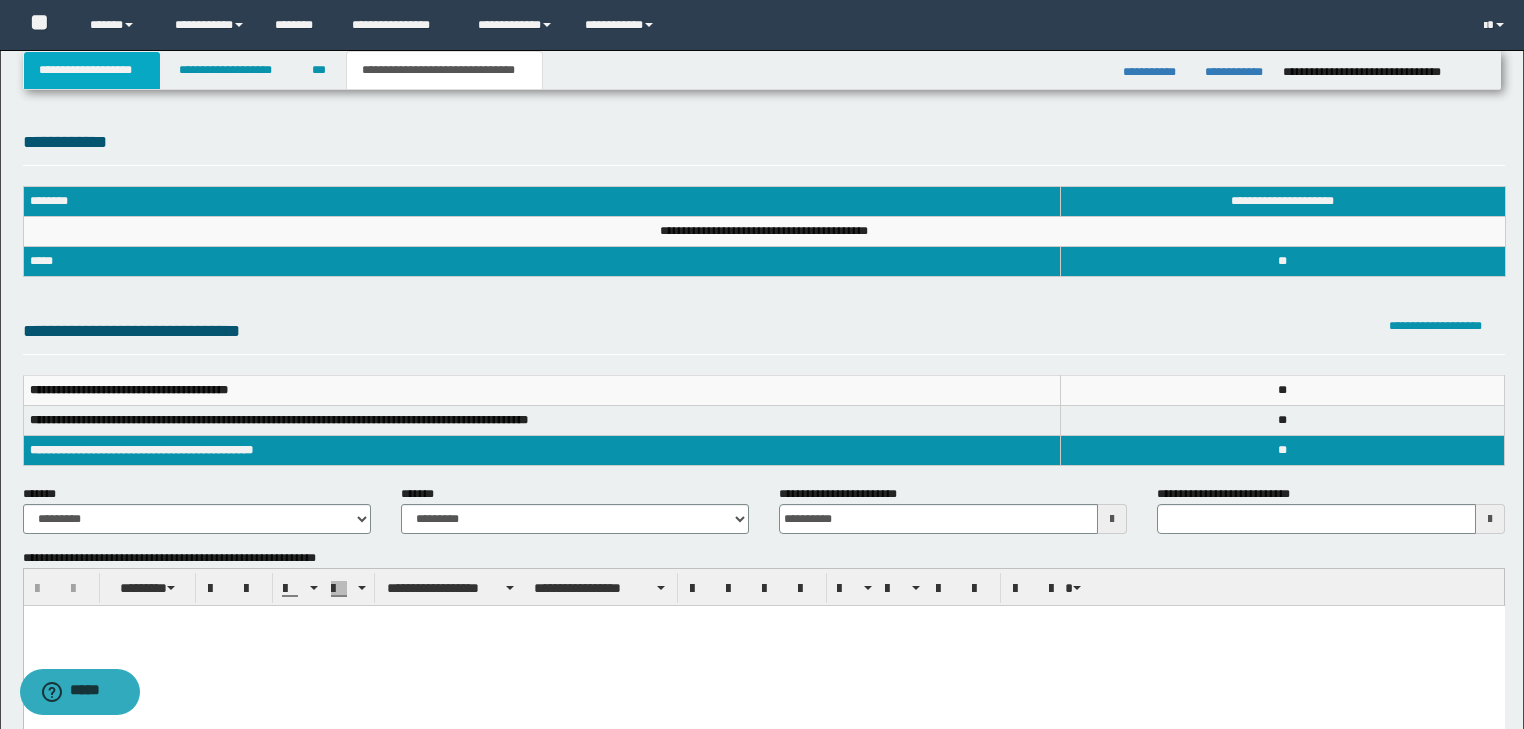 click on "**********" at bounding box center [92, 70] 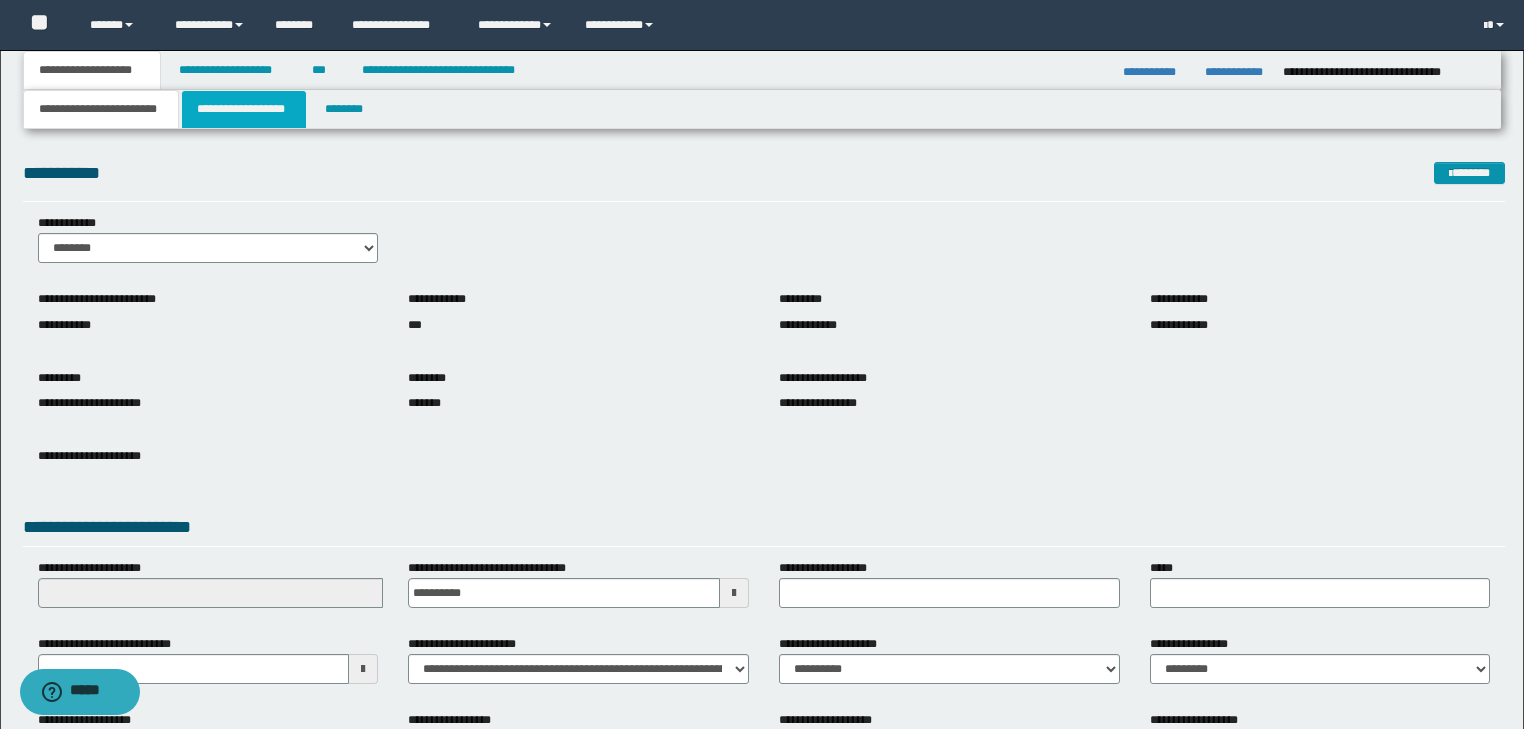 click on "**********" at bounding box center [244, 109] 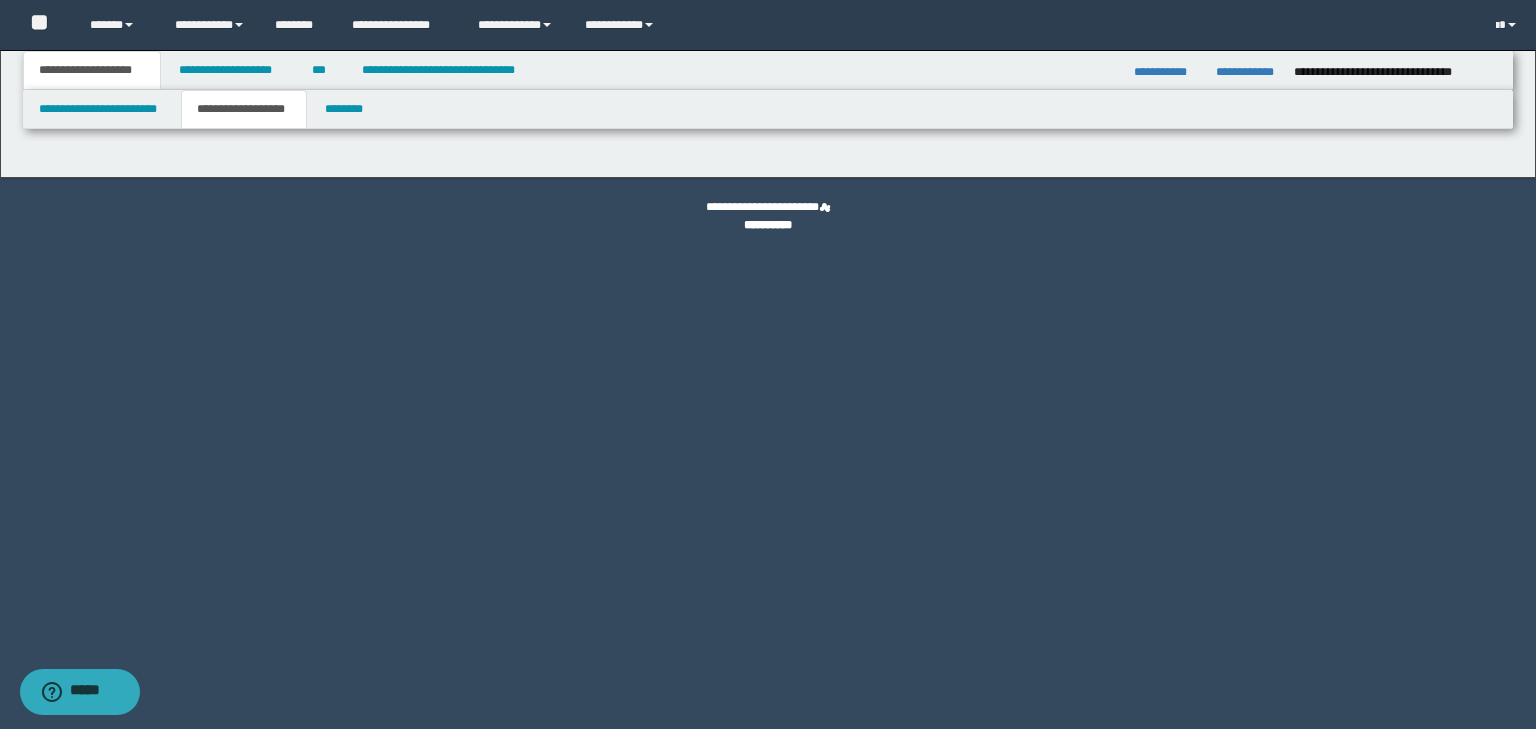 type on "********" 